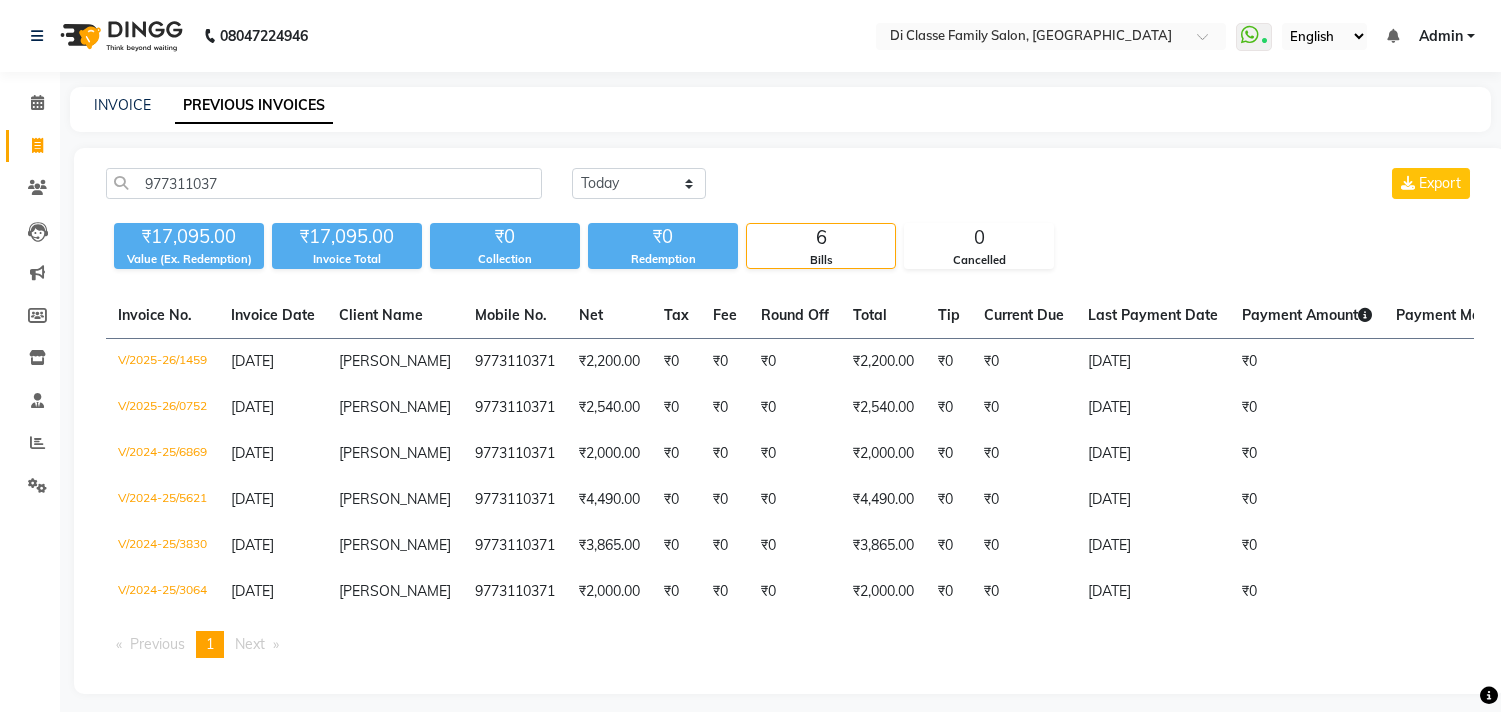 scroll, scrollTop: 0, scrollLeft: 0, axis: both 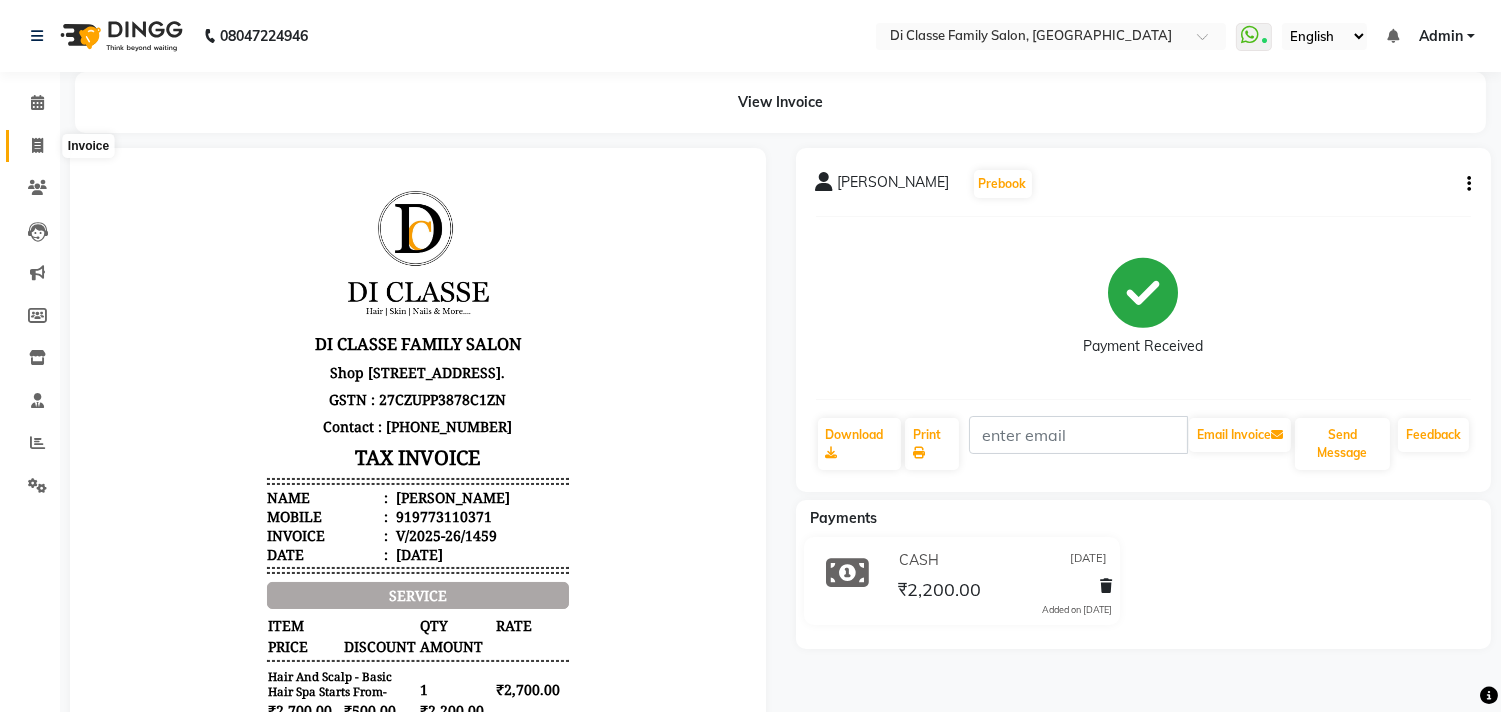click 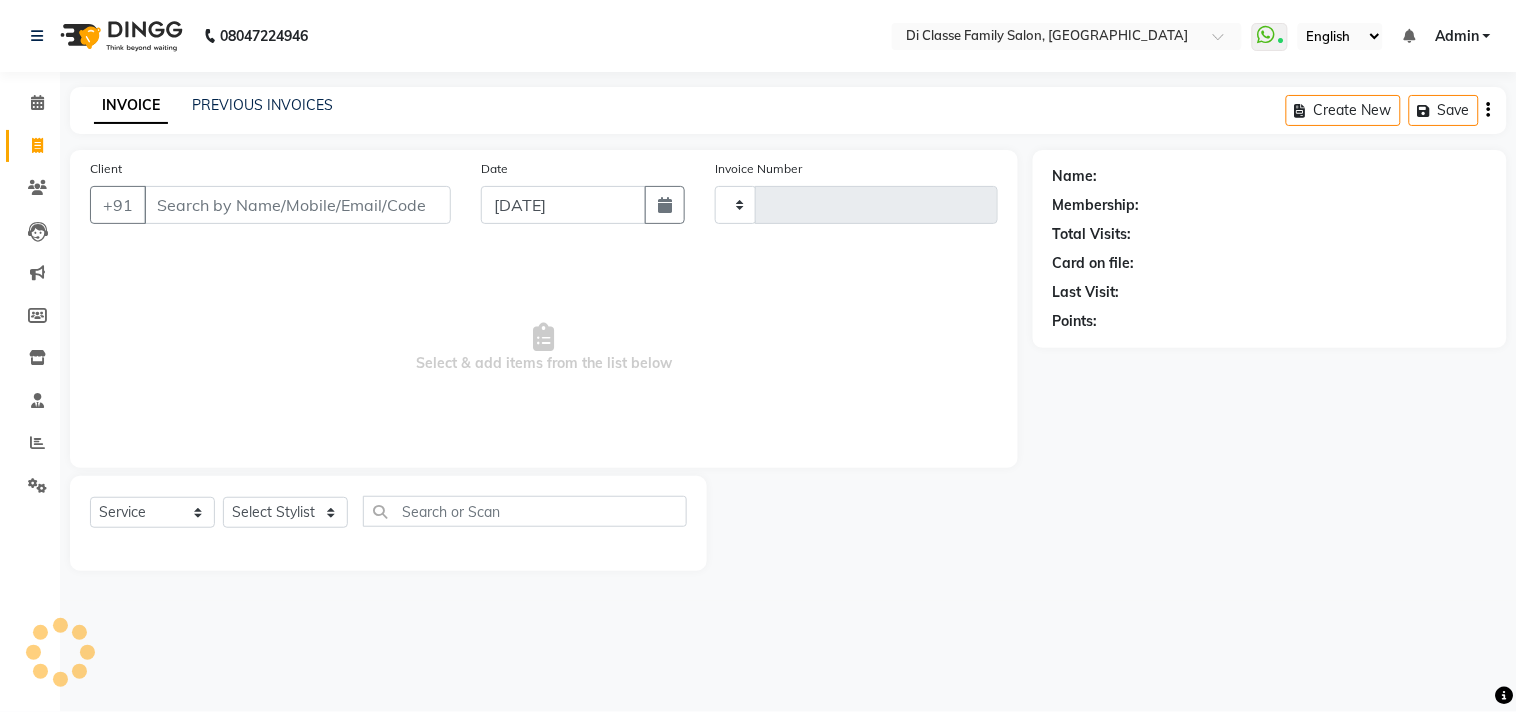 type on "2057" 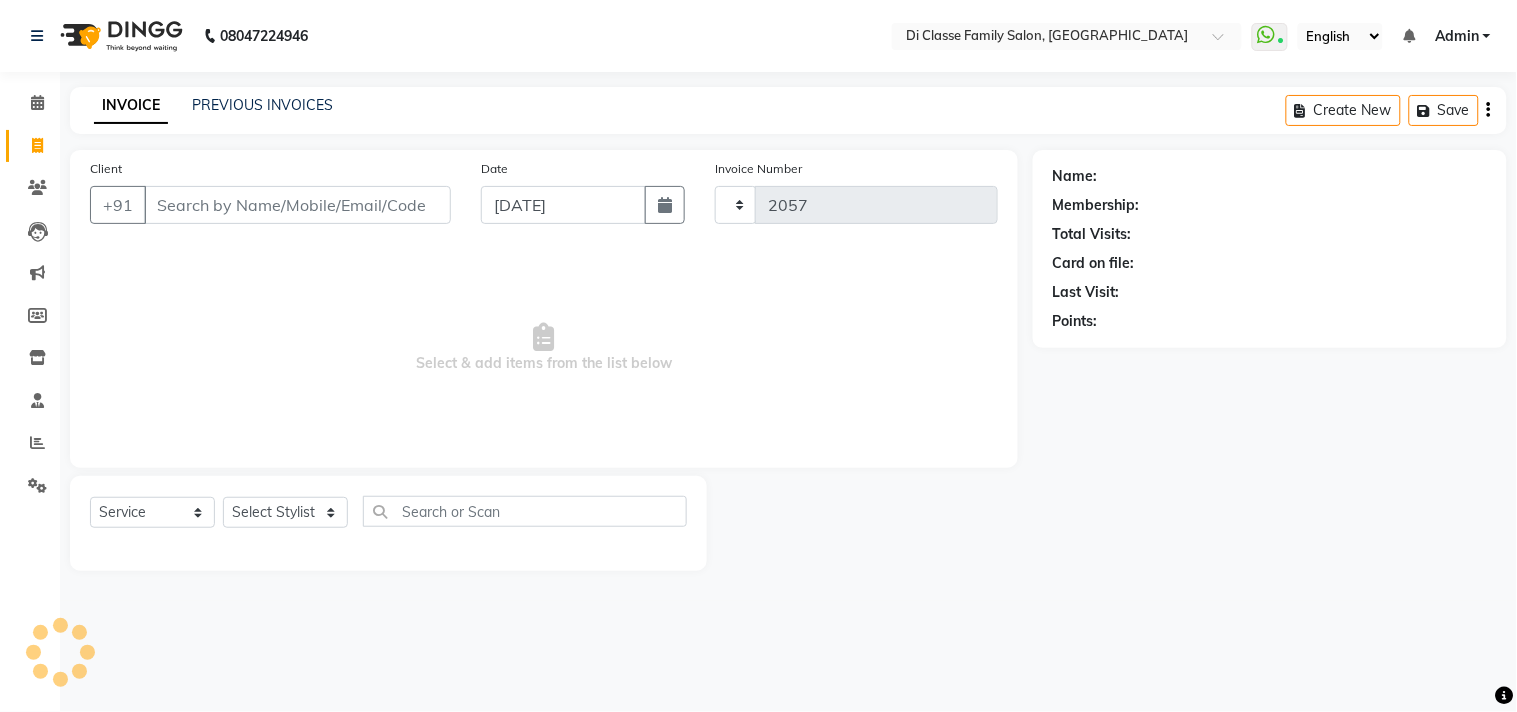 select on "4704" 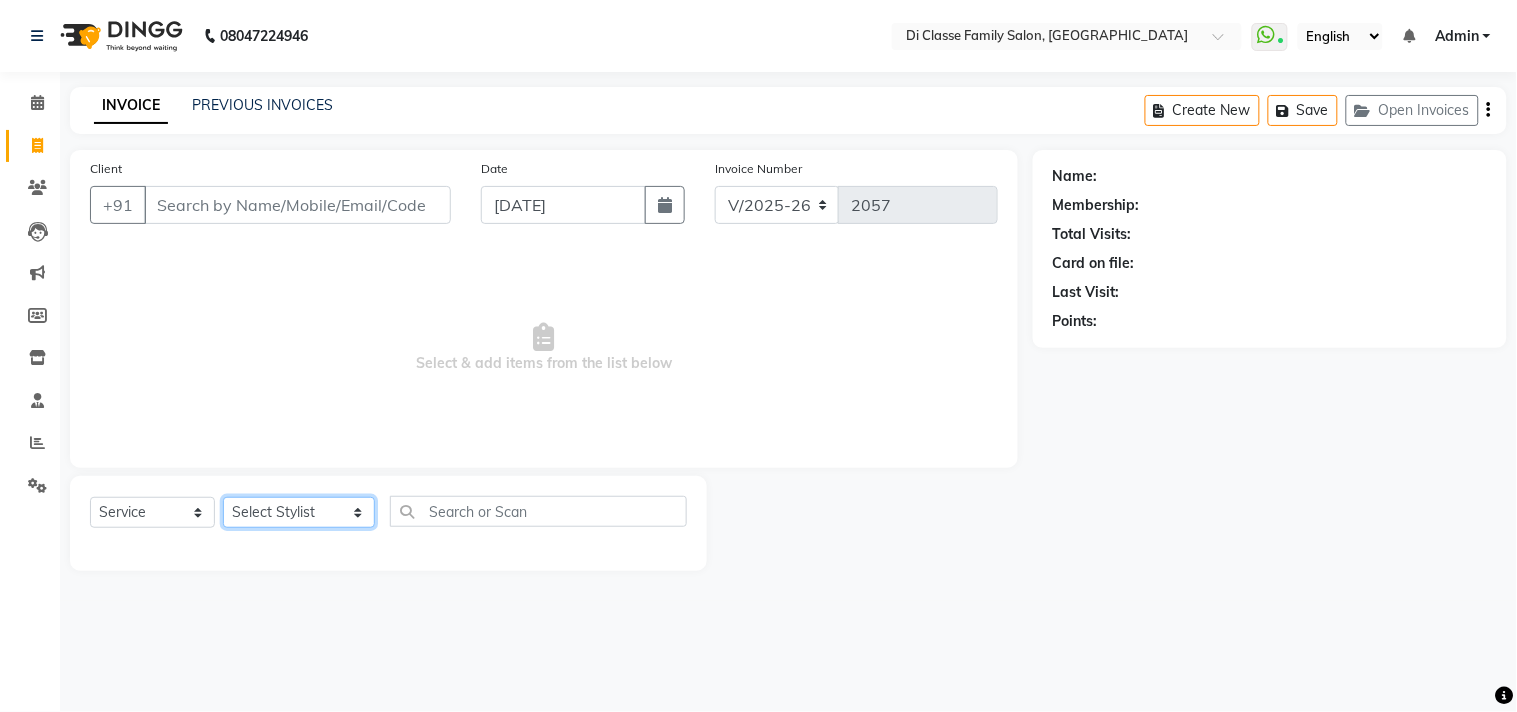 click on "Select Stylist [PERSON_NAME]  [PERSON_NAME]  [PERSON_NAME]  Front Desk Javed [PERSON_NAME]  [PERSON_NAME]  Pooja Jadhav [PERSON_NAME] [PERSON_NAME] [PERSON_NAME] SACHIN [PERSON_NAME] SAHAJAN [PERSON_NAME]  [PERSON_NAME] [PERSON_NAME] [PERSON_NAME] [PERSON_NAME] [PERSON_NAME] [PERSON_NAME] [PERSON_NAME]" 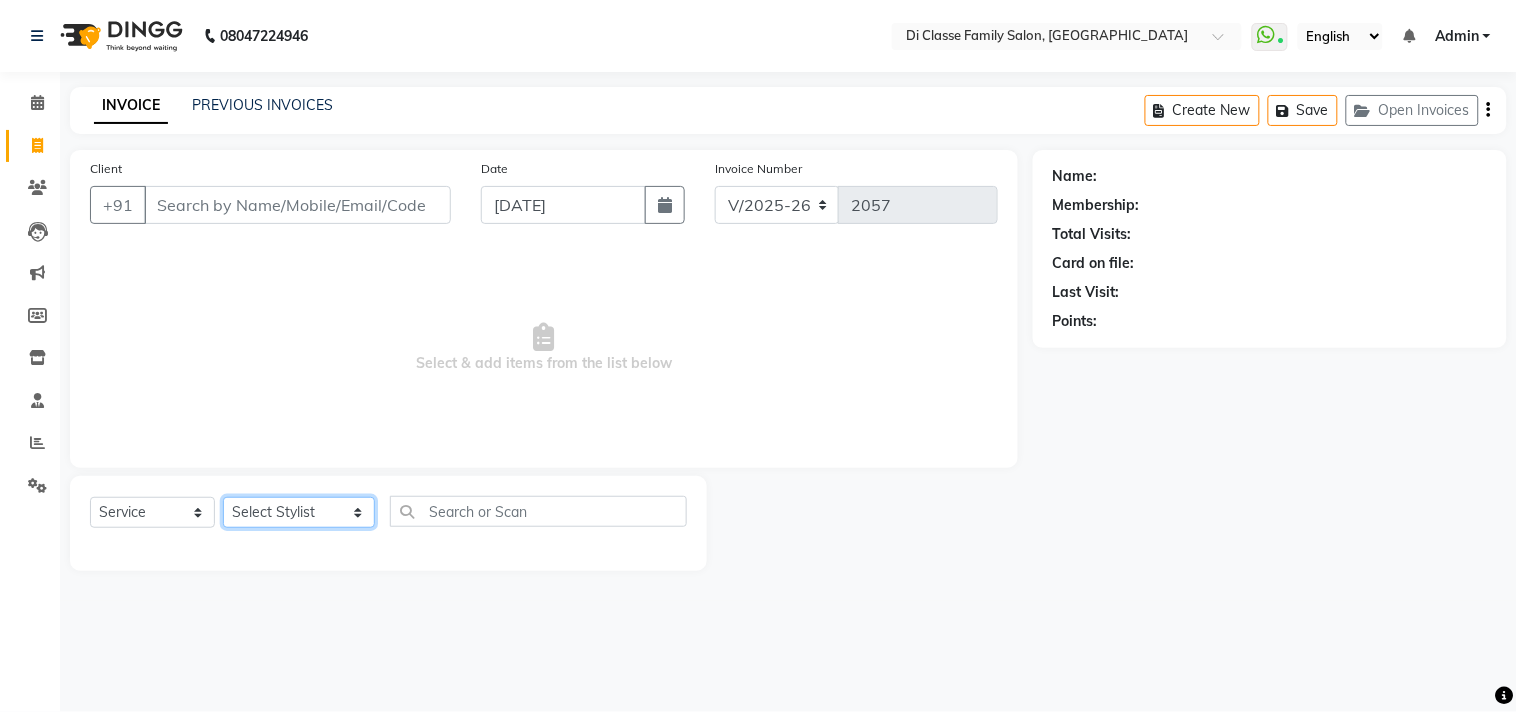 select on "28411" 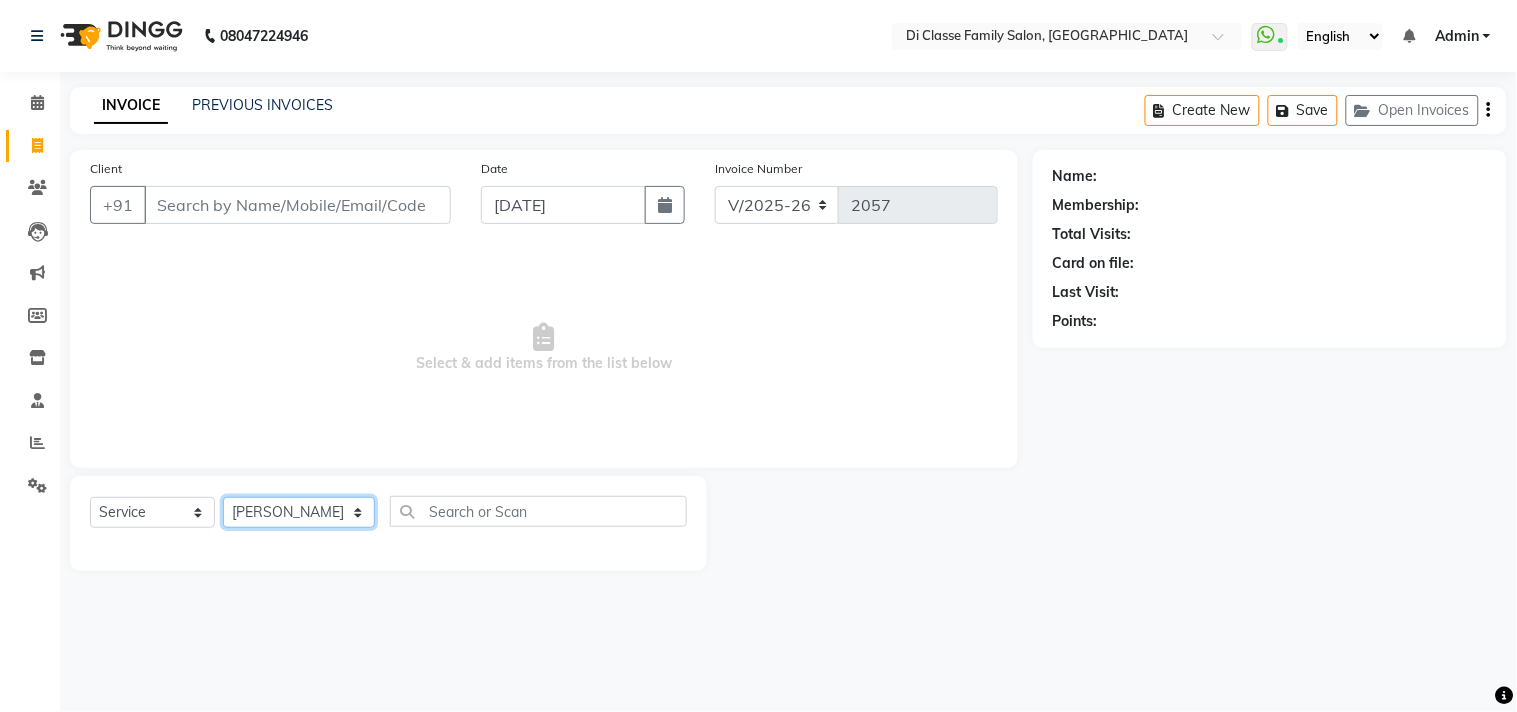 click on "Select Stylist [PERSON_NAME]  [PERSON_NAME]  [PERSON_NAME]  Front Desk Javed [PERSON_NAME]  [PERSON_NAME]  Pooja Jadhav [PERSON_NAME] [PERSON_NAME] [PERSON_NAME] SACHIN [PERSON_NAME] SAHAJAN [PERSON_NAME]  [PERSON_NAME] [PERSON_NAME] [PERSON_NAME] [PERSON_NAME] [PERSON_NAME] [PERSON_NAME] [PERSON_NAME]" 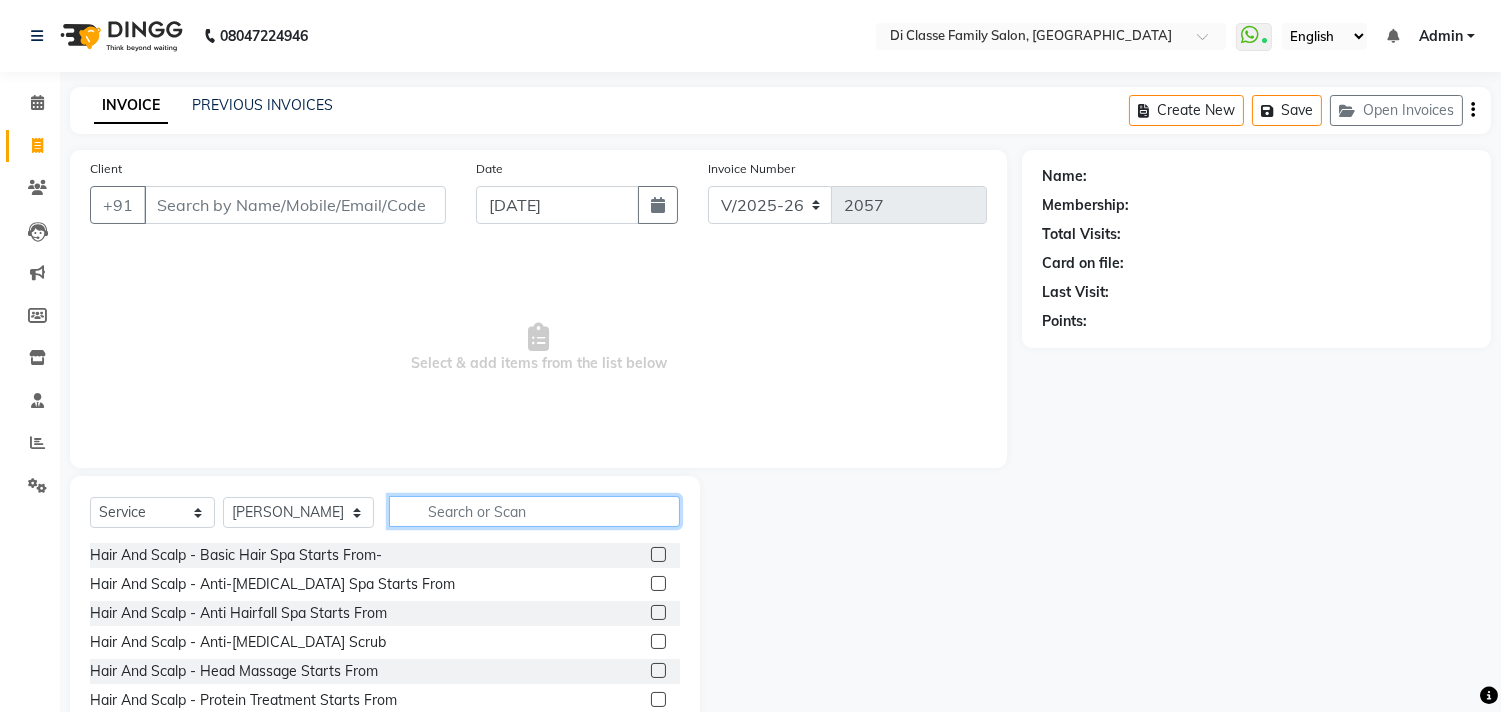 click 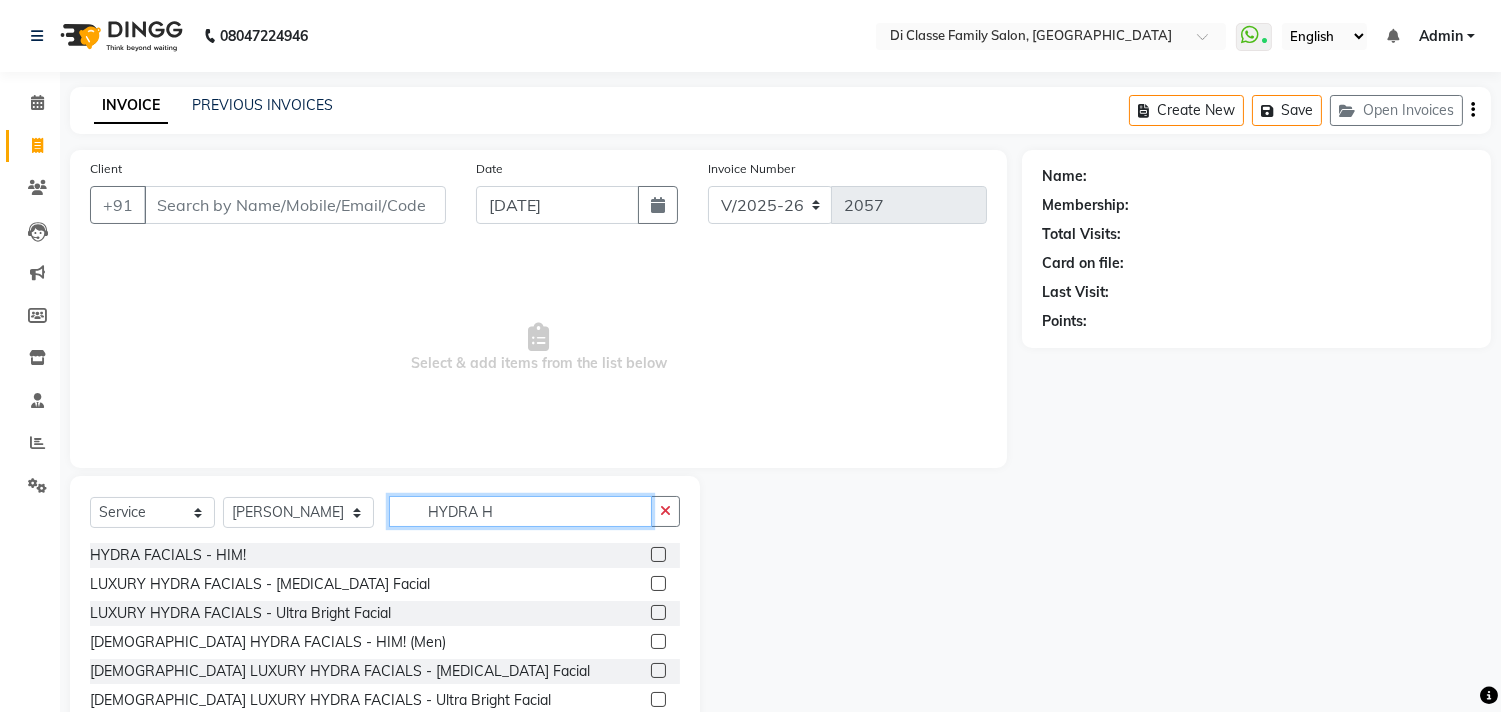 scroll, scrollTop: 3, scrollLeft: 0, axis: vertical 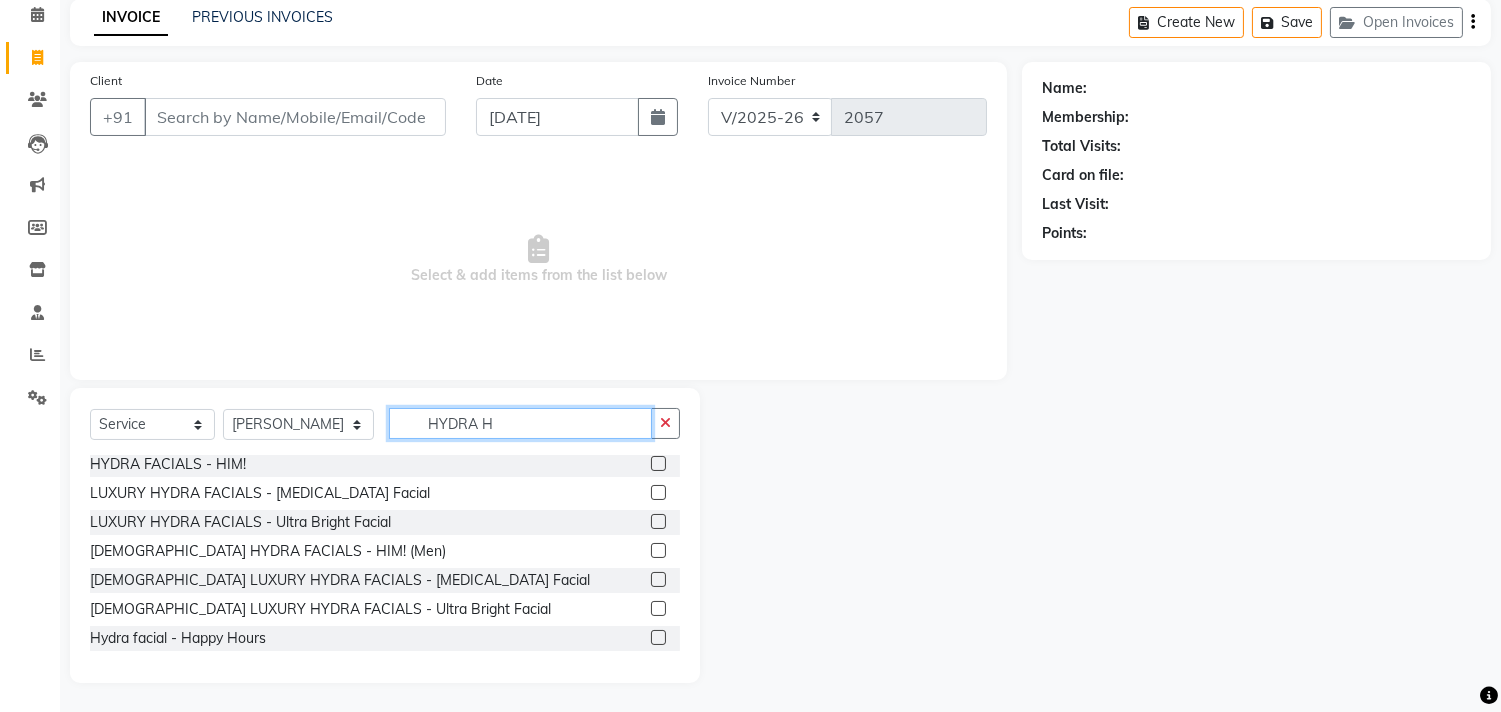 type on "HYDRA H" 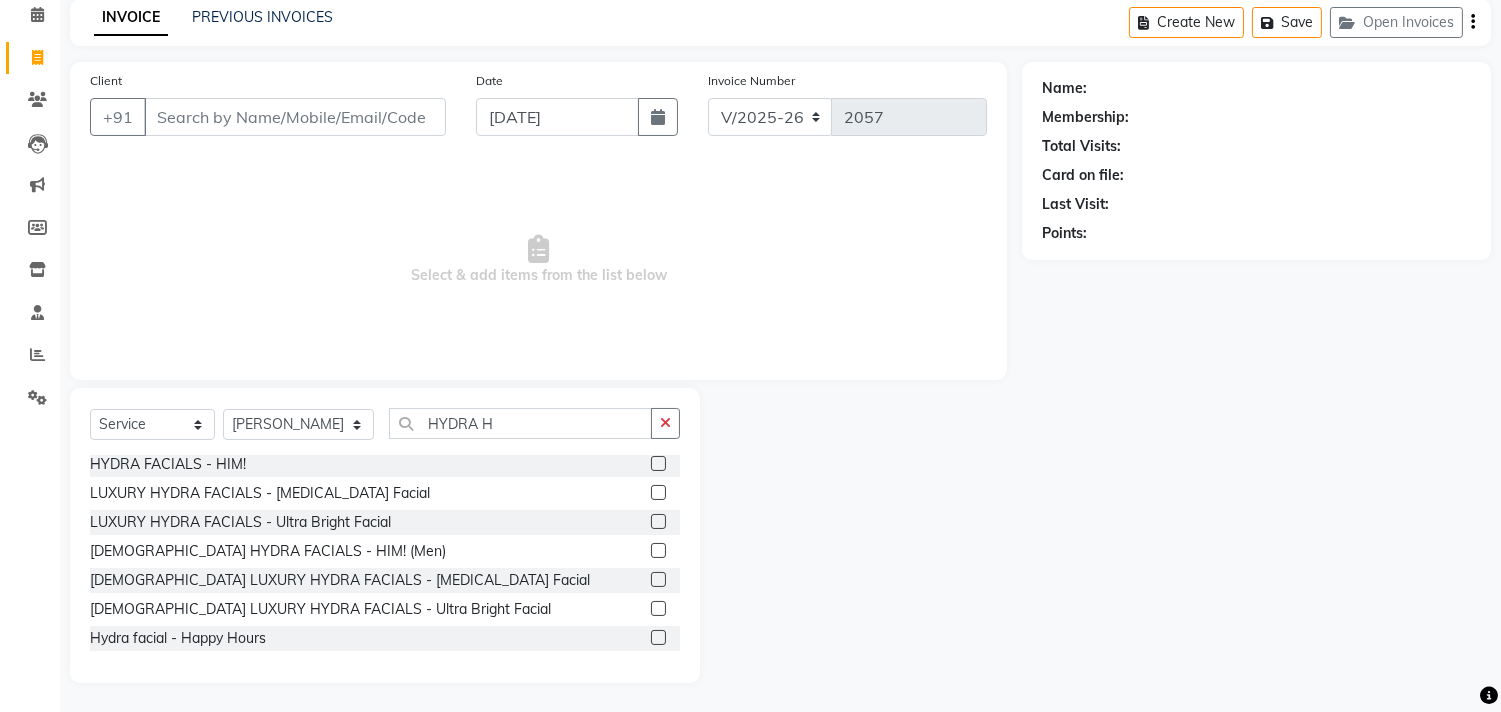 click 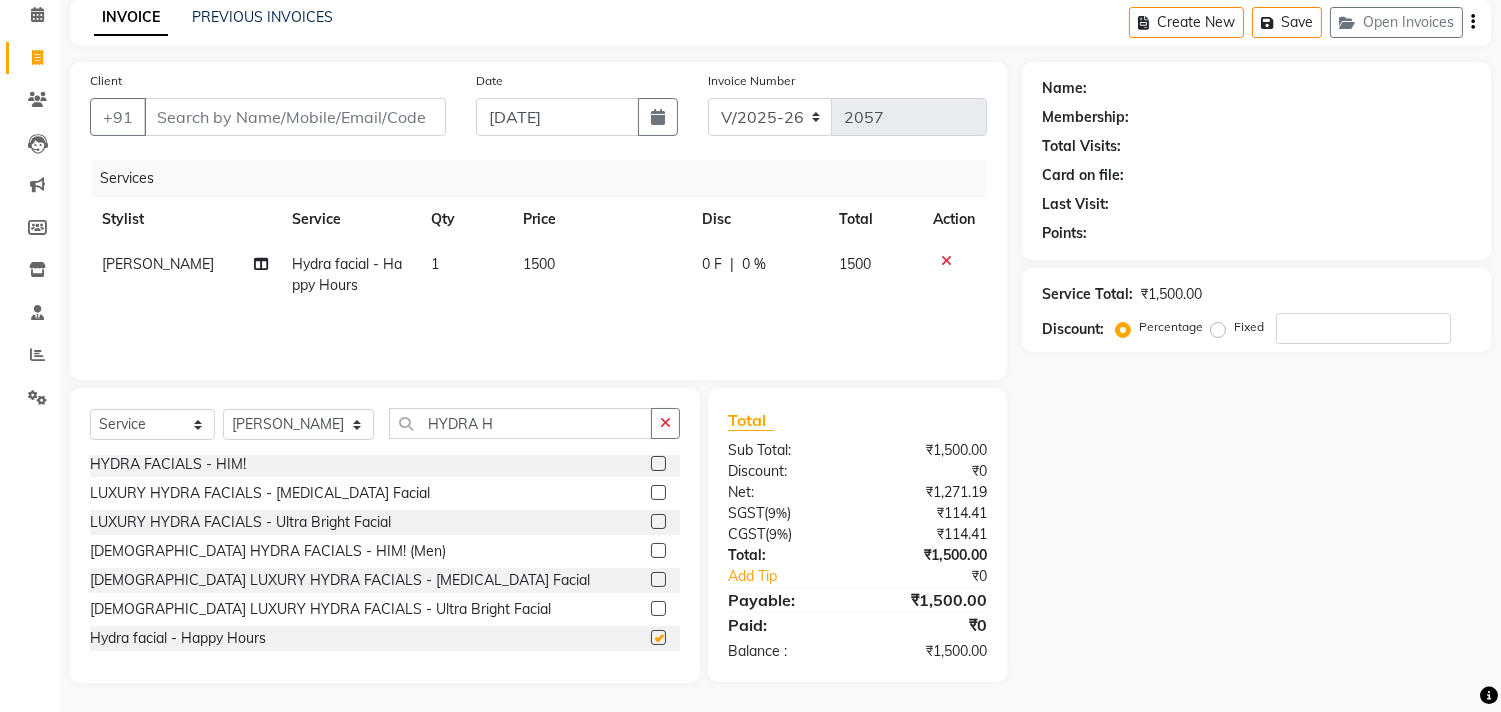 checkbox on "false" 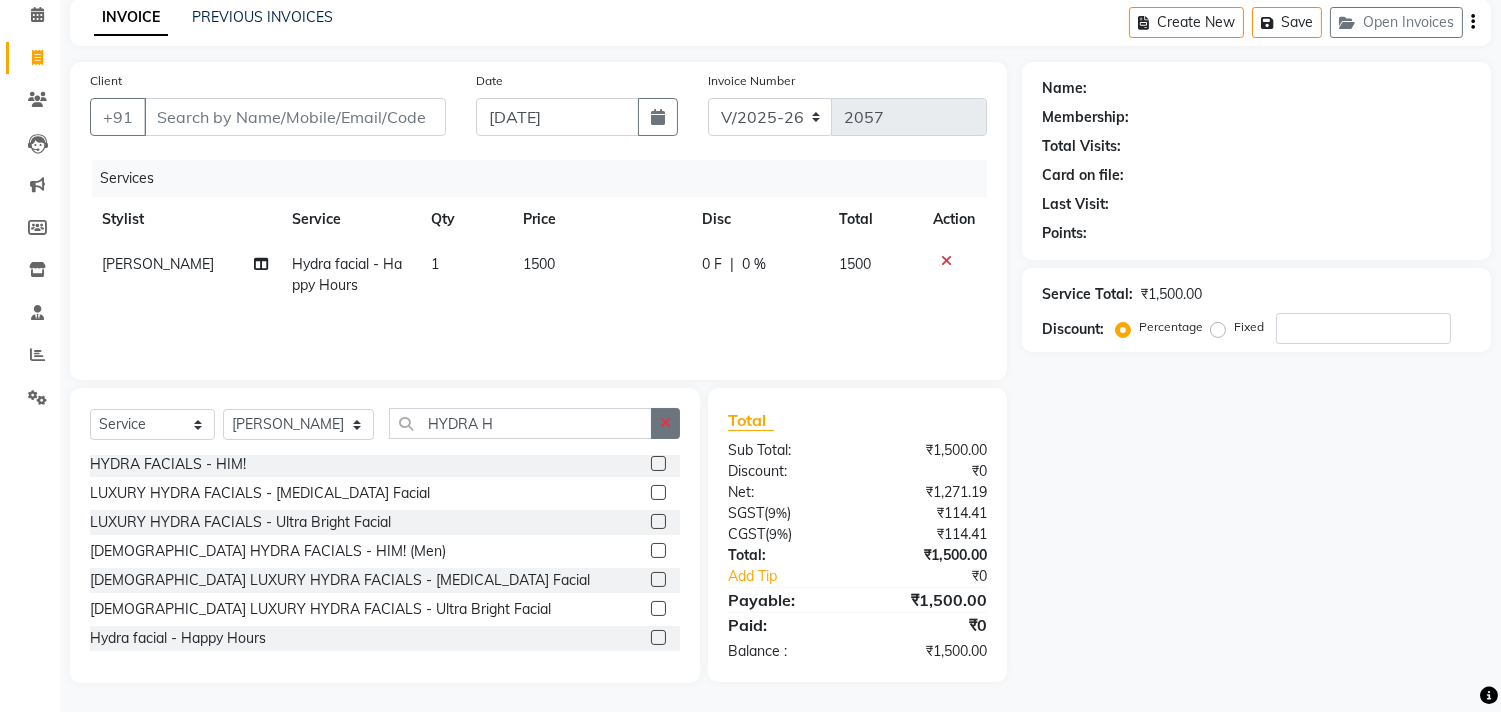 click 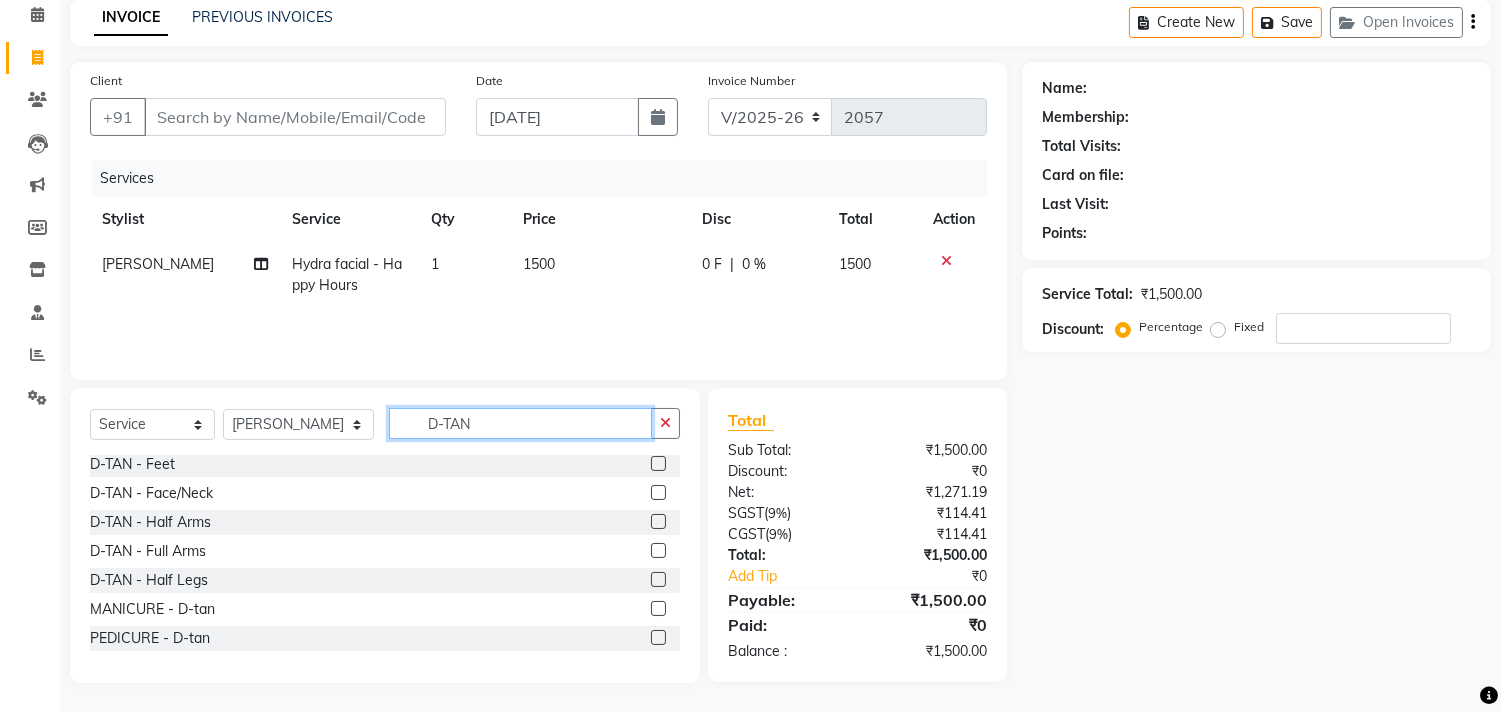 type on "D-TAN" 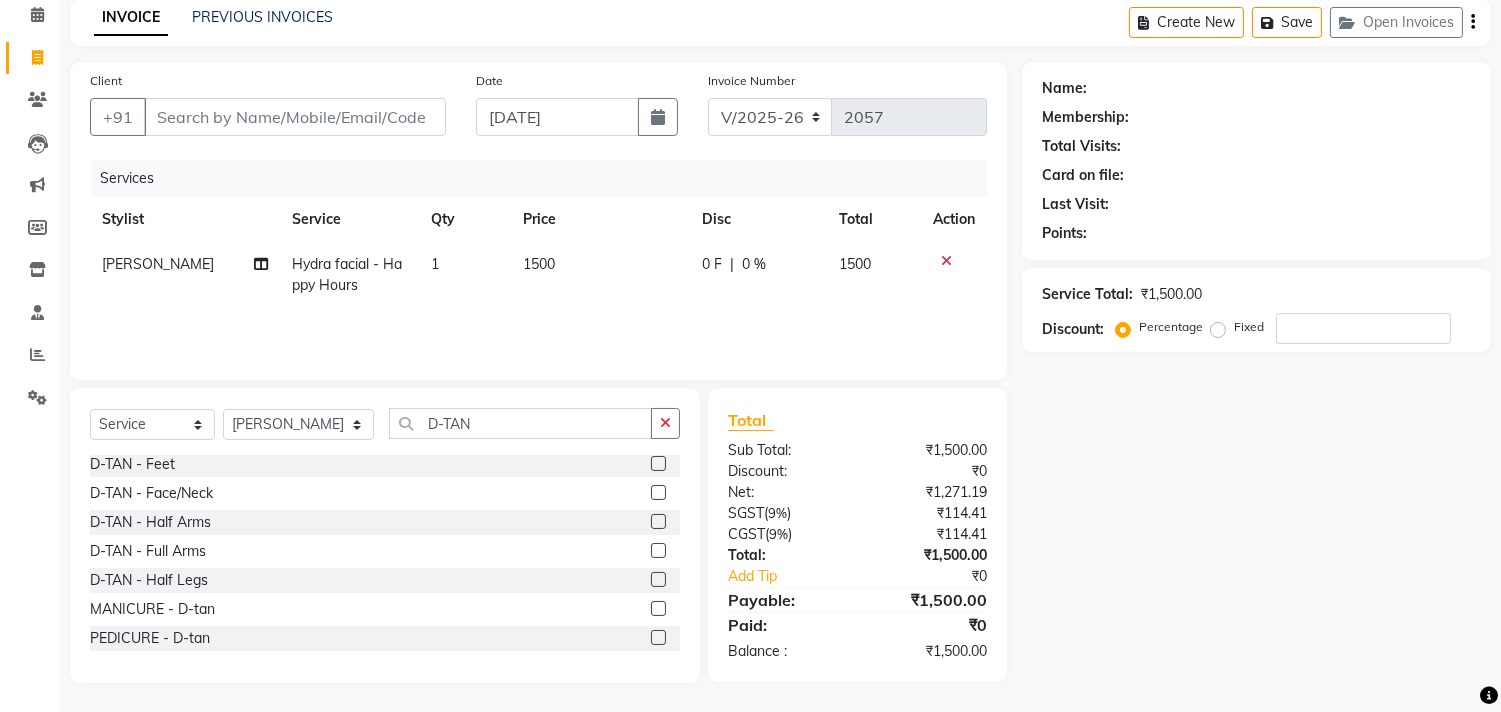 click 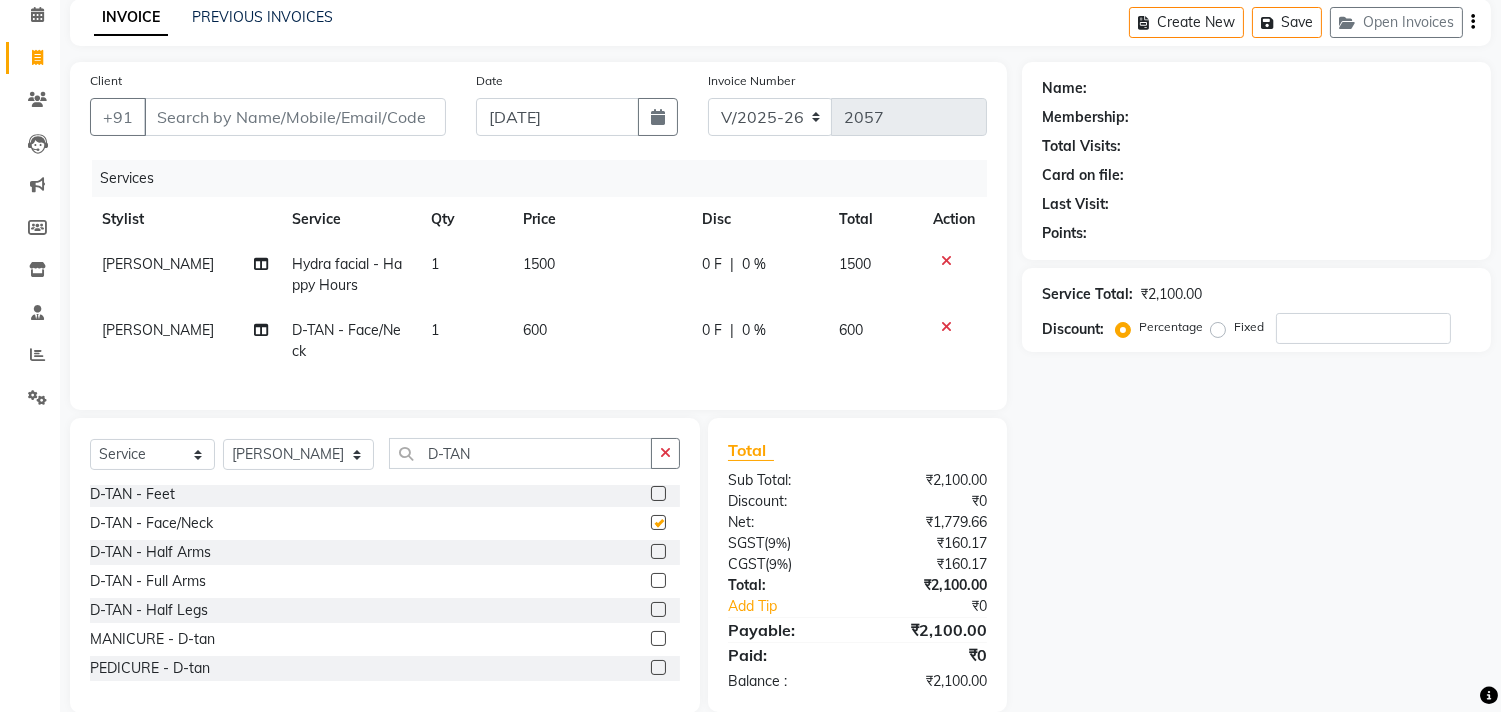 checkbox on "false" 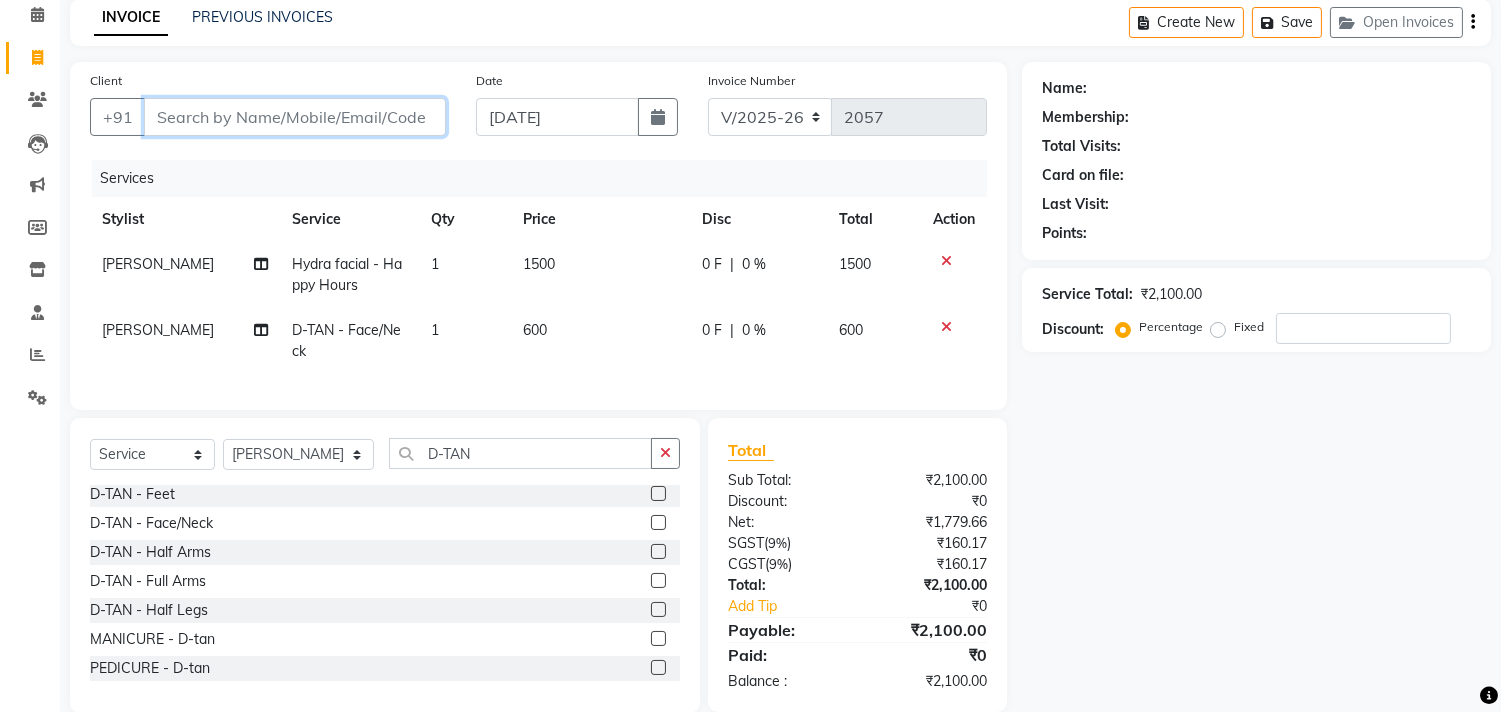 click on "Client" at bounding box center (295, 117) 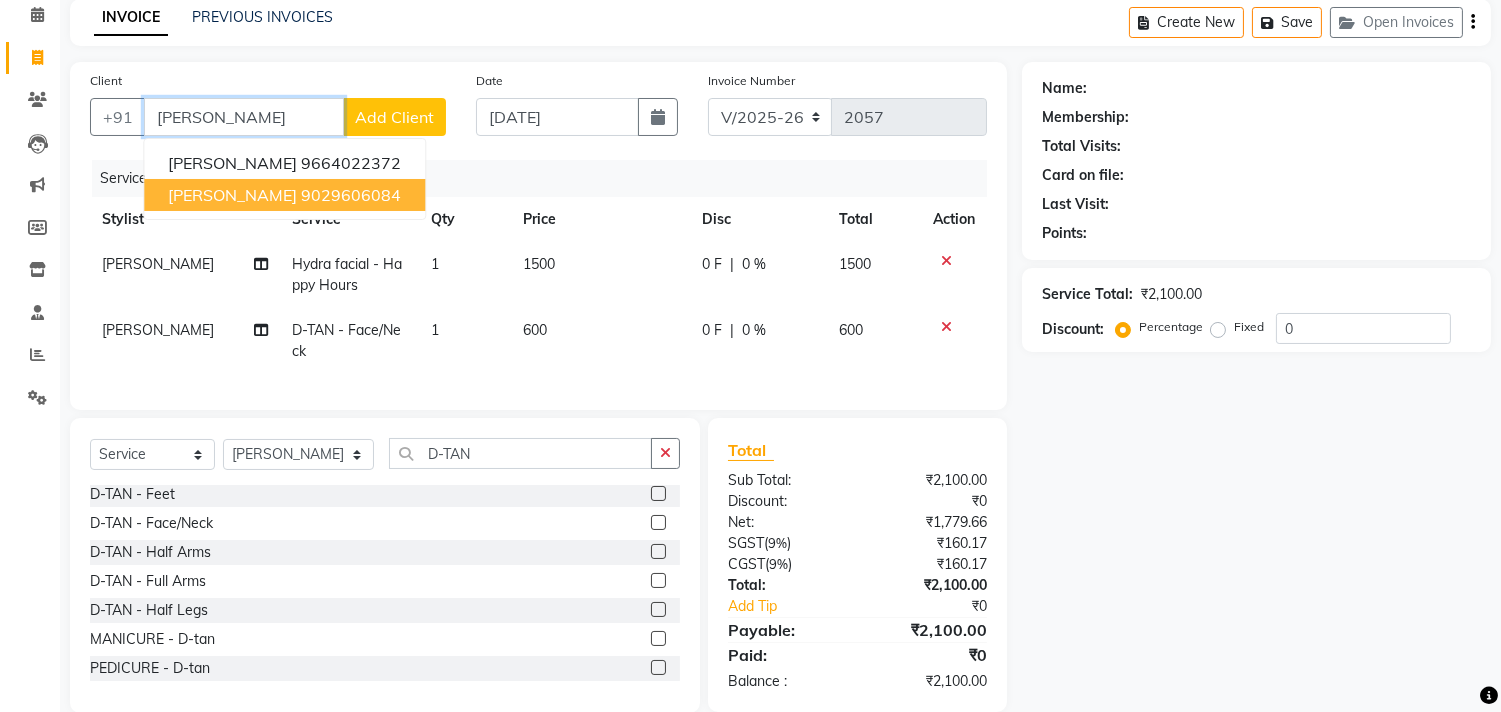 click on "9029606084" at bounding box center (351, 195) 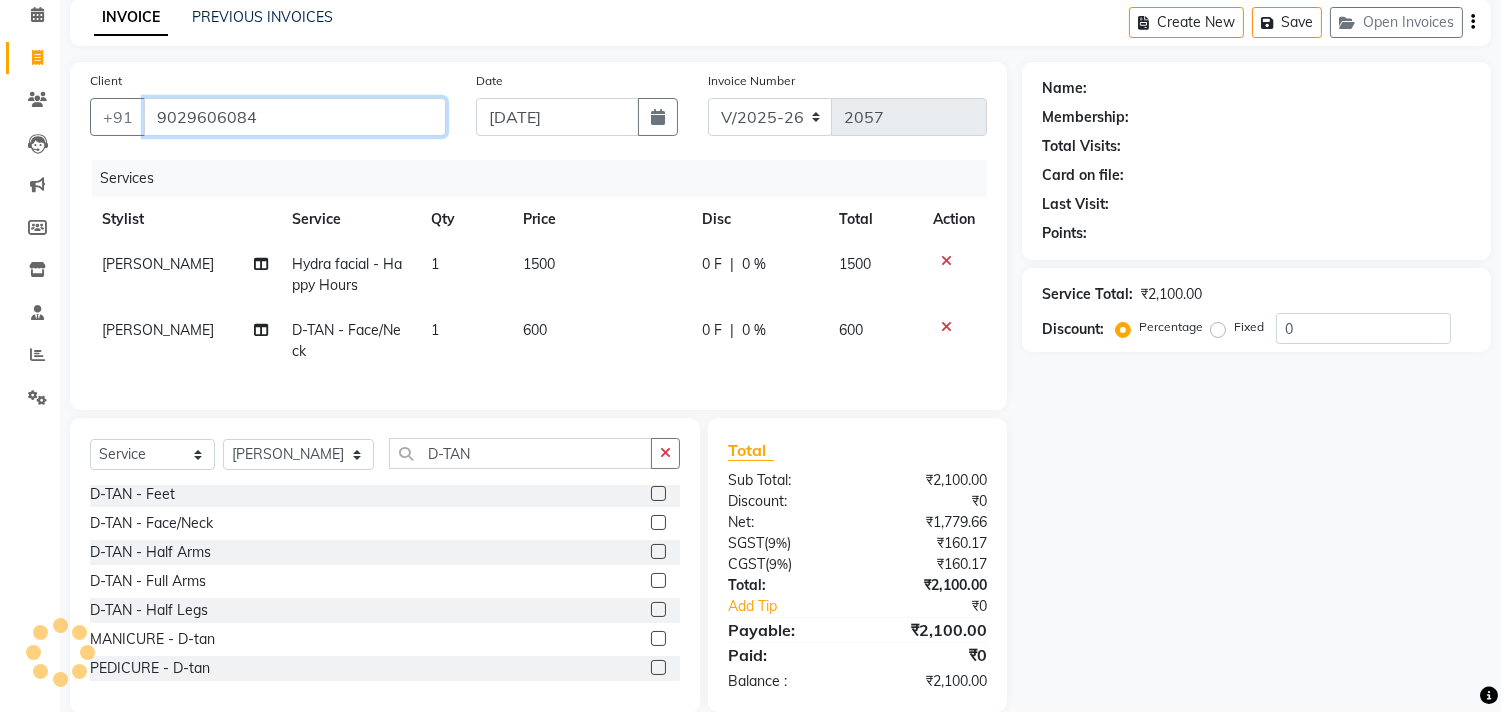 type on "9029606084" 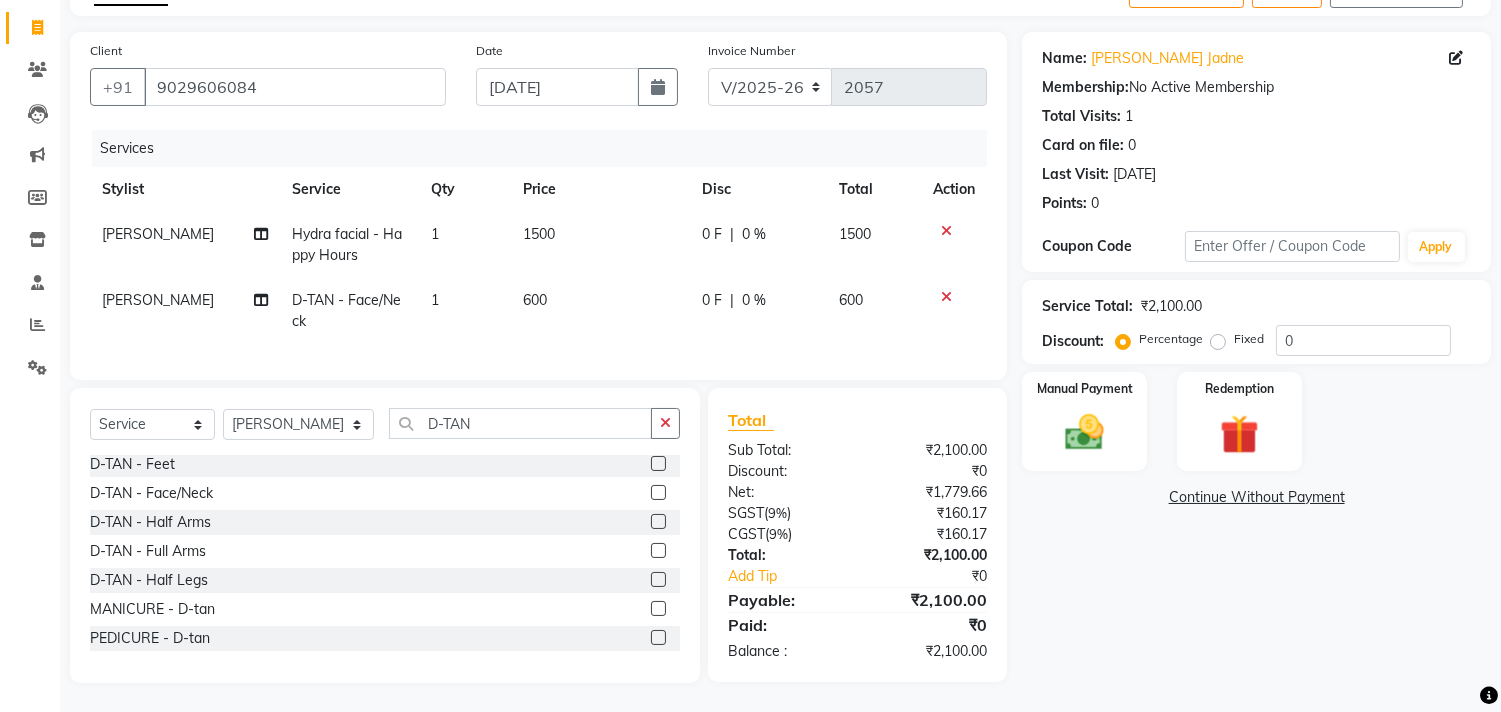 scroll, scrollTop: 135, scrollLeft: 0, axis: vertical 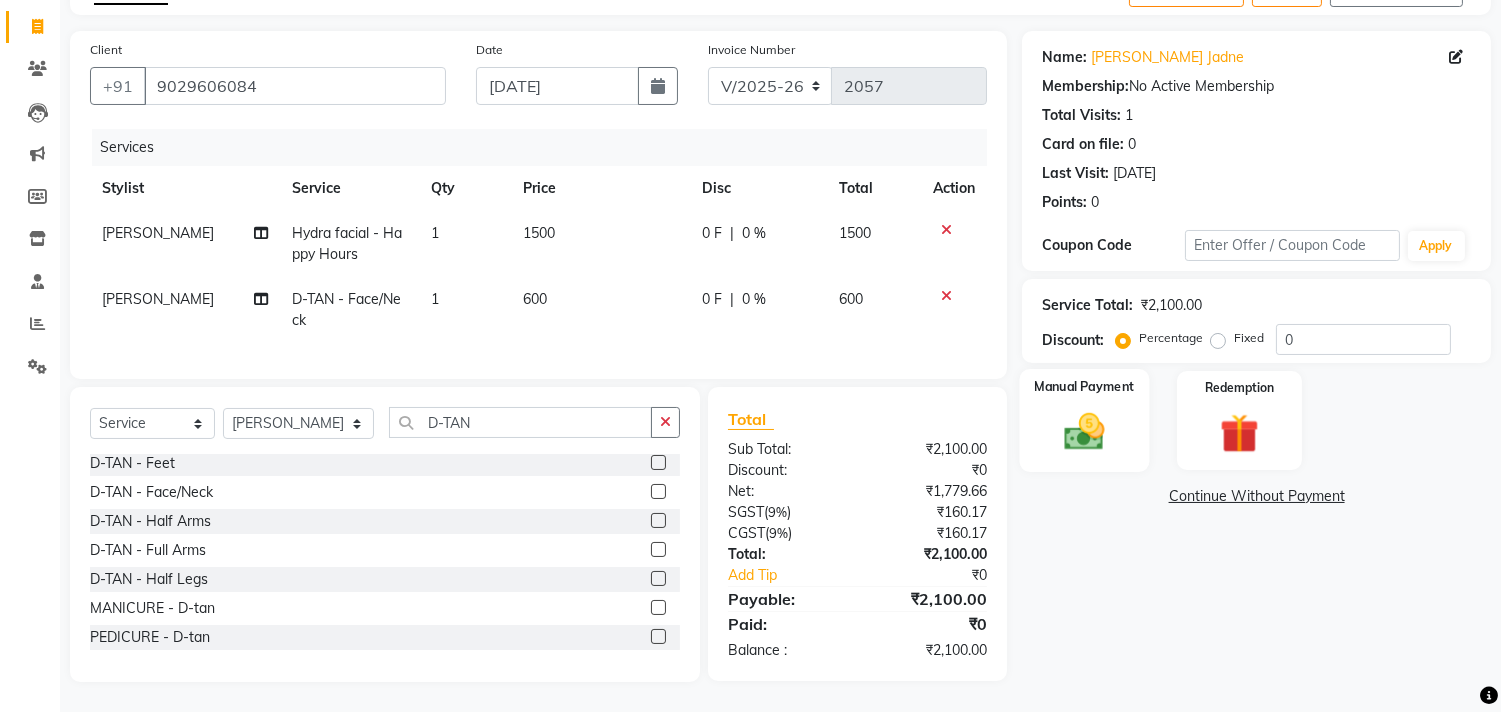 click 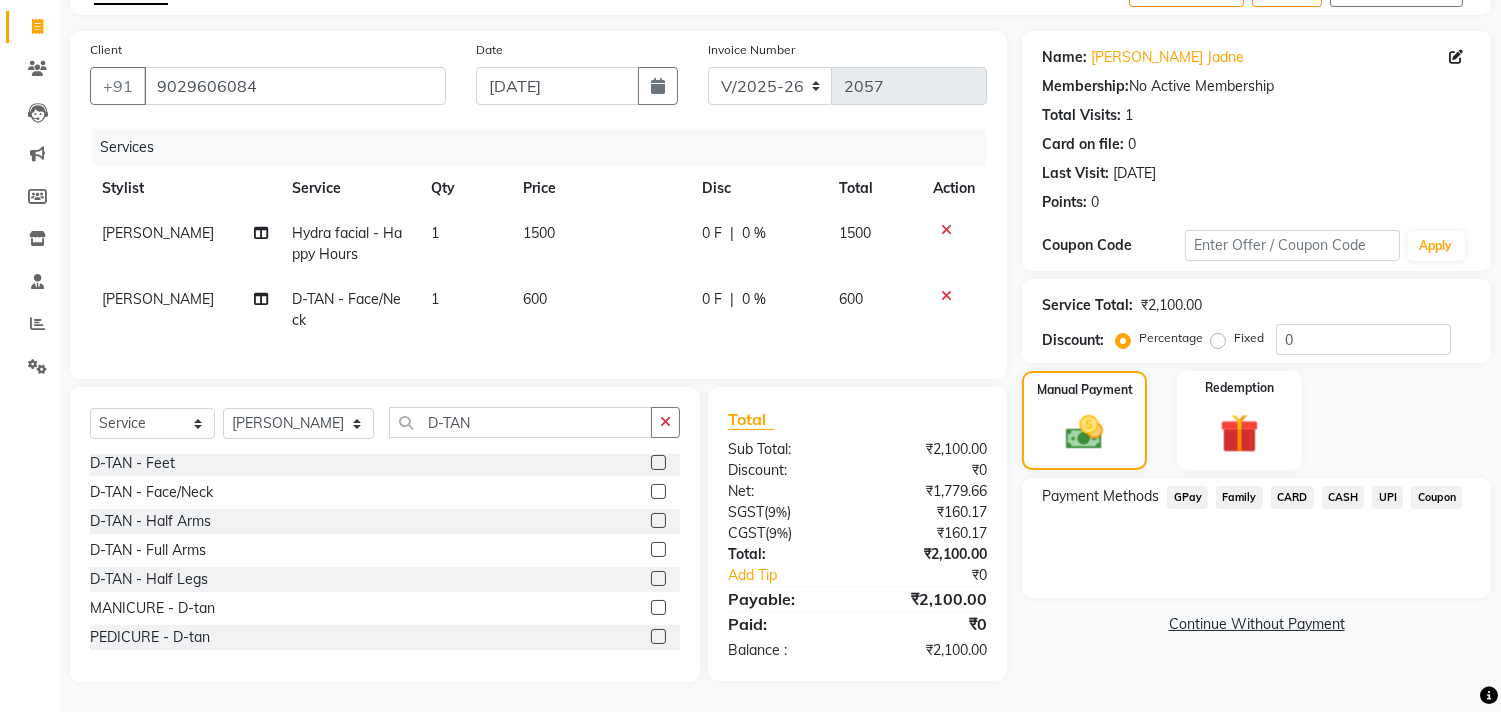 click on "UPI" 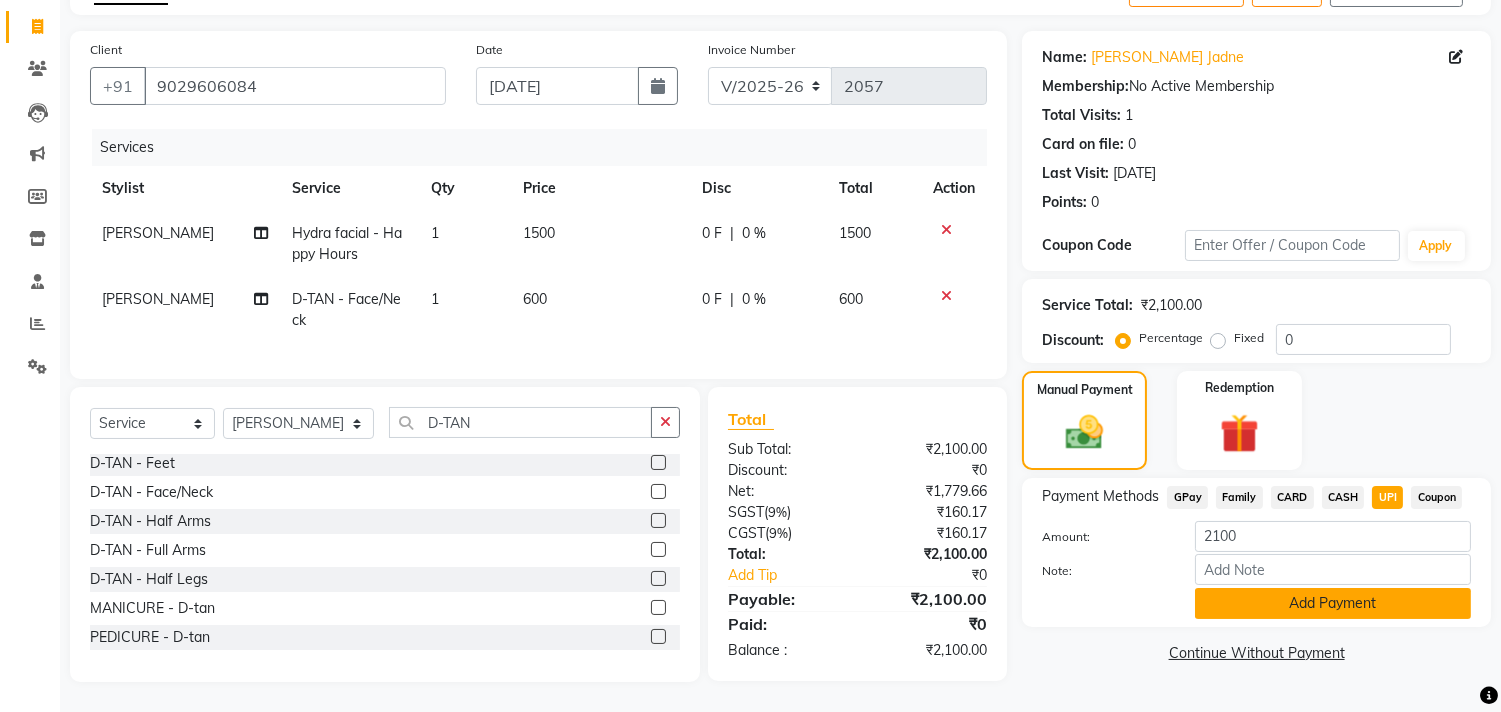 click on "Add Payment" 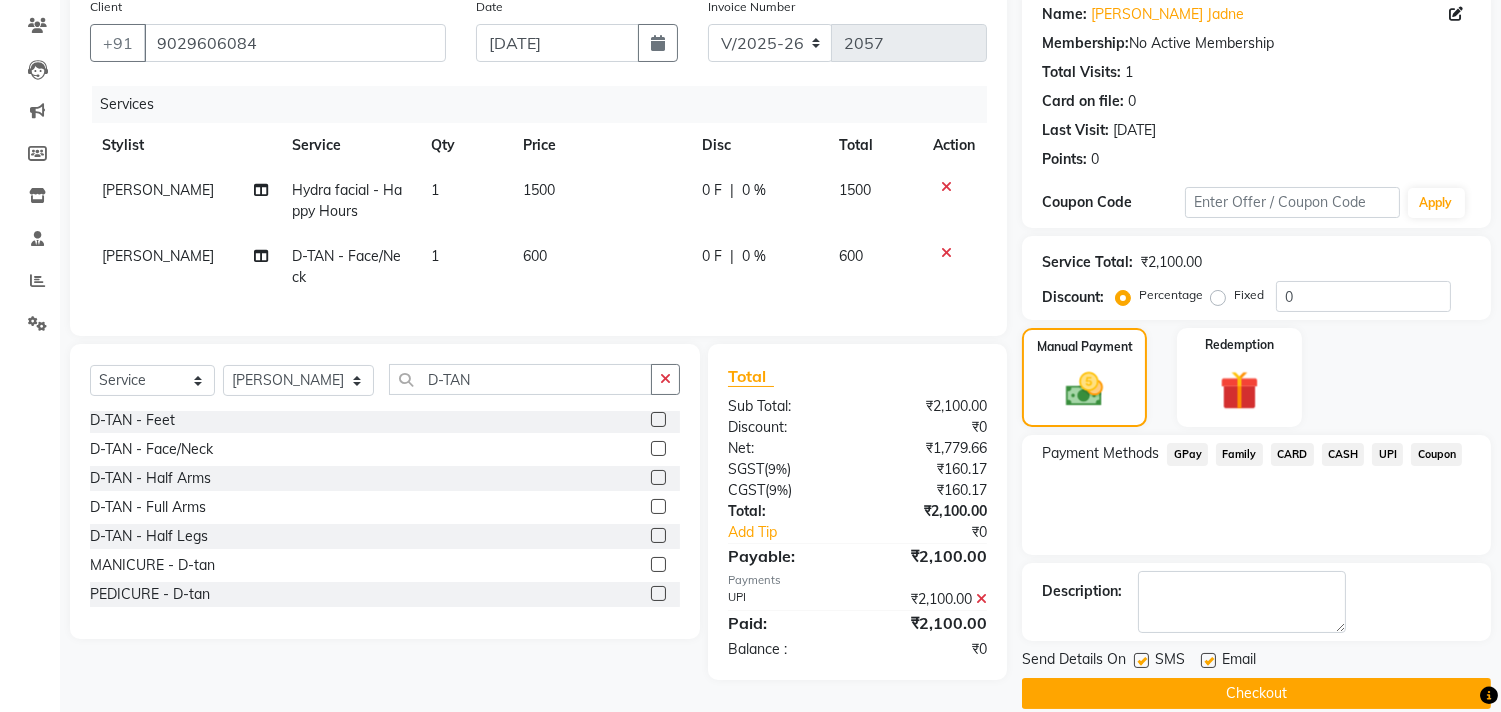 scroll, scrollTop: 187, scrollLeft: 0, axis: vertical 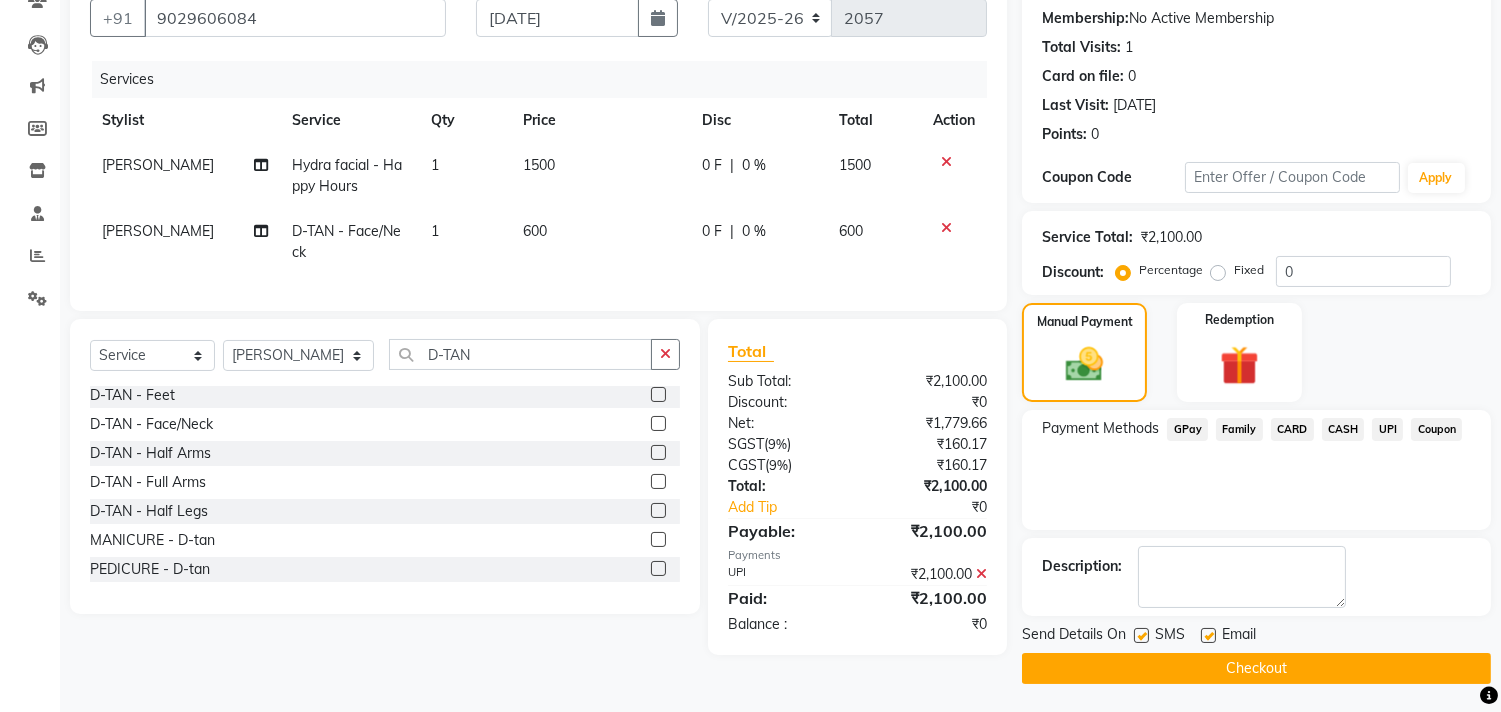 click on "Checkout" 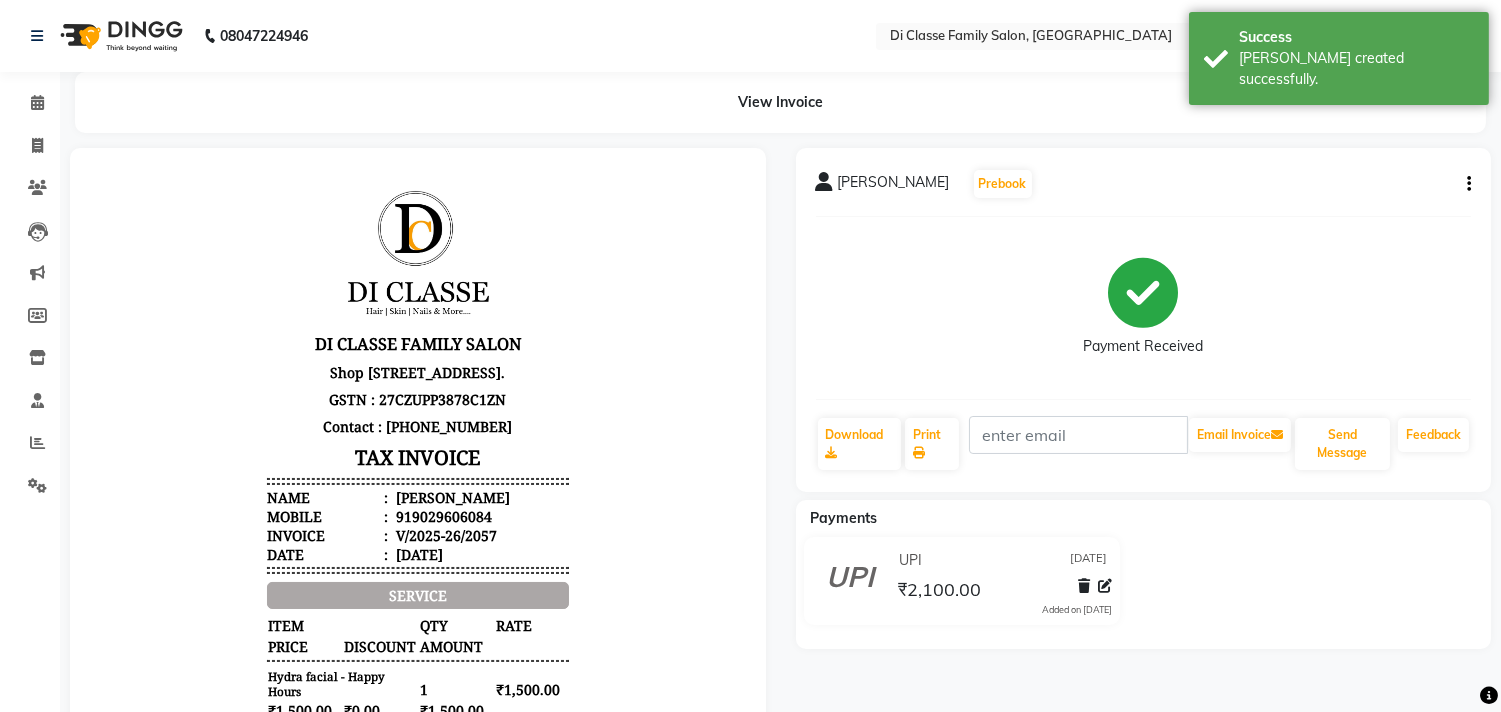 scroll, scrollTop: 0, scrollLeft: 0, axis: both 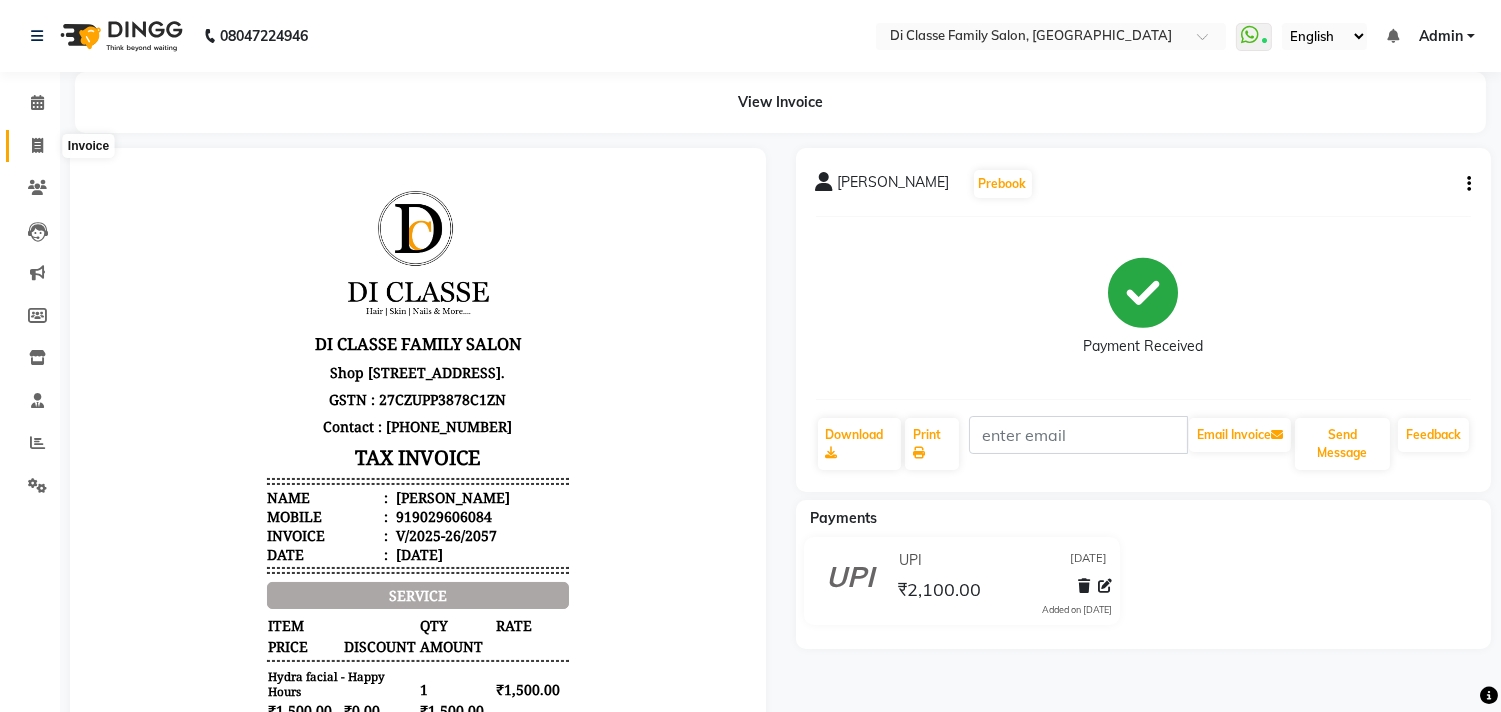click 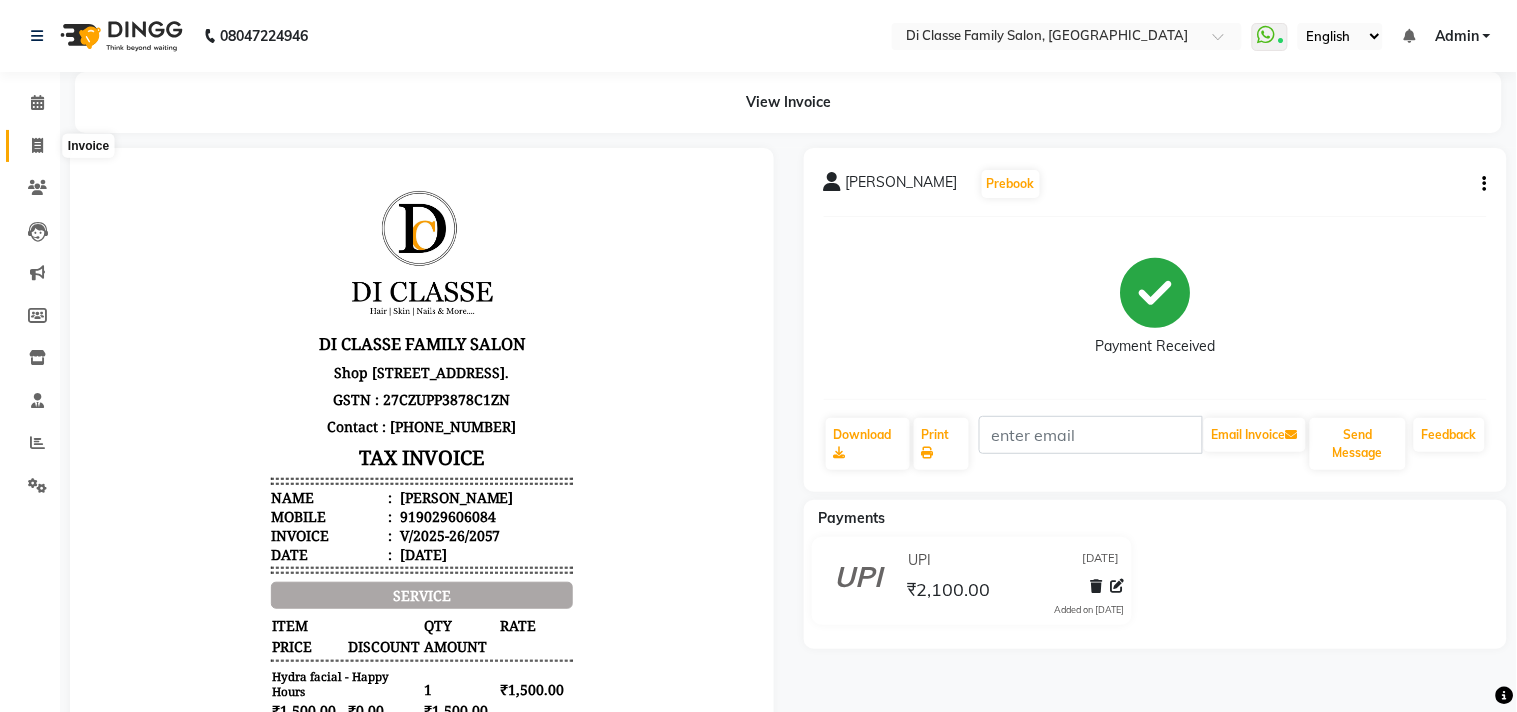 select on "4704" 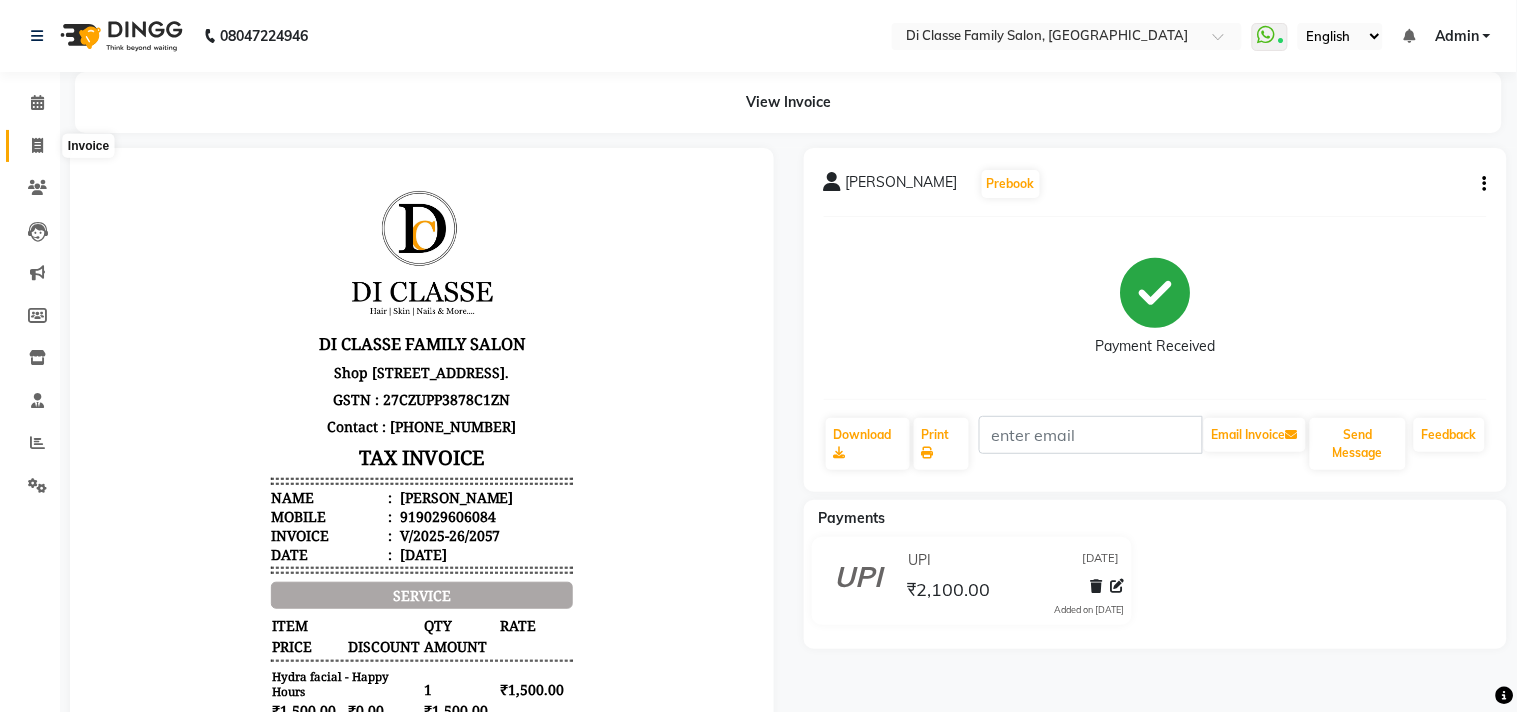 select on "service" 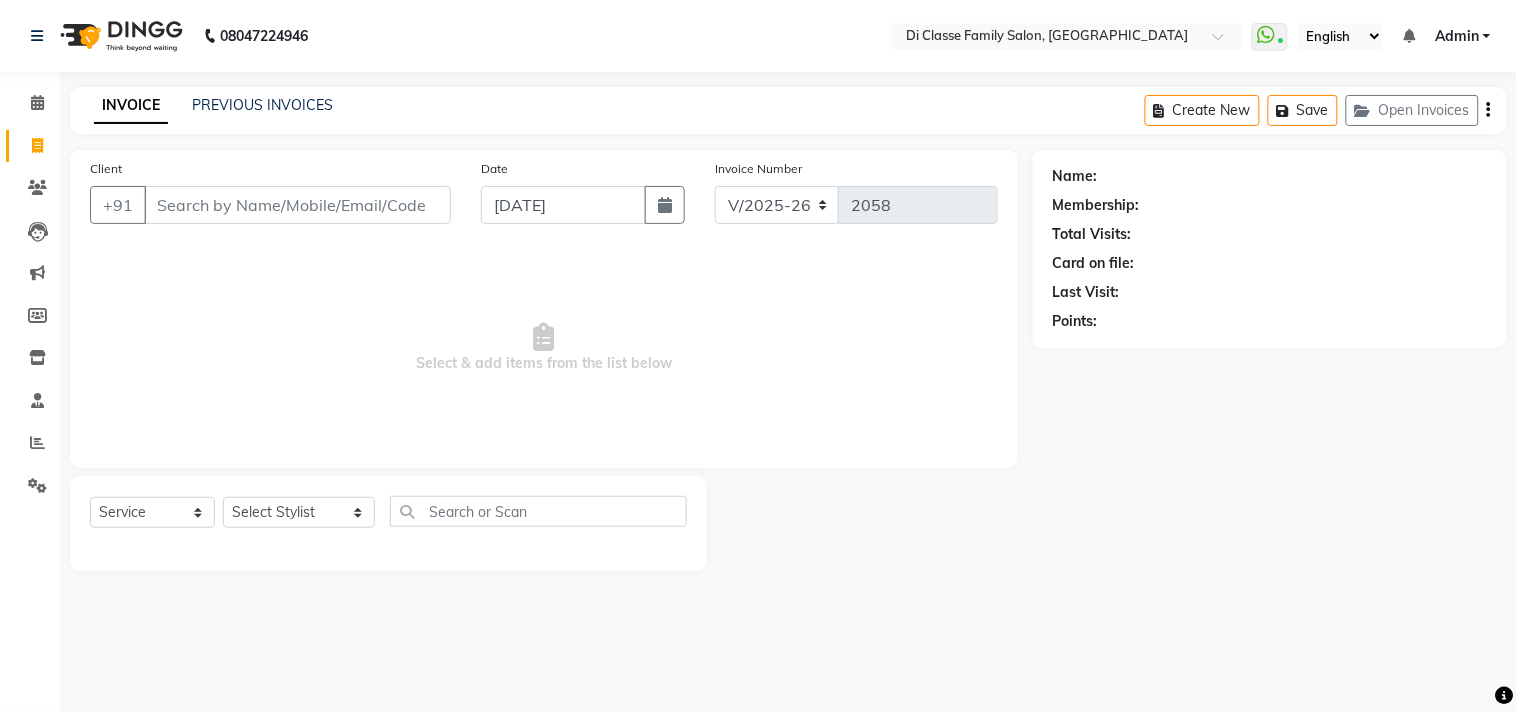 click on "Client" at bounding box center (297, 205) 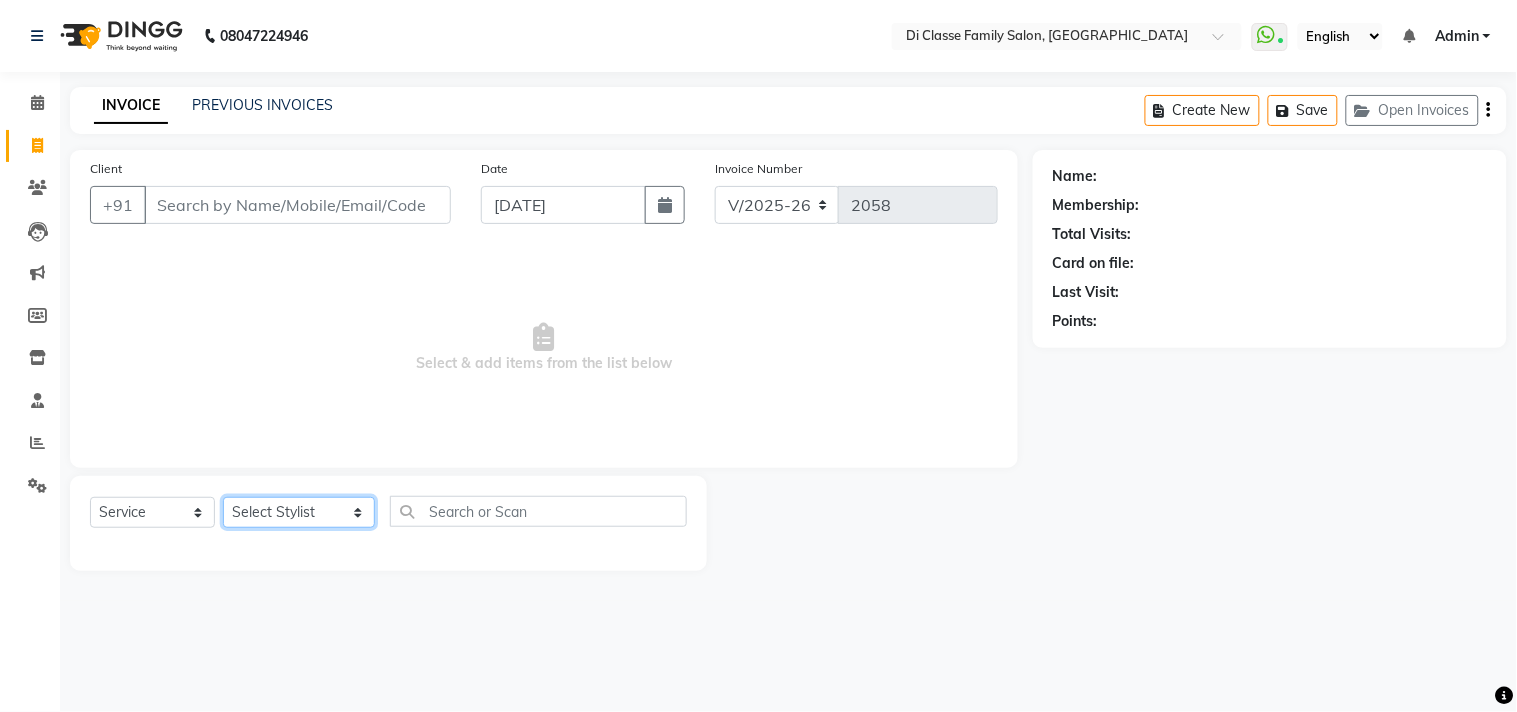 click on "Select Stylist [PERSON_NAME]  [PERSON_NAME]  [PERSON_NAME]  Front Desk Javed [PERSON_NAME]  [PERSON_NAME]  Pooja Jadhav [PERSON_NAME] [PERSON_NAME] [PERSON_NAME] SACHIN [PERSON_NAME] SAHAJAN [PERSON_NAME]  [PERSON_NAME] [PERSON_NAME] [PERSON_NAME] [PERSON_NAME] [PERSON_NAME] [PERSON_NAME] [PERSON_NAME]" 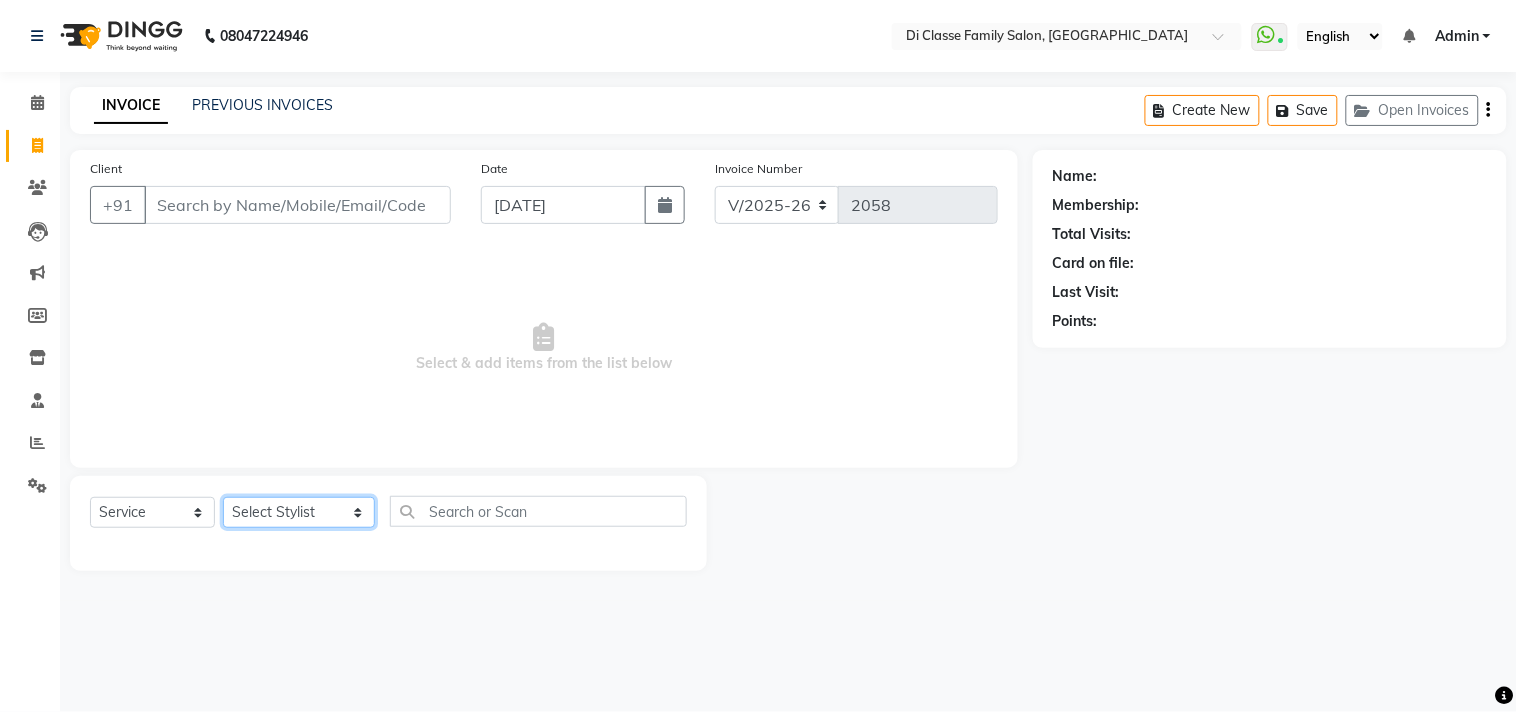 select on "76830" 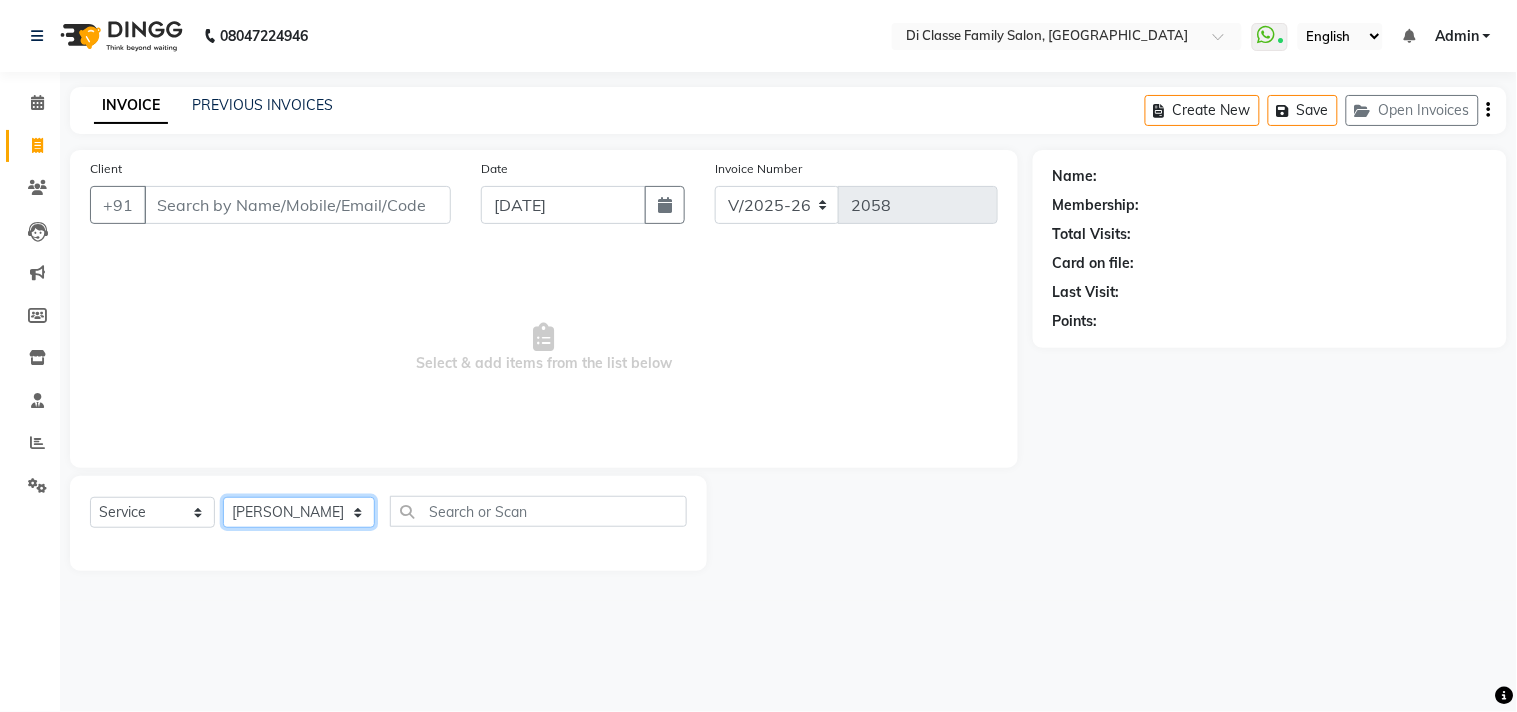 click on "Select Stylist [PERSON_NAME]  [PERSON_NAME]  [PERSON_NAME]  Front Desk Javed [PERSON_NAME]  [PERSON_NAME]  Pooja Jadhav [PERSON_NAME] [PERSON_NAME] [PERSON_NAME] SACHIN [PERSON_NAME] SAHAJAN [PERSON_NAME]  [PERSON_NAME] [PERSON_NAME] [PERSON_NAME] [PERSON_NAME] [PERSON_NAME] [PERSON_NAME] [PERSON_NAME]" 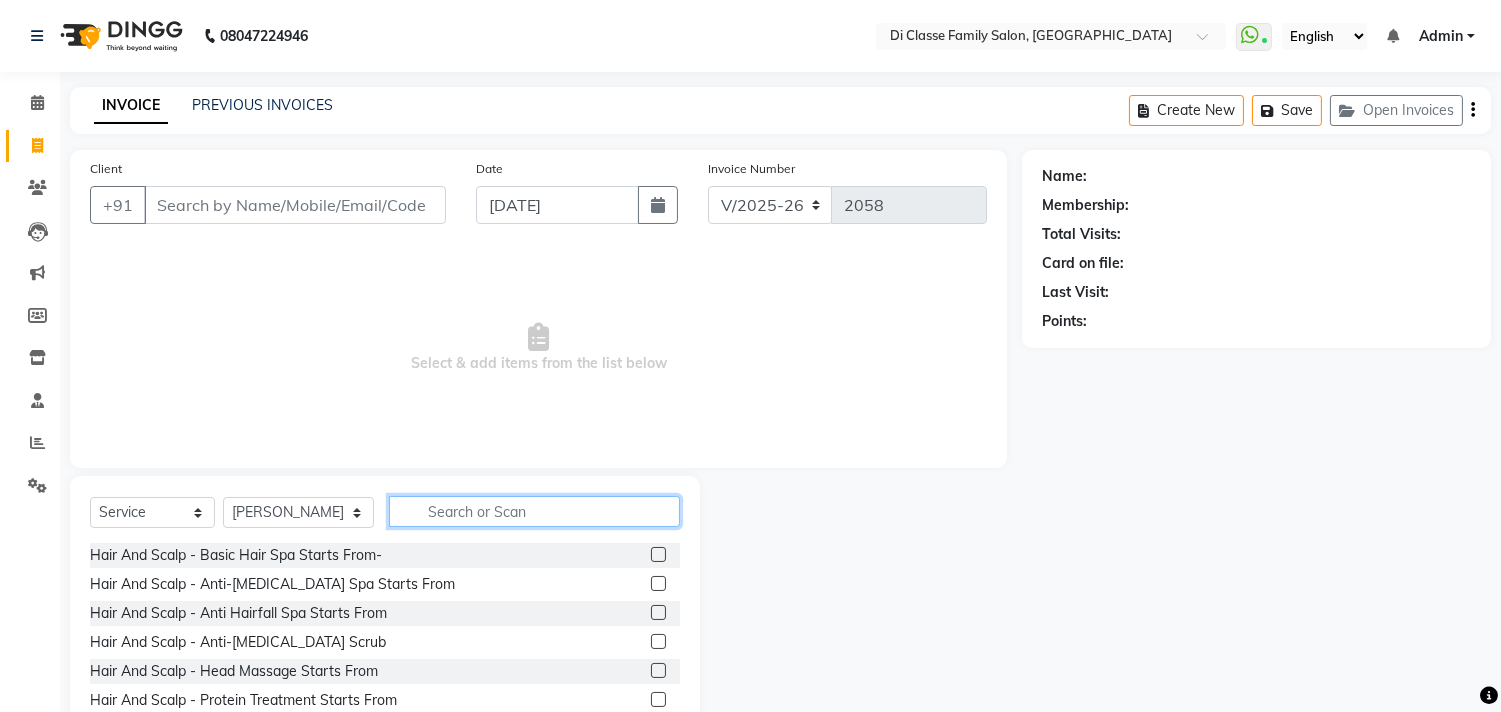 click 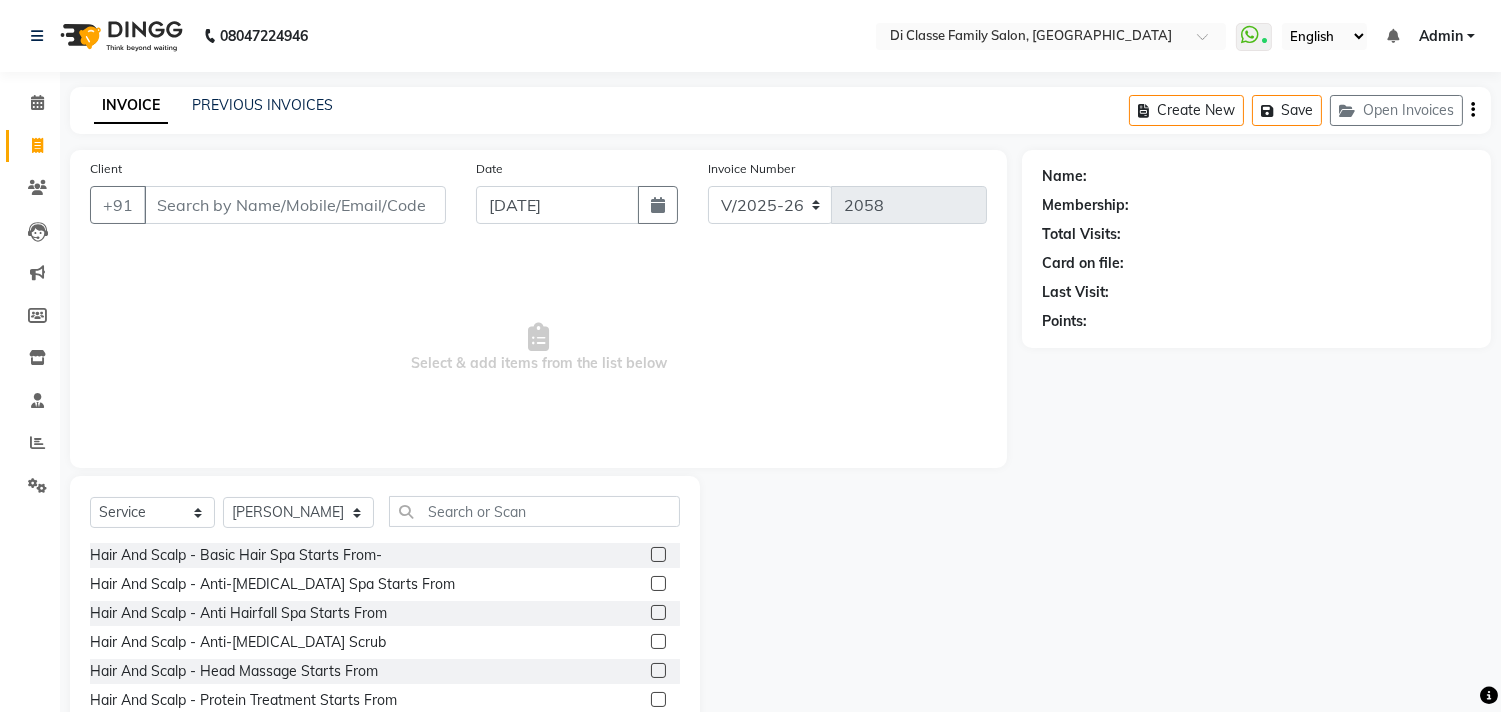 click 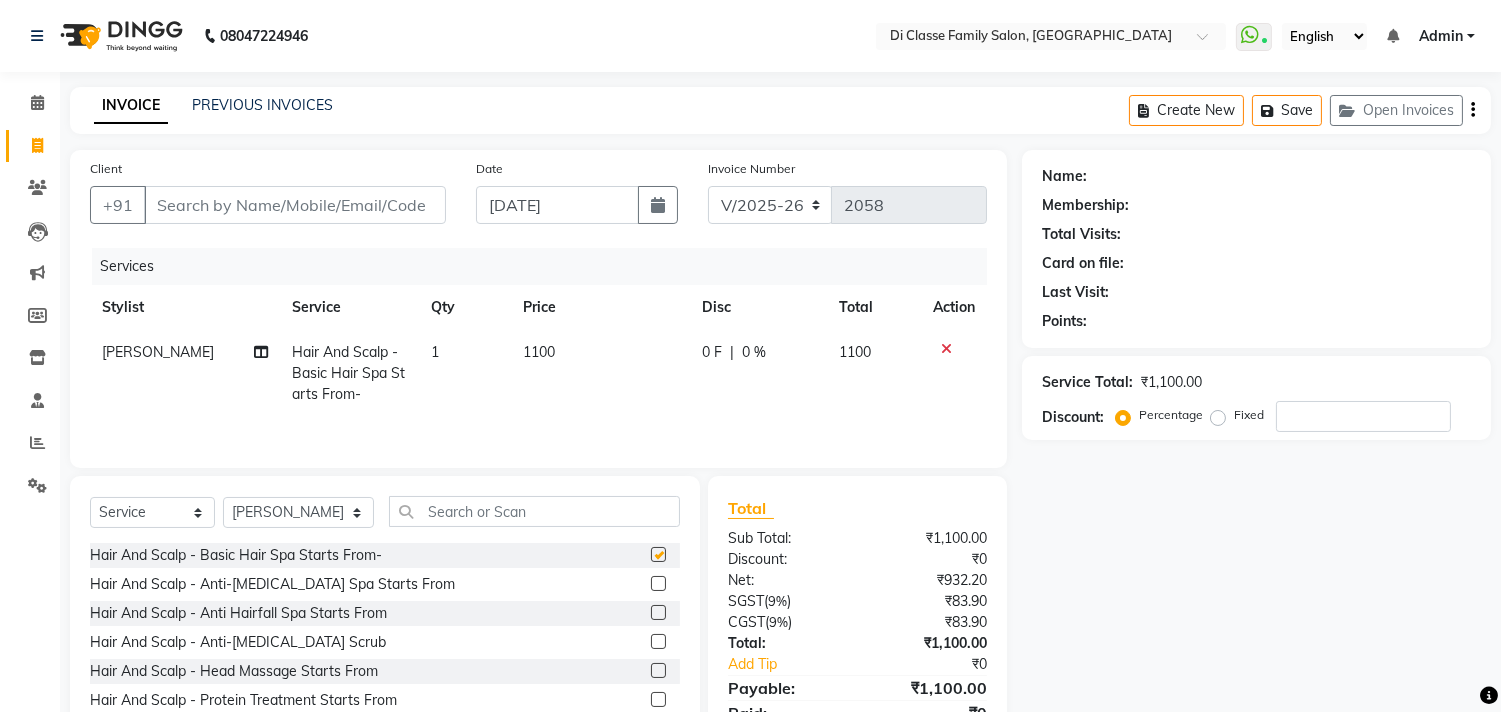 checkbox on "false" 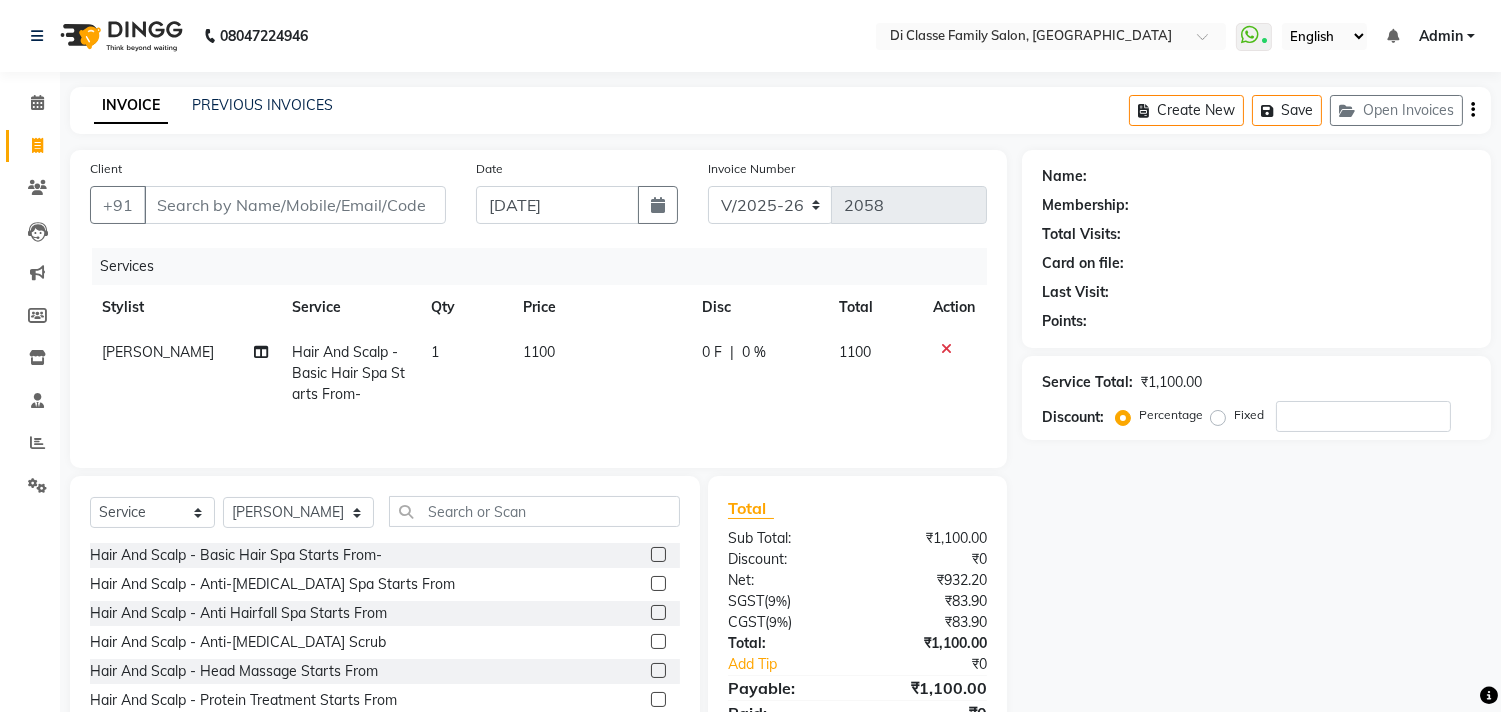 click on "1100" 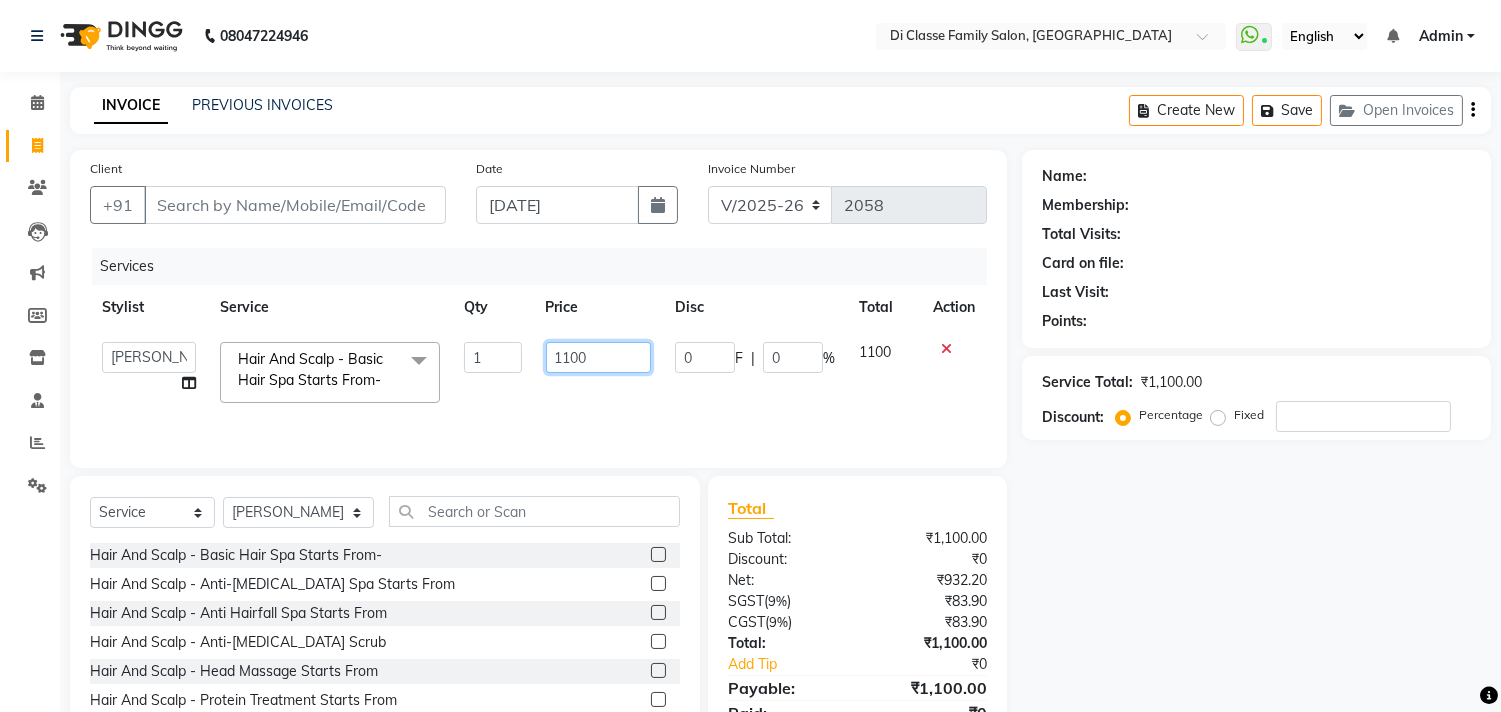 click on "1100" 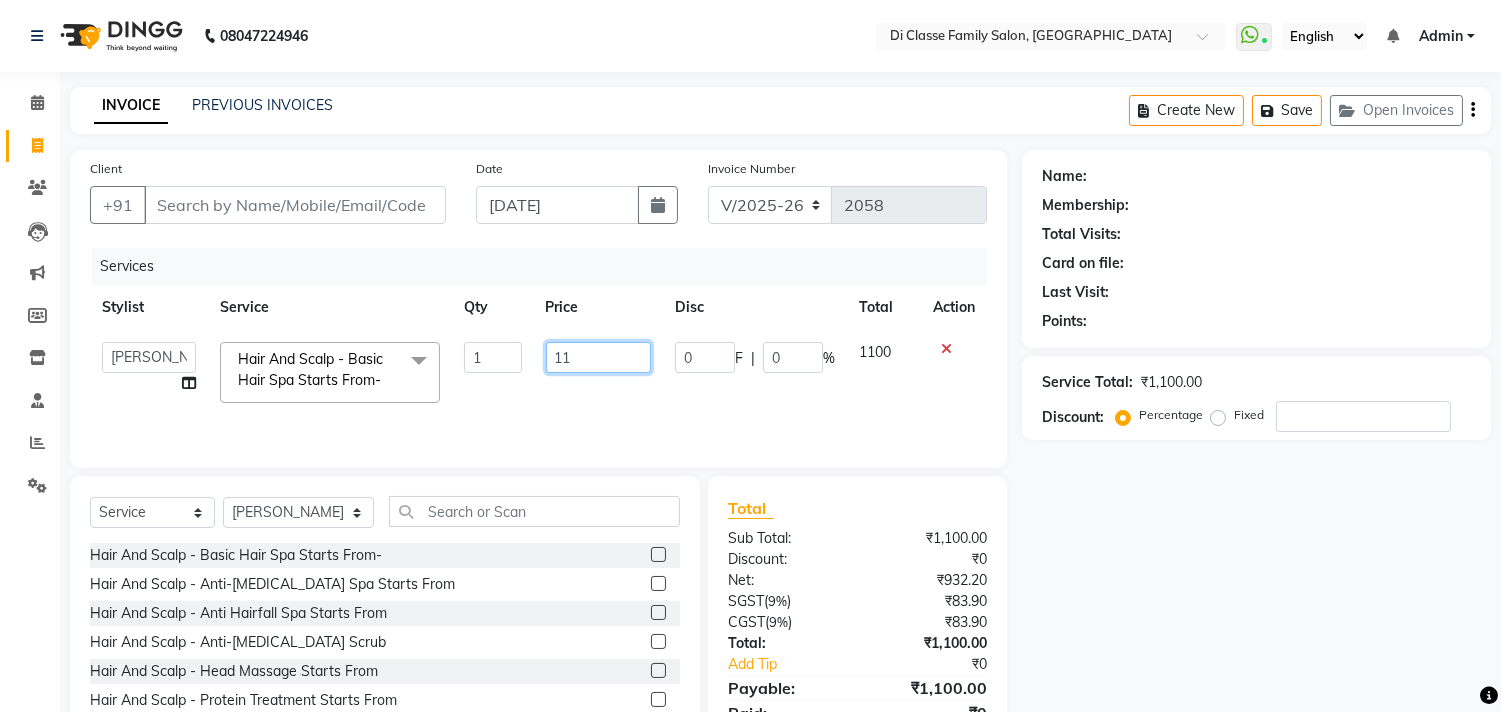 type on "1" 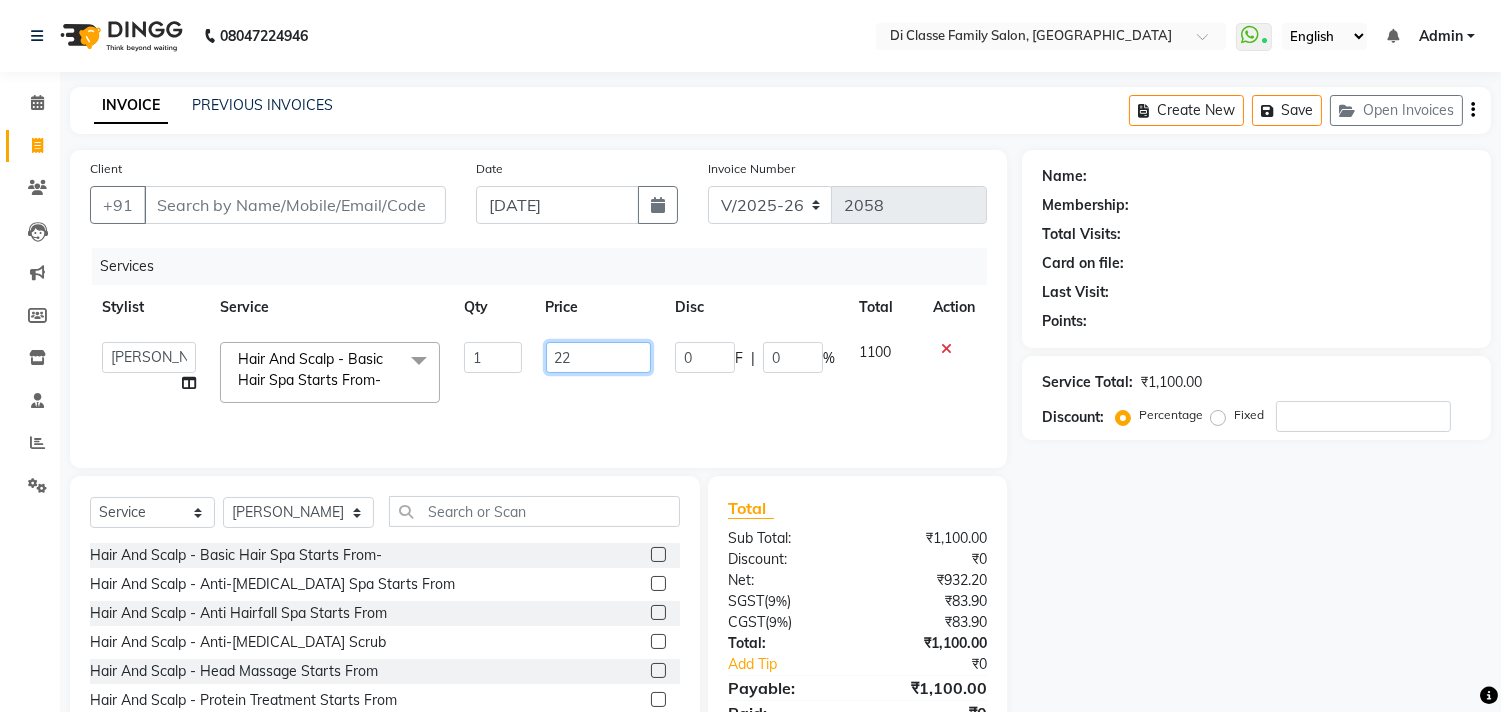 type on "2" 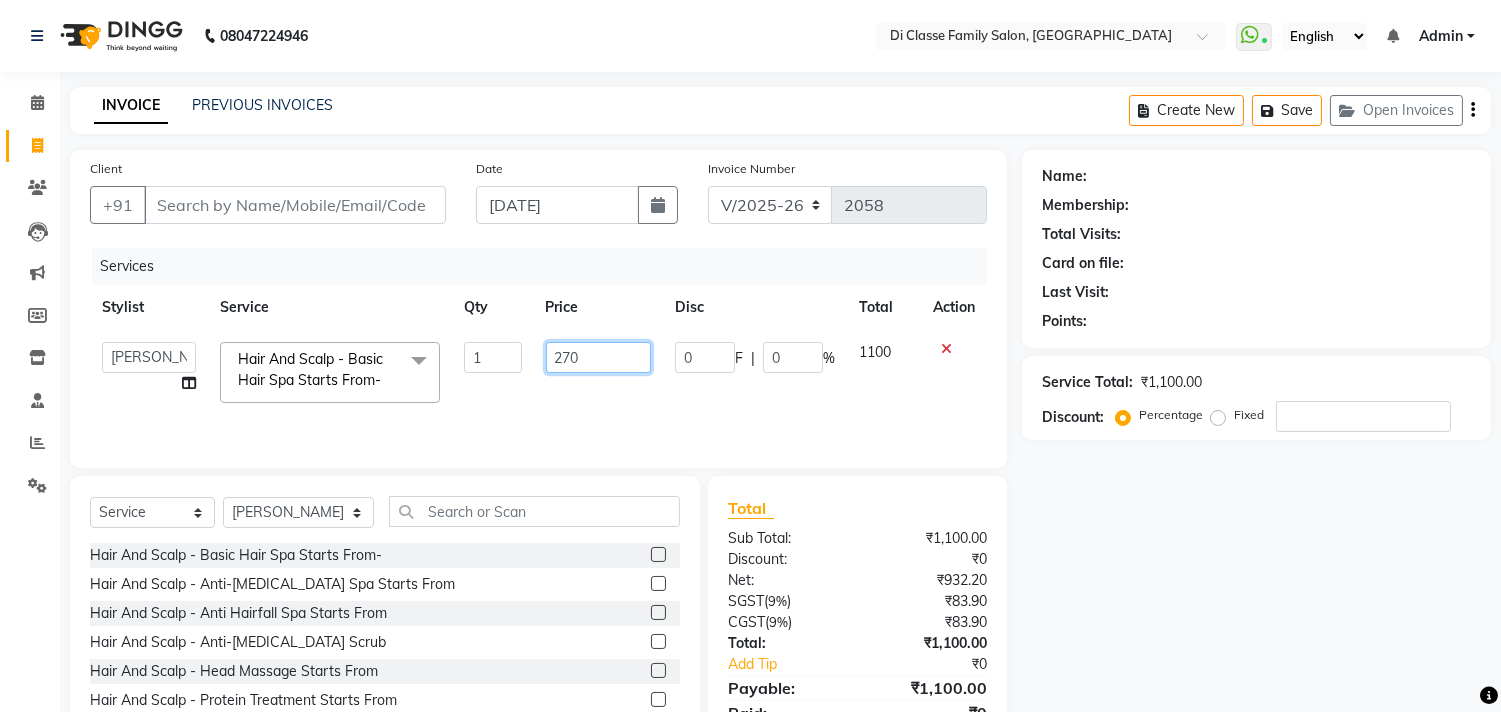 type on "2700" 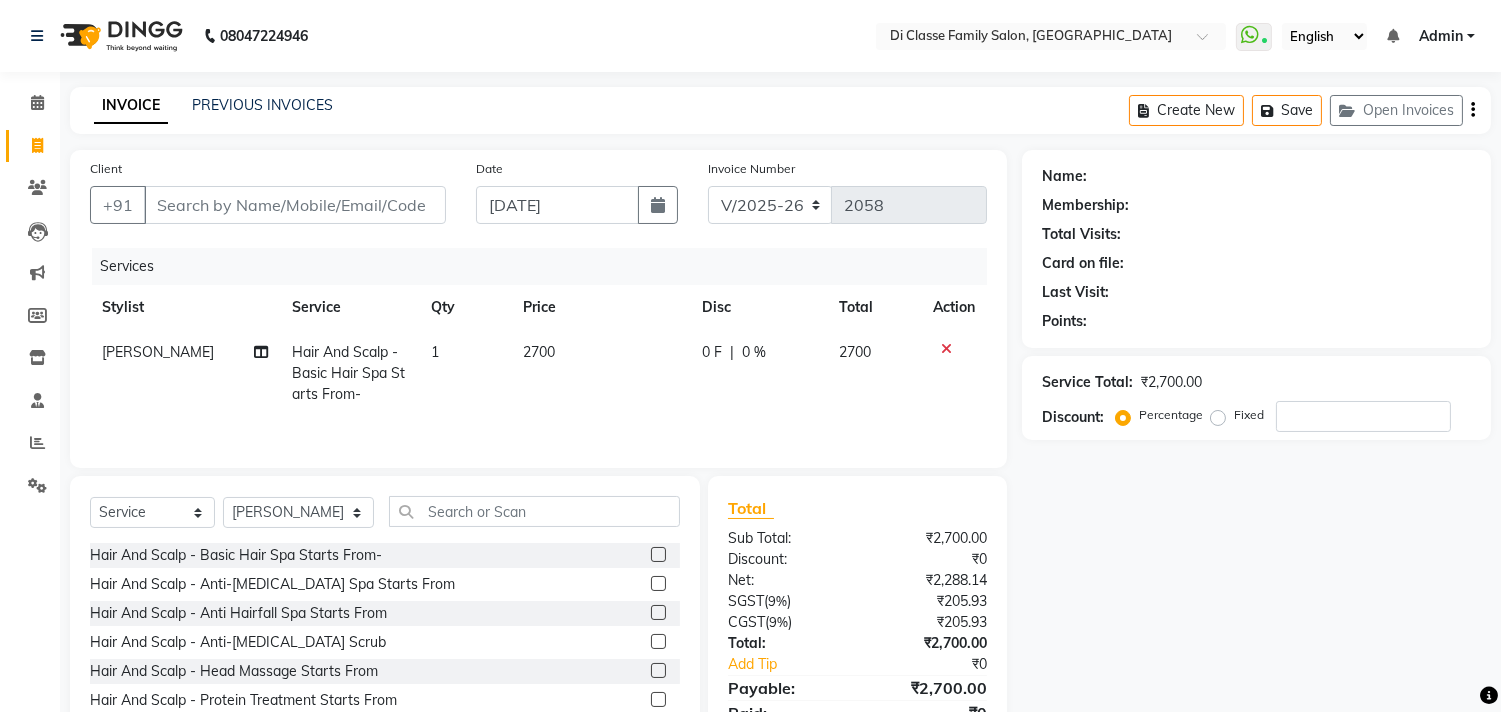 click on "0 F | 0 %" 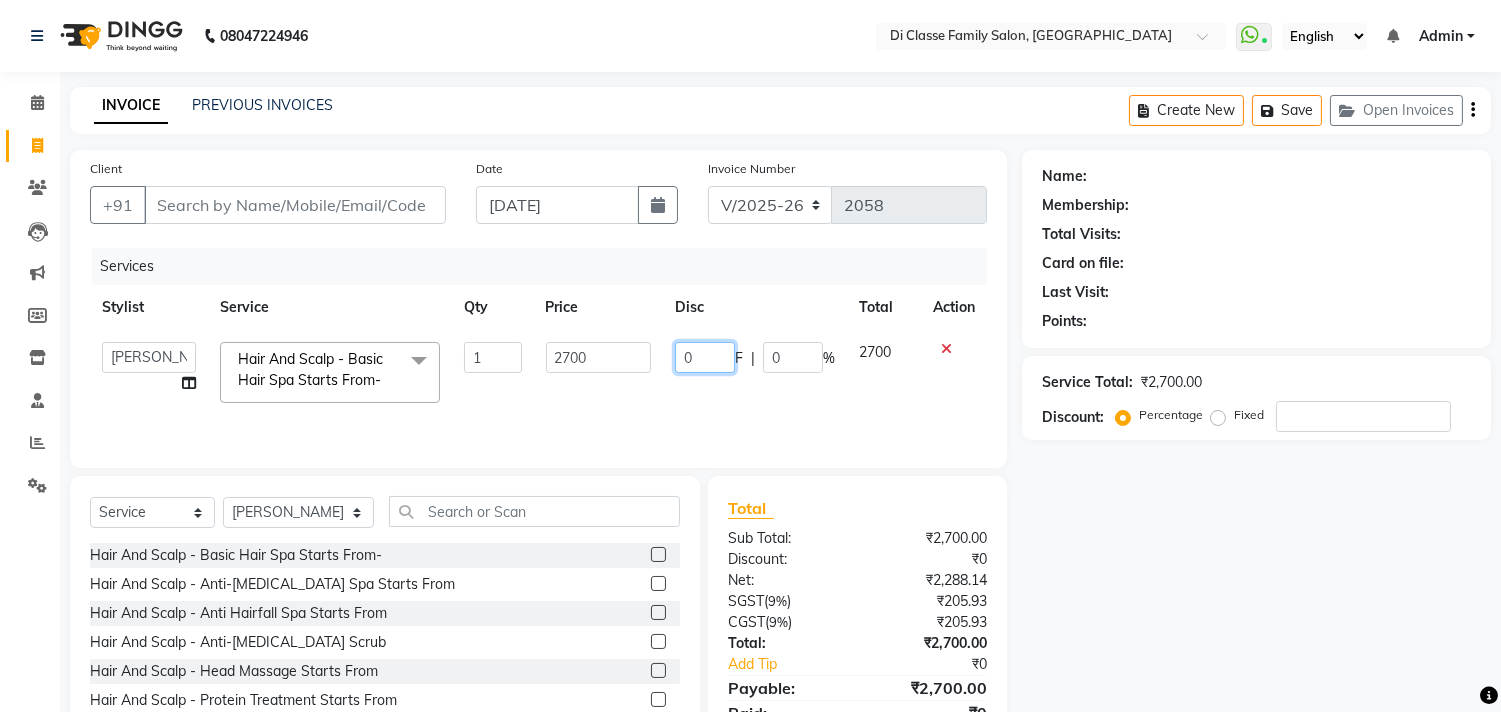 click on "0" 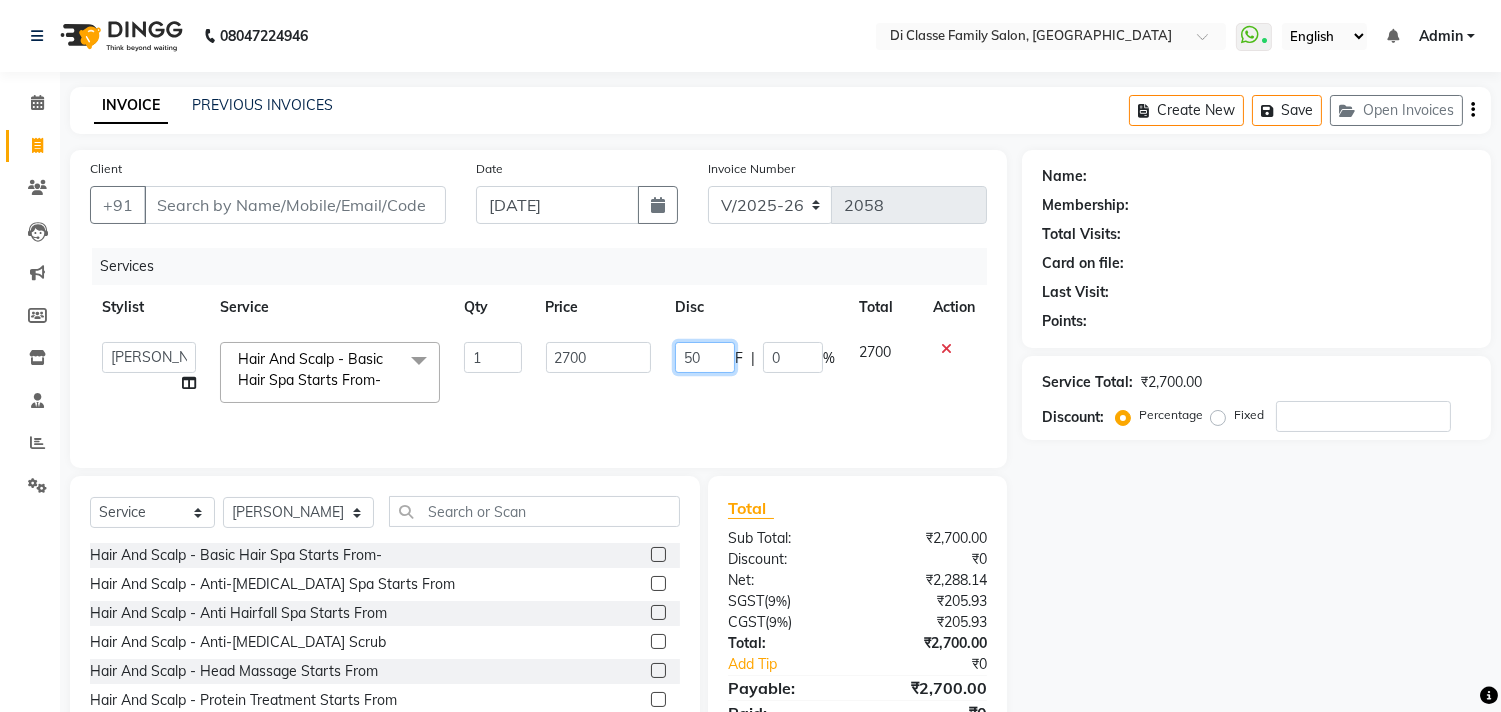 type on "500" 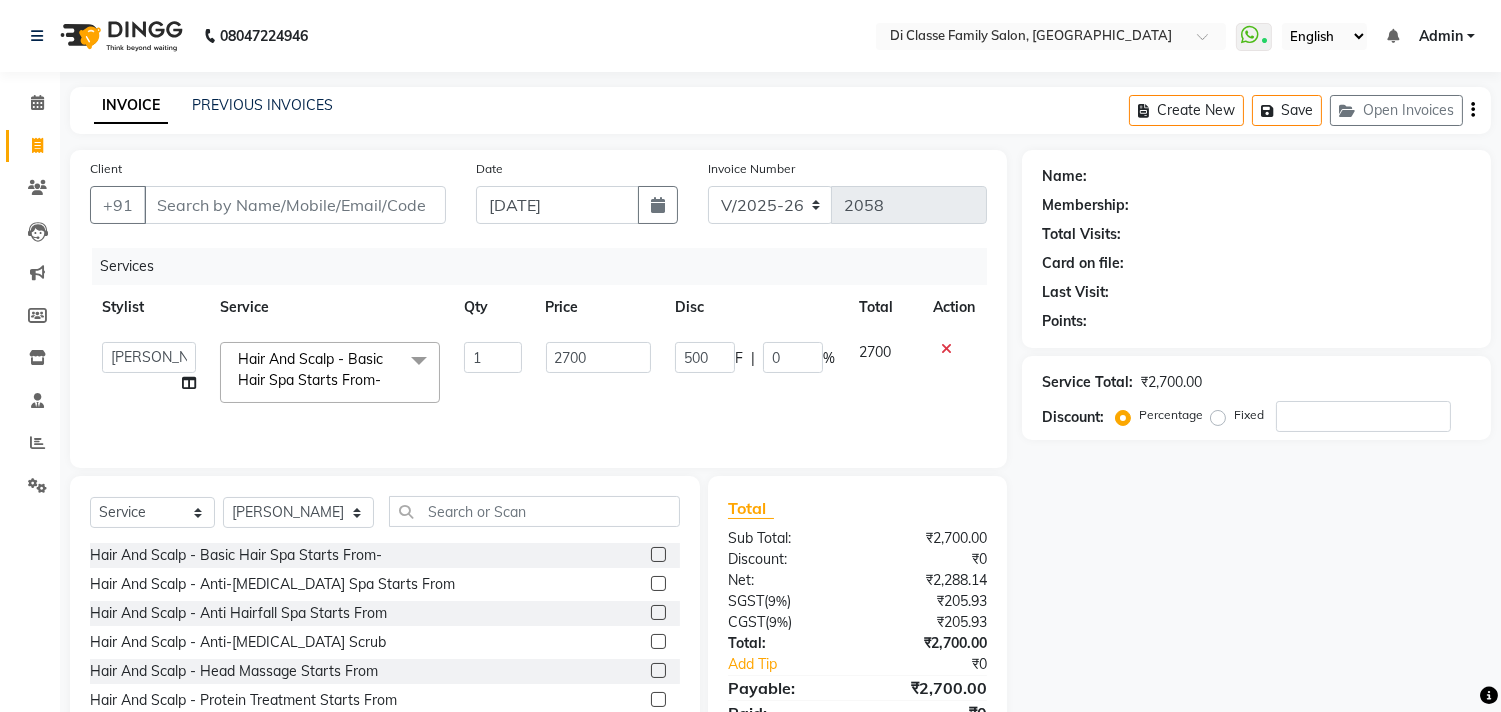 click on "Disc" 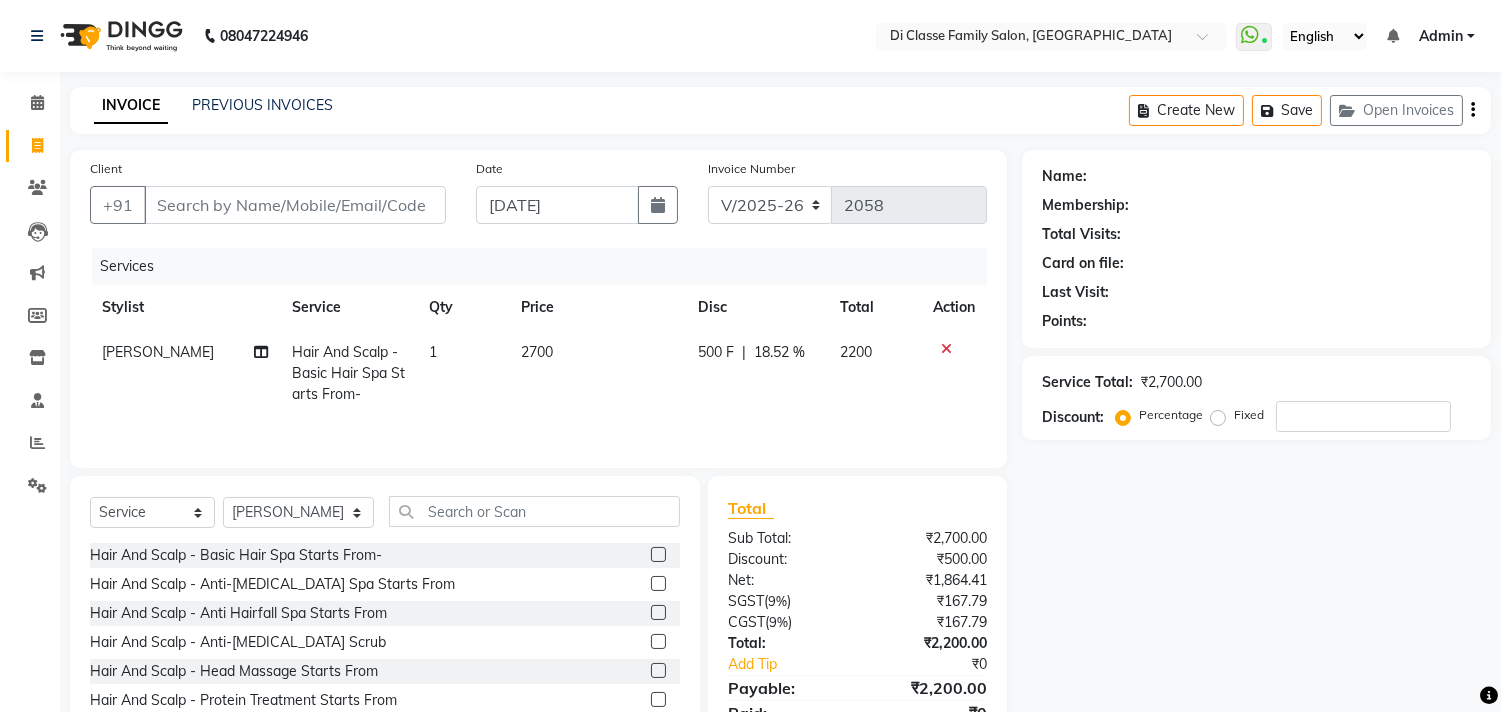click on "Name: Membership: Total Visits: Card on file: Last Visit:  Points:  Service Total:  ₹2,700.00  Discount:  Percentage   Fixed" 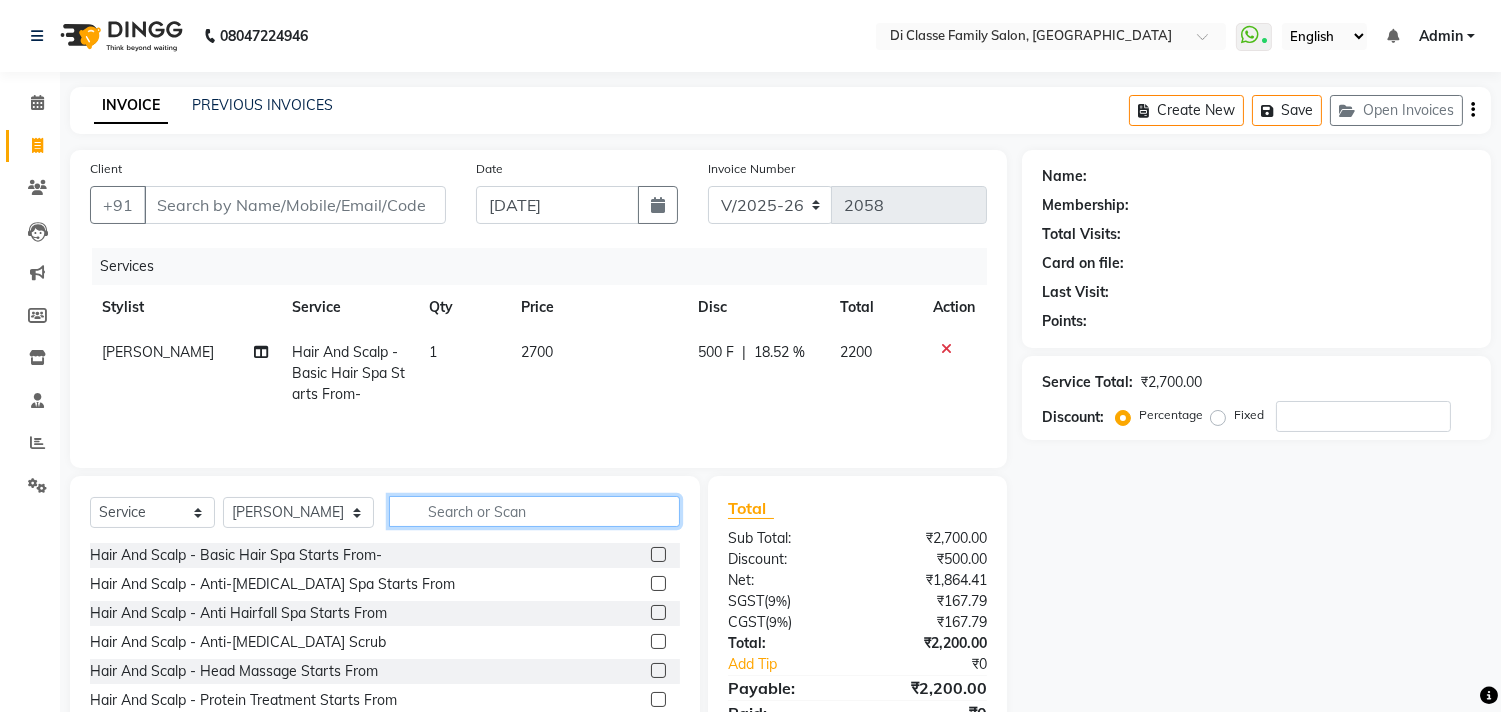 click 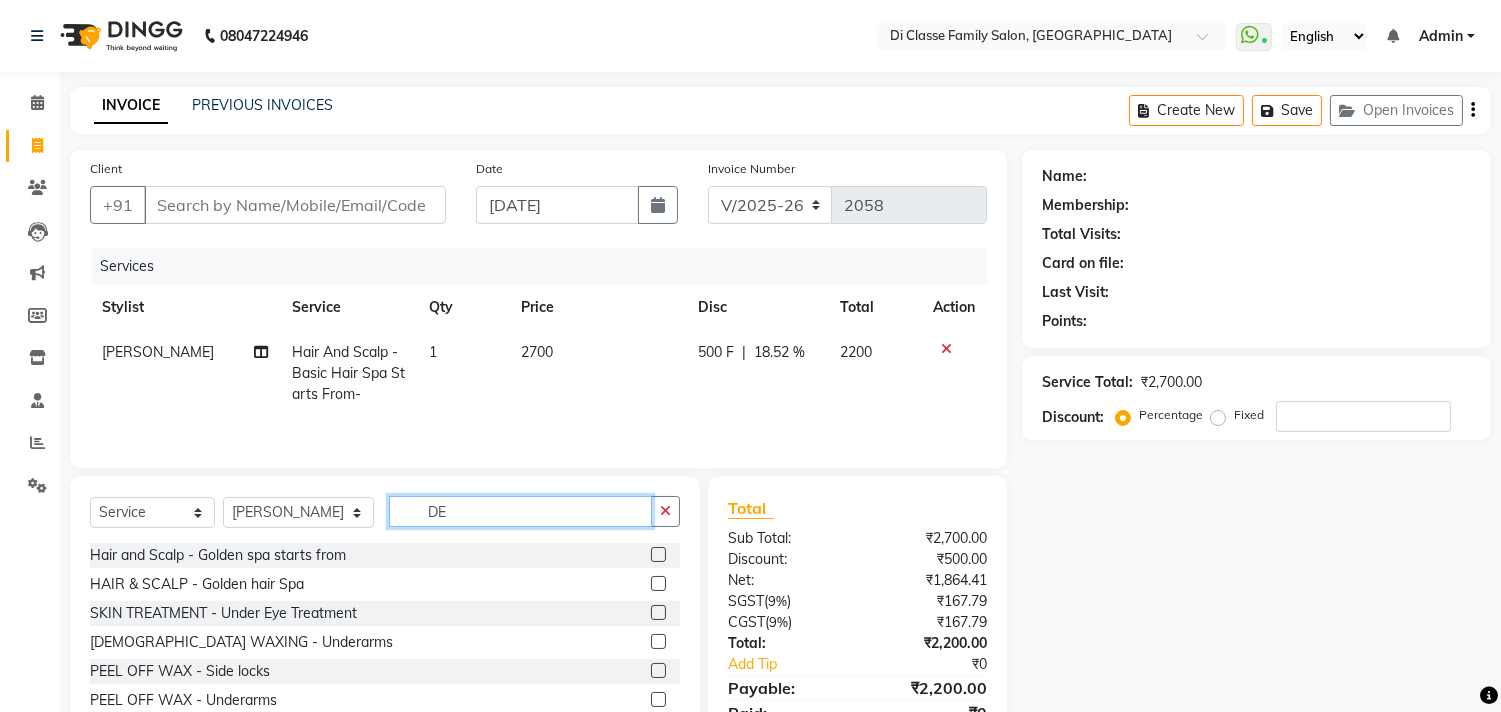 type on "D" 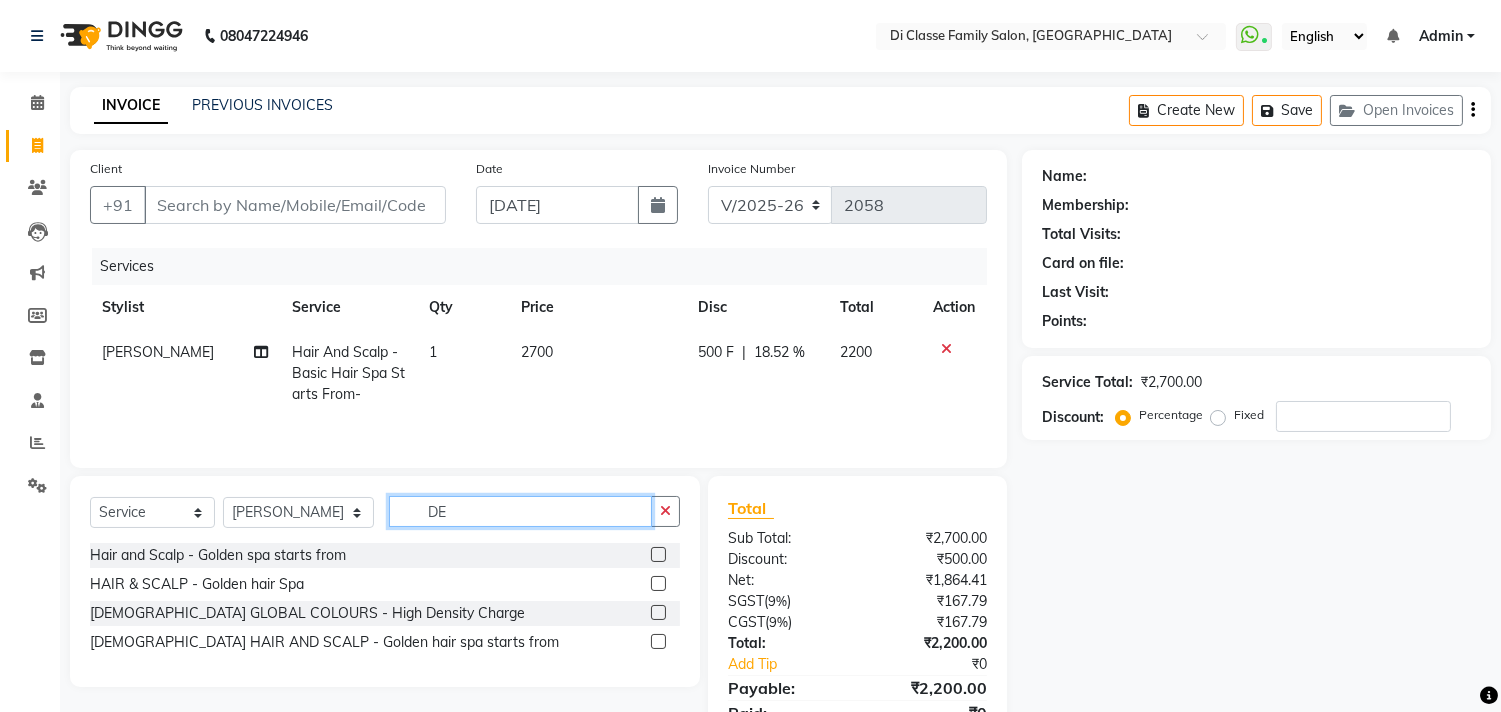 type on "D" 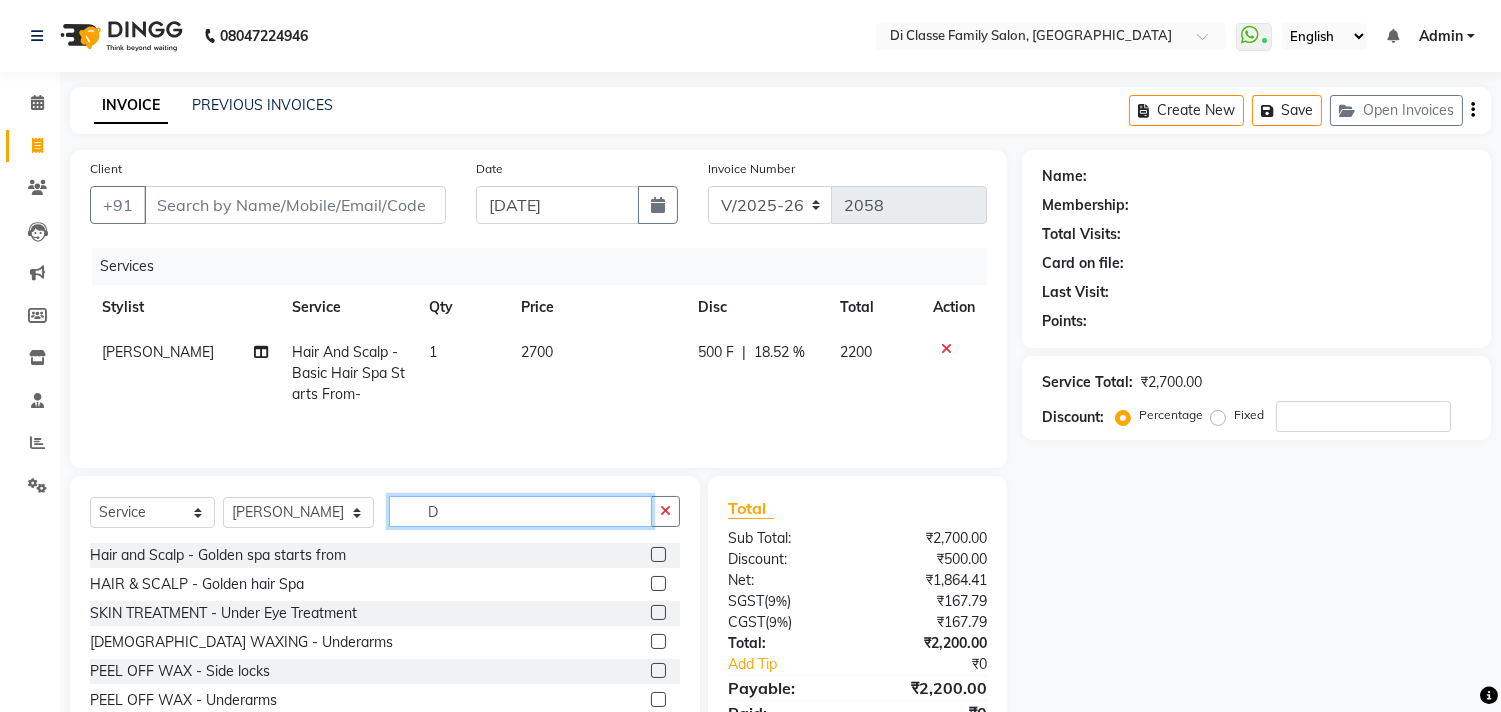 type 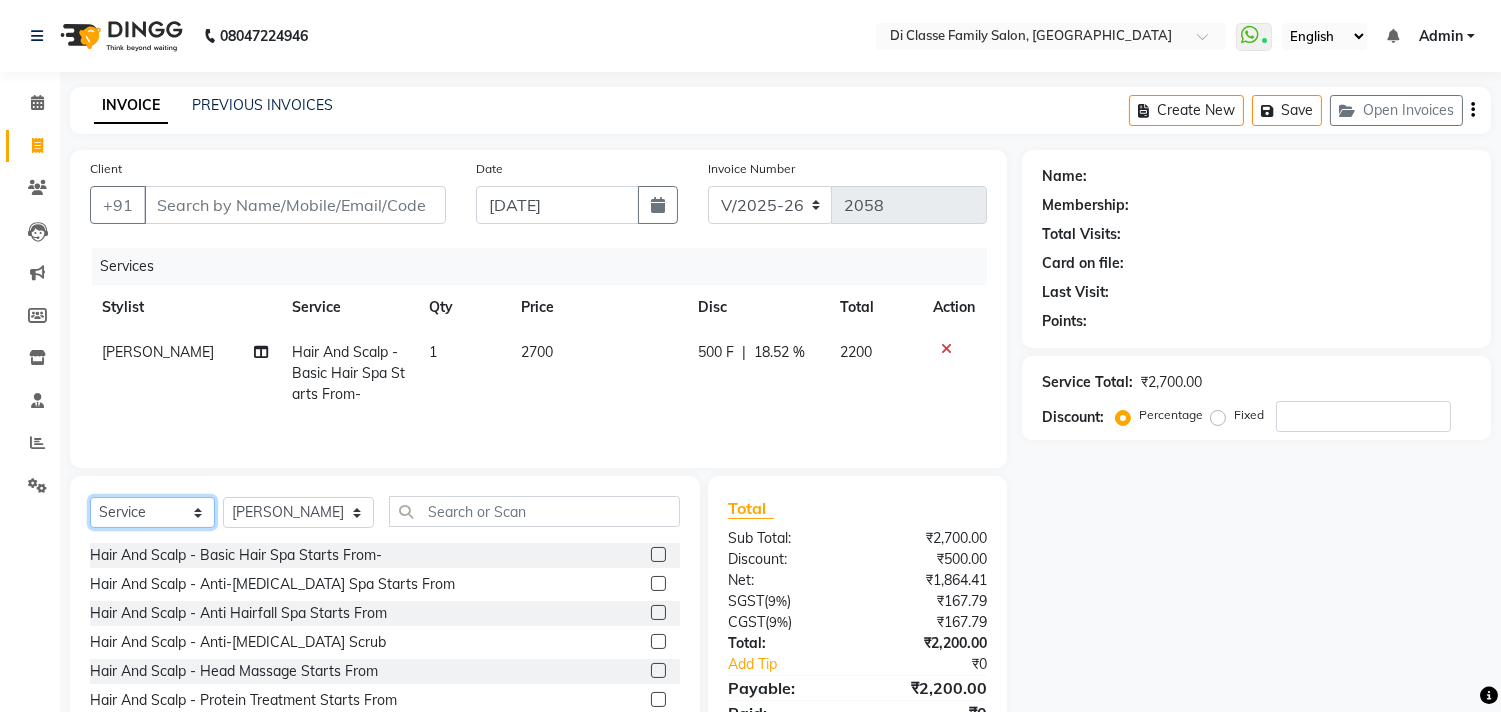 click on "Select  Service  Product  Membership  Package Voucher Prepaid Gift Card" 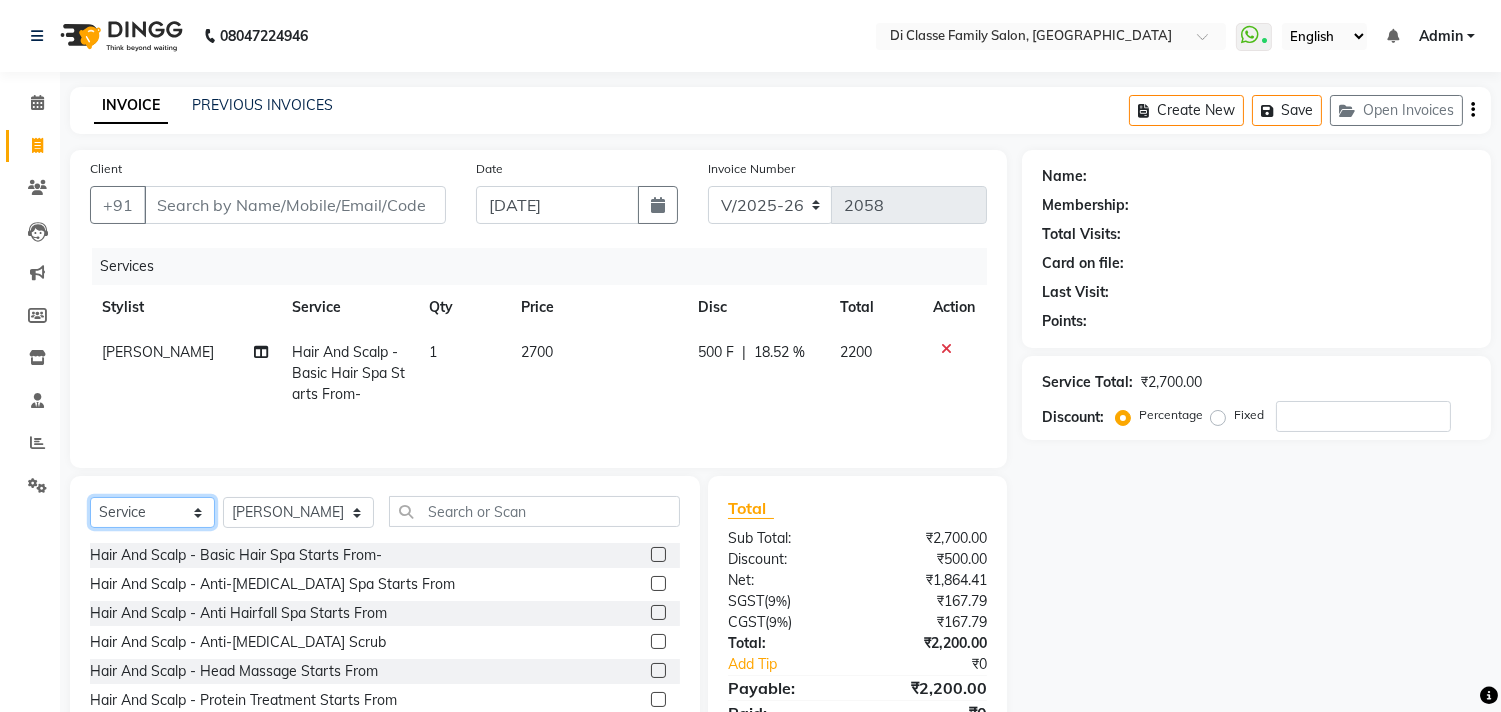 select on "product" 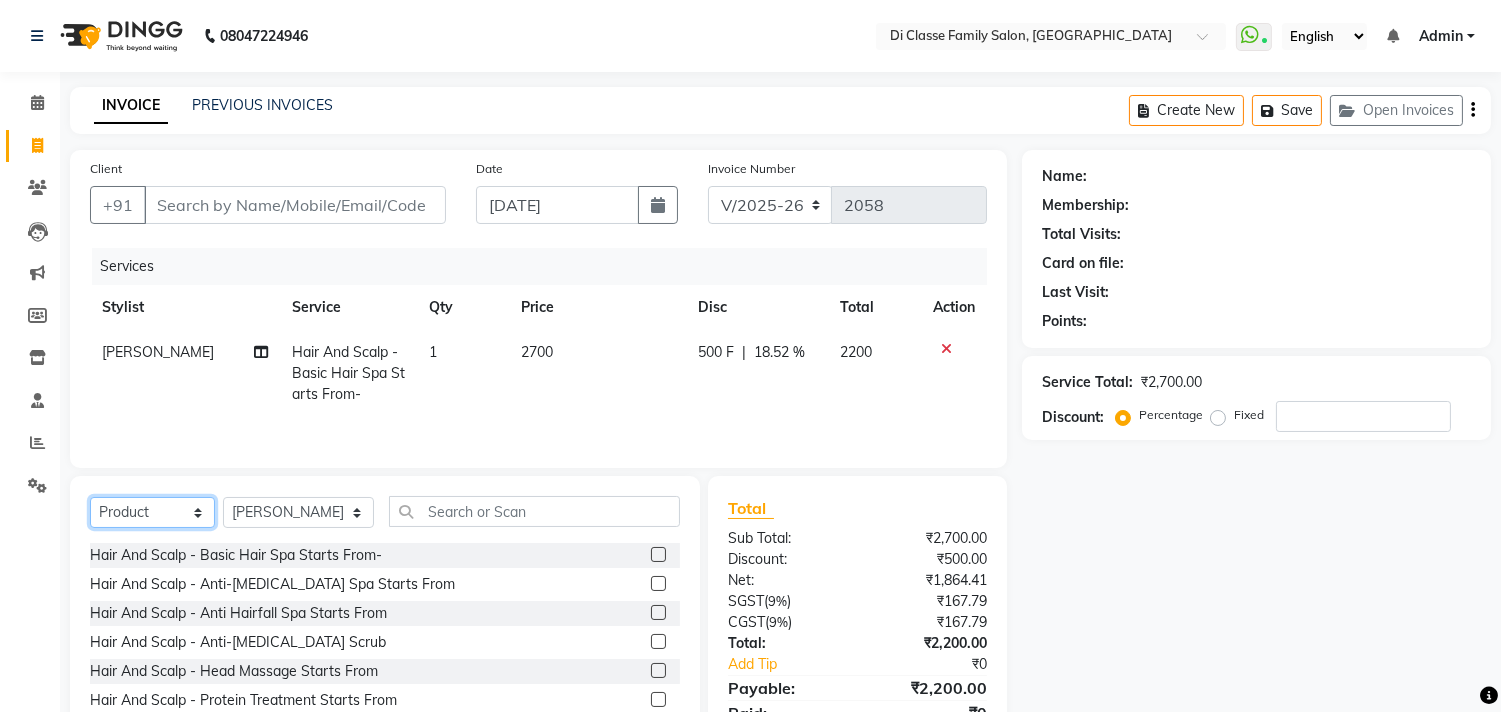 click on "Select  Service  Product  Membership  Package Voucher Prepaid Gift Card" 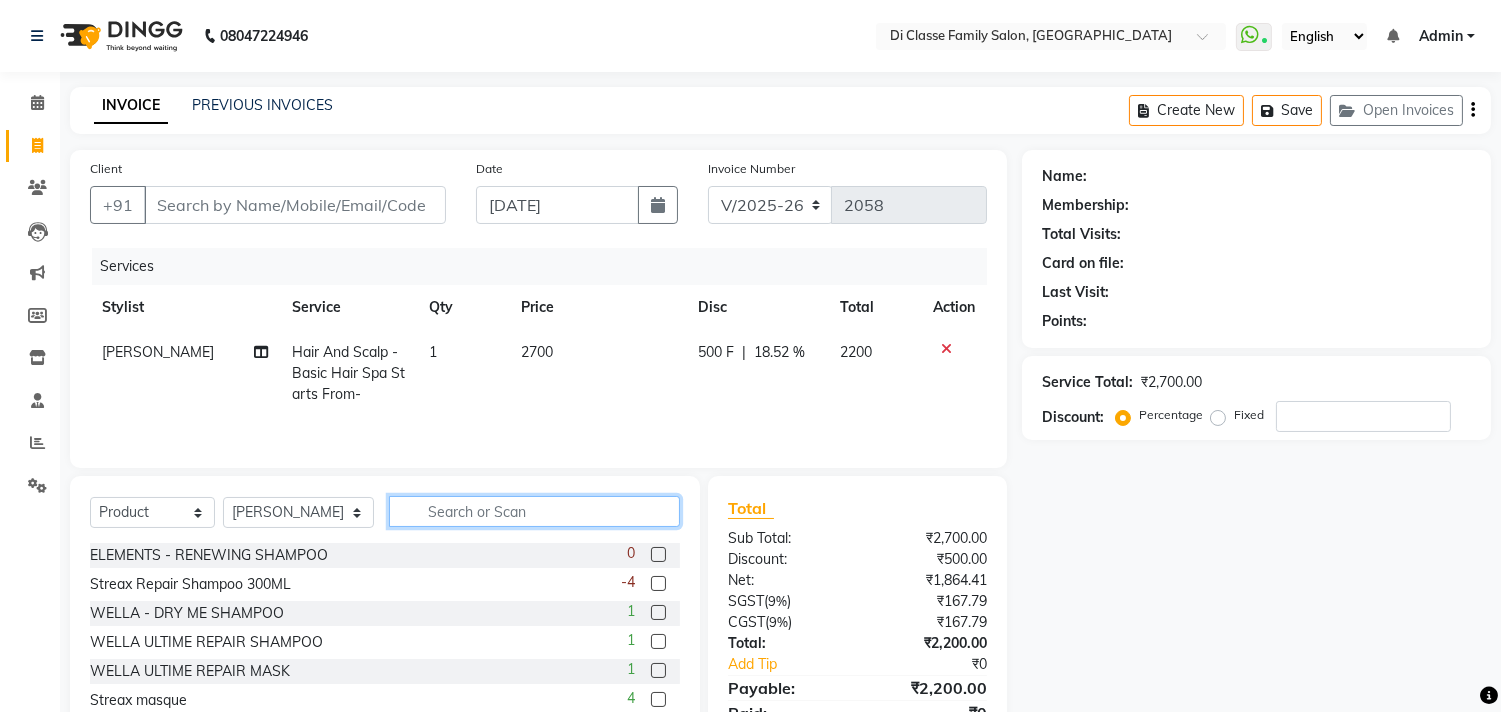 click 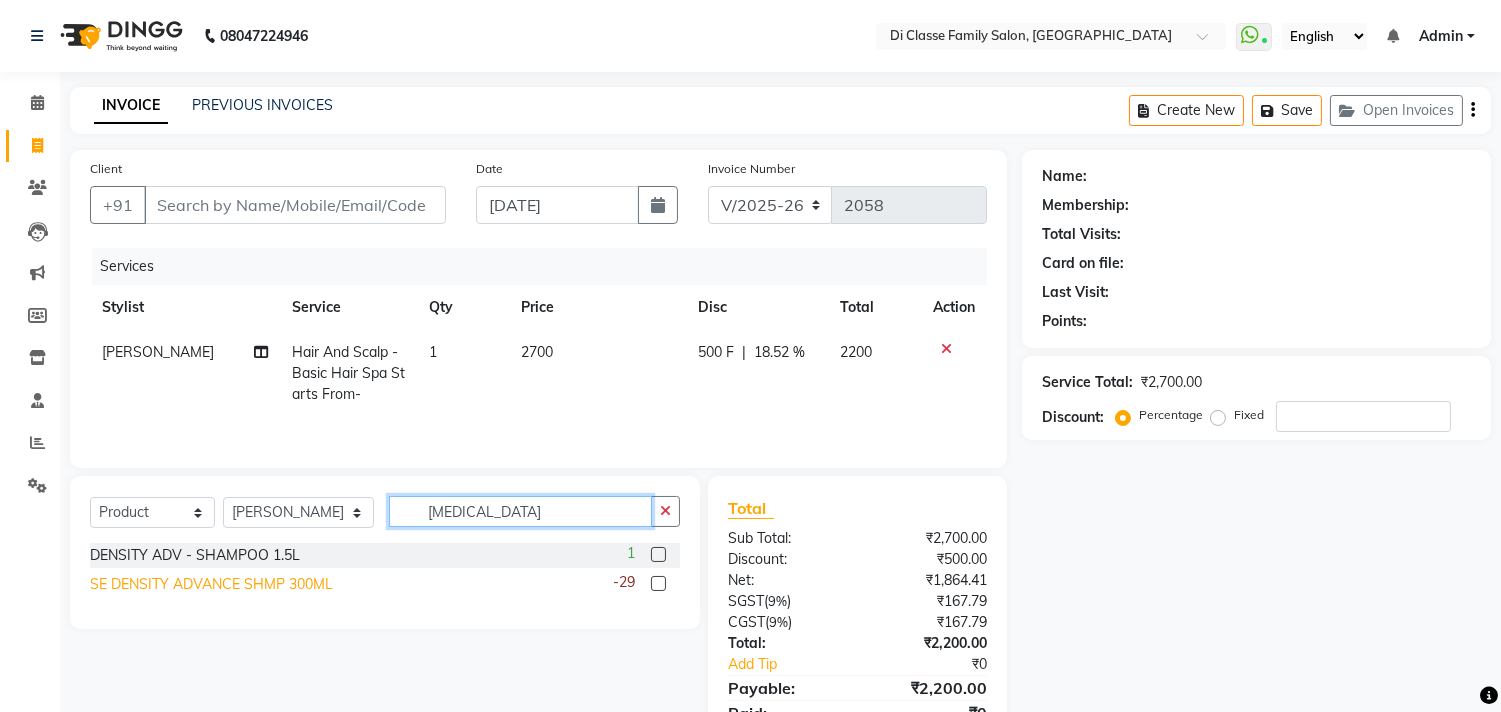type on "DENS" 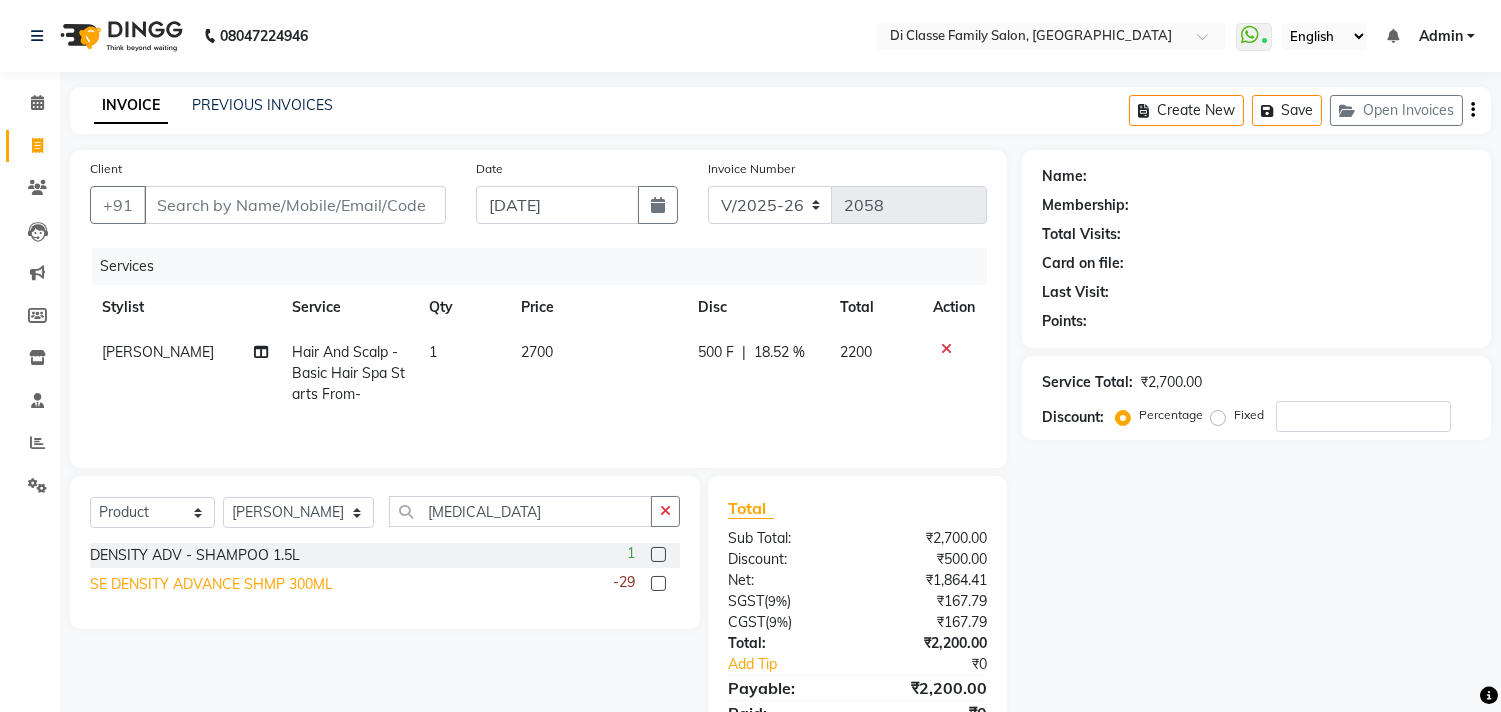 click on "SE DENSITY ADVANCE SHMP 300ML" 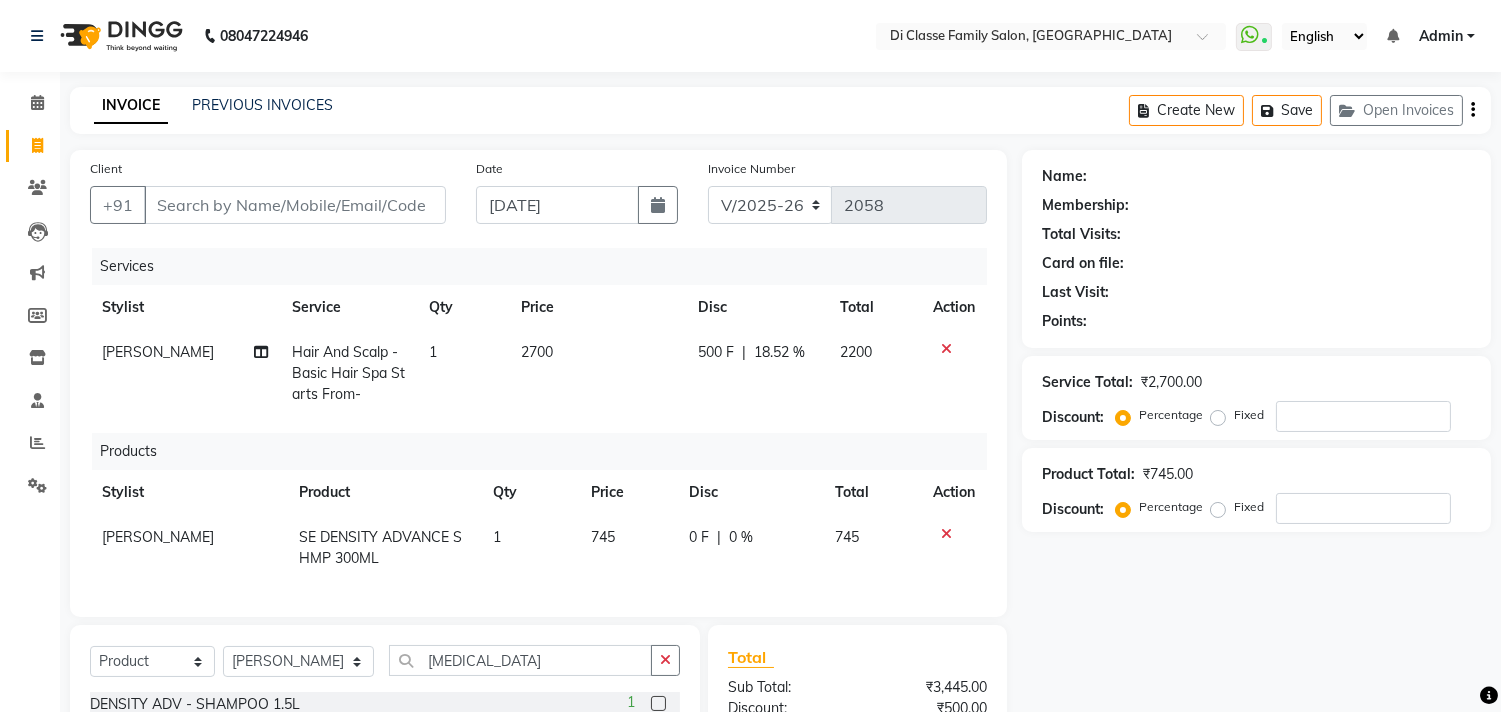 checkbox on "false" 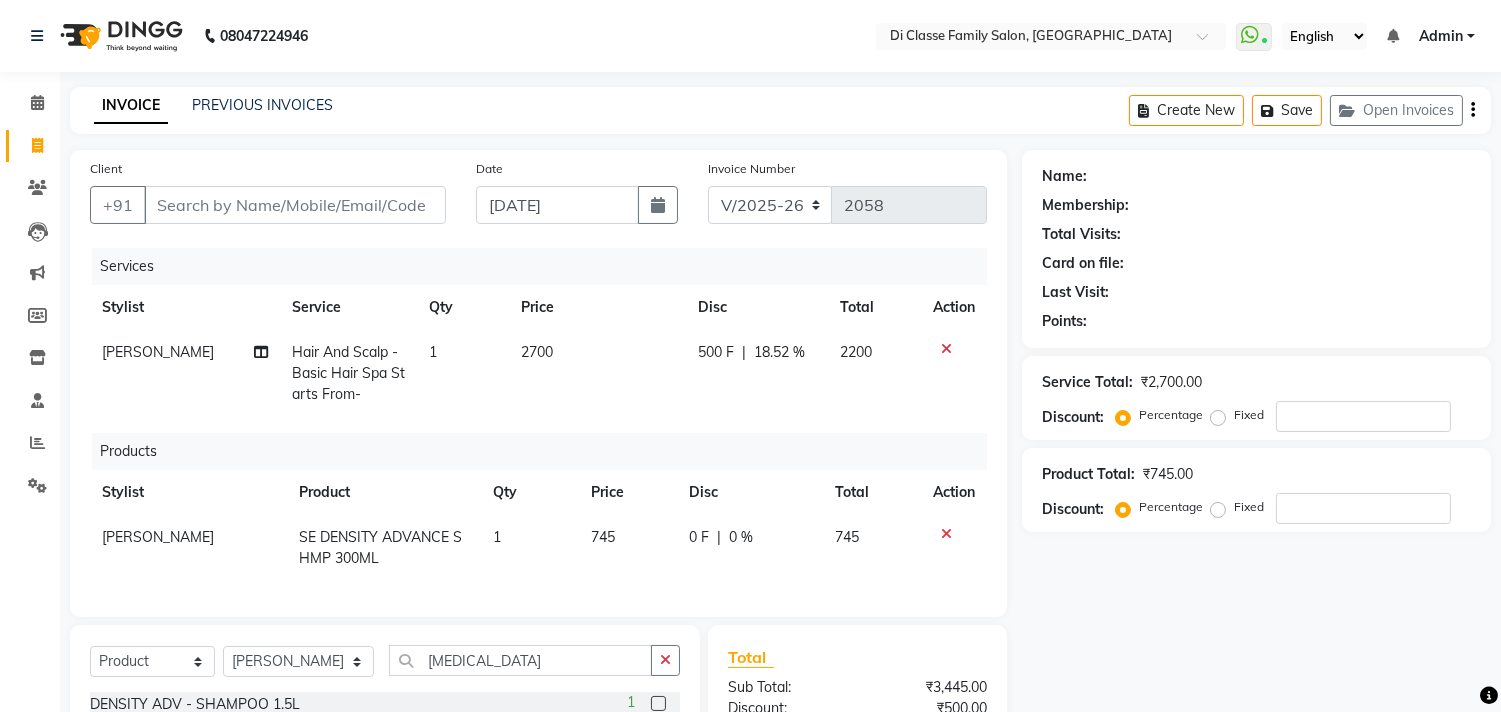 click on "Name: Membership: Total Visits: Card on file: Last Visit:  Points:  Service Total:  ₹2,700.00  Discount:  Percentage   Fixed  Product Total:  ₹745.00  Discount:  Percentage   Fixed" 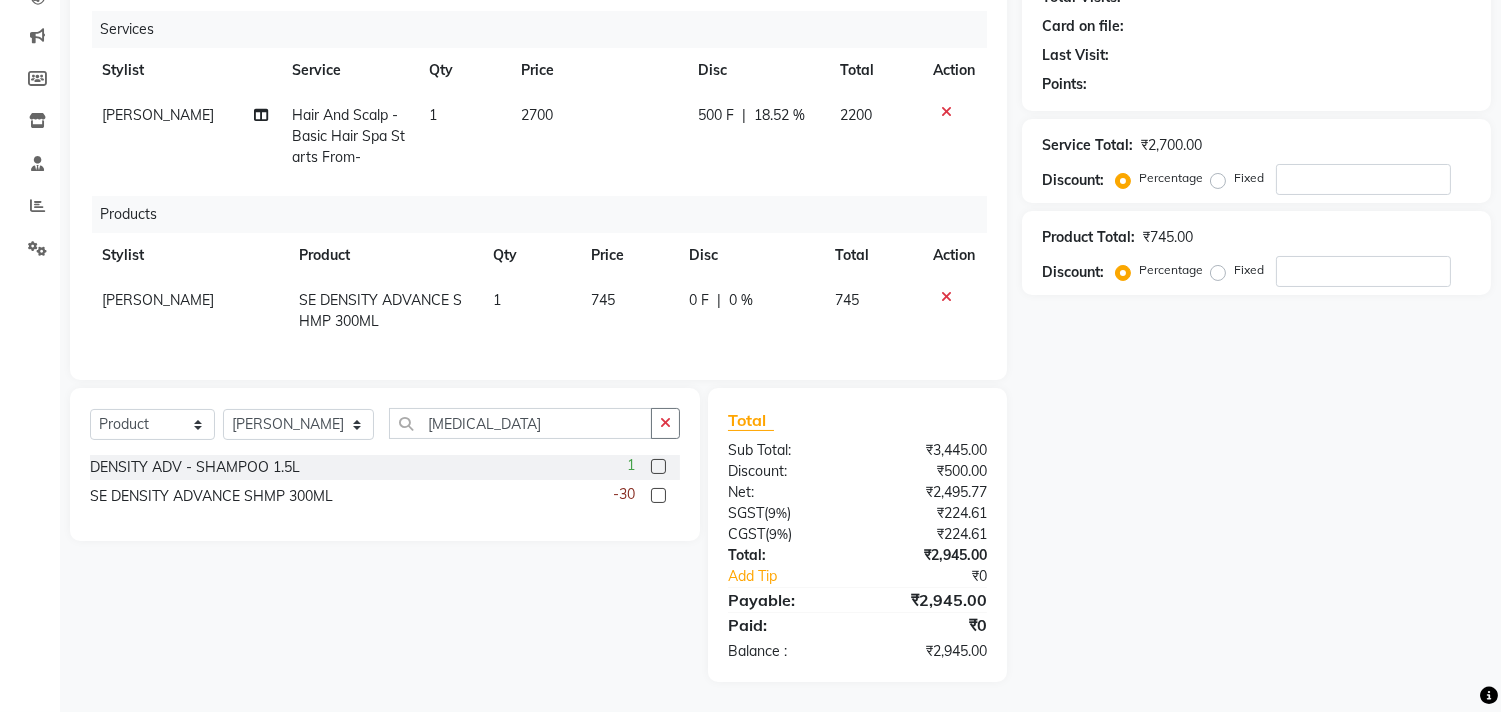 scroll, scrollTop: 253, scrollLeft: 0, axis: vertical 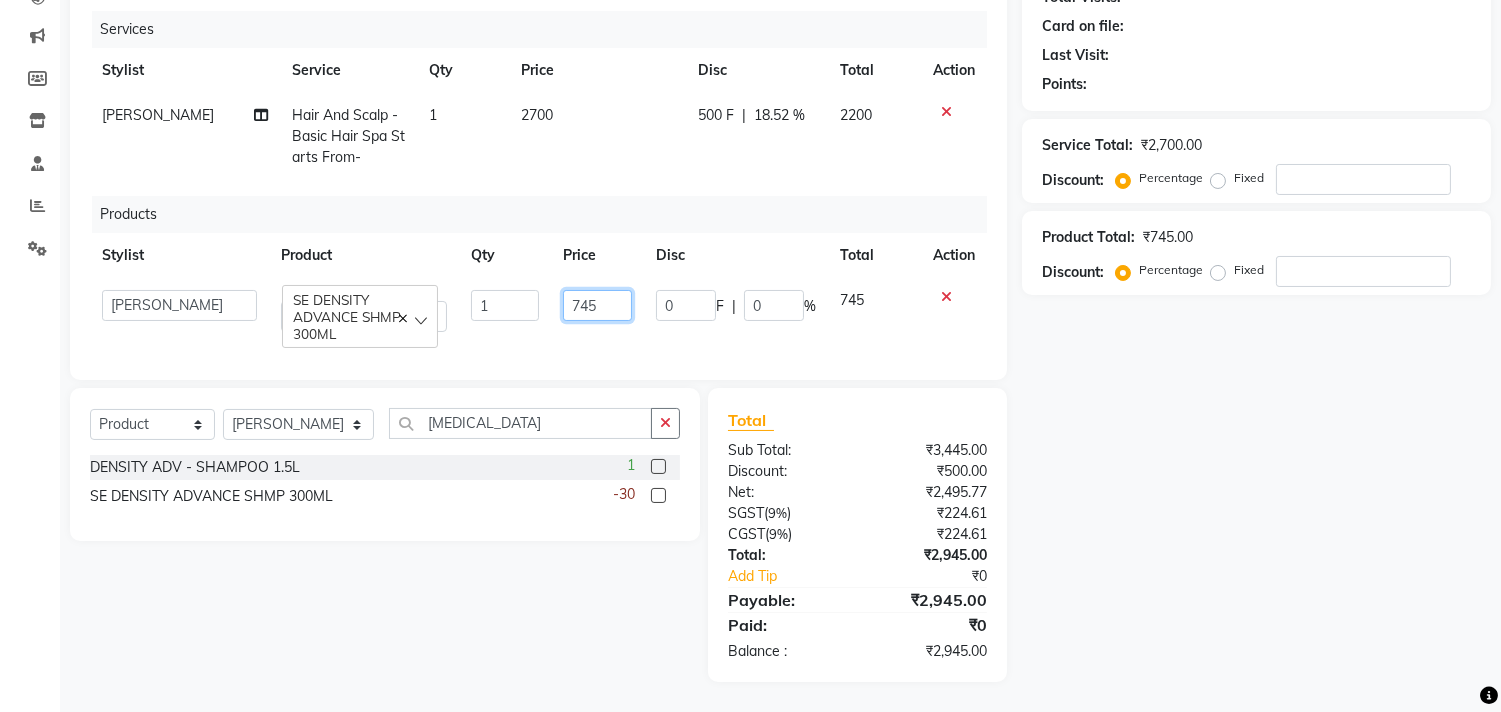 click on "745" 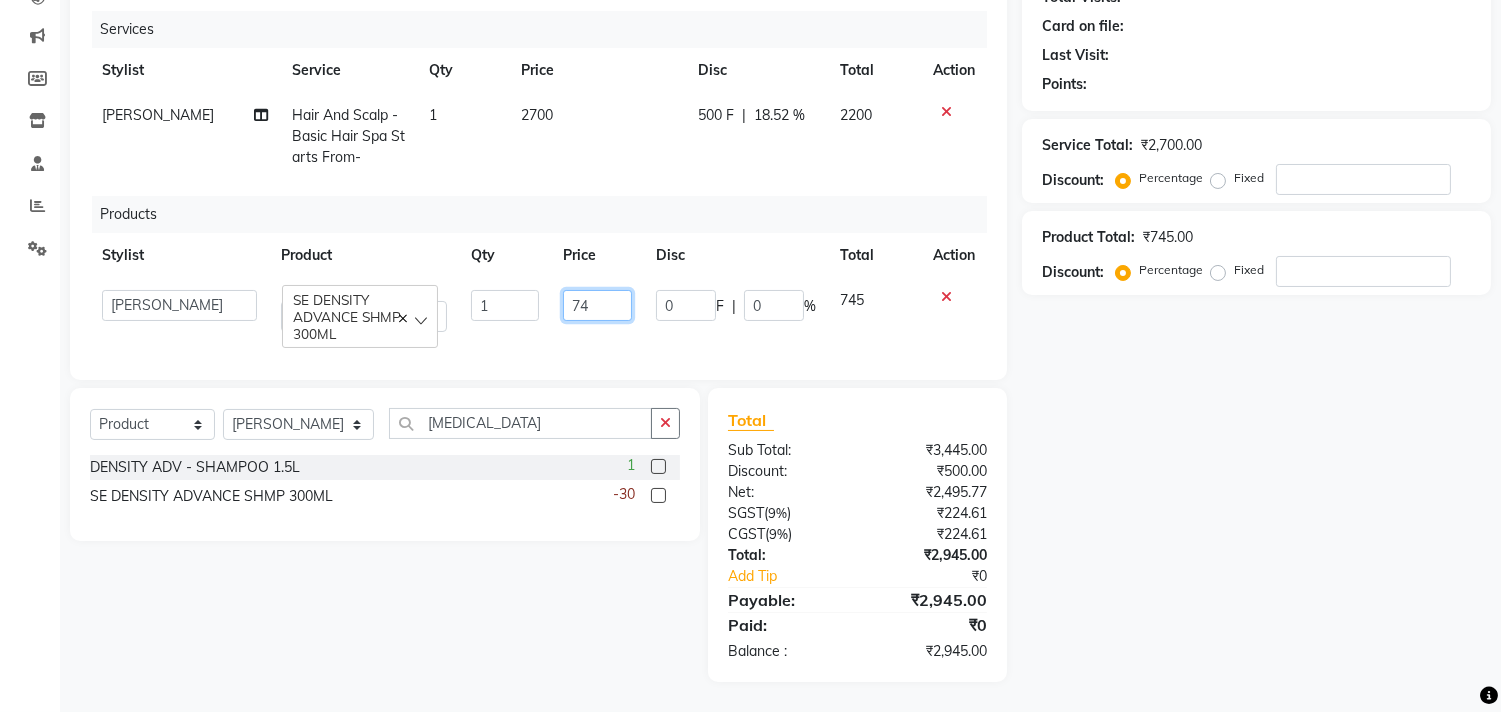 type on "7" 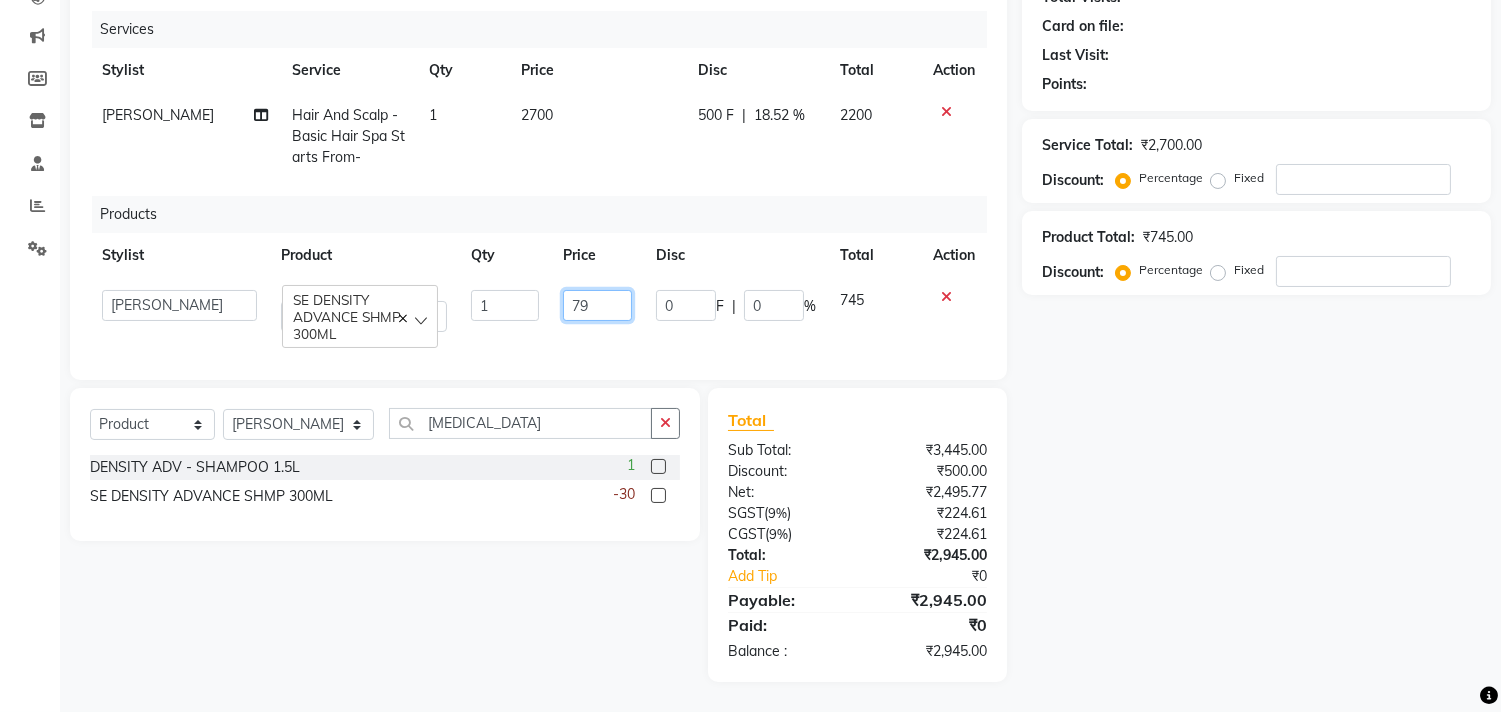 type on "790" 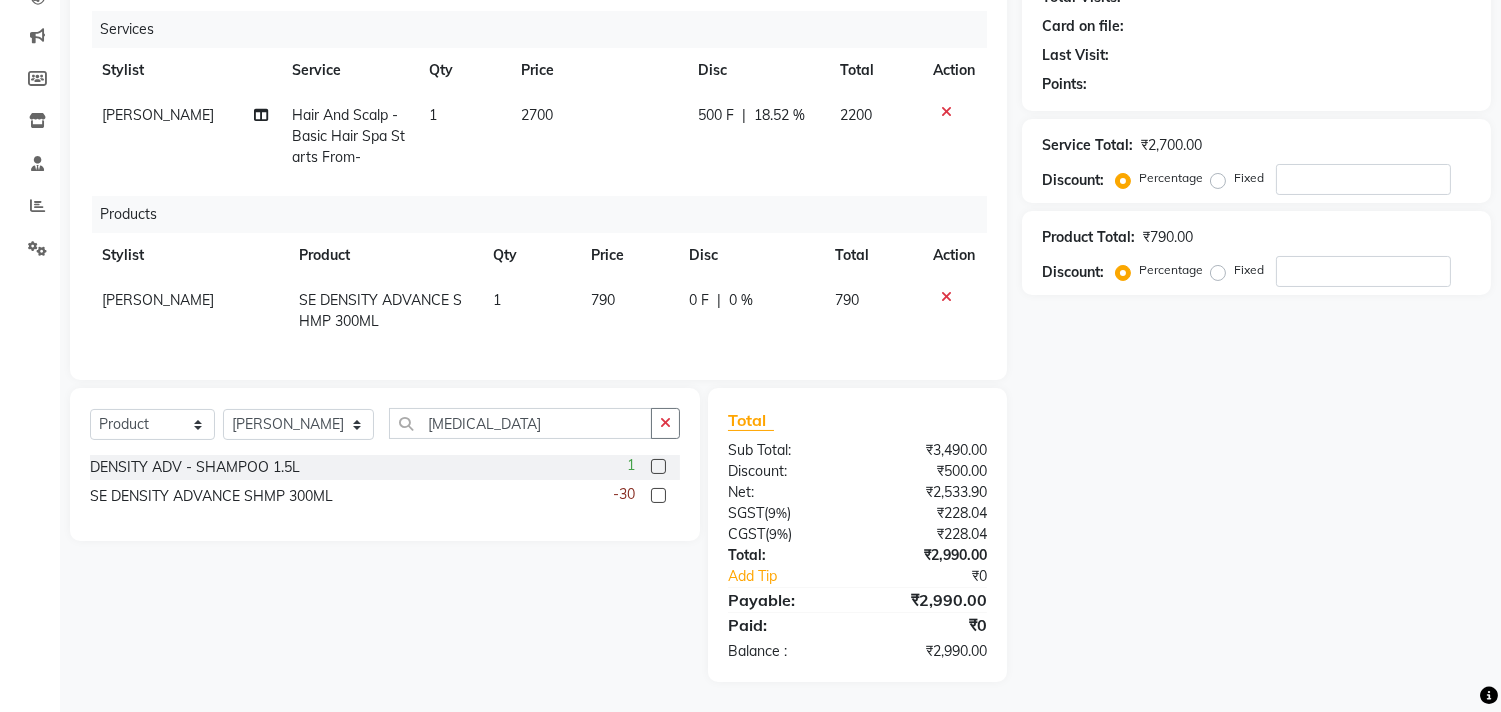 click on "0 F | 0 %" 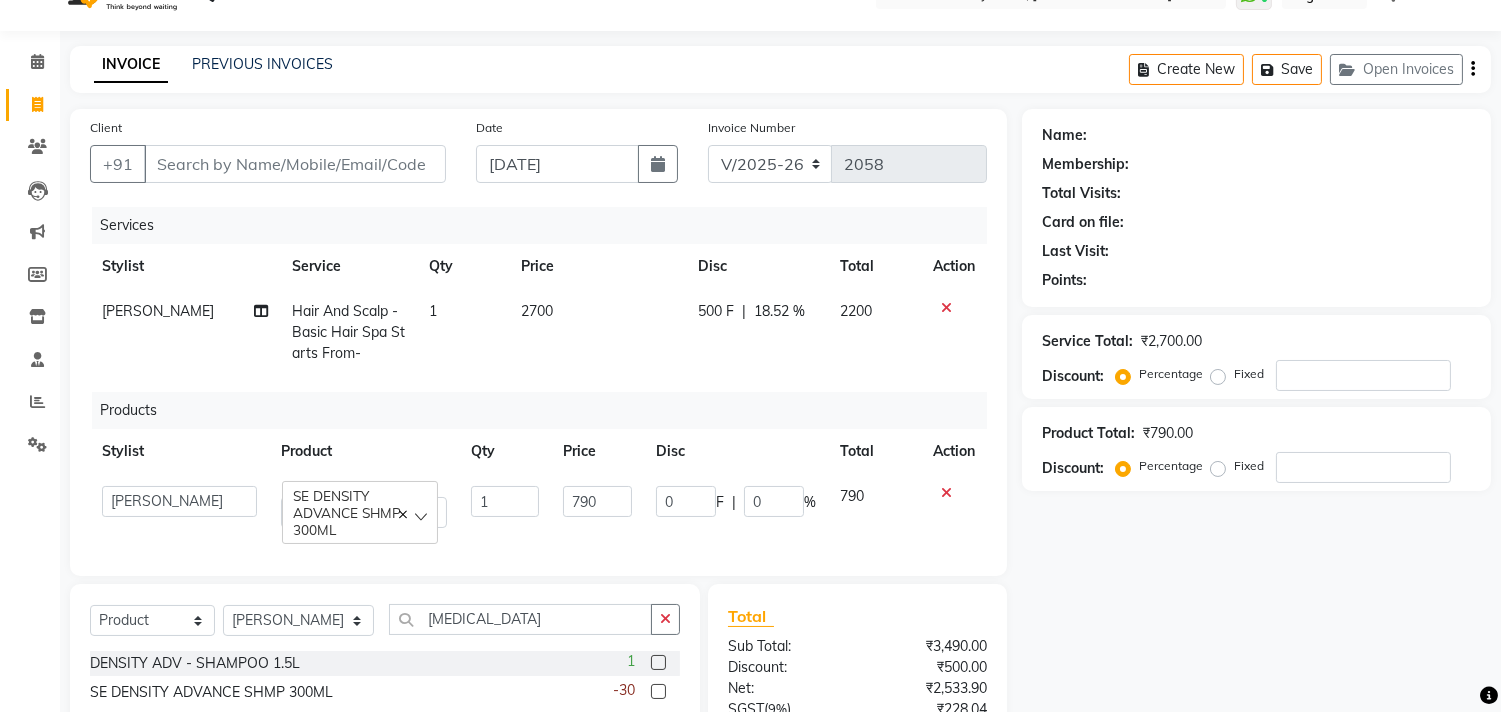 scroll, scrollTop: 0, scrollLeft: 0, axis: both 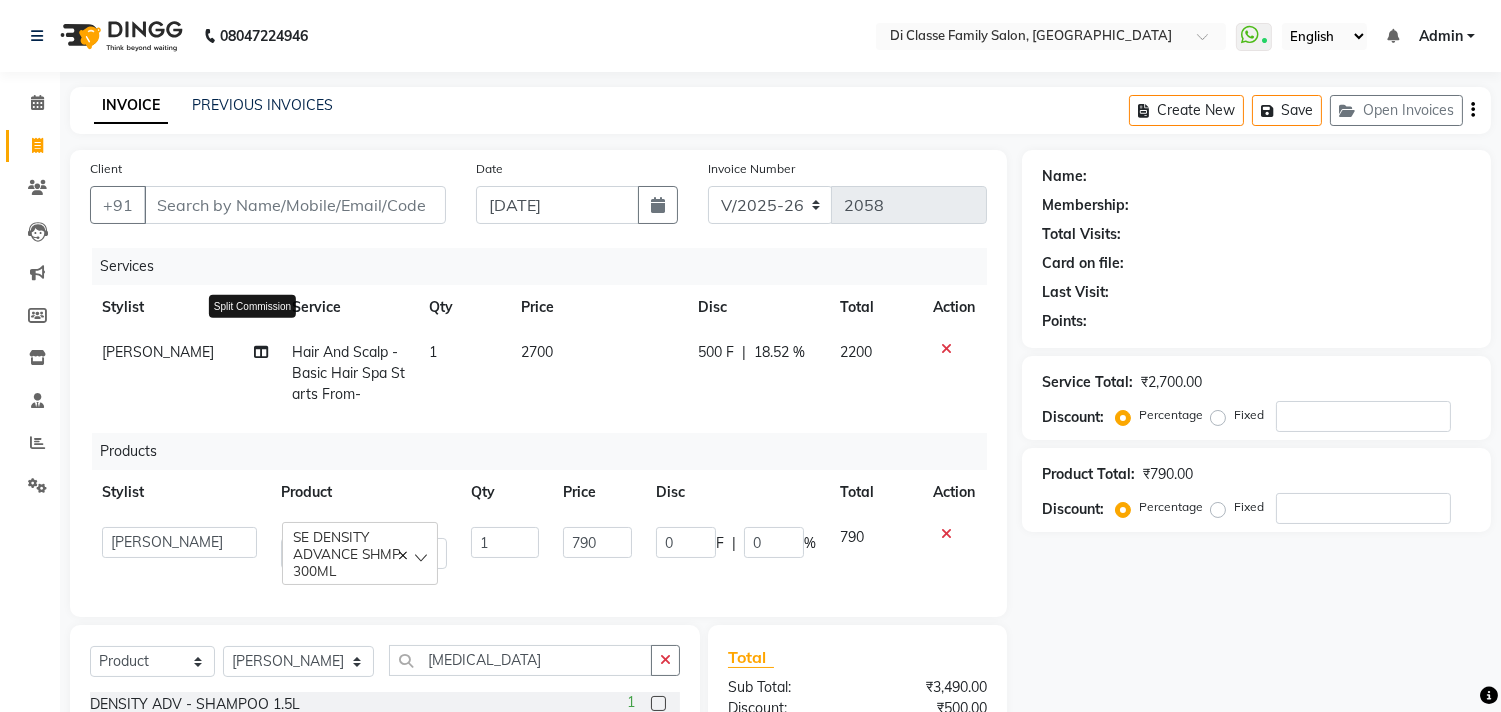 click 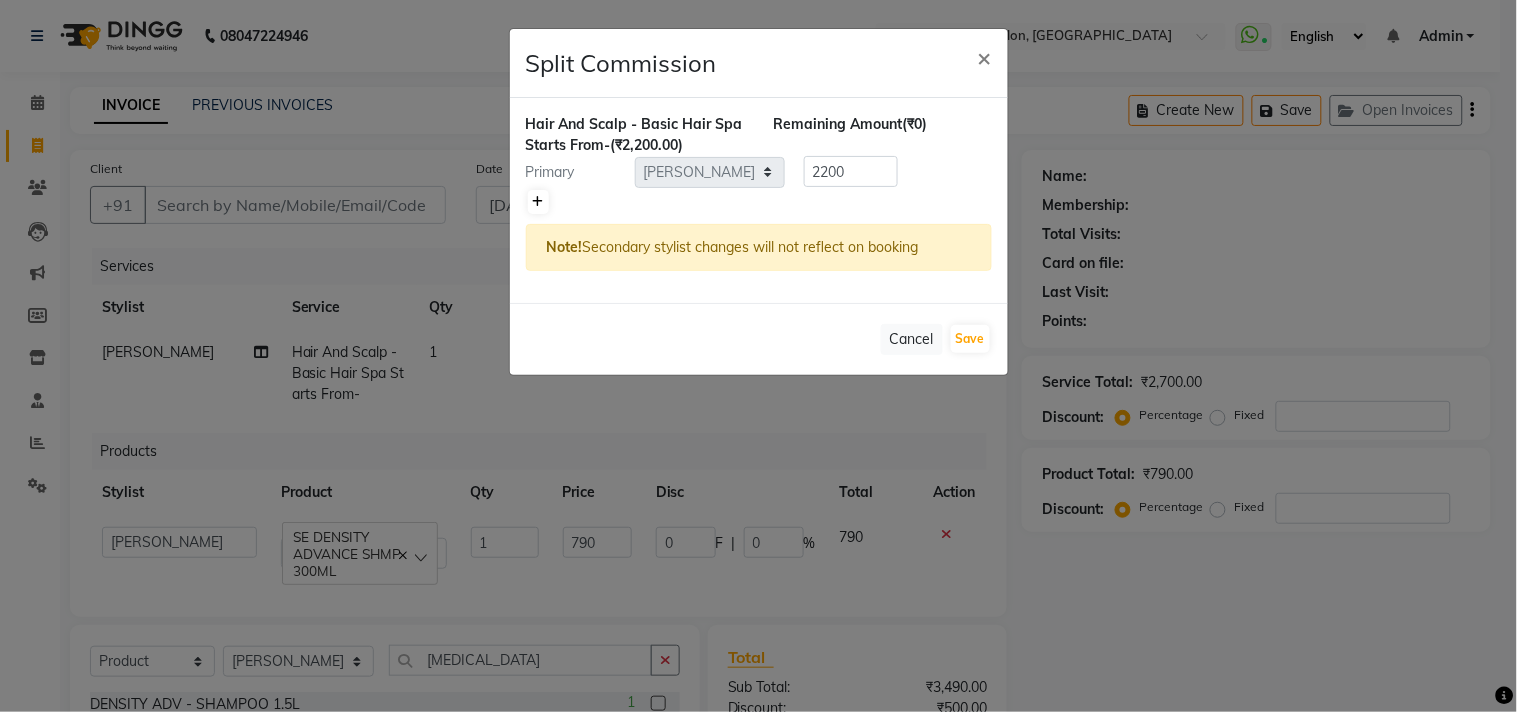 click 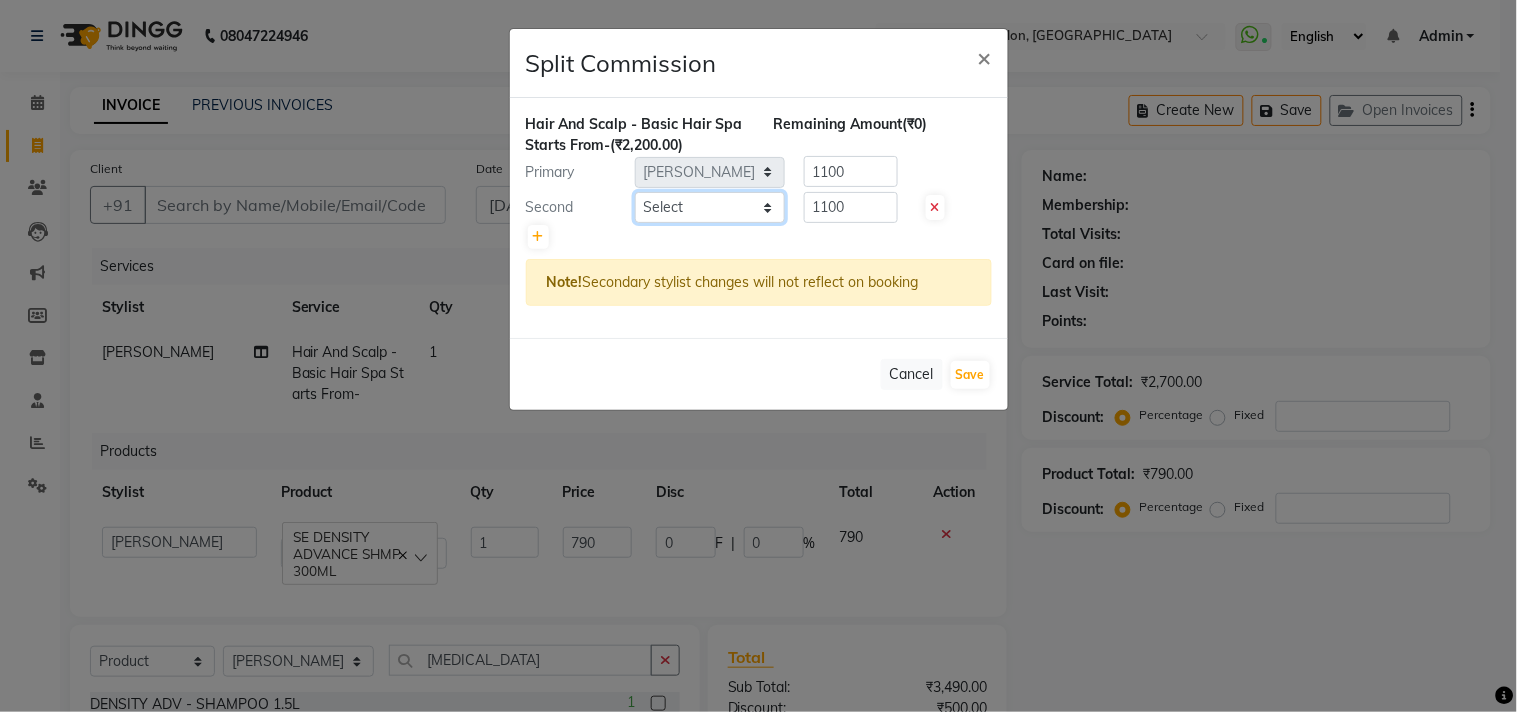 click on "Select  aniket    Anu    AYAZ KADRI    Front Desk   Javed   kapil   KOMAL    Payal    Pooja Jadhav   Rahul Datkhile   RESHMA SHAIKH   rutik shinde   SACHIN SAKPAL   SADDAM   SAHAJAN   SAKSHI CHAVAN   Sameer    sampada   Sanjana    SANU   shobha sonawane   shobha sonawane   SHUBHAM PEDNEKAR   Sikandar Ansari   ssneha rana" 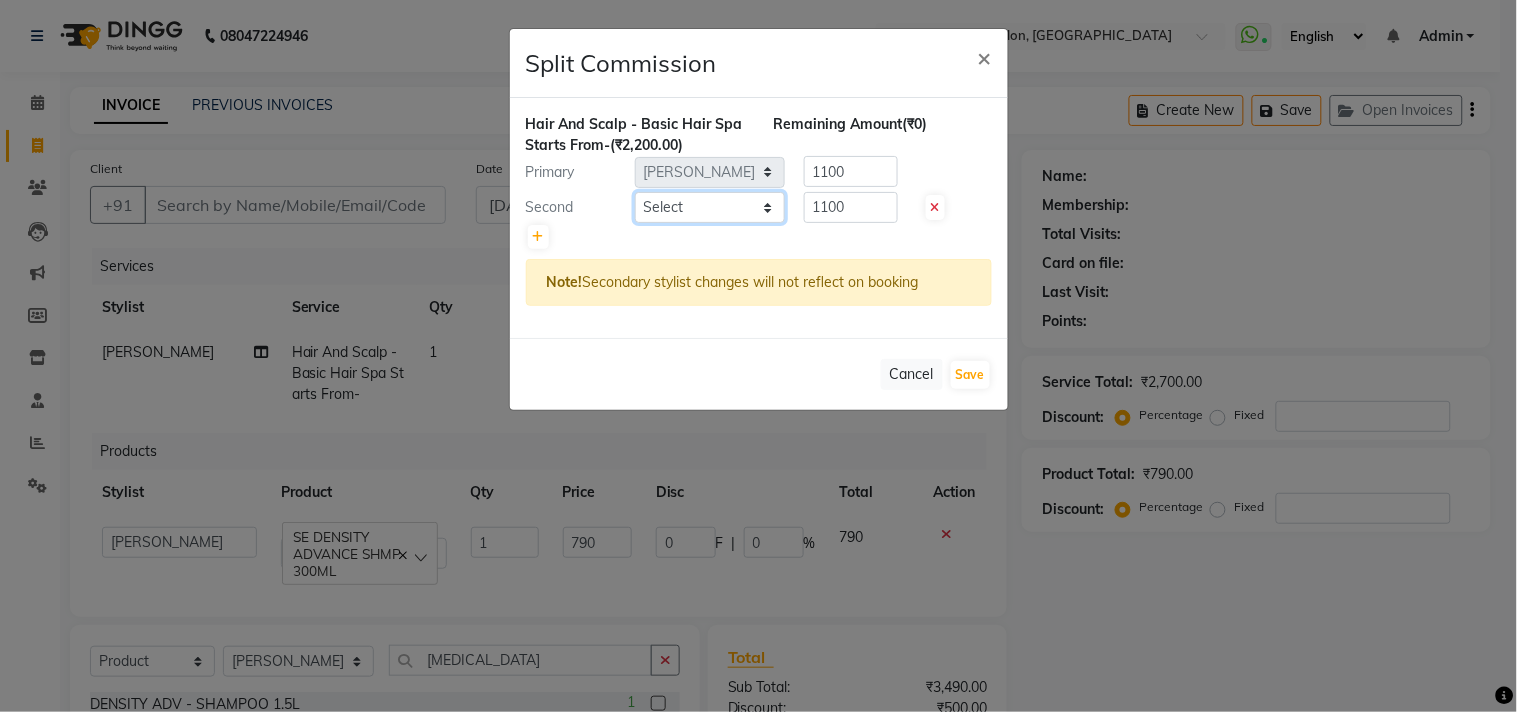 select on "51560" 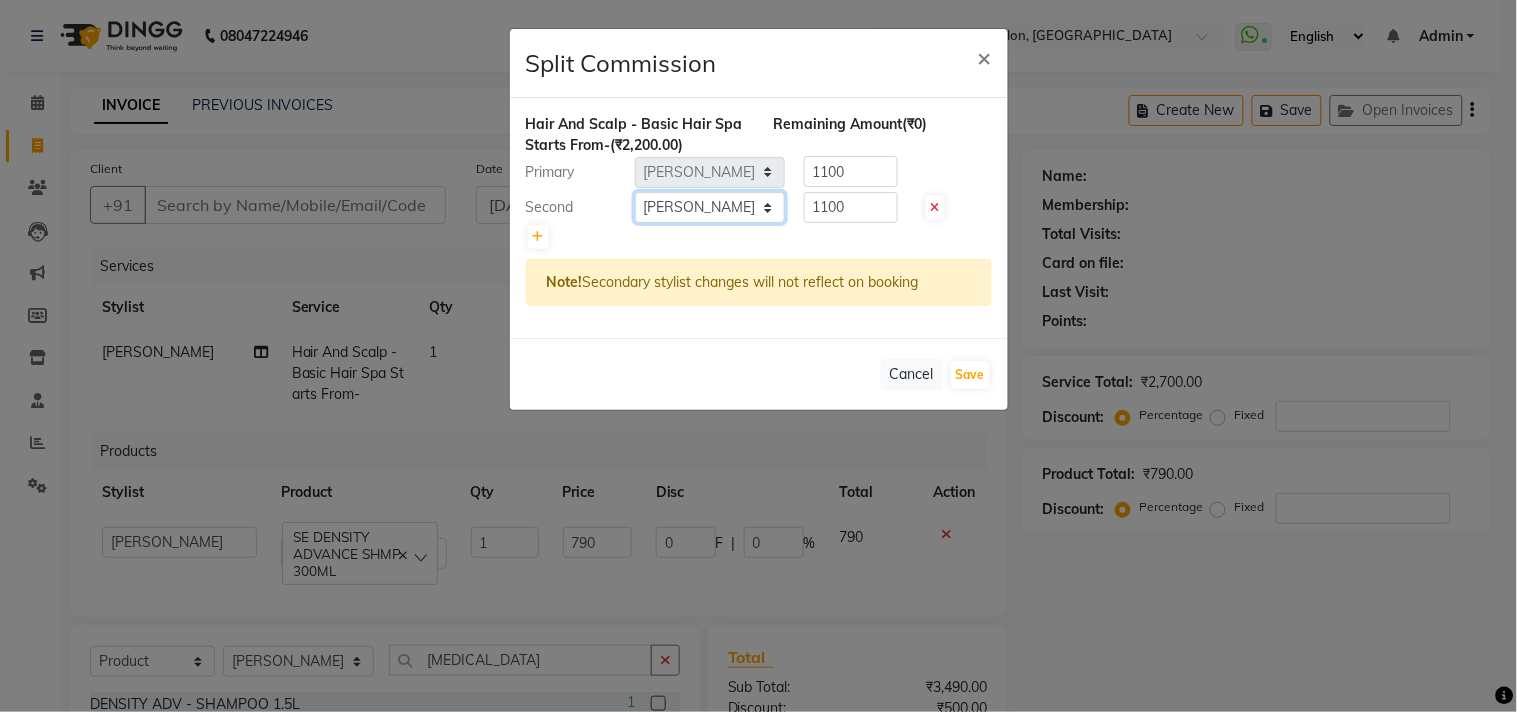 click on "Select  aniket    Anu    AYAZ KADRI    Front Desk   Javed   kapil   KOMAL    Payal    Pooja Jadhav   Rahul Datkhile   RESHMA SHAIKH   rutik shinde   SACHIN SAKPAL   SADDAM   SAHAJAN   SAKSHI CHAVAN   Sameer    sampada   Sanjana    SANU   shobha sonawane   shobha sonawane   SHUBHAM PEDNEKAR   Sikandar Ansari   ssneha rana" 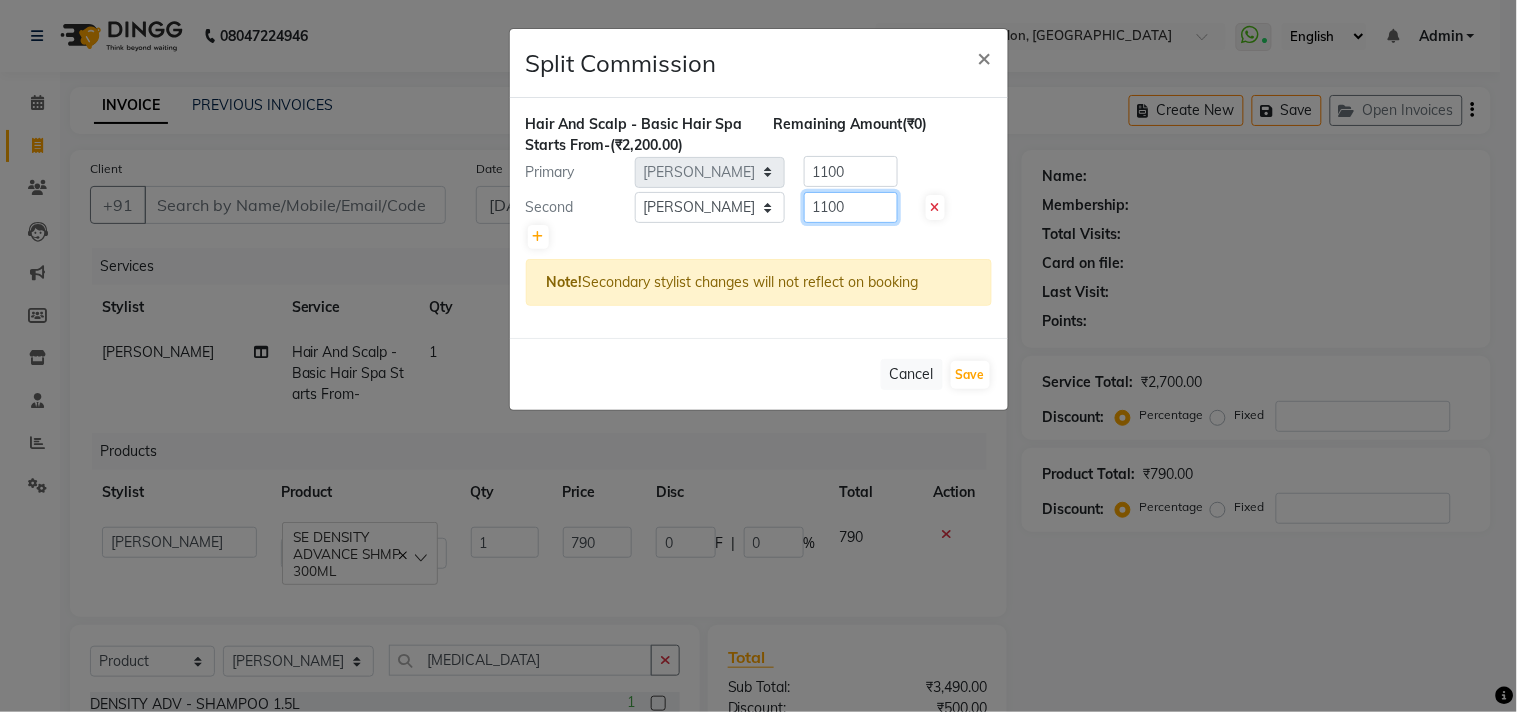 click on "1100" 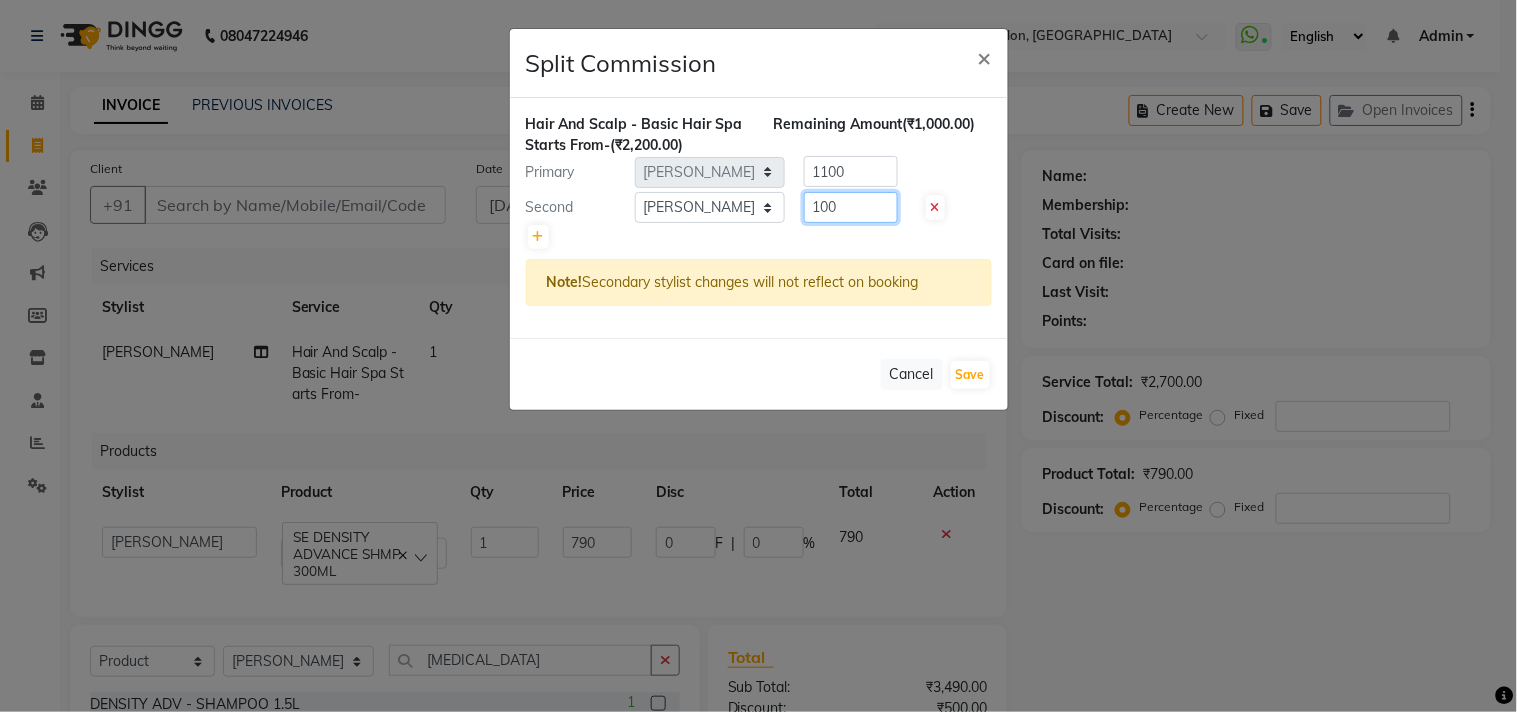 click on "100" 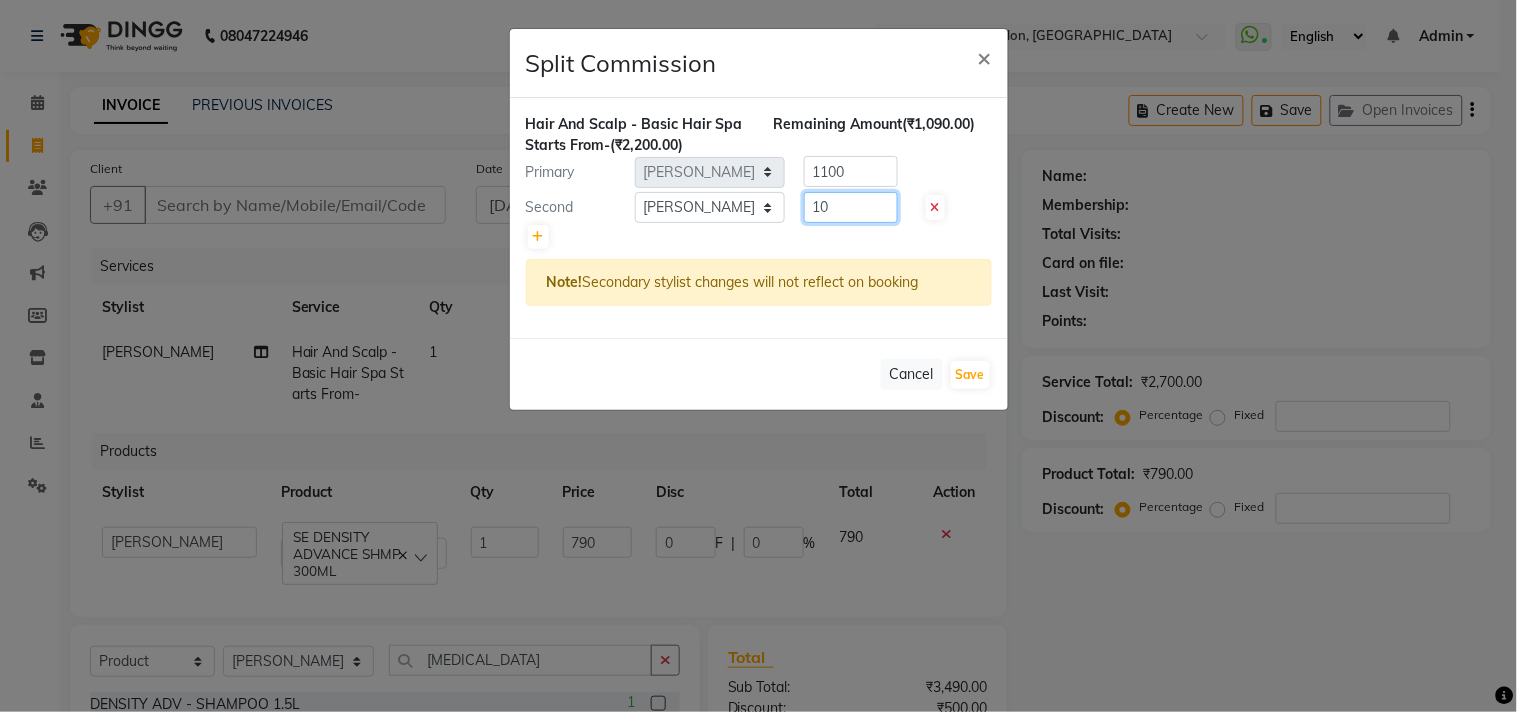 type on "1" 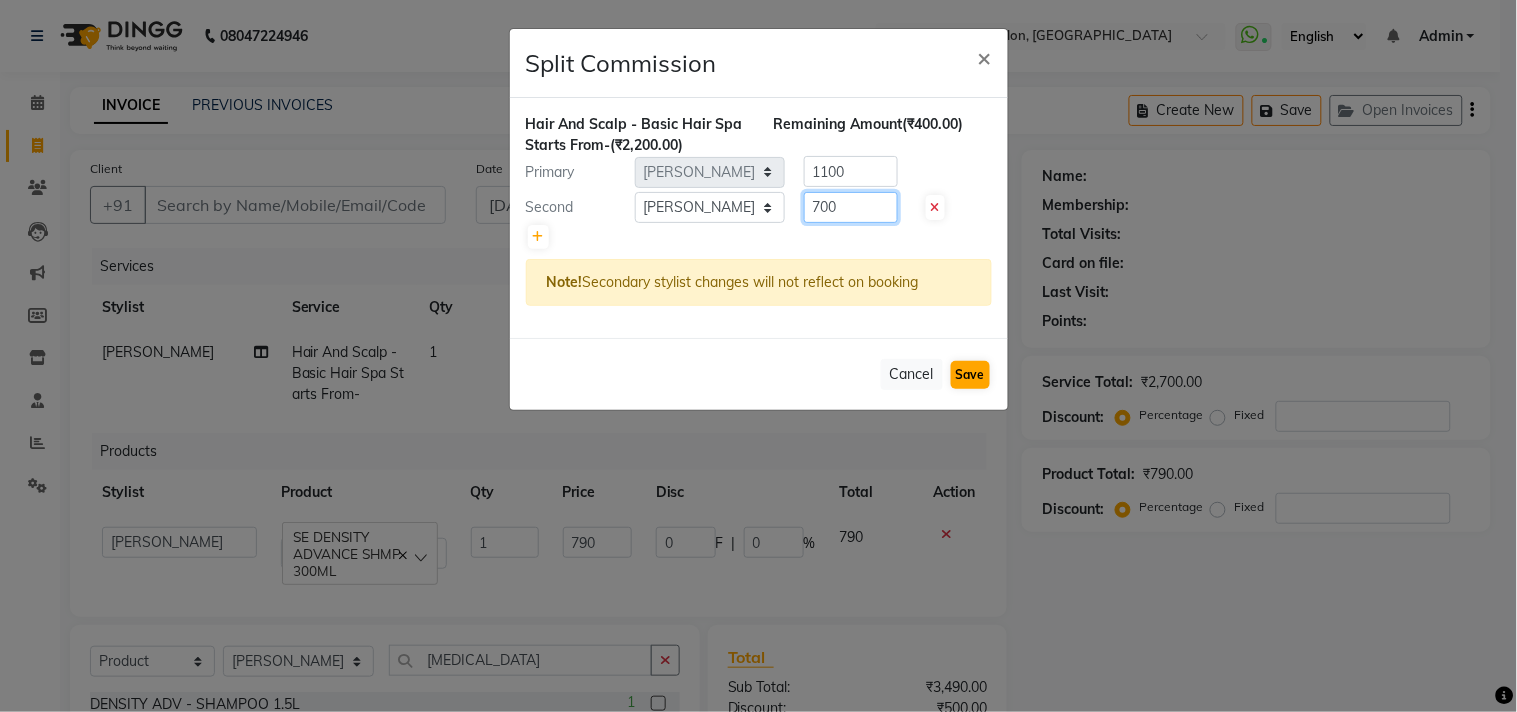 type on "700" 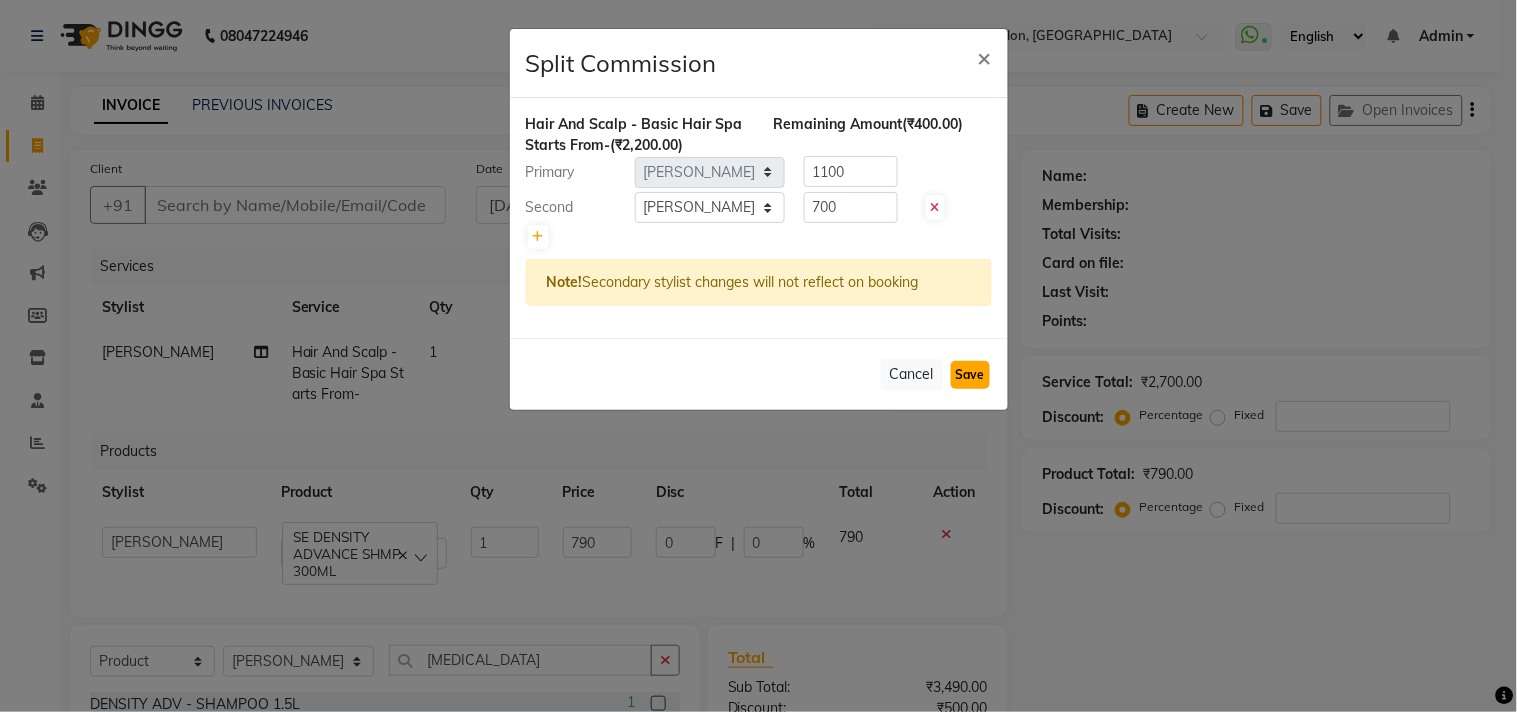 click on "Save" 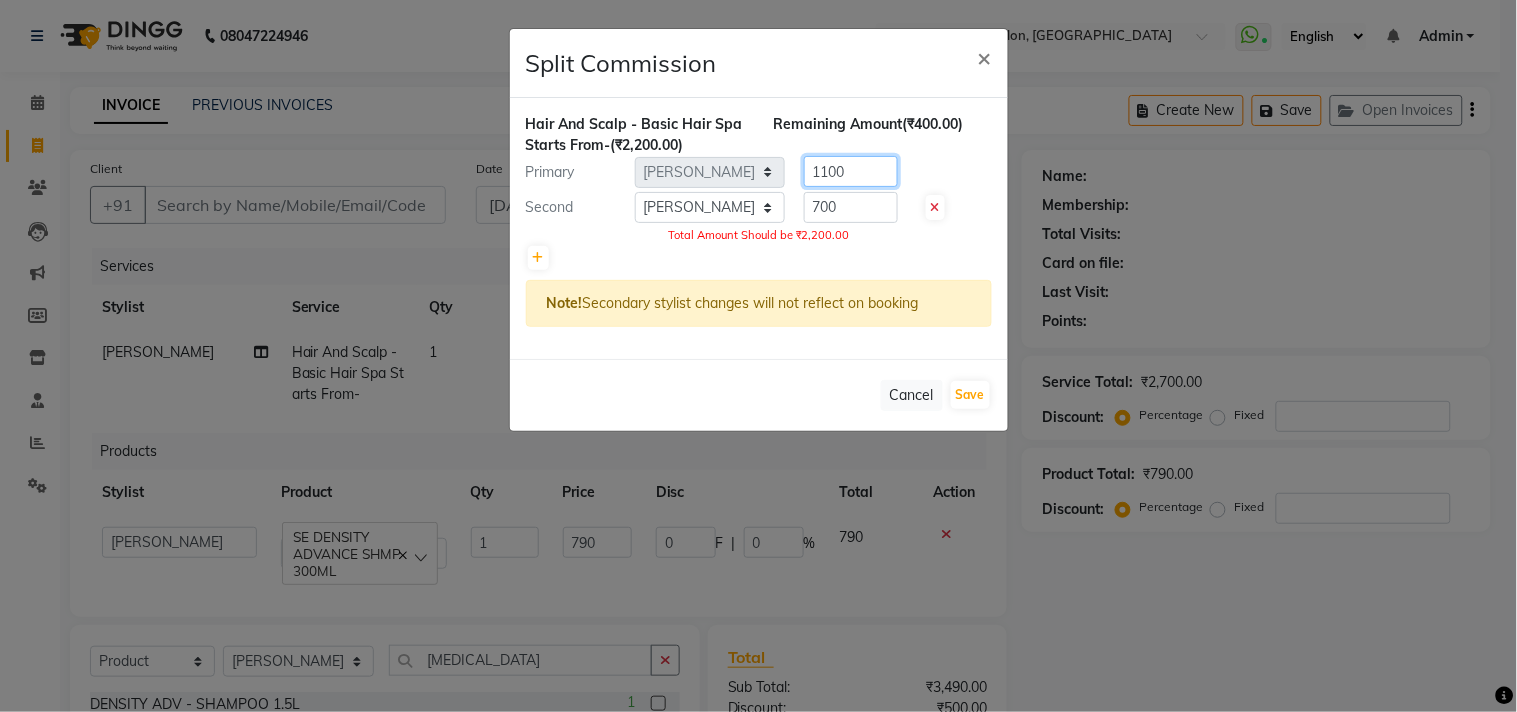 click on "1100" 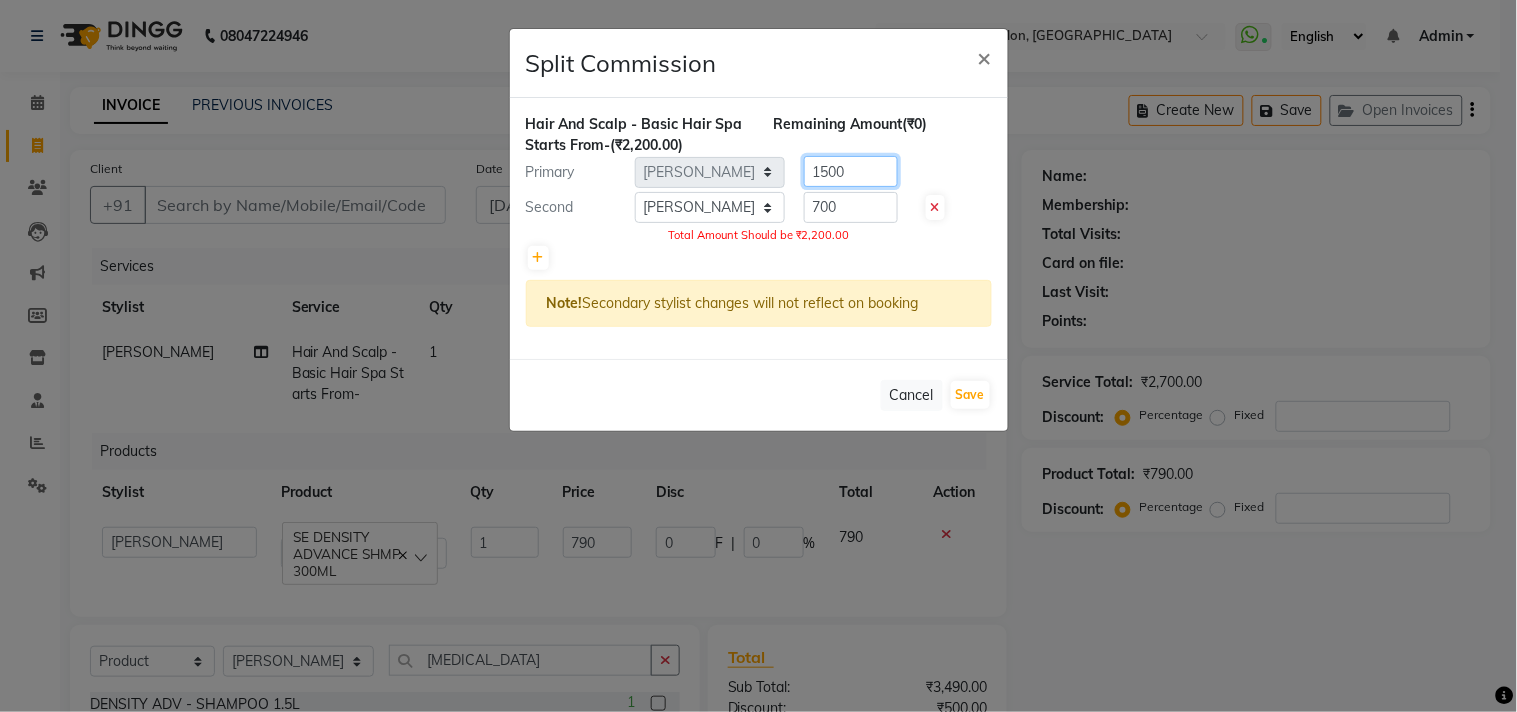 type on "1500" 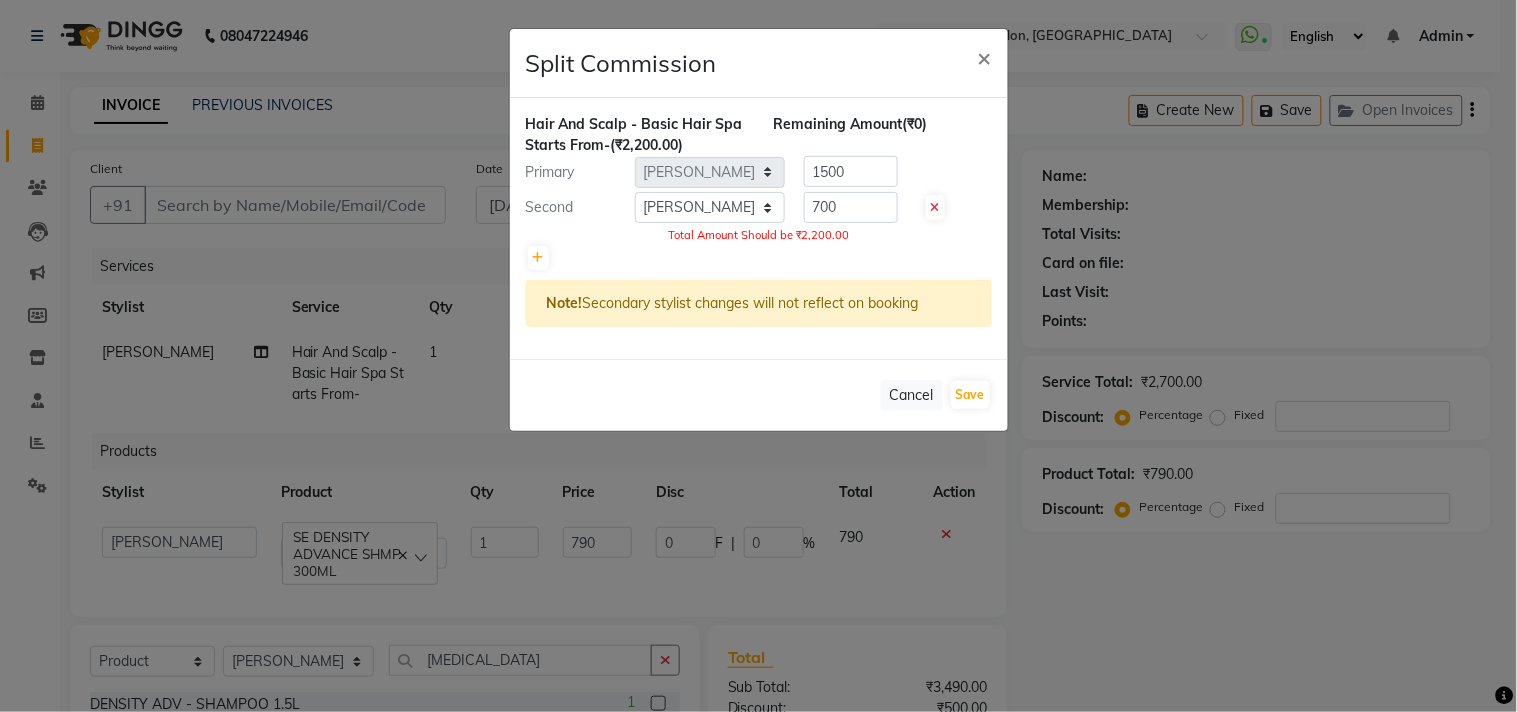 click 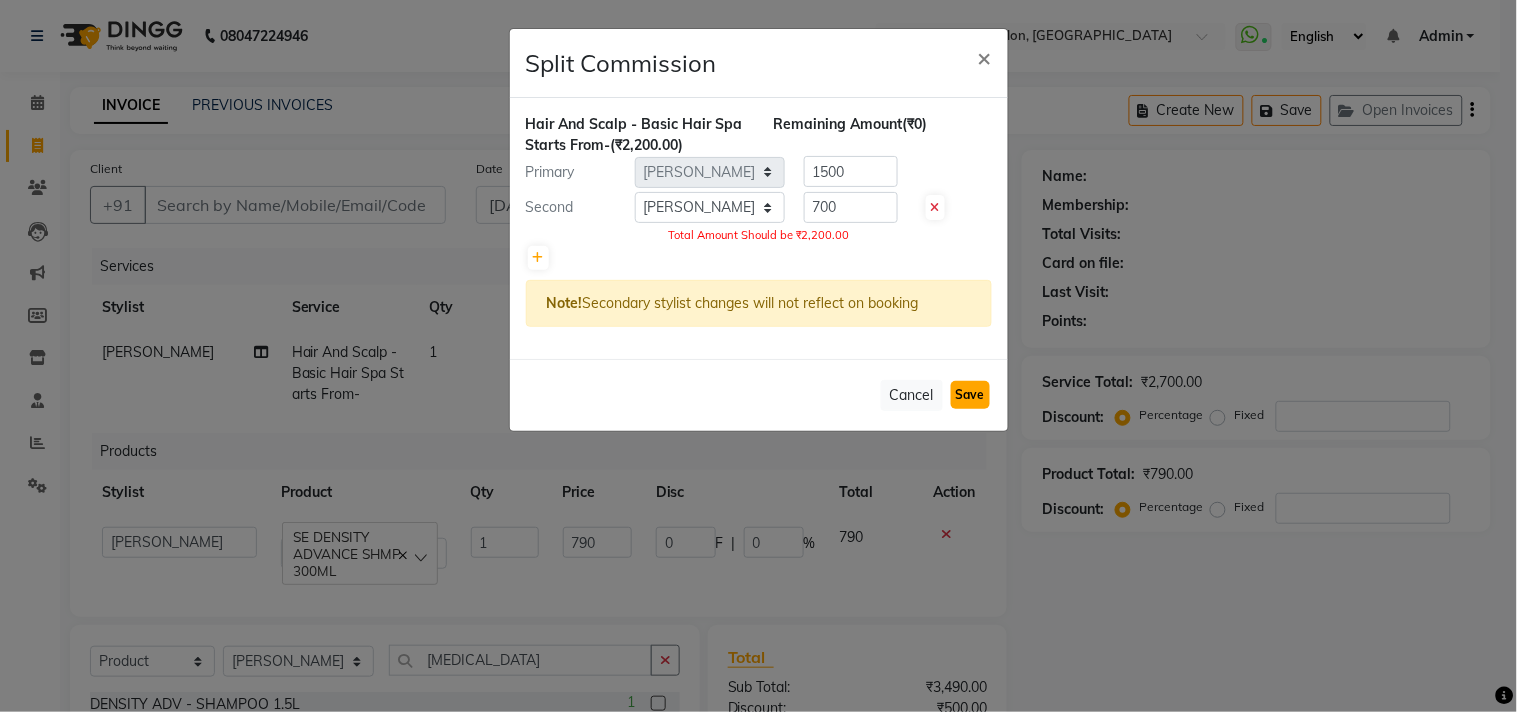 click on "Save" 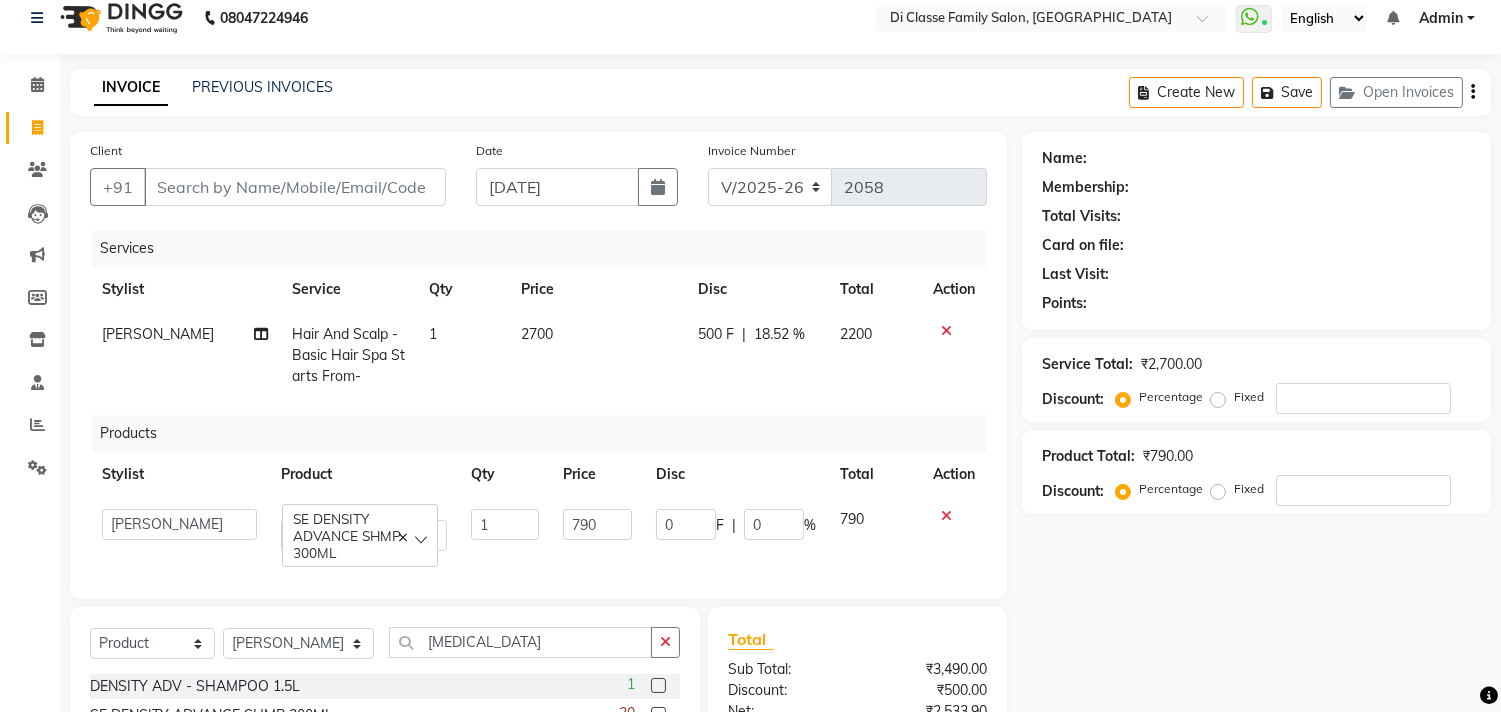 scroll, scrollTop: 0, scrollLeft: 0, axis: both 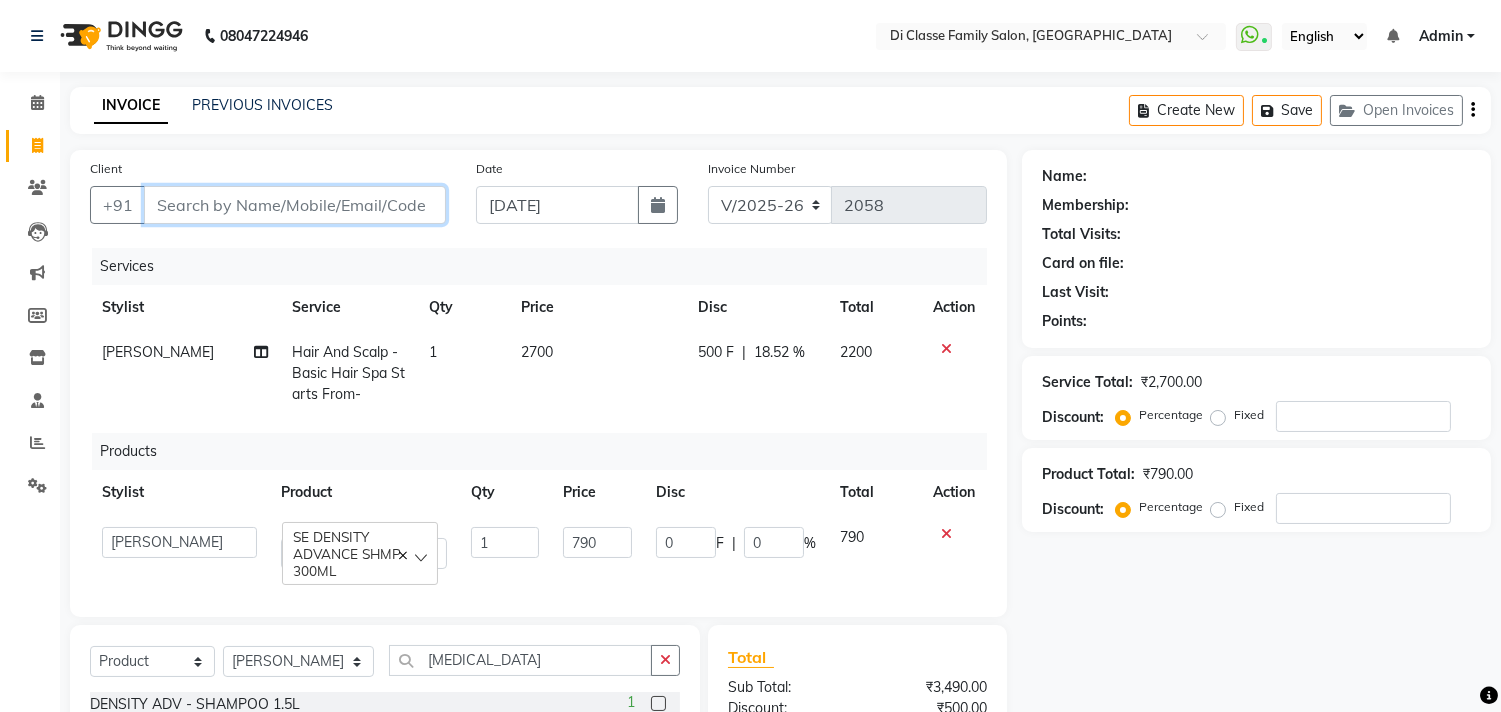 click on "Client" at bounding box center (295, 205) 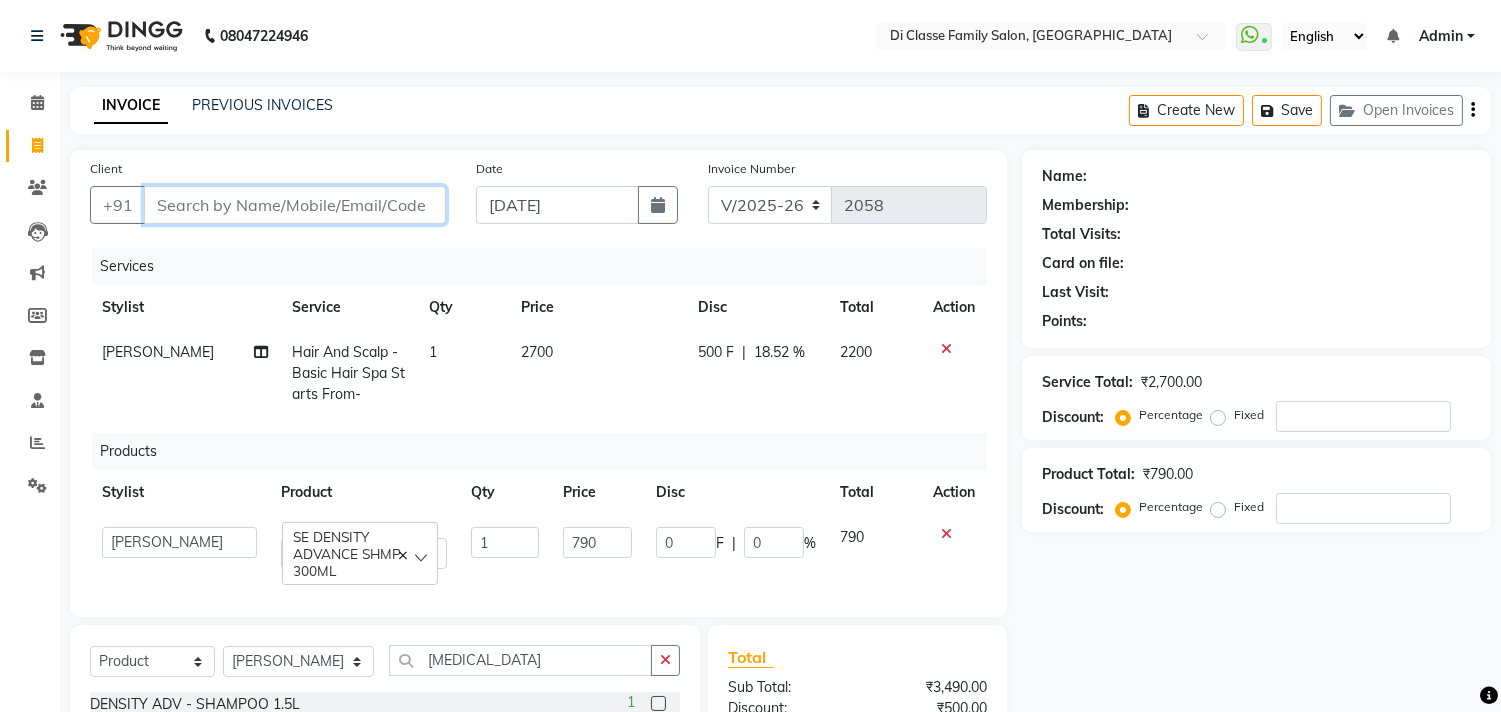 type on "9" 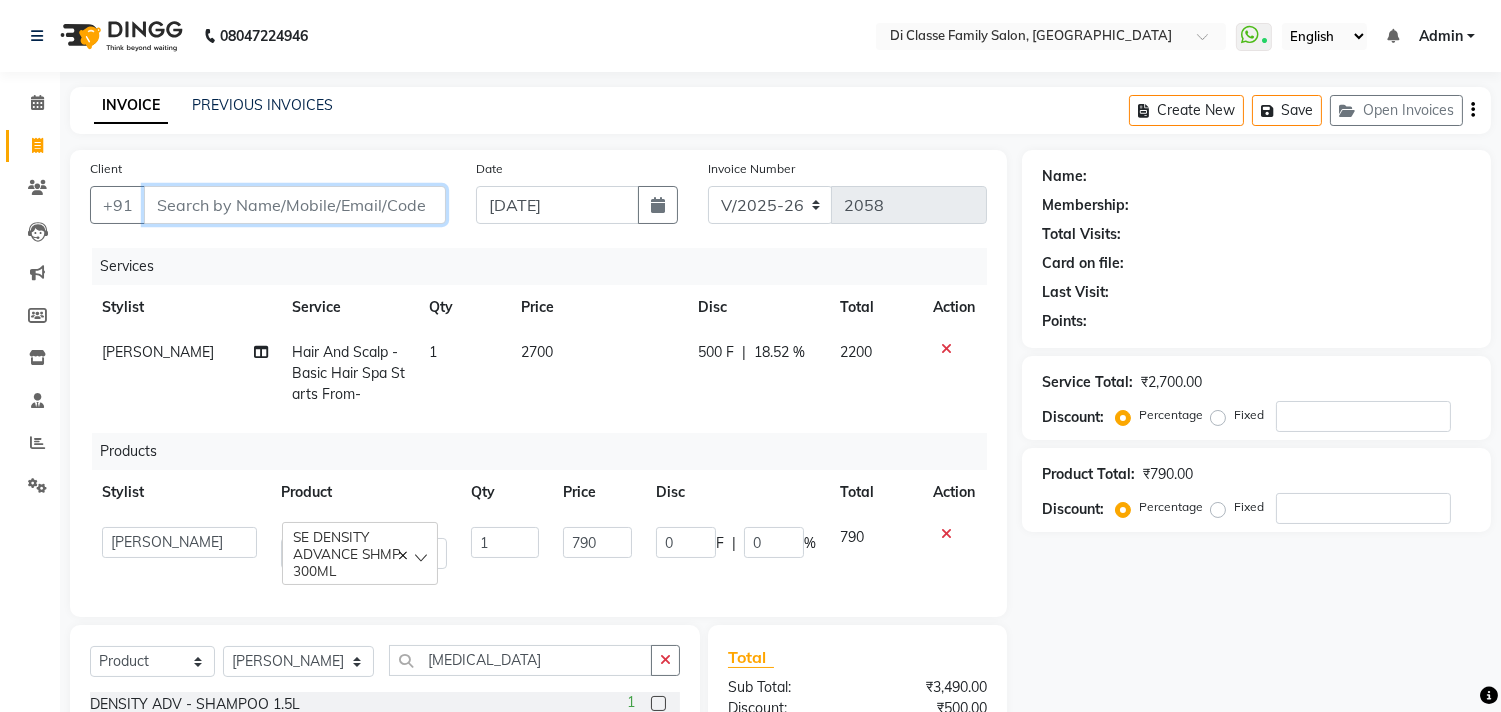 type on "0" 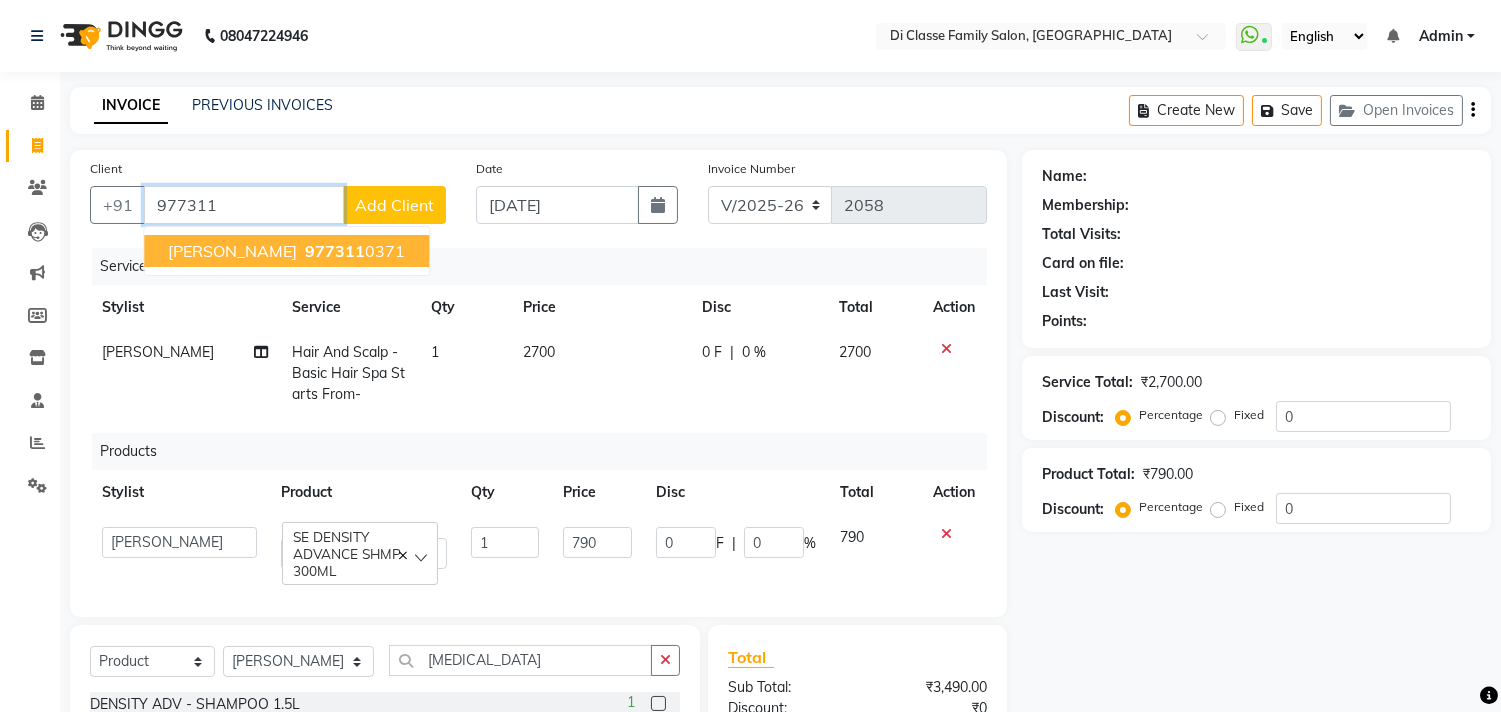 click on "Allwin patil" at bounding box center [232, 251] 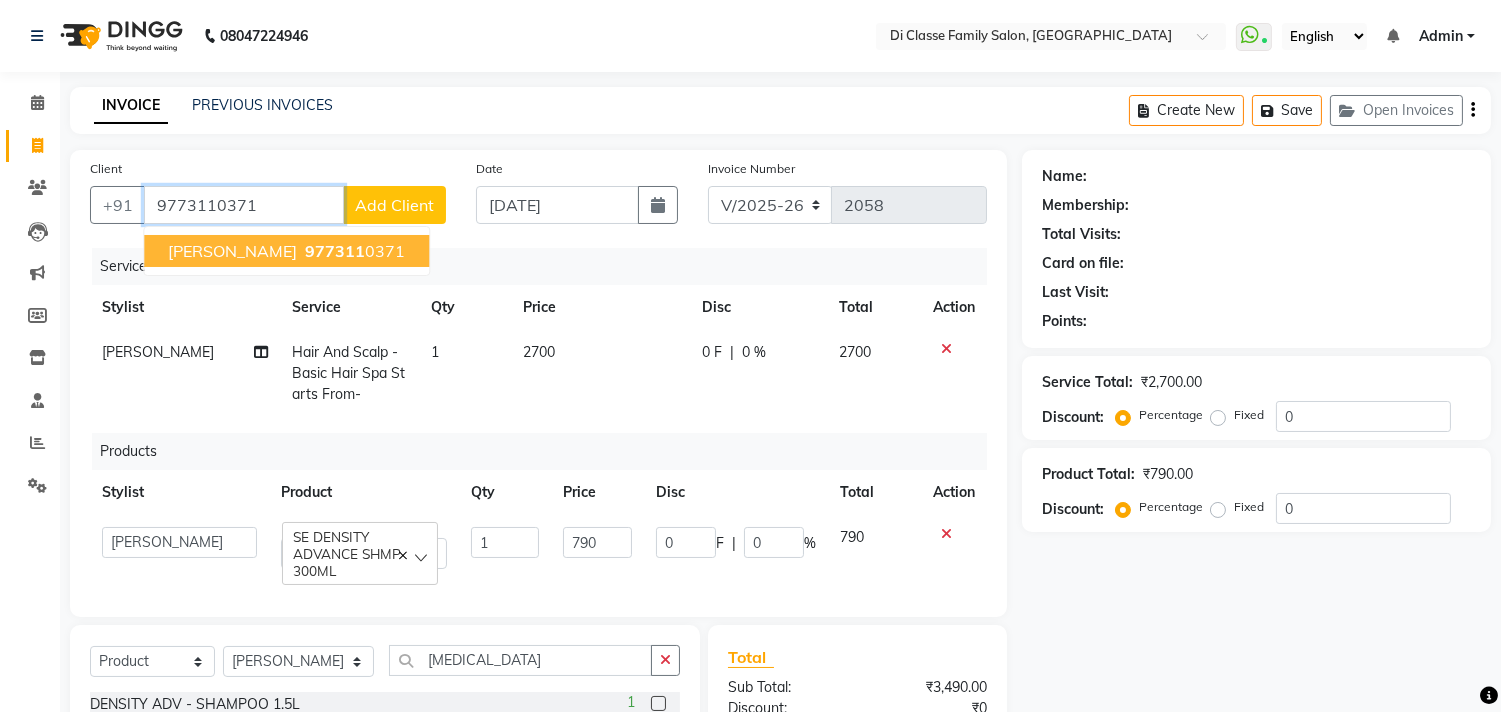 type on "9773110371" 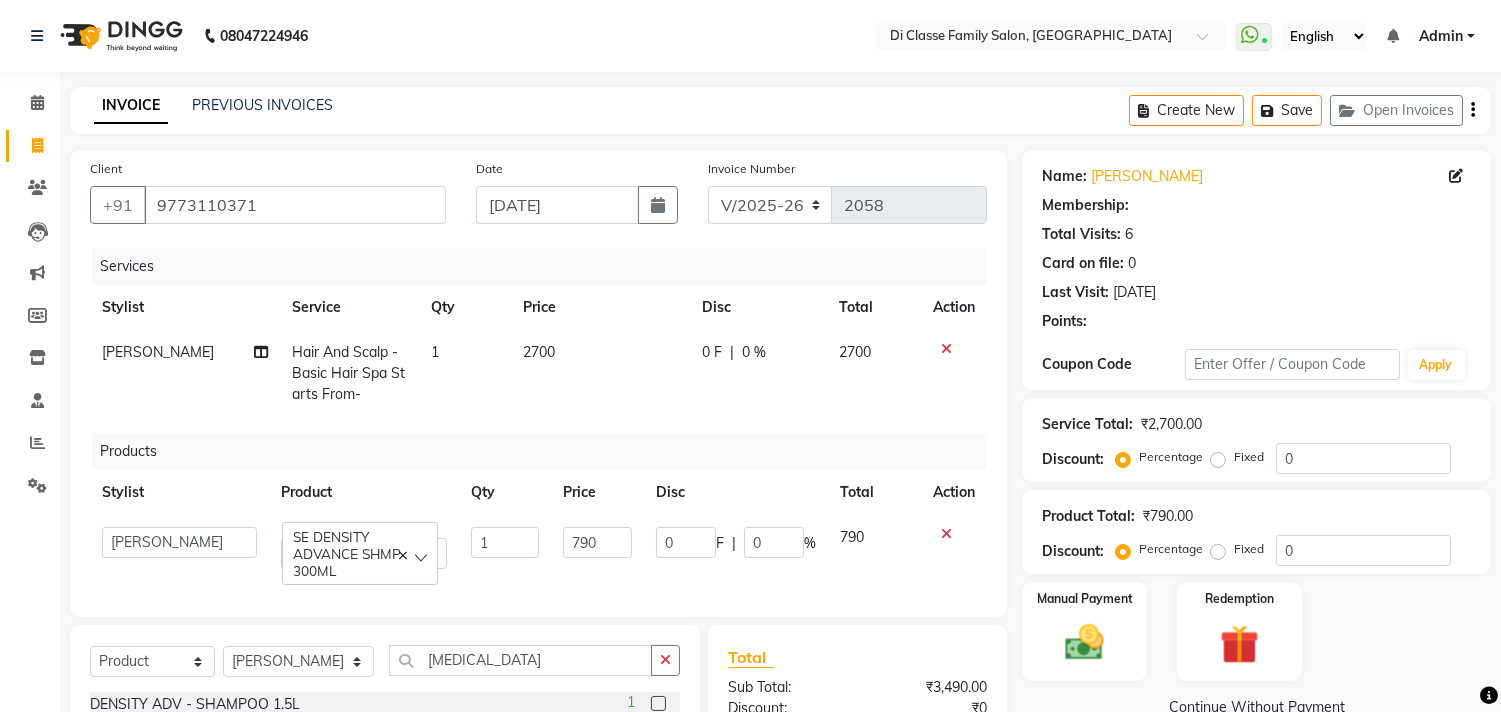 select on "1: Object" 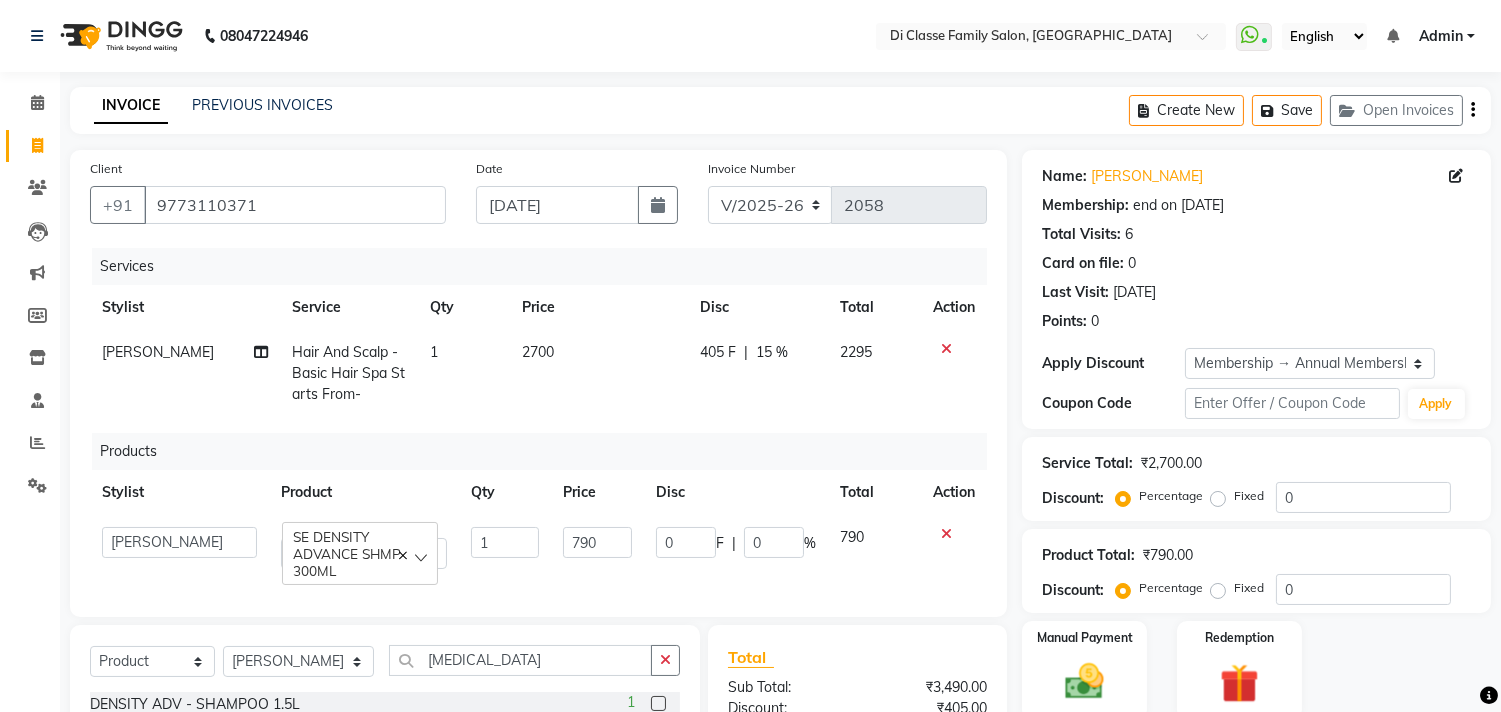 type on "15" 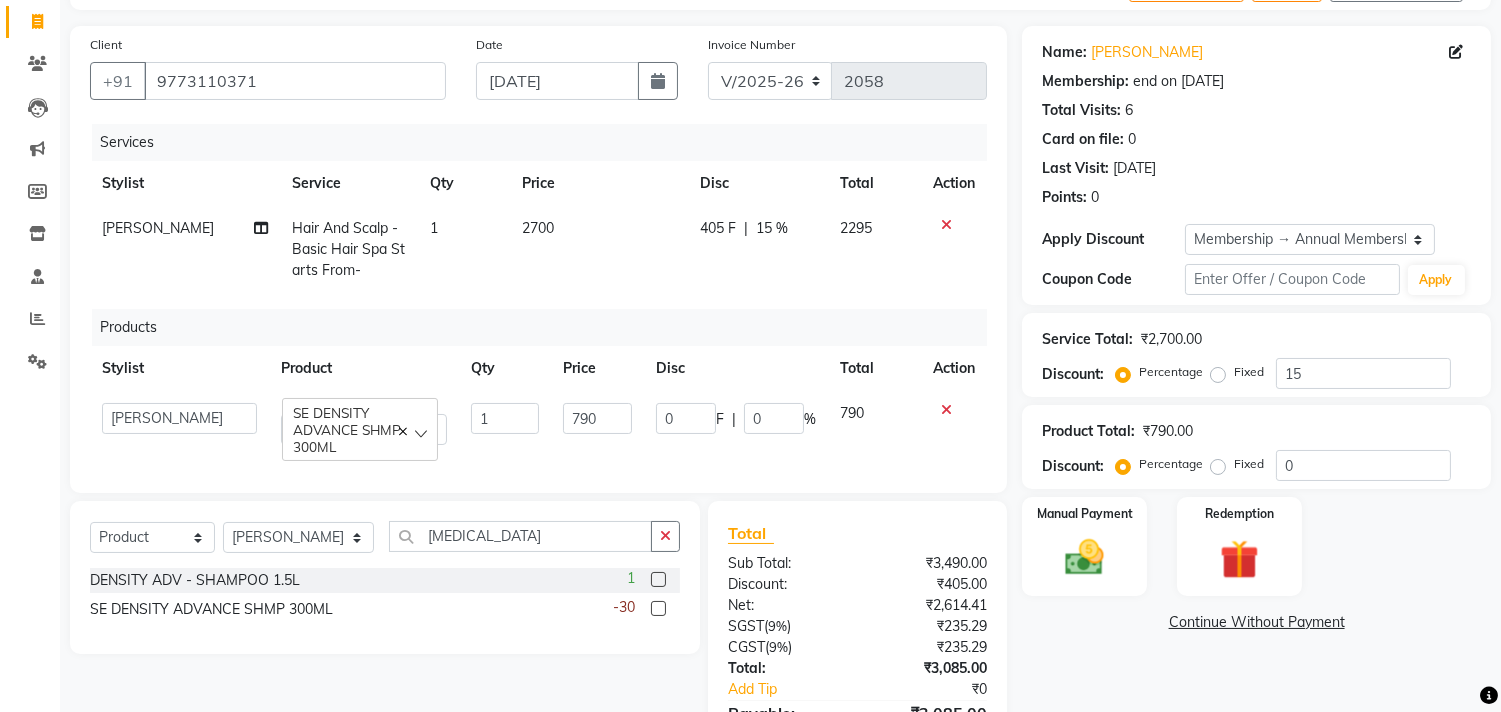 scroll, scrollTop: 0, scrollLeft: 0, axis: both 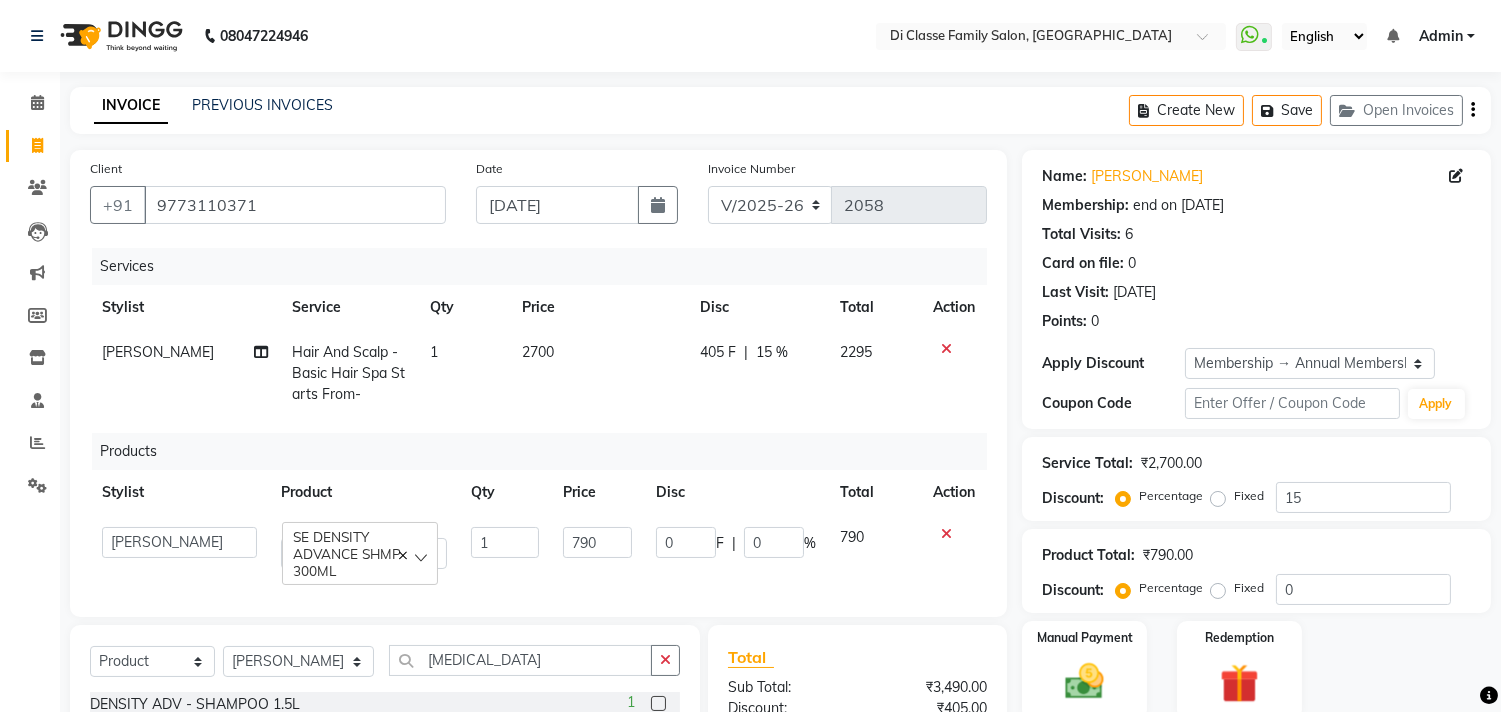 click 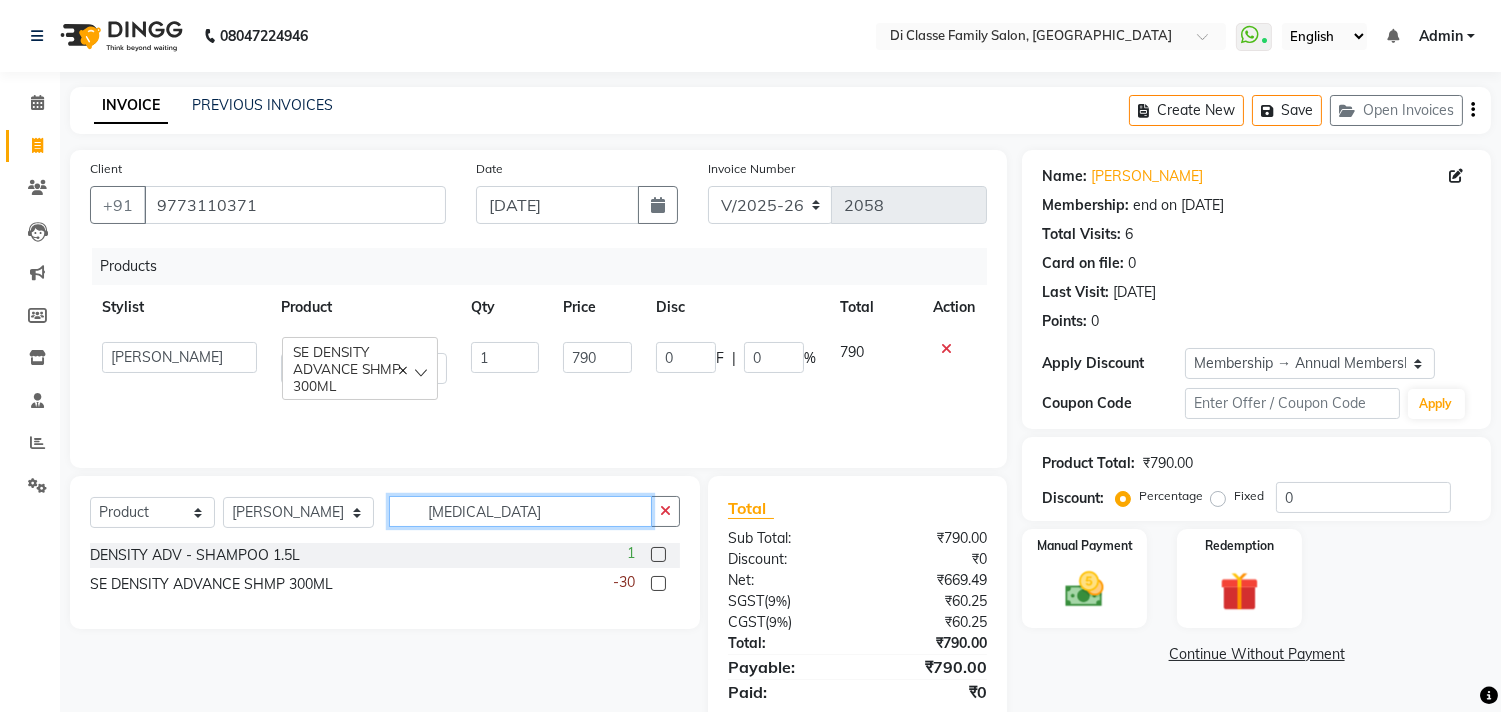 click on "DENS" 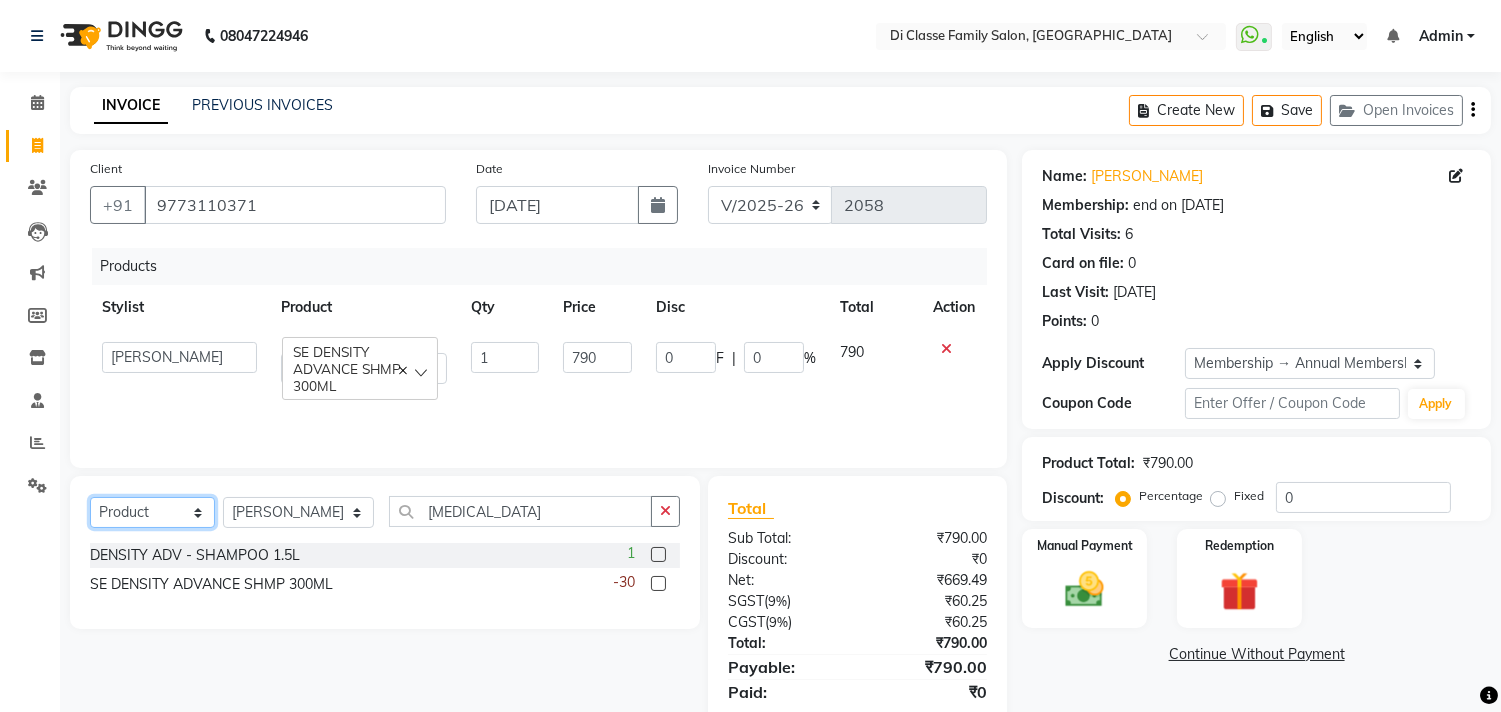 drag, startPoint x: 112, startPoint y: 507, endPoint x: 114, endPoint y: 497, distance: 10.198039 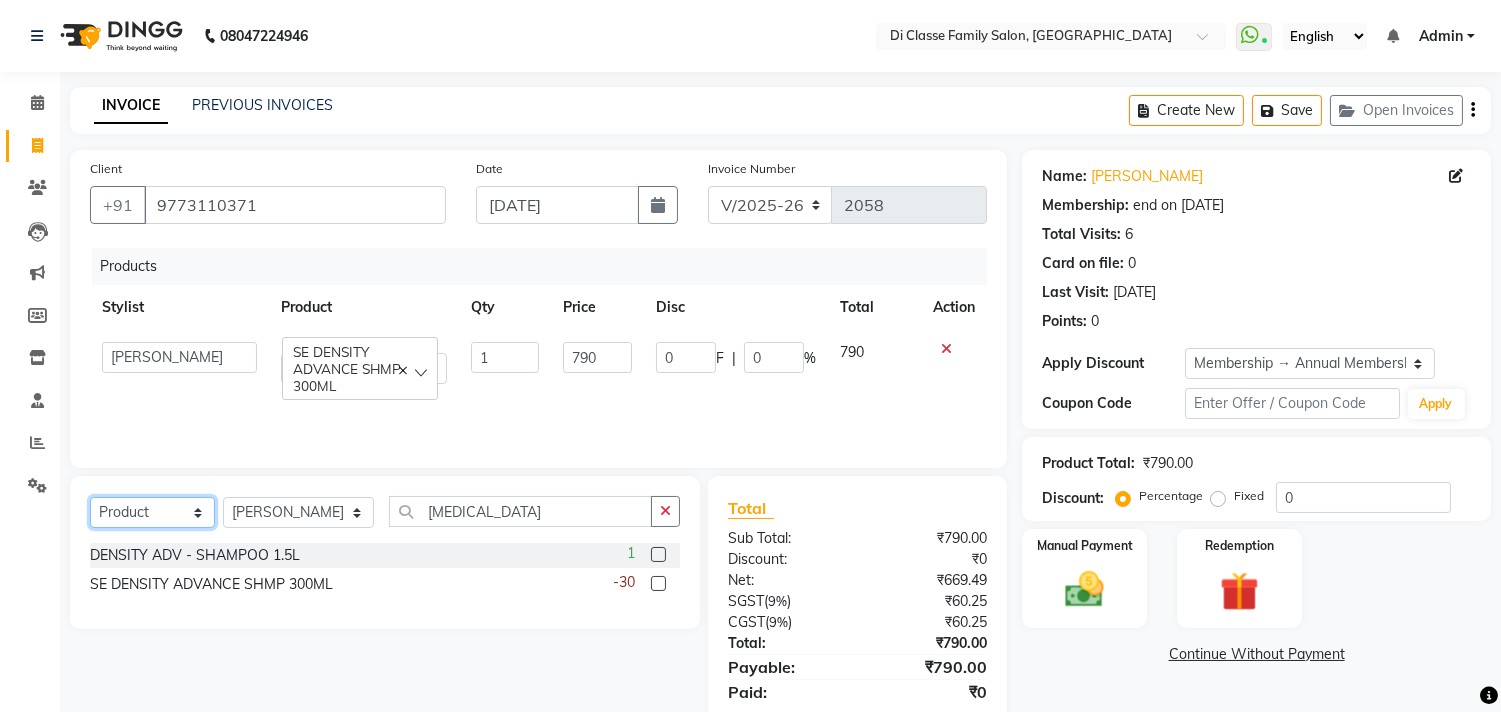 select on "service" 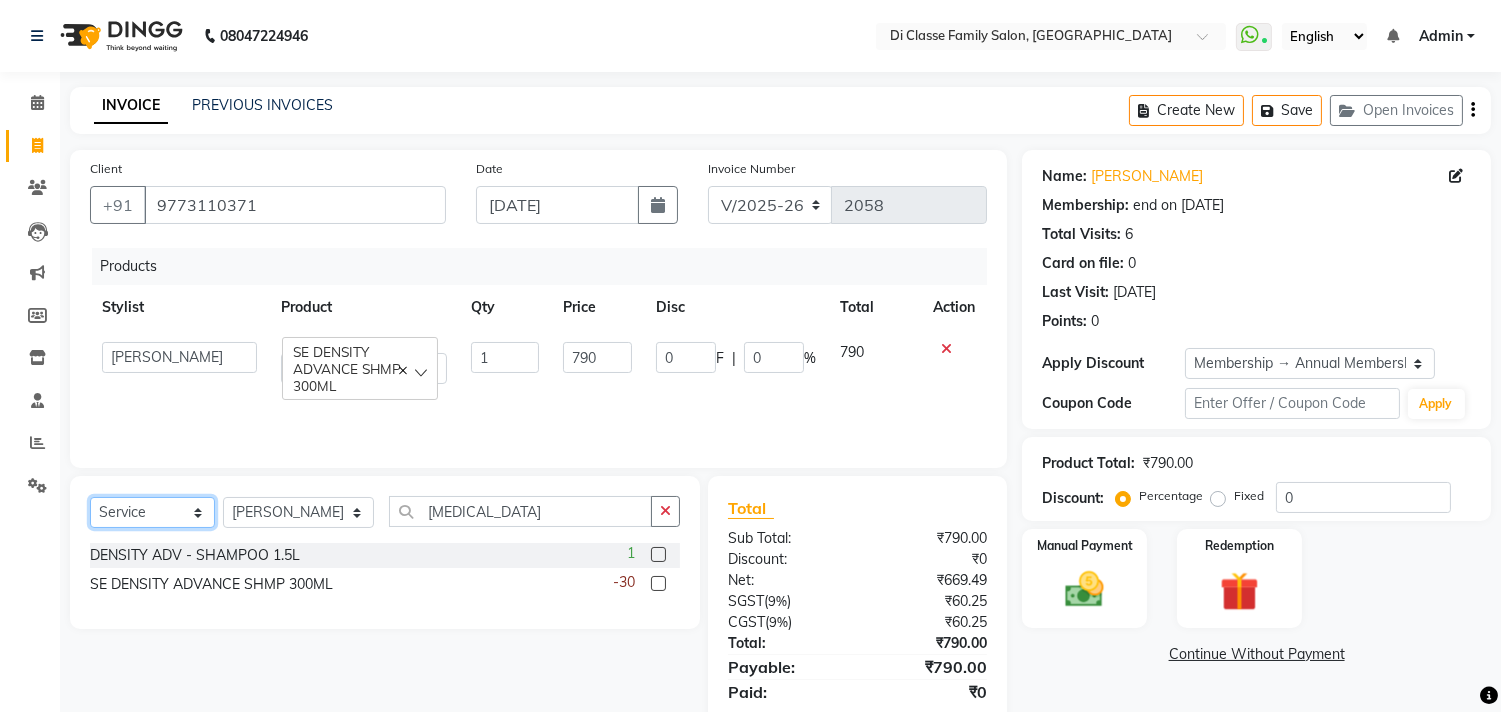 click on "Select  Service  Product  Membership  Package Voucher Prepaid Gift Card" 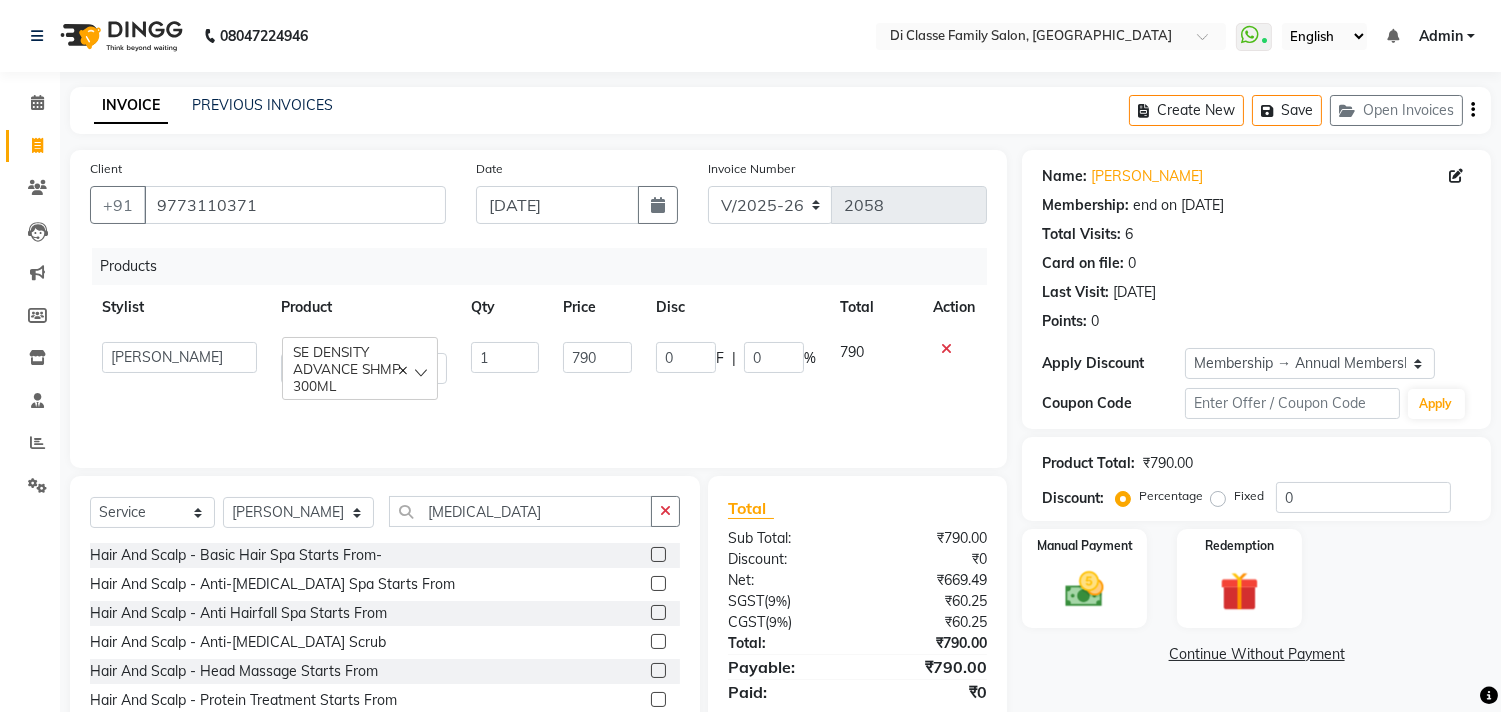 click 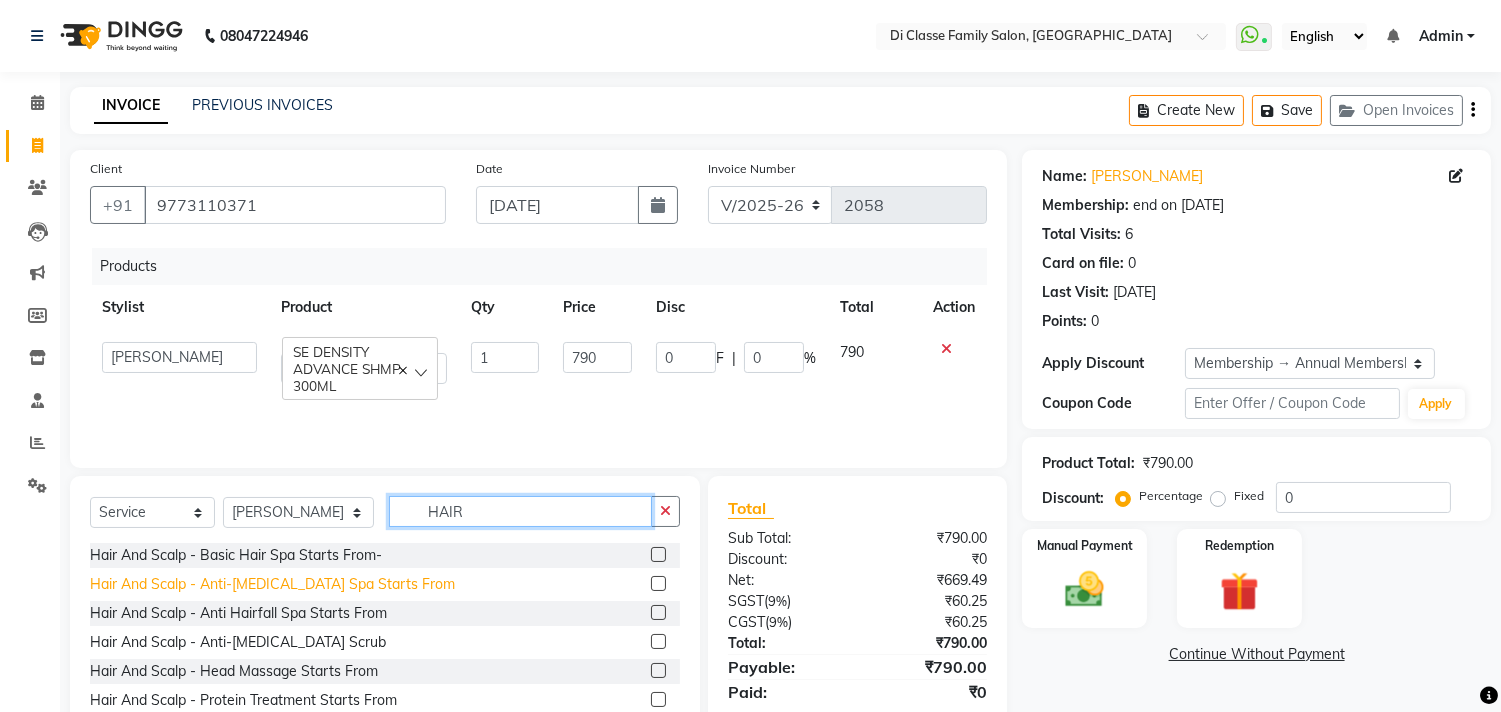type on "HAIR" 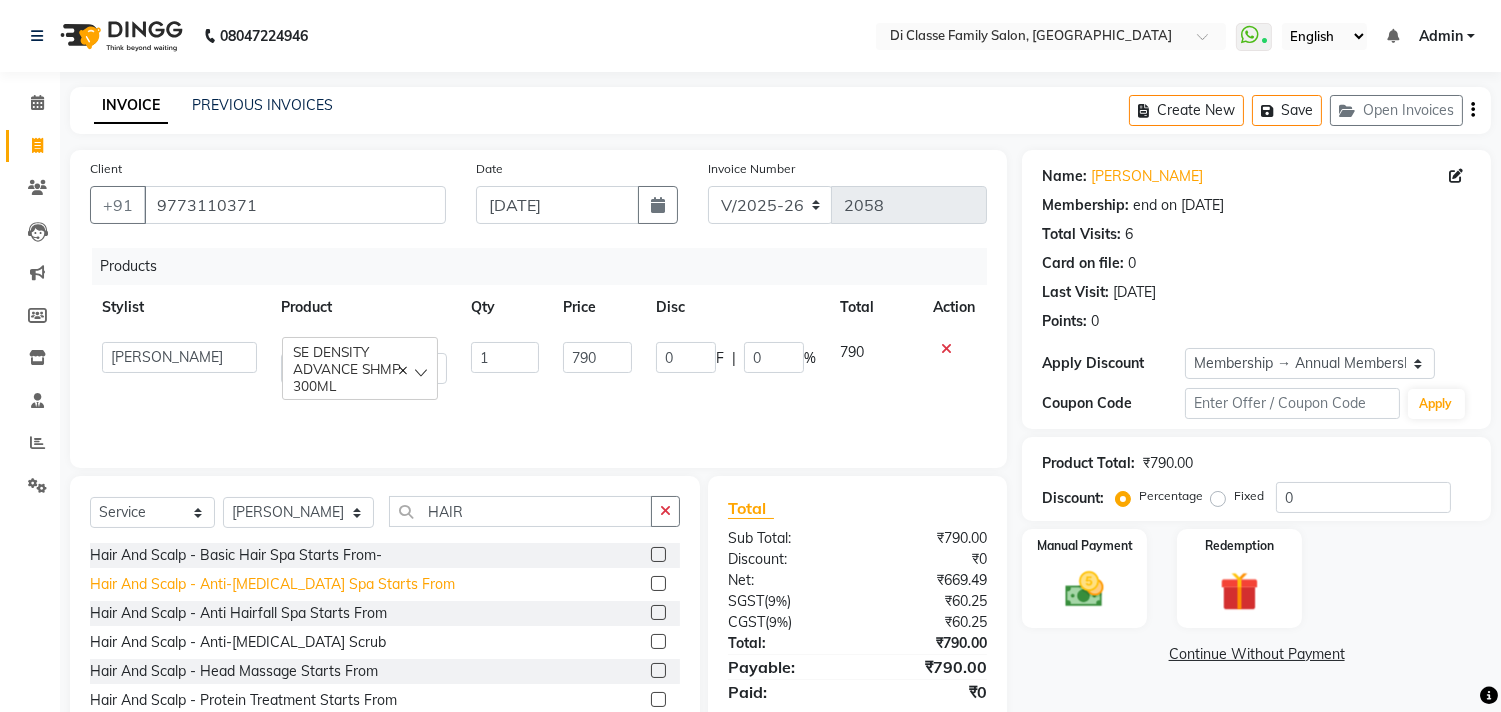 click on "Hair And Scalp - Anti-[MEDICAL_DATA] Spa Starts From" 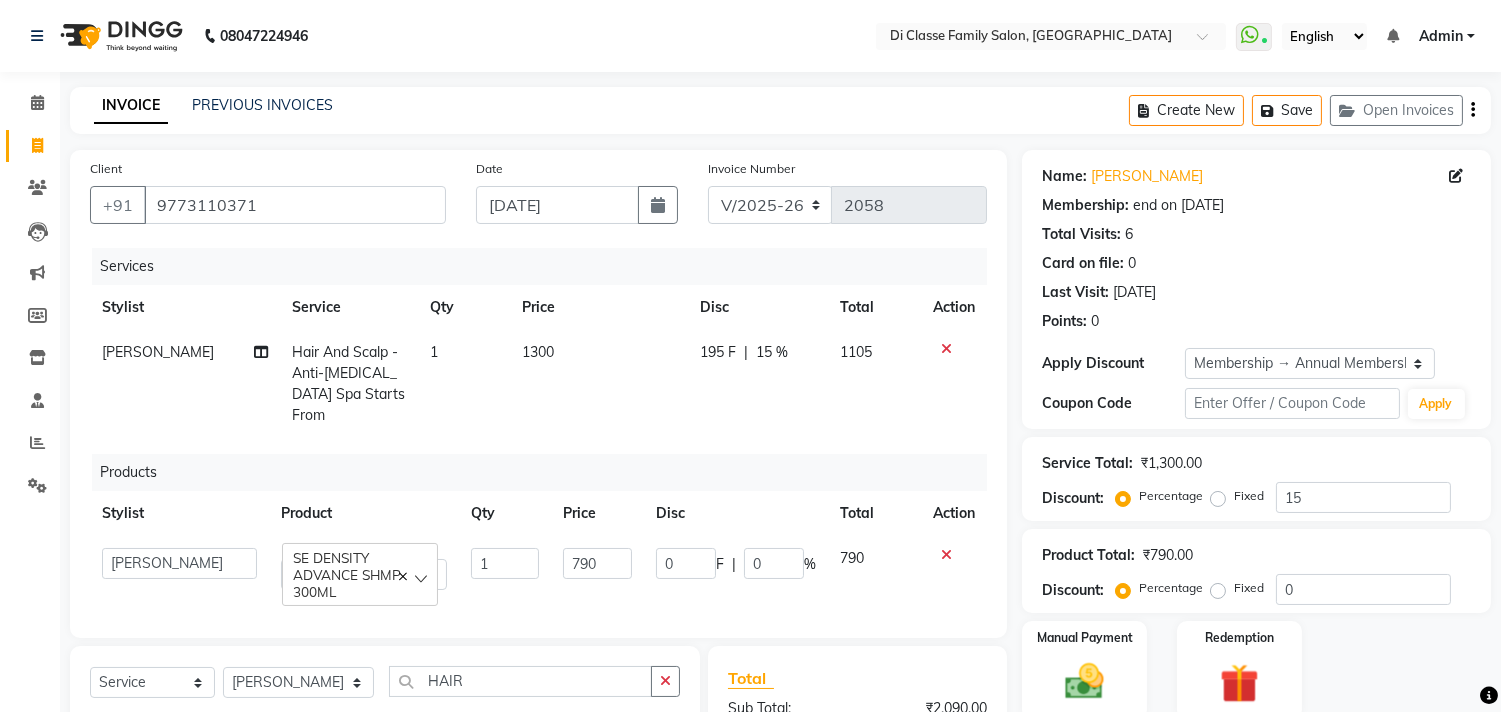 checkbox on "false" 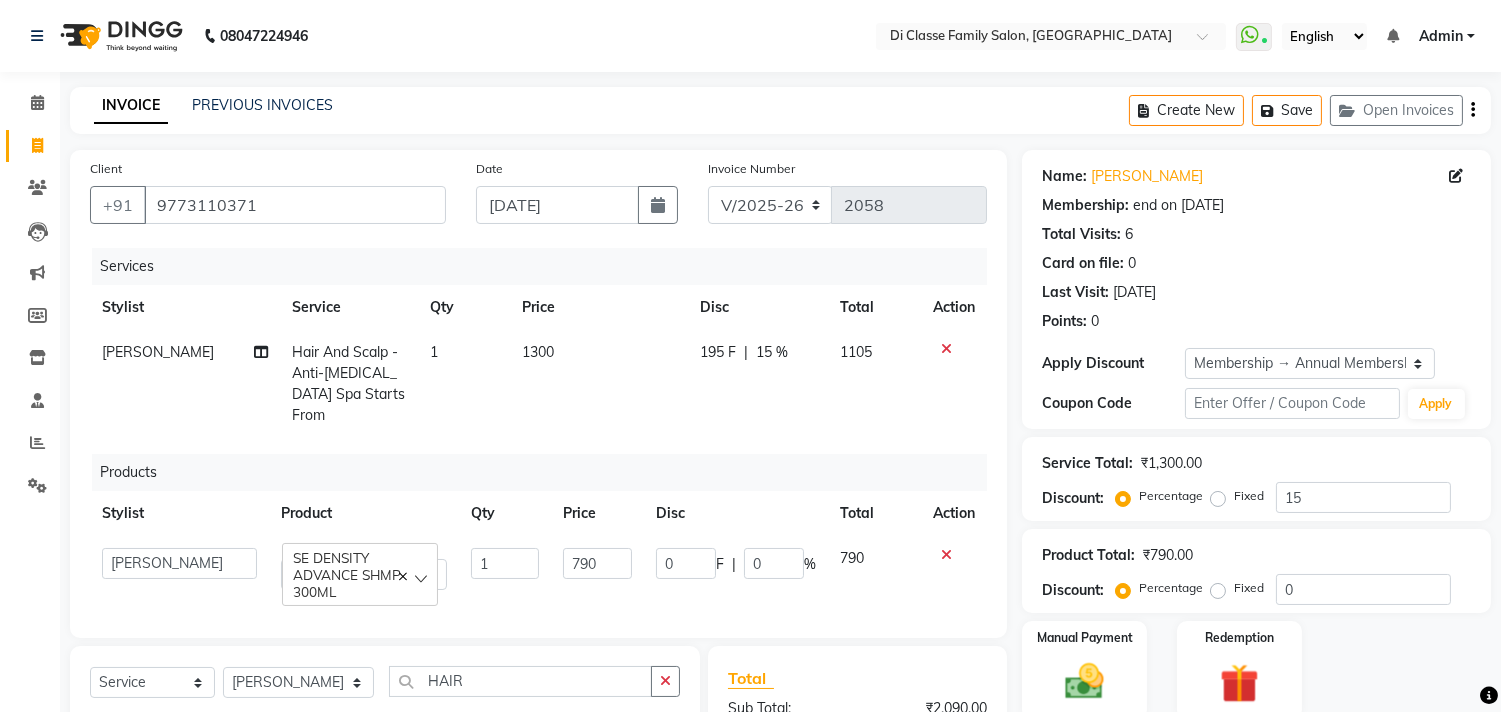 click on "1300" 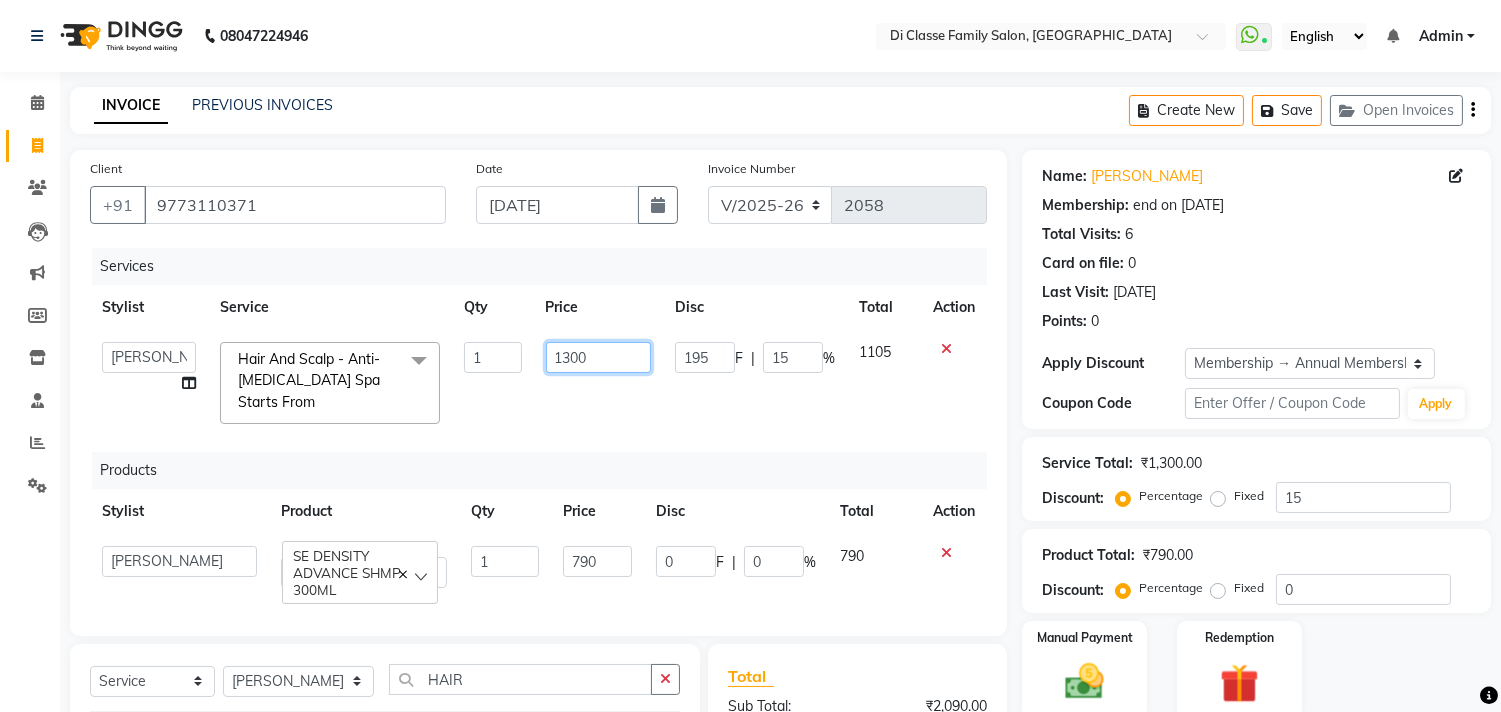 click on "1300" 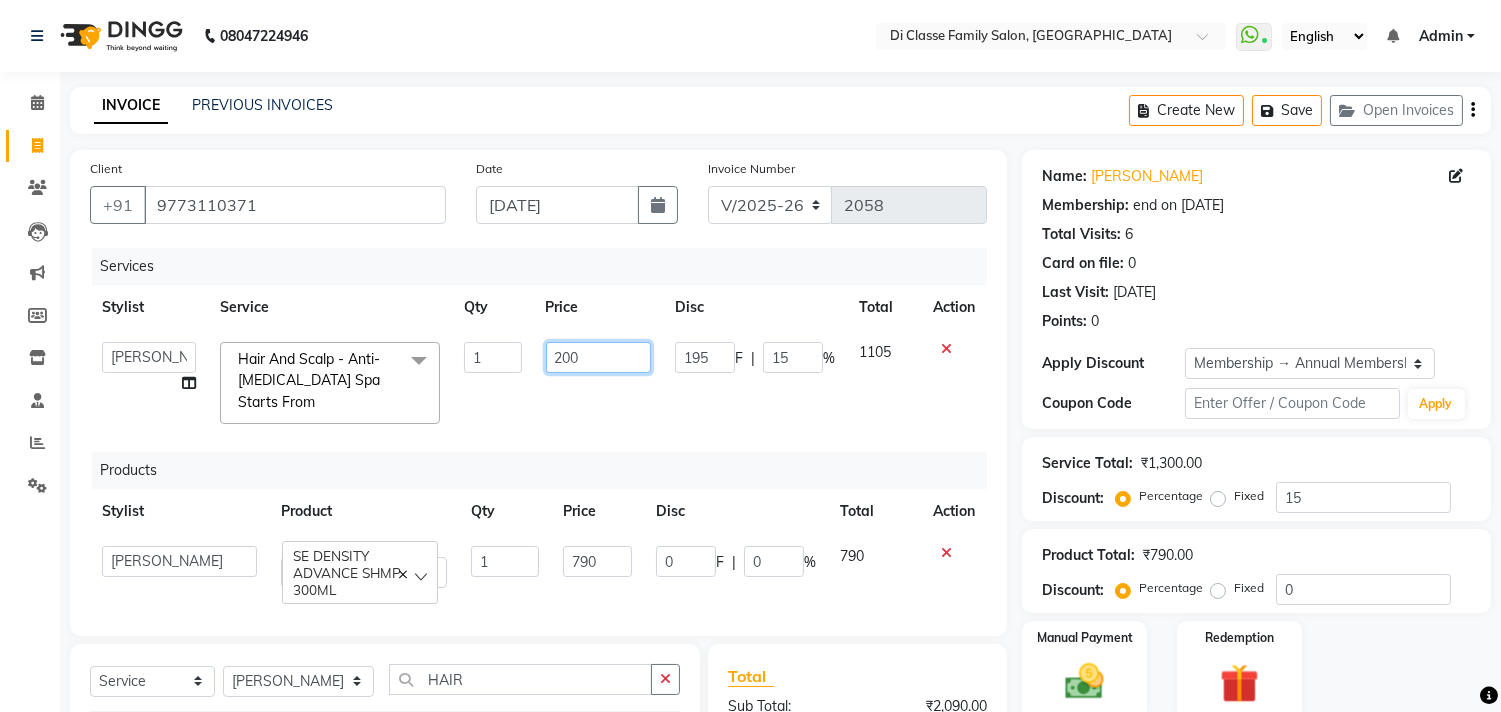 type on "2700" 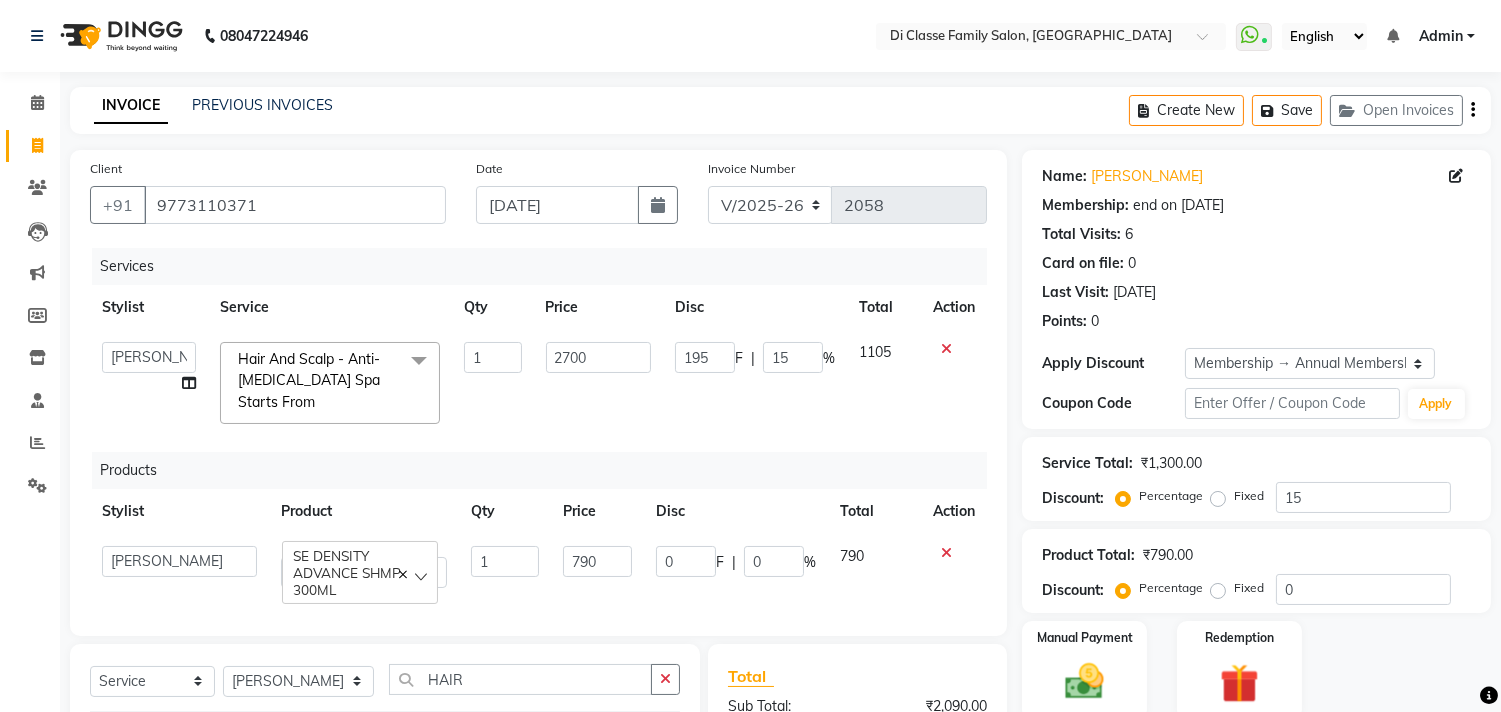 click on "2700" 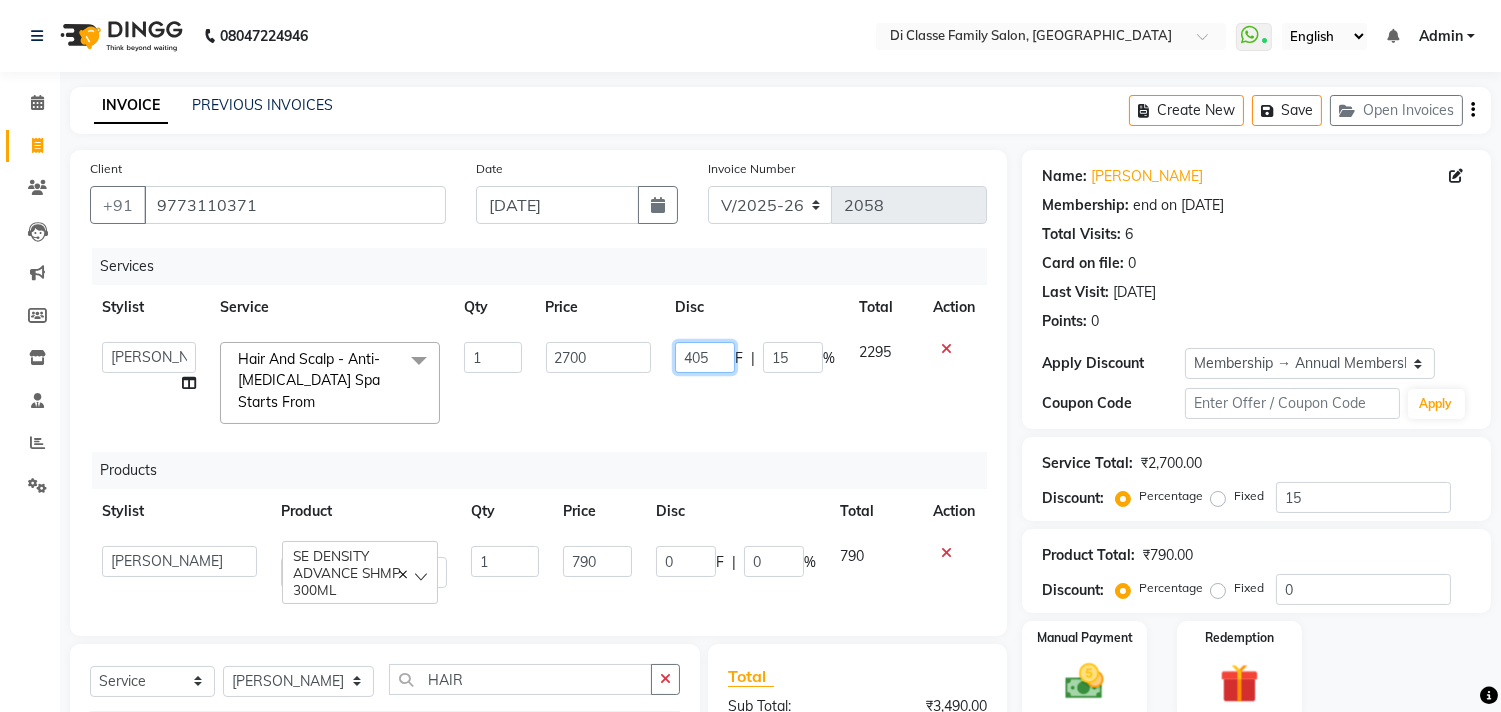 click on "405" 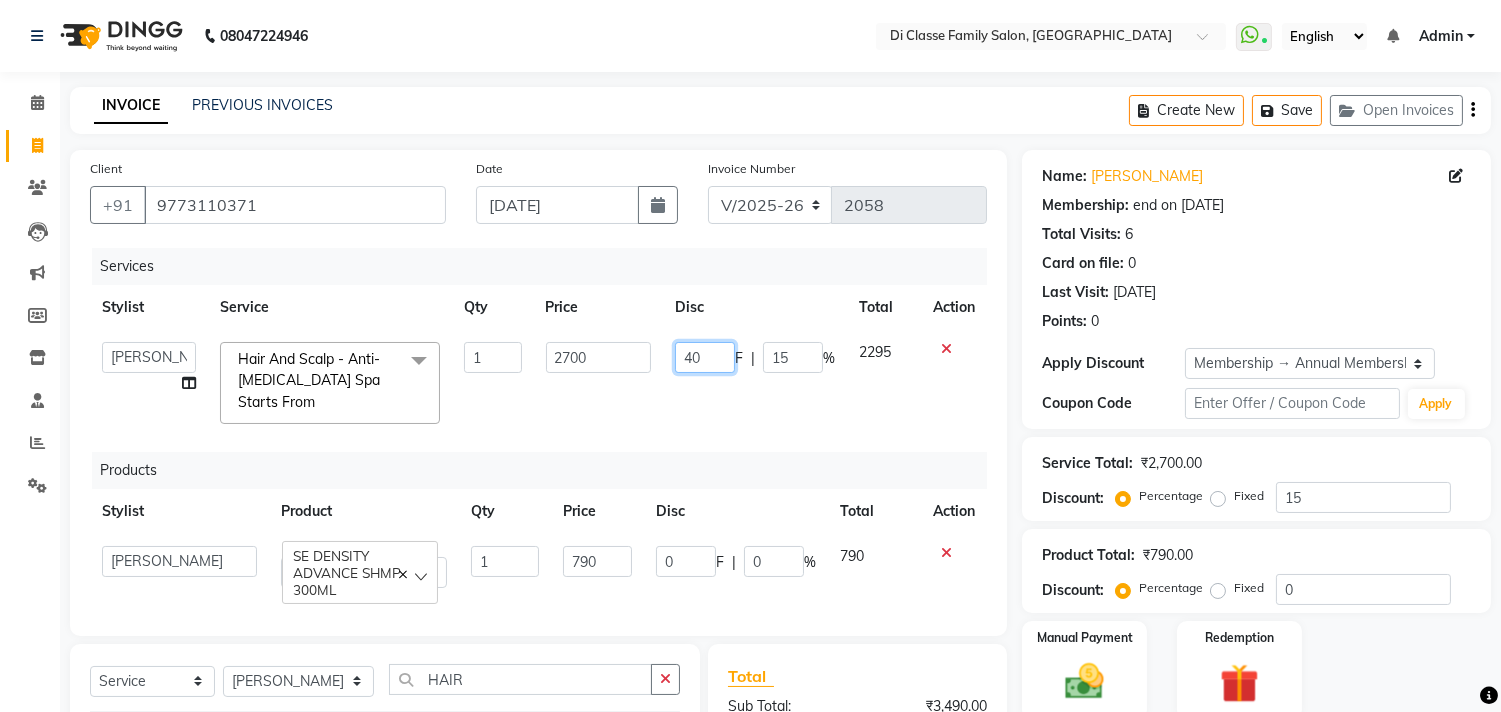 type on "4" 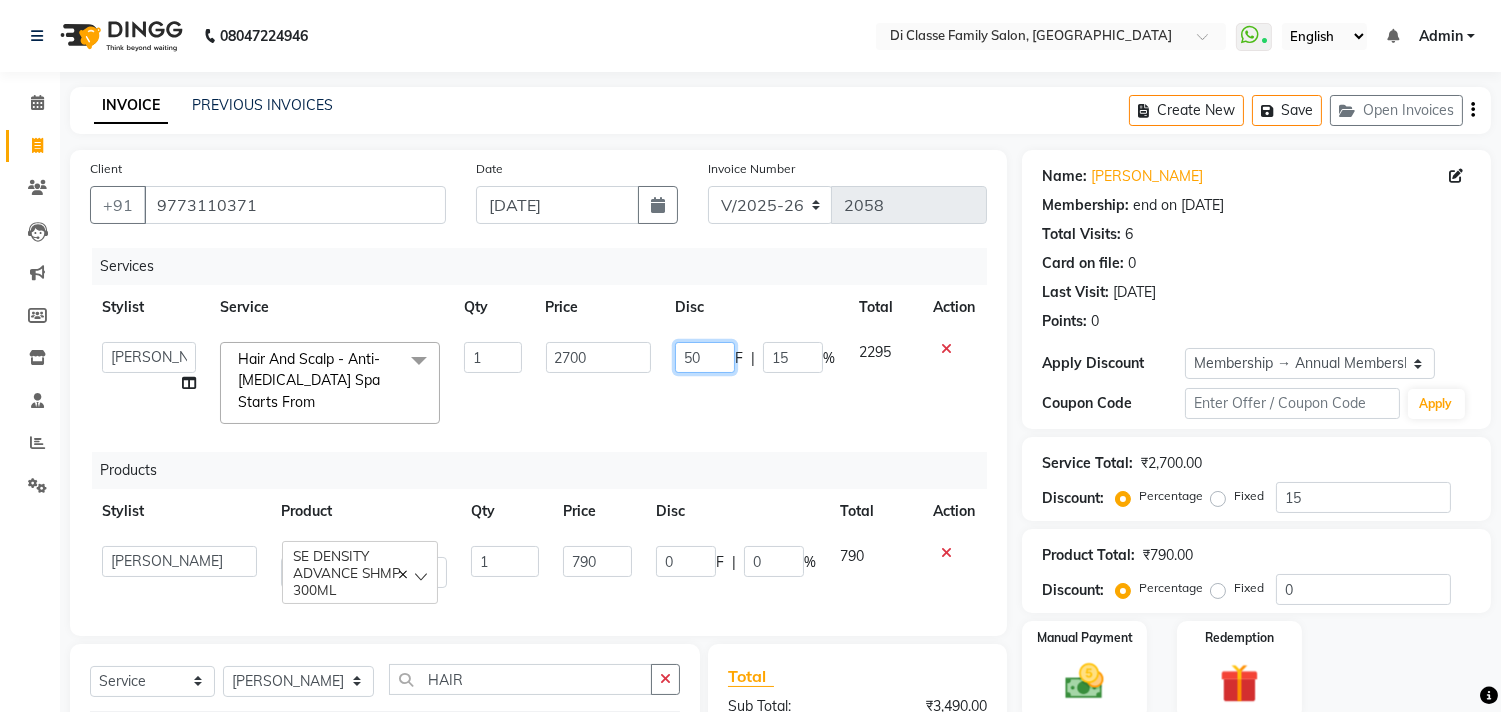 type on "500" 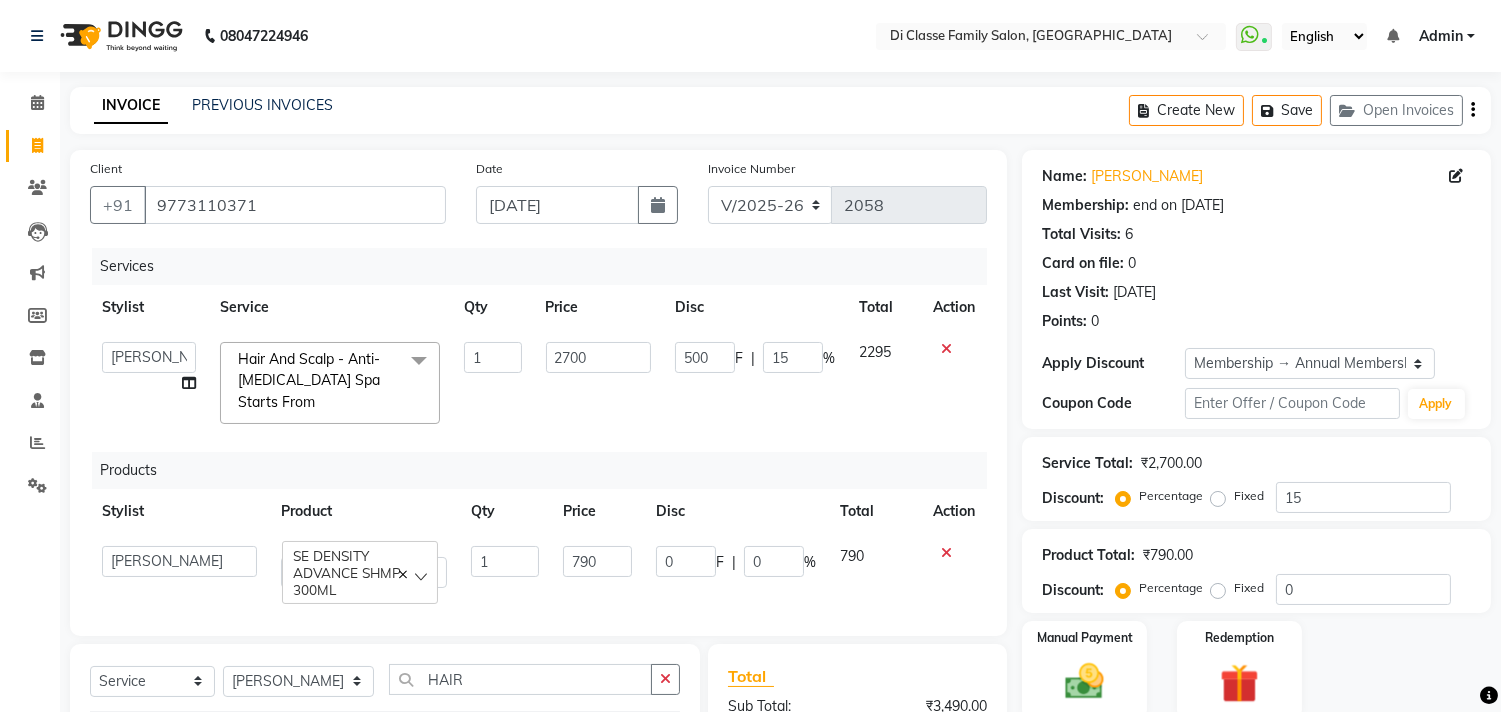 click on "Services" 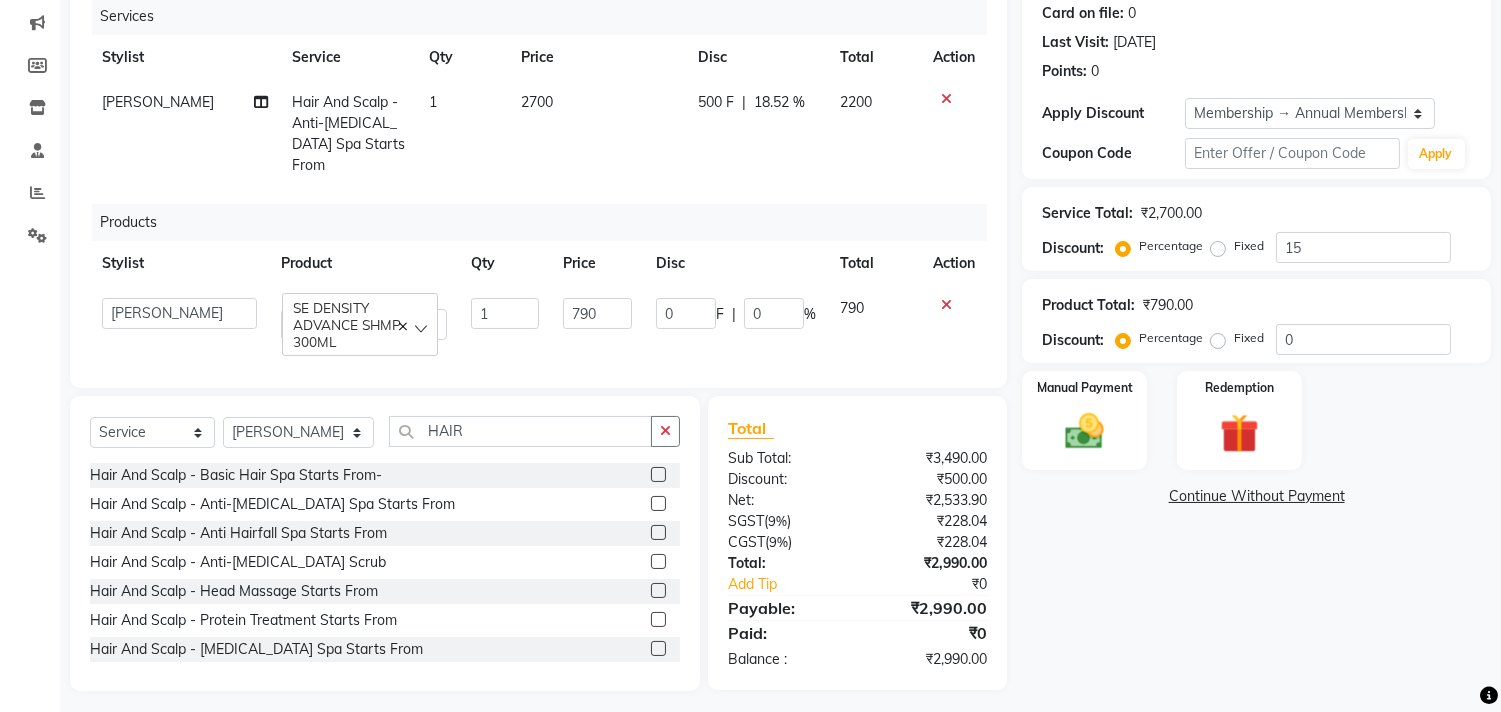 scroll, scrollTop: 255, scrollLeft: 0, axis: vertical 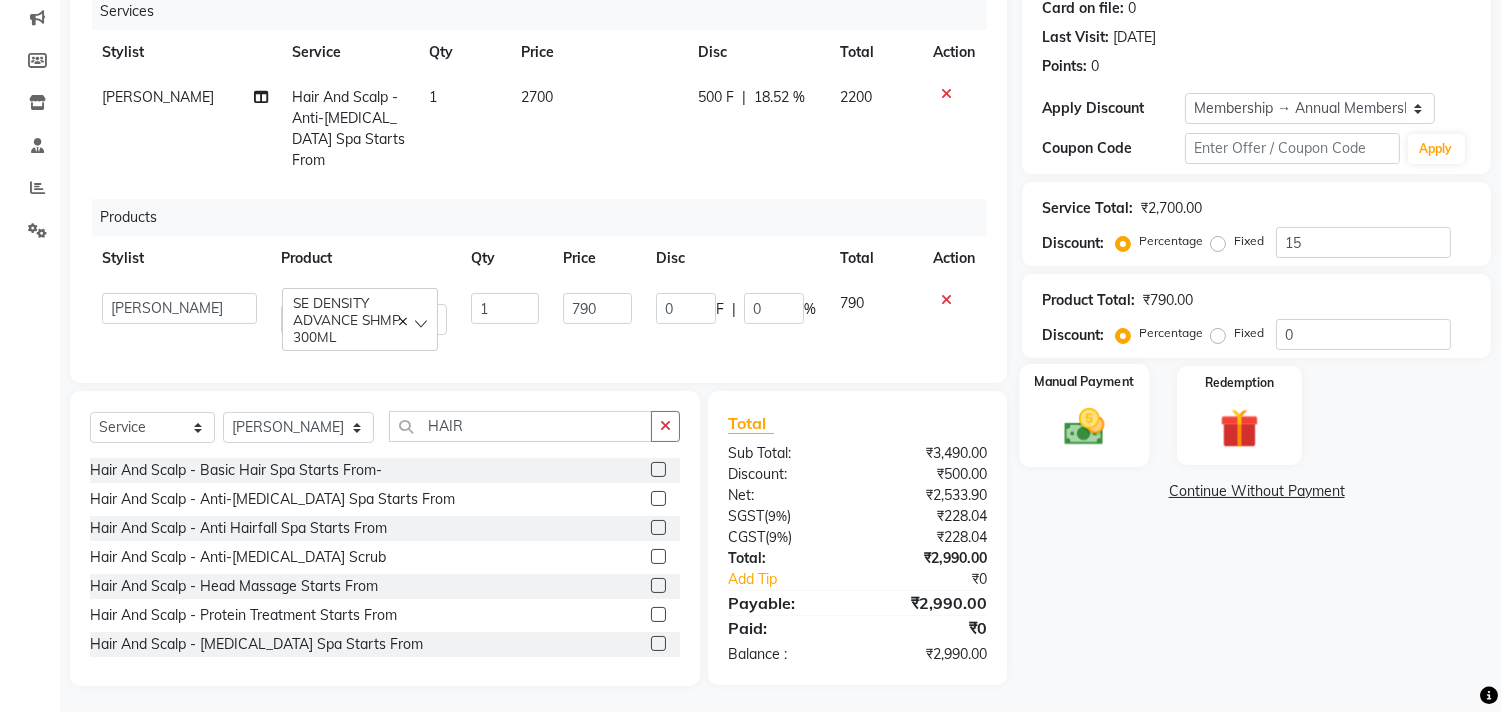 click 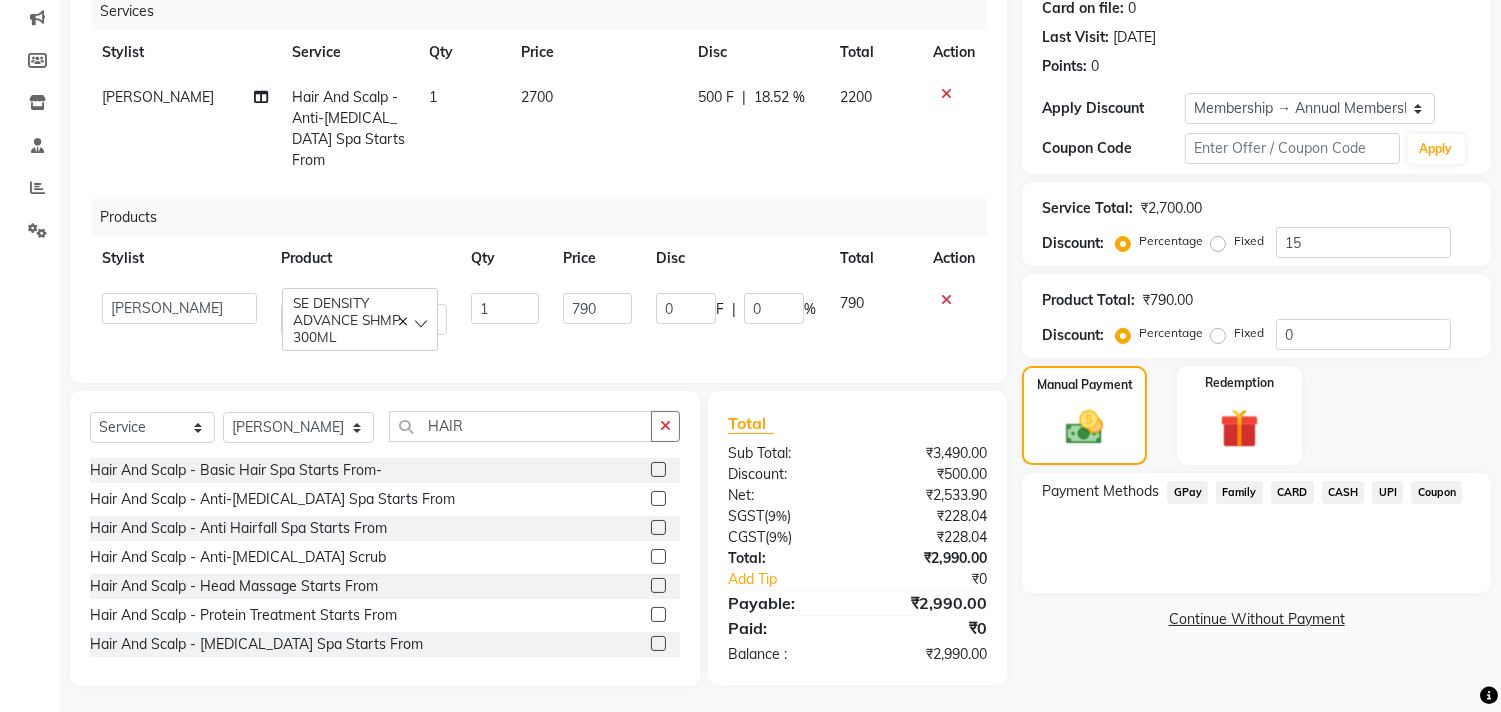 click on "UPI" 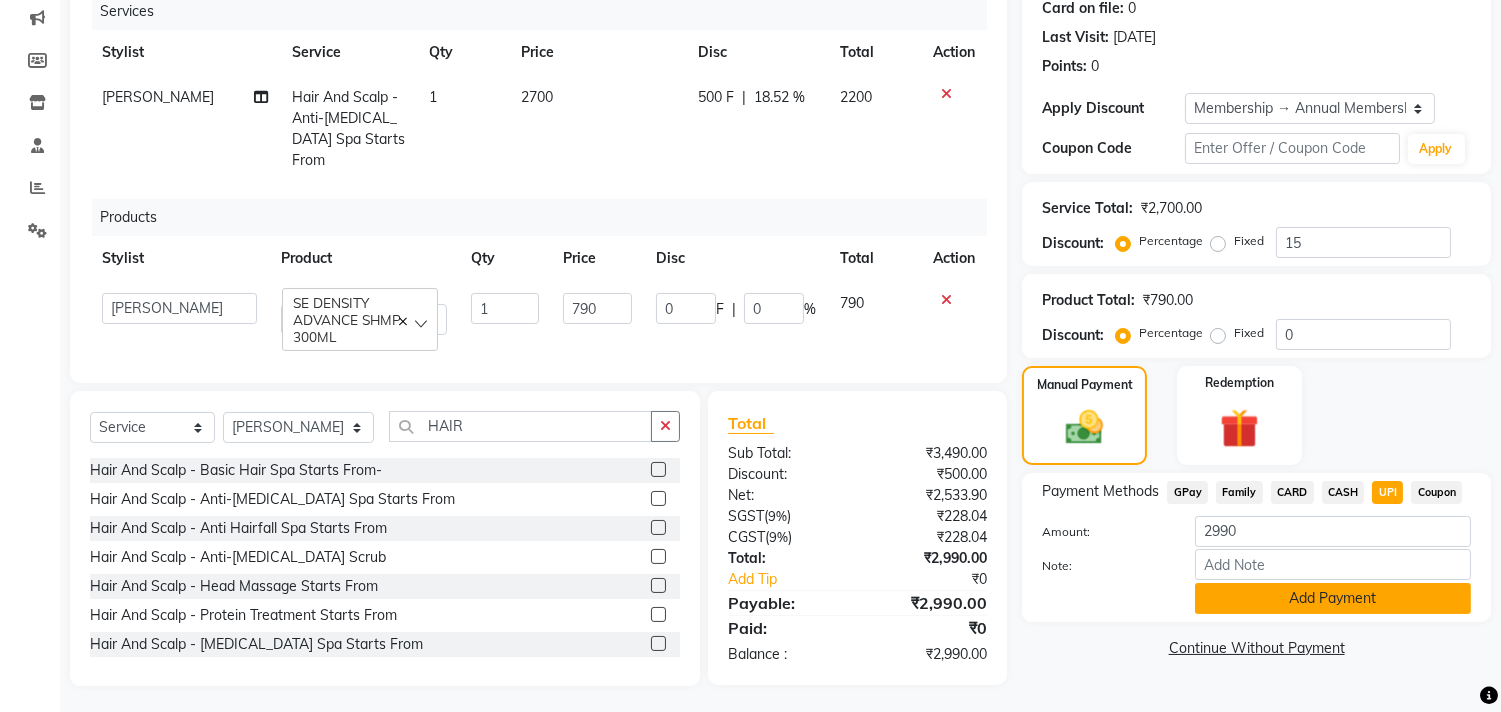 click on "Add Payment" 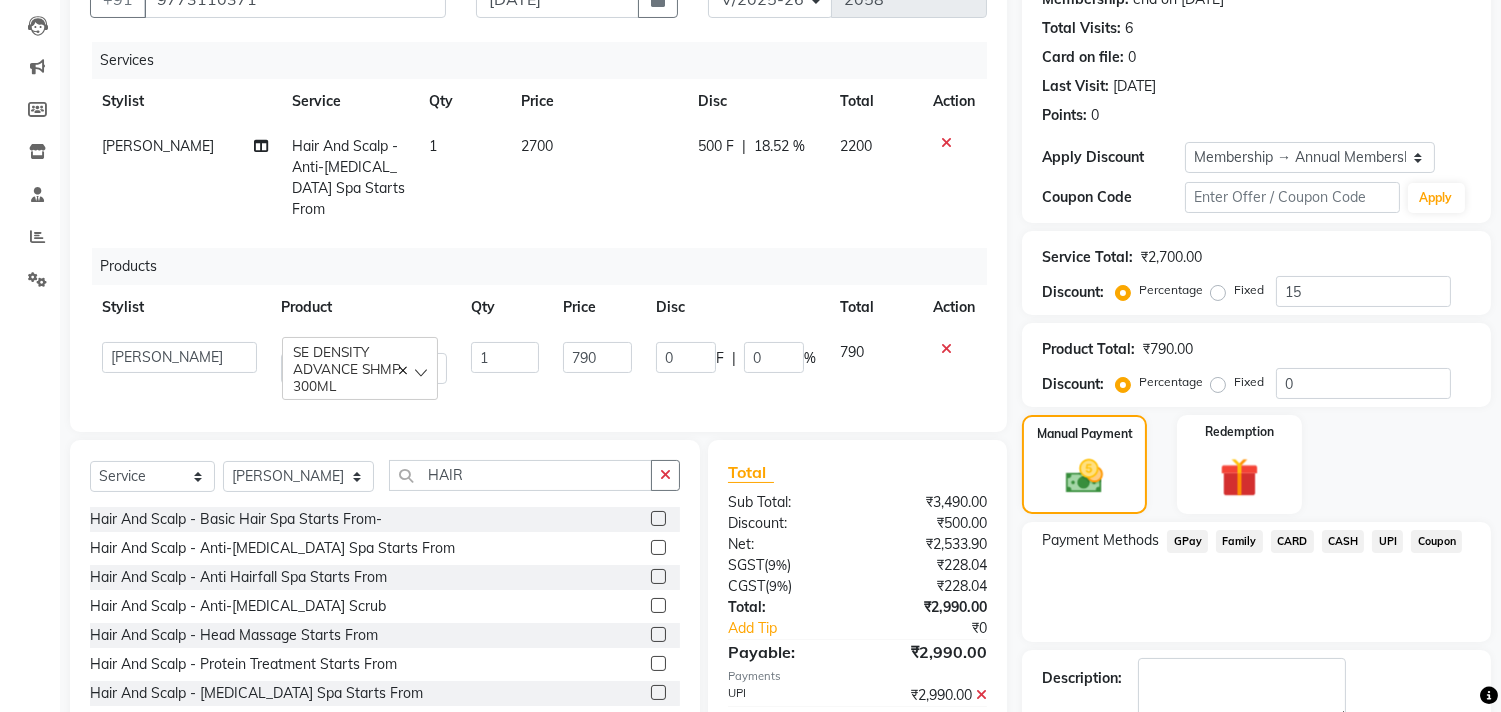 scroll, scrollTop: 0, scrollLeft: 0, axis: both 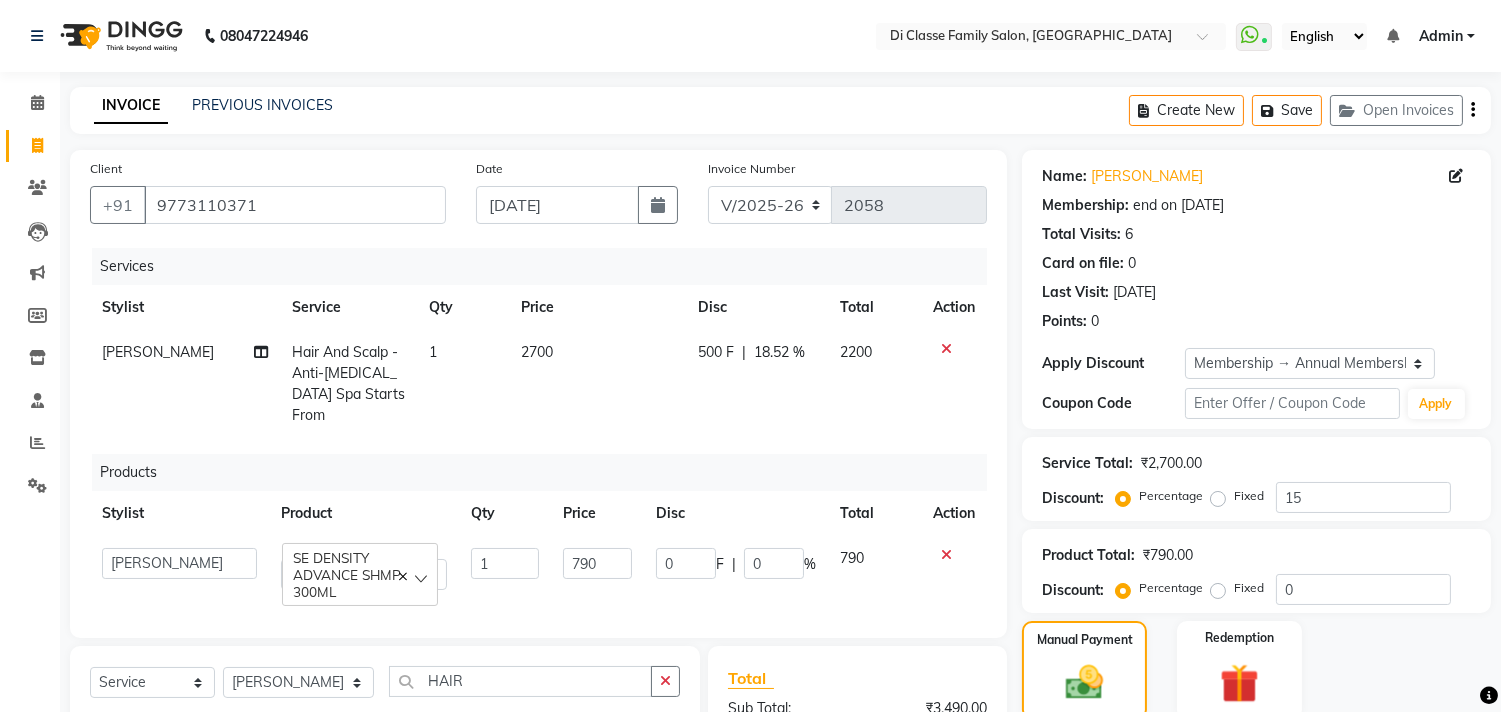 click on "[PERSON_NAME]" 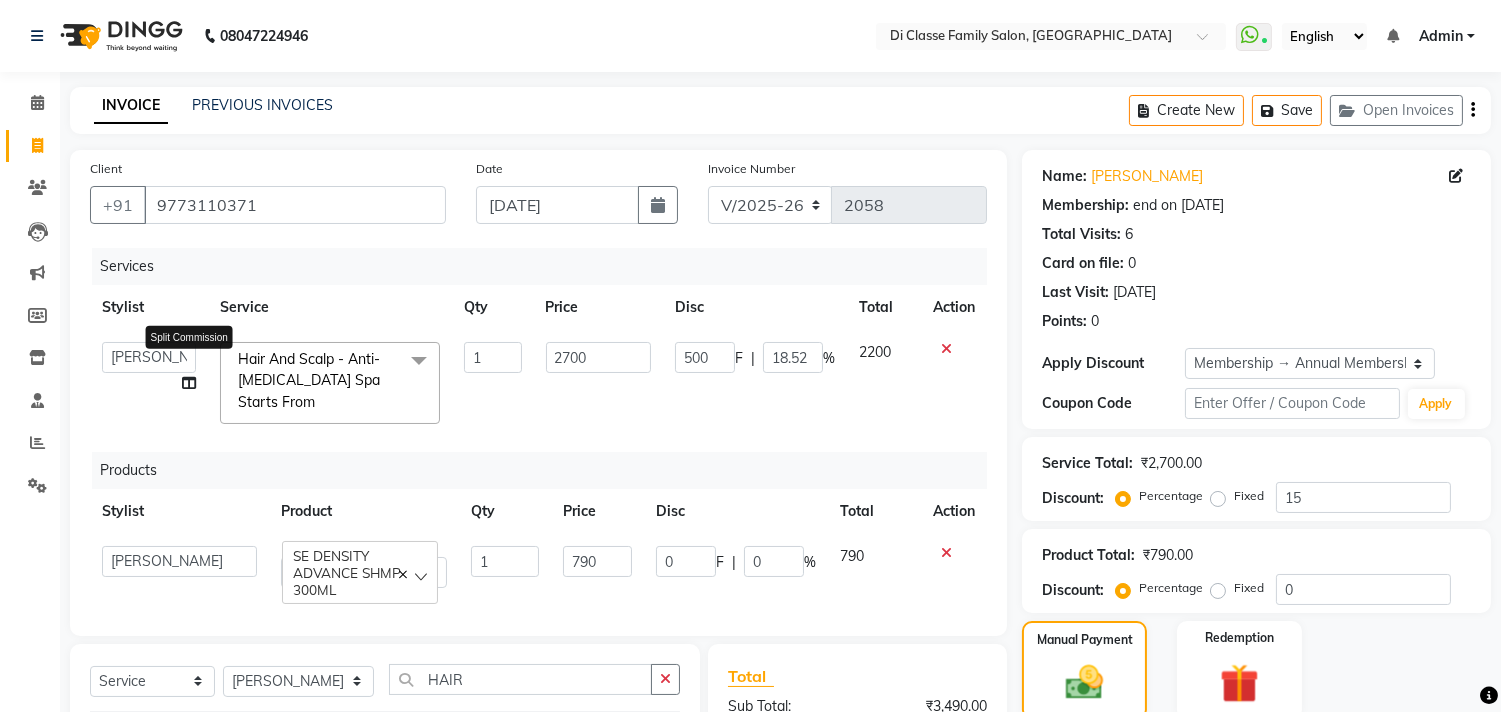 click 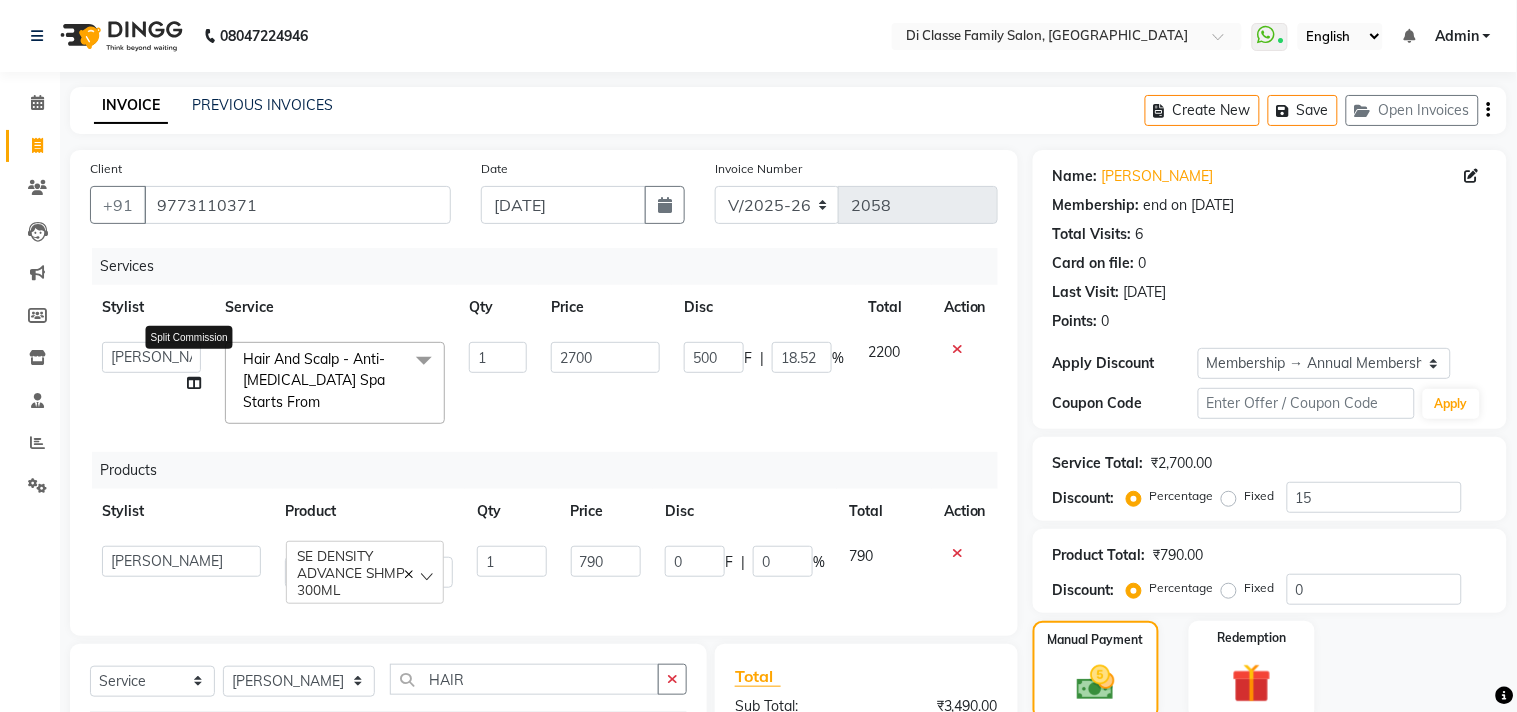 select on "76830" 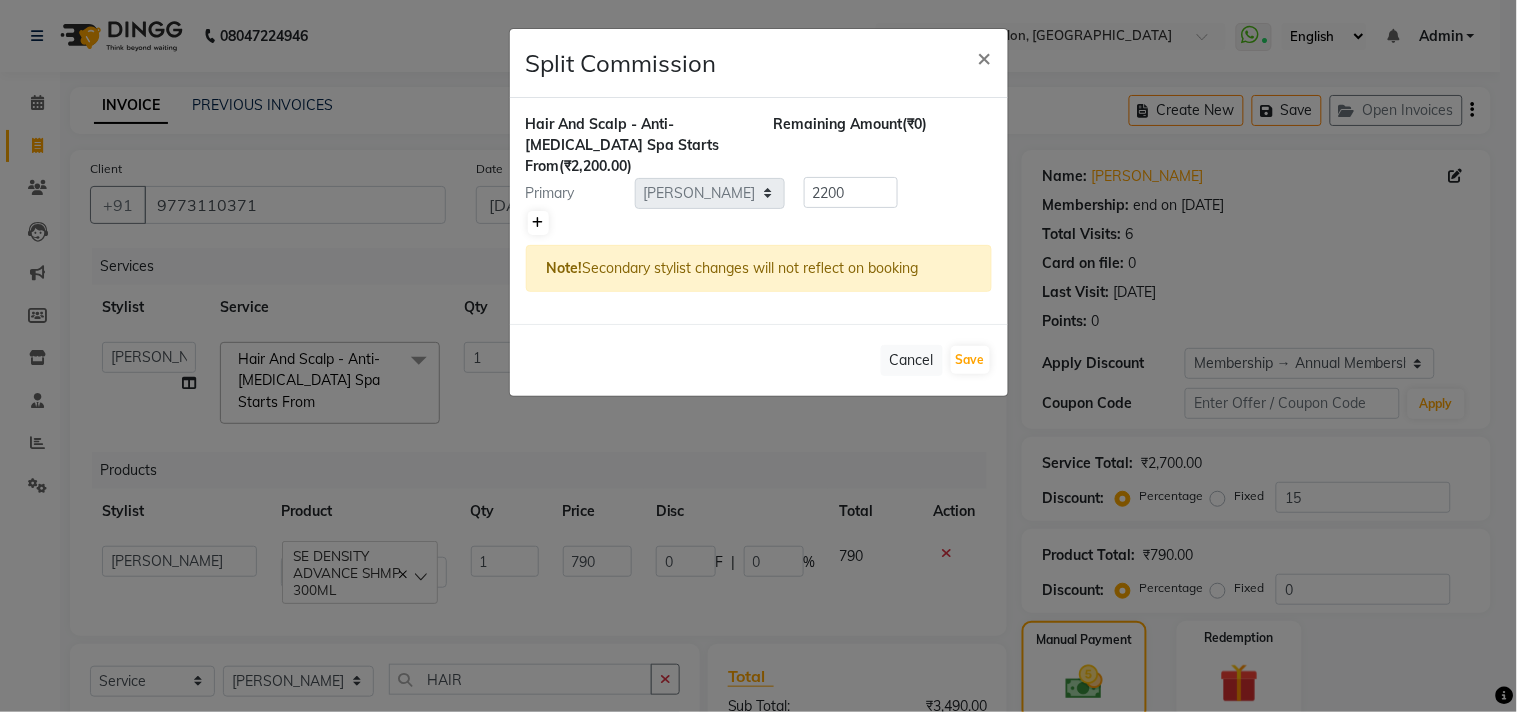 click 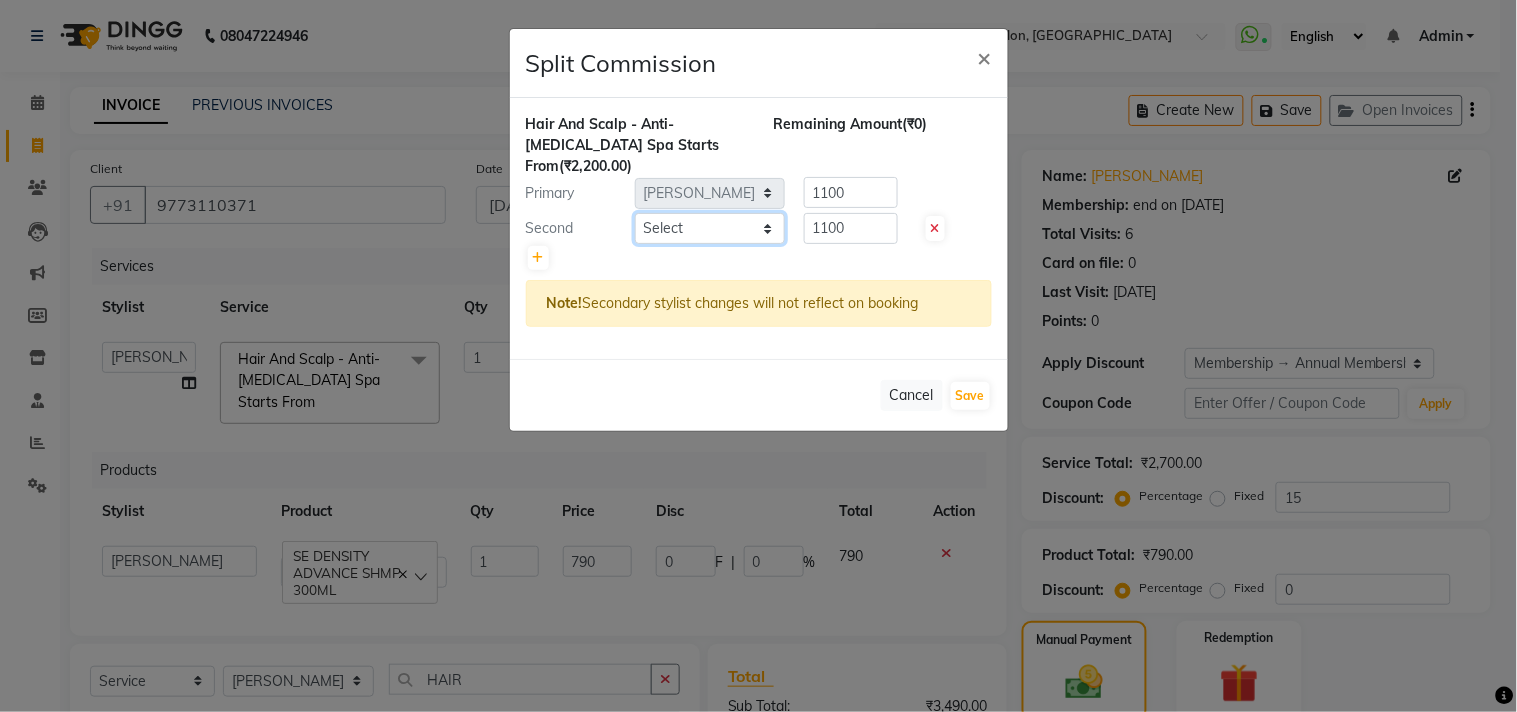 click on "Select  aniket    Anu    AYAZ KADRI    Front Desk   Javed   kapil   KOMAL    Payal    Pooja Jadhav   Rahul Datkhile   RESHMA SHAIKH   rutik shinde   SACHIN SAKPAL   SADDAM   SAHAJAN   SAKSHI CHAVAN   Sameer    sampada   Sanjana    SANU   shobha sonawane   shobha sonawane   SHUBHAM PEDNEKAR   Sikandar Ansari   ssneha rana" 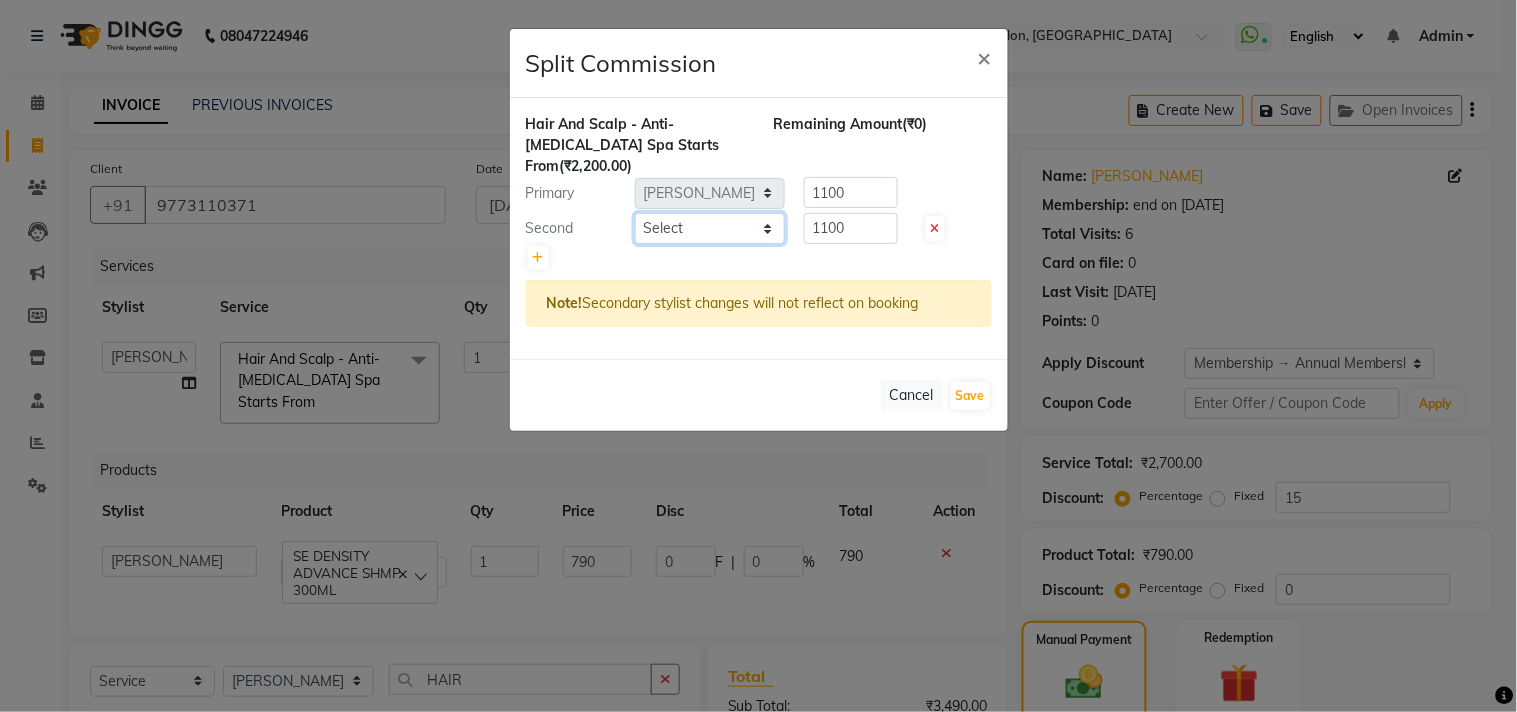 select on "51560" 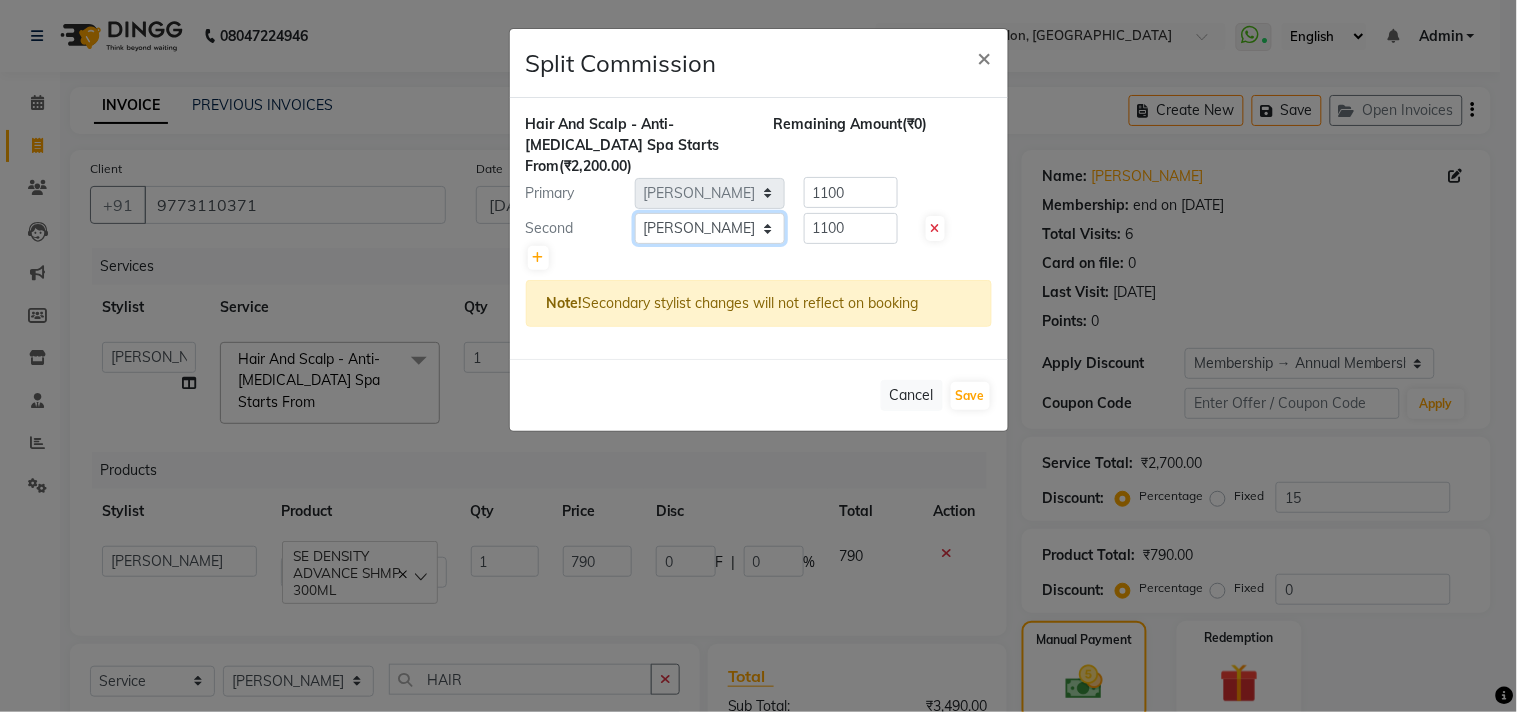 click on "Select  aniket    Anu    AYAZ KADRI    Front Desk   Javed   kapil   KOMAL    Payal    Pooja Jadhav   Rahul Datkhile   RESHMA SHAIKH   rutik shinde   SACHIN SAKPAL   SADDAM   SAHAJAN   SAKSHI CHAVAN   Sameer    sampada   Sanjana    SANU   shobha sonawane   shobha sonawane   SHUBHAM PEDNEKAR   Sikandar Ansari   ssneha rana" 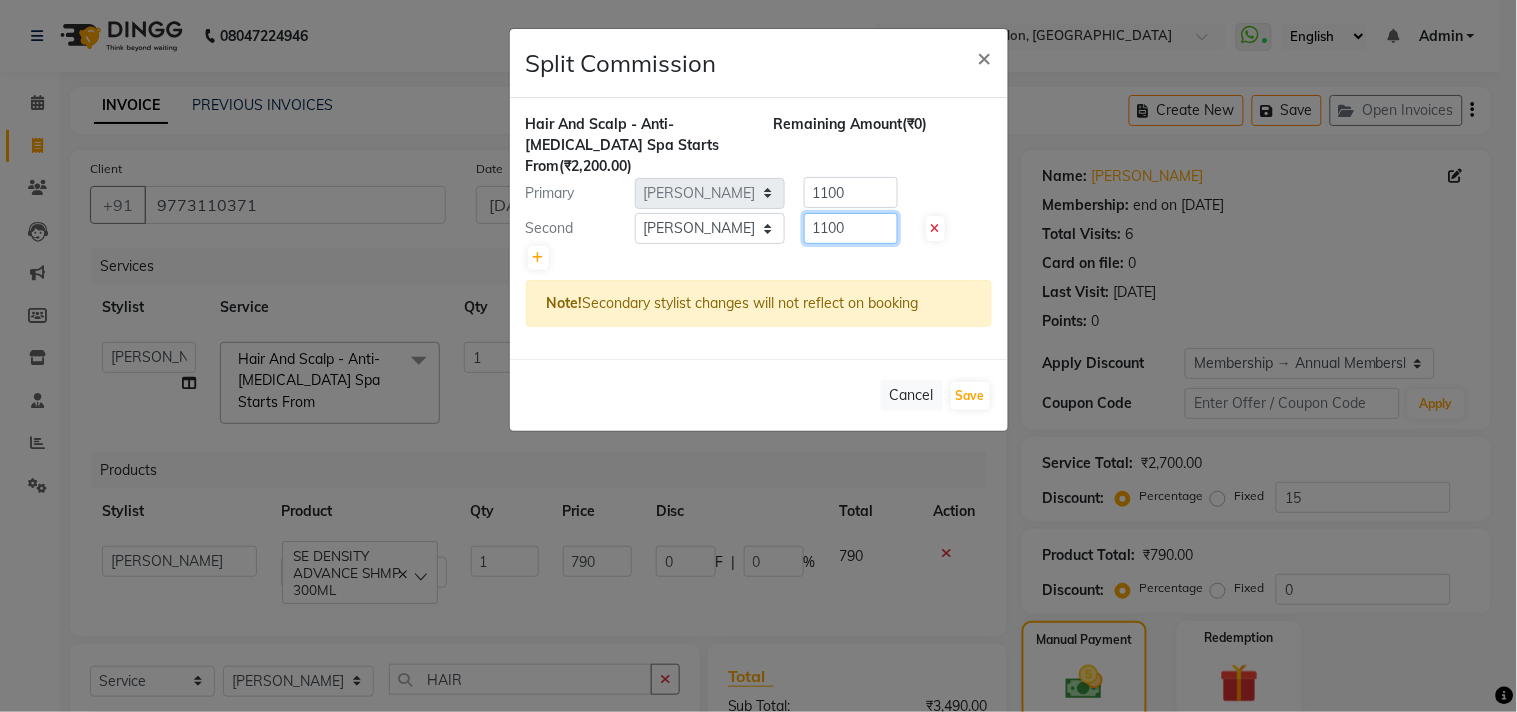 click on "1100" 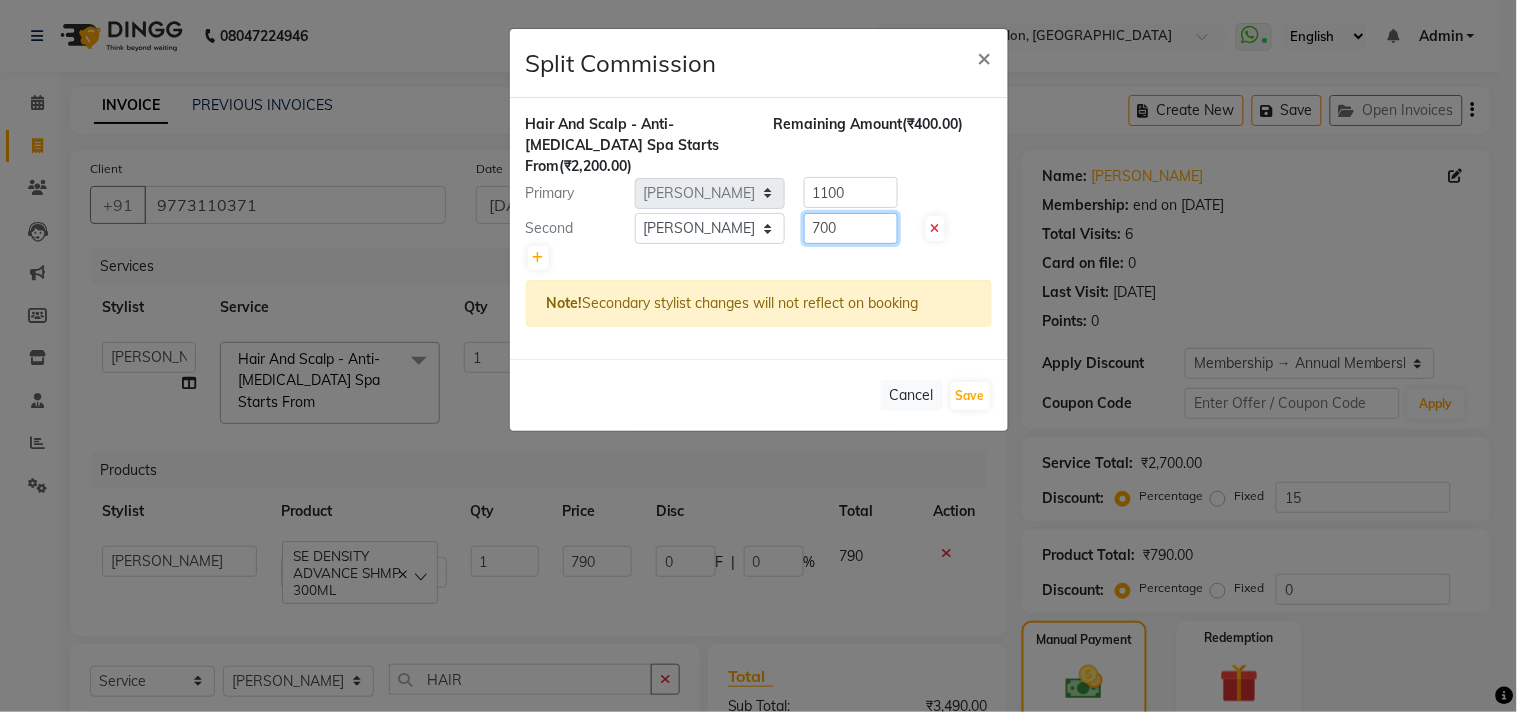type on "700" 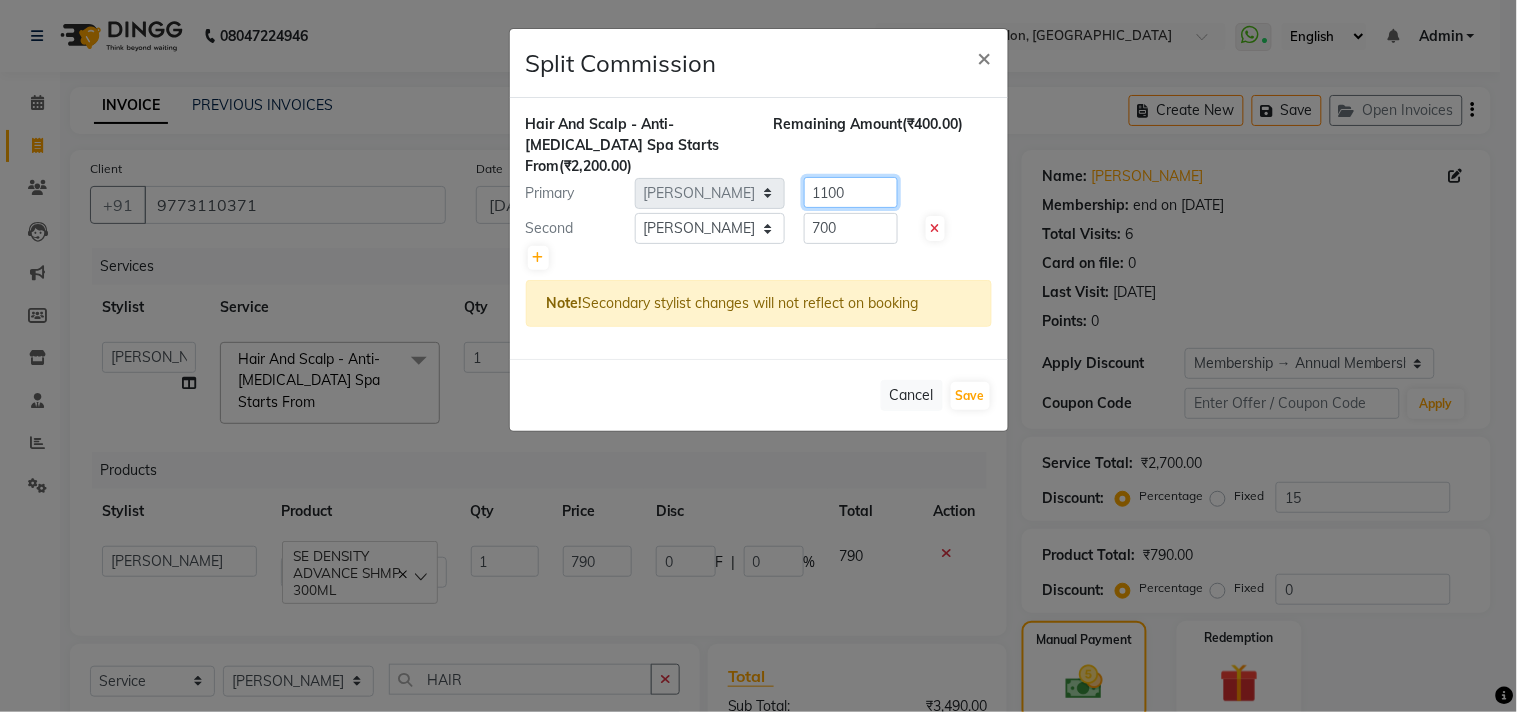 click on "1100" 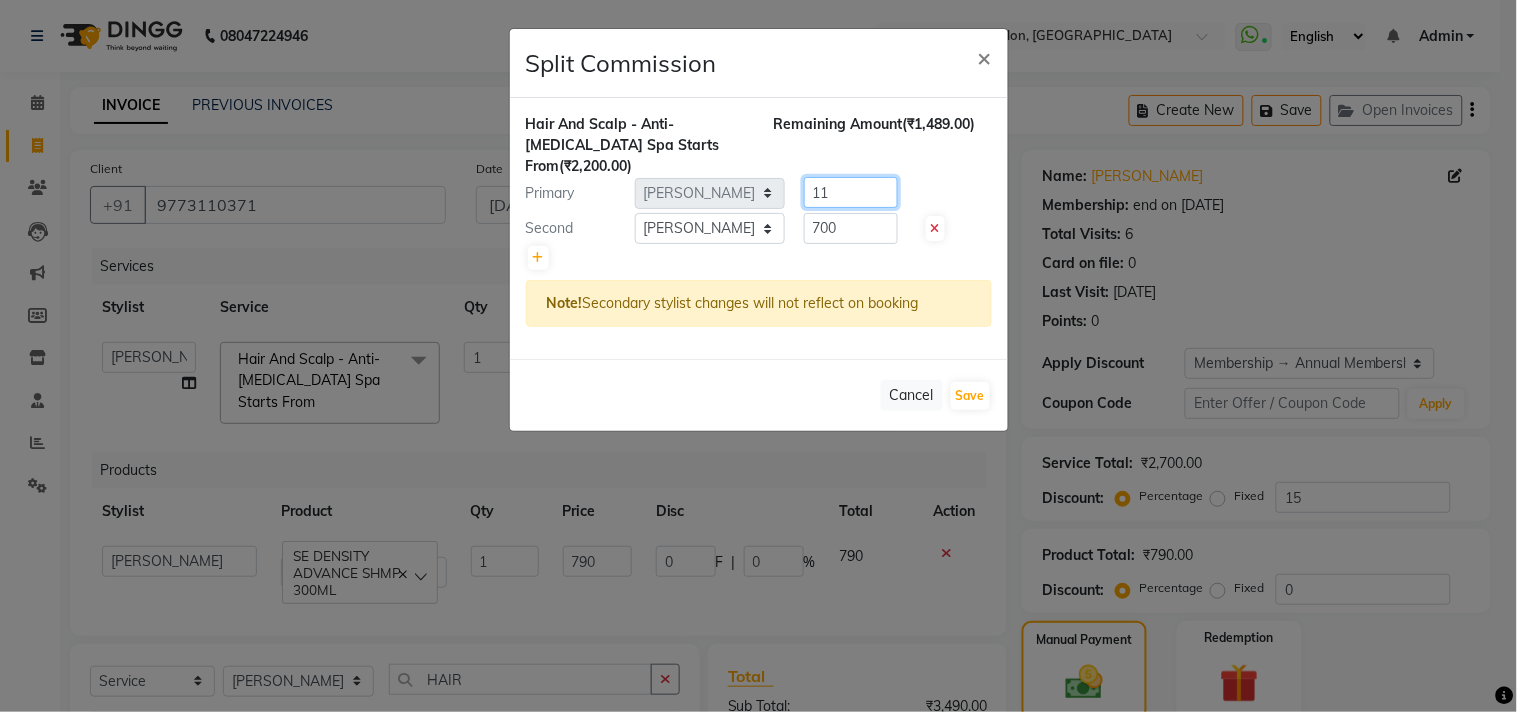 type on "1" 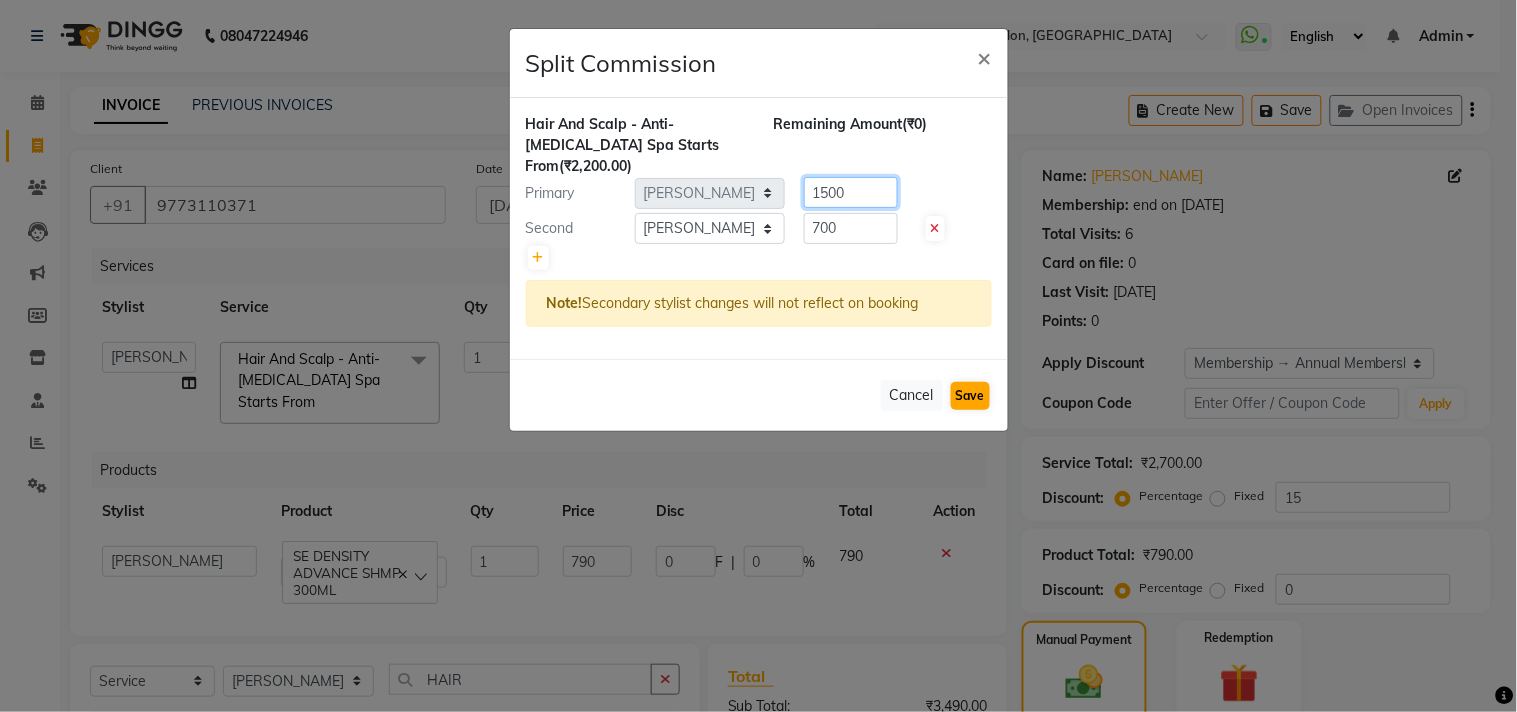 type on "1500" 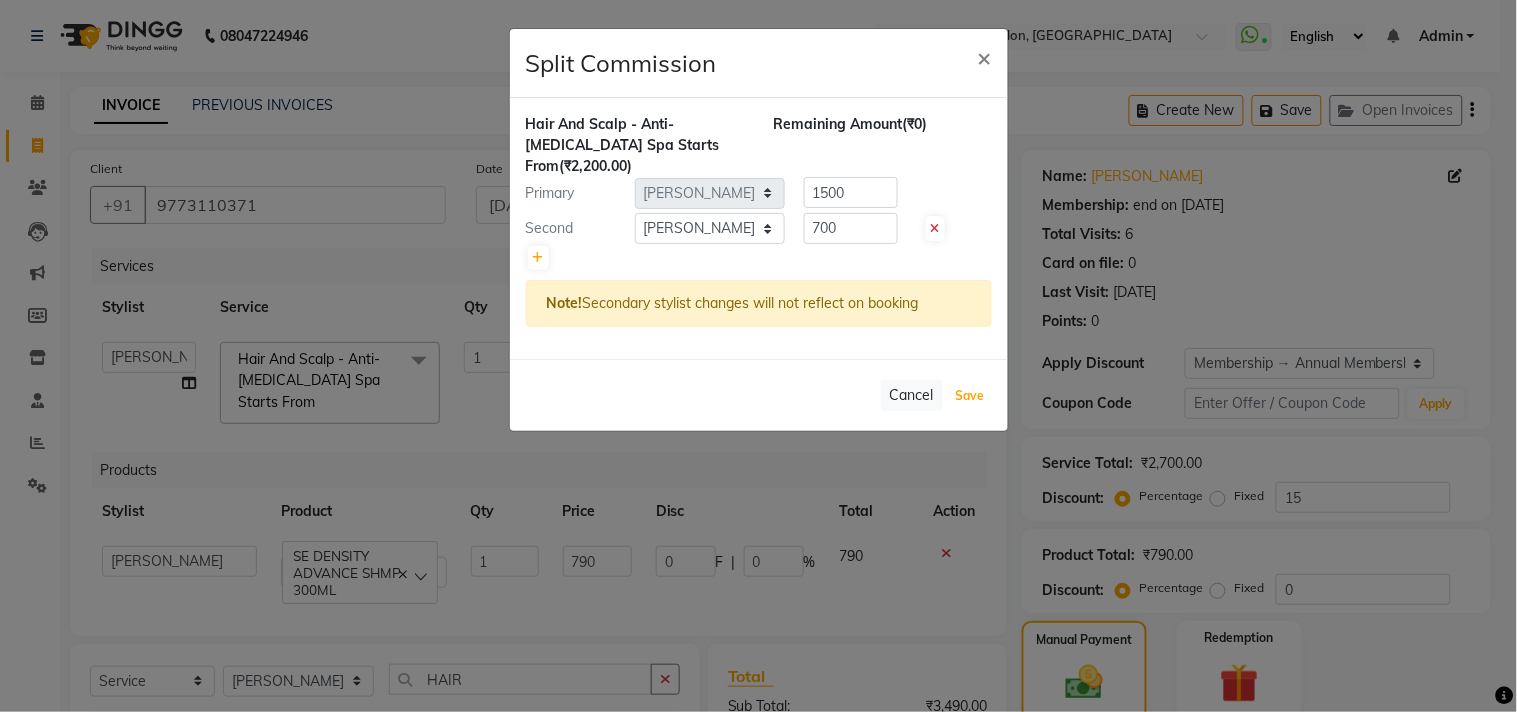click on "Save" 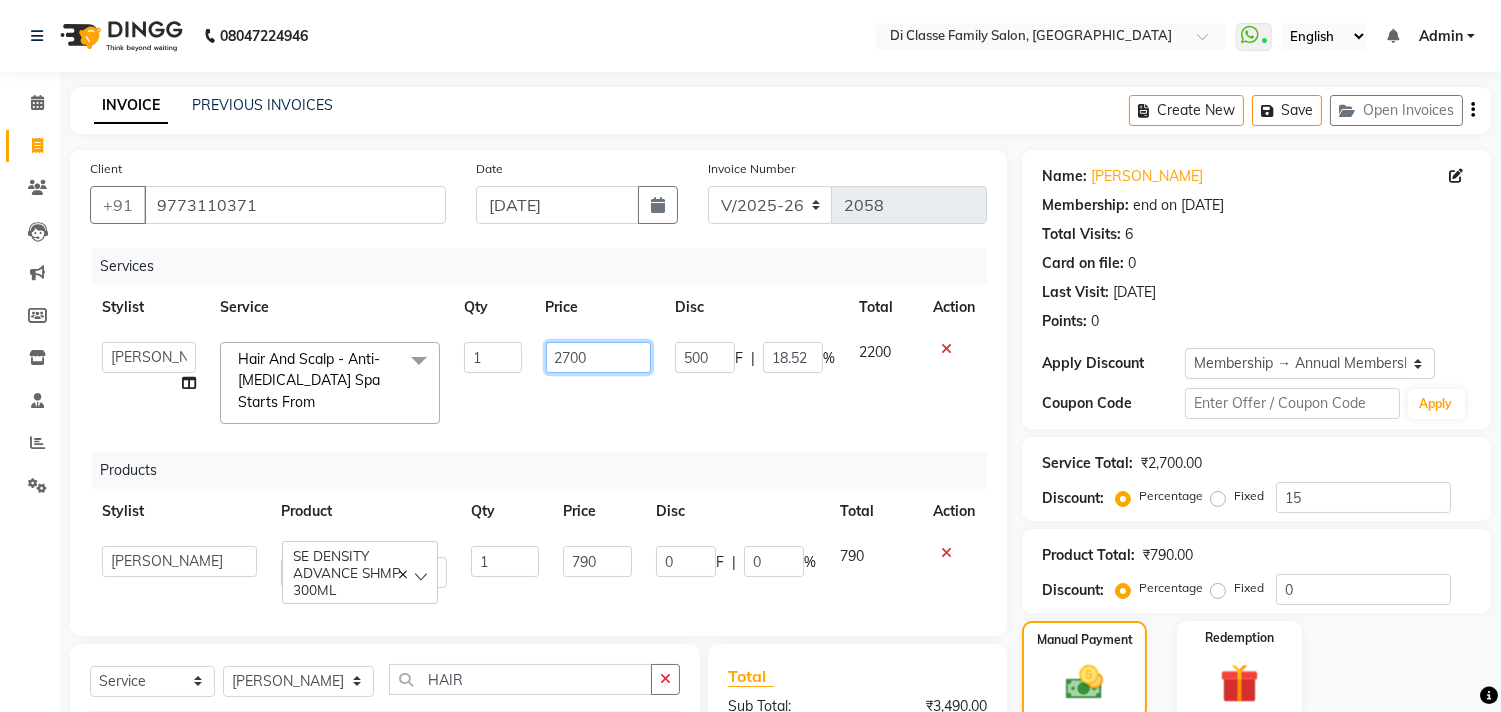 click on "2700" 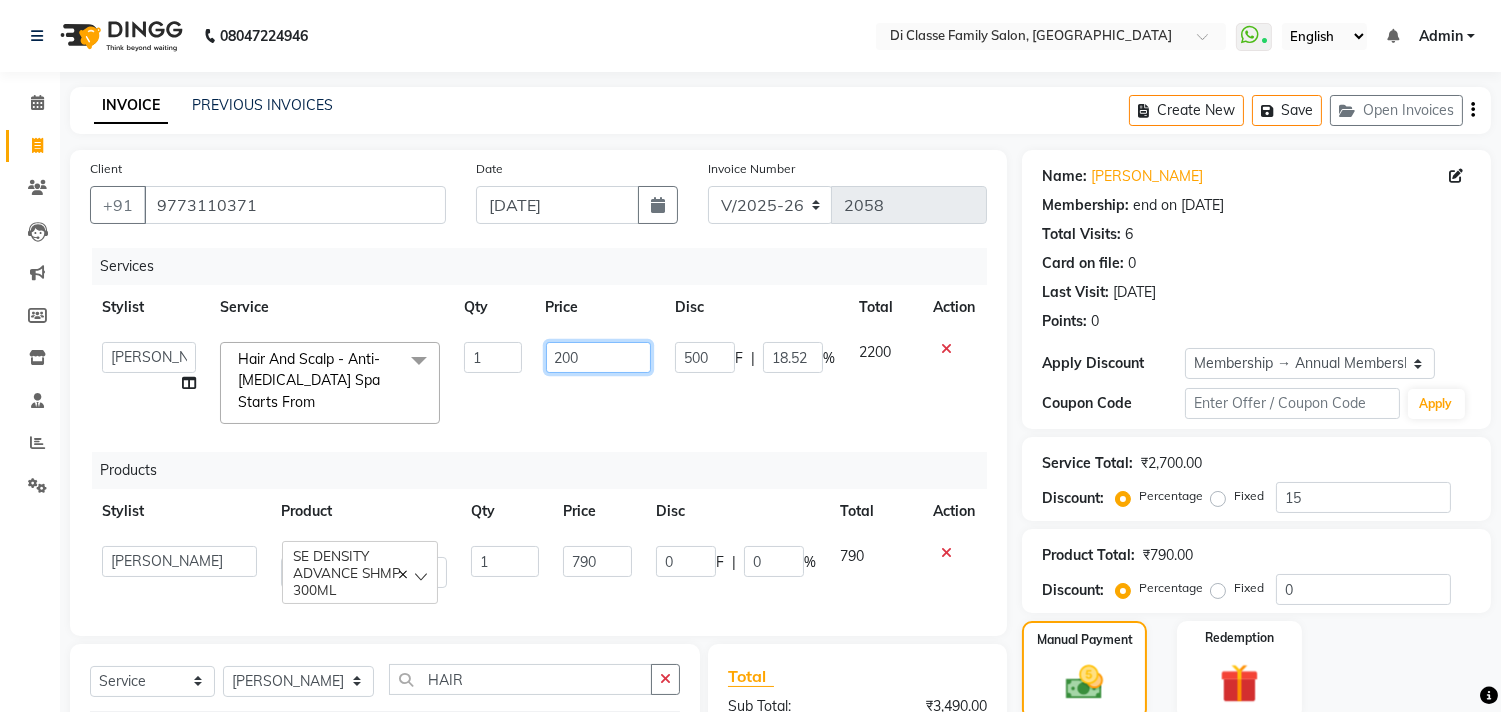 type on "2500" 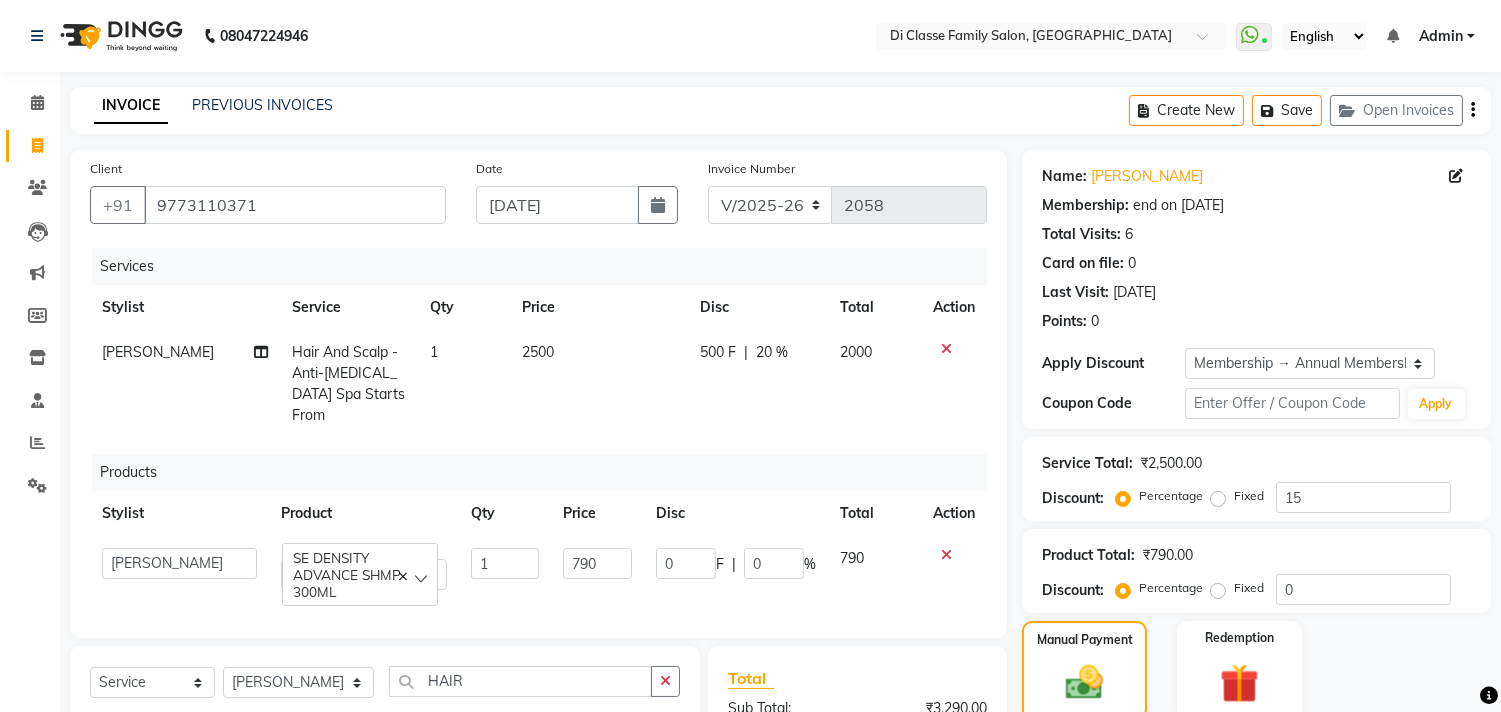 click on "2500" 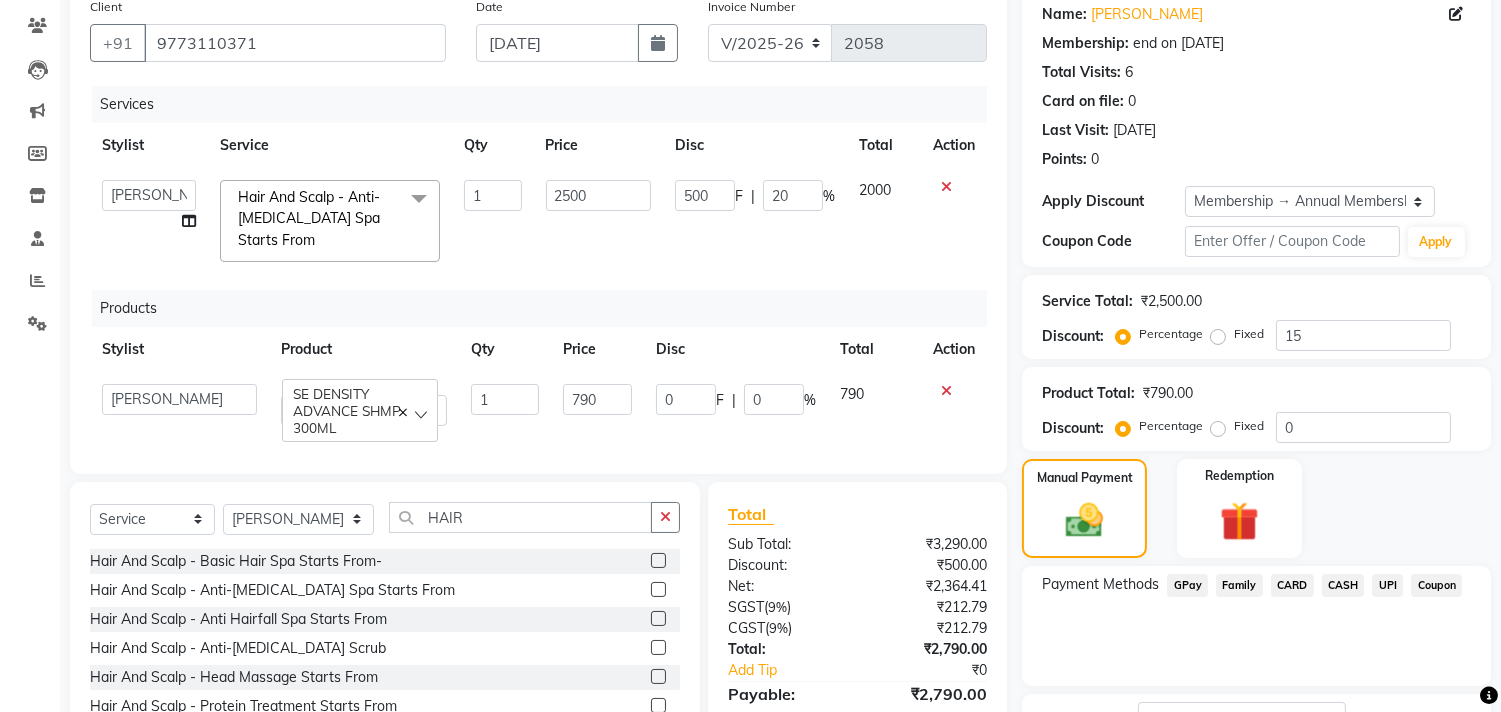 scroll, scrollTop: 111, scrollLeft: 0, axis: vertical 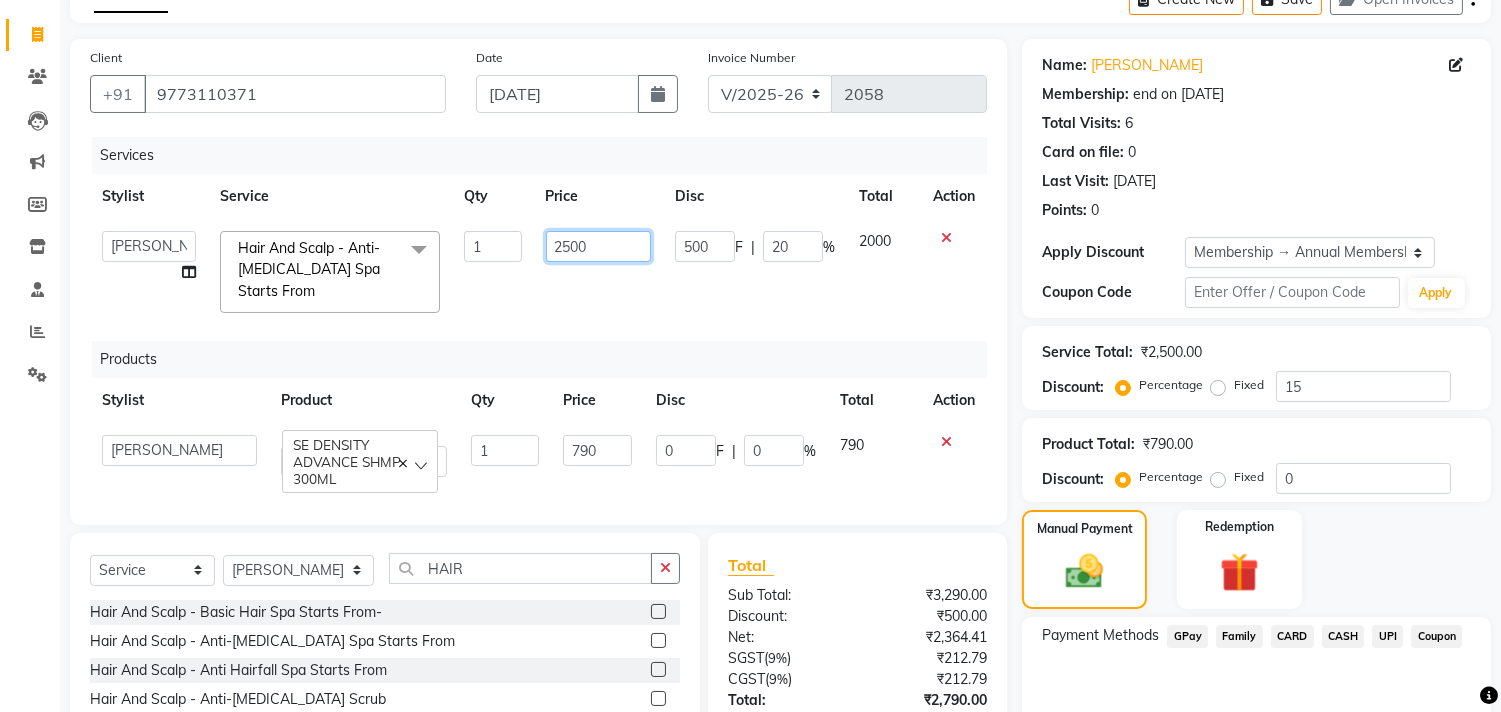 click on "2500" 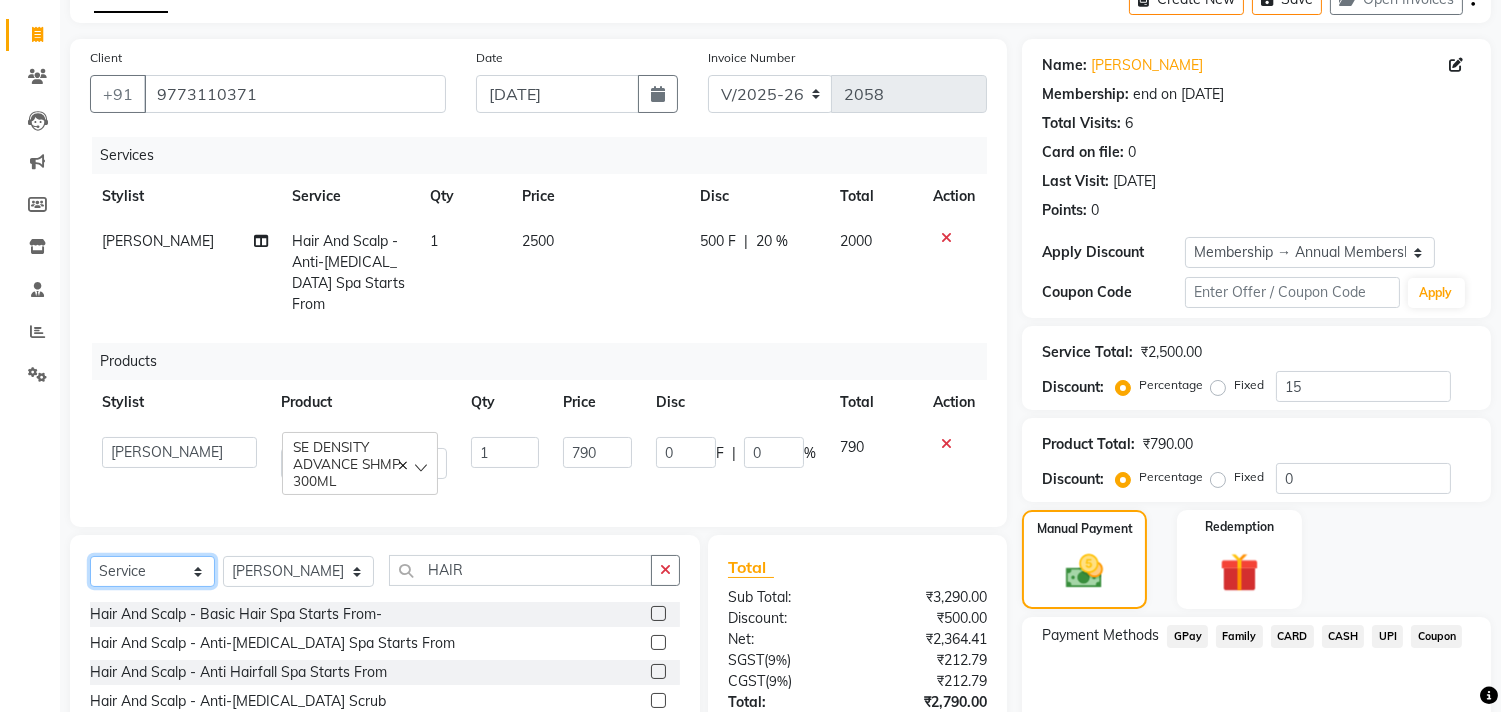 click on "Select  Service  Product  Membership  Package Voucher Prepaid Gift Card" 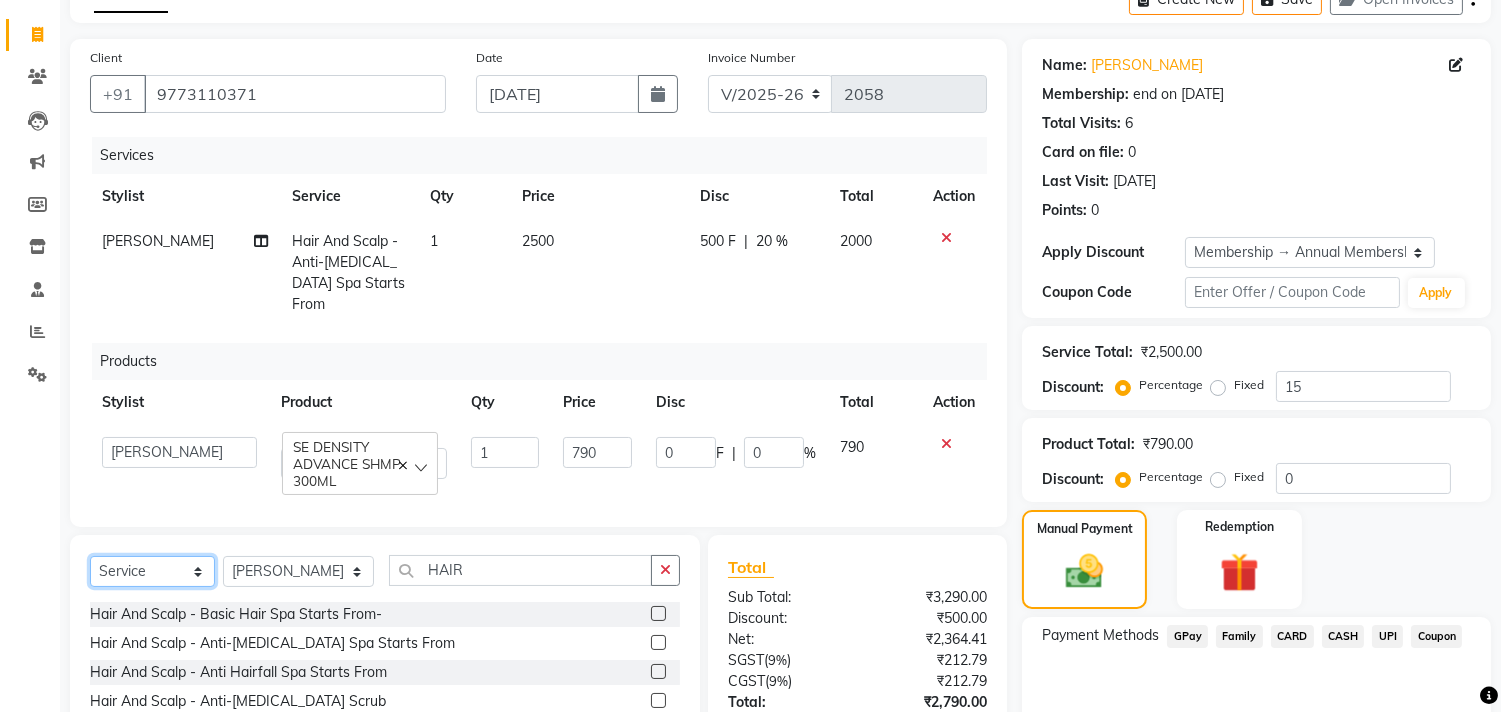 select on "product" 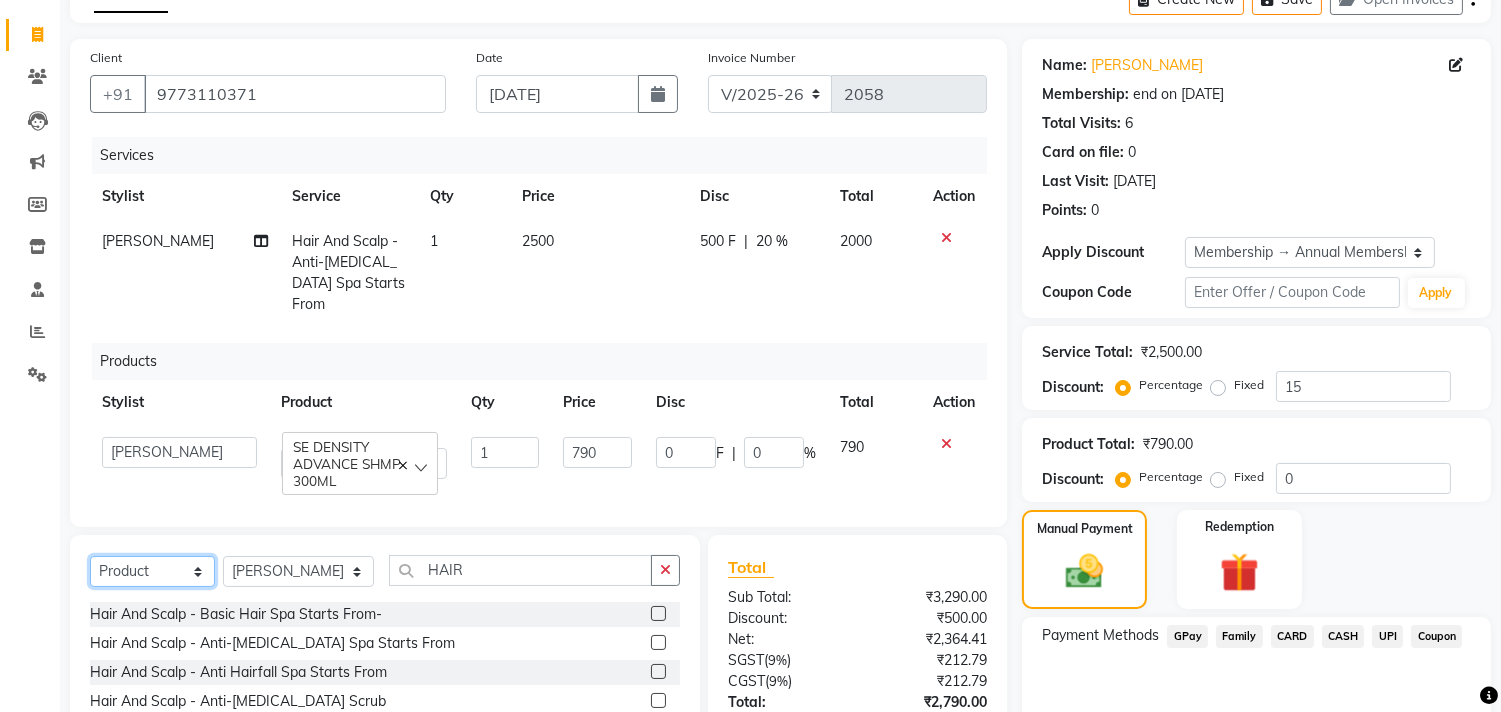click on "Select  Service  Product  Membership  Package Voucher Prepaid Gift Card" 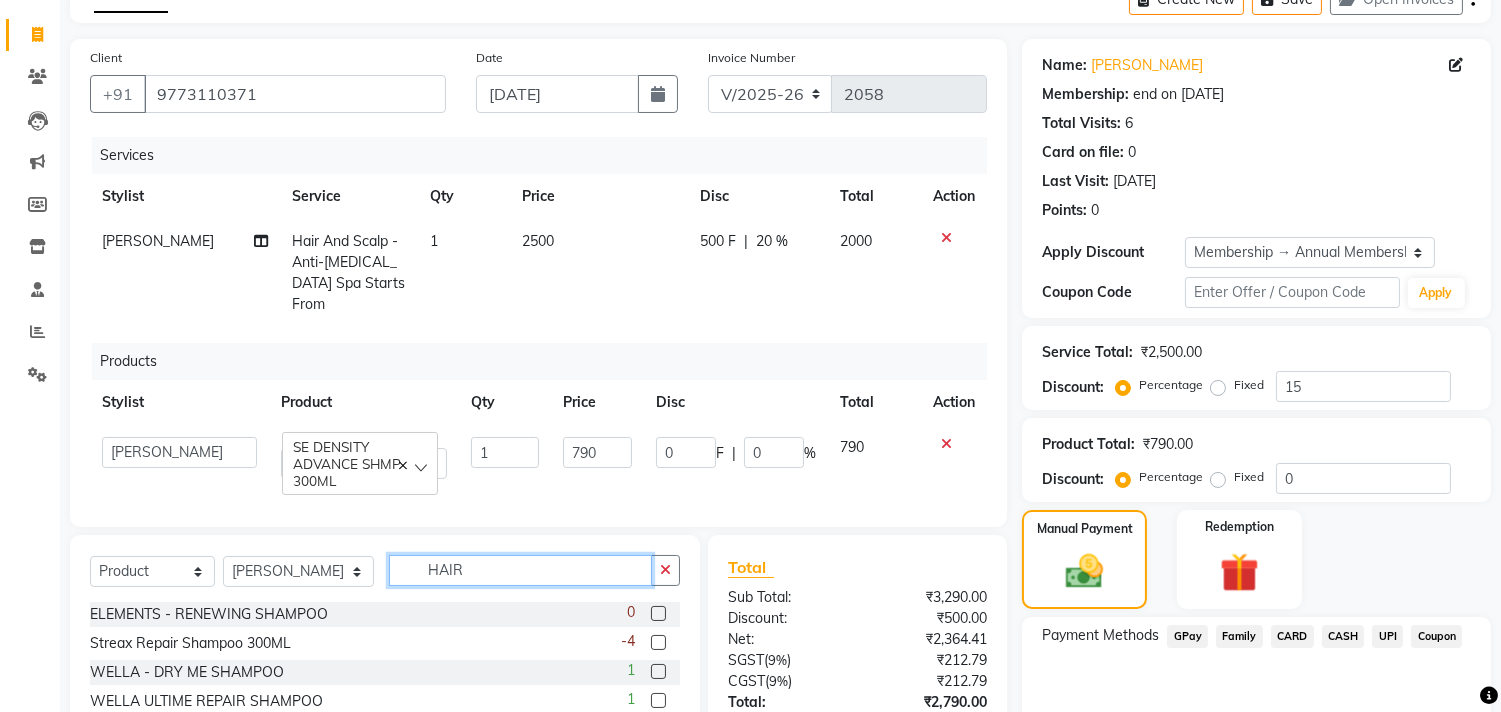 click on "HAIR" 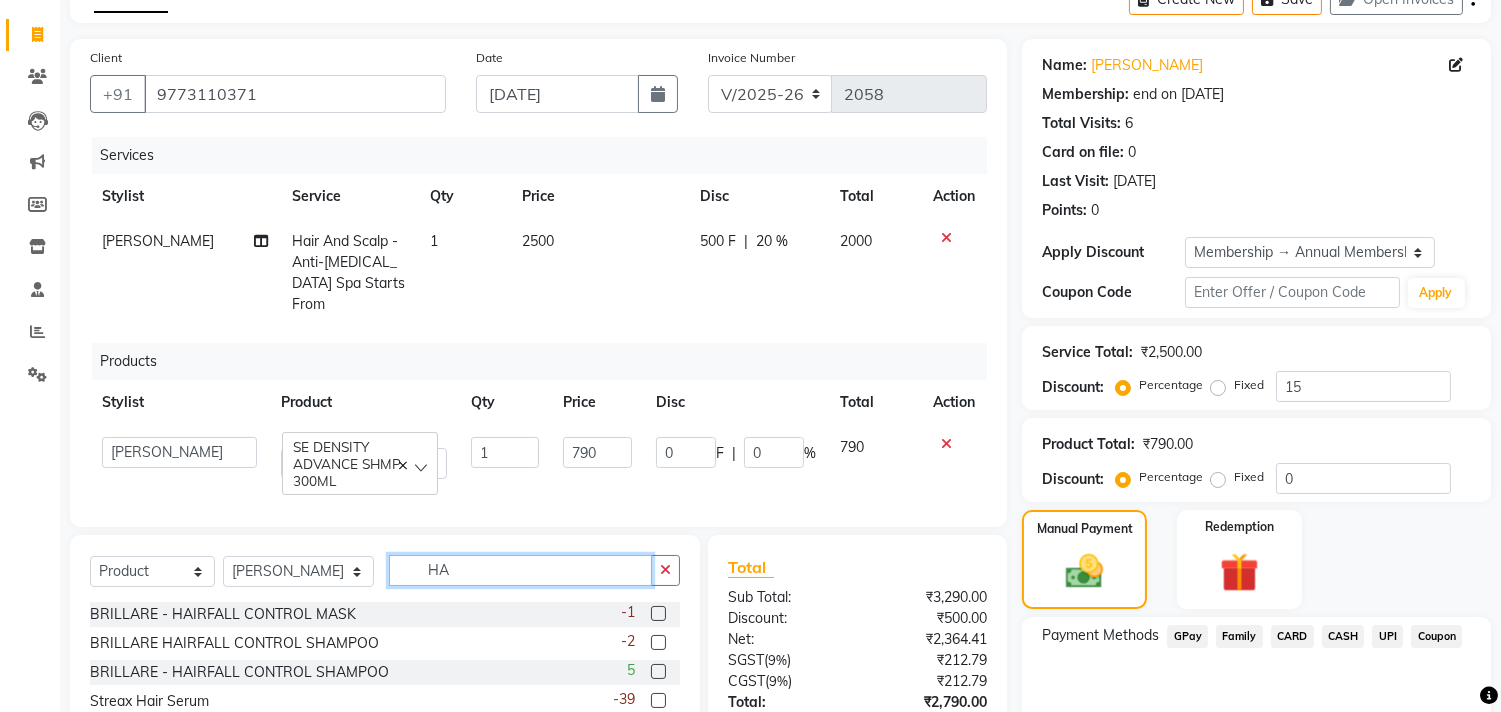 type on "H" 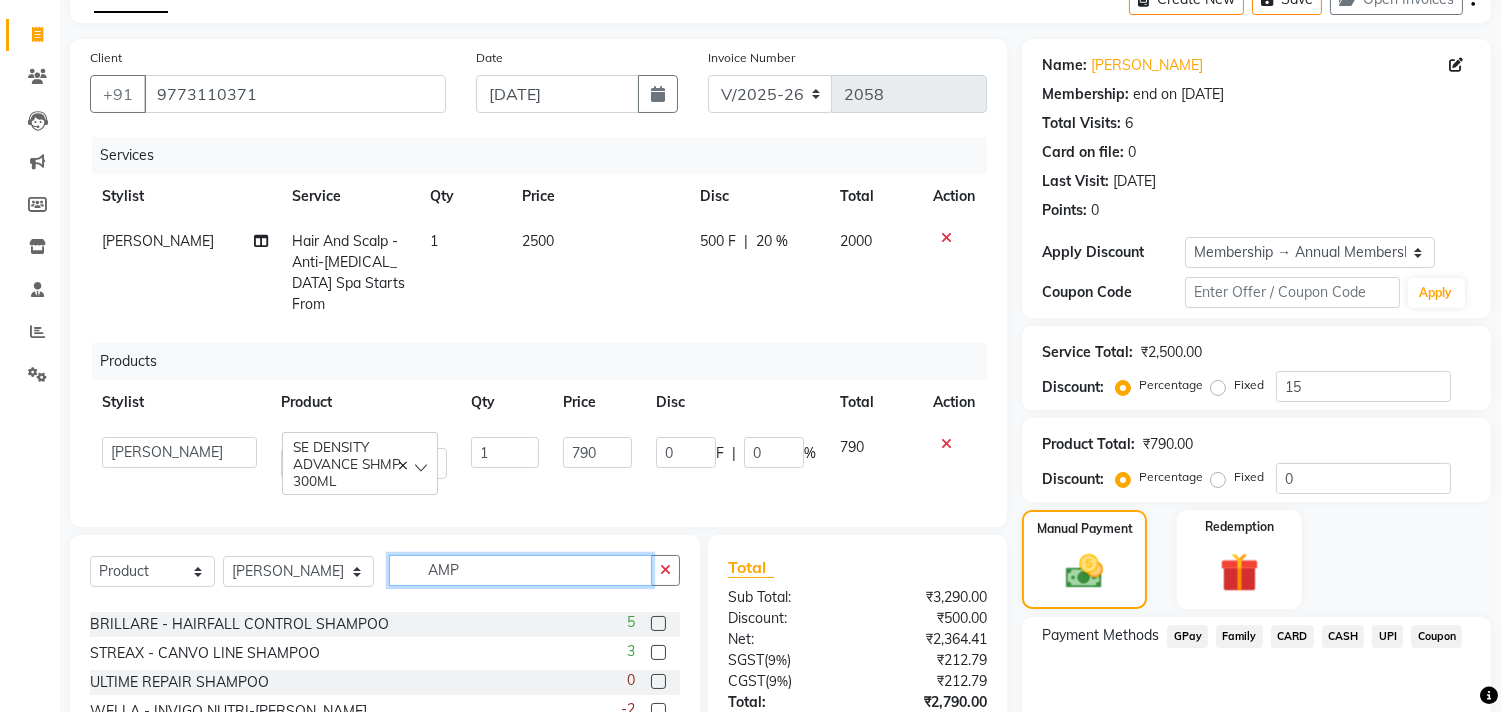 scroll, scrollTop: 321, scrollLeft: 0, axis: vertical 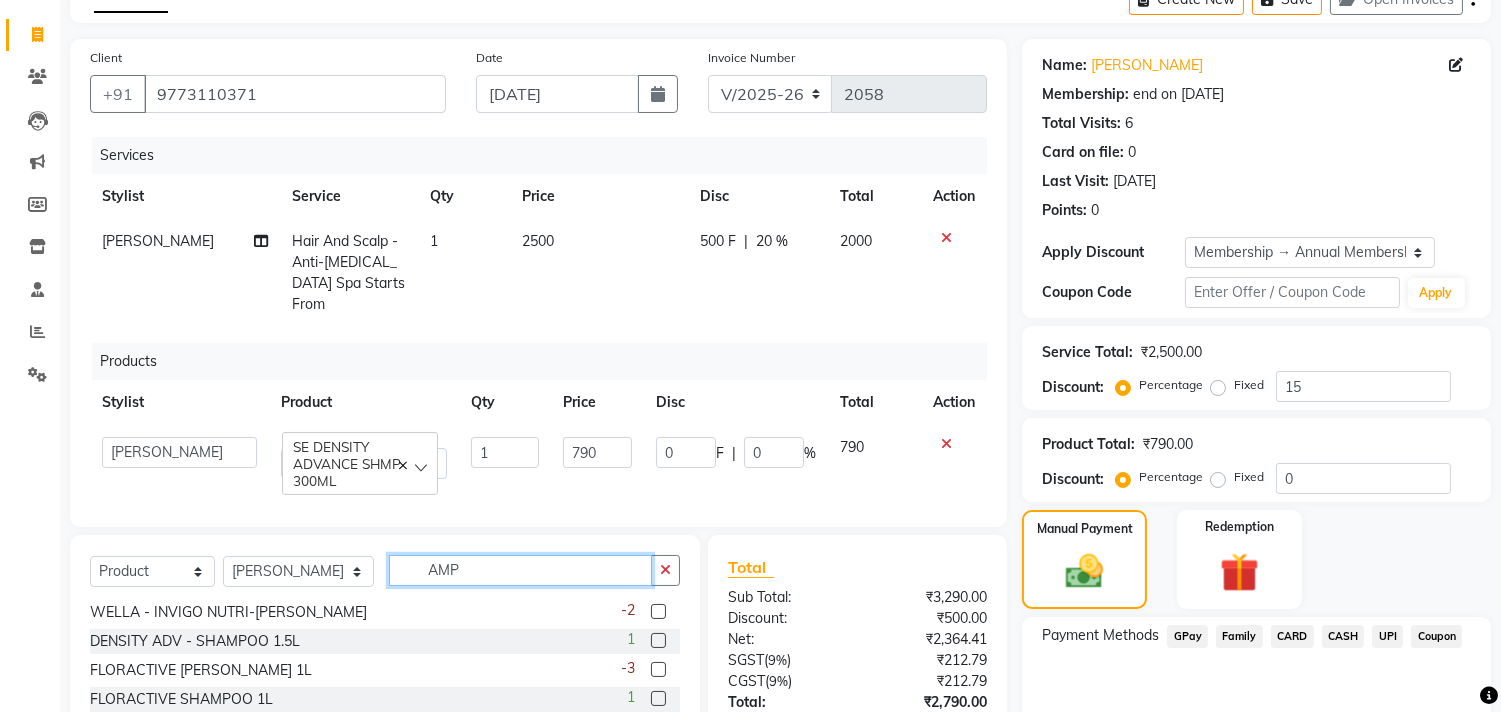 type on "AMP" 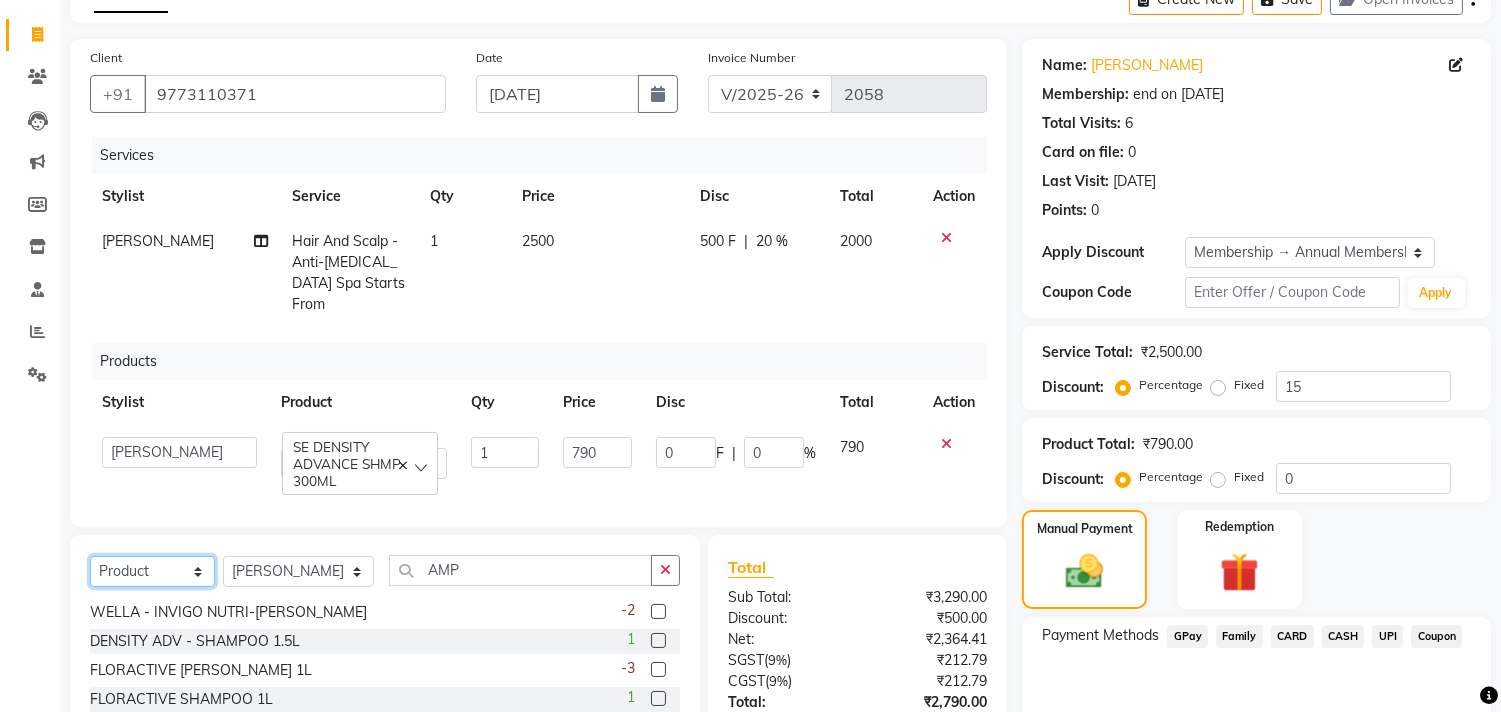 click on "Select  Service  Product  Membership  Package Voucher Prepaid Gift Card" 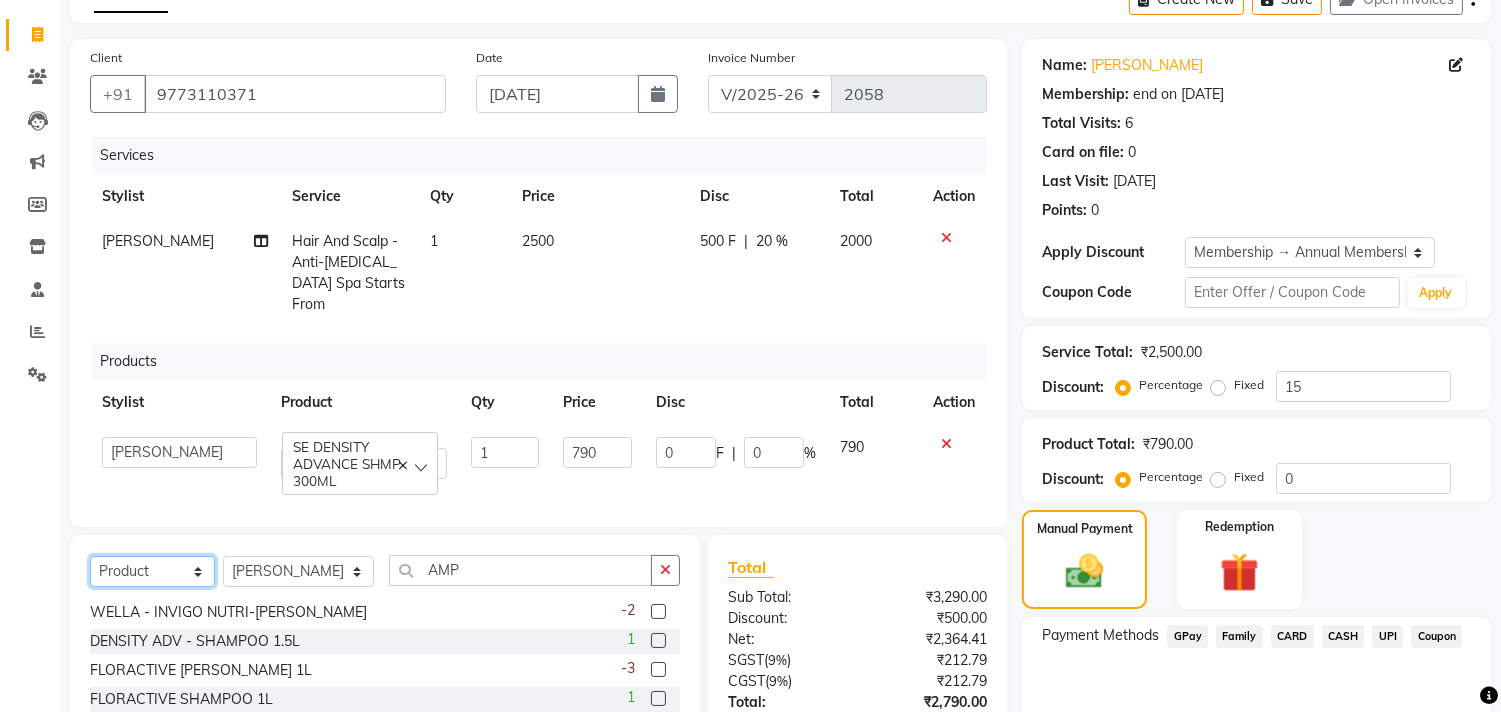 select on "service" 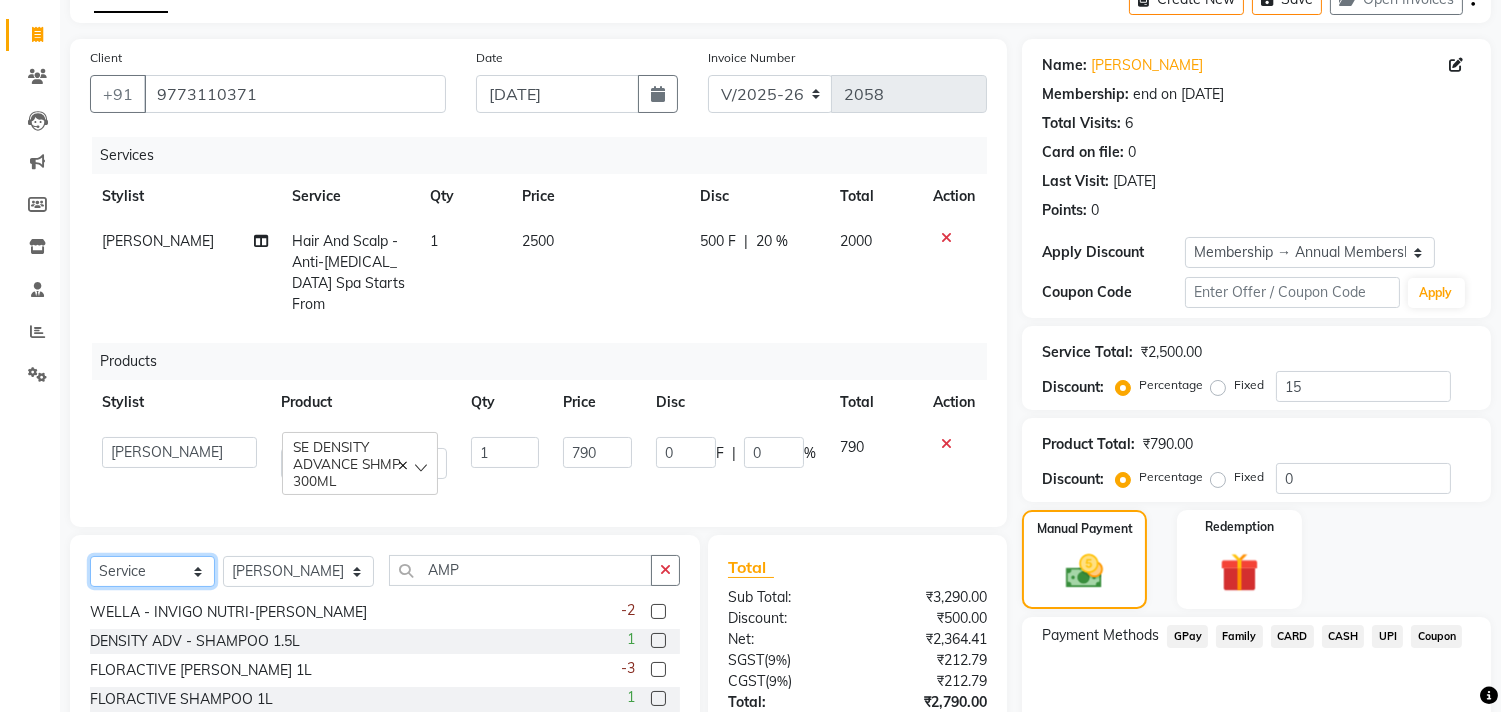 click on "Select  Service  Product  Membership  Package Voucher Prepaid Gift Card" 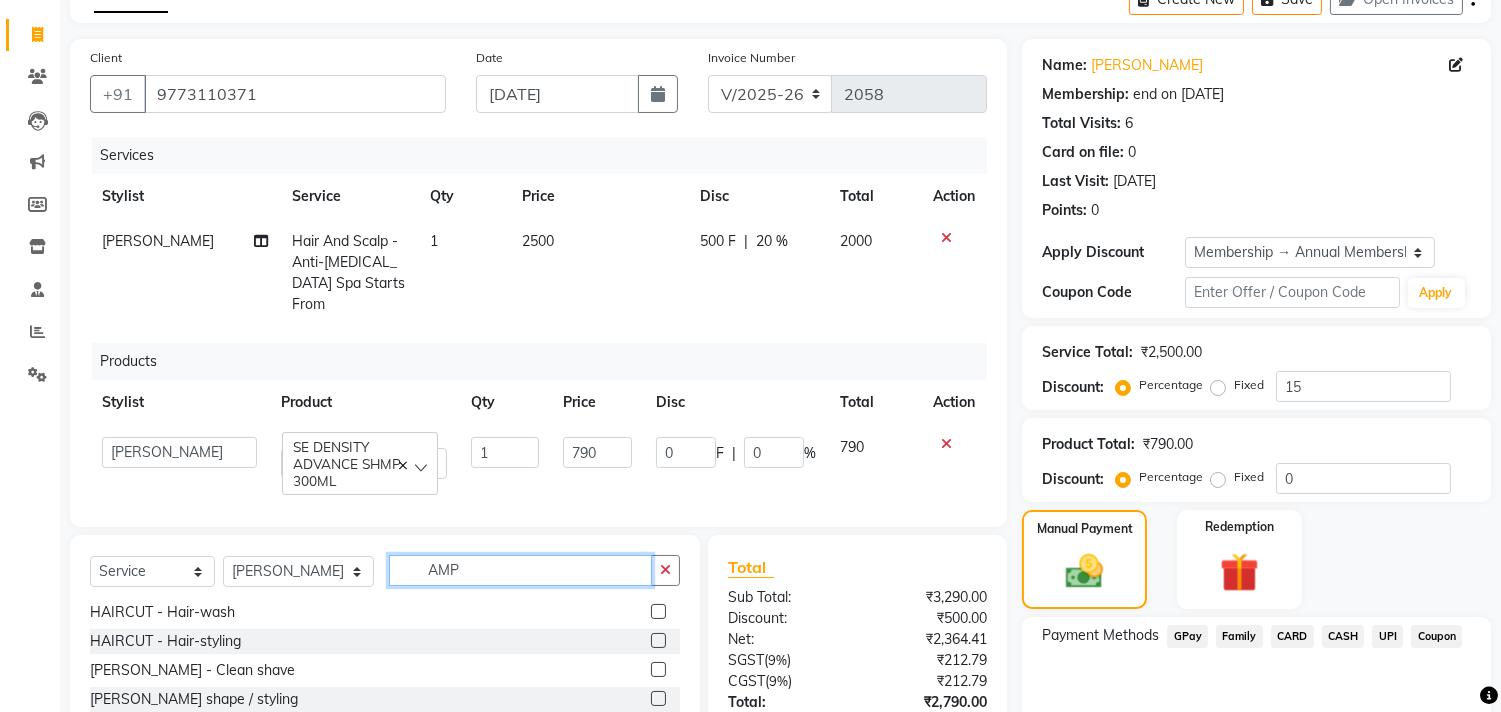 click on "AMP" 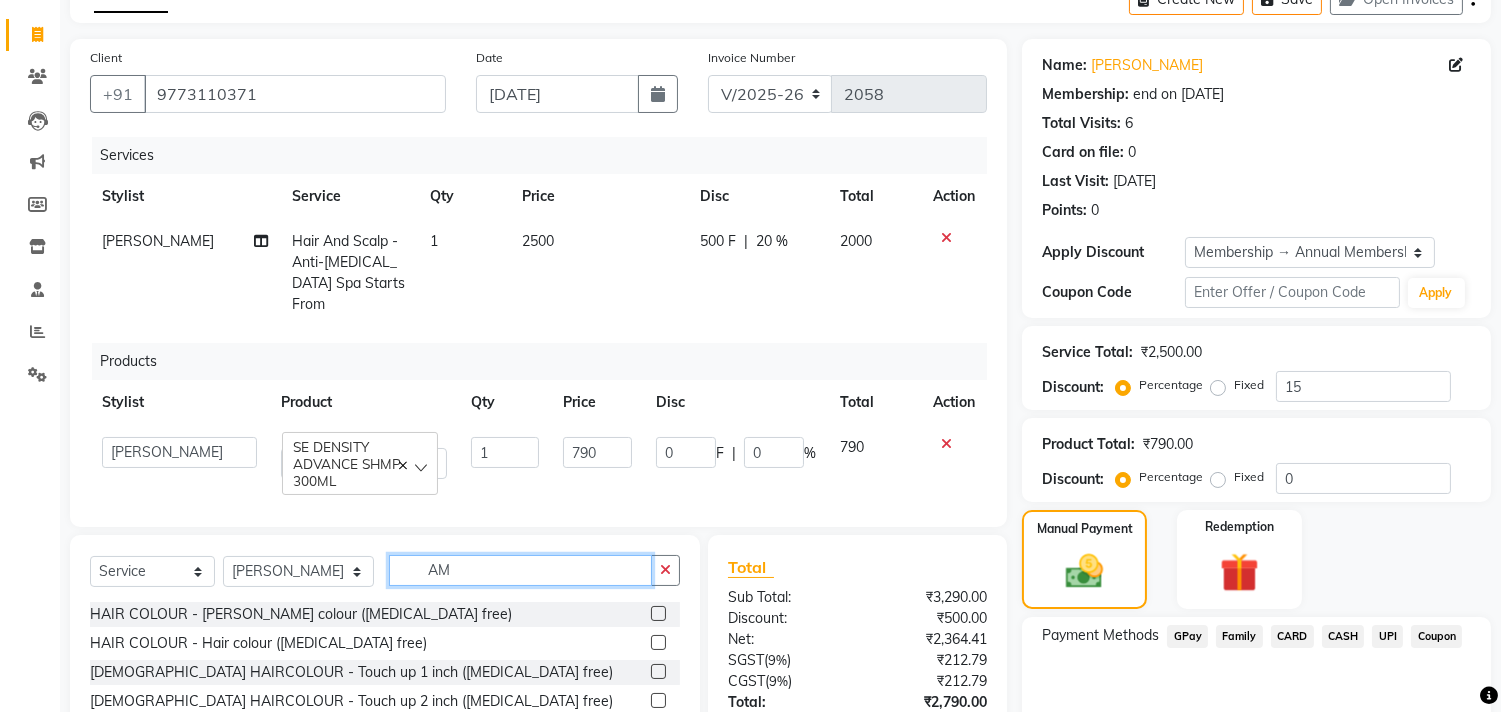 scroll, scrollTop: 0, scrollLeft: 0, axis: both 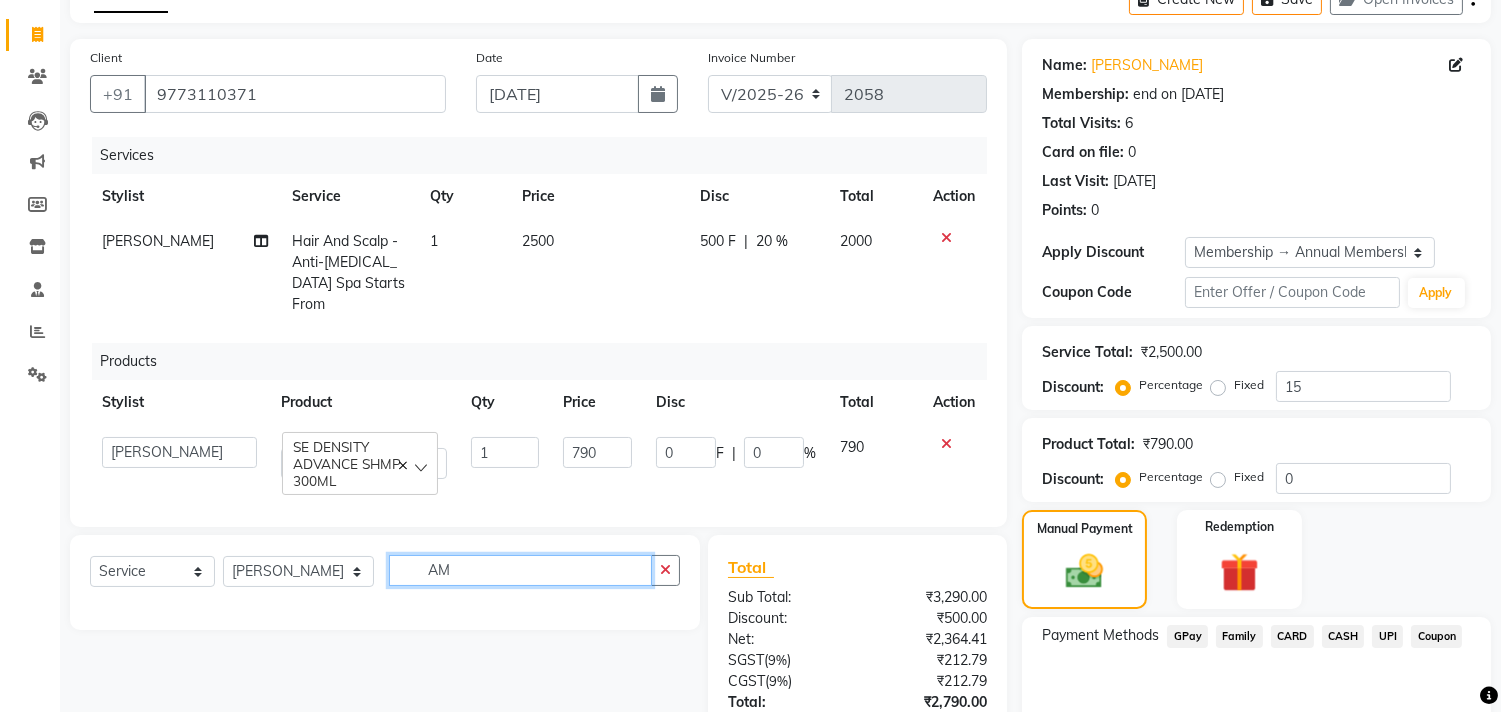 type on "A" 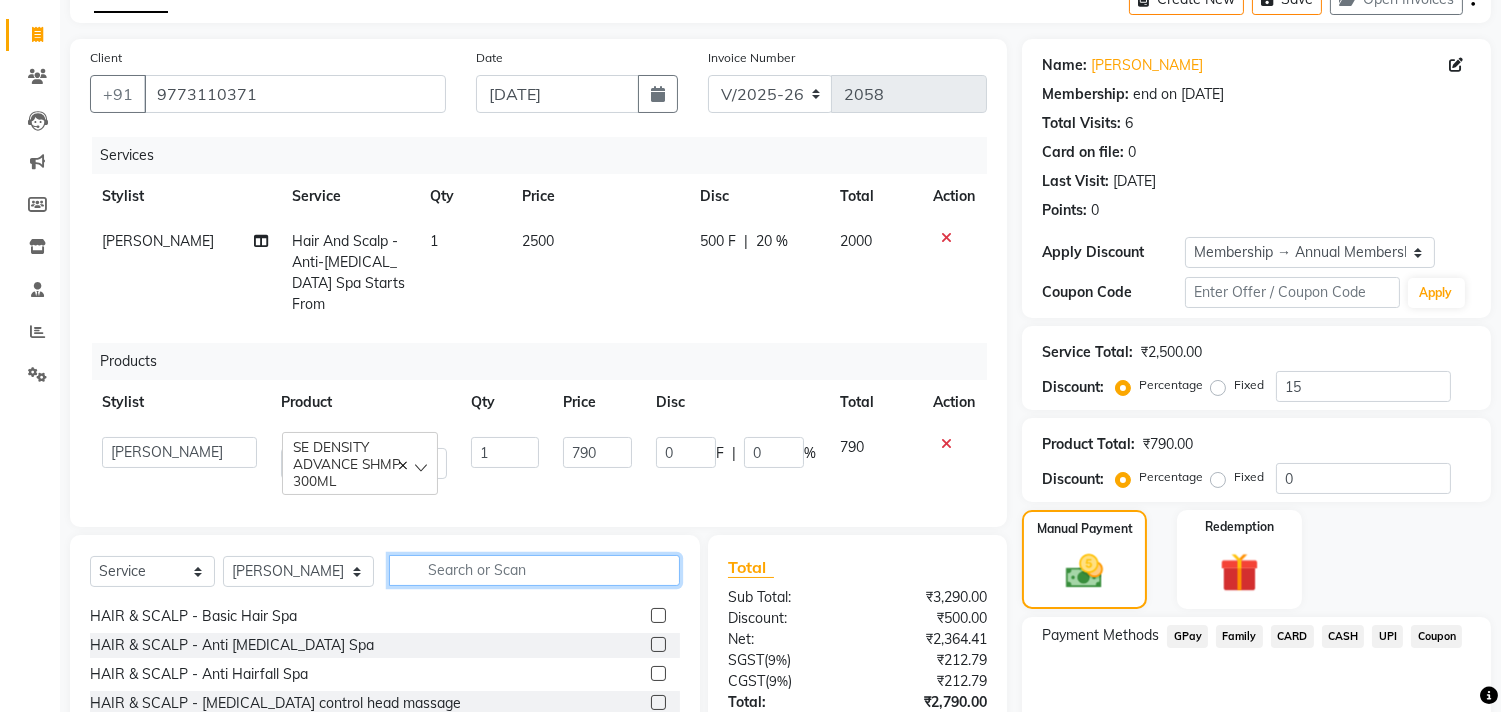 scroll, scrollTop: 666, scrollLeft: 0, axis: vertical 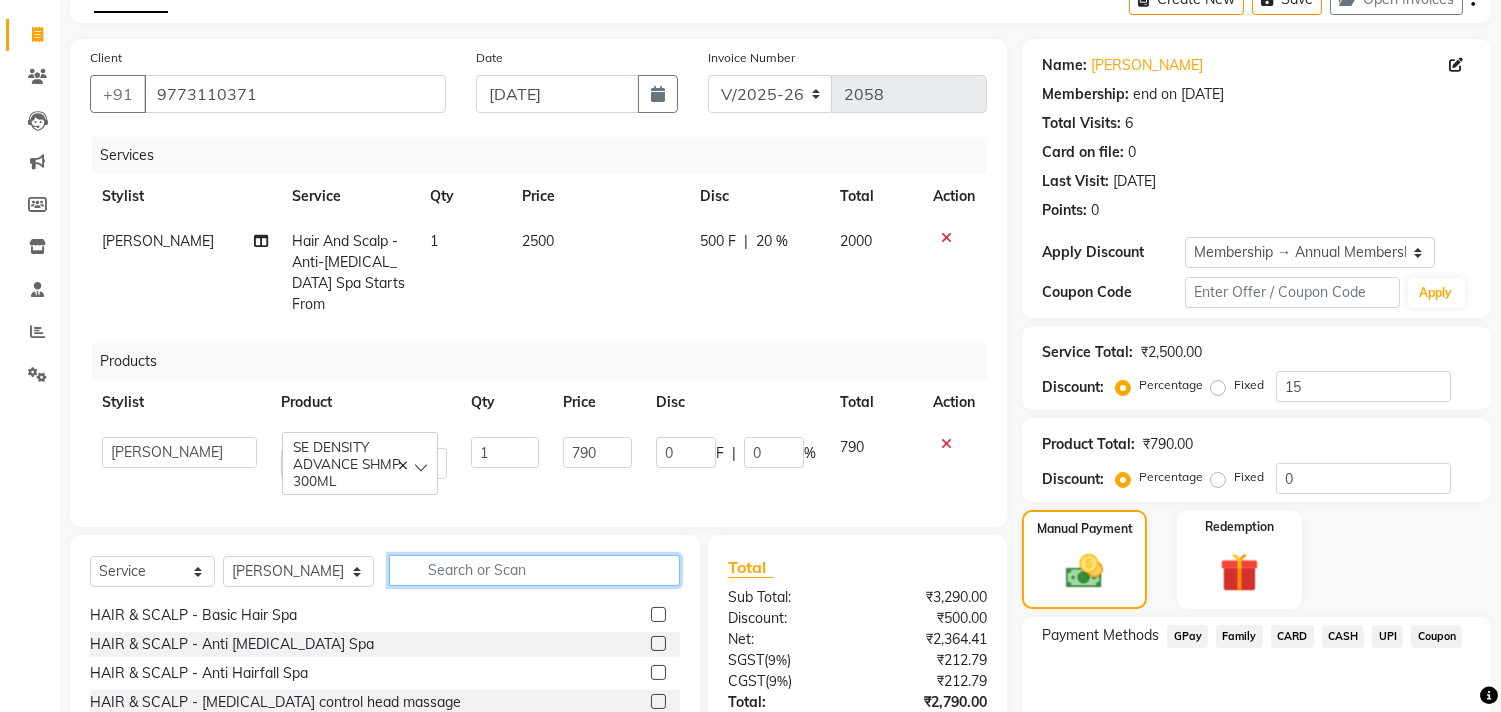 type 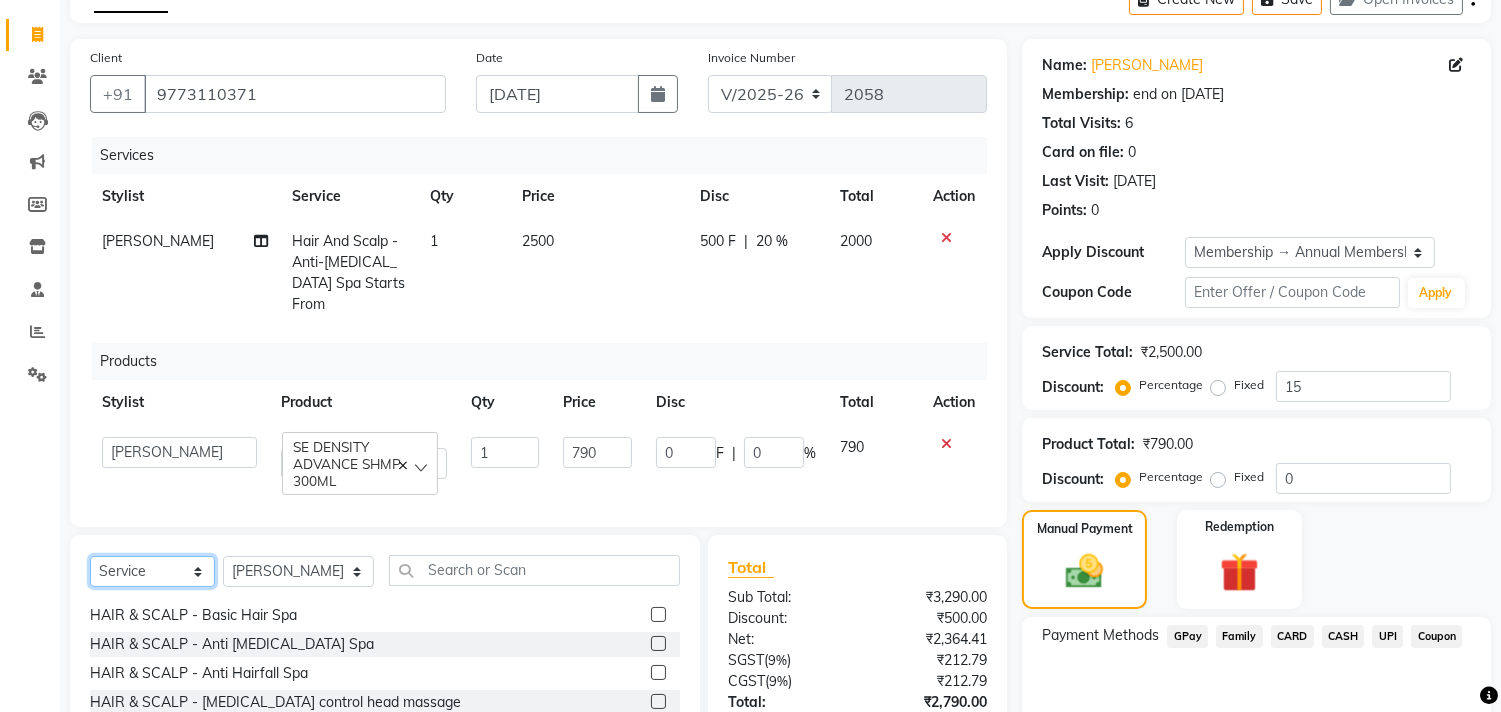 click on "Select  Service  Product  Membership  Package Voucher Prepaid Gift Card" 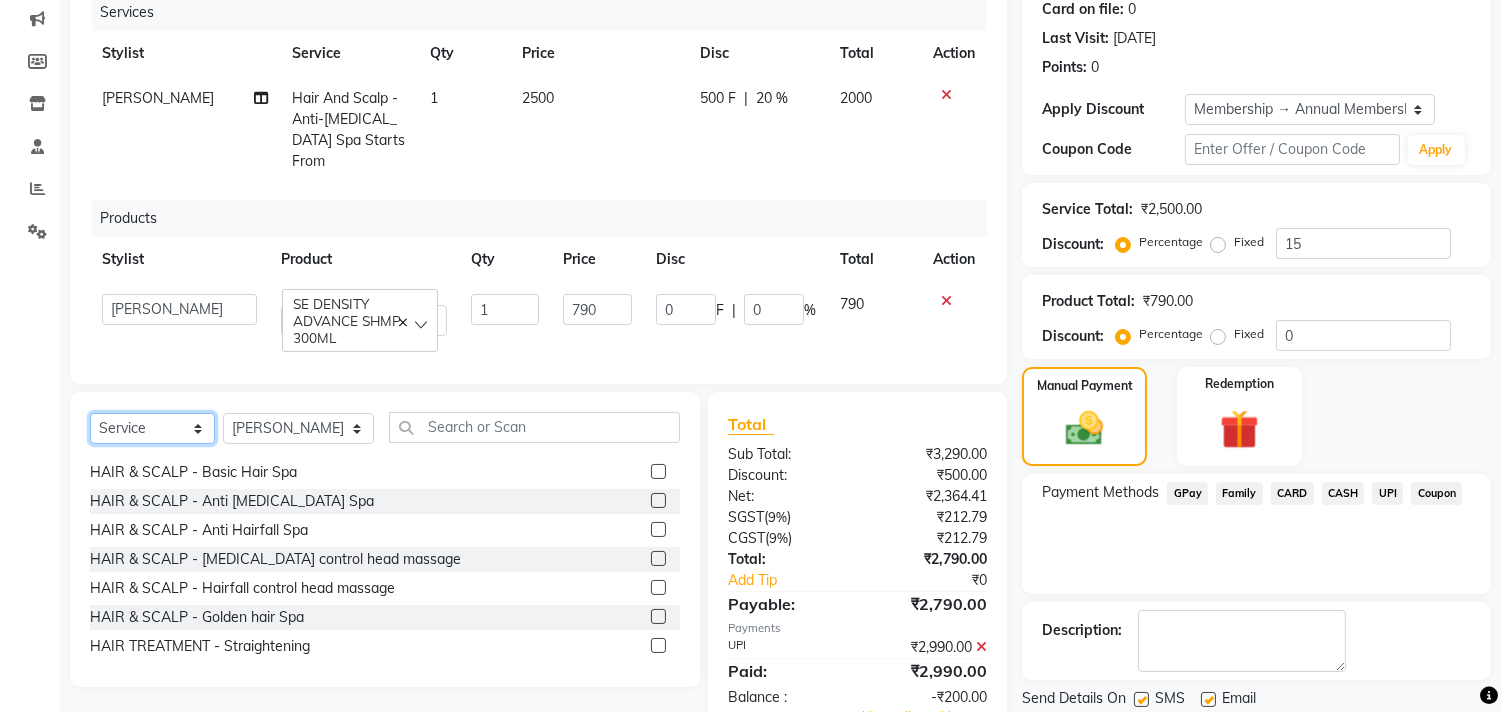scroll, scrollTop: 318, scrollLeft: 0, axis: vertical 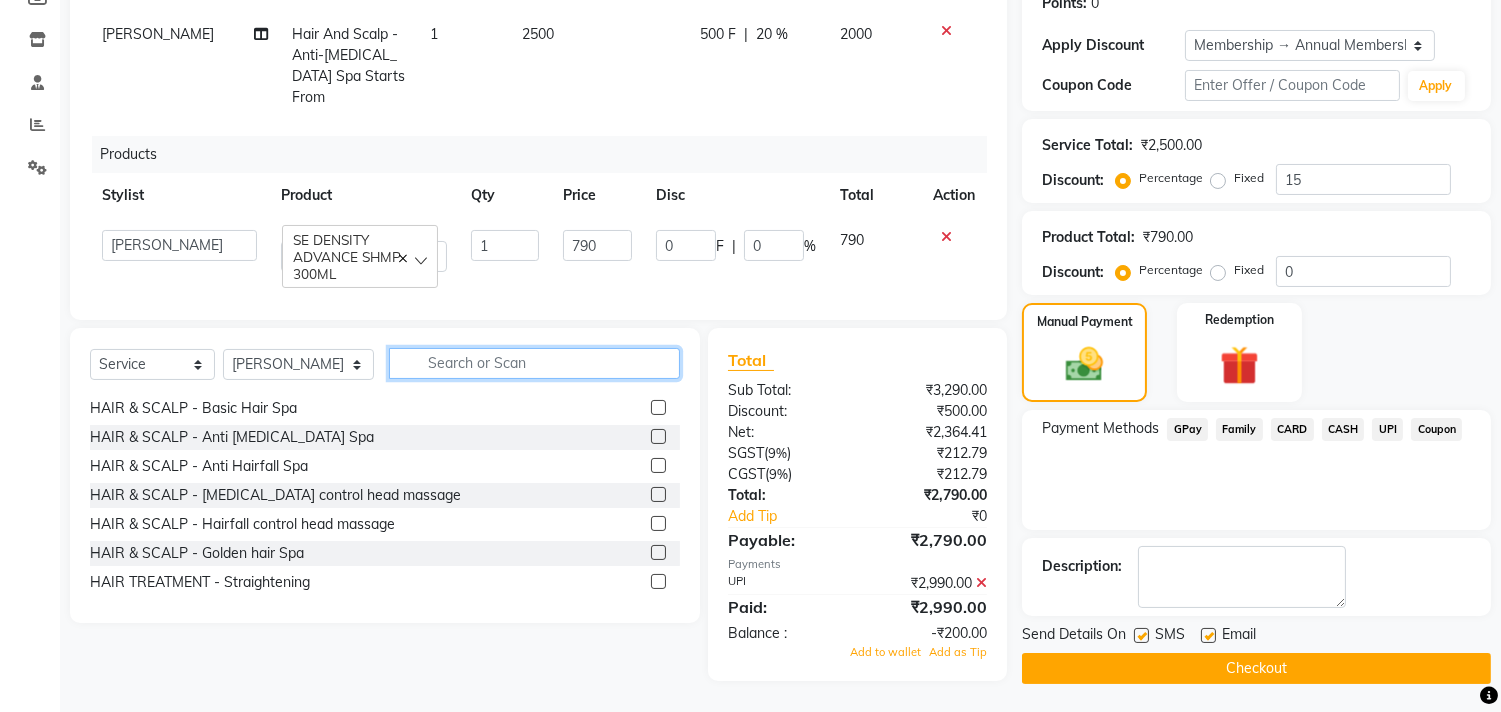 click 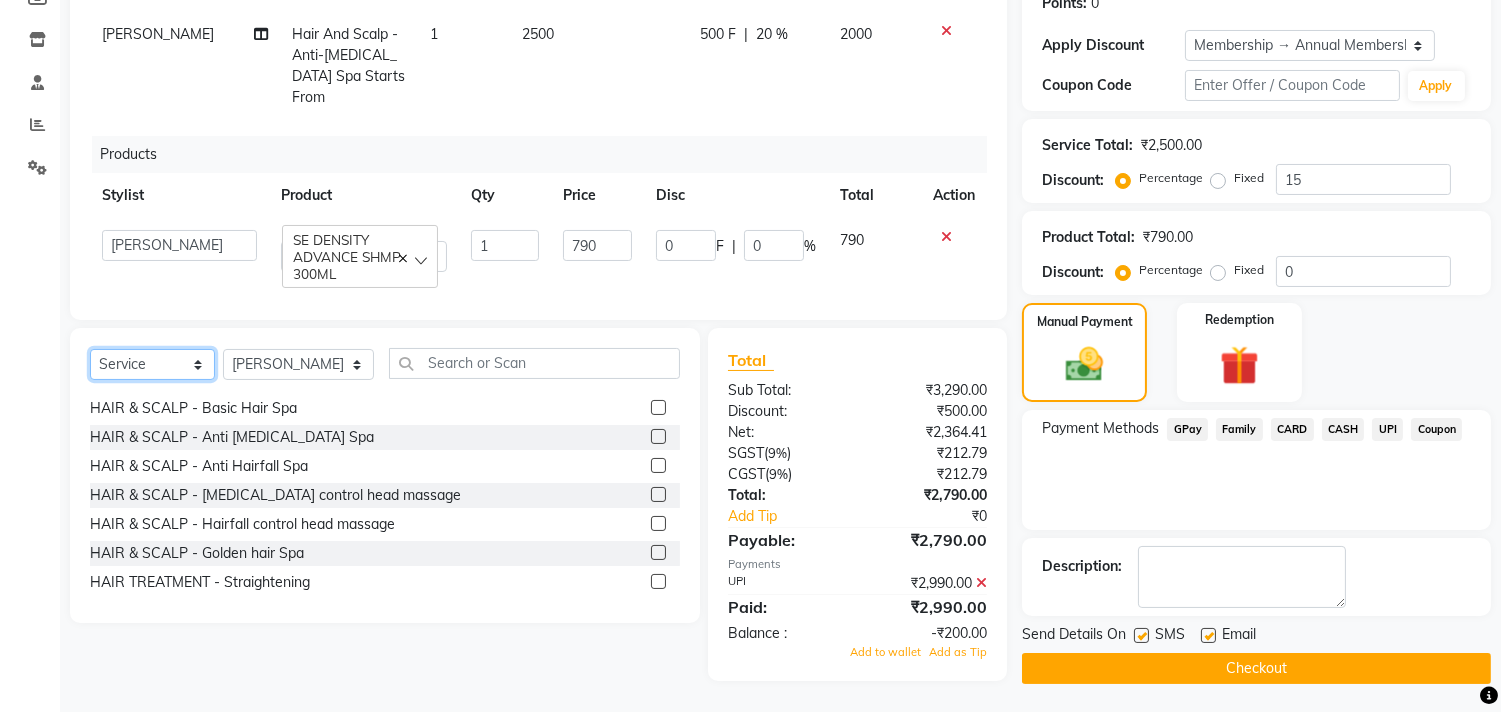 click on "Select  Service  Product  Membership  Package Voucher Prepaid Gift Card" 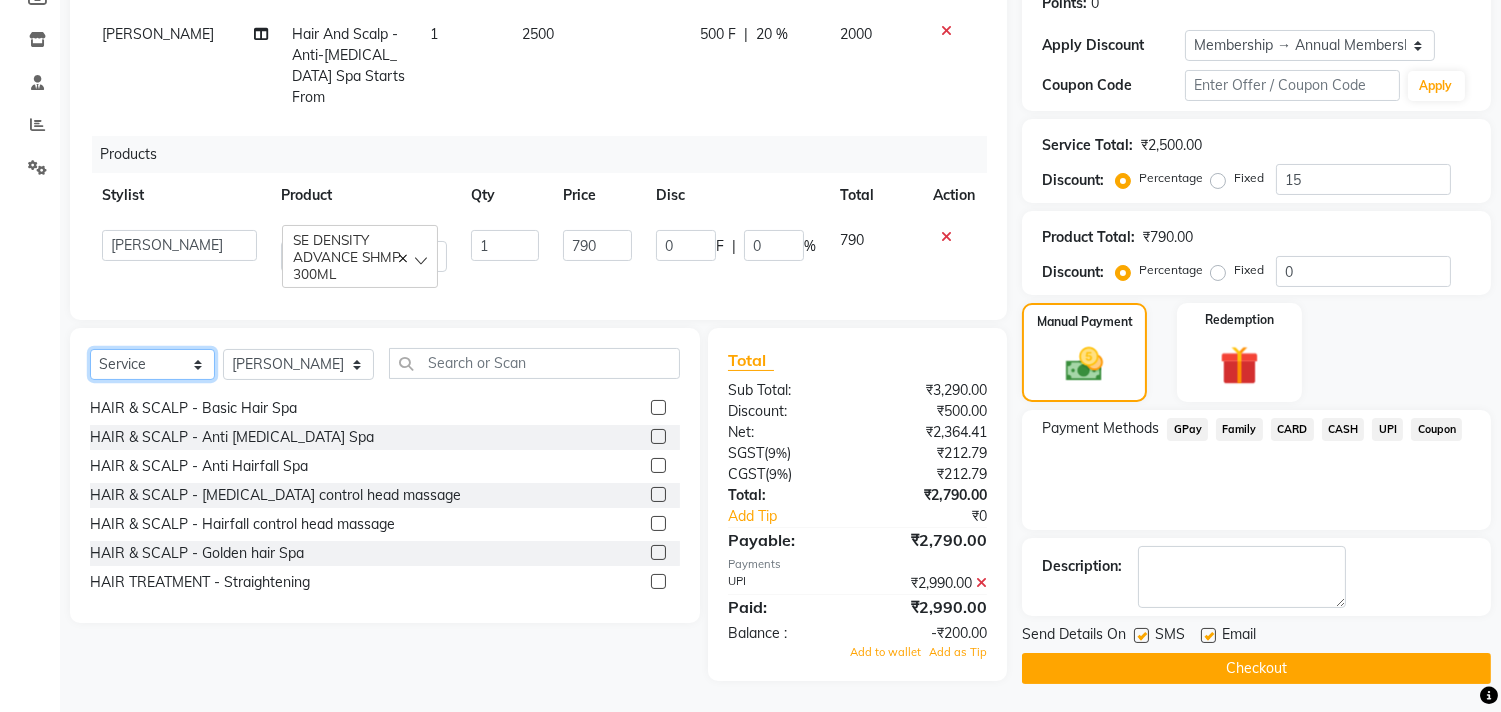 select on "product" 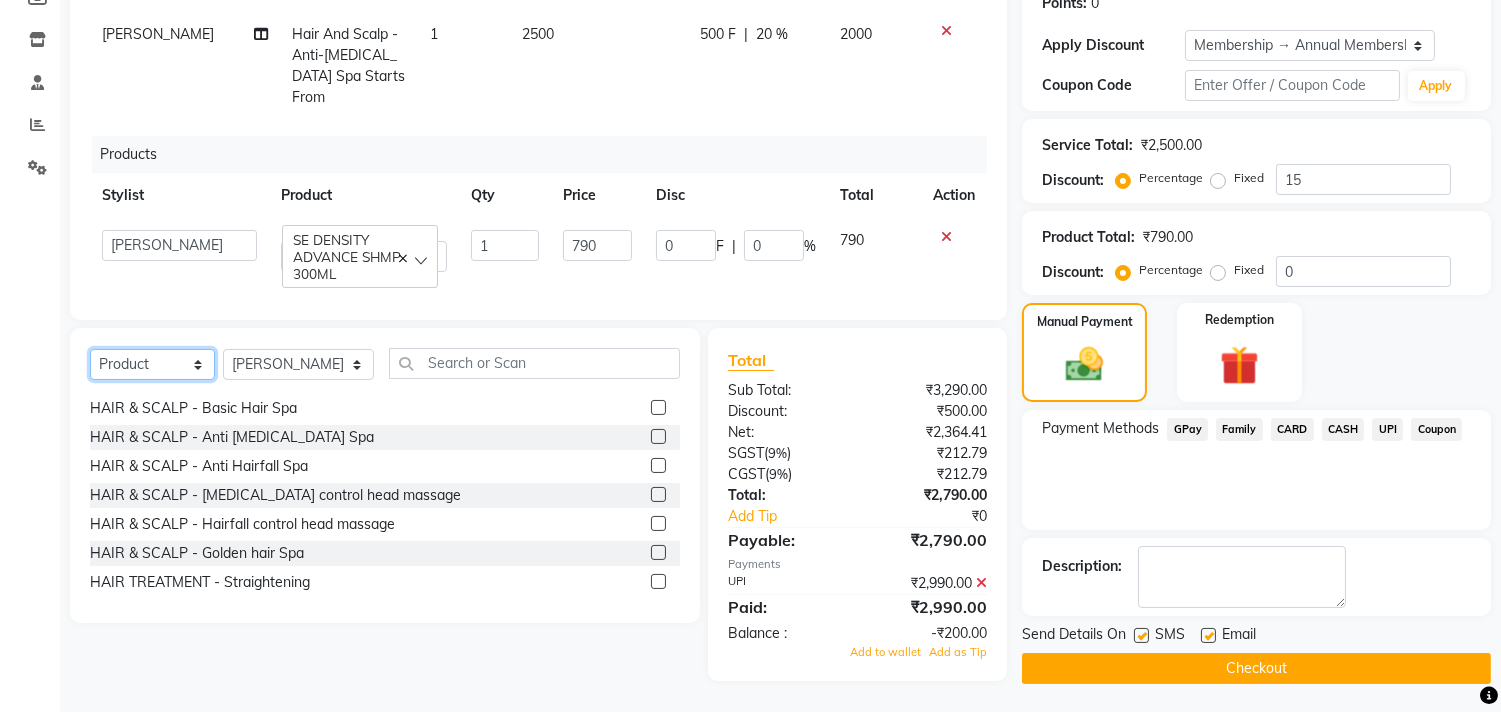 click on "Select  Service  Product  Membership  Package Voucher Prepaid Gift Card" 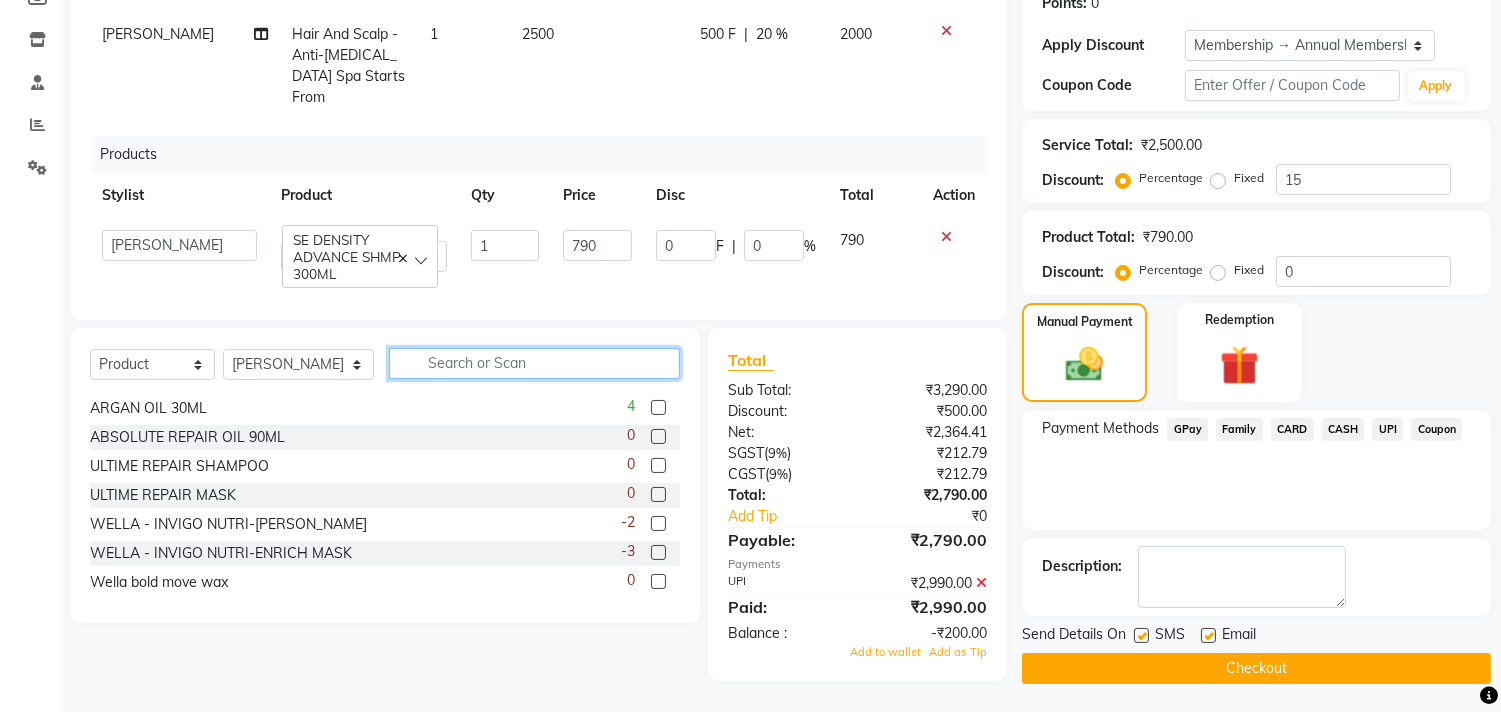 click 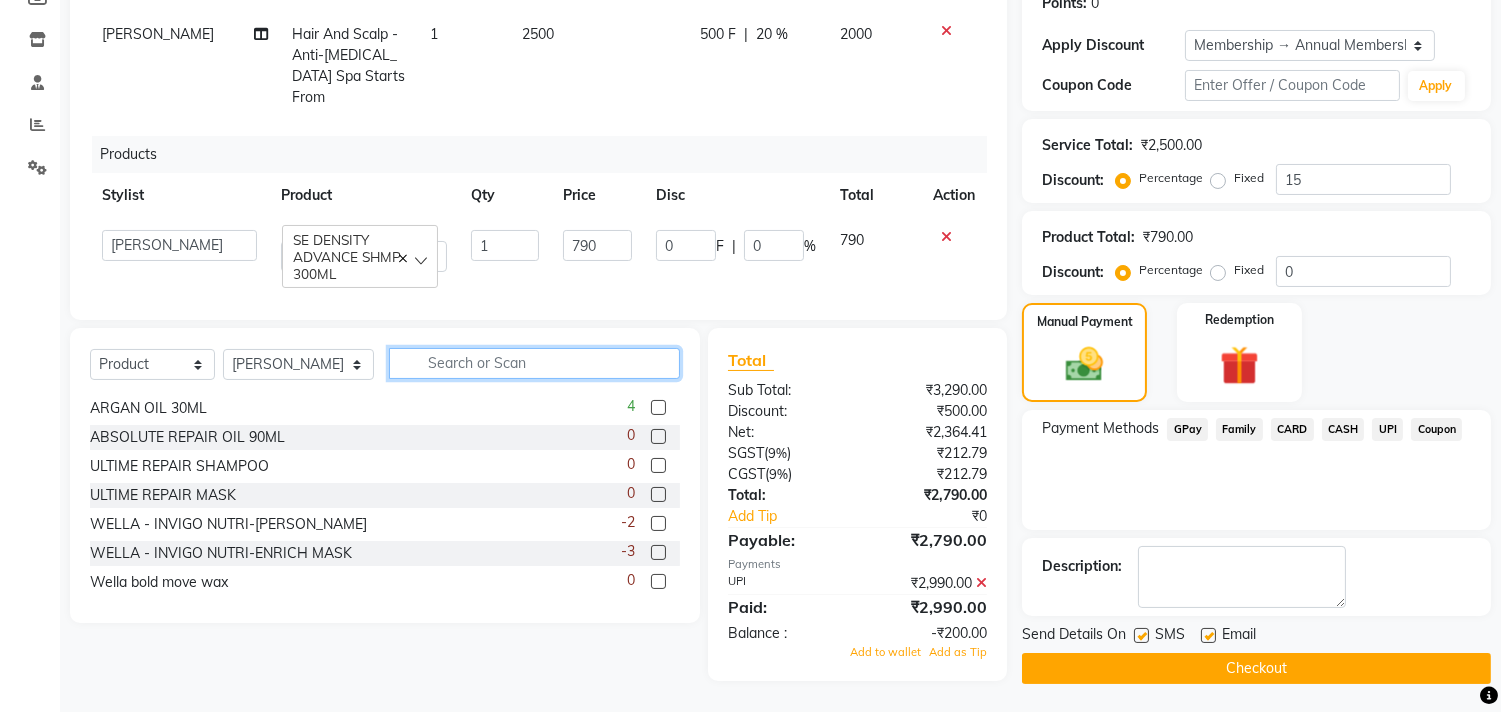 type on "G" 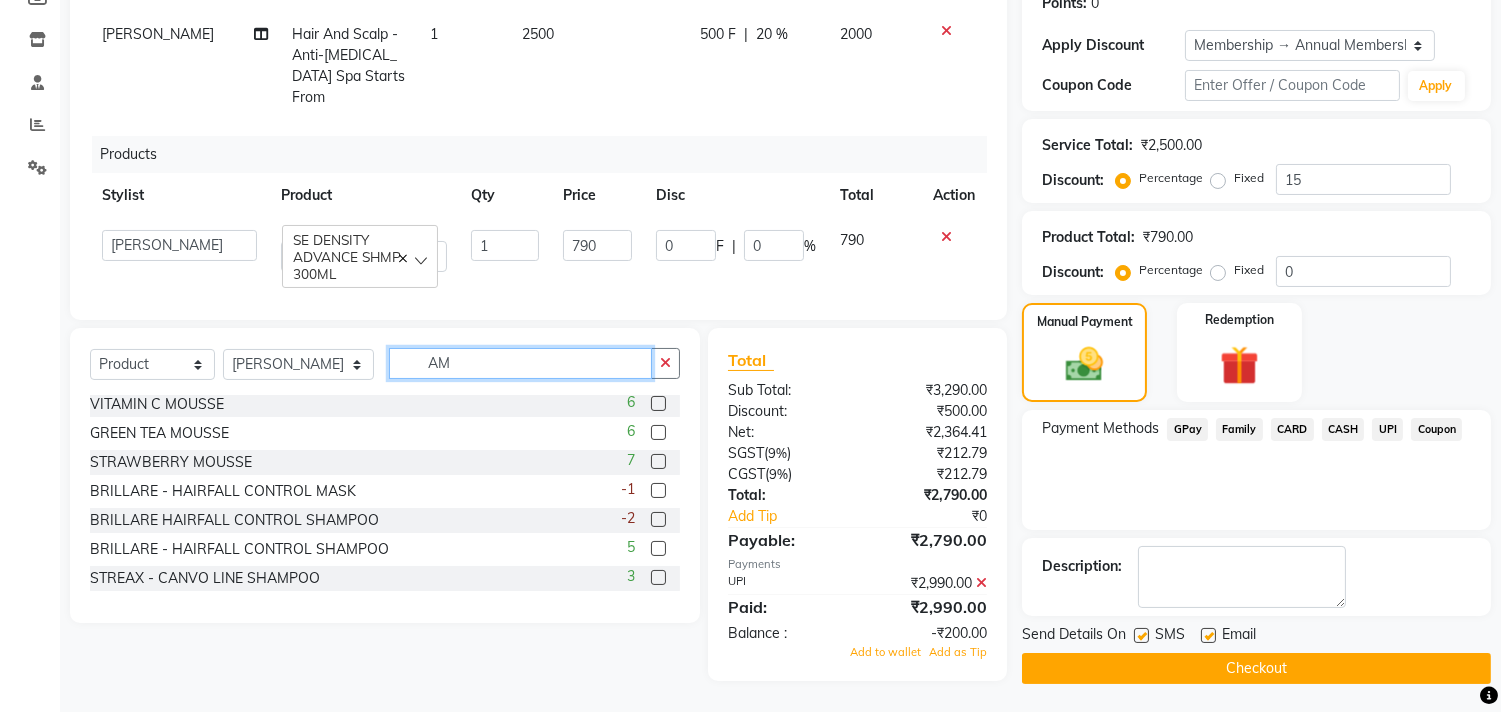 scroll, scrollTop: 205, scrollLeft: 0, axis: vertical 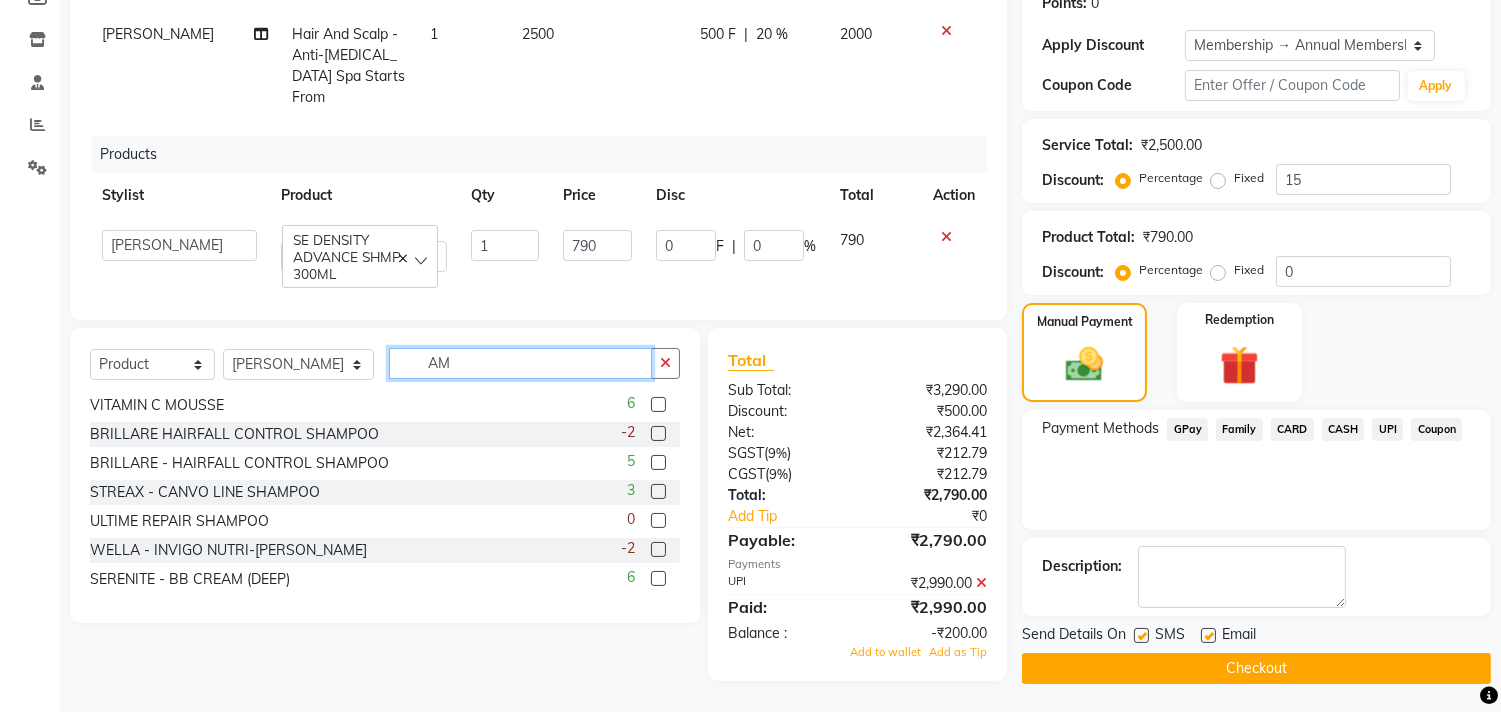 type on "A" 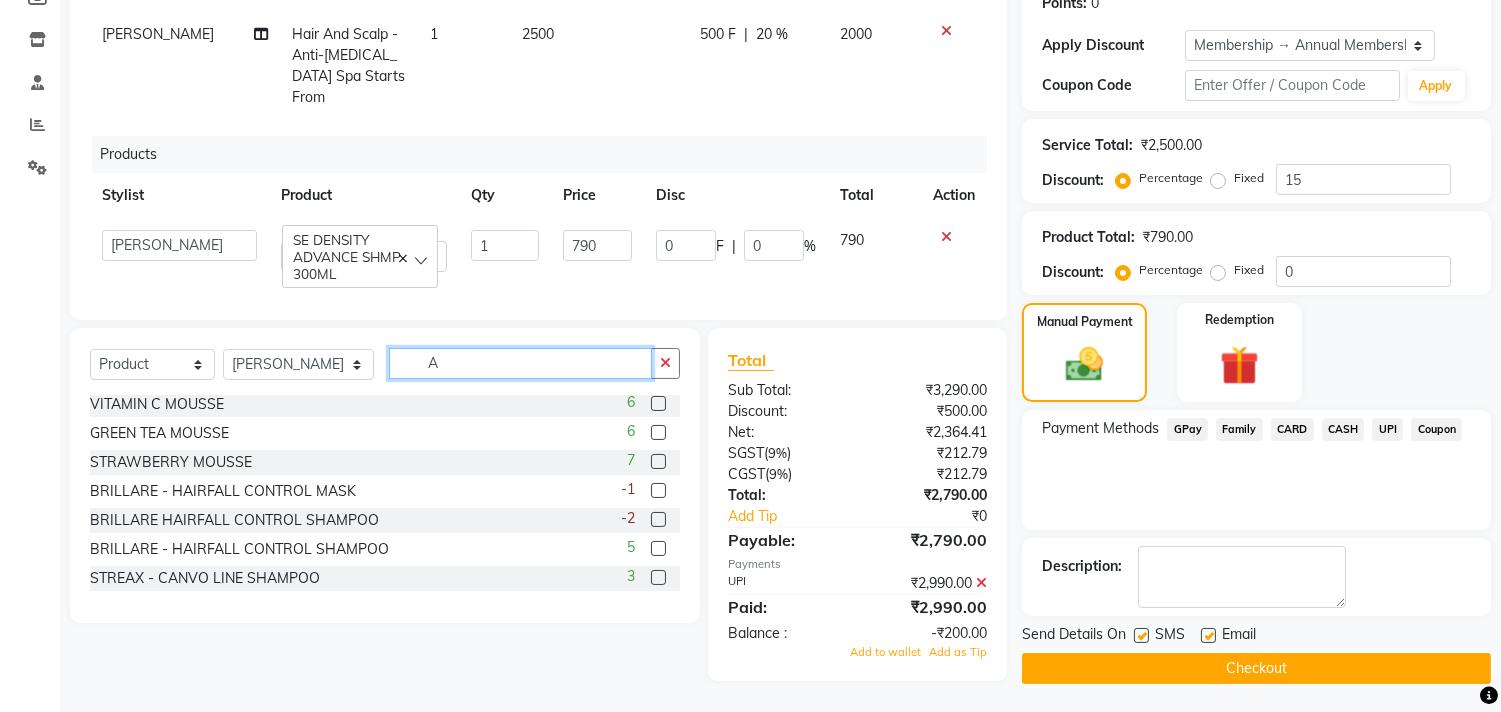 type 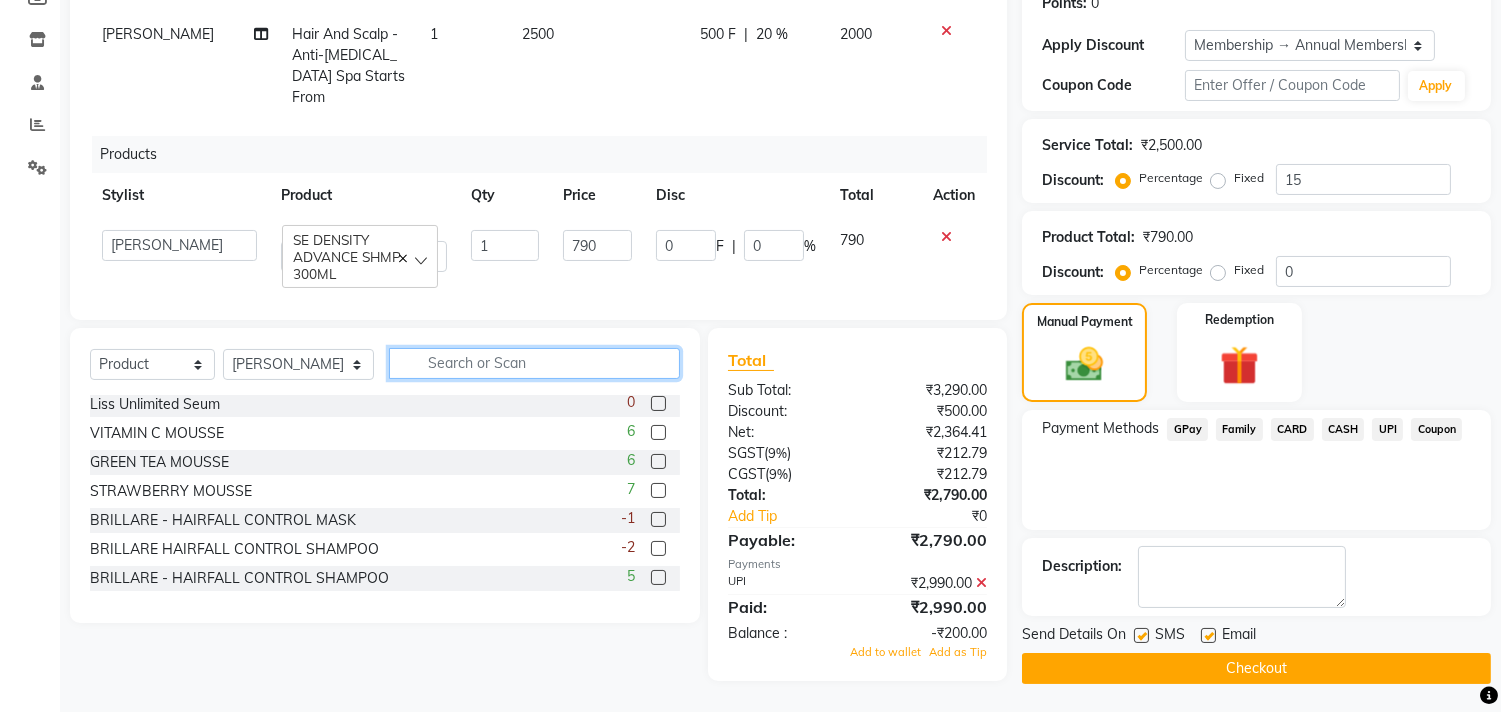 scroll, scrollTop: 380, scrollLeft: 0, axis: vertical 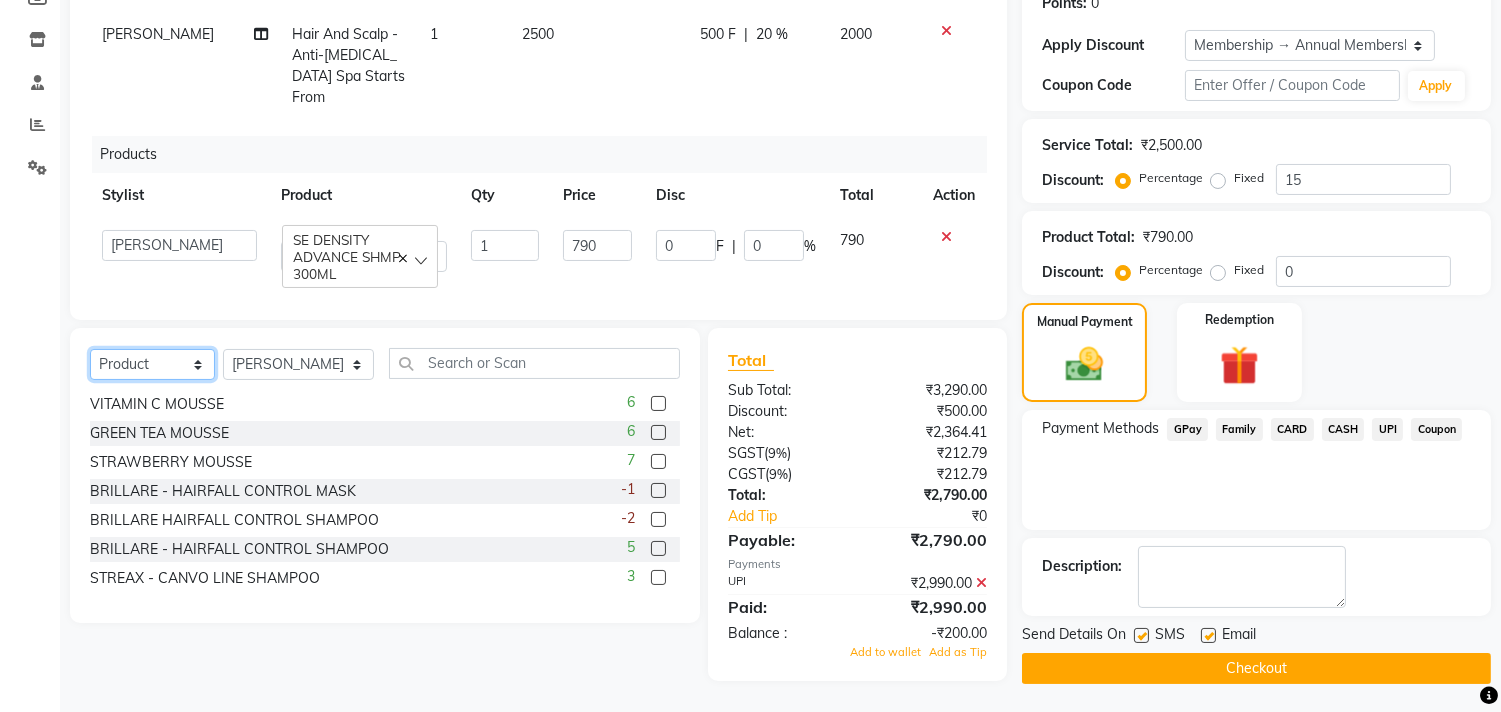 click on "Select  Service  Product  Membership  Package Voucher Prepaid Gift Card" 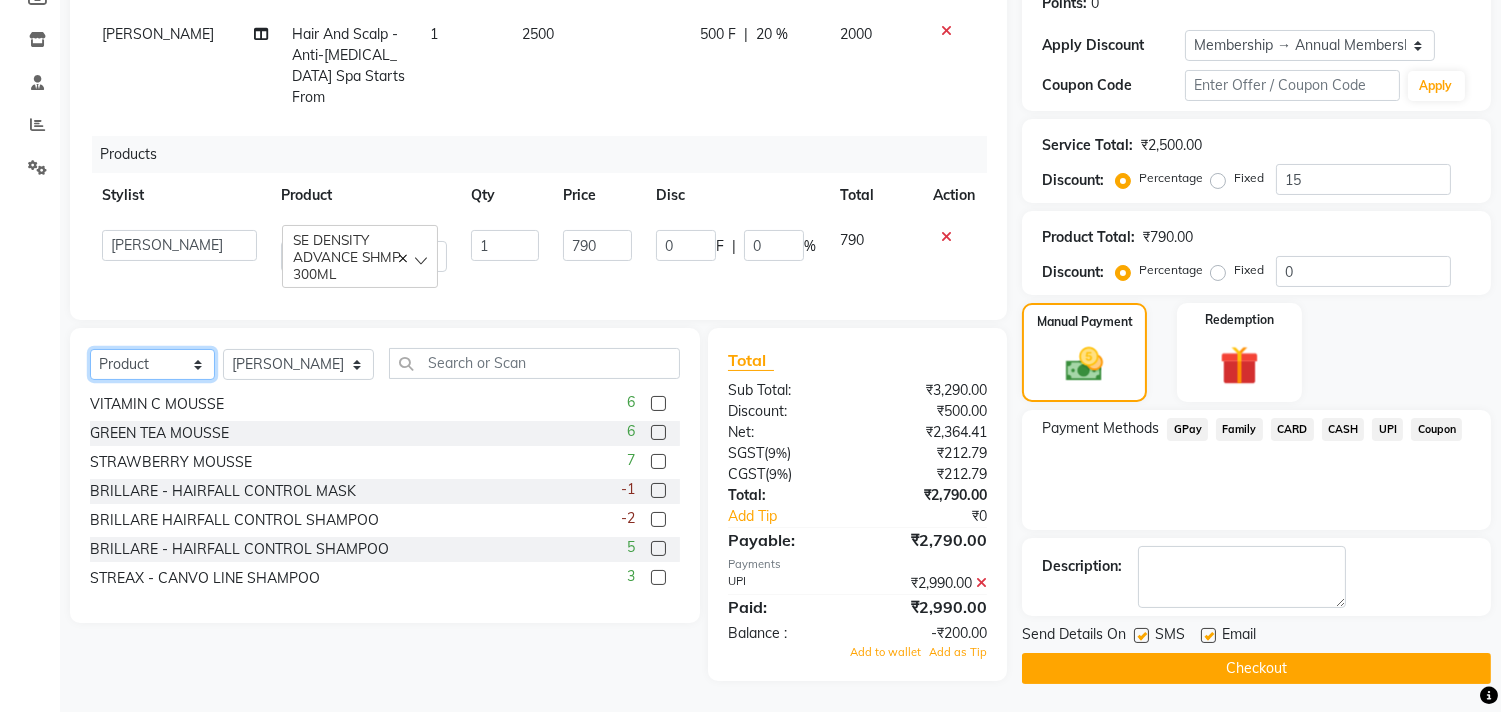 select on "service" 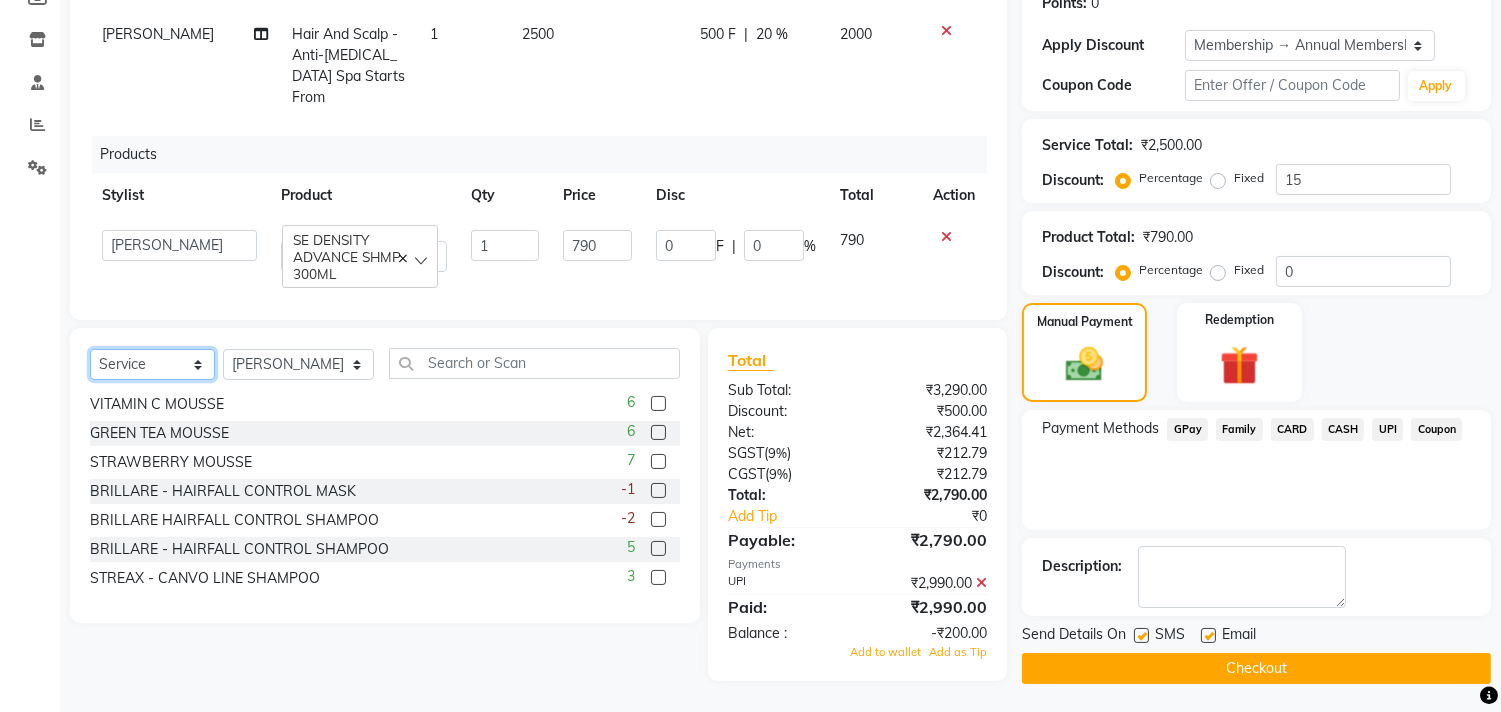 click on "Select  Service  Product  Membership  Package Voucher Prepaid Gift Card" 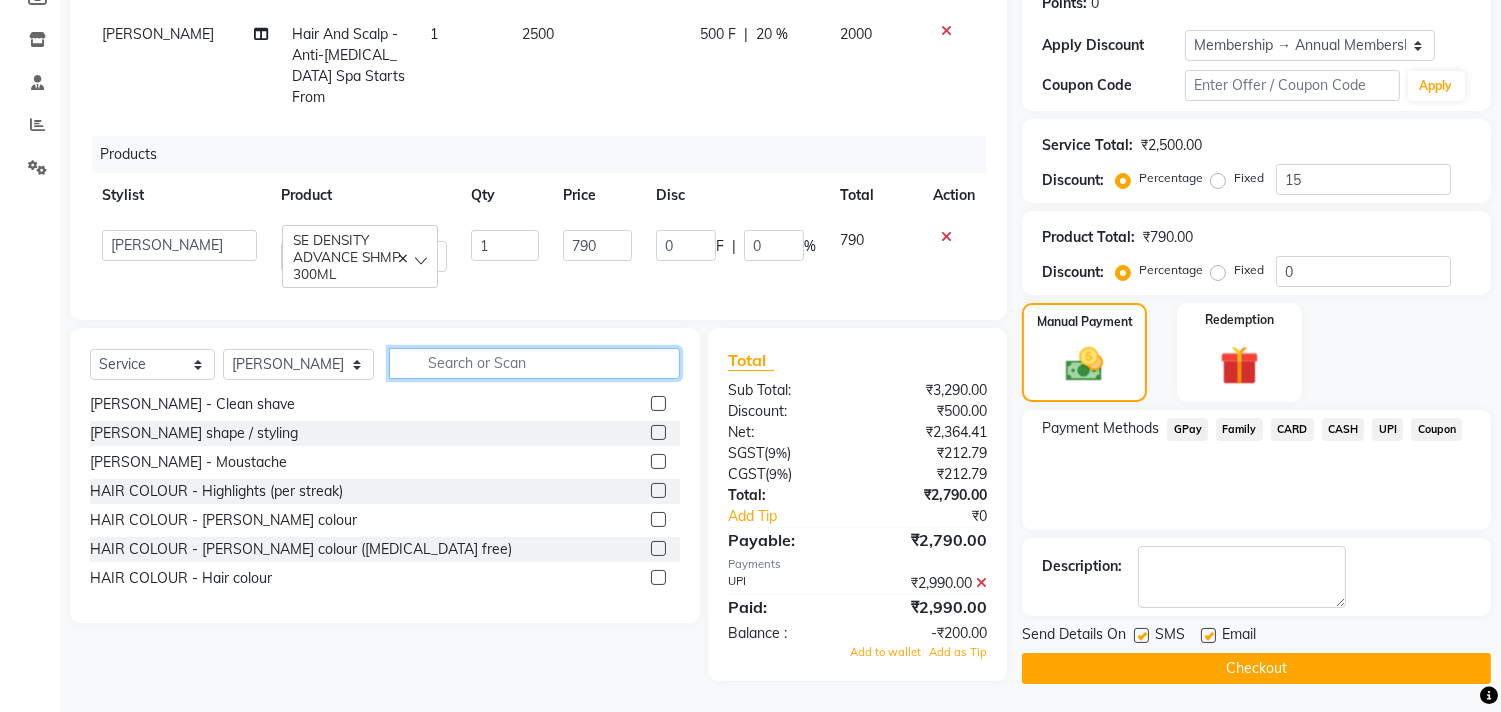 click 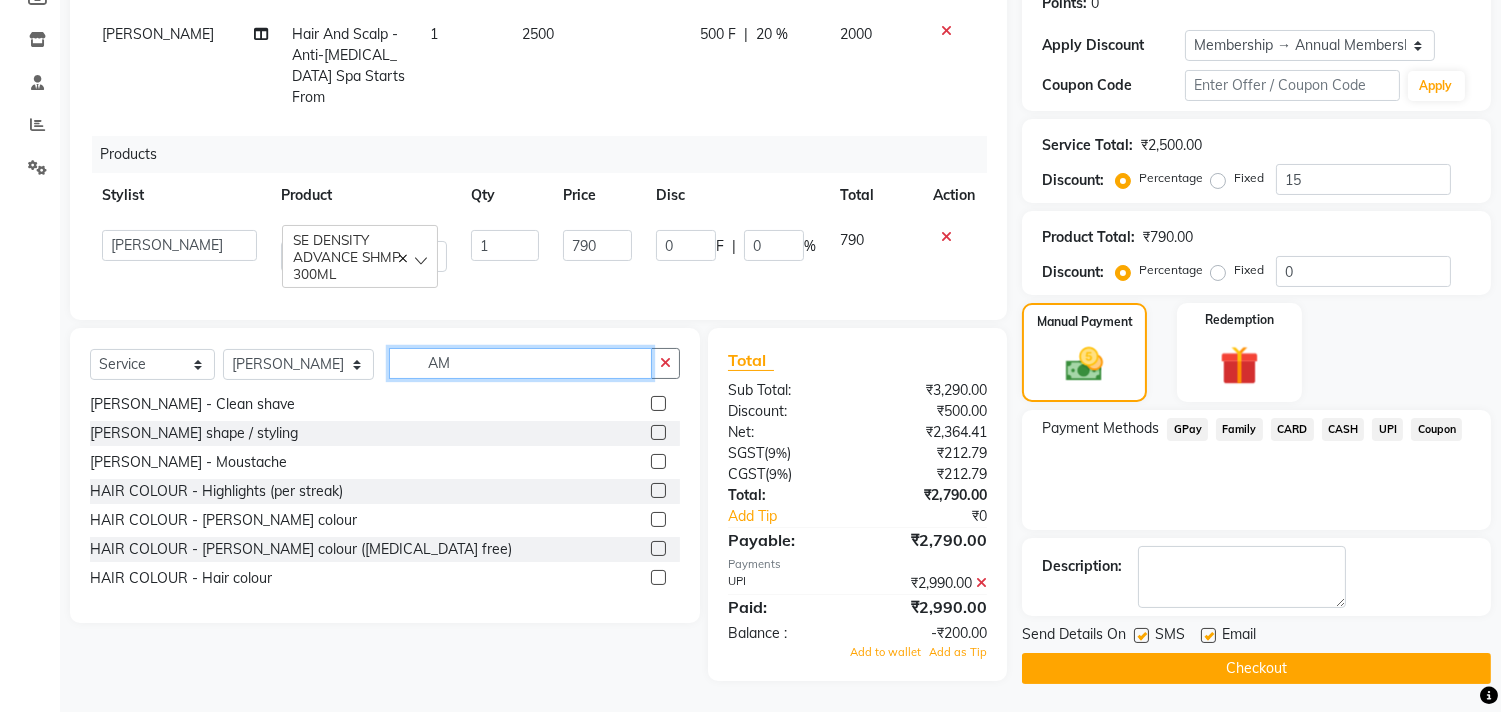 scroll, scrollTop: 0, scrollLeft: 0, axis: both 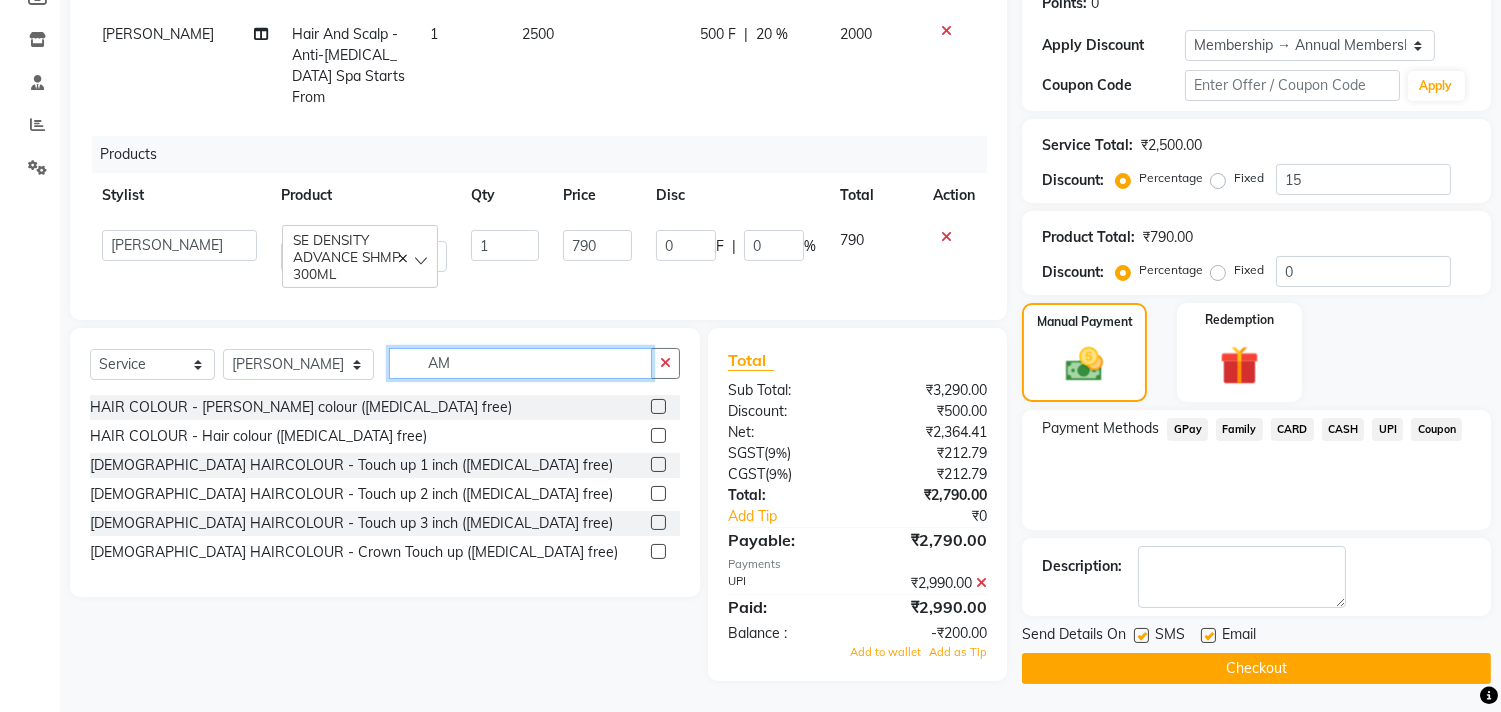 type on "A" 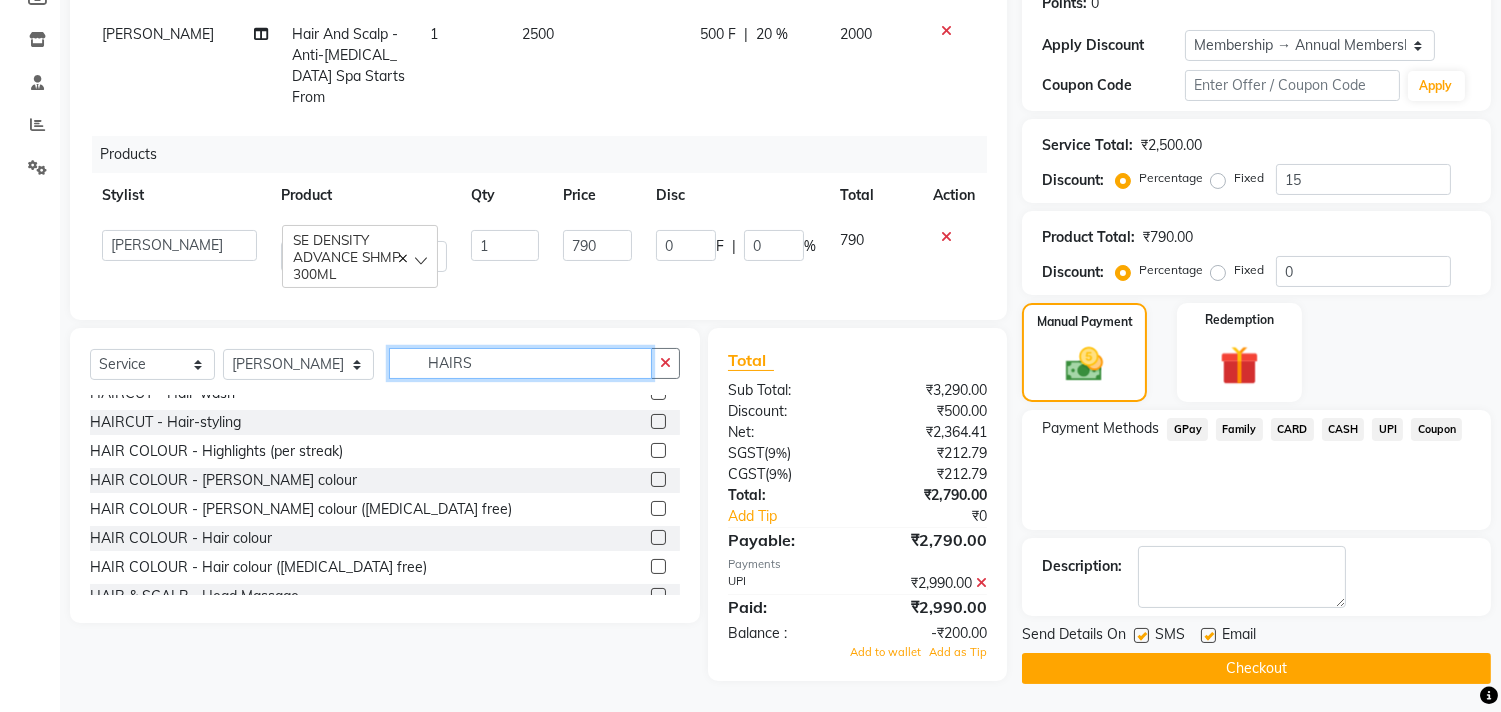 scroll, scrollTop: 0, scrollLeft: 0, axis: both 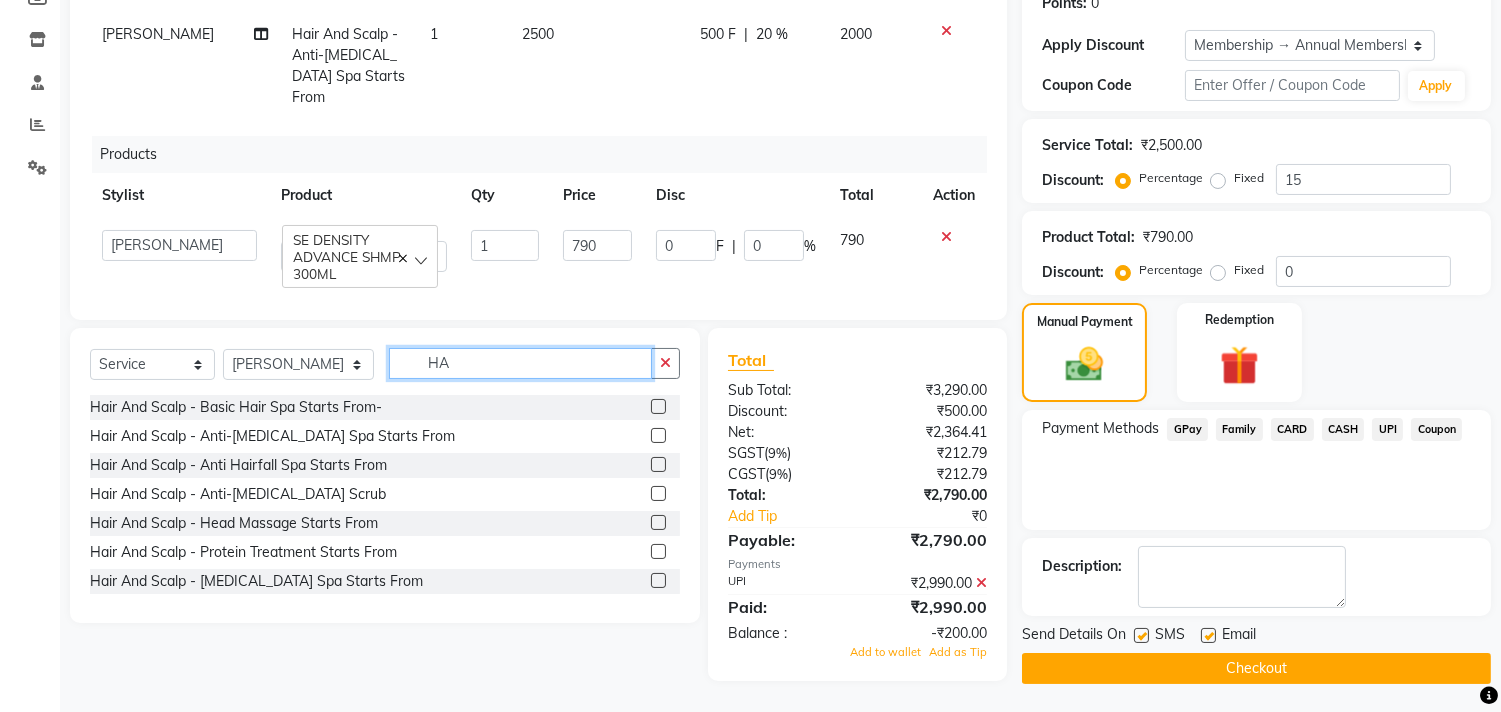 type on "H" 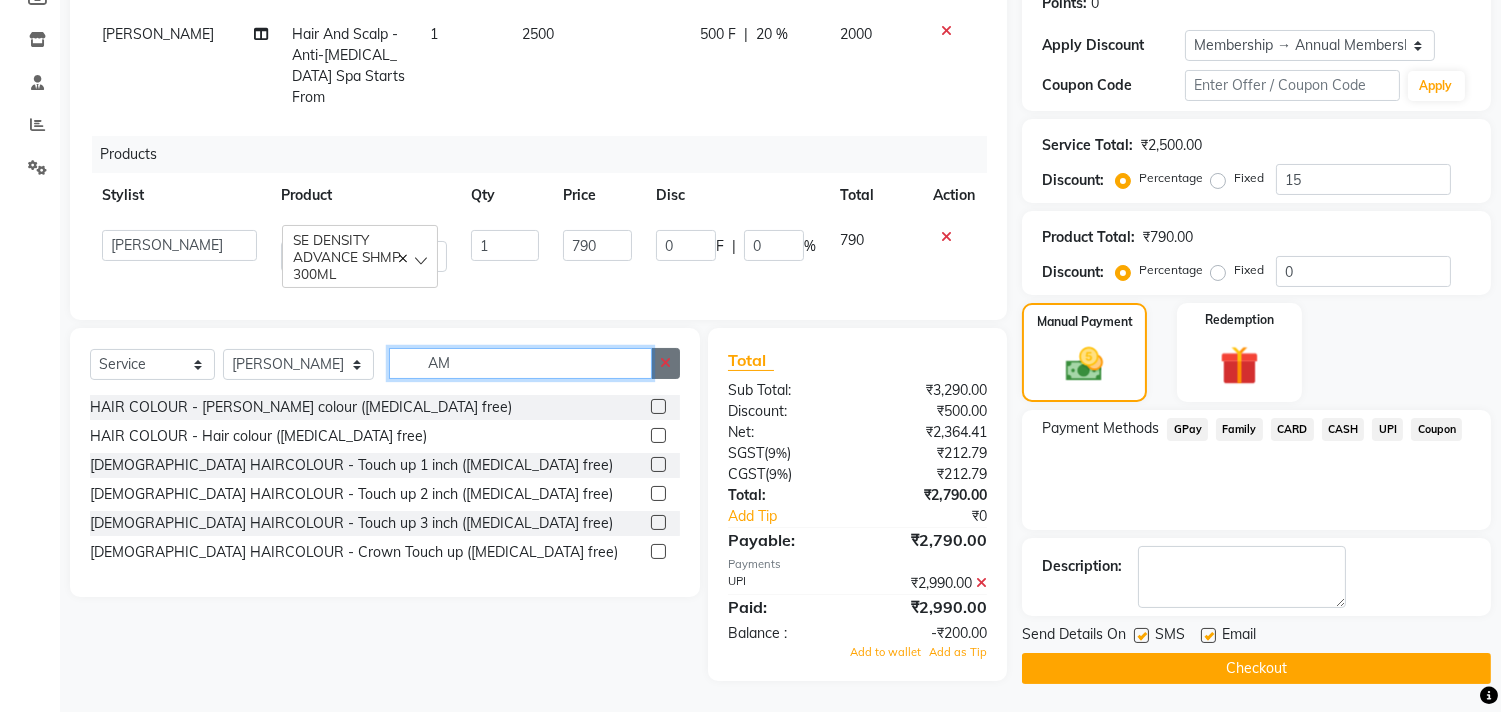 type on "AM" 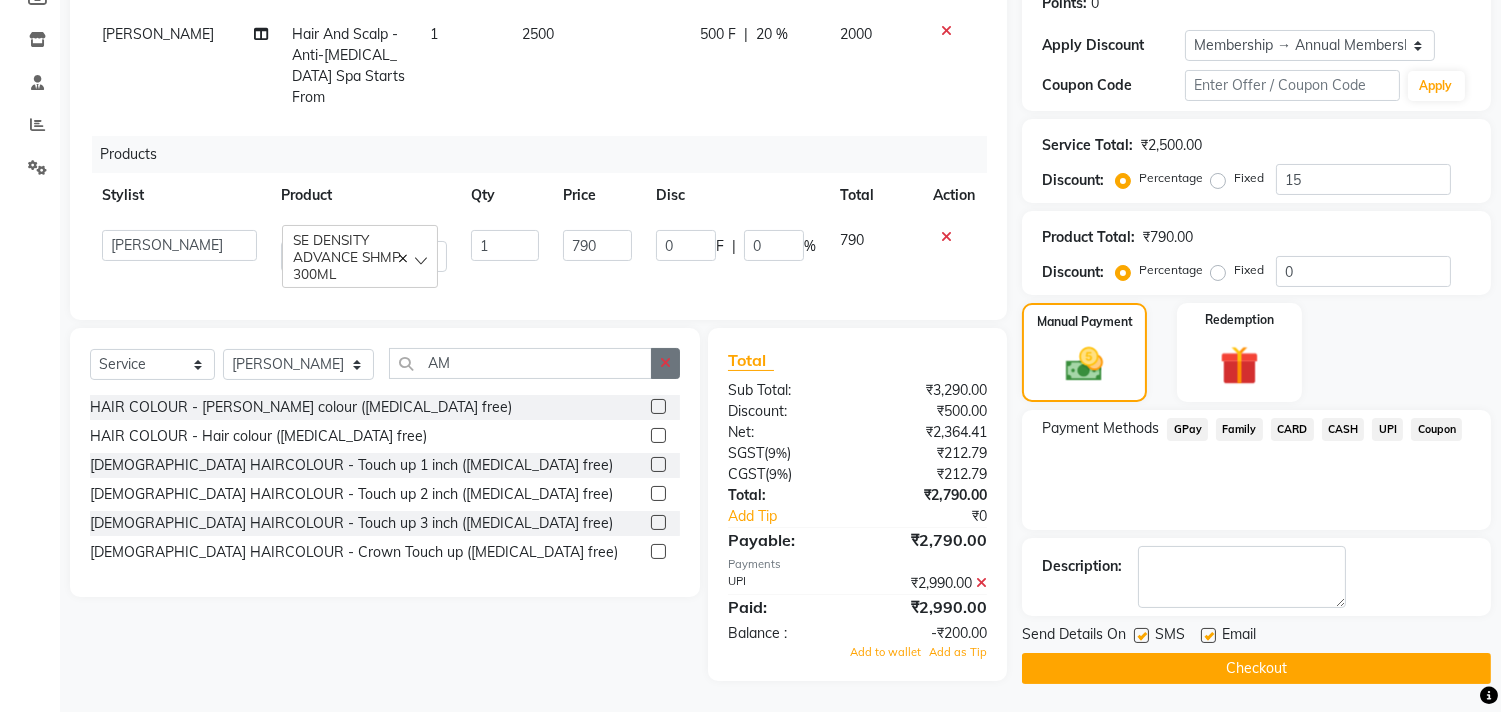 click 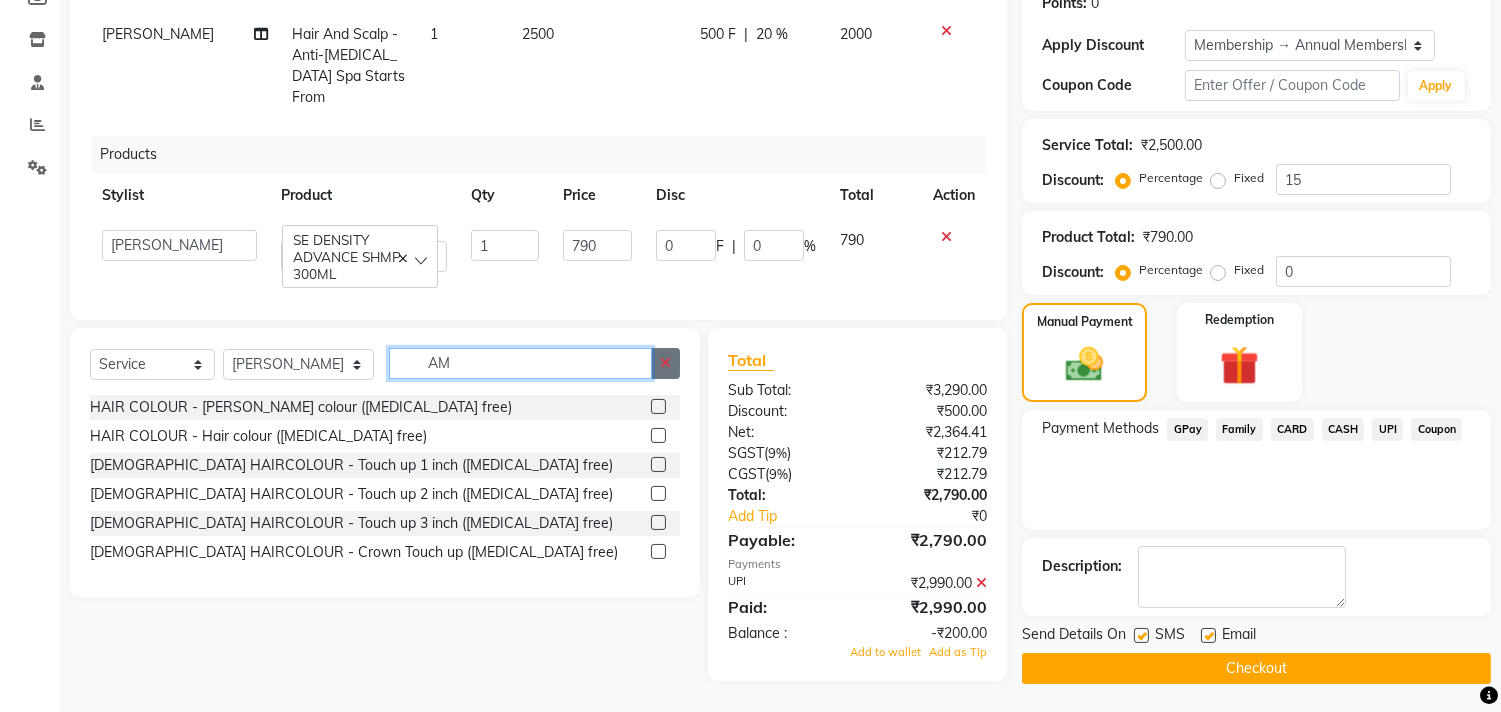 type 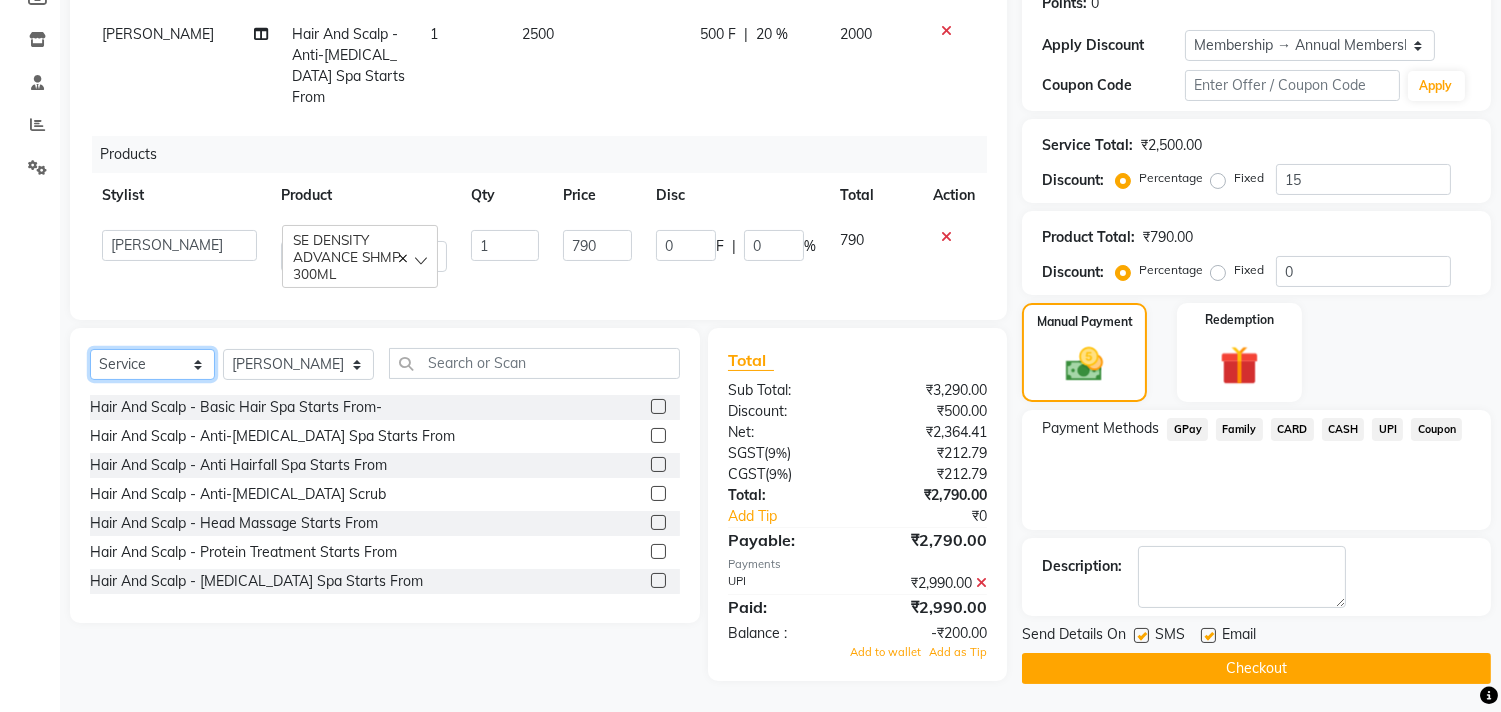 click on "Select  Service  Product  Membership  Package Voucher Prepaid Gift Card" 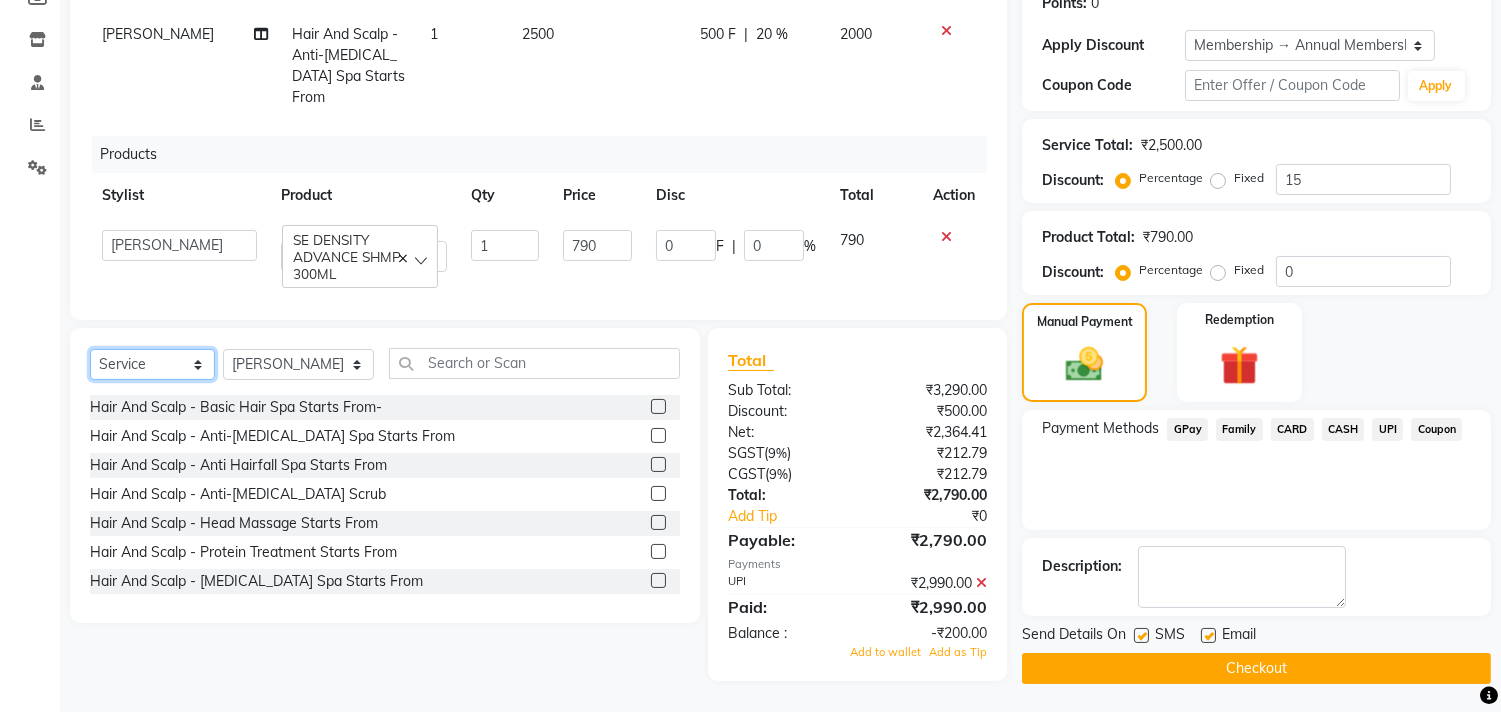 click on "Select  Service  Product  Membership  Package Voucher Prepaid Gift Card" 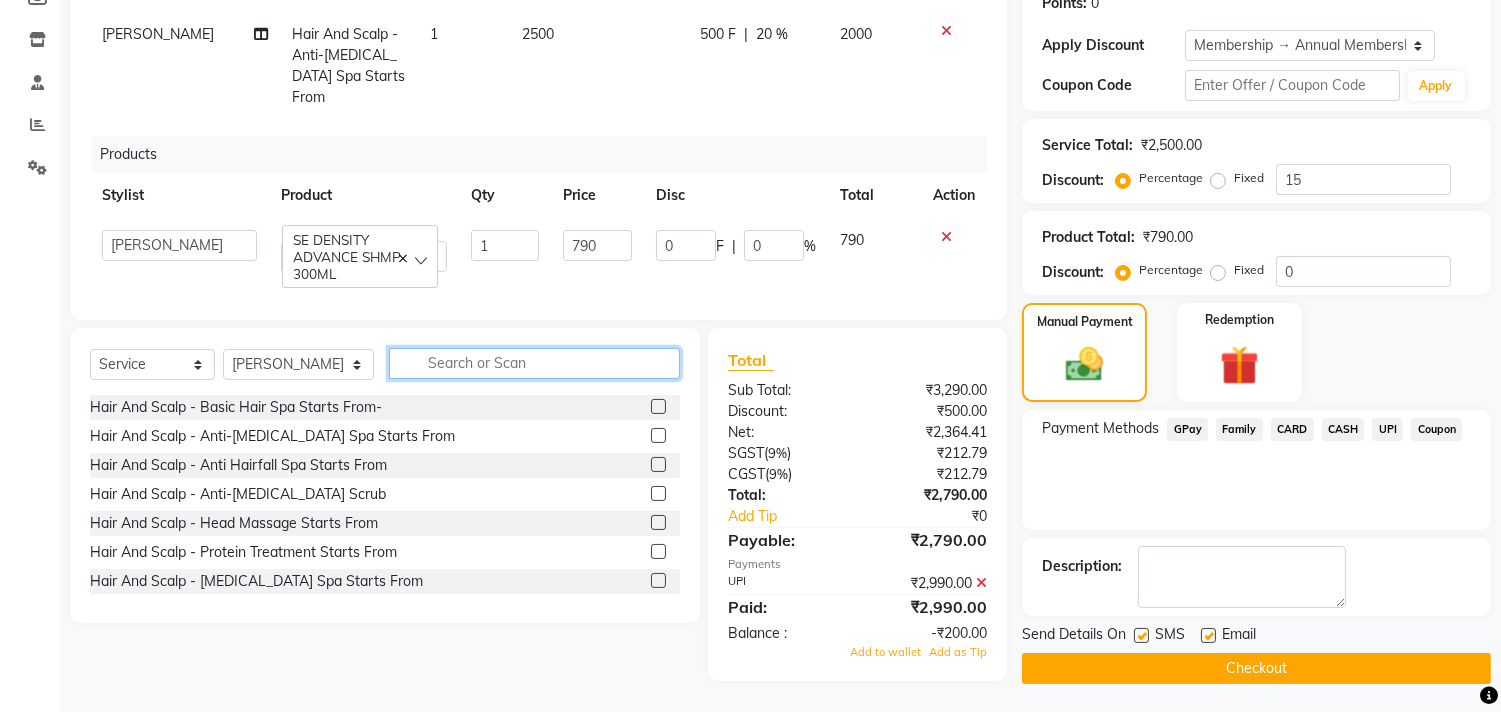 click 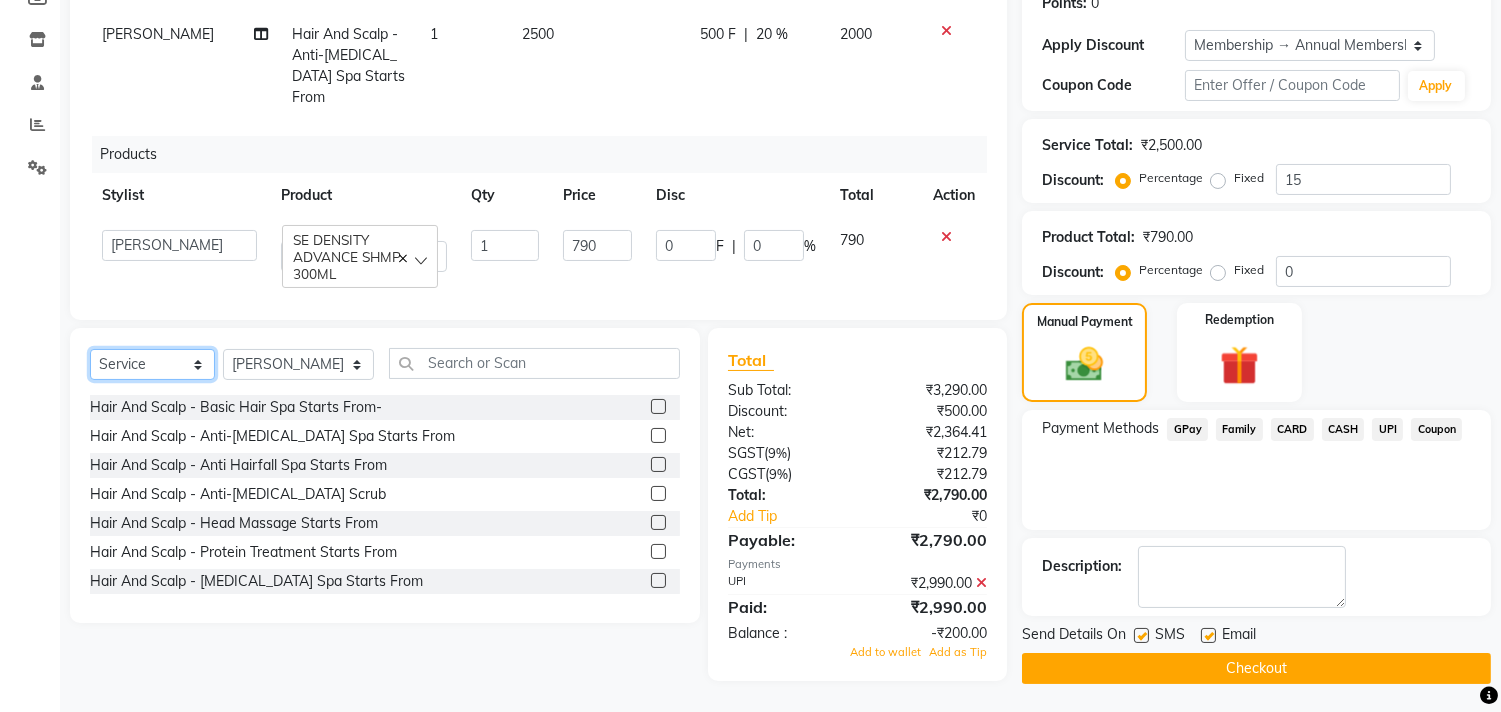 click on "Select  Service  Product  Membership  Package Voucher Prepaid Gift Card" 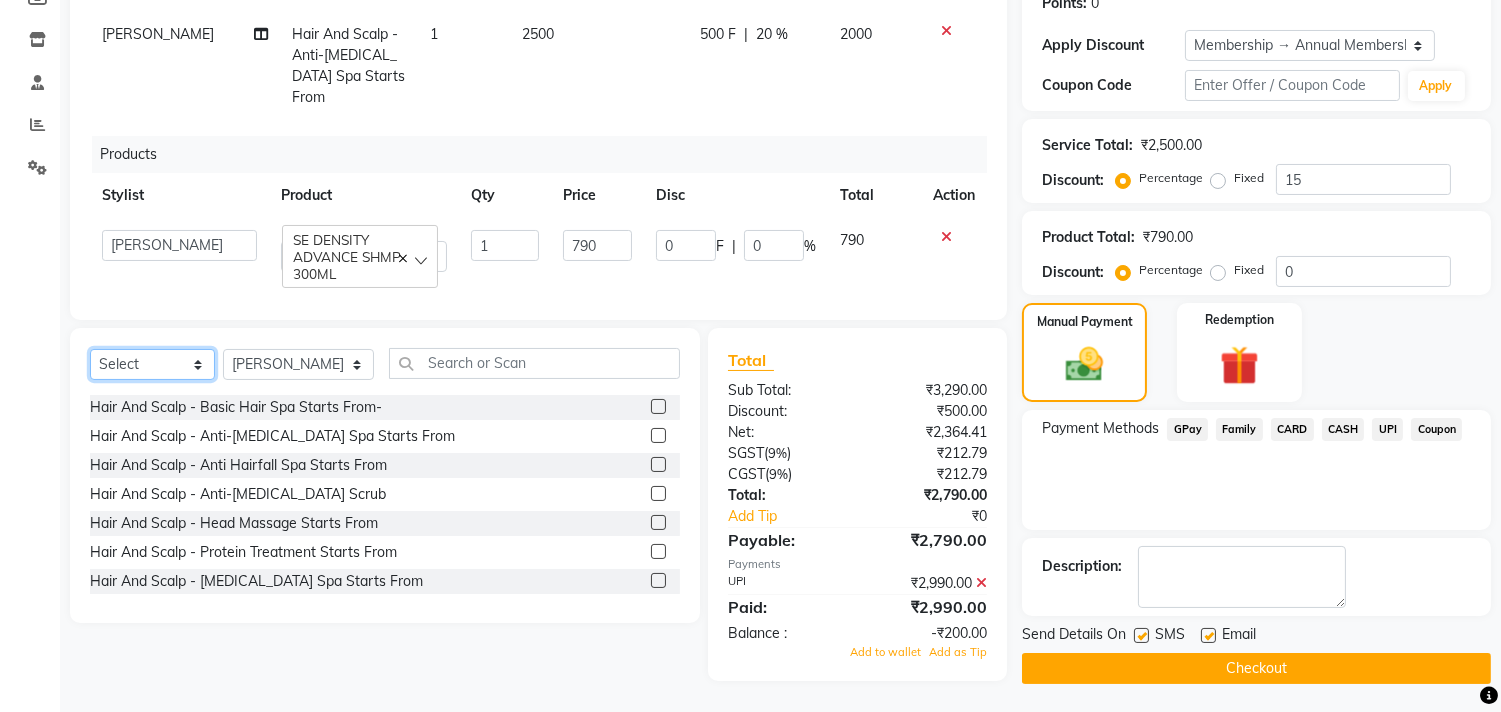 click on "Select  Service  Product  Membership  Package Voucher Prepaid Gift Card" 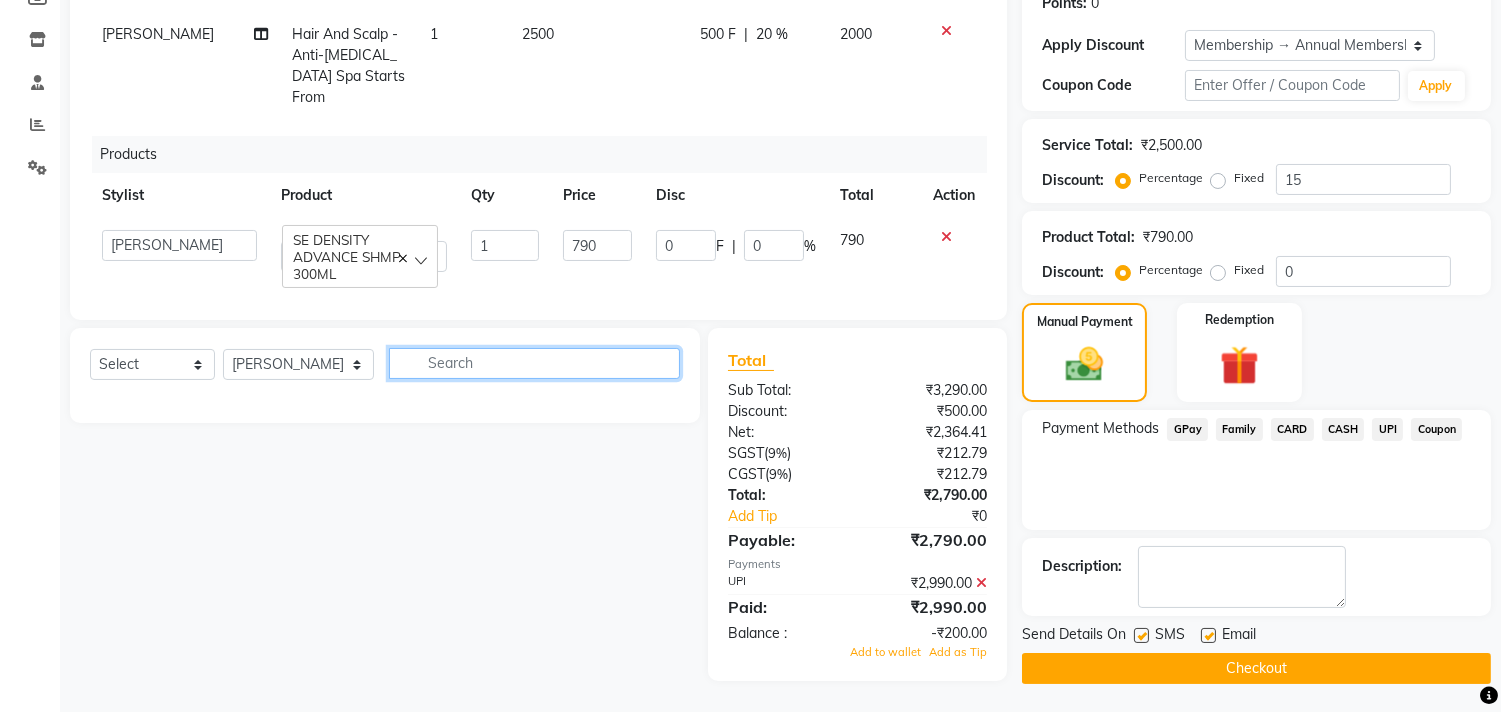 click 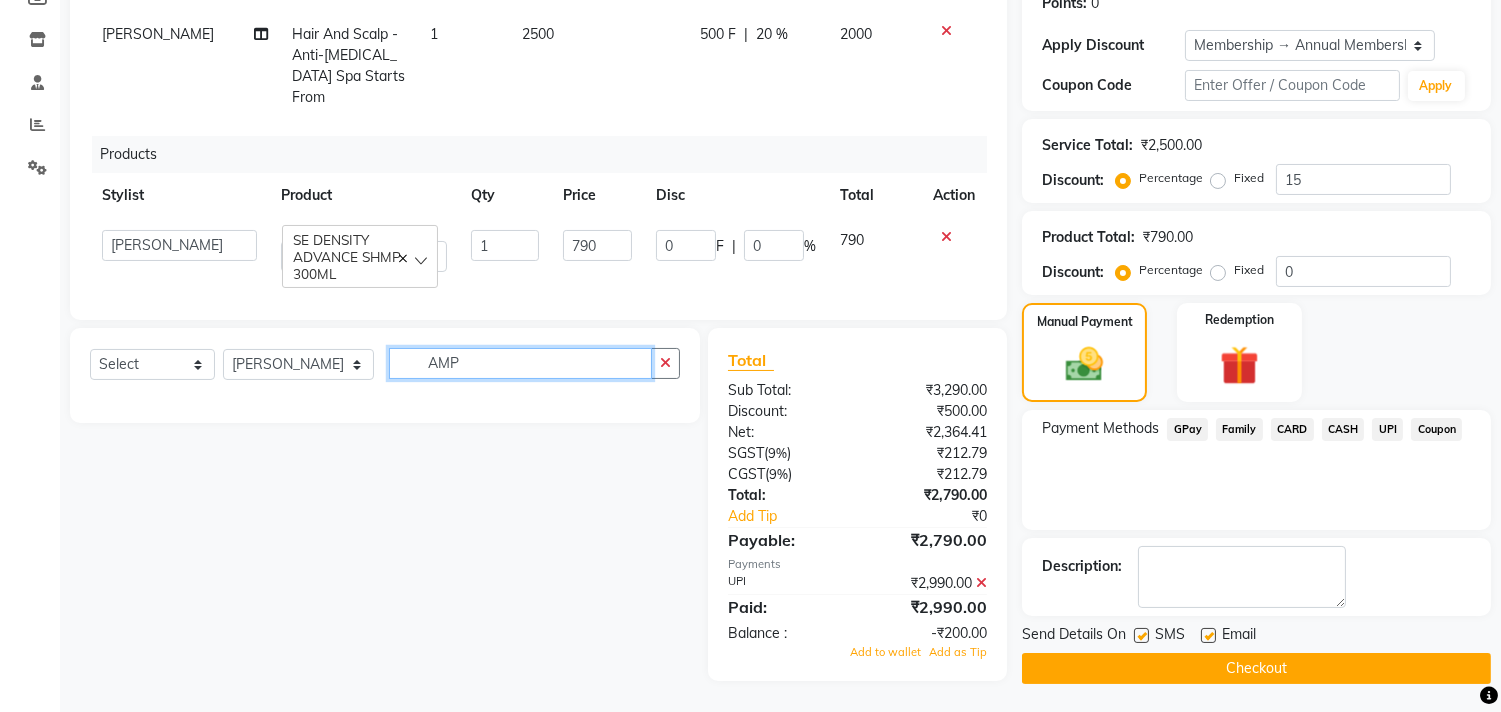 type on "AMP" 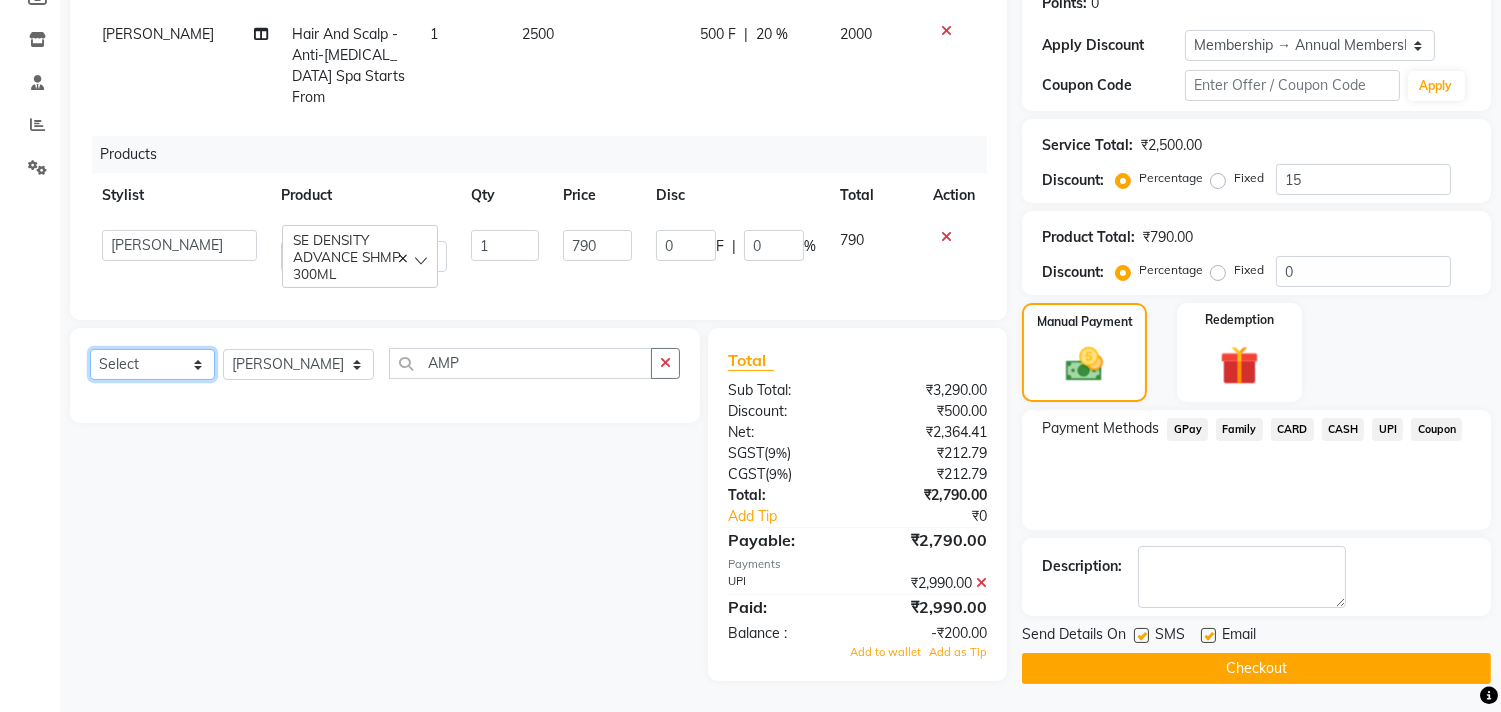 click on "Select  Service  Product  Membership  Package Voucher Prepaid Gift Card" 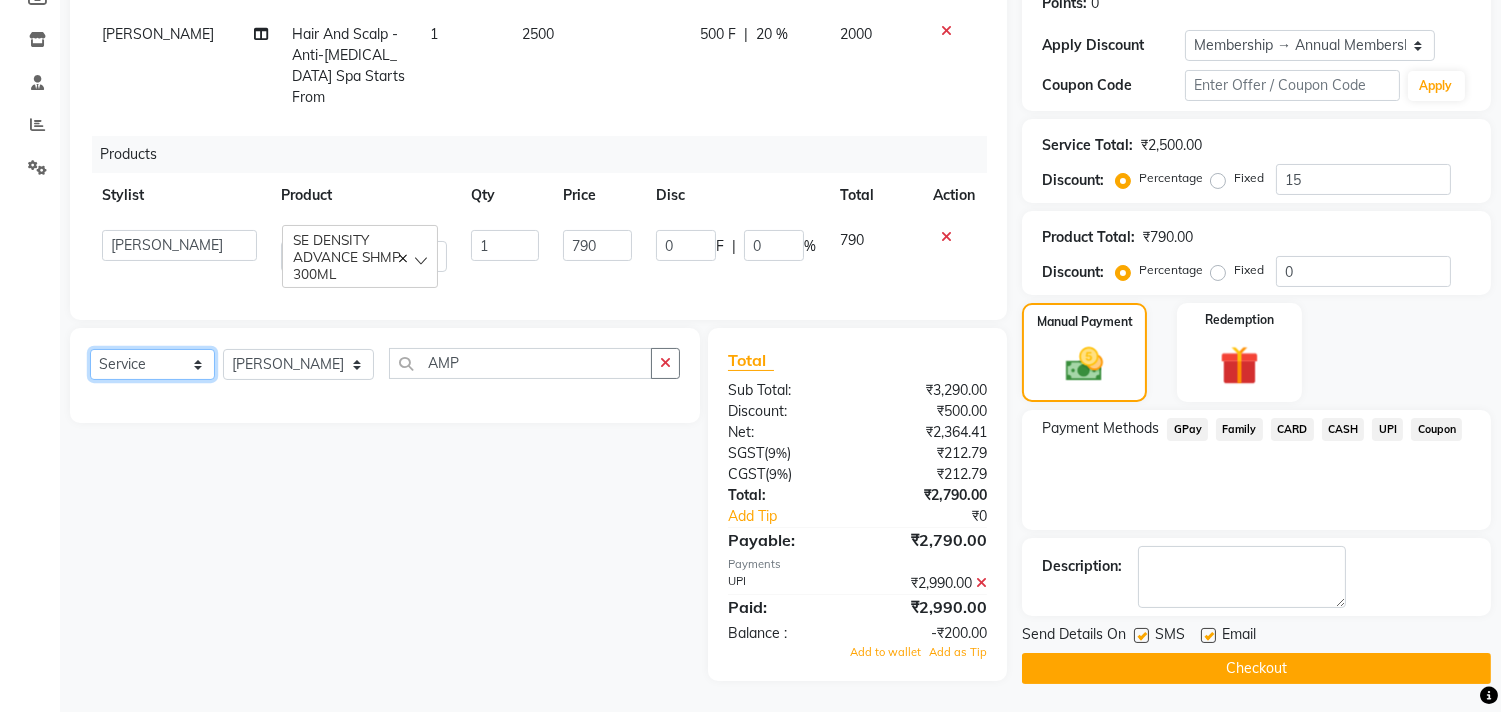 click on "Select  Service  Product  Membership  Package Voucher Prepaid Gift Card" 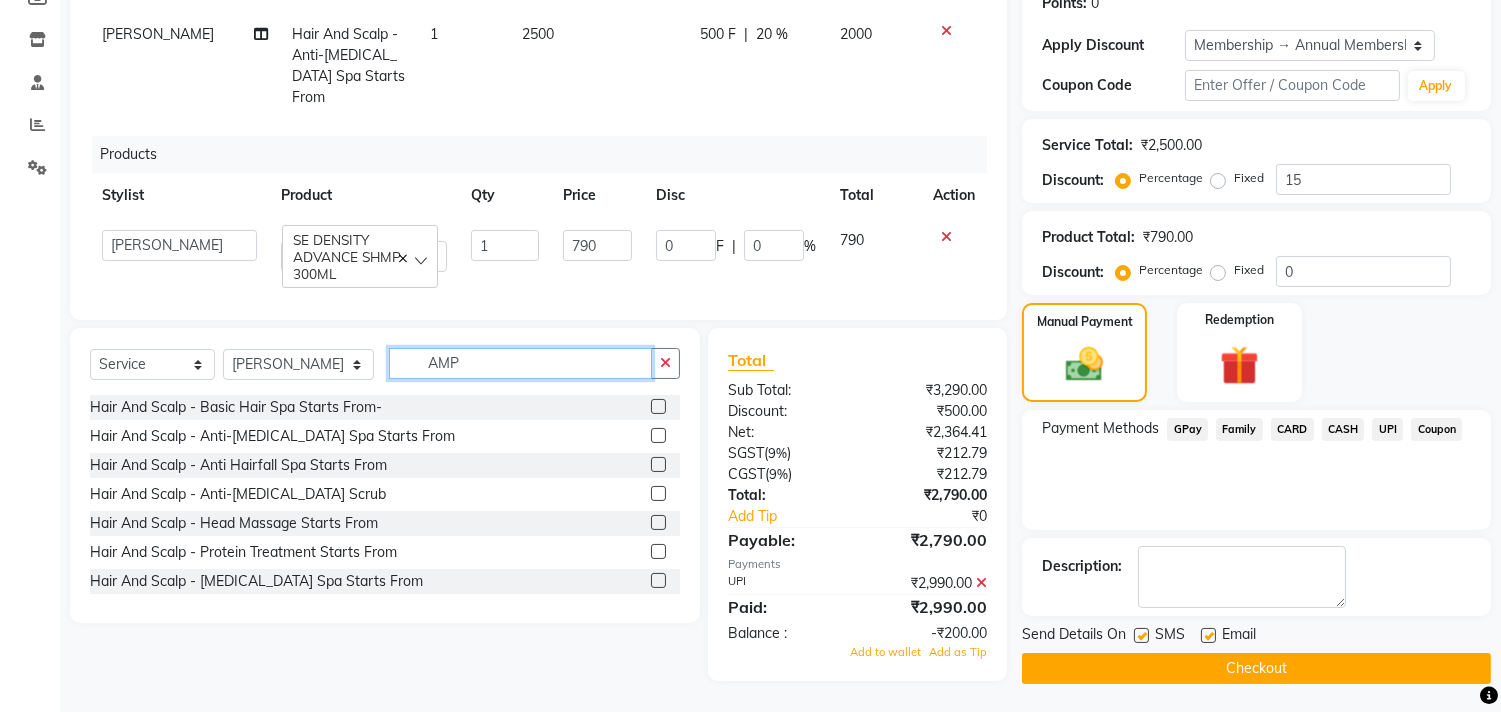 click on "AMP" 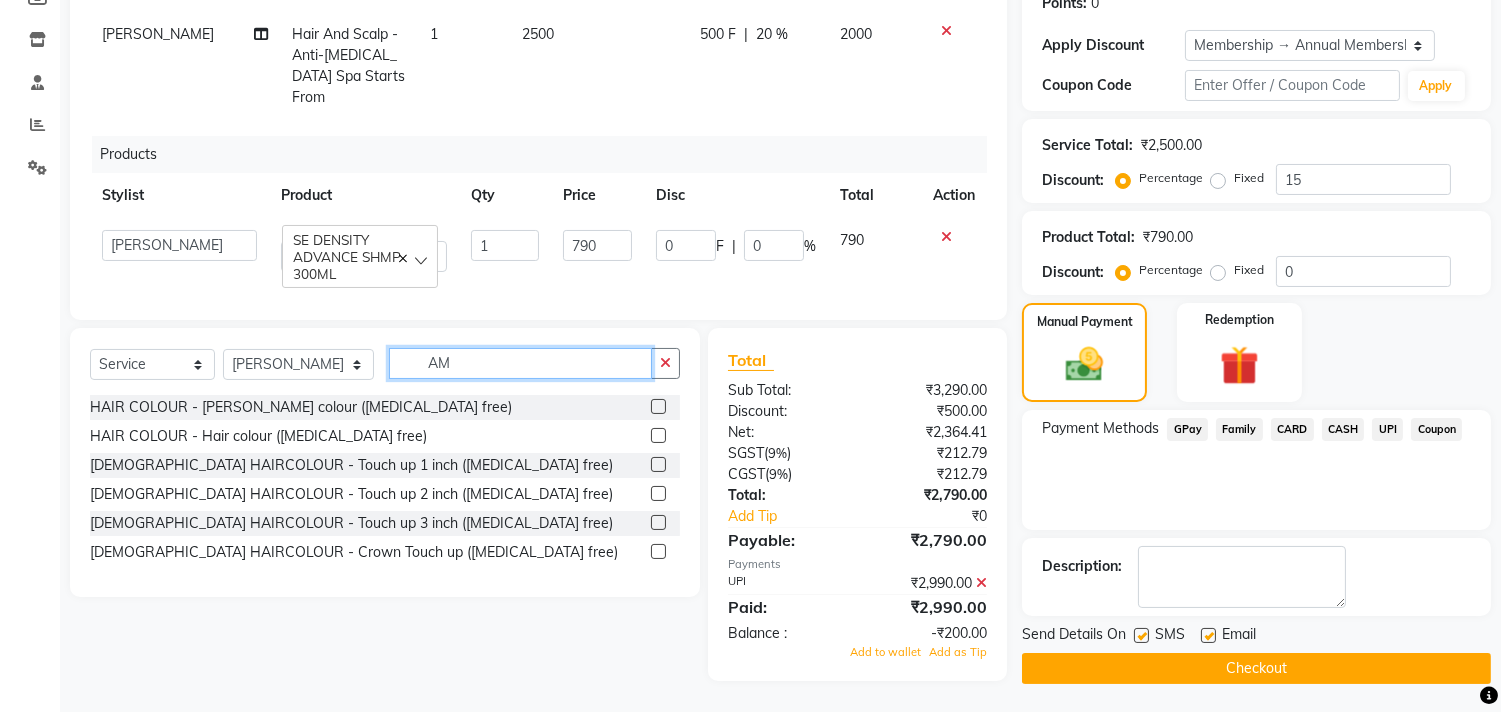 type on "AM" 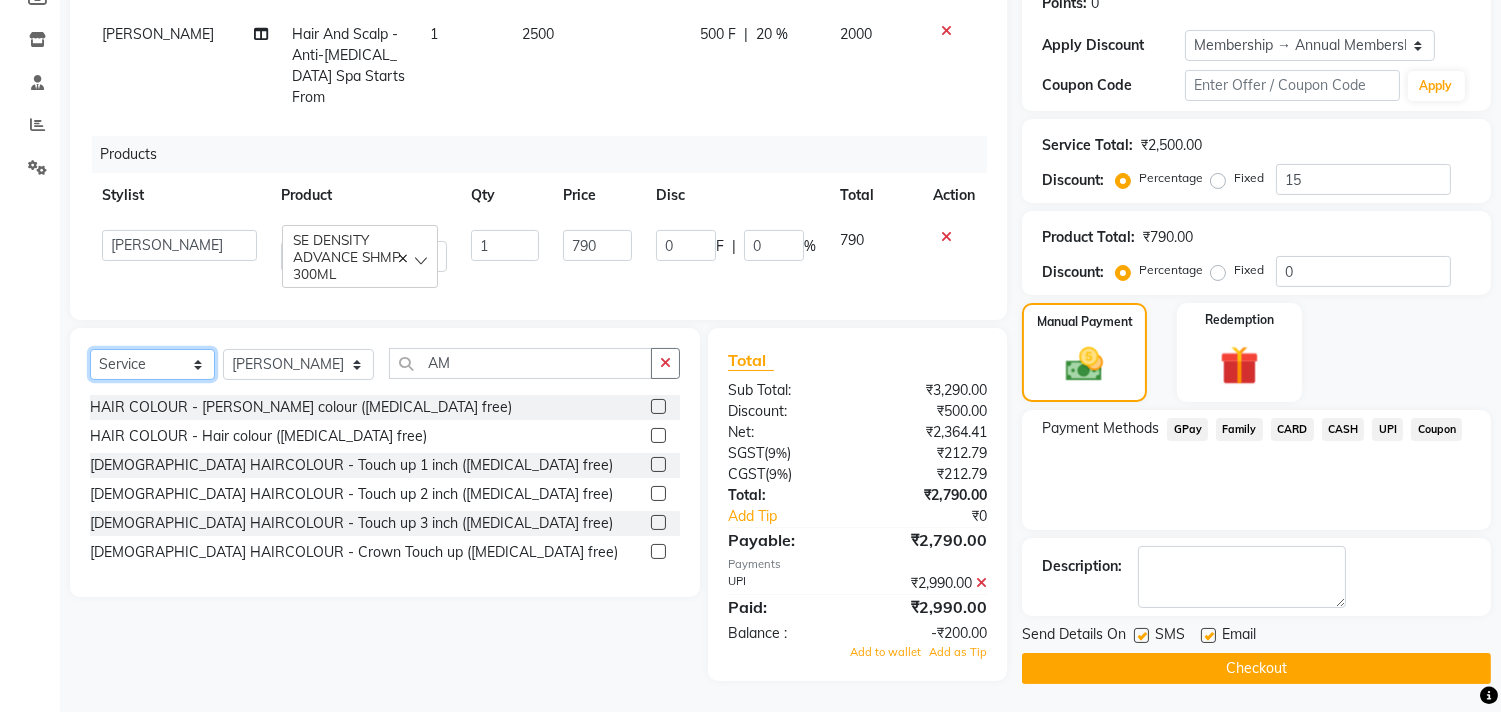 click on "Select  Service  Product  Membership  Package Voucher Prepaid Gift Card" 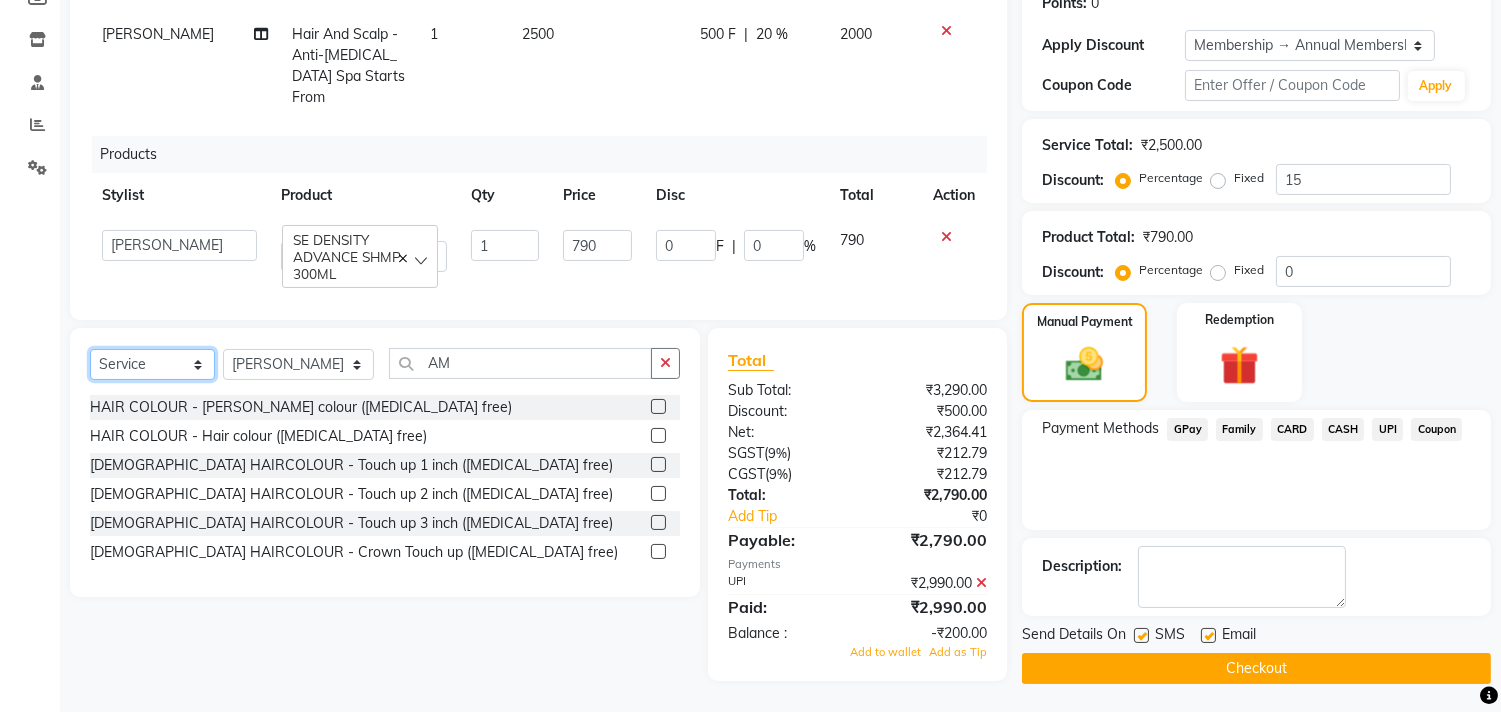 select on "product" 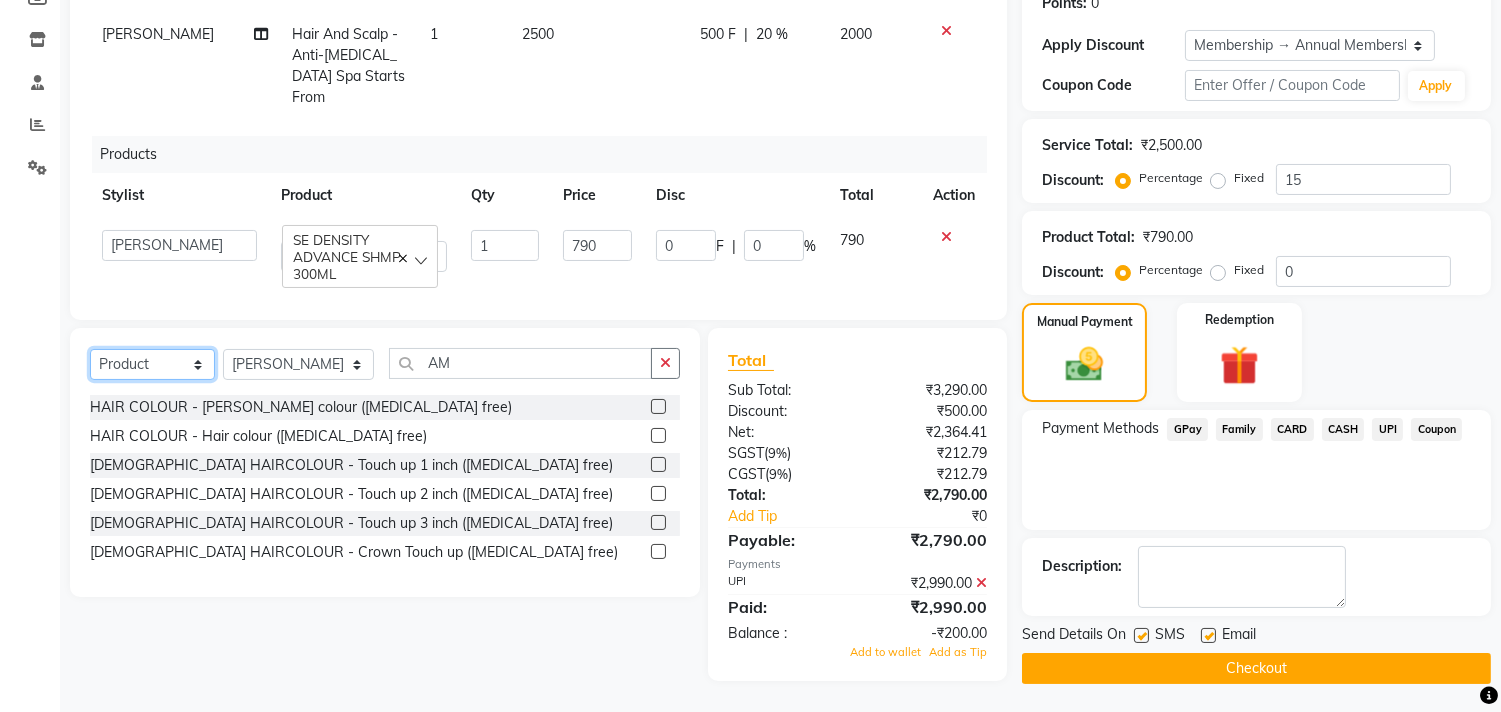 click on "Select  Service  Product  Membership  Package Voucher Prepaid Gift Card" 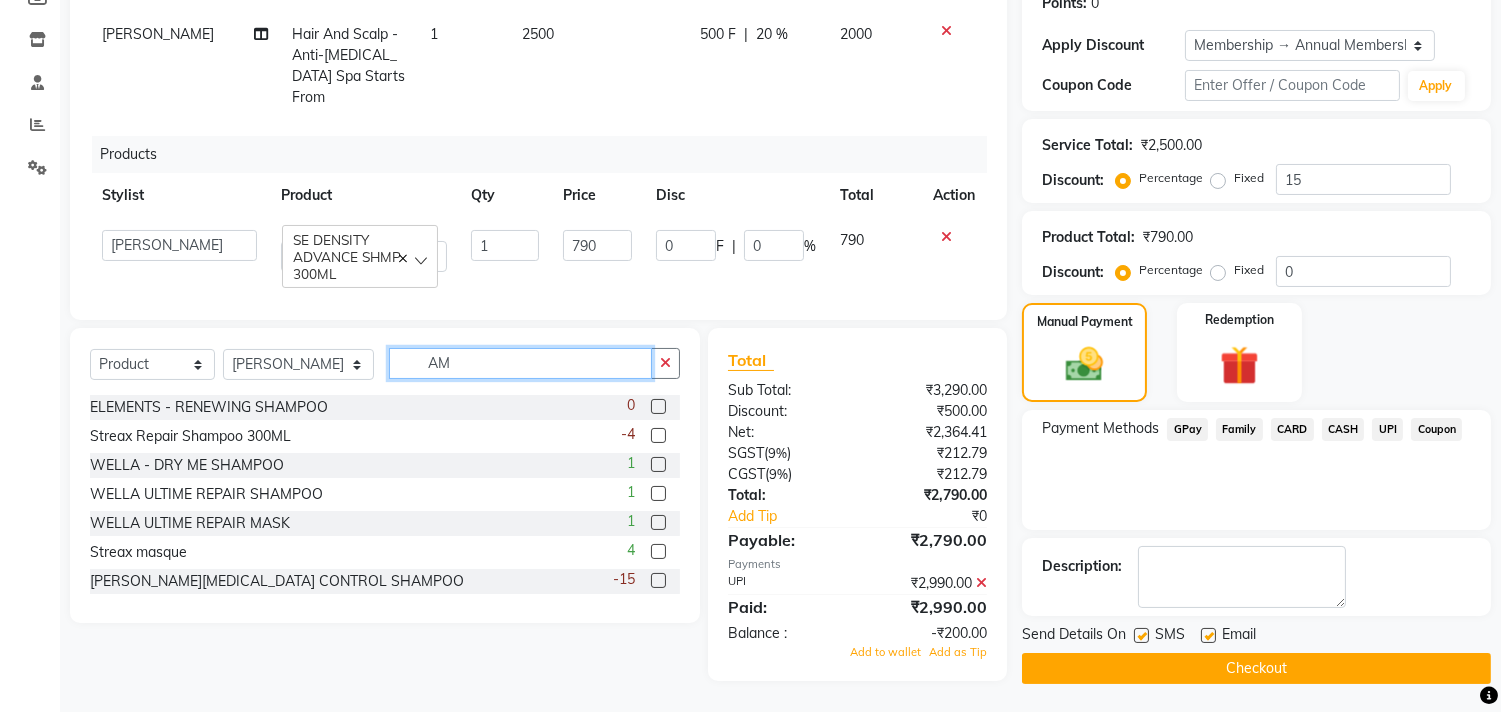 click on "AM" 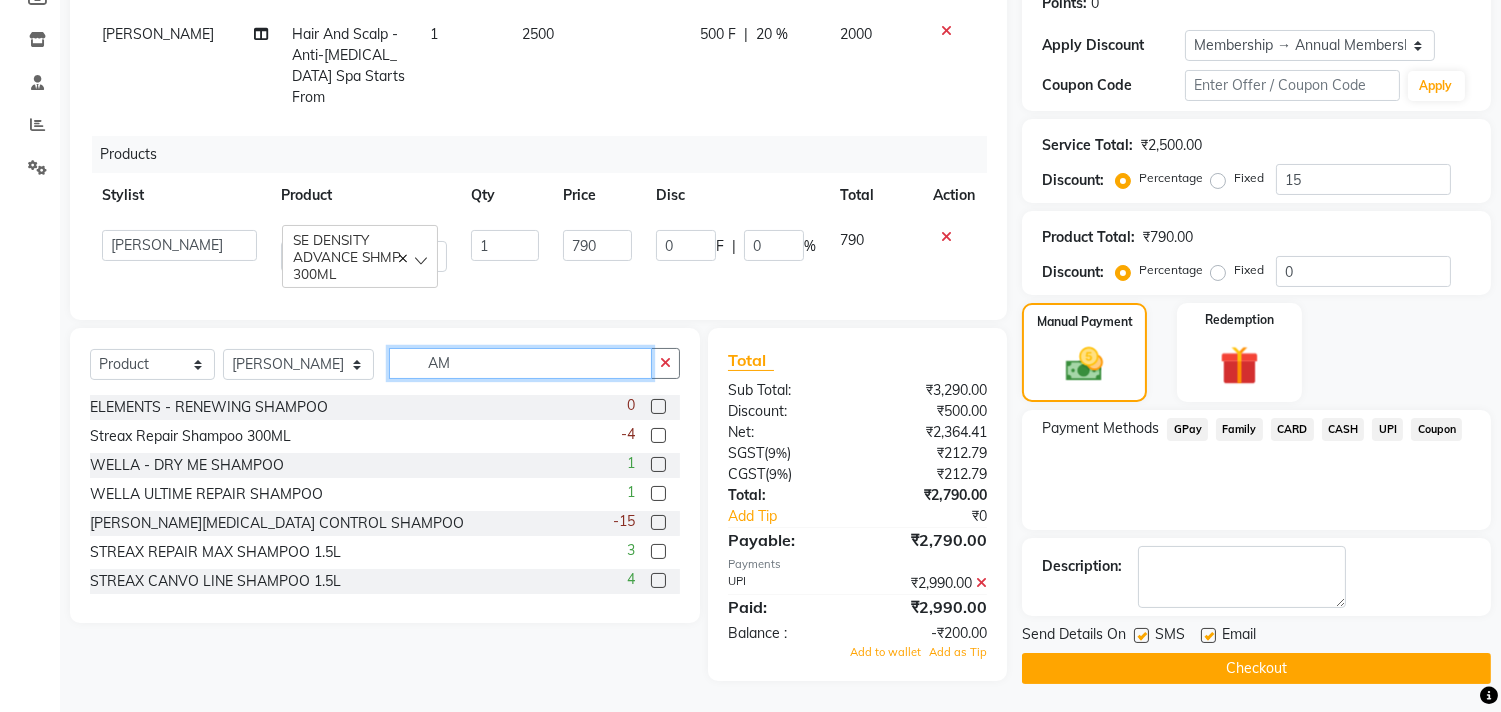 type on "A" 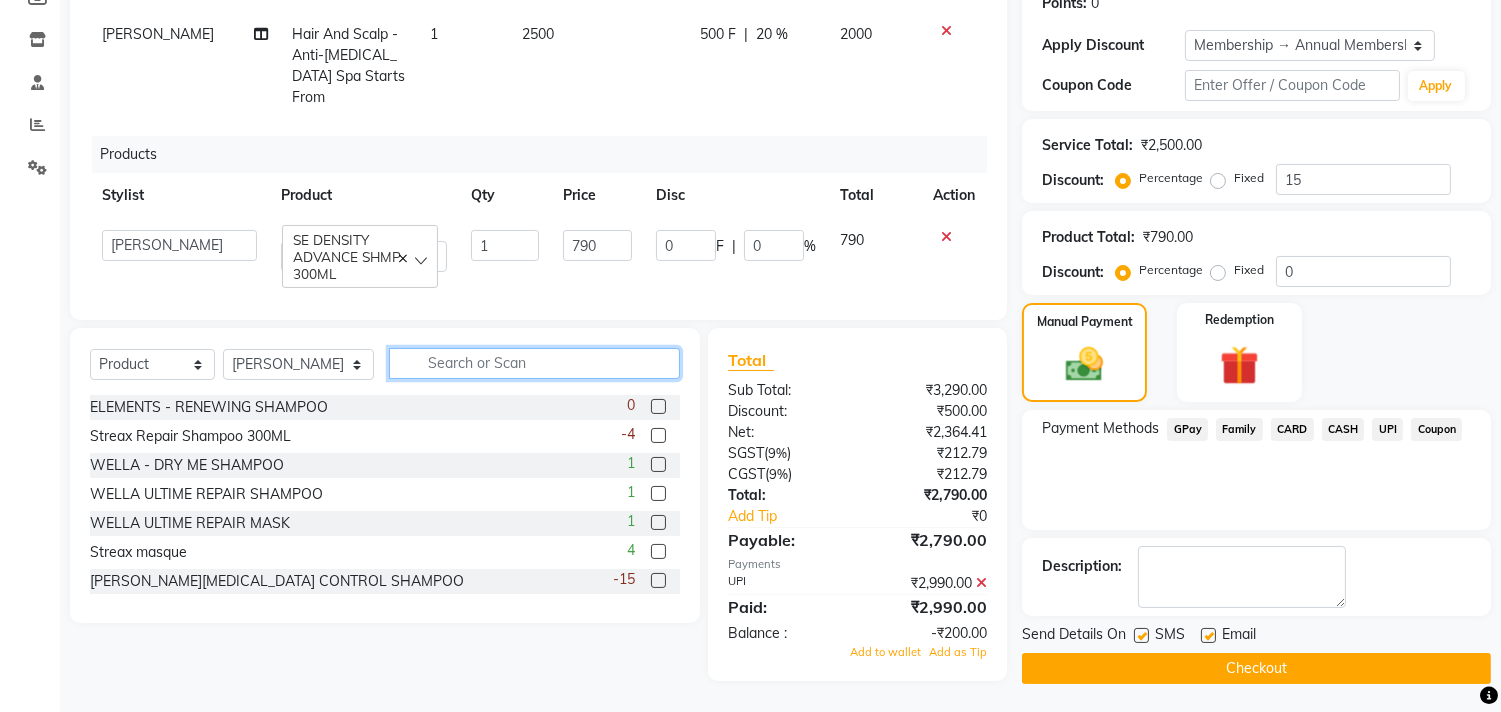 type 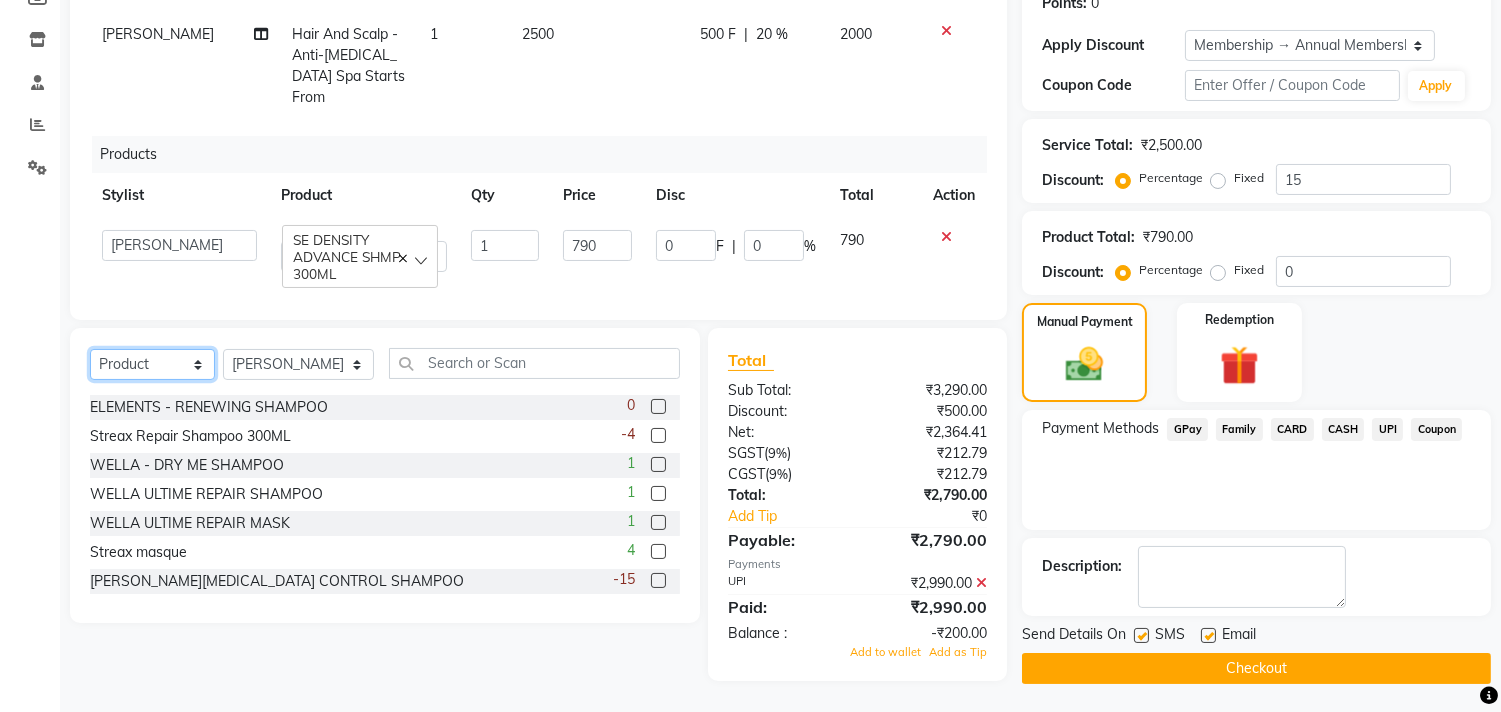 click on "Select  Service  Product  Membership  Package Voucher Prepaid Gift Card" 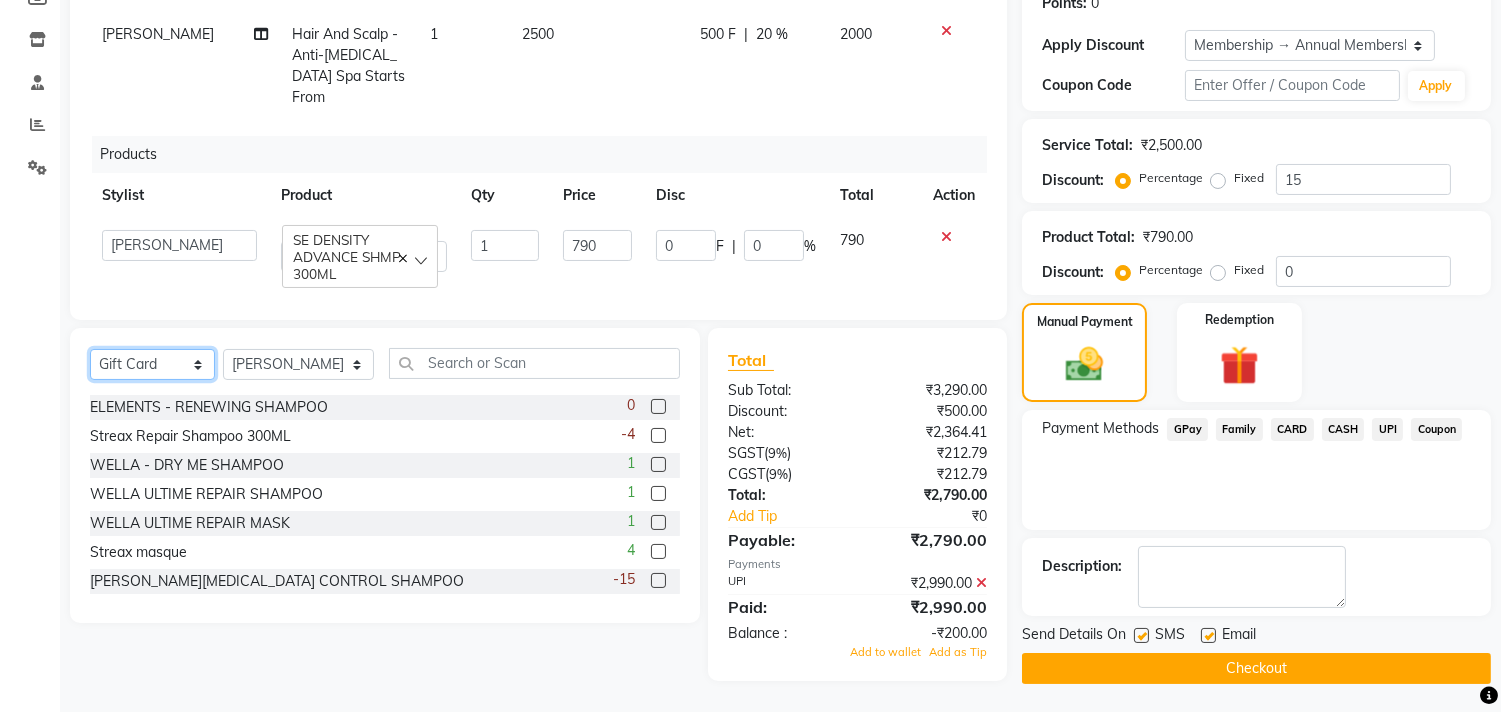 click on "Select  Service  Product  Membership  Package Voucher Prepaid Gift Card" 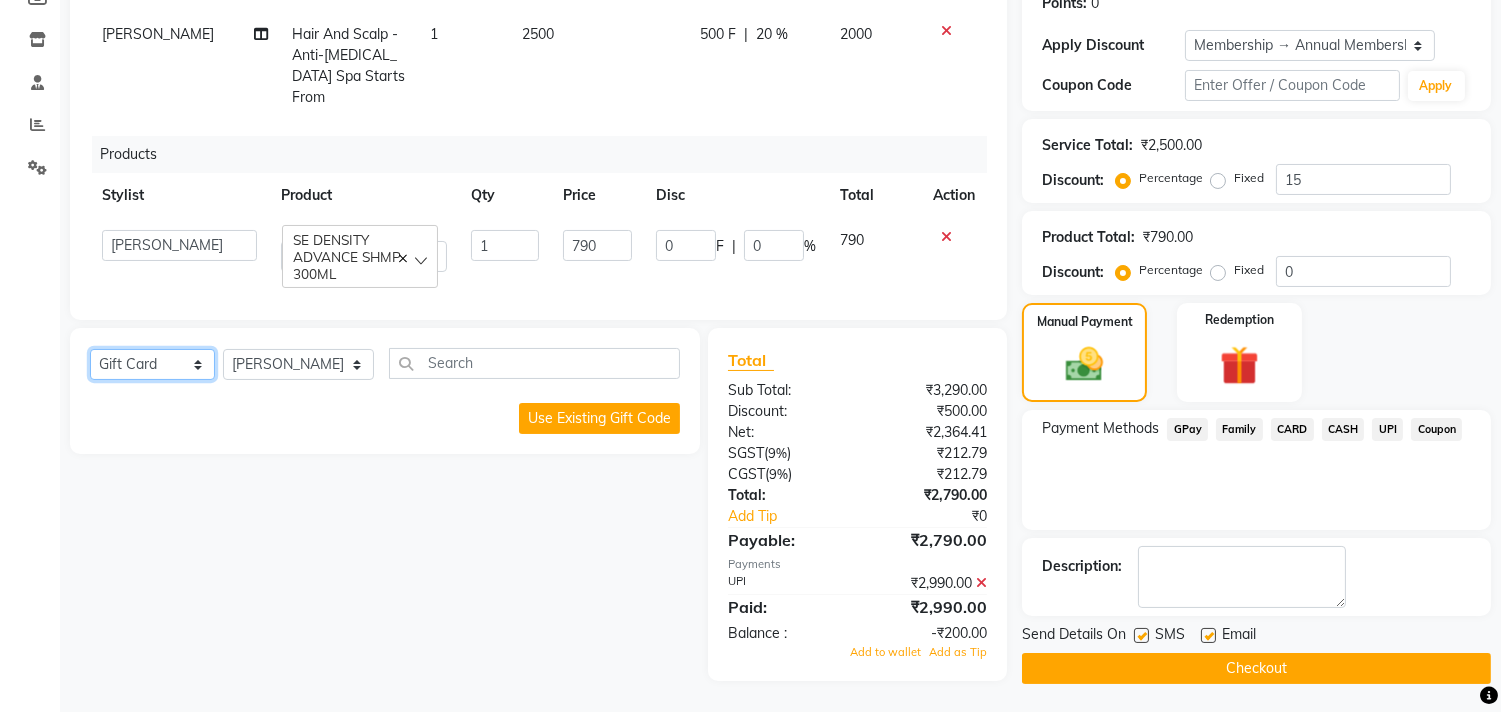 click on "Select  Service  Product  Membership  Package Voucher Prepaid Gift Card" 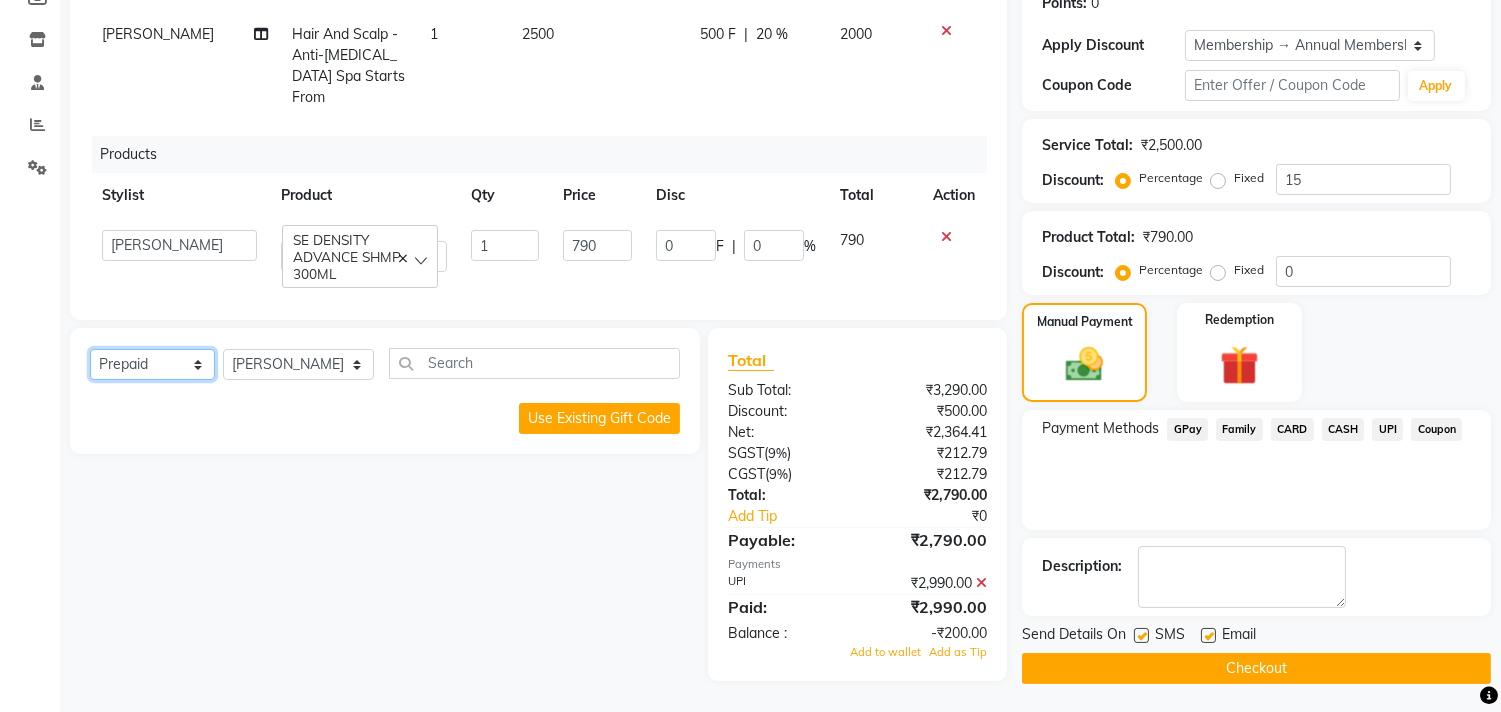 click on "Select  Service  Product  Membership  Package Voucher Prepaid Gift Card" 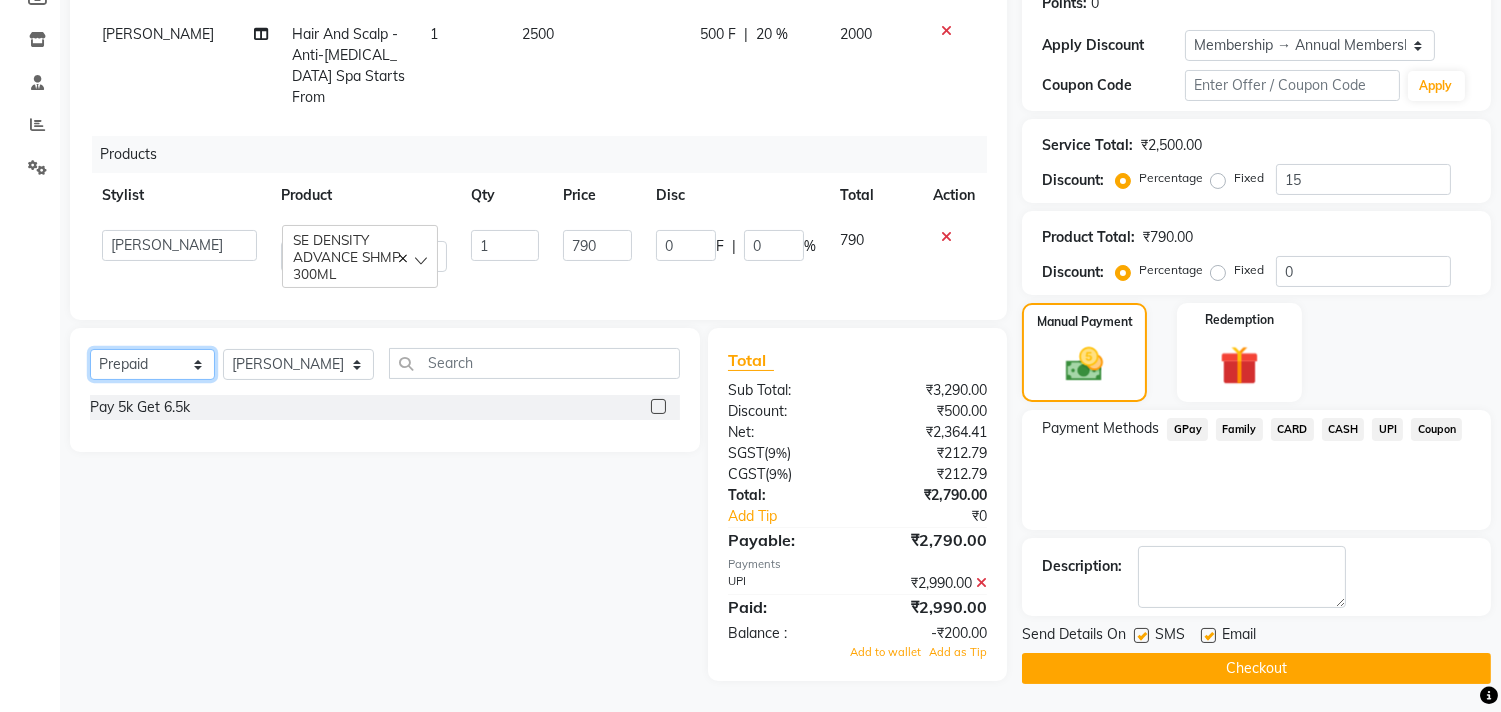 click on "Select  Service  Product  Membership  Package Voucher Prepaid Gift Card" 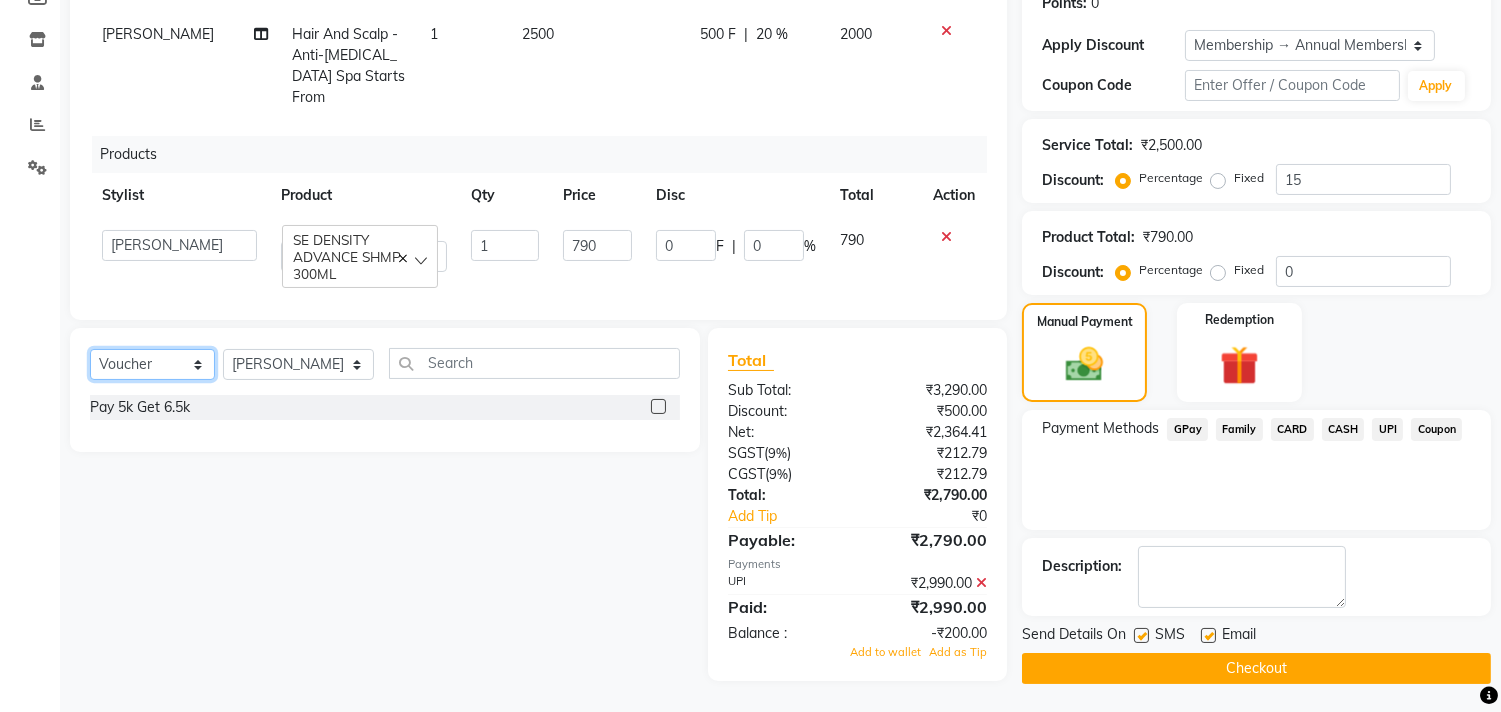 click on "Select  Service  Product  Membership  Package Voucher Prepaid Gift Card" 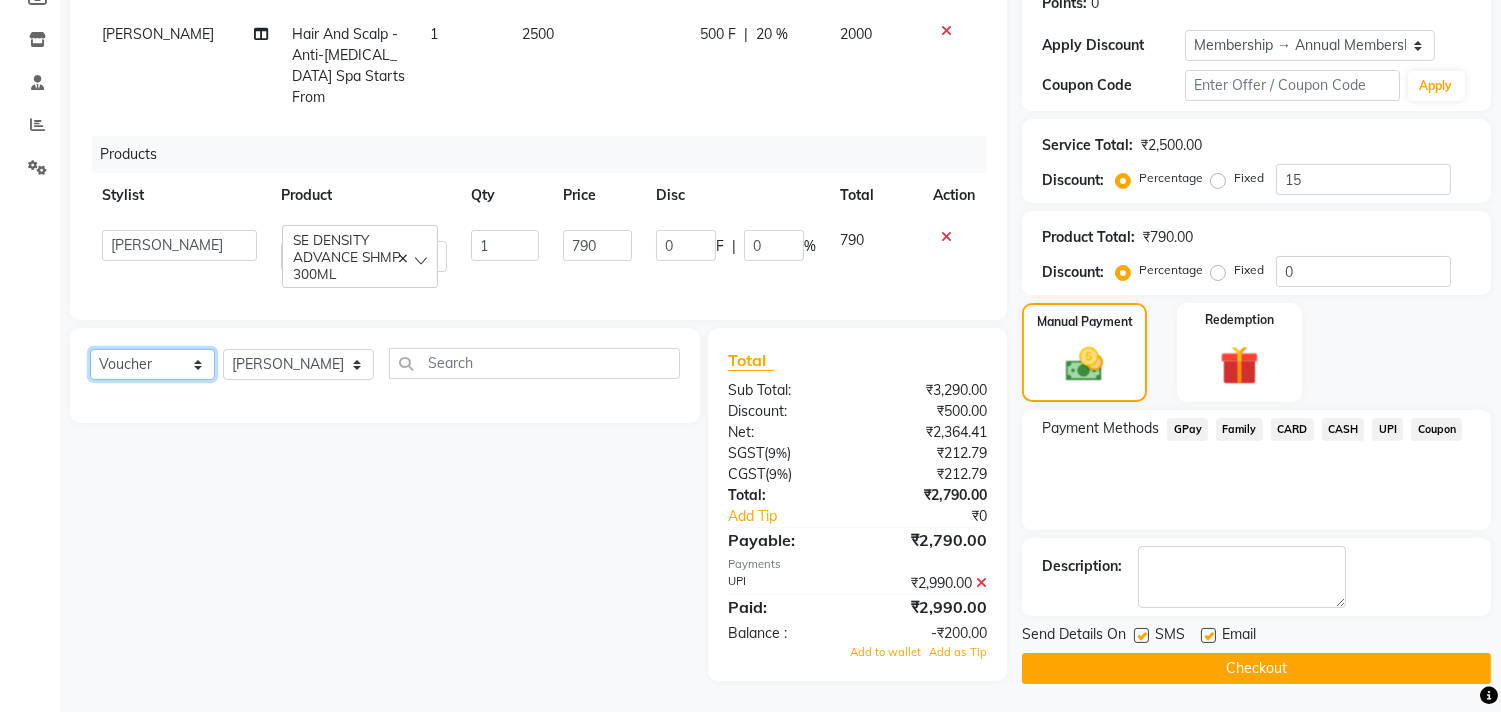 click on "Select  Service  Product  Membership  Package Voucher Prepaid Gift Card" 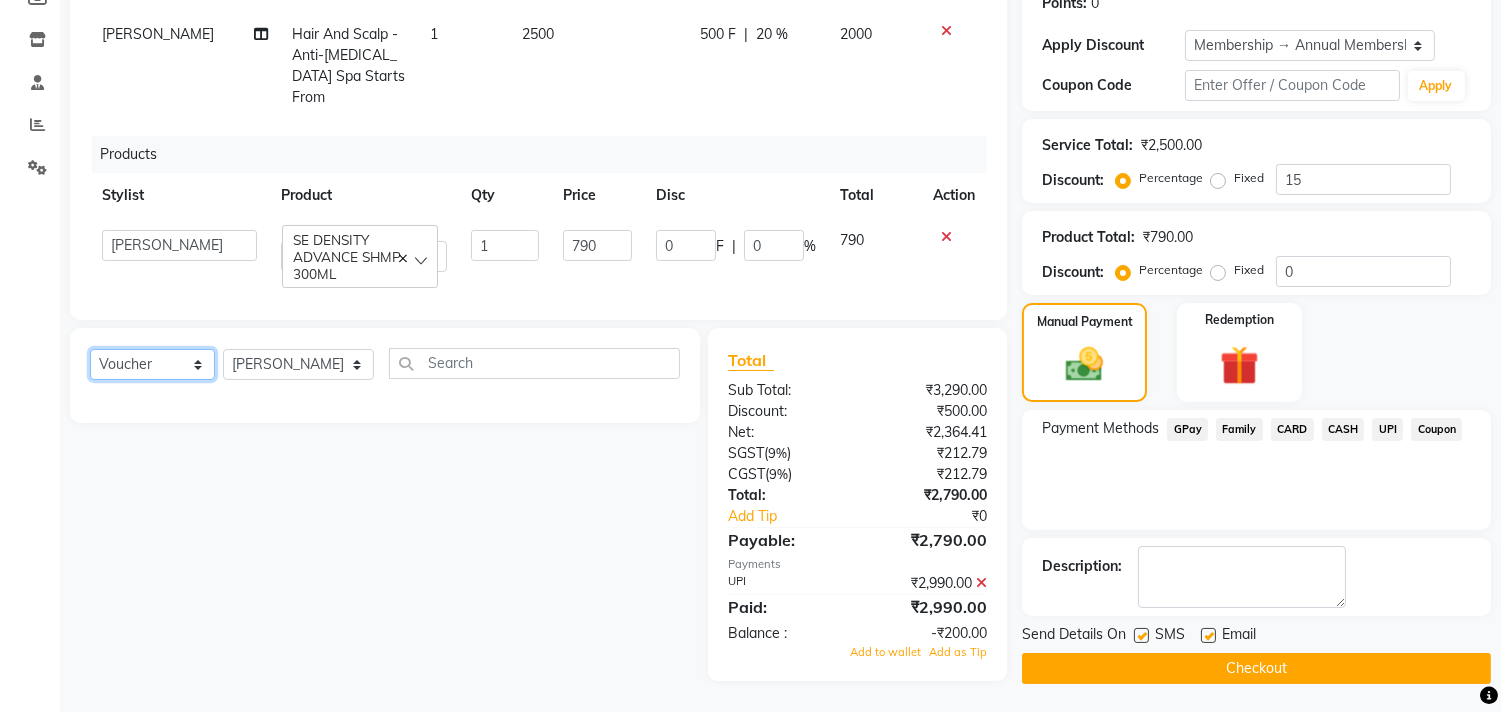 select on "service" 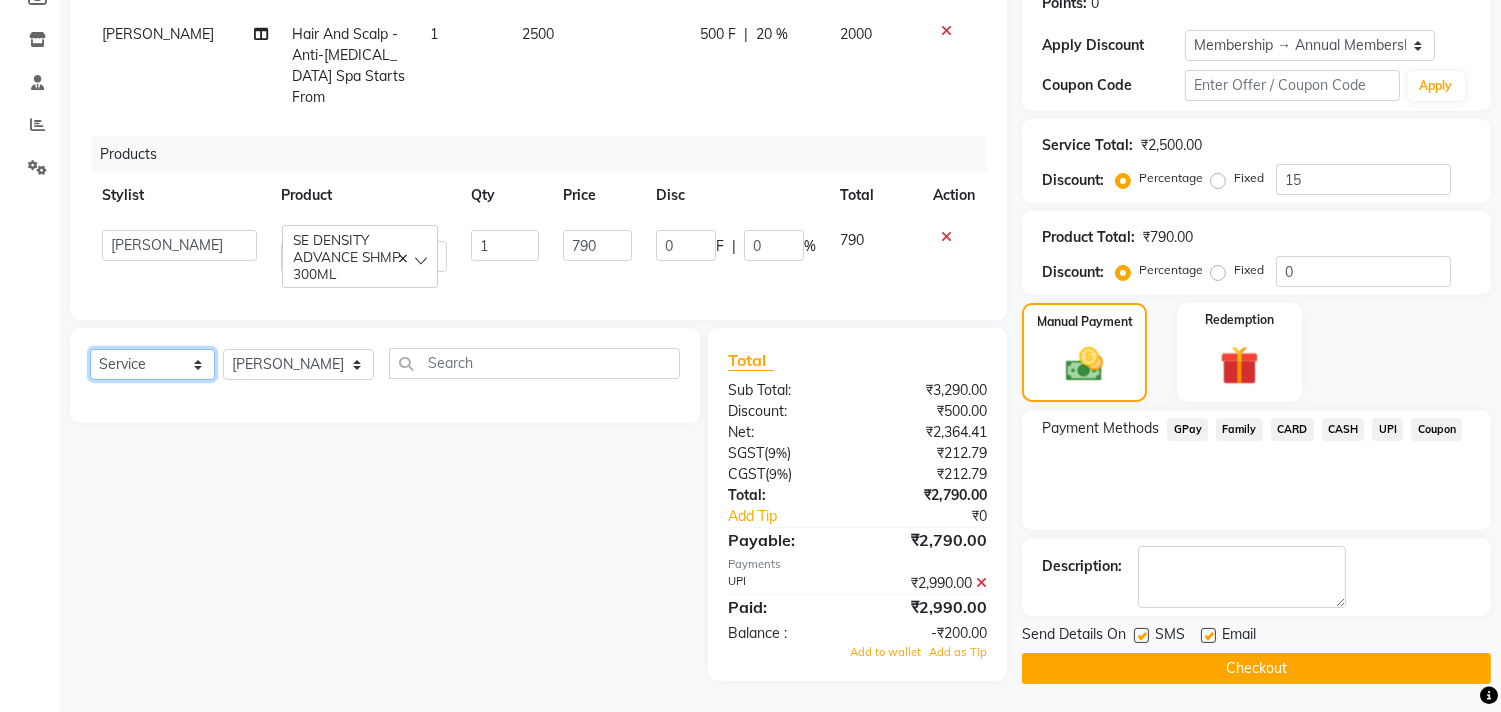 click on "Select  Service  Product  Membership  Package Voucher Prepaid Gift Card" 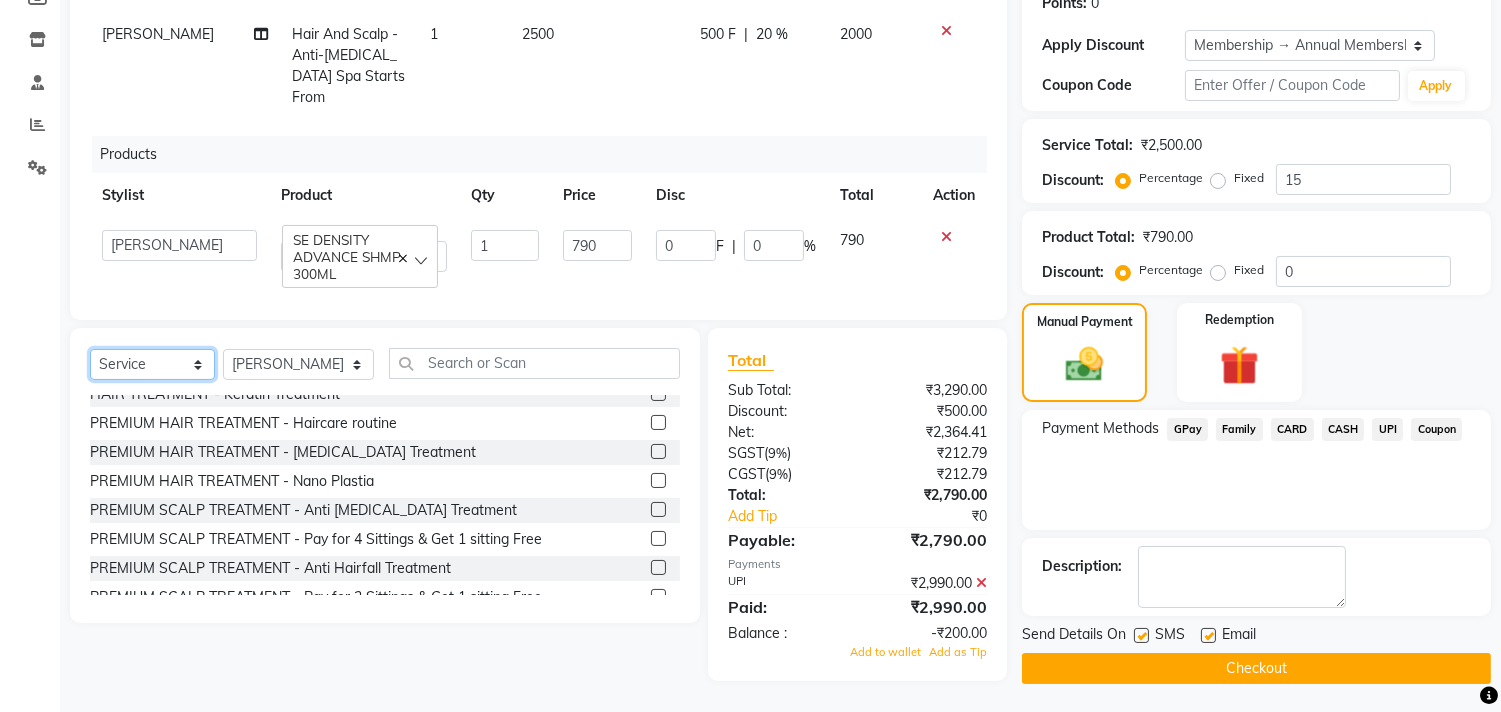 scroll, scrollTop: 804, scrollLeft: 0, axis: vertical 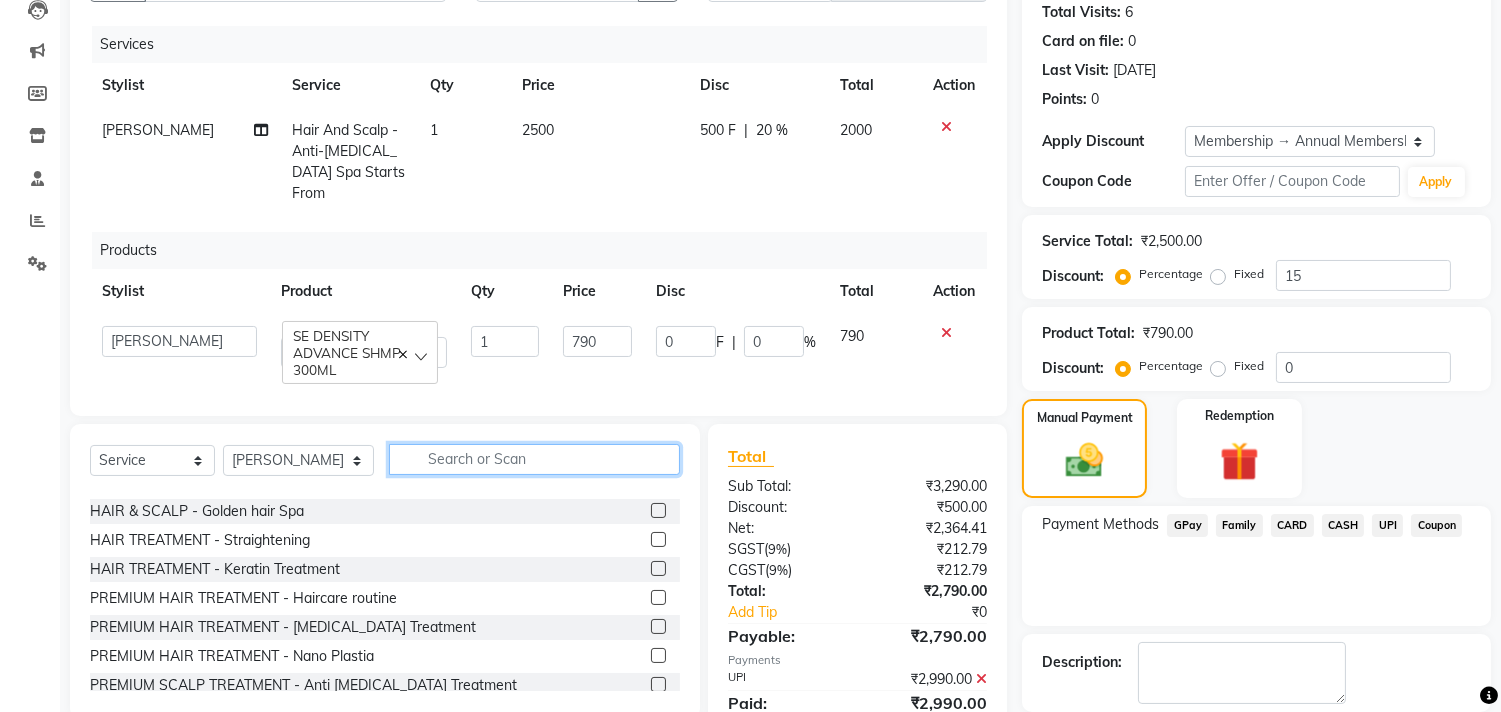 click 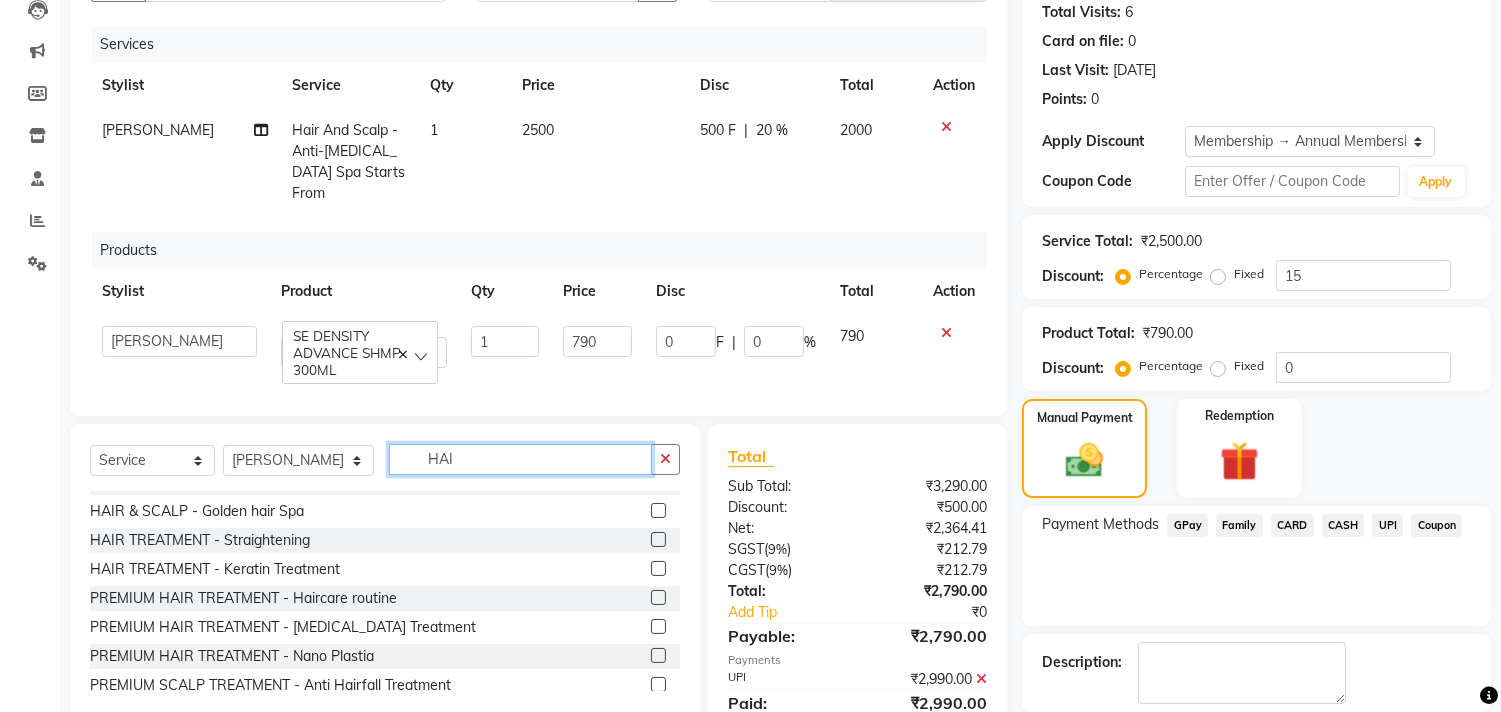 scroll, scrollTop: 717, scrollLeft: 0, axis: vertical 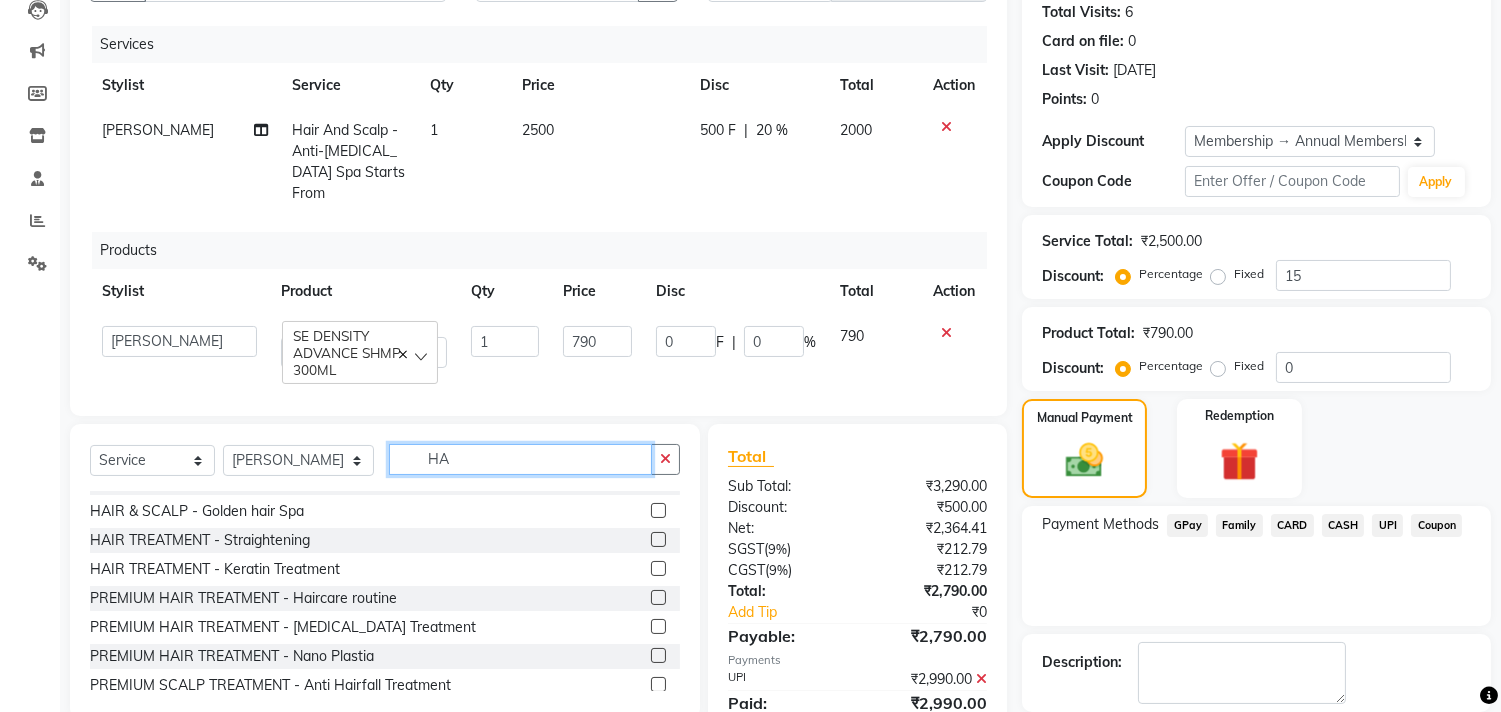 type on "H" 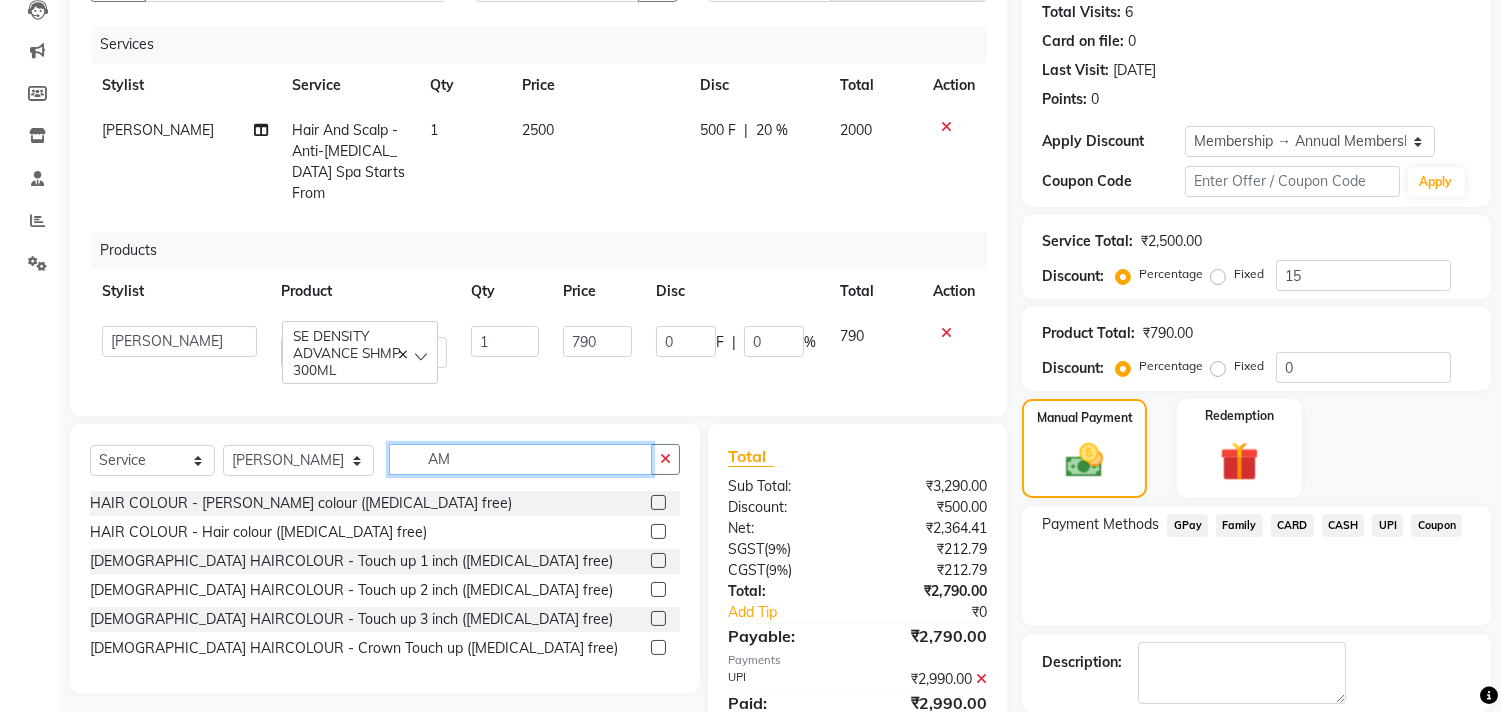 scroll, scrollTop: 0, scrollLeft: 0, axis: both 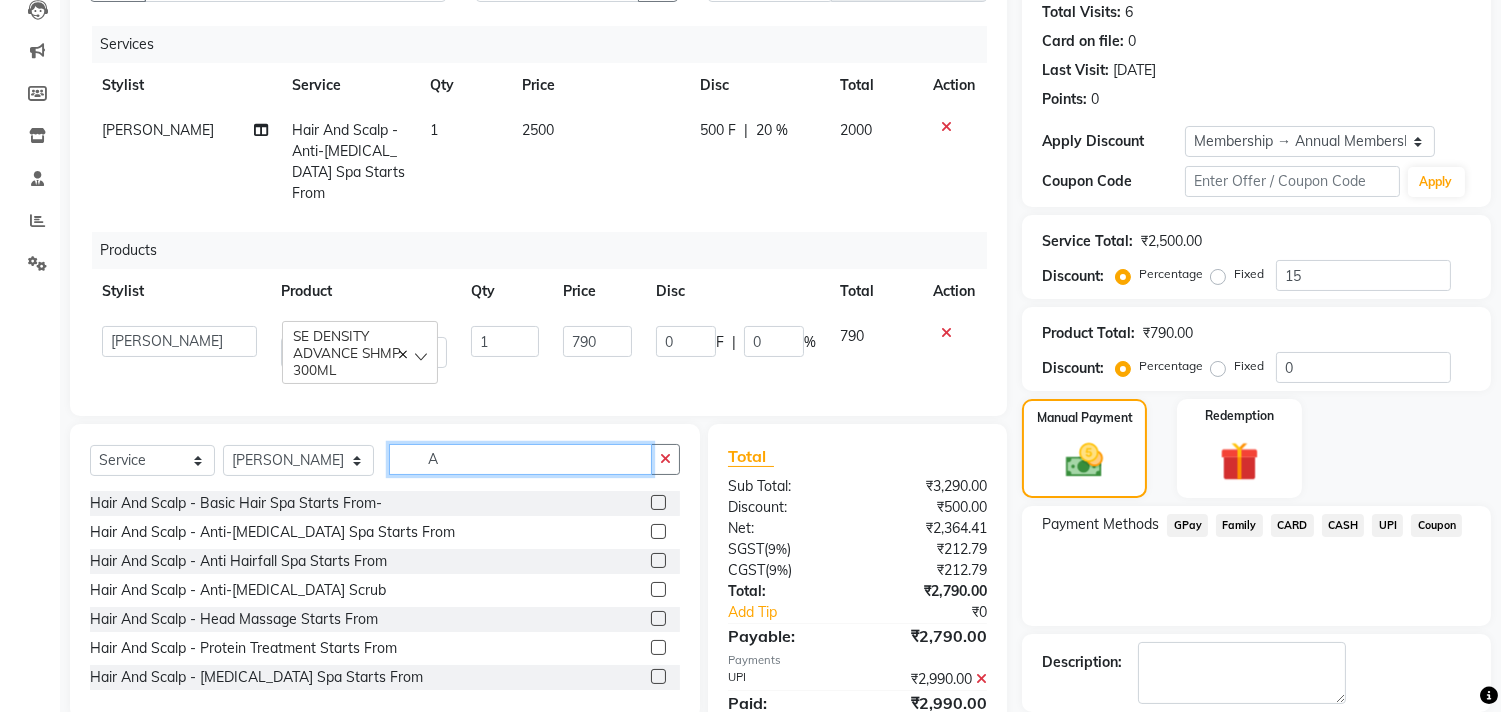 type on "A" 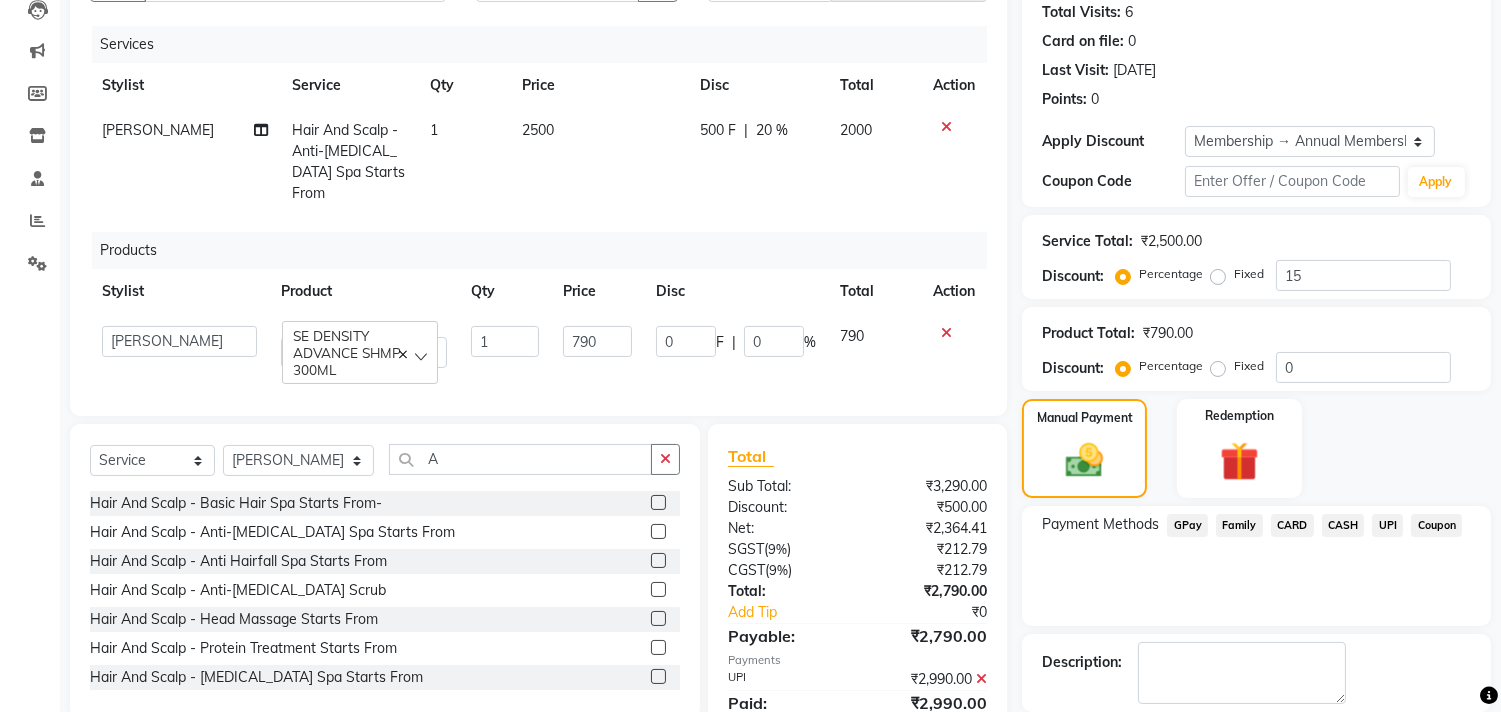 click 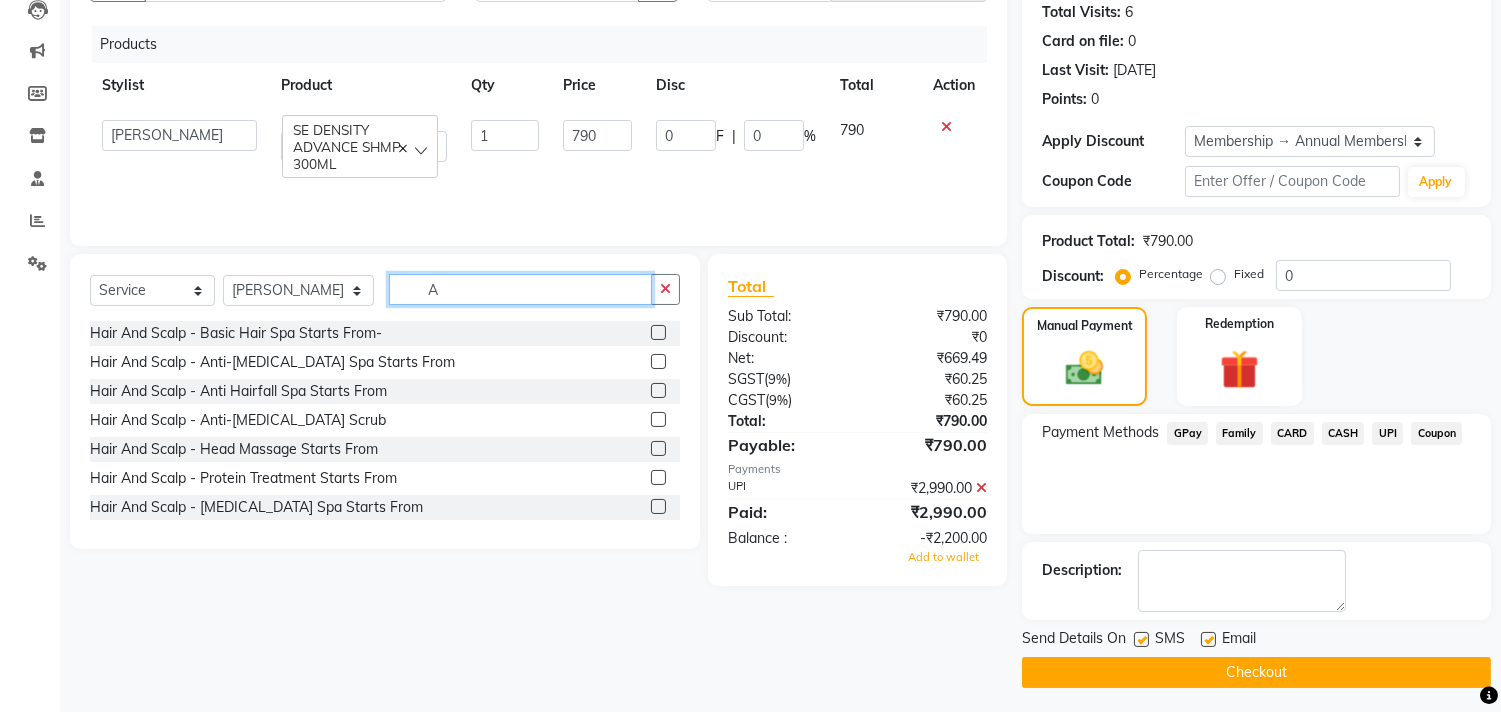 click on "A" 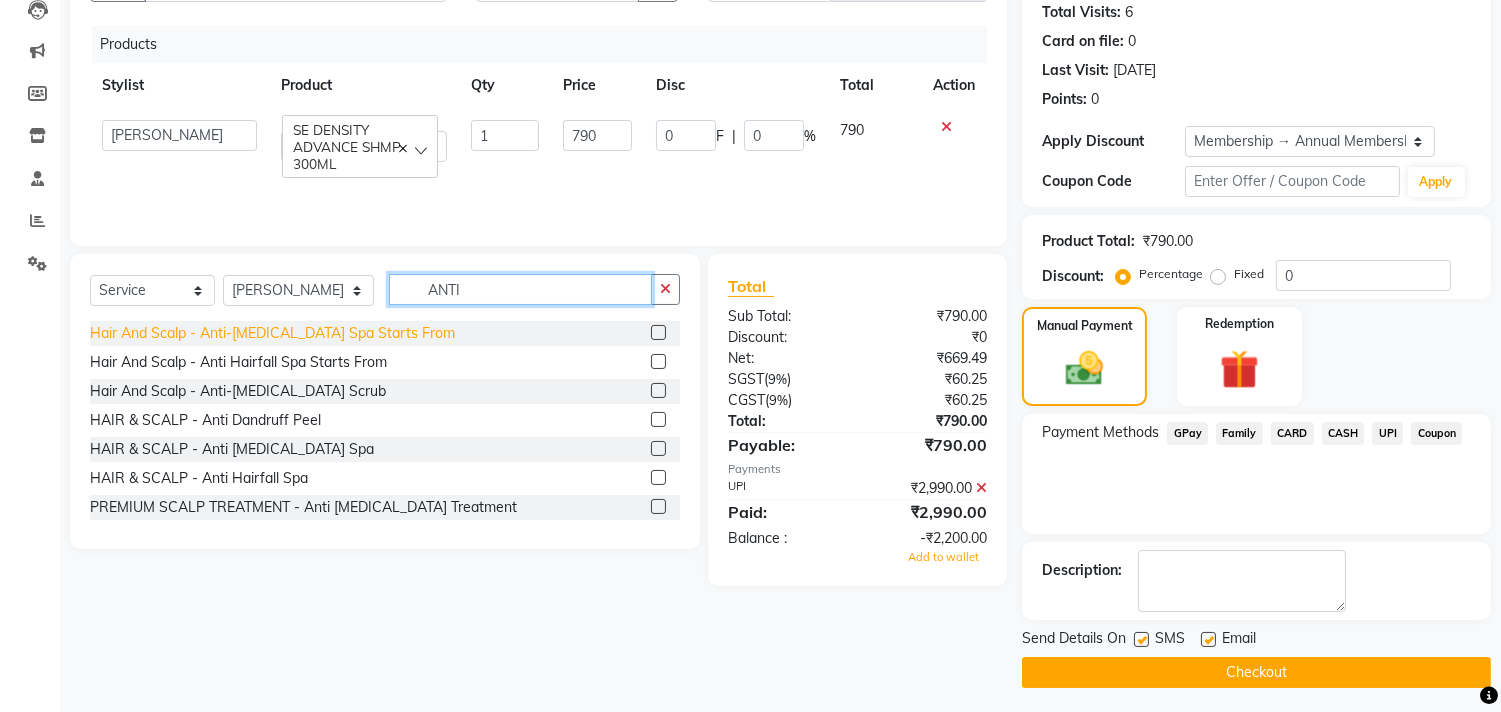 type on "ANTI" 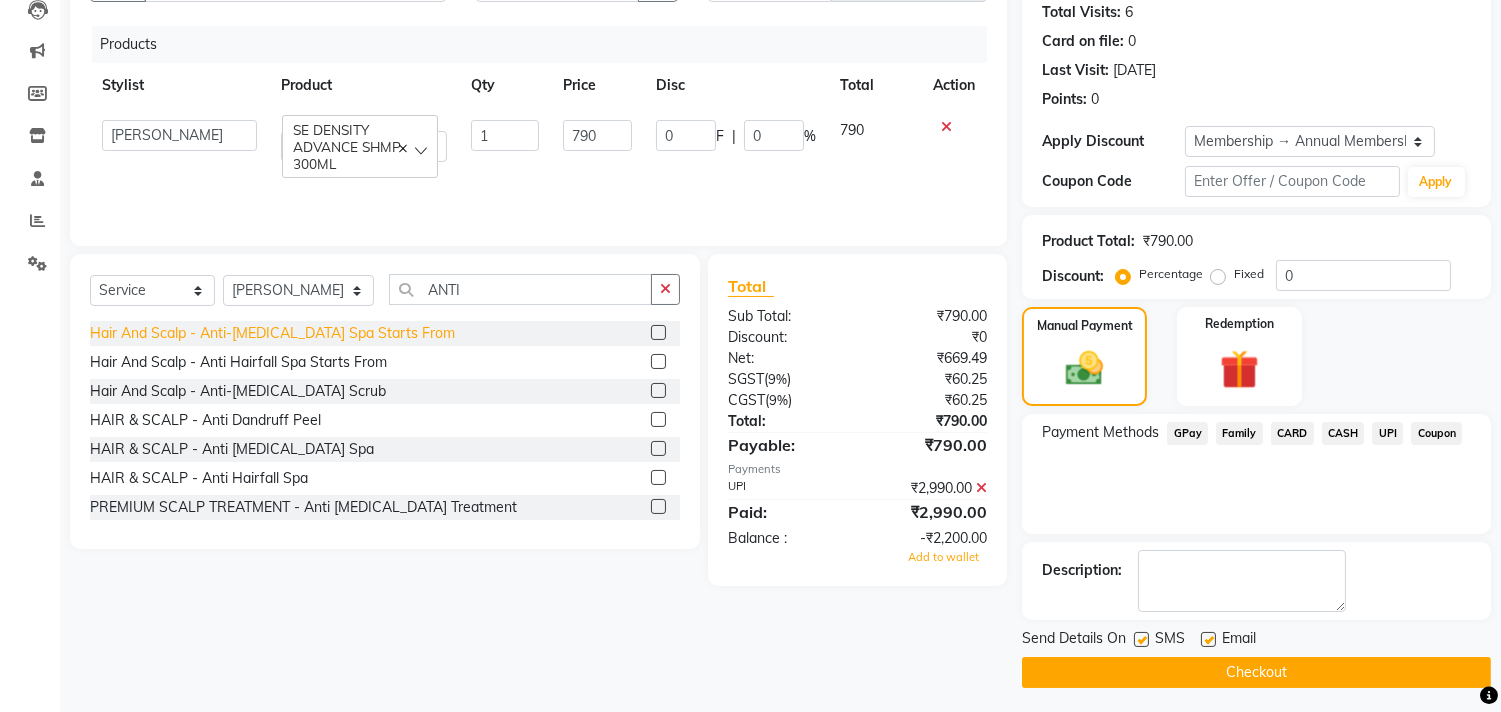 click on "Hair And Scalp - Anti-Dandruff Spa Starts From" 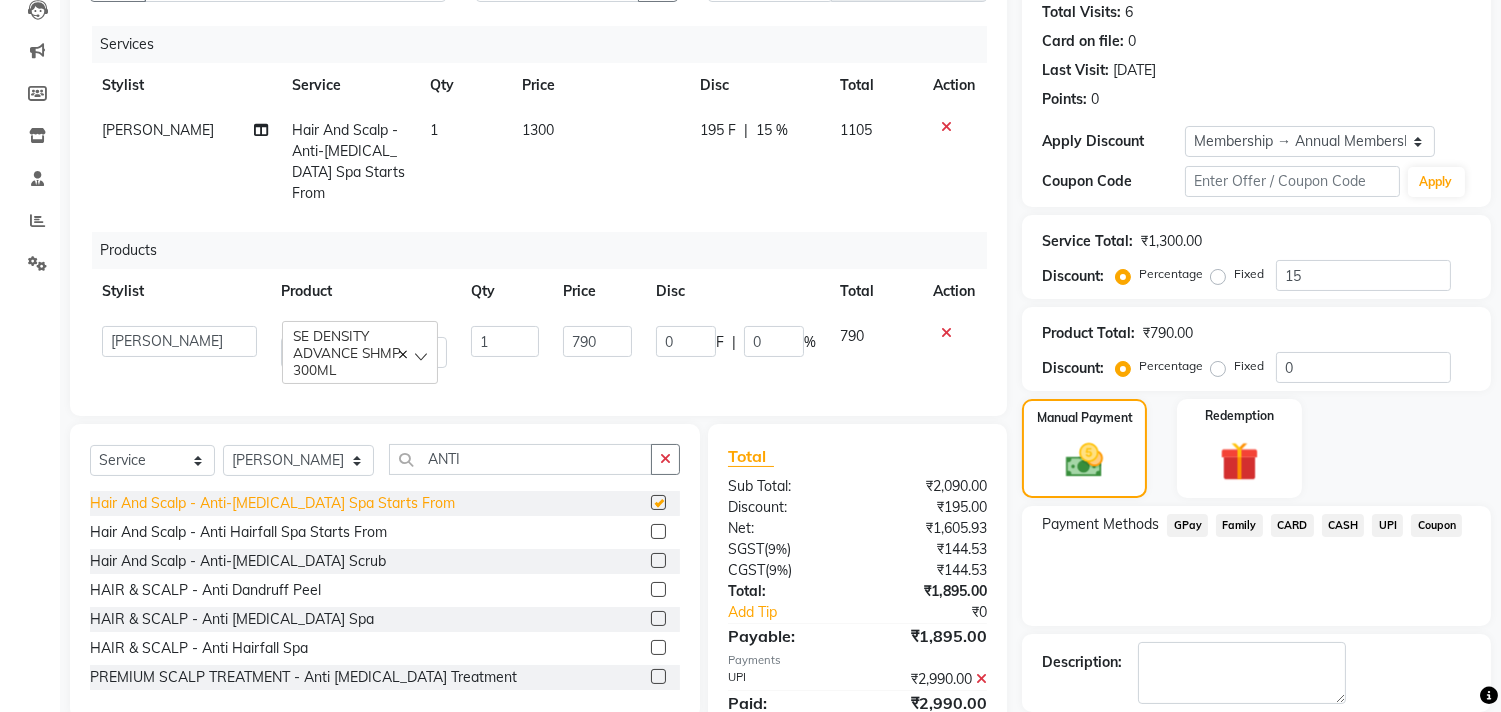 checkbox on "false" 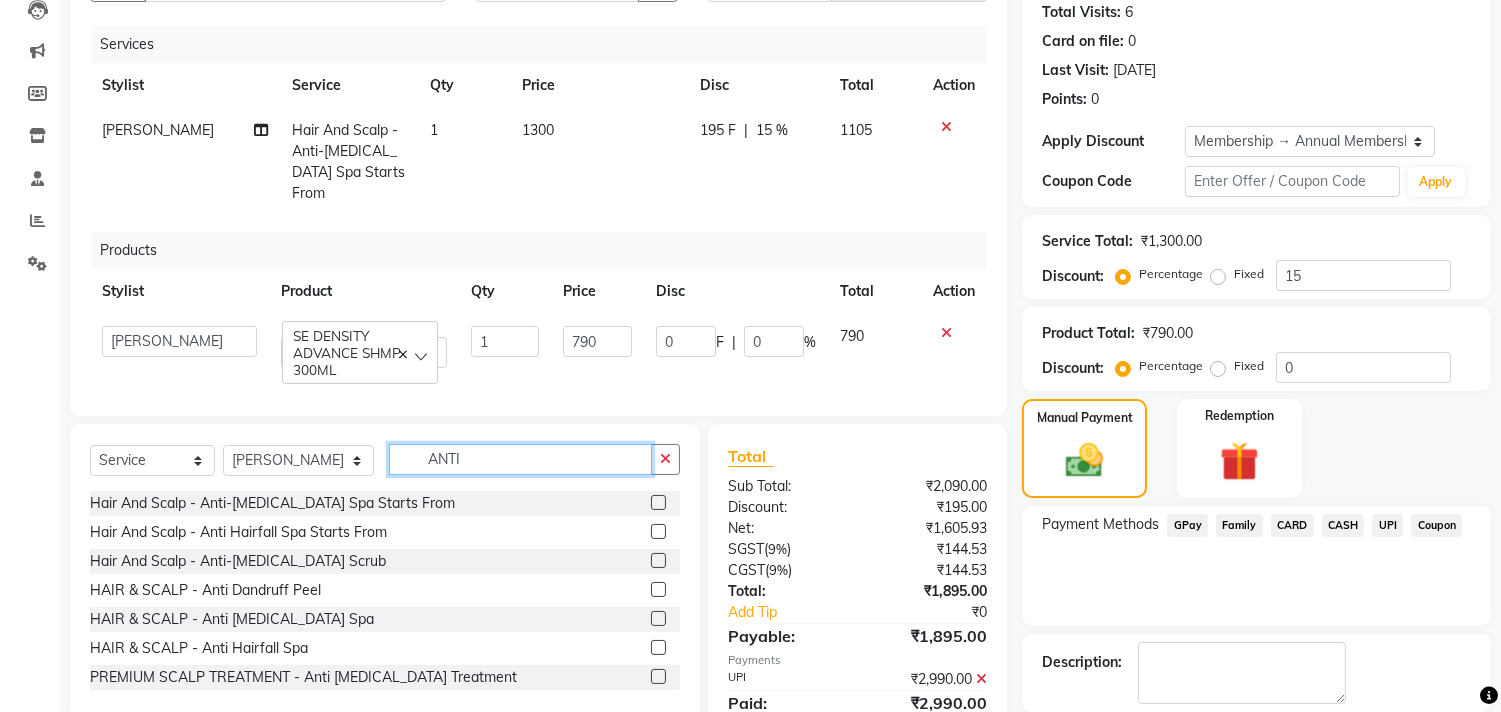 click on "ANTI" 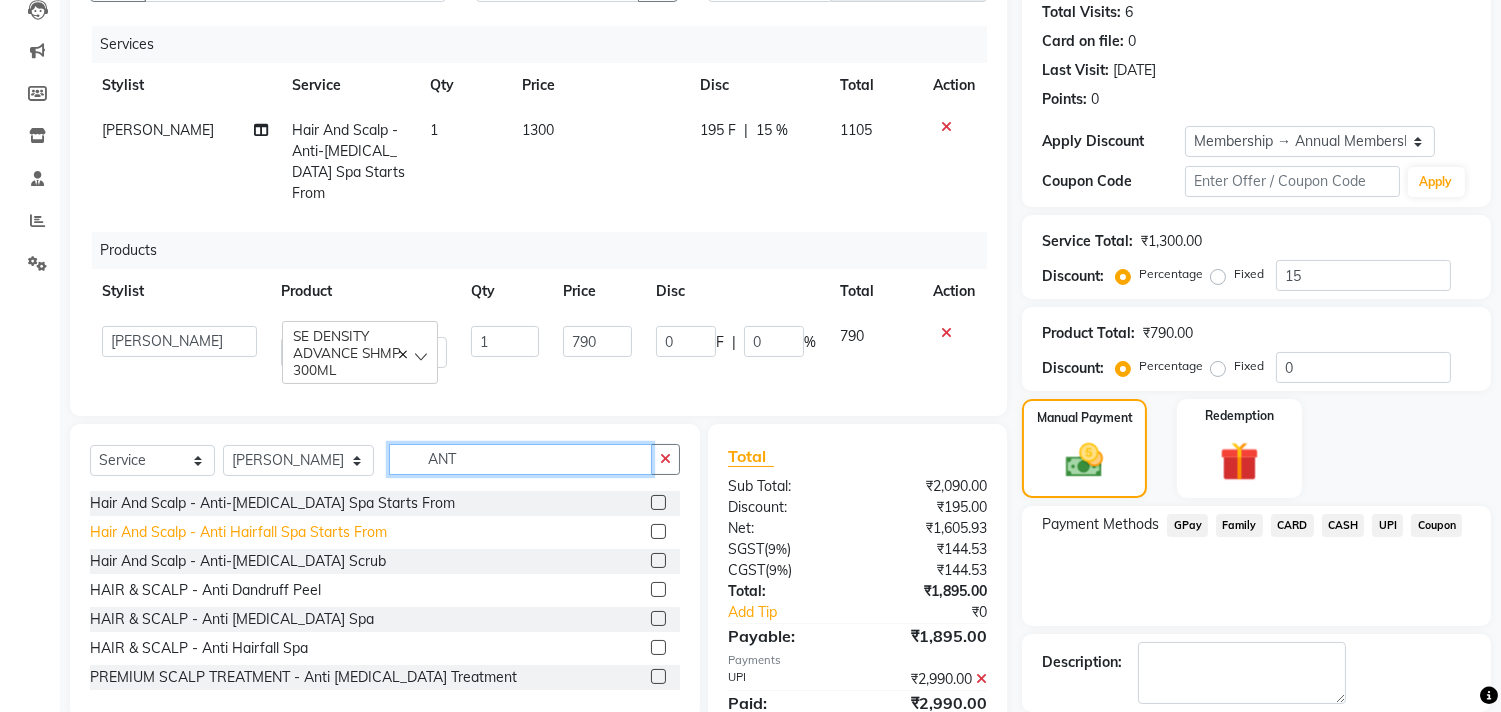 type on "ANT" 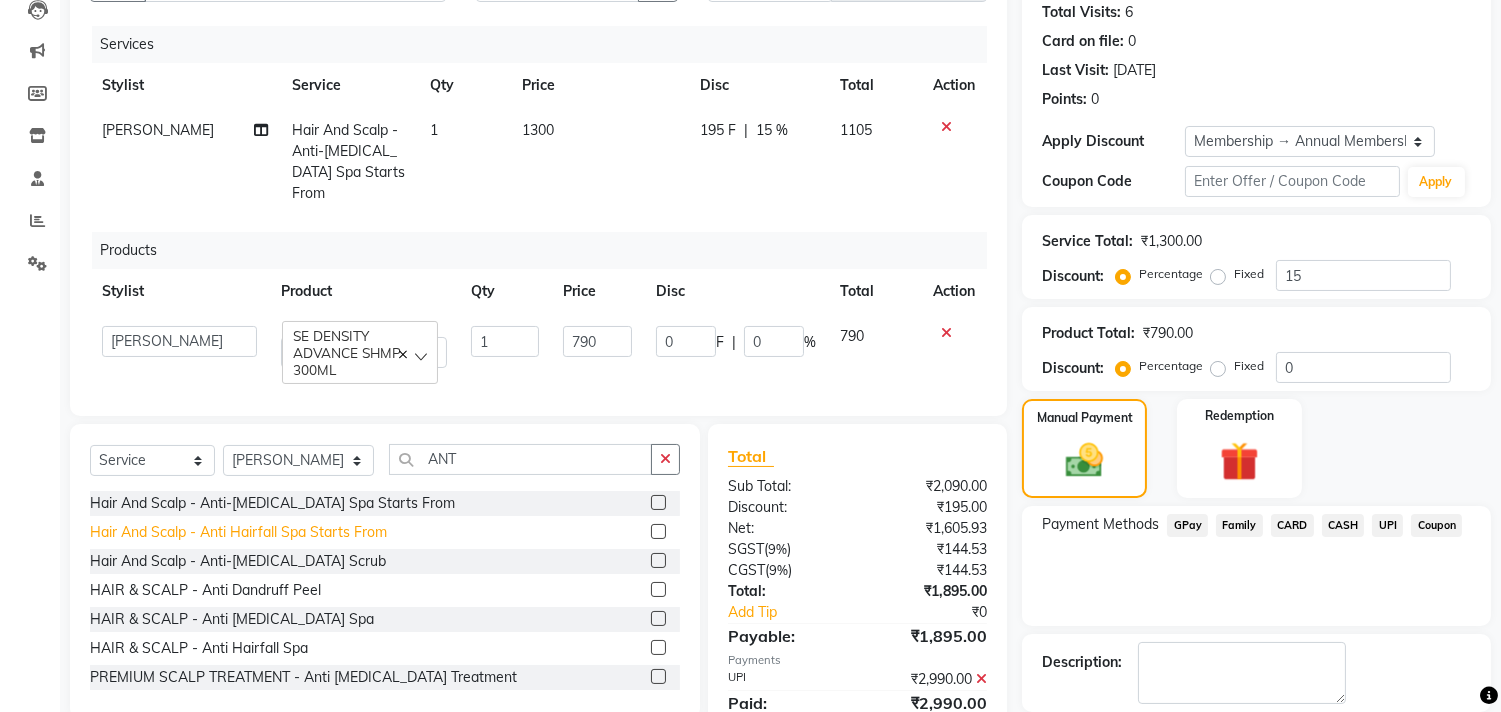 click on "Hair And Scalp - Anti Hairfall Spa Starts From" 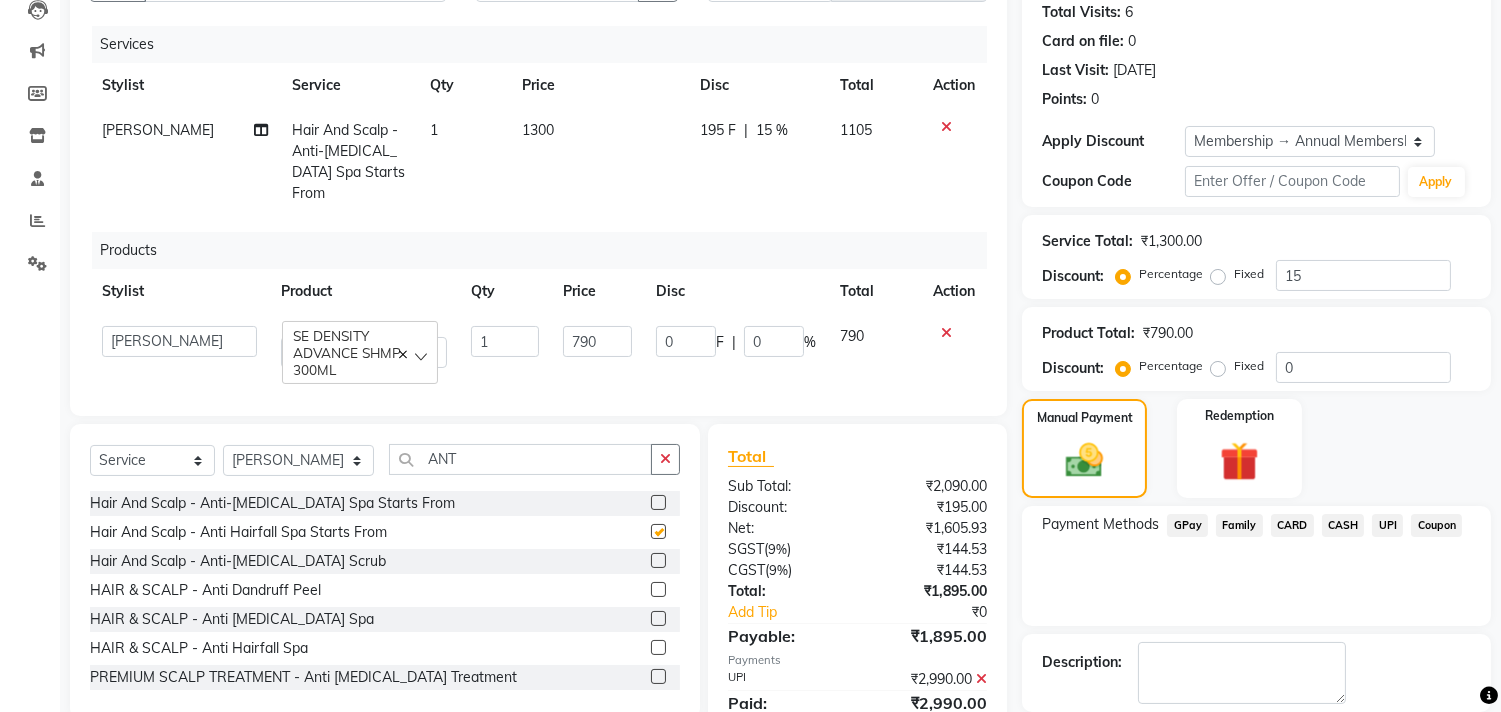checkbox on "false" 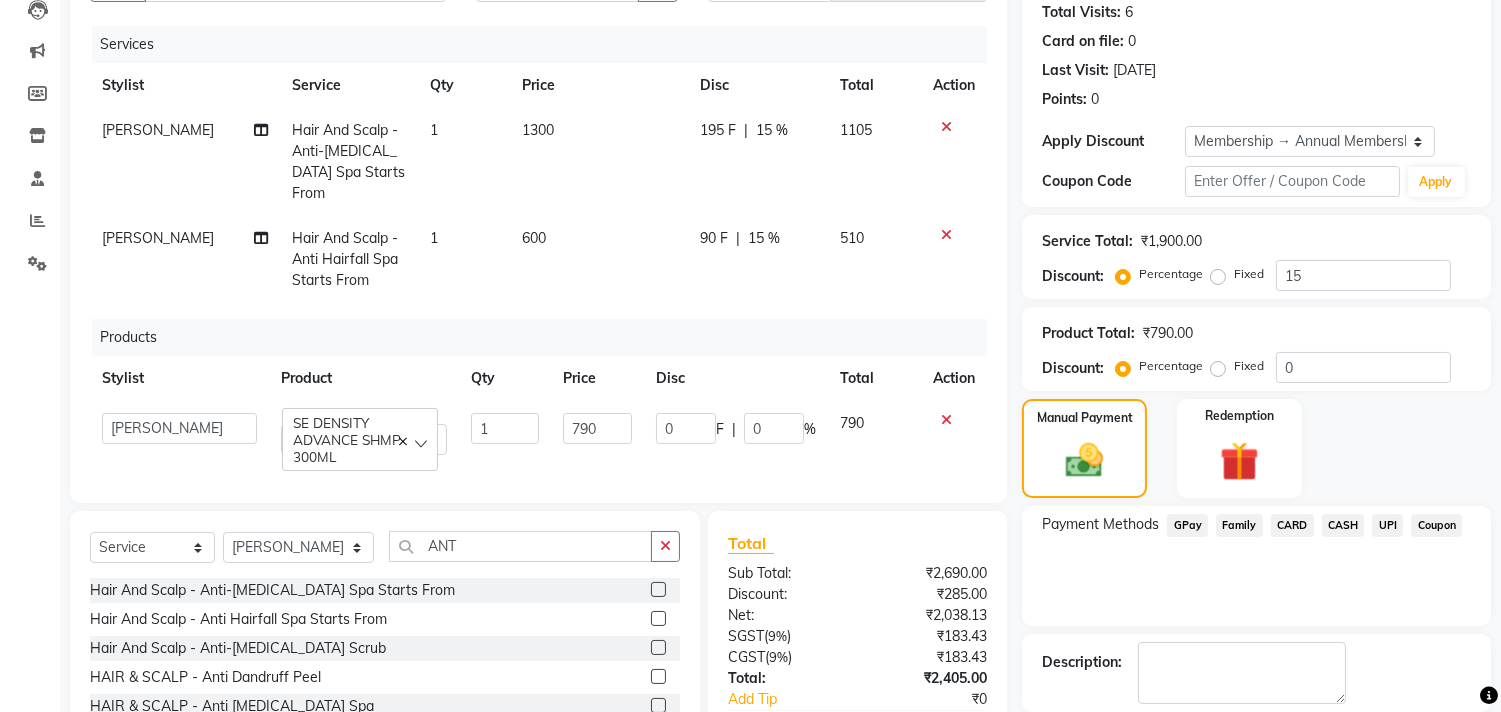 click on "1105" 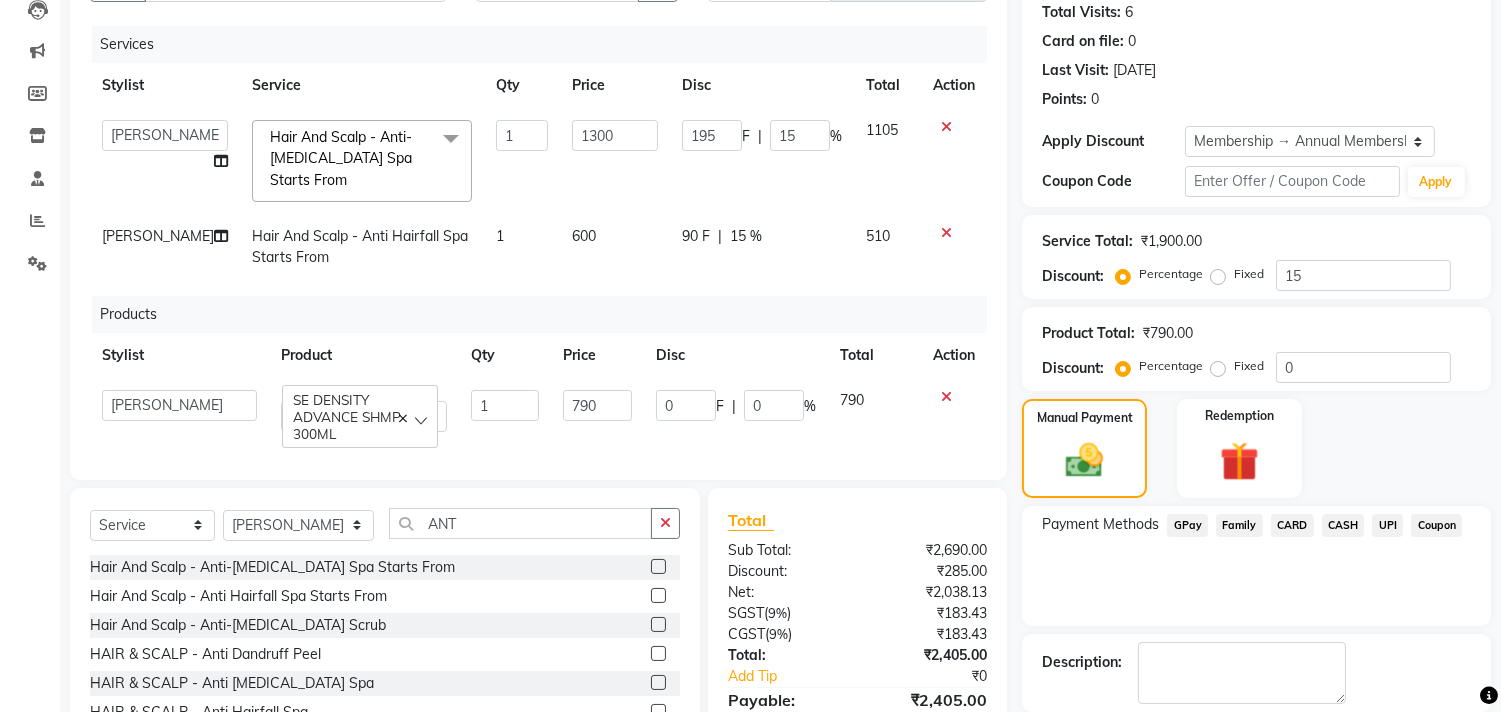 click on "1105" 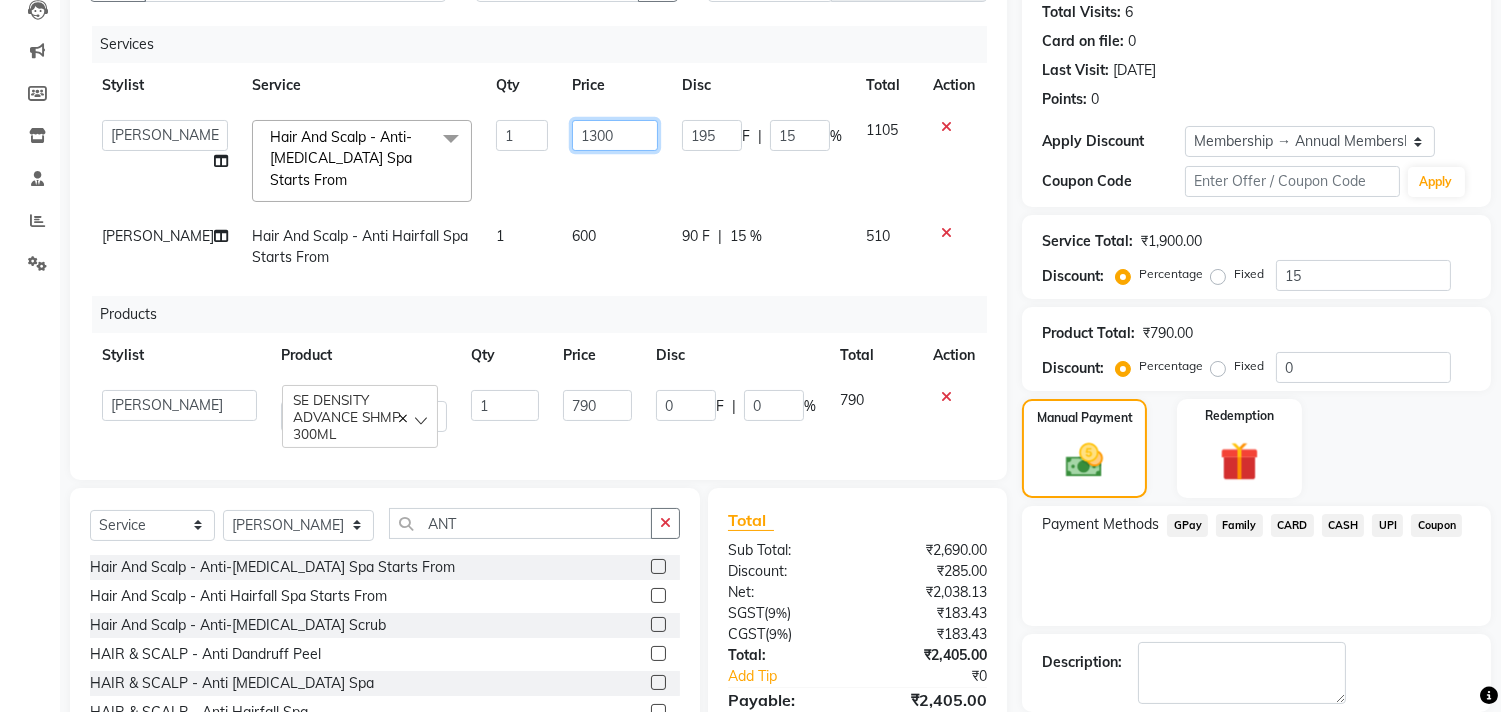 click on "1300" 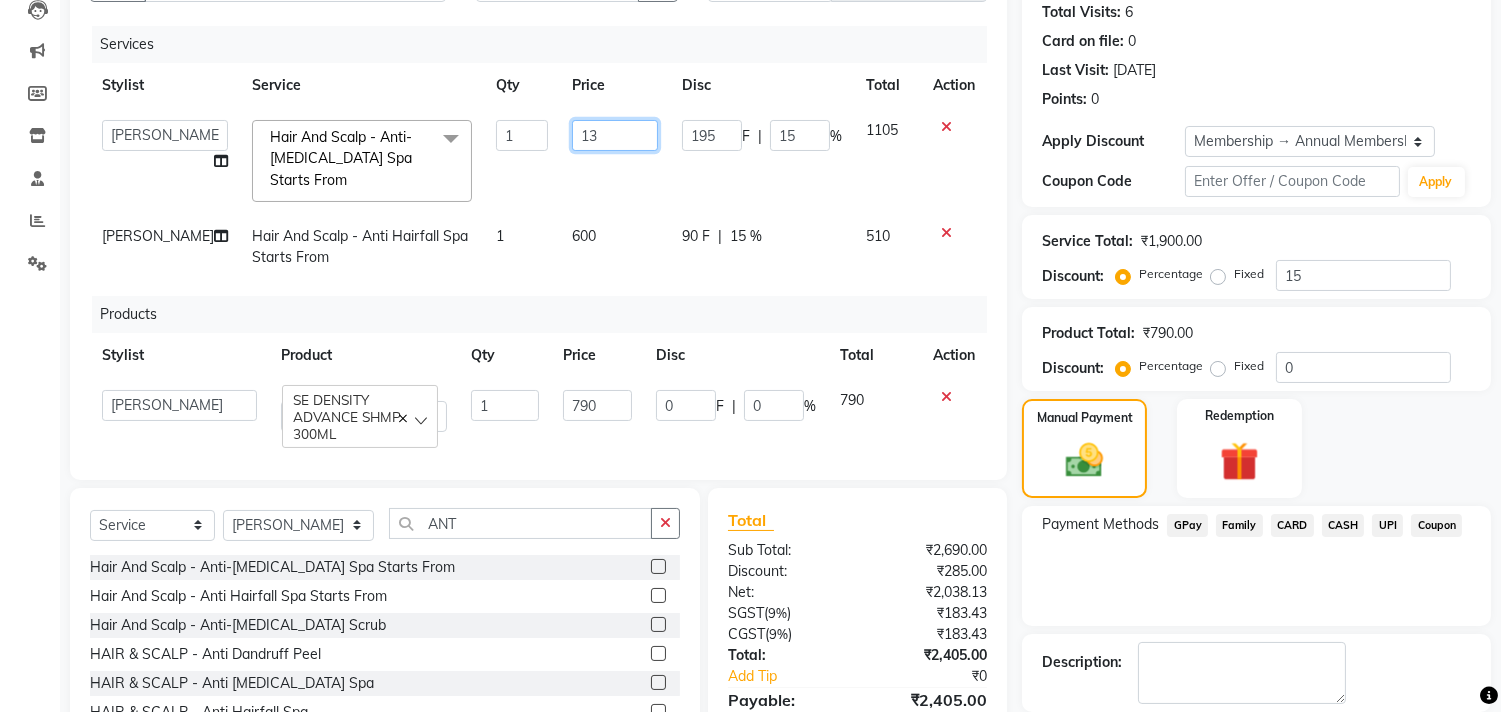 type on "1" 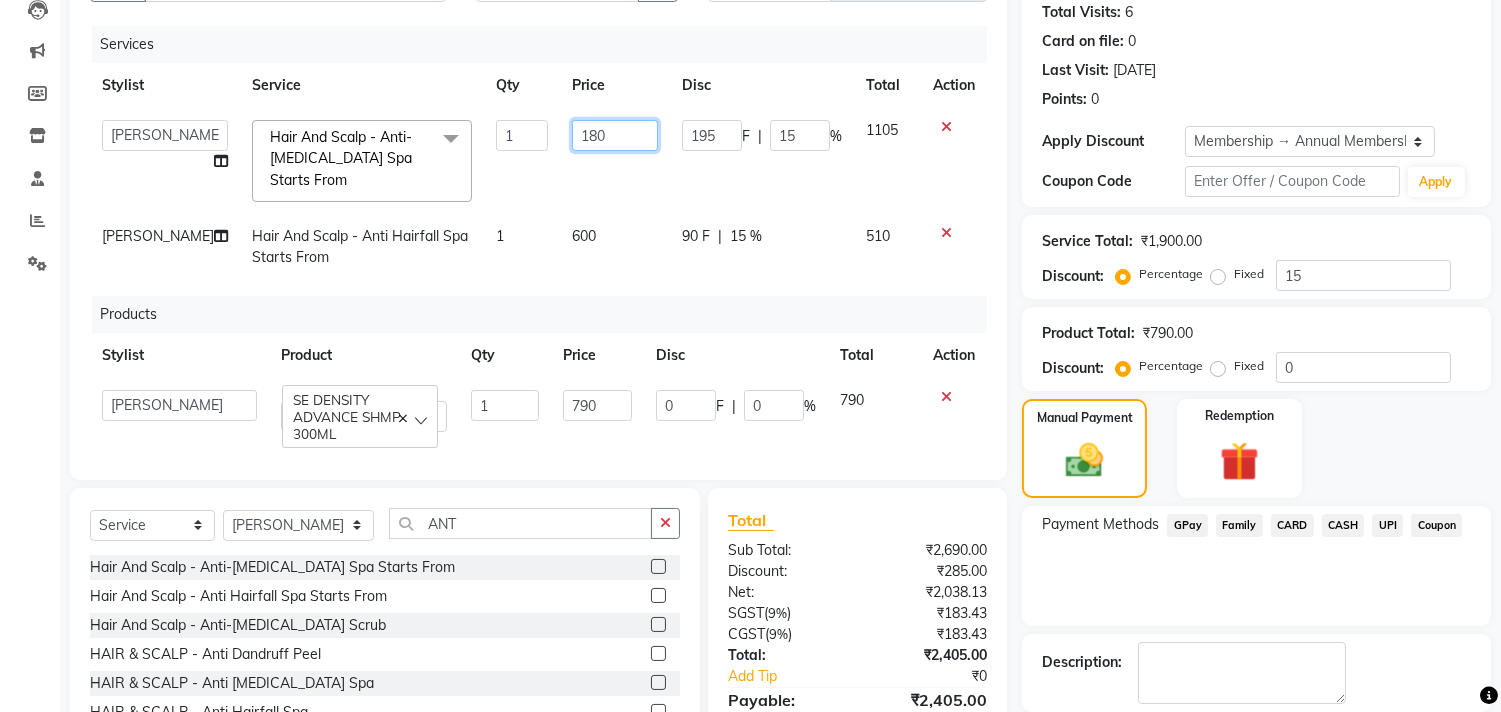 type on "1800" 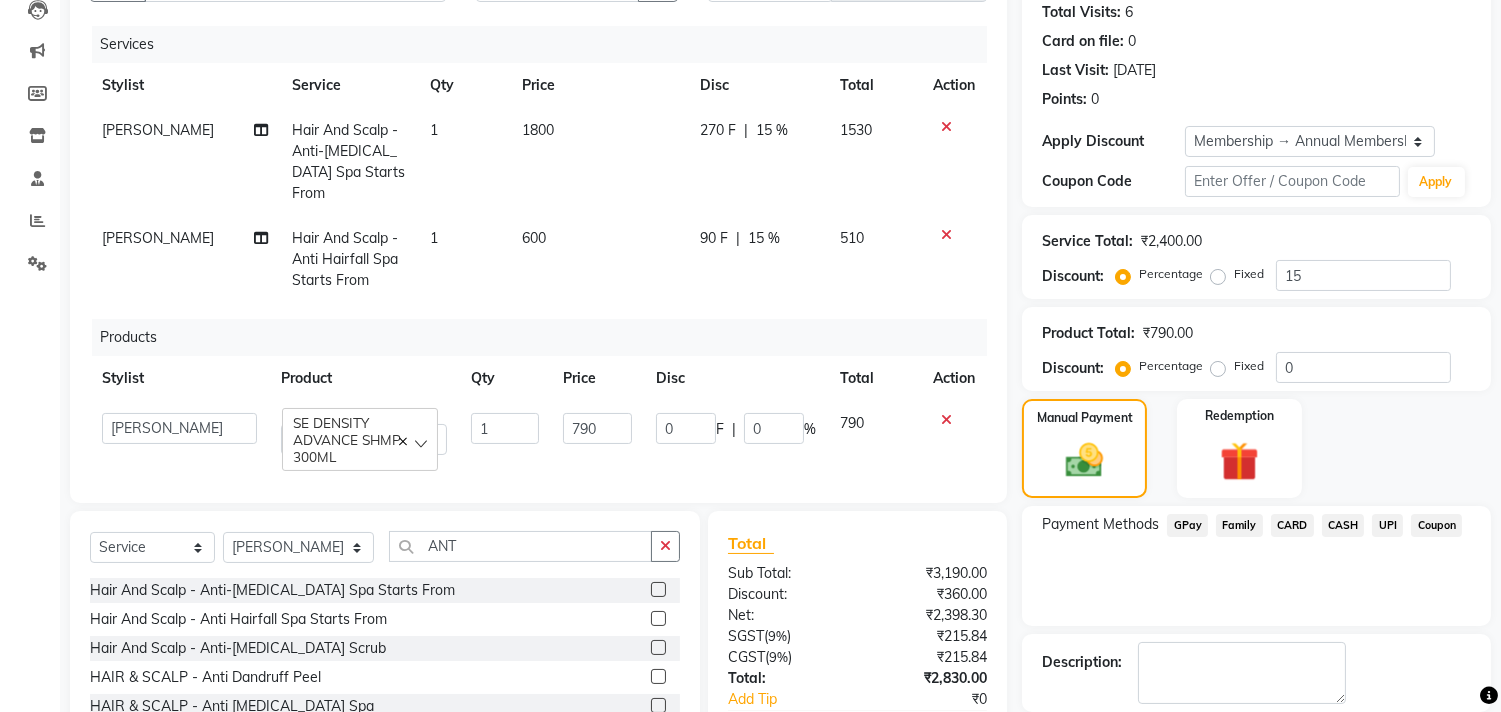 click on "600" 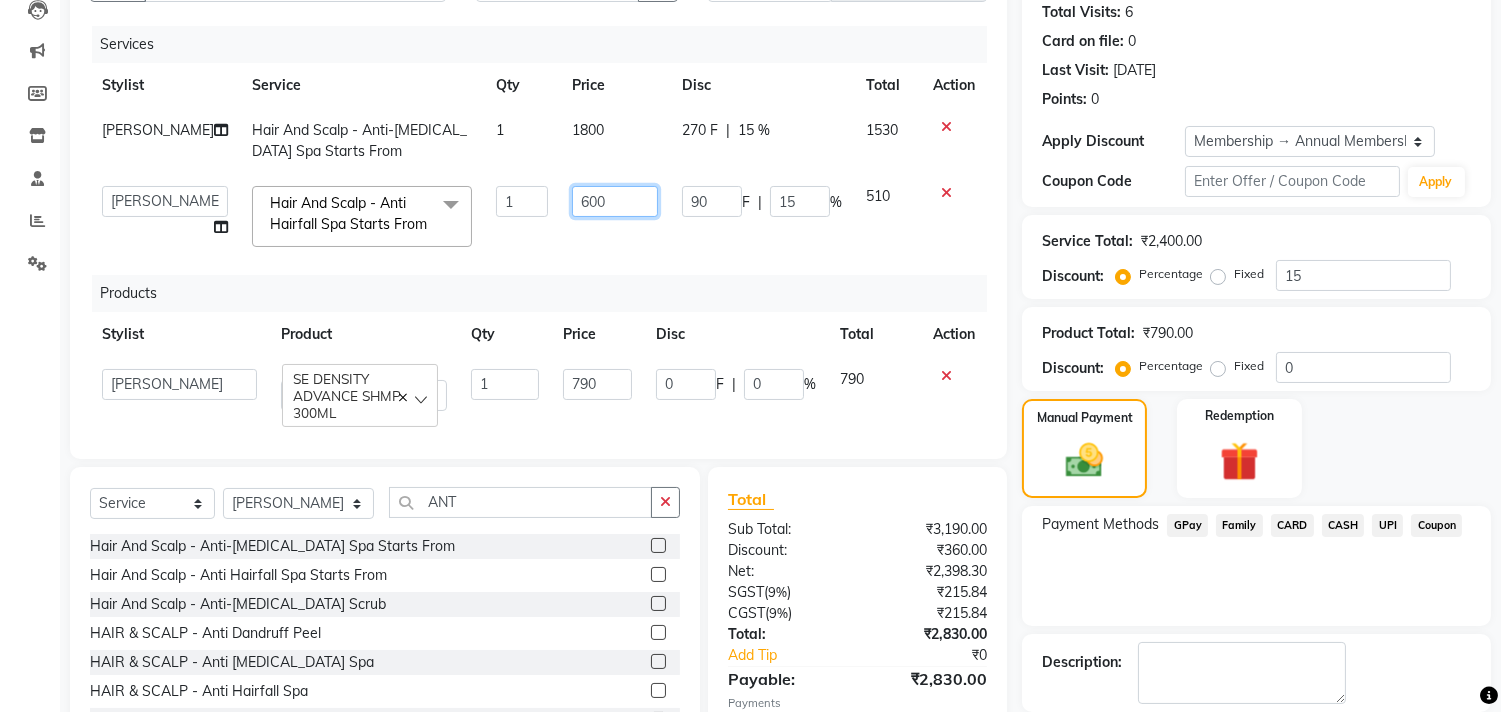 click on "600" 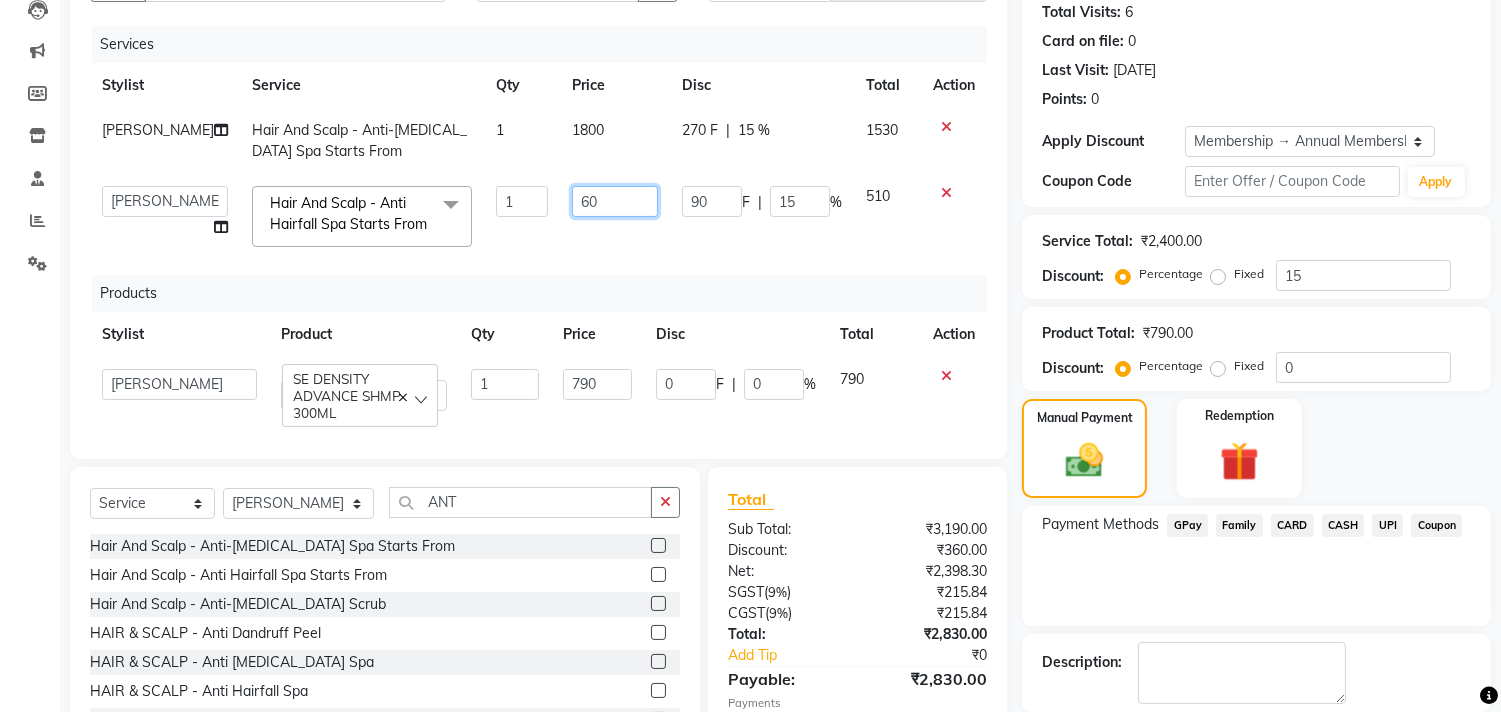 type on "6" 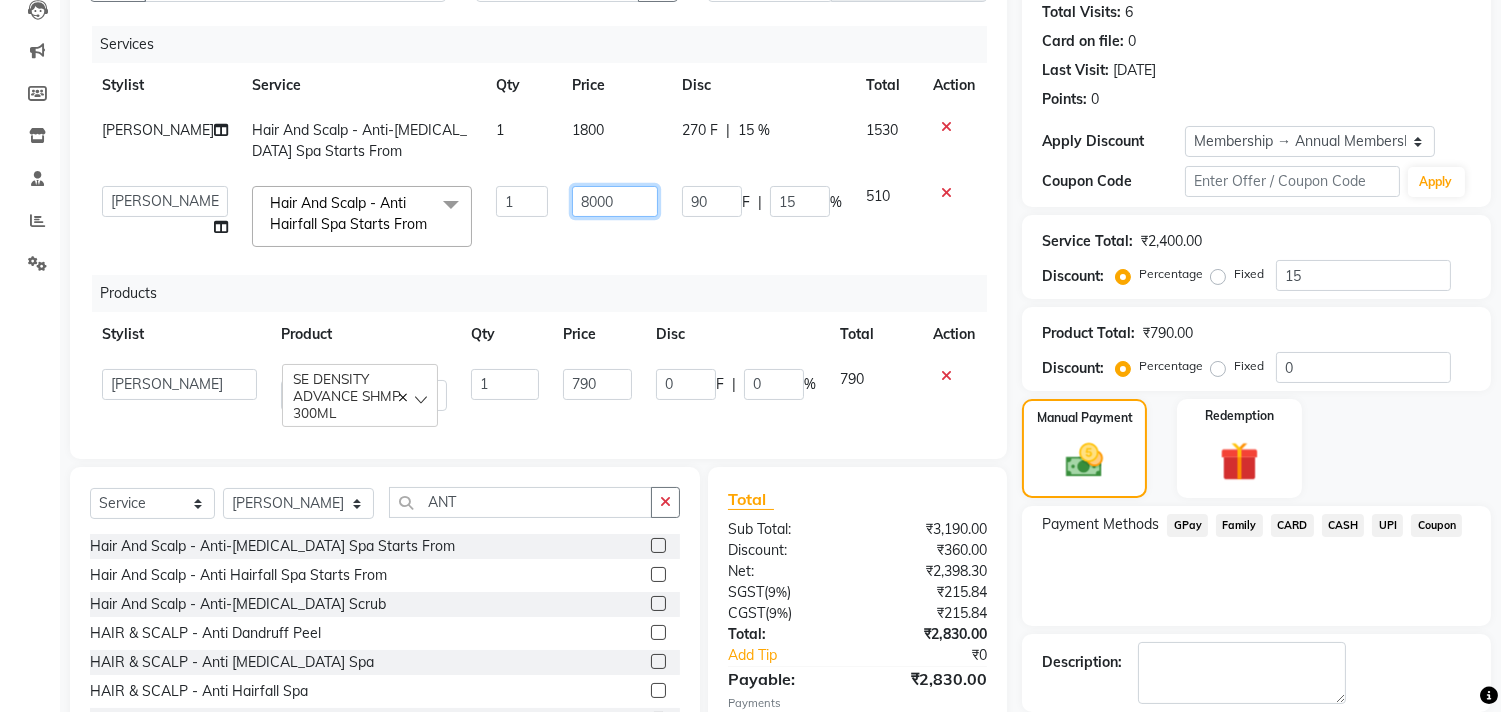 type on "800" 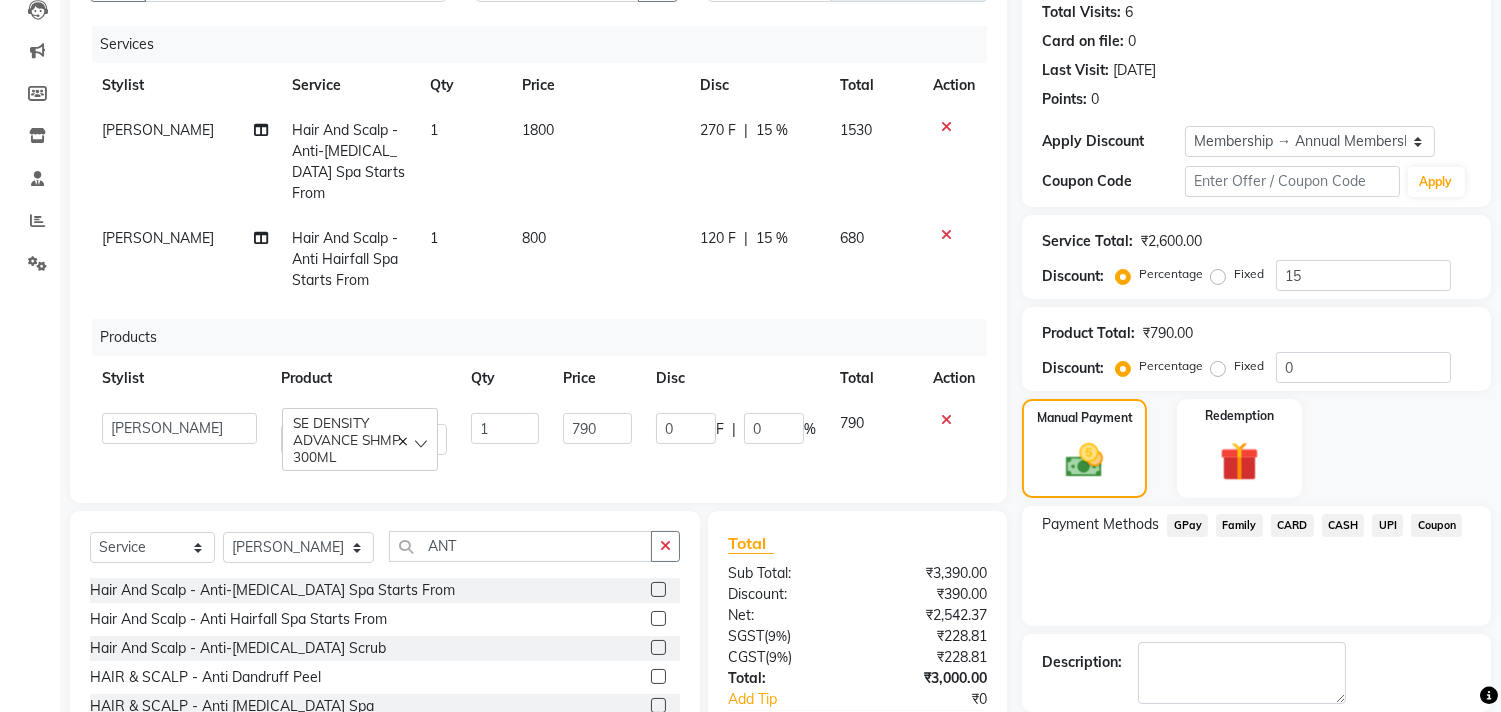 click on "800" 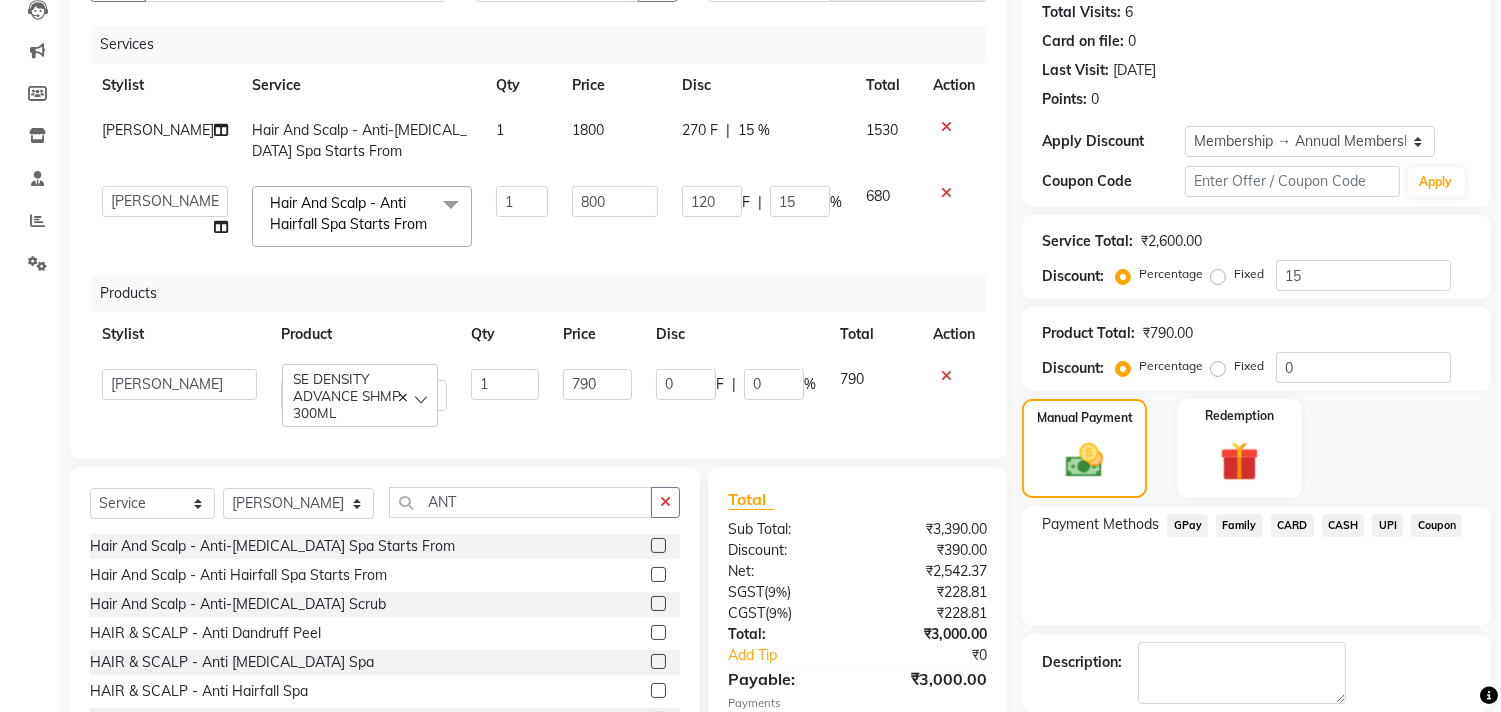 click 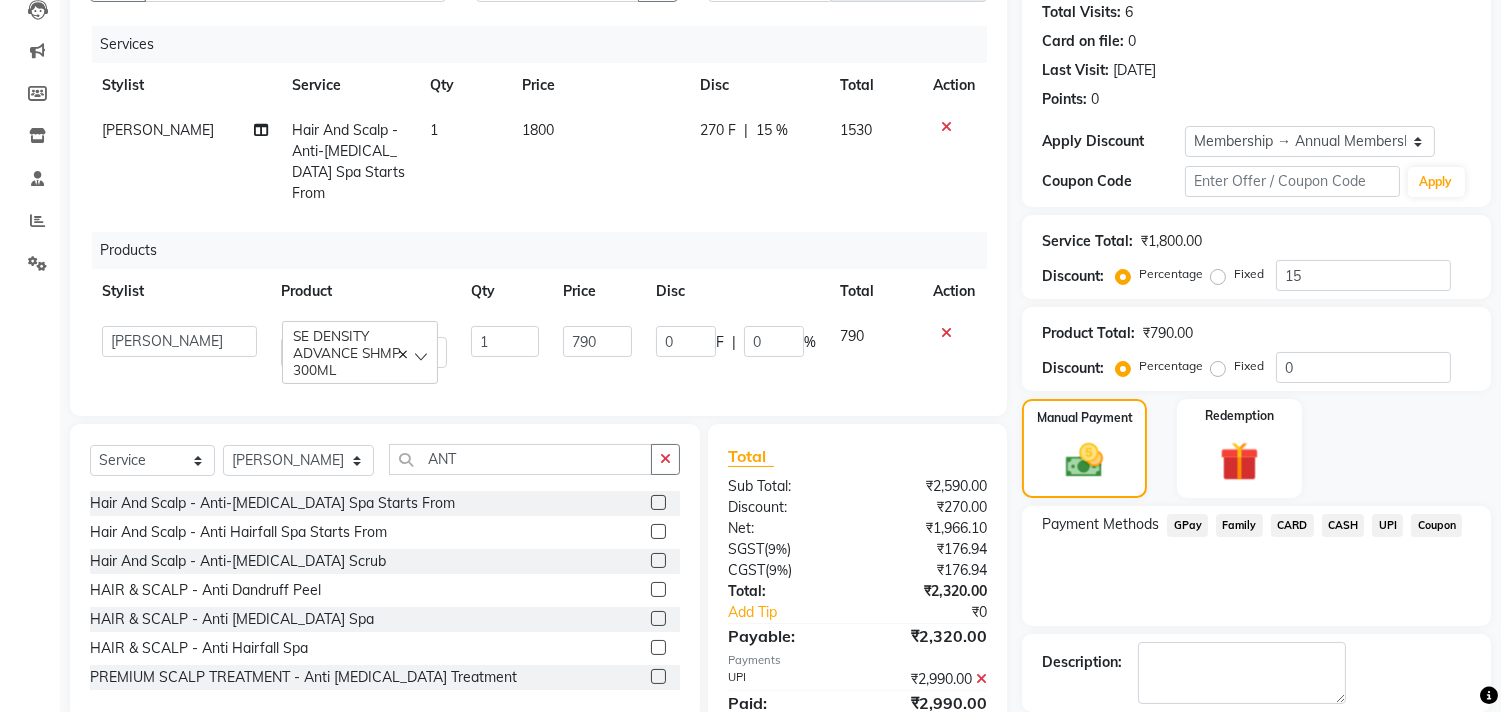 click on "1800" 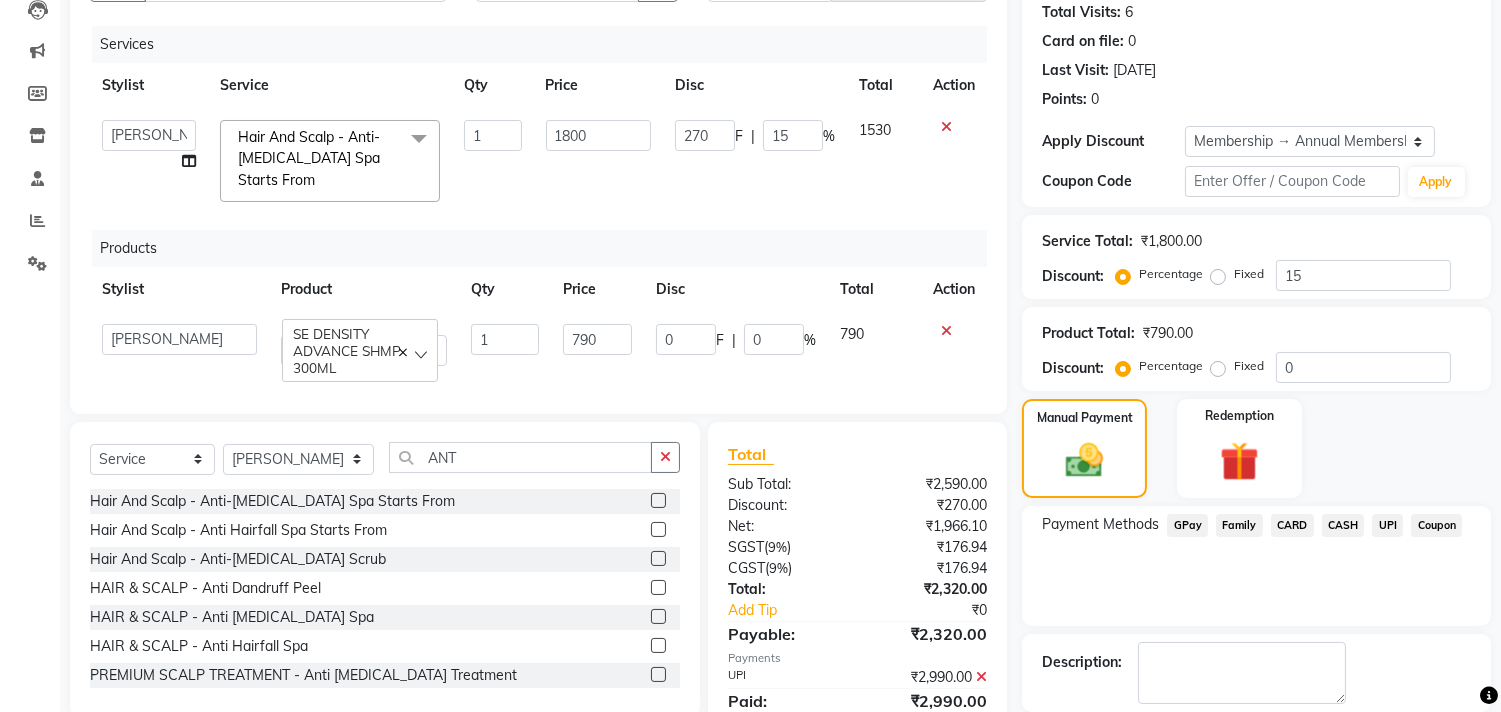 click 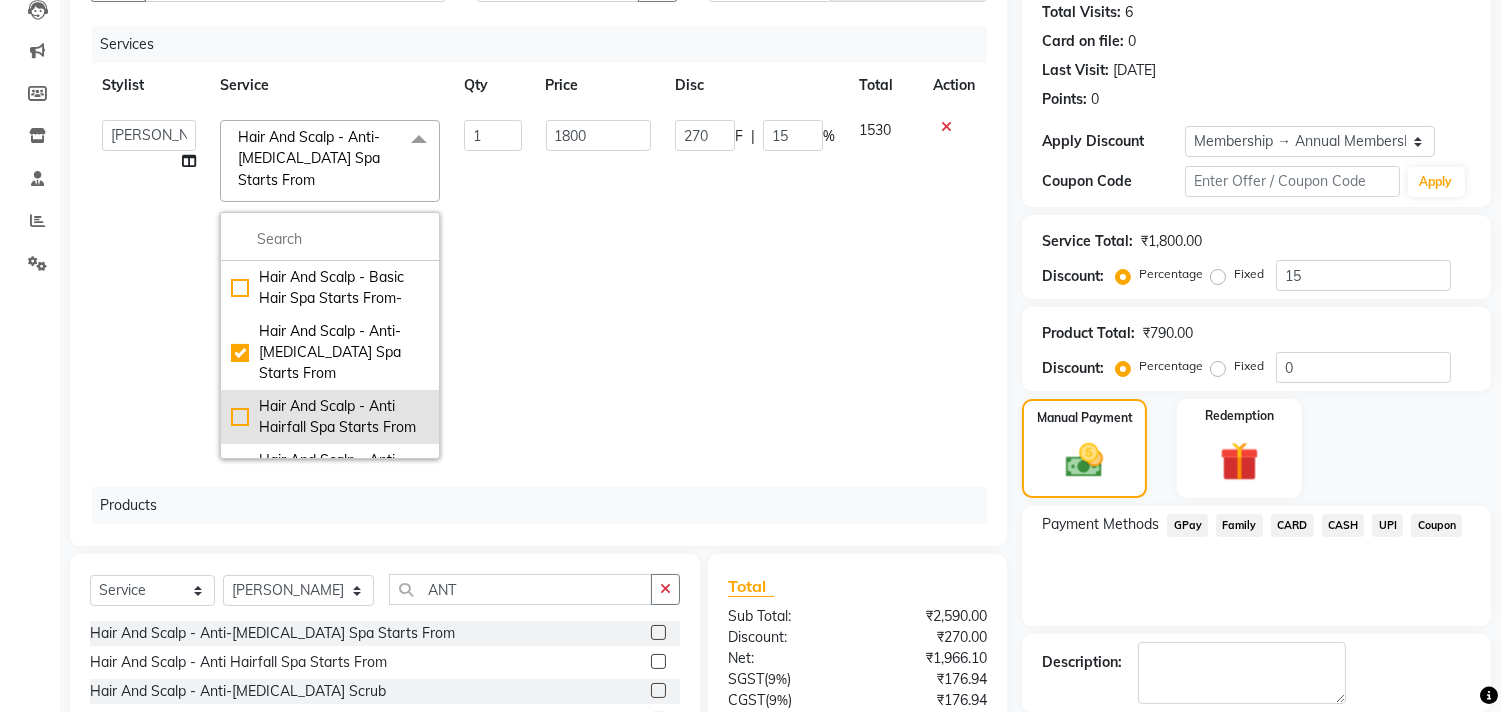 click on "Hair And Scalp - Anti Hairfall Spa Starts From" 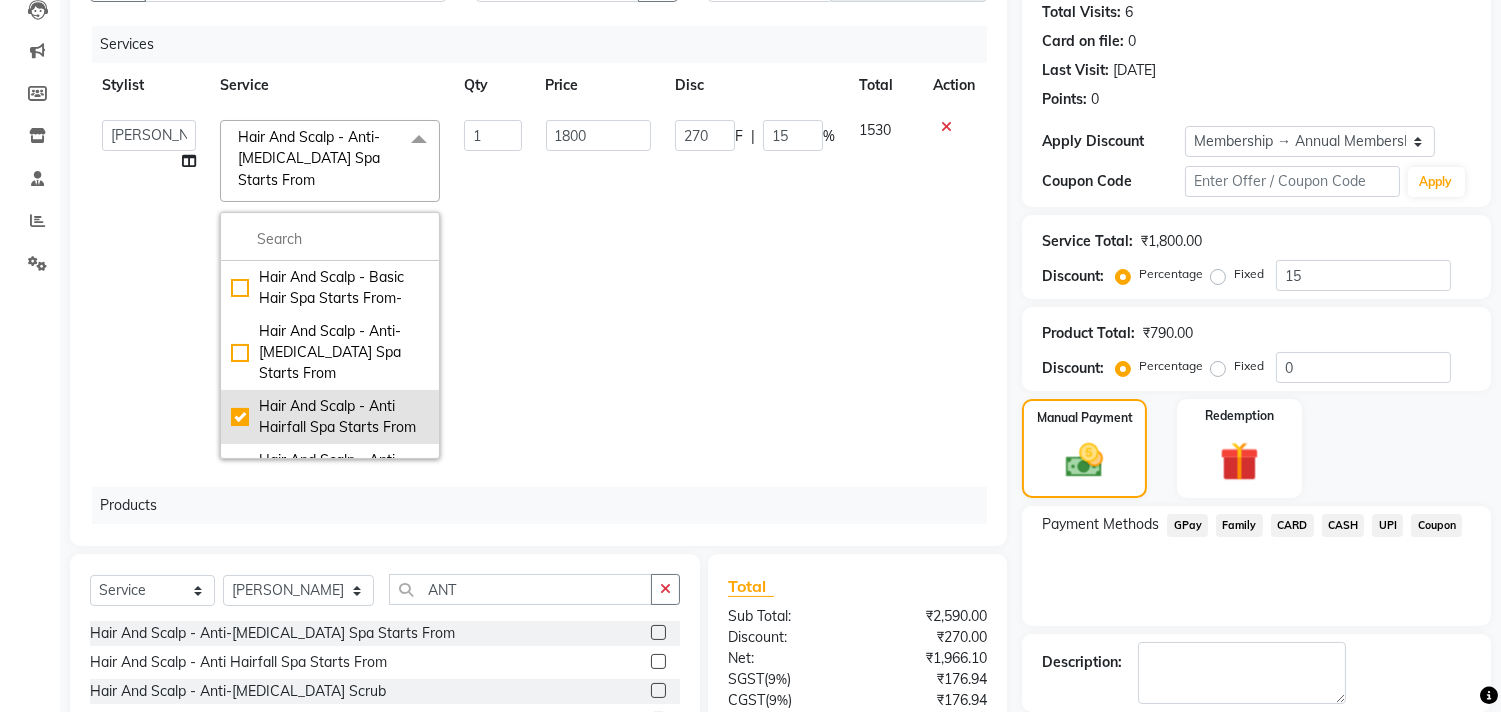 checkbox on "false" 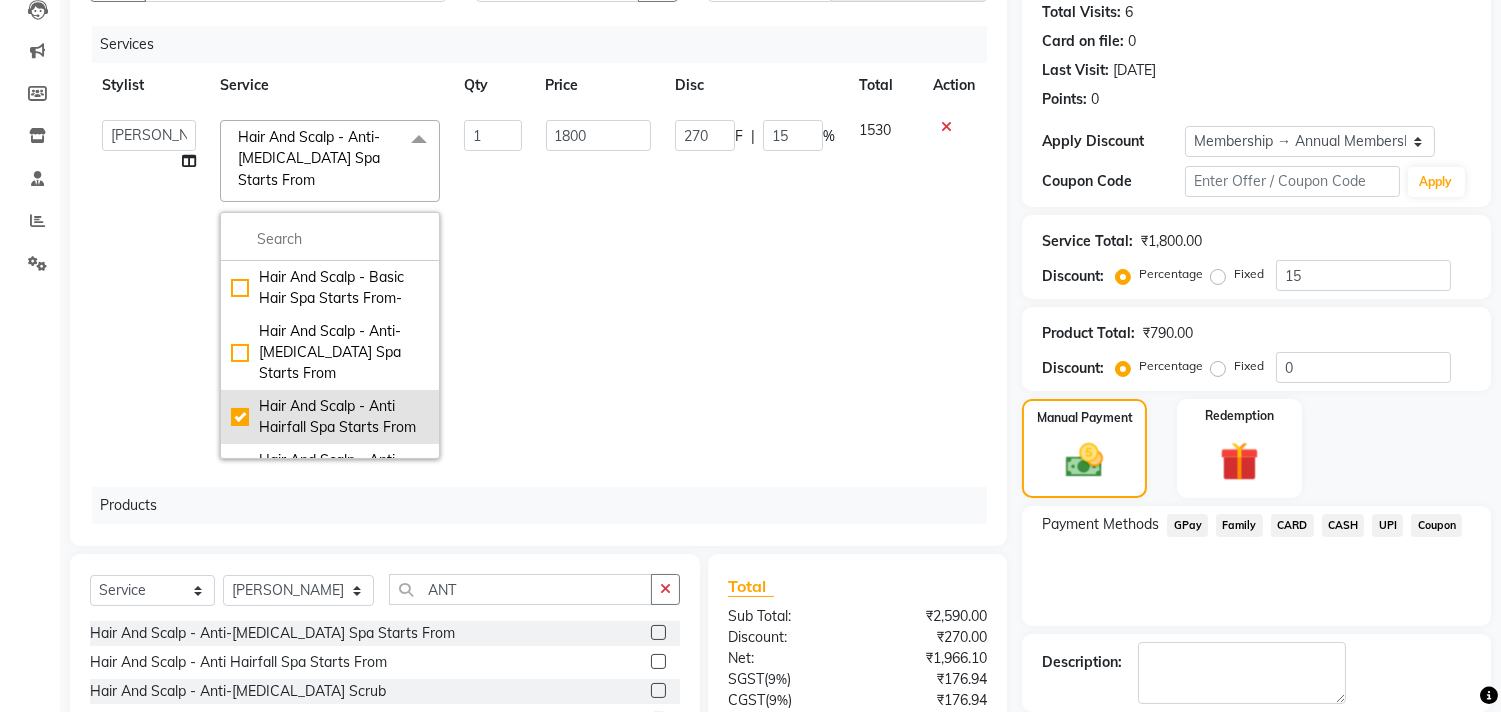 checkbox on "true" 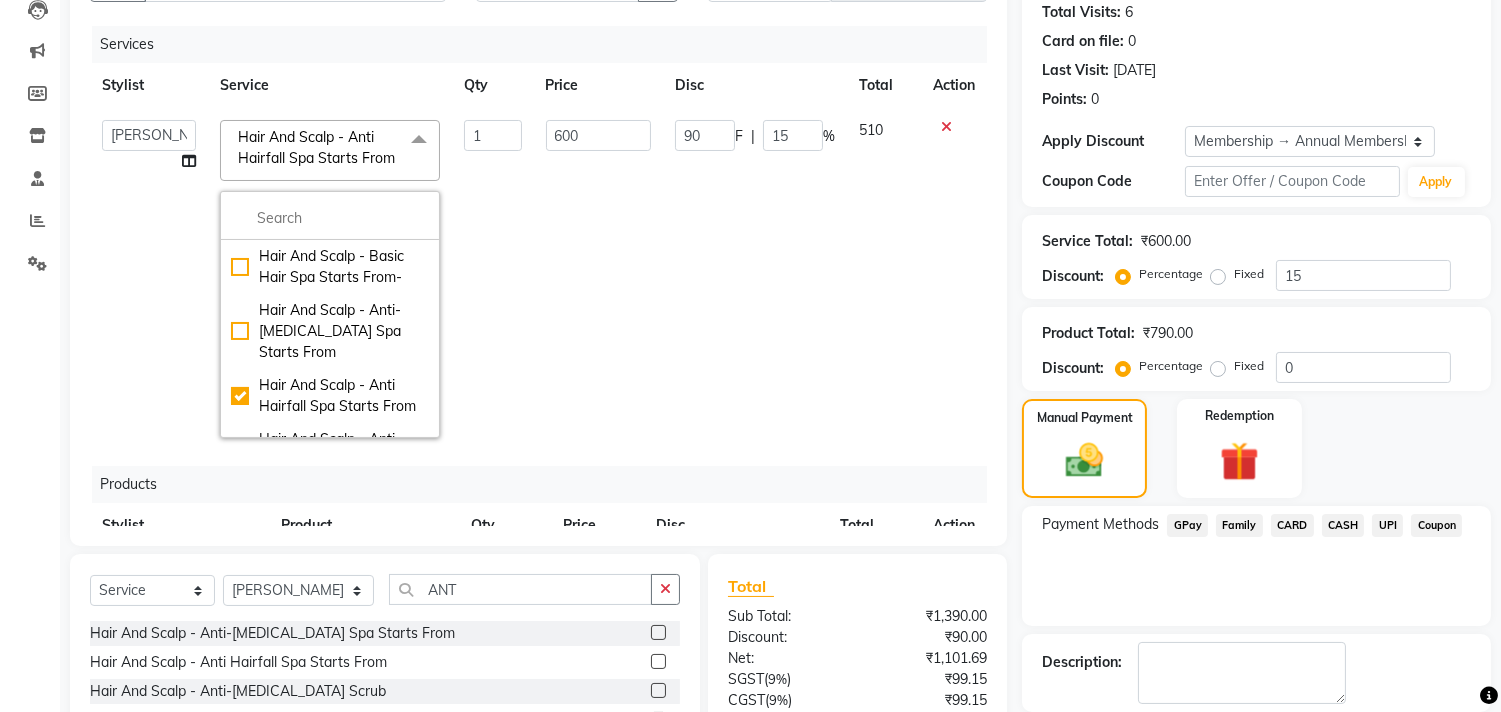 click on "600" 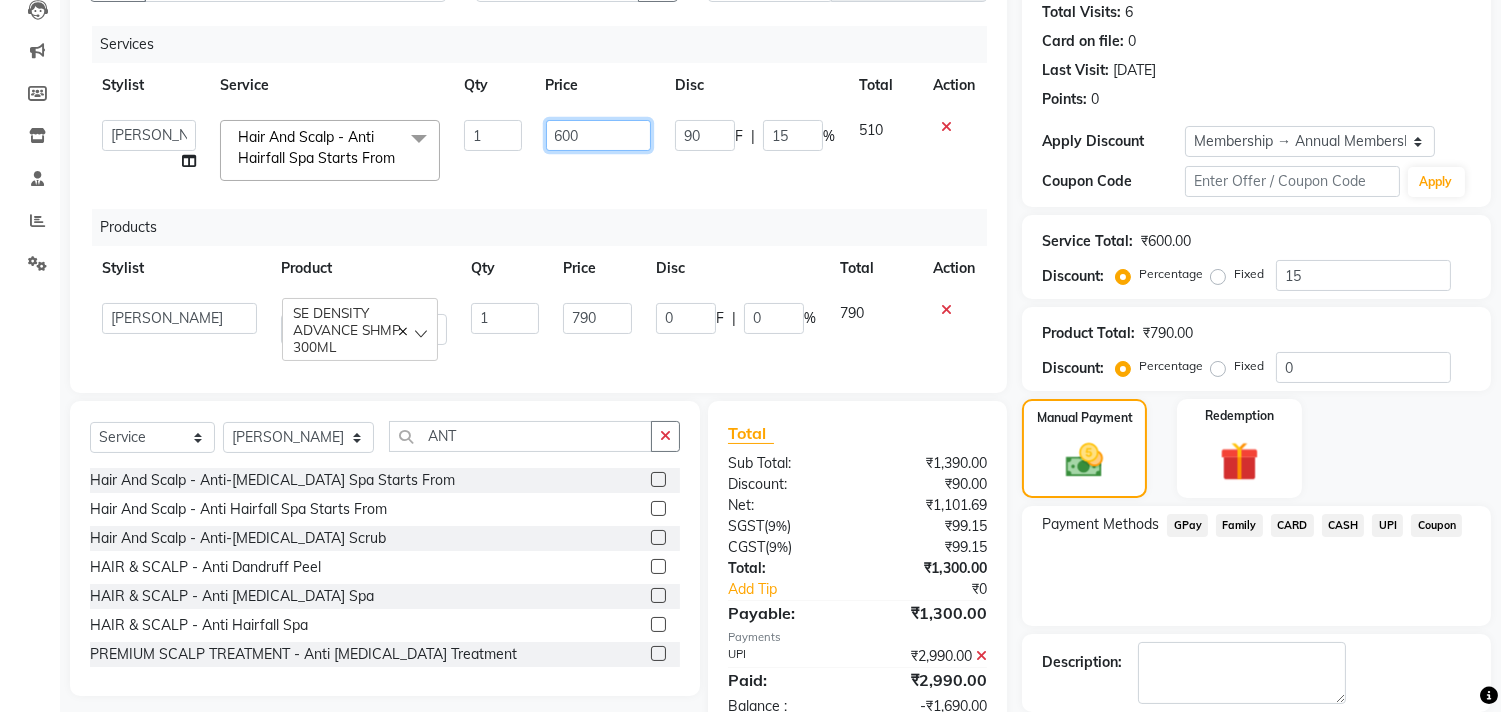 click on "600" 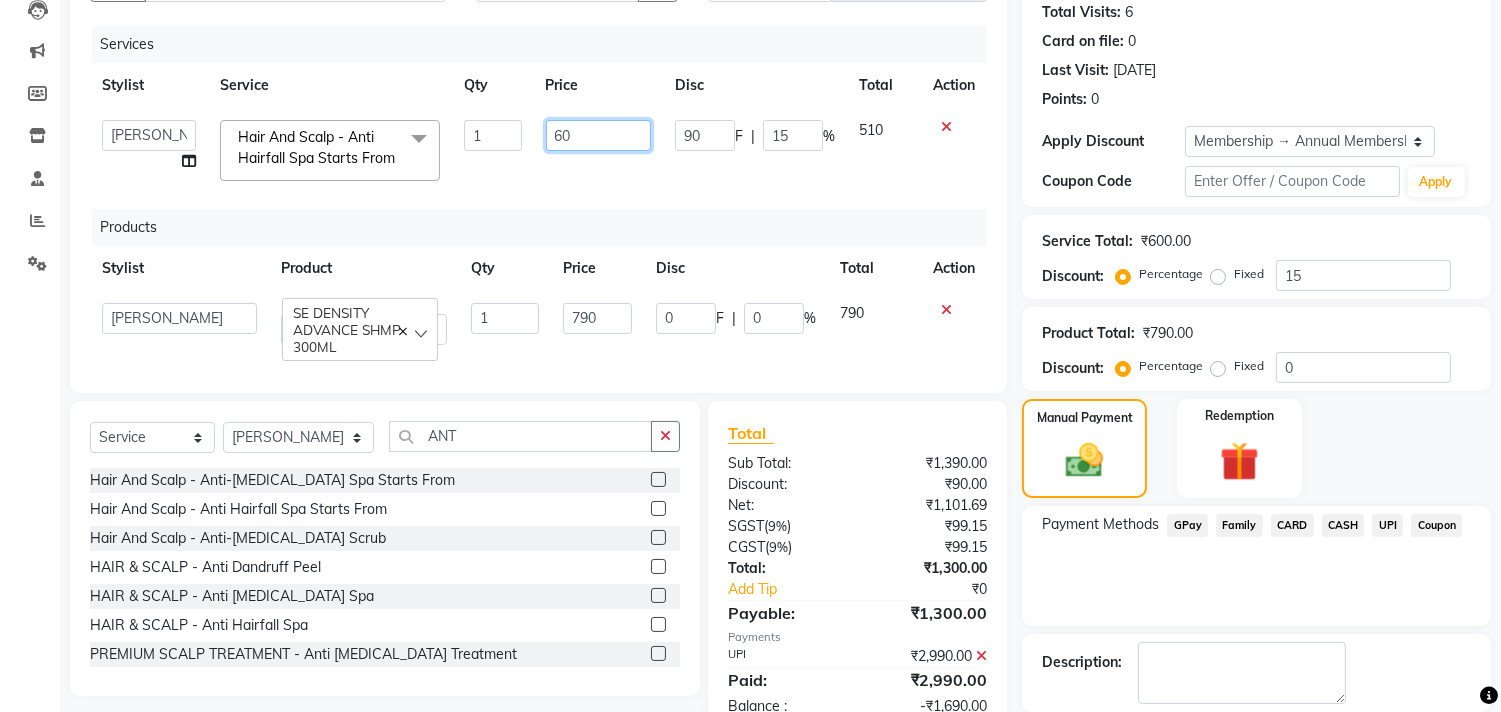type on "6" 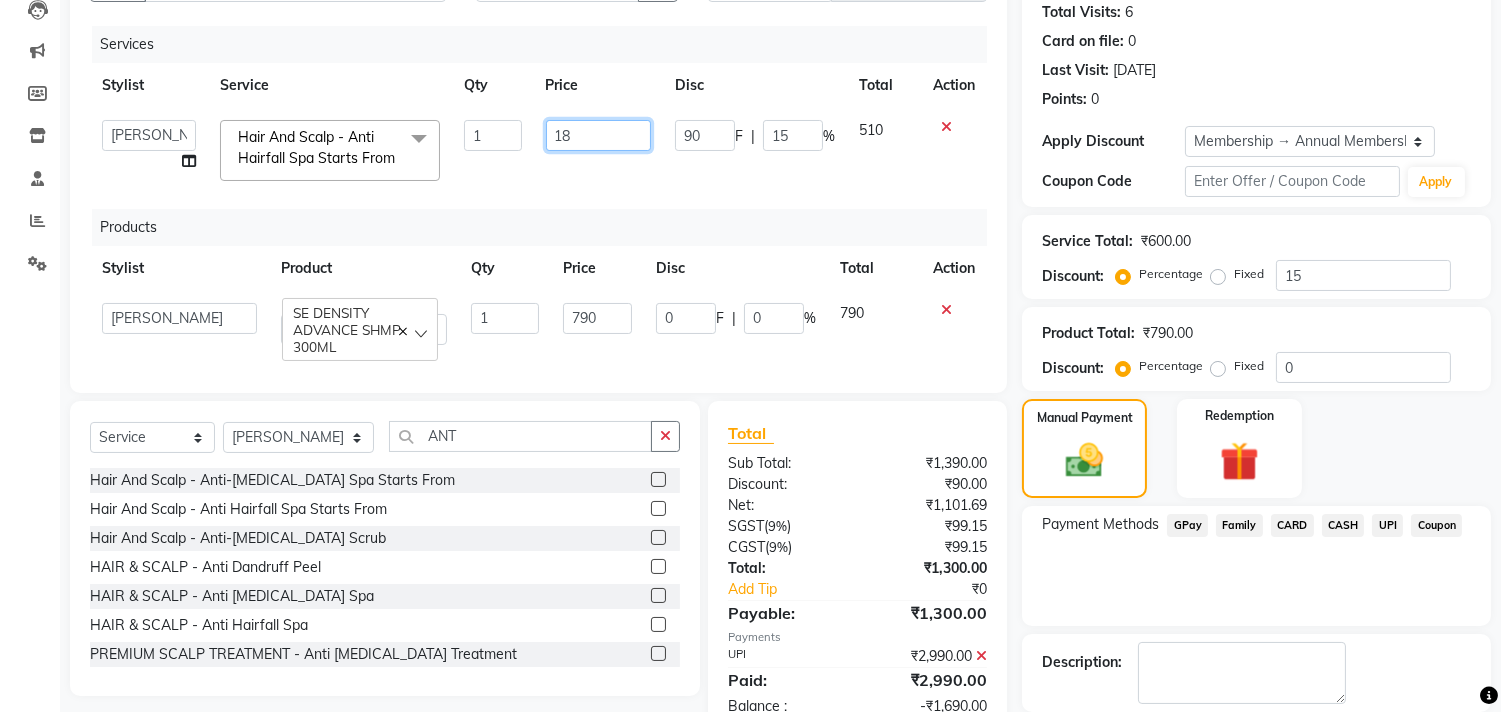 type on "1" 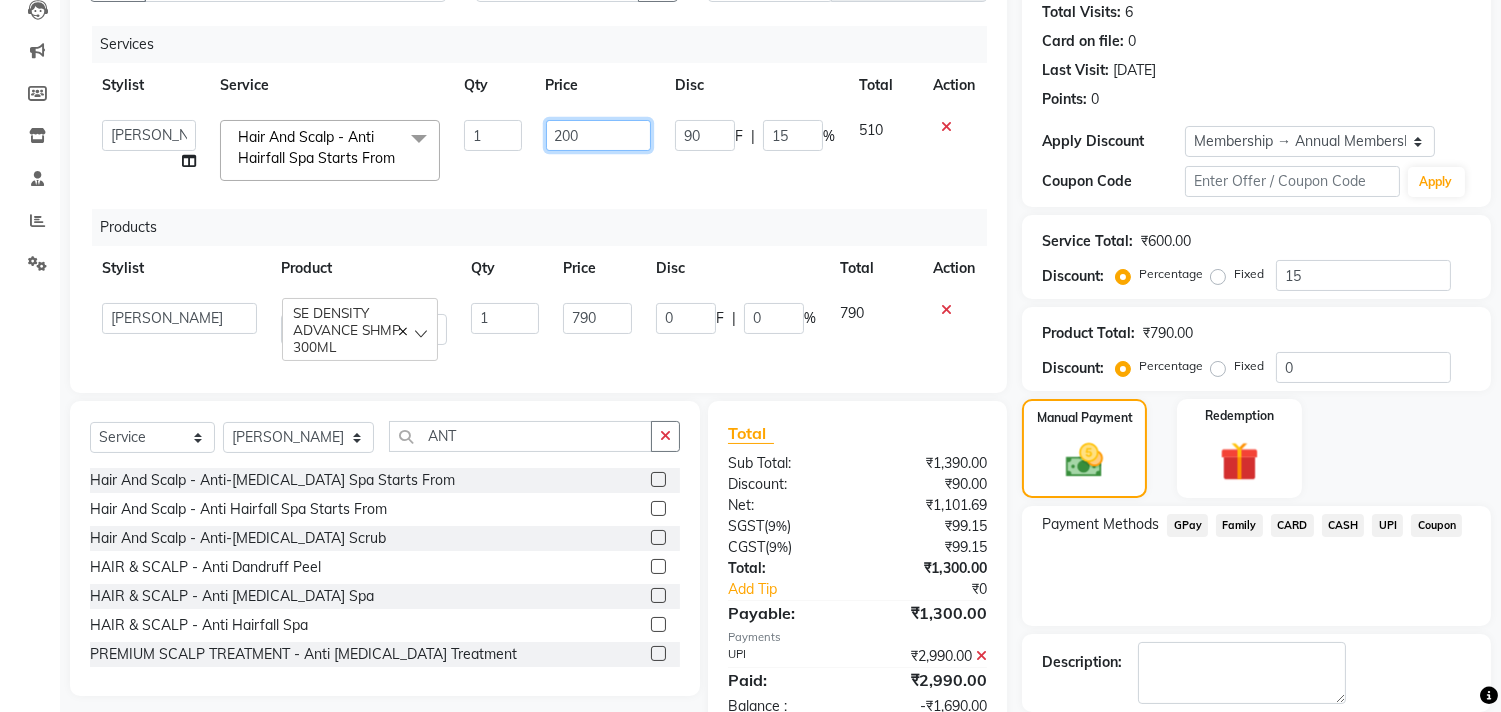 type on "2000" 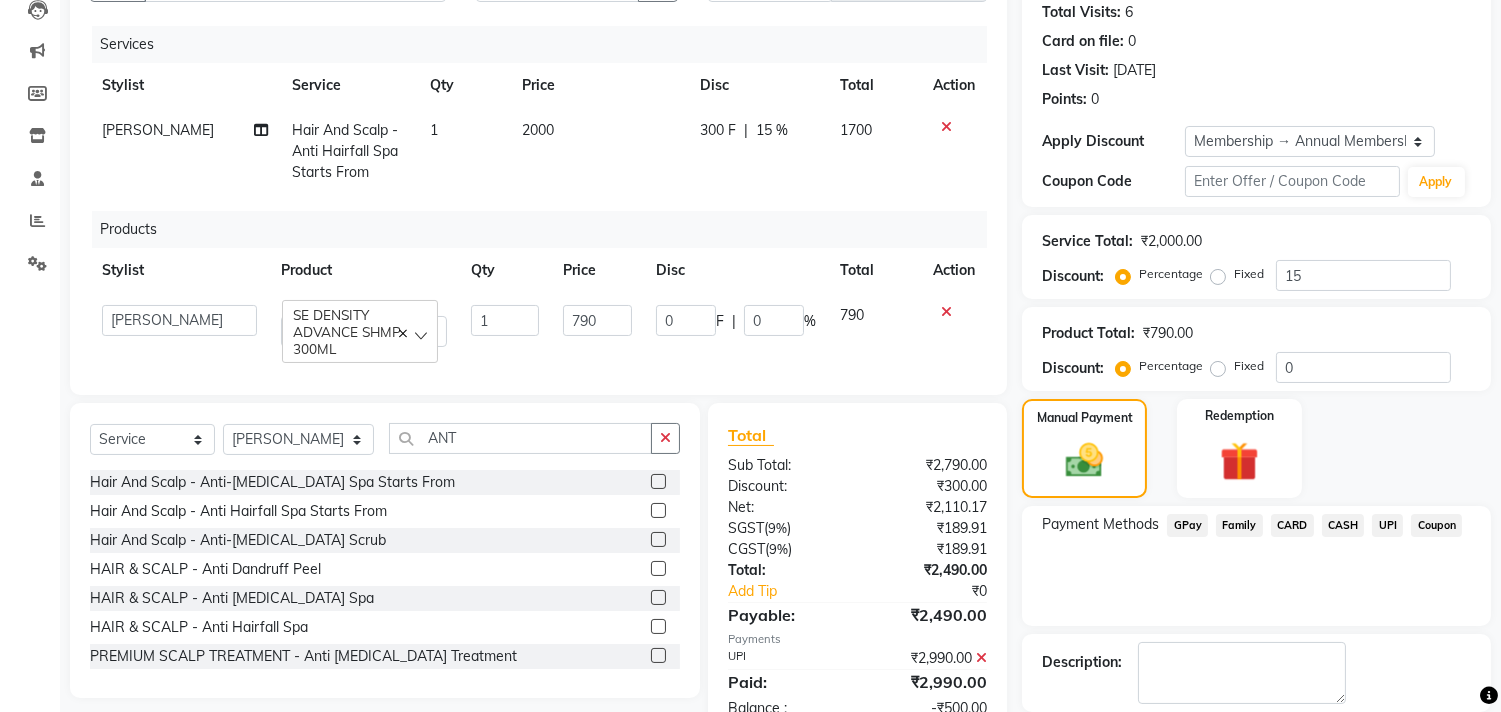 click on "2000" 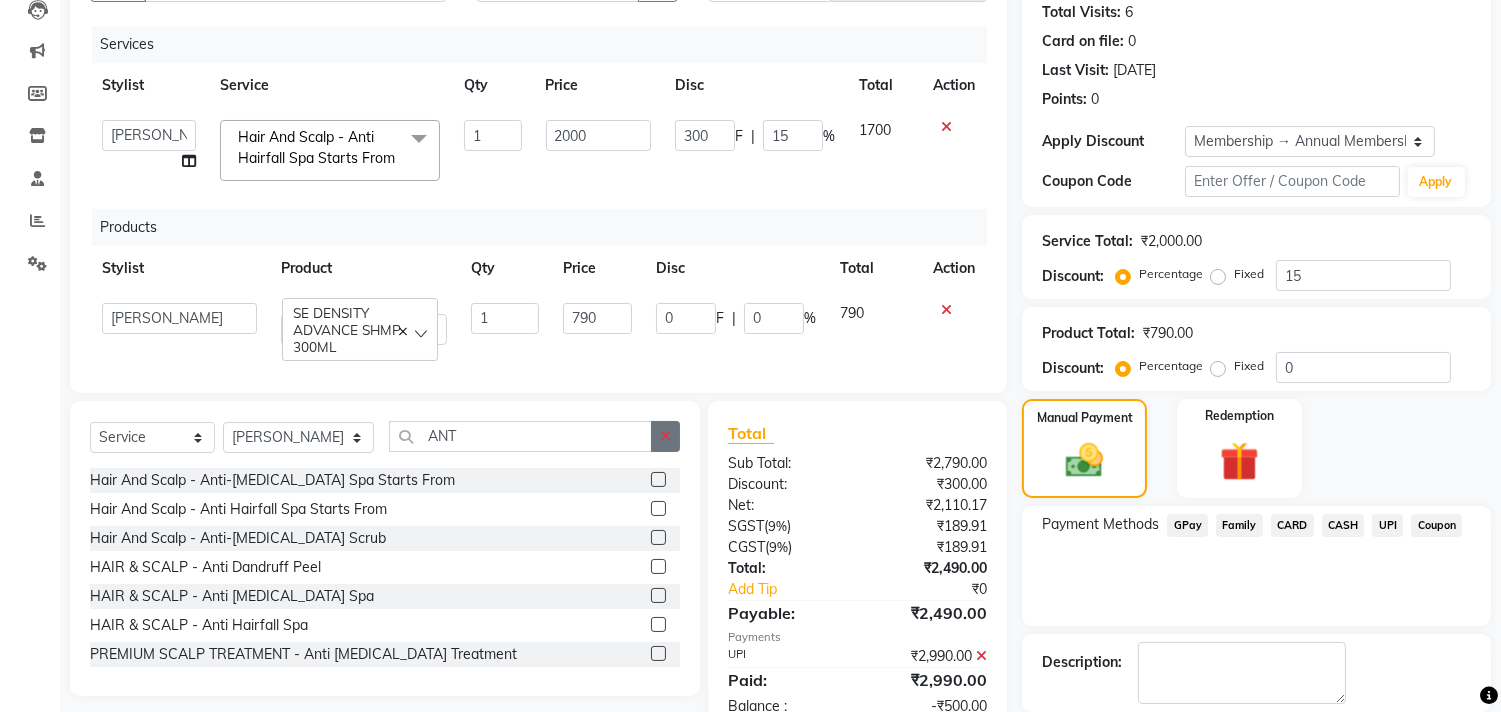 click 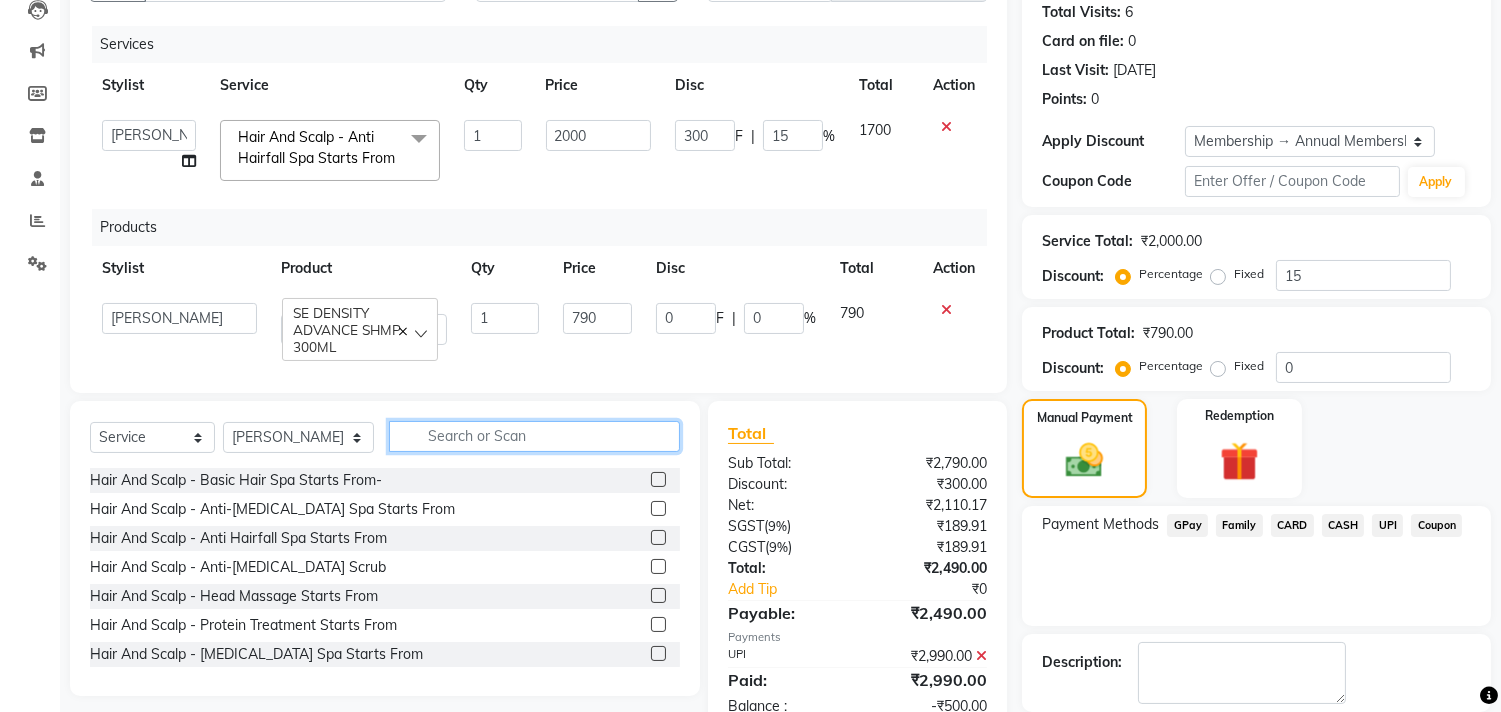 click 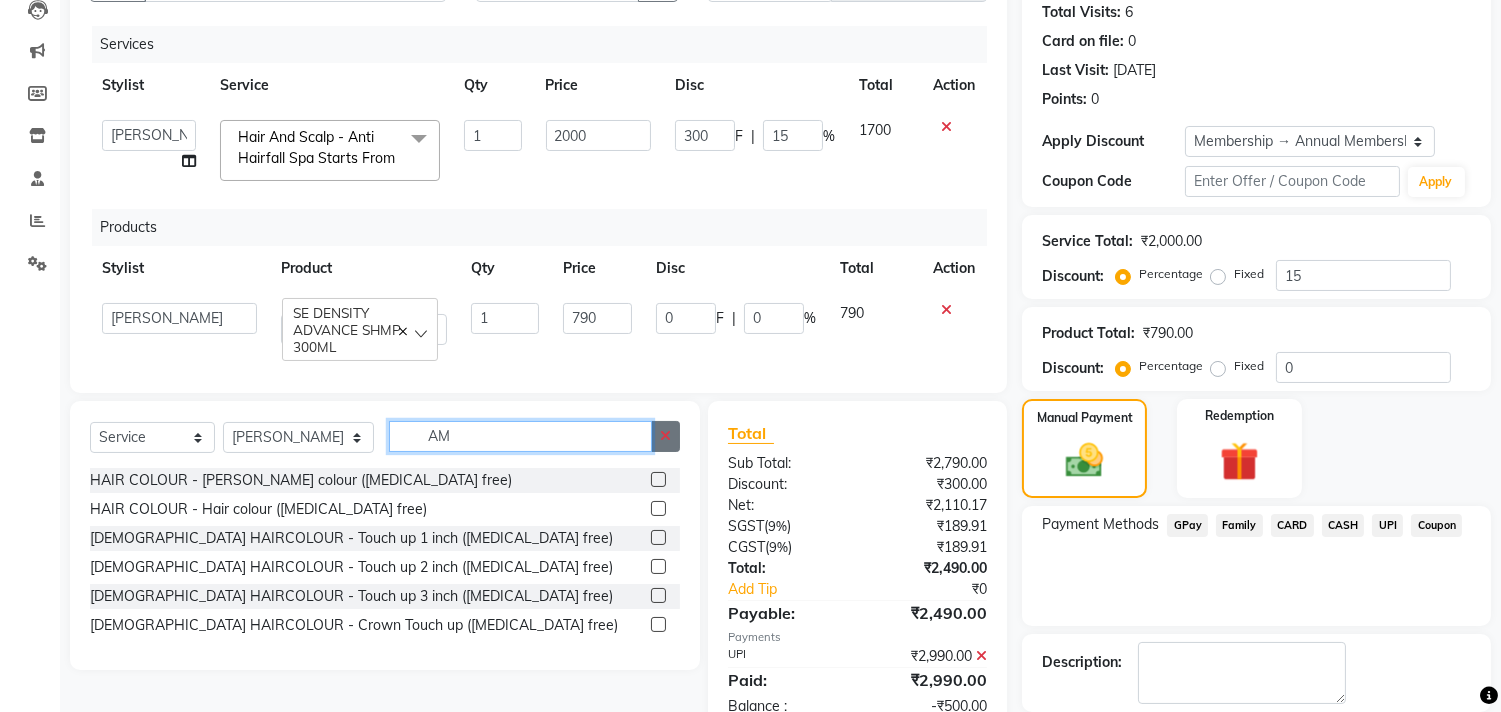 type on "AM" 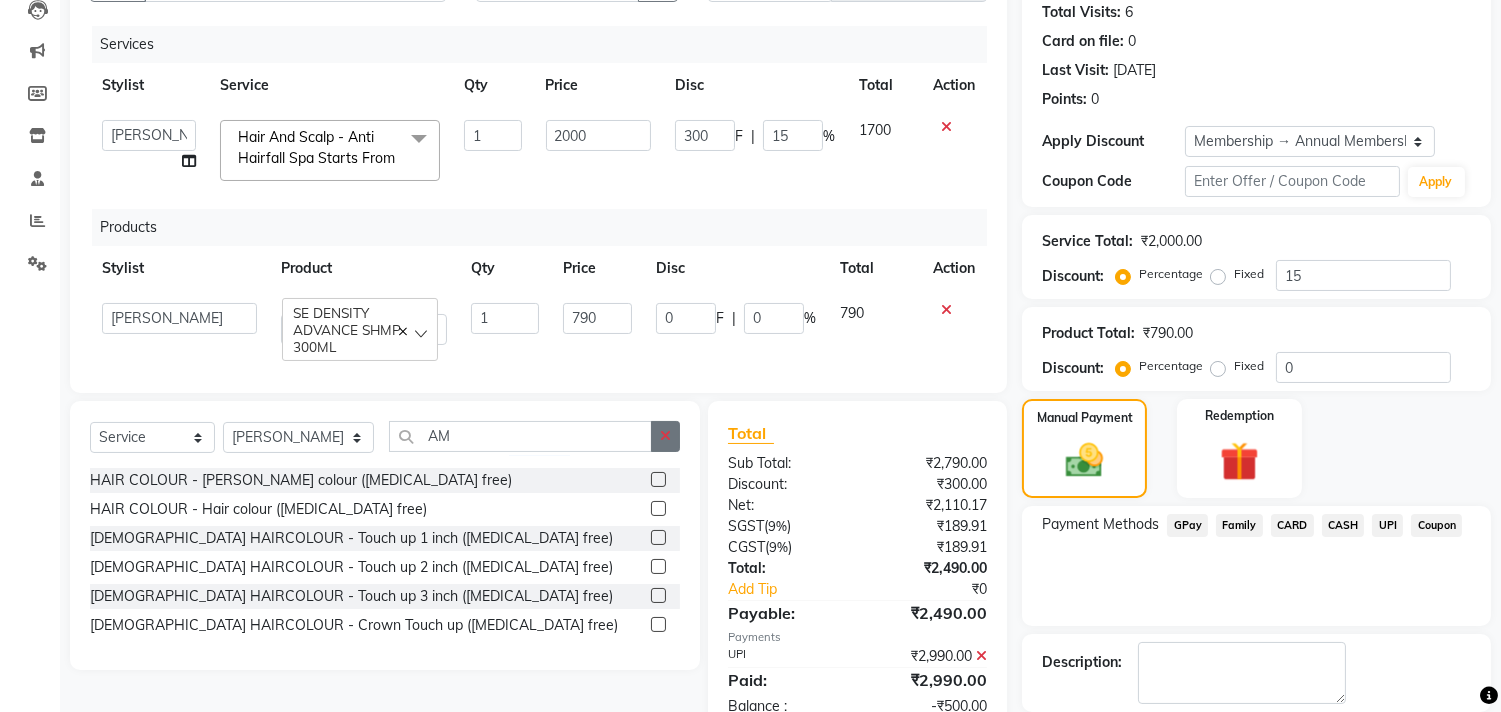 click 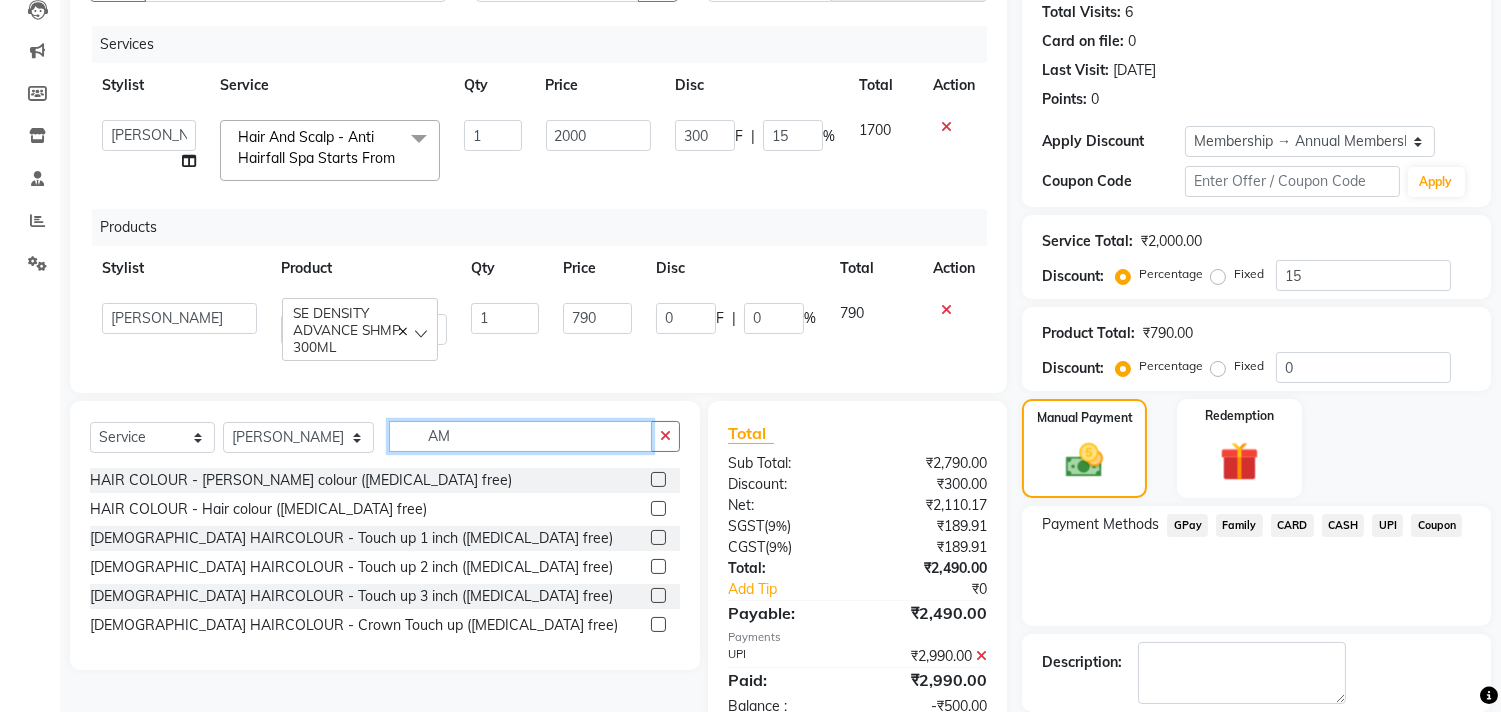 type on "A" 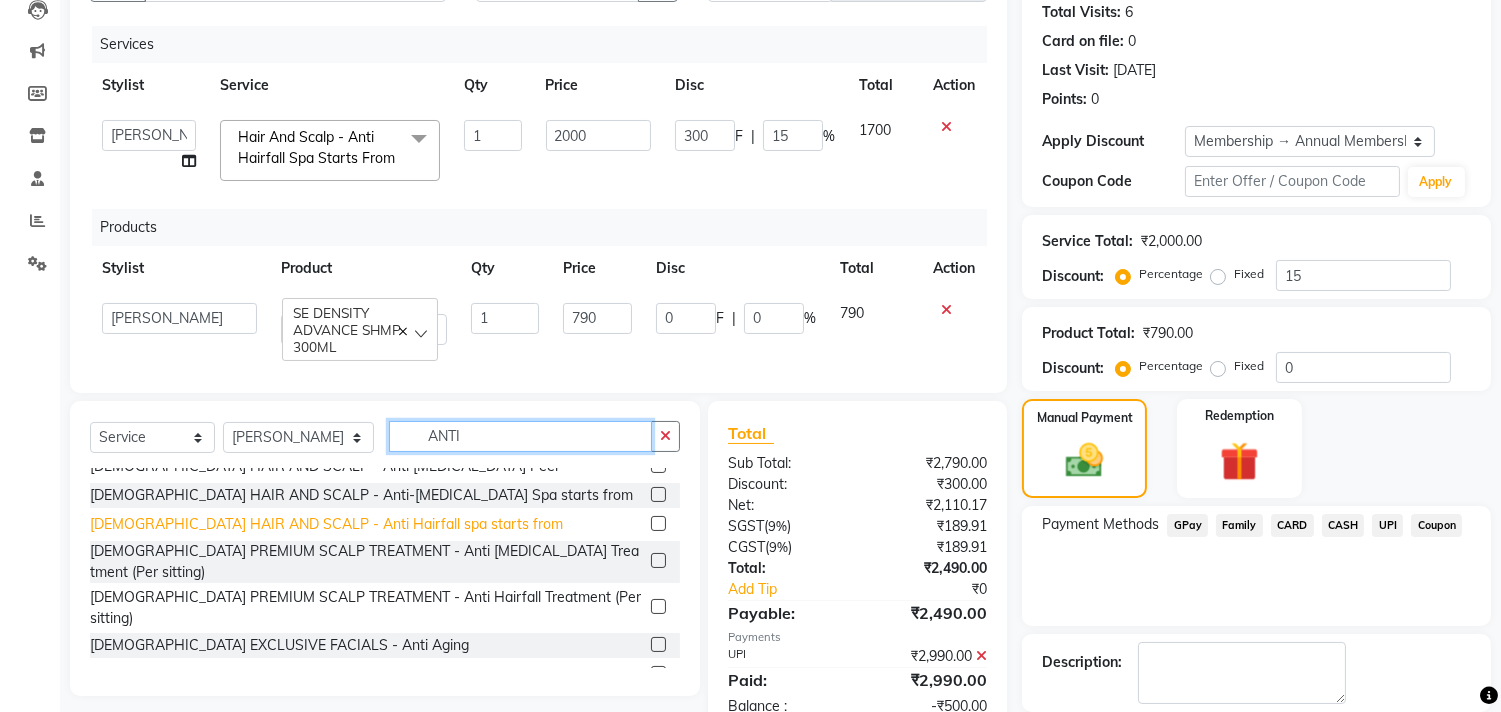 scroll, scrollTop: 350, scrollLeft: 0, axis: vertical 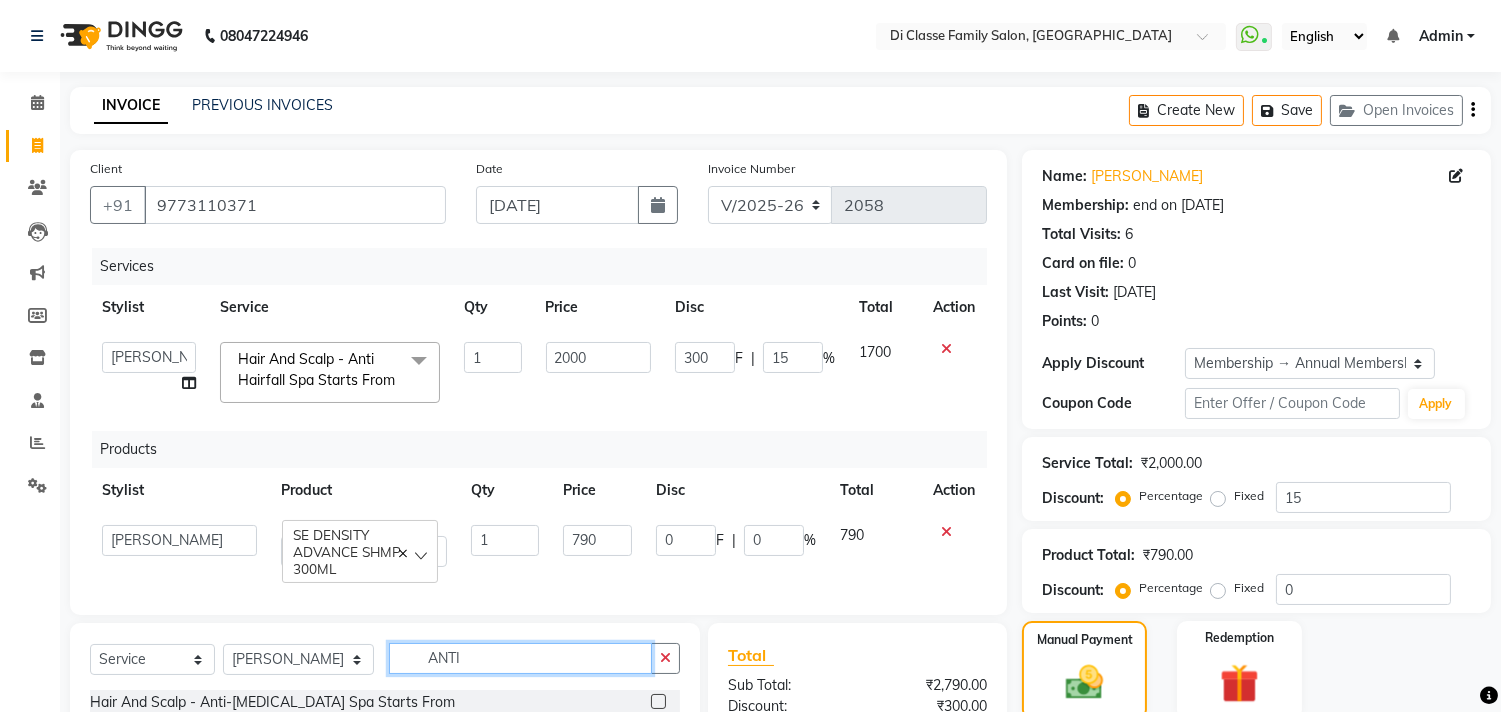type on "ANTI" 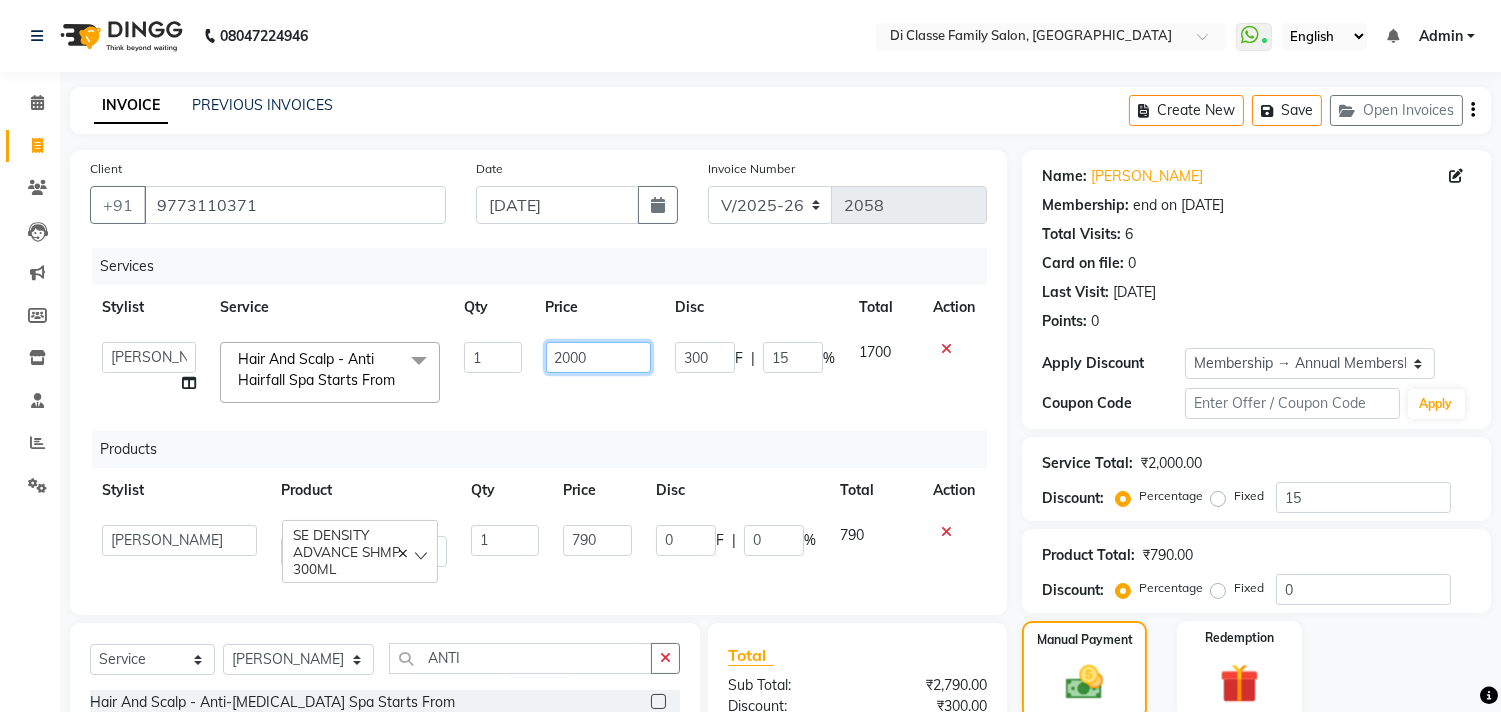 drag, startPoint x: 595, startPoint y: 362, endPoint x: 584, endPoint y: 343, distance: 21.954498 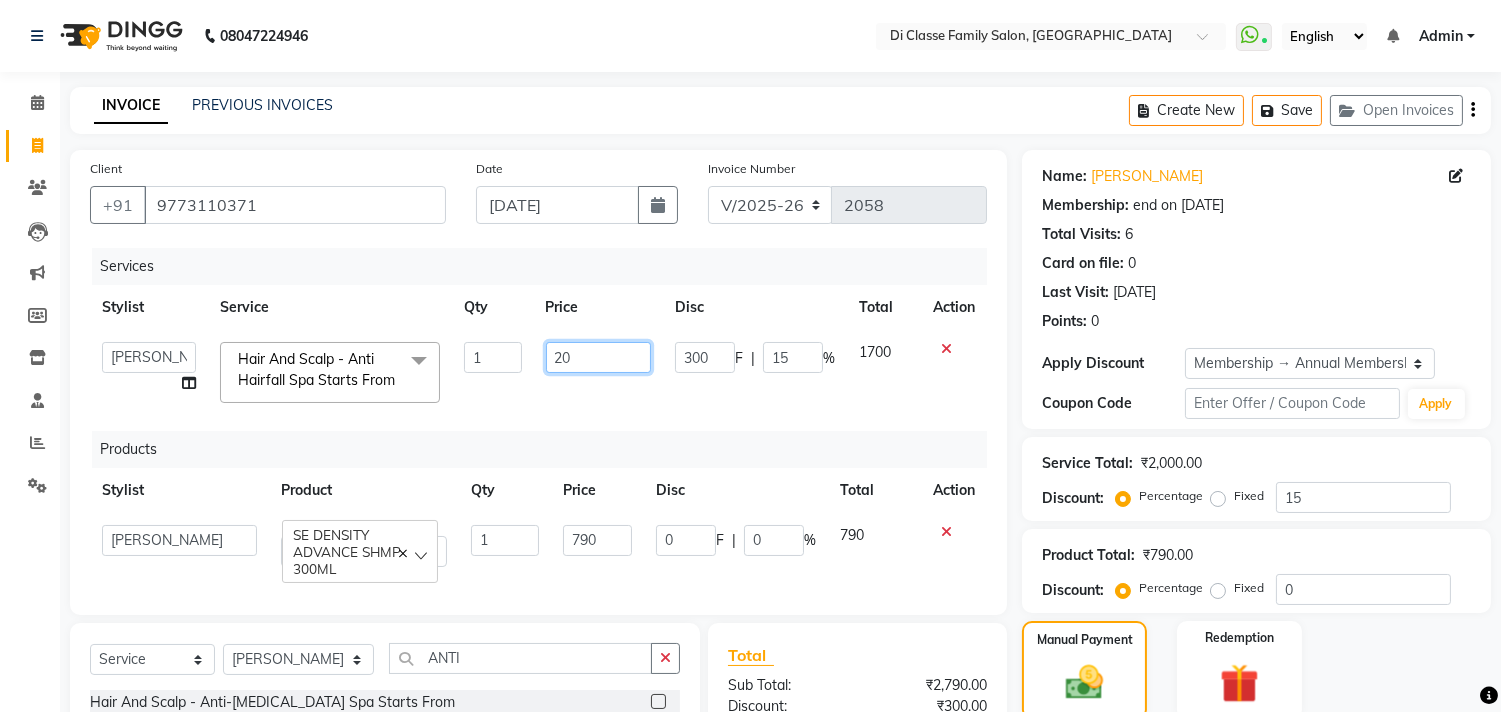 type on "2" 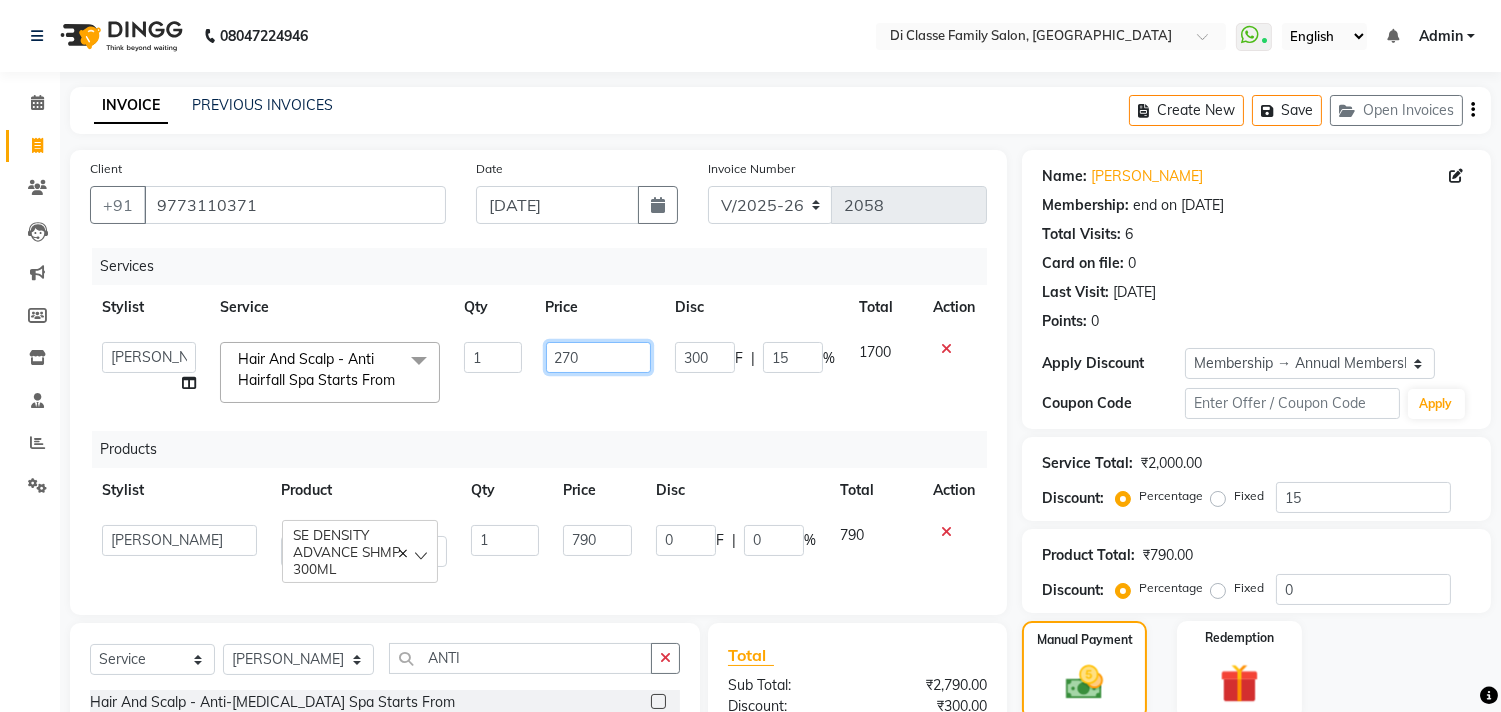 type on "2700" 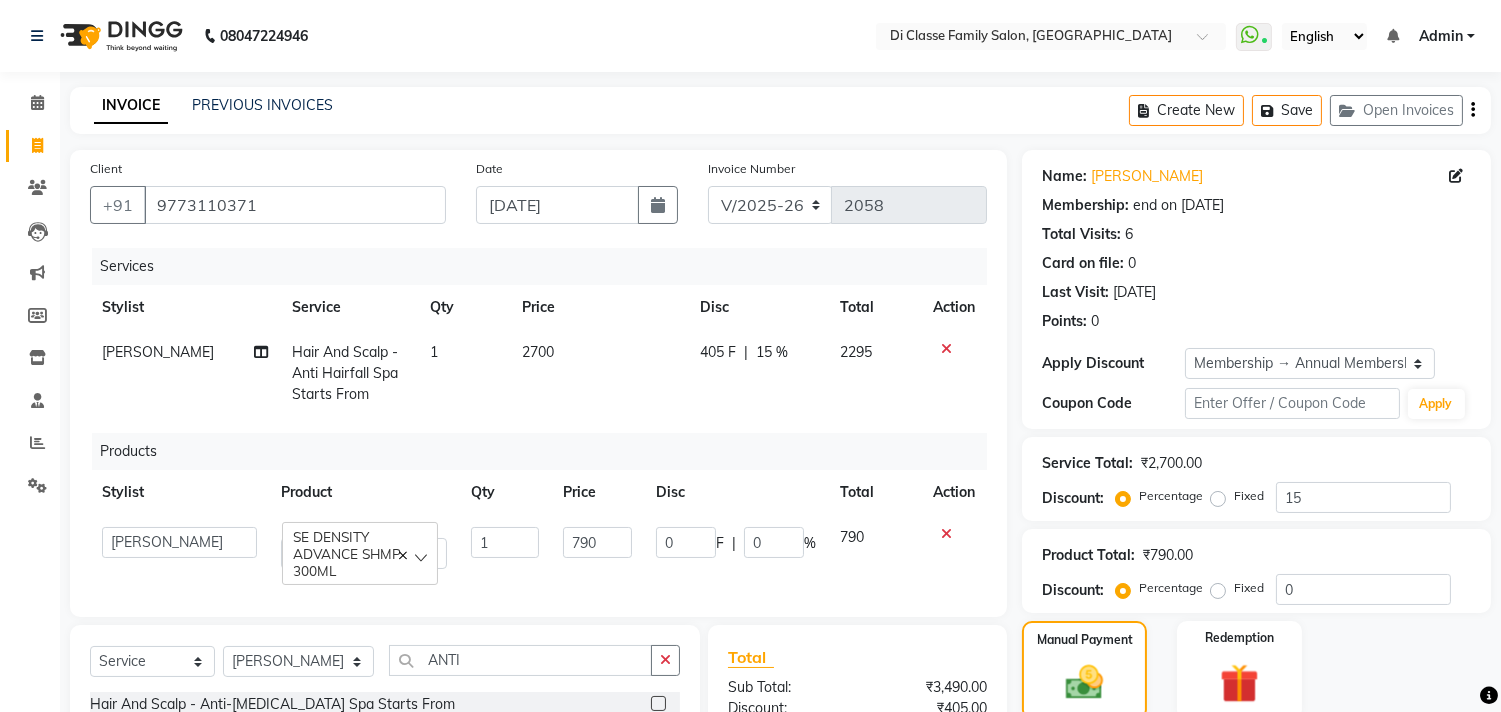 click on "405 F" 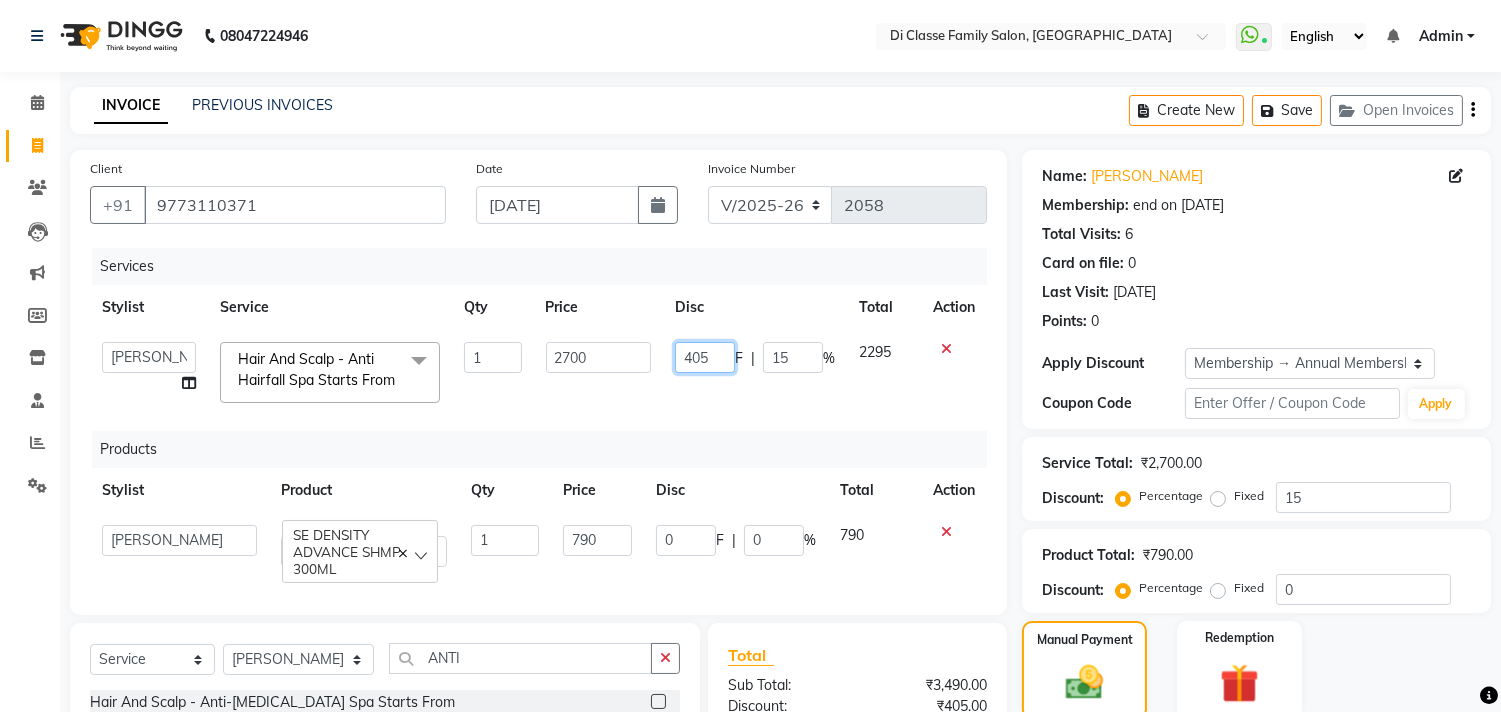 click on "405" 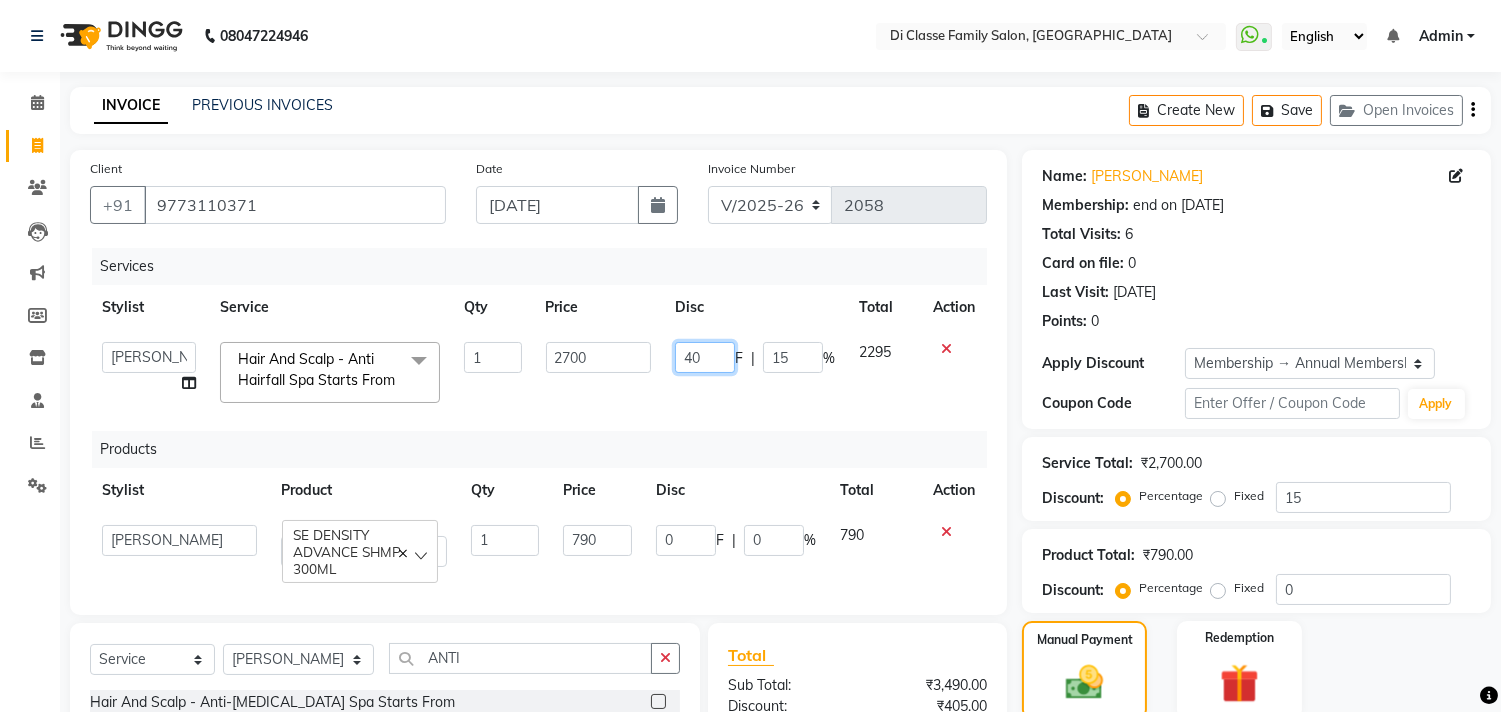 type on "4" 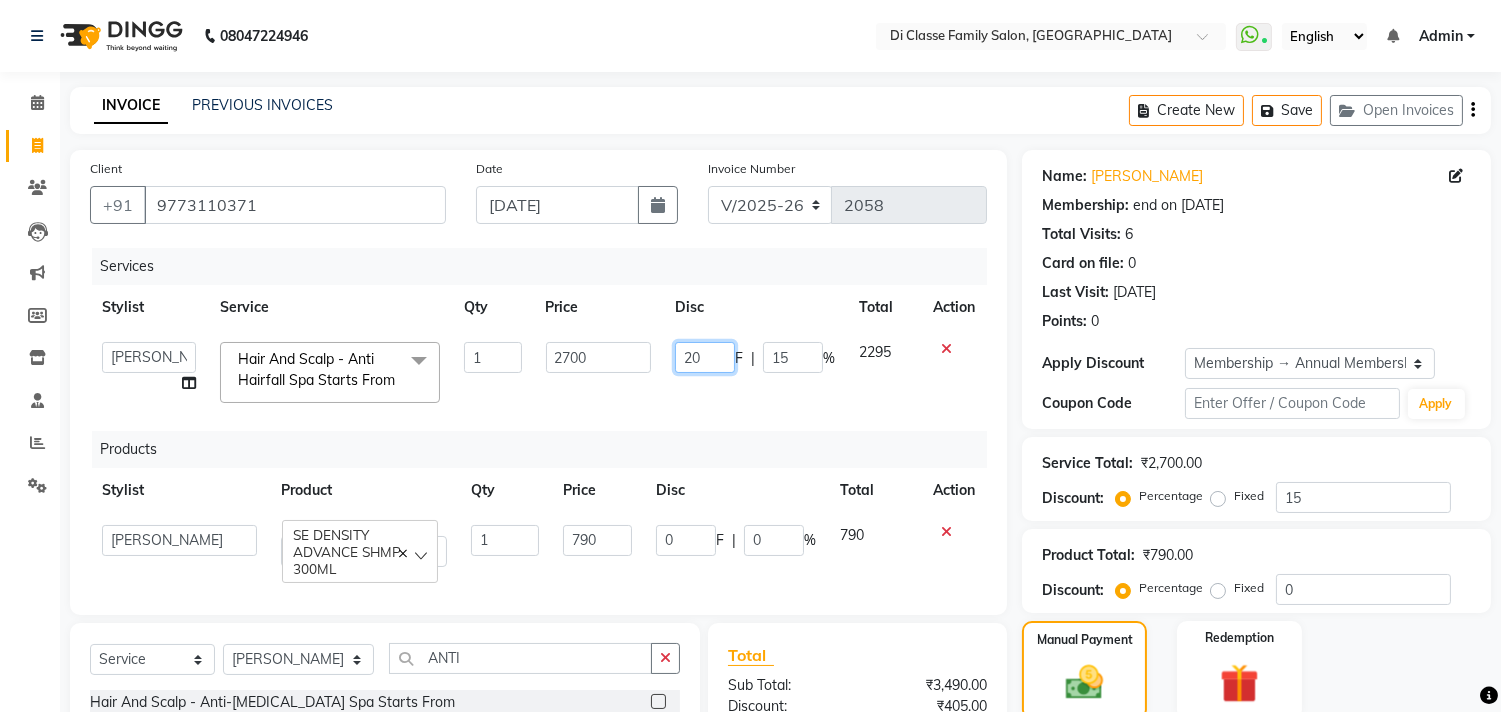 type on "2" 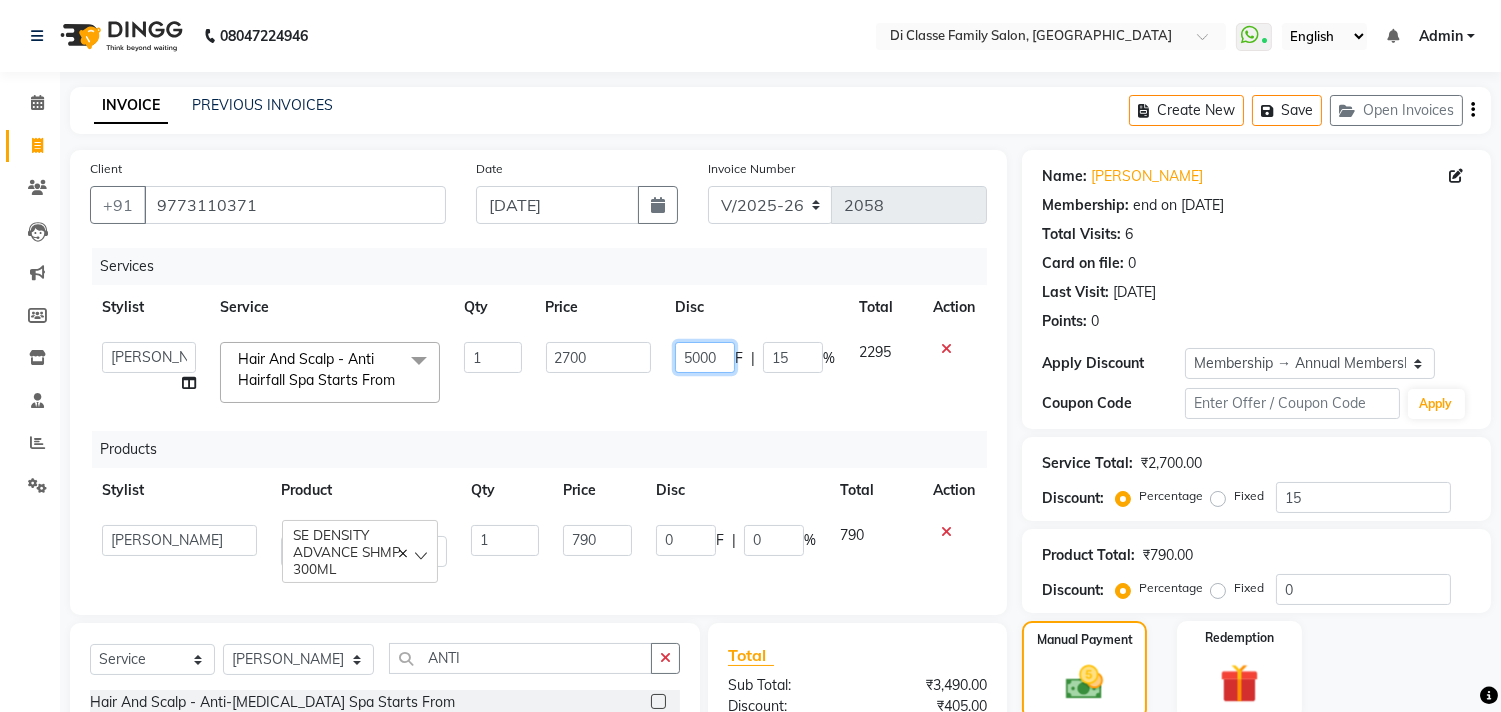 type on "500" 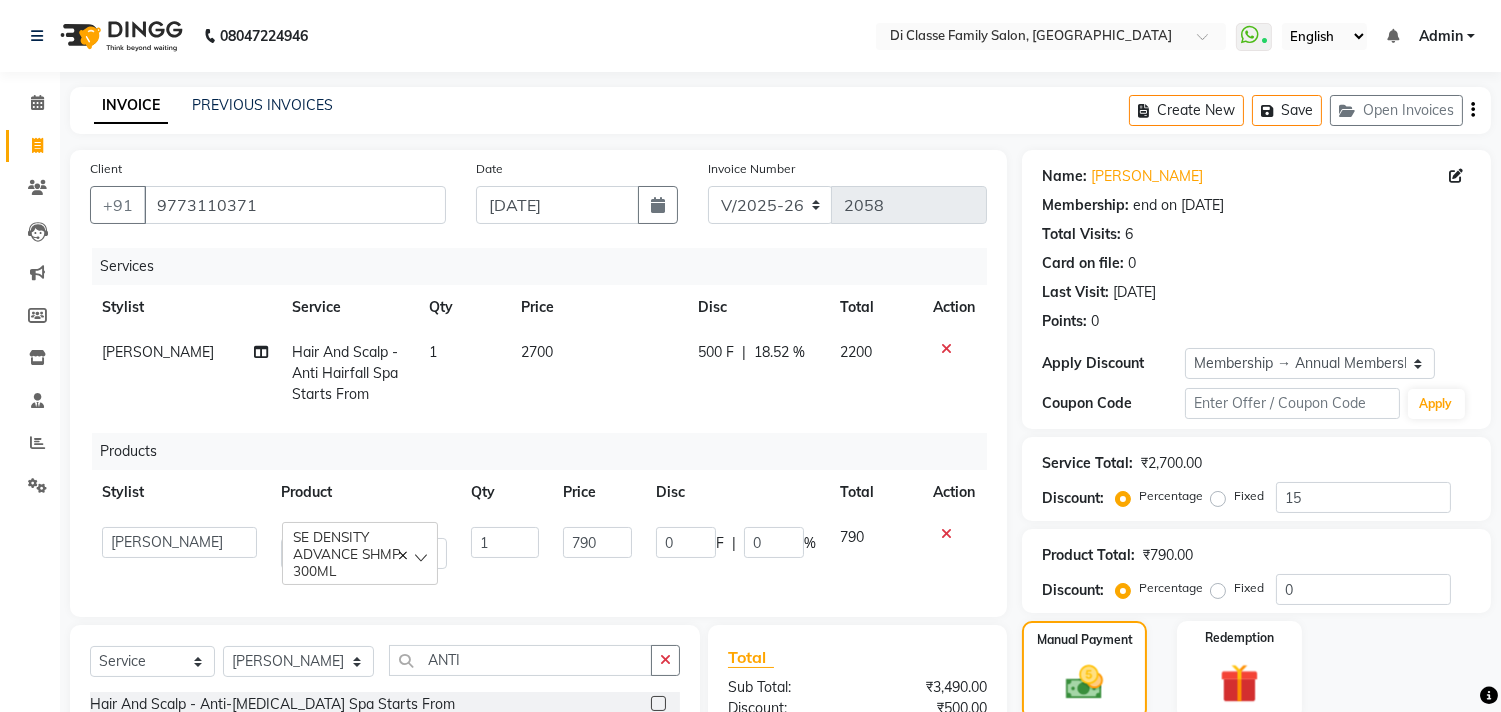 click on "500 F | 18.52 %" 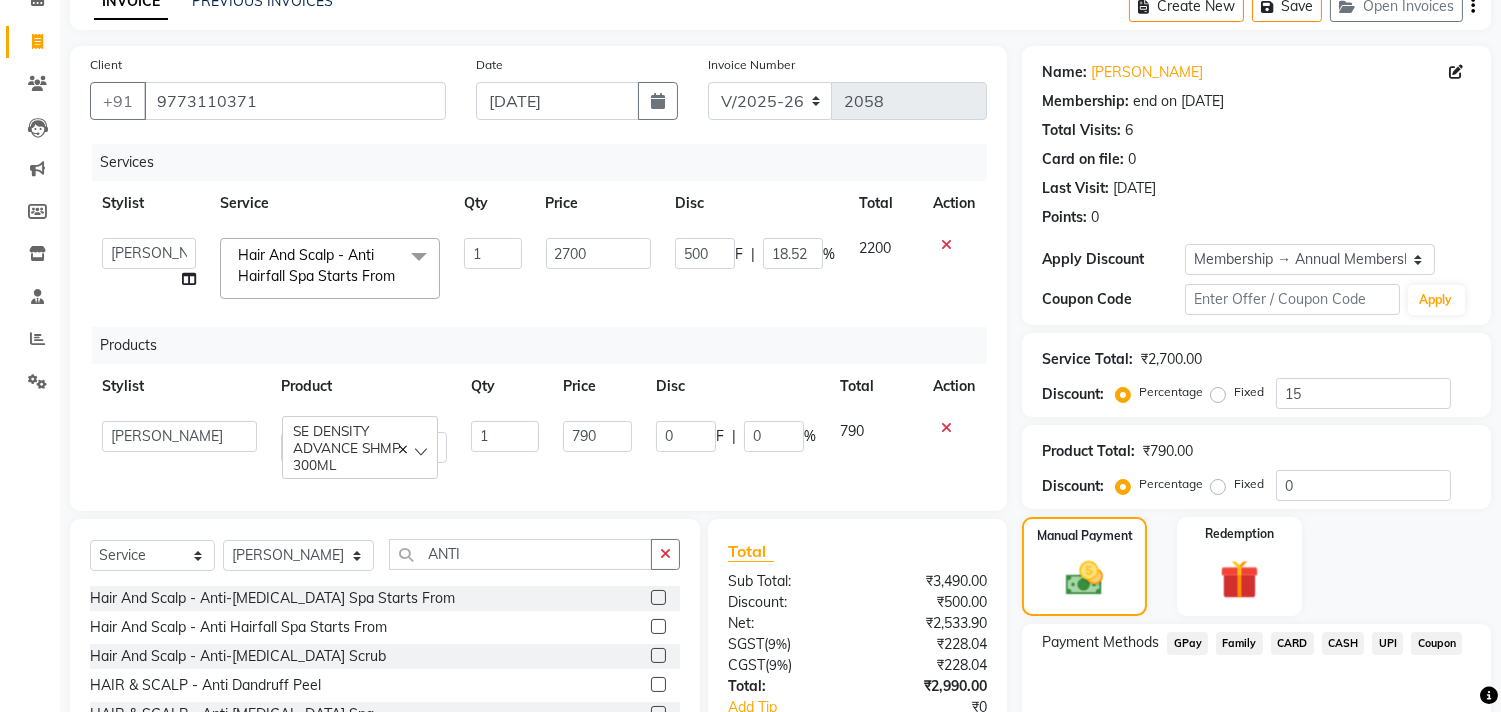 scroll, scrollTop: 318, scrollLeft: 0, axis: vertical 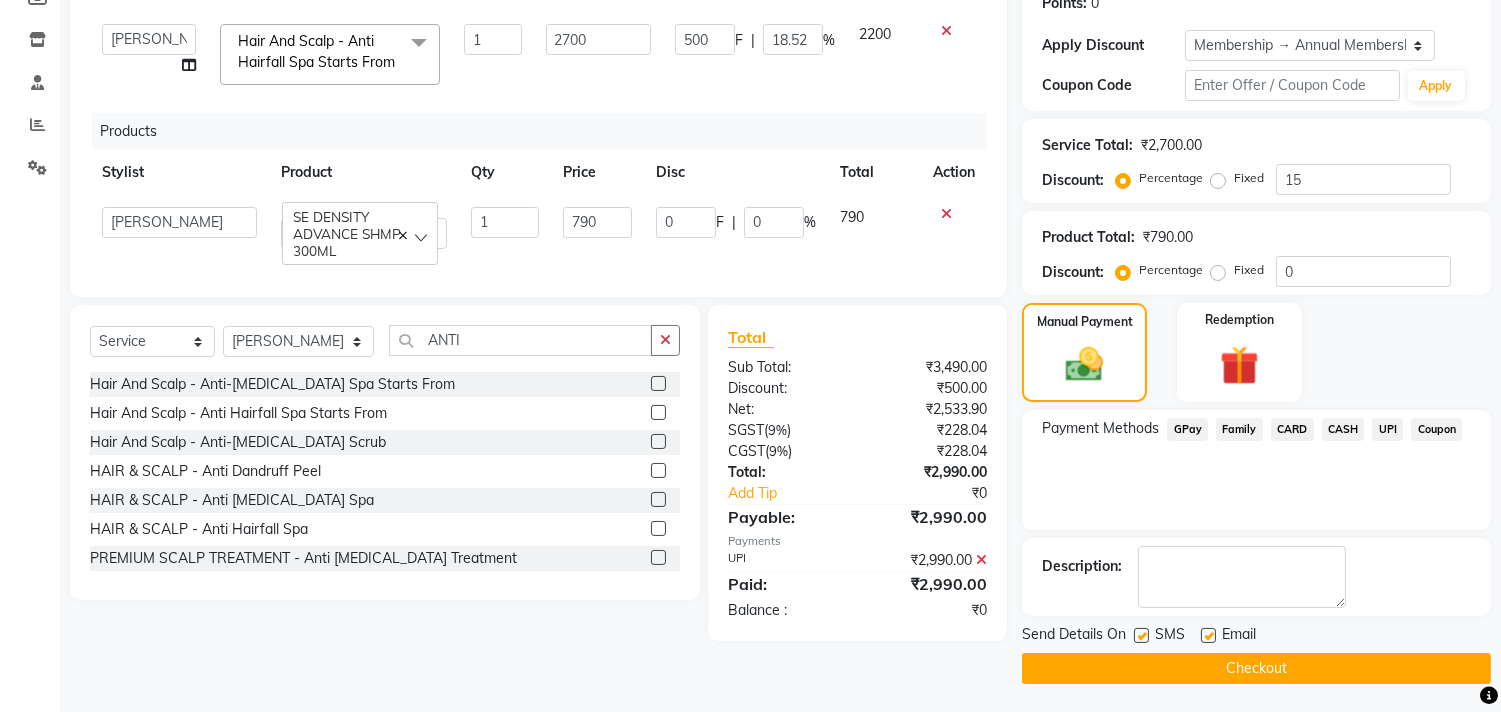 click on "UPI" 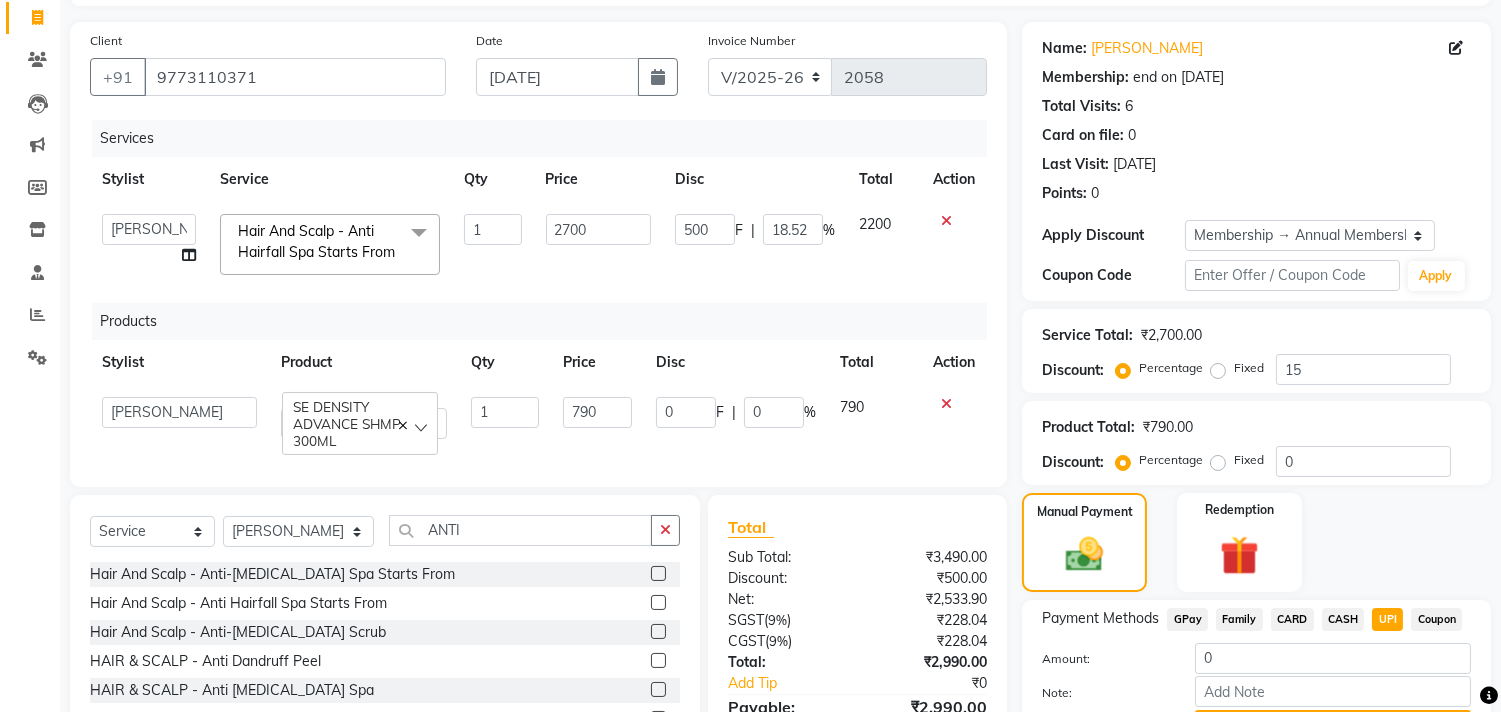 scroll, scrollTop: 126, scrollLeft: 0, axis: vertical 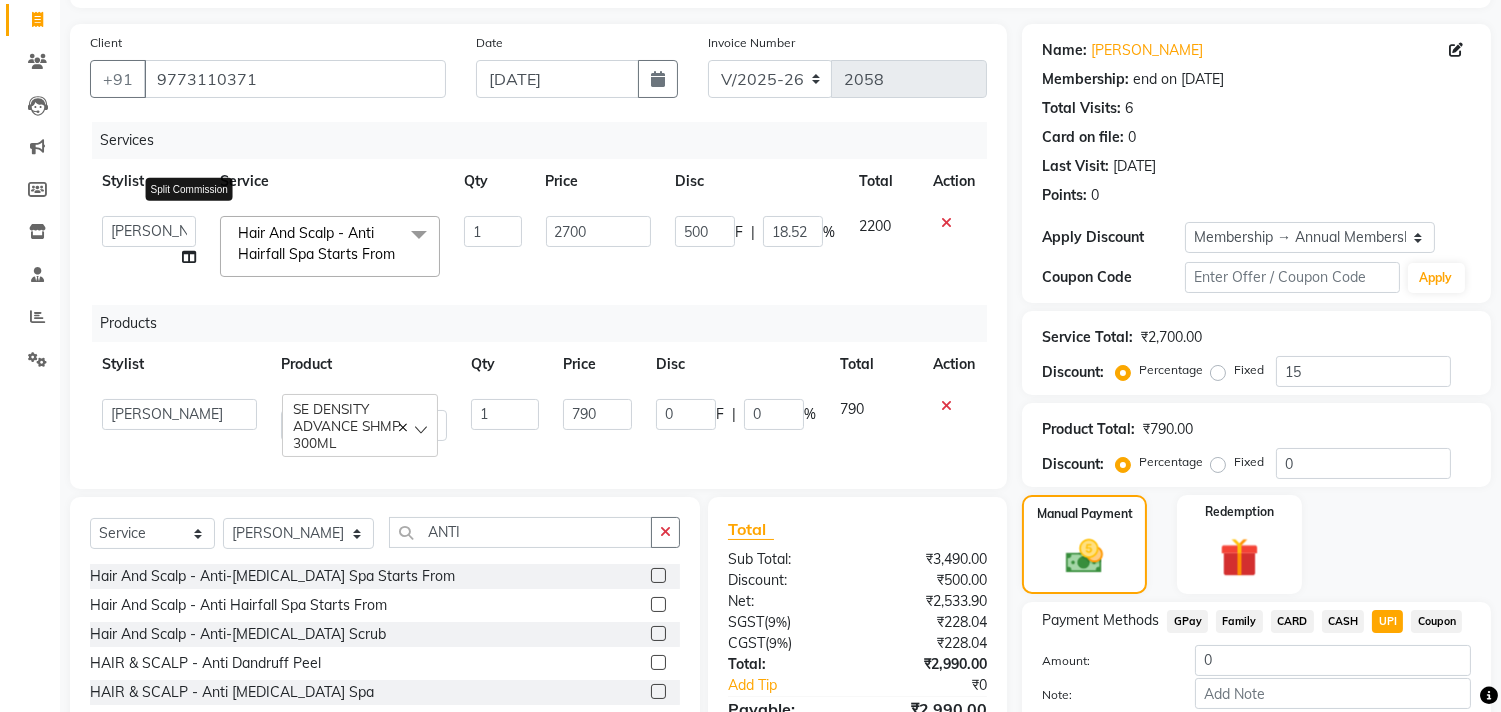 click 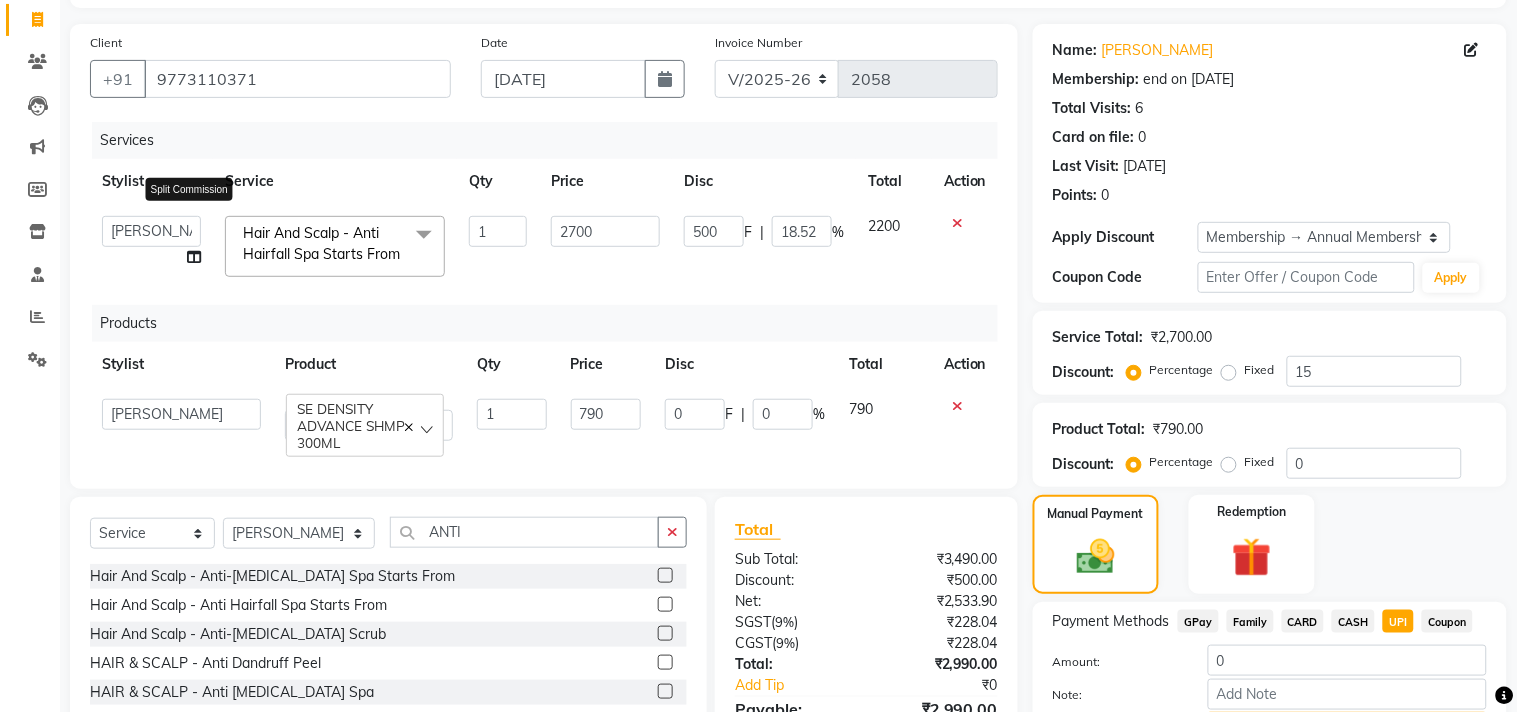 select on "76830" 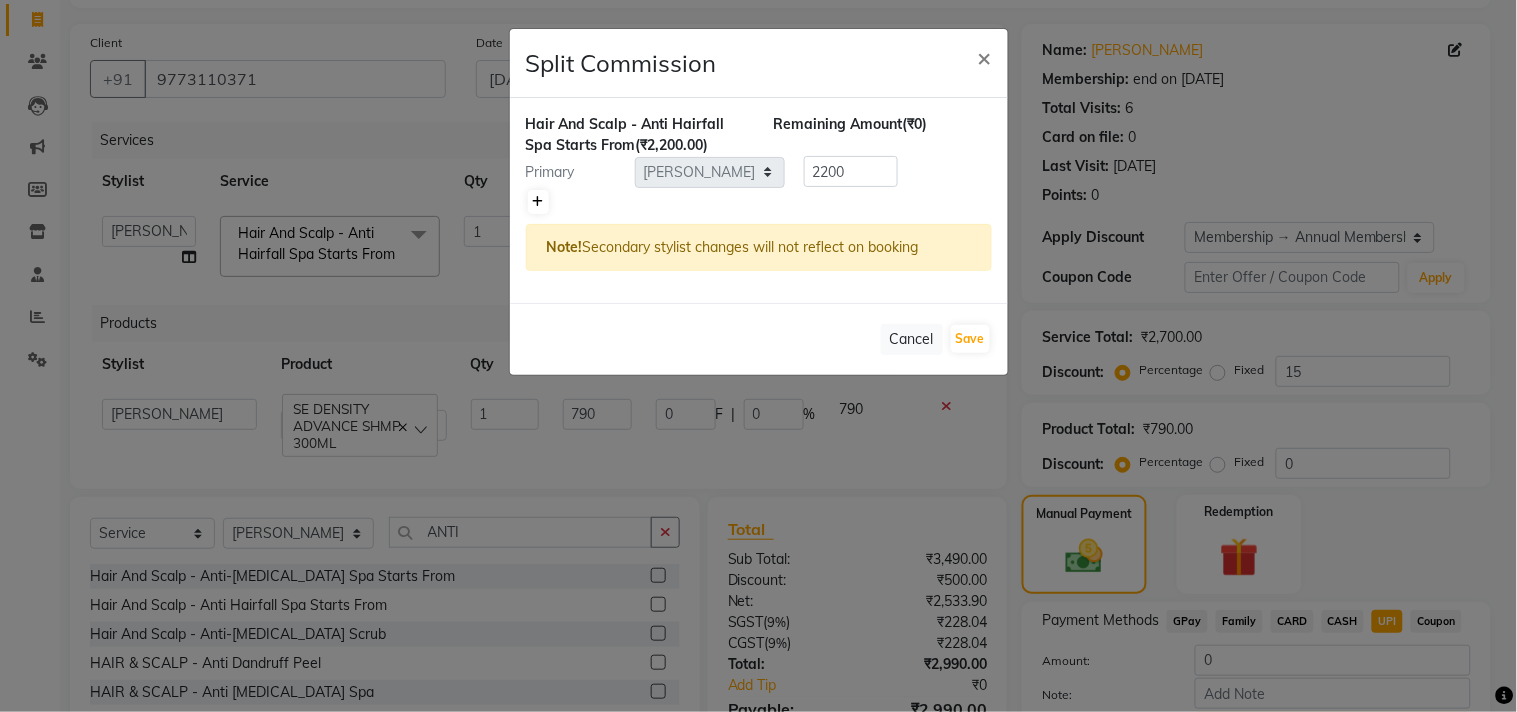 click 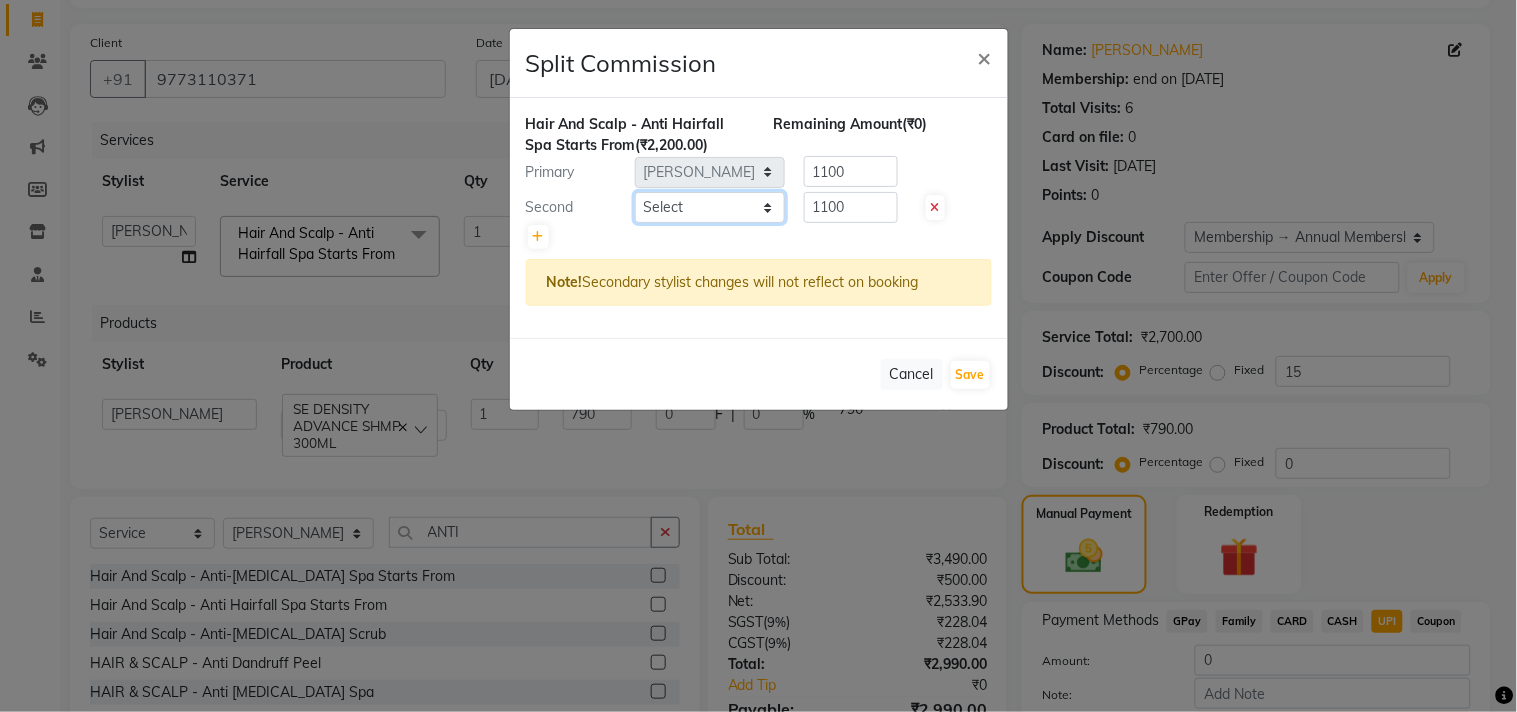 click on "Select  aniket    Anu    AYAZ KADRI    Front Desk   Javed   kapil   KOMAL    Payal    Pooja Jadhav   Rahul Datkhile   RESHMA SHAIKH   rutik shinde   SACHIN SAKPAL   SADDAM   SAHAJAN   SAKSHI CHAVAN   Sameer    sampada   Sanjana    SANU   shobha sonawane   shobha sonawane   SHUBHAM PEDNEKAR   Sikandar Ansari   ssneha rana" 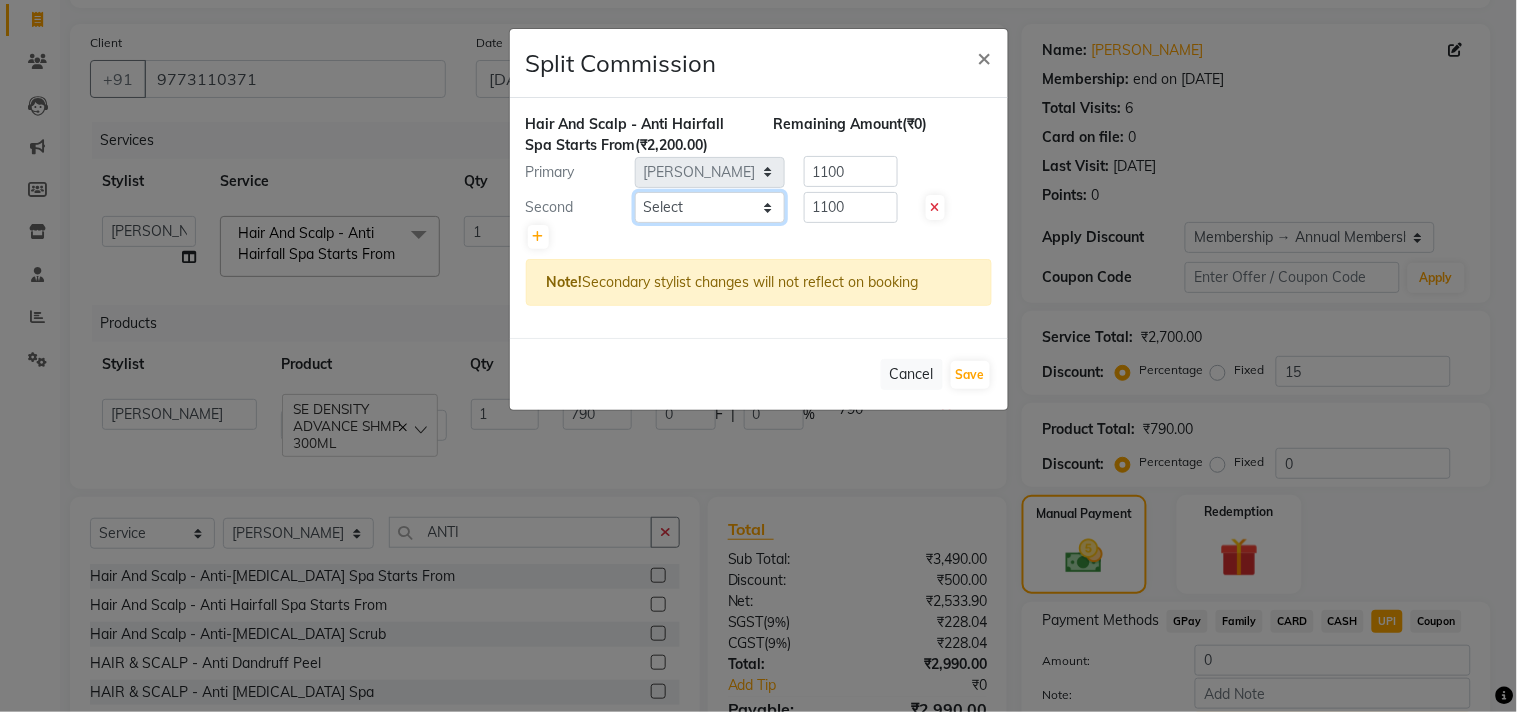 select on "51560" 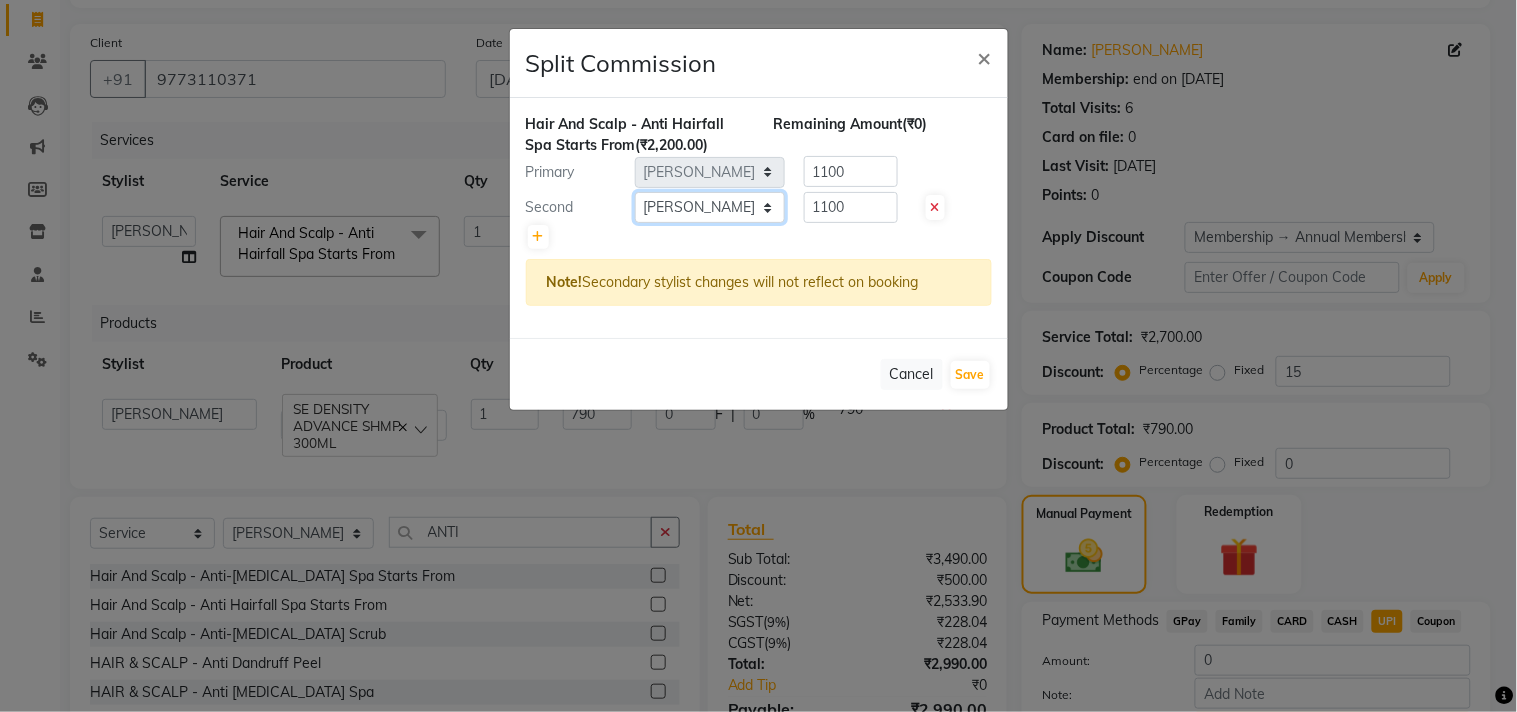click on "Select  aniket    Anu    AYAZ KADRI    Front Desk   Javed   kapil   KOMAL    Payal    Pooja Jadhav   Rahul Datkhile   RESHMA SHAIKH   rutik shinde   SACHIN SAKPAL   SADDAM   SAHAJAN   SAKSHI CHAVAN   Sameer    sampada   Sanjana    SANU   shobha sonawane   shobha sonawane   SHUBHAM PEDNEKAR   Sikandar Ansari   ssneha rana" 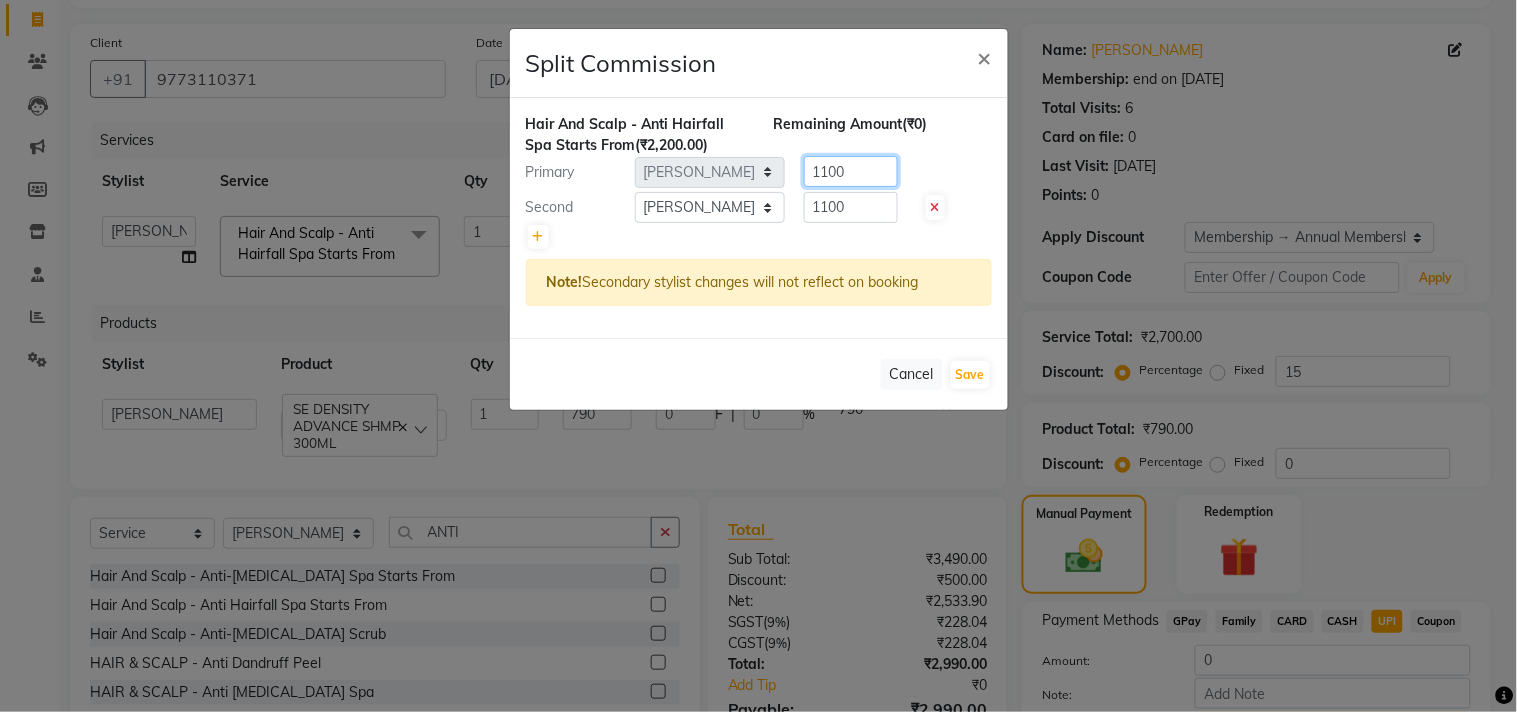 click on "1100" 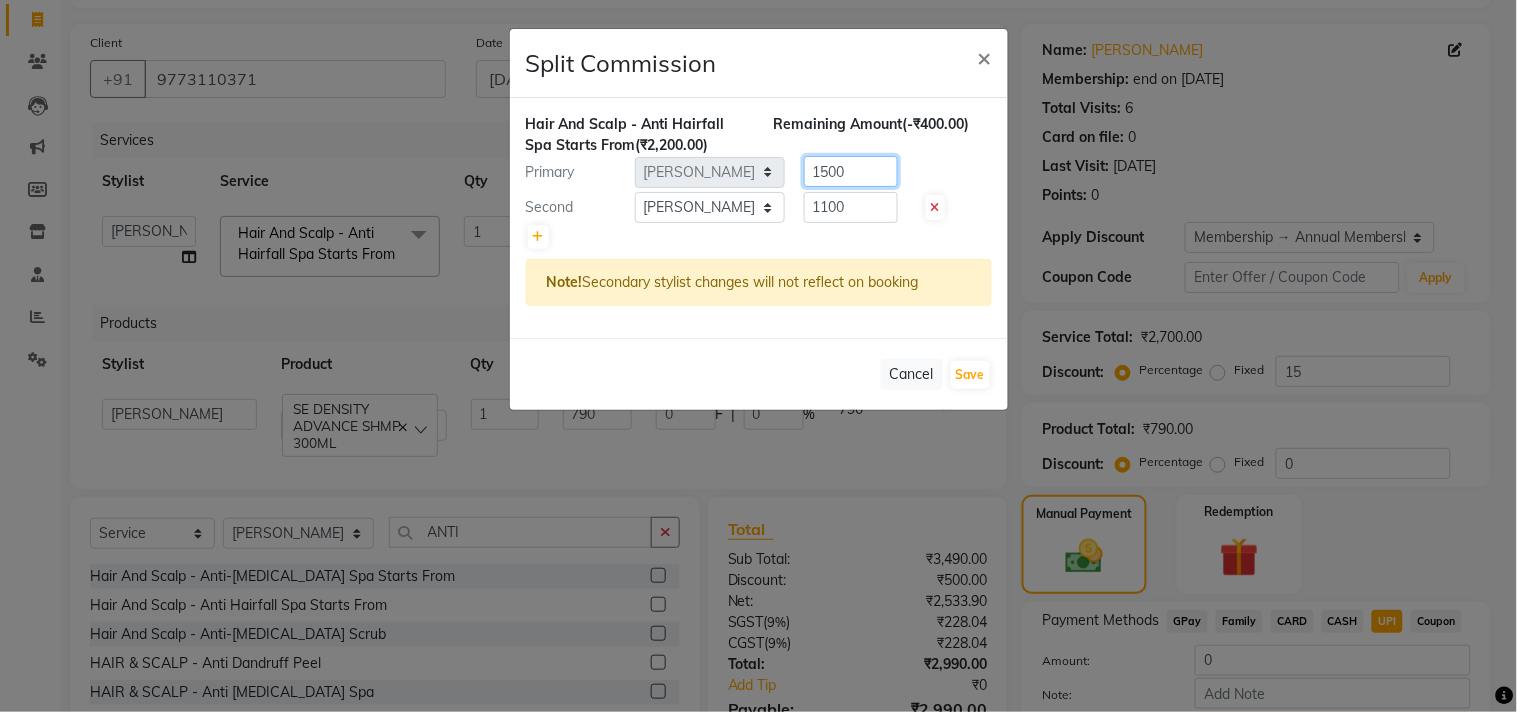 type on "1500" 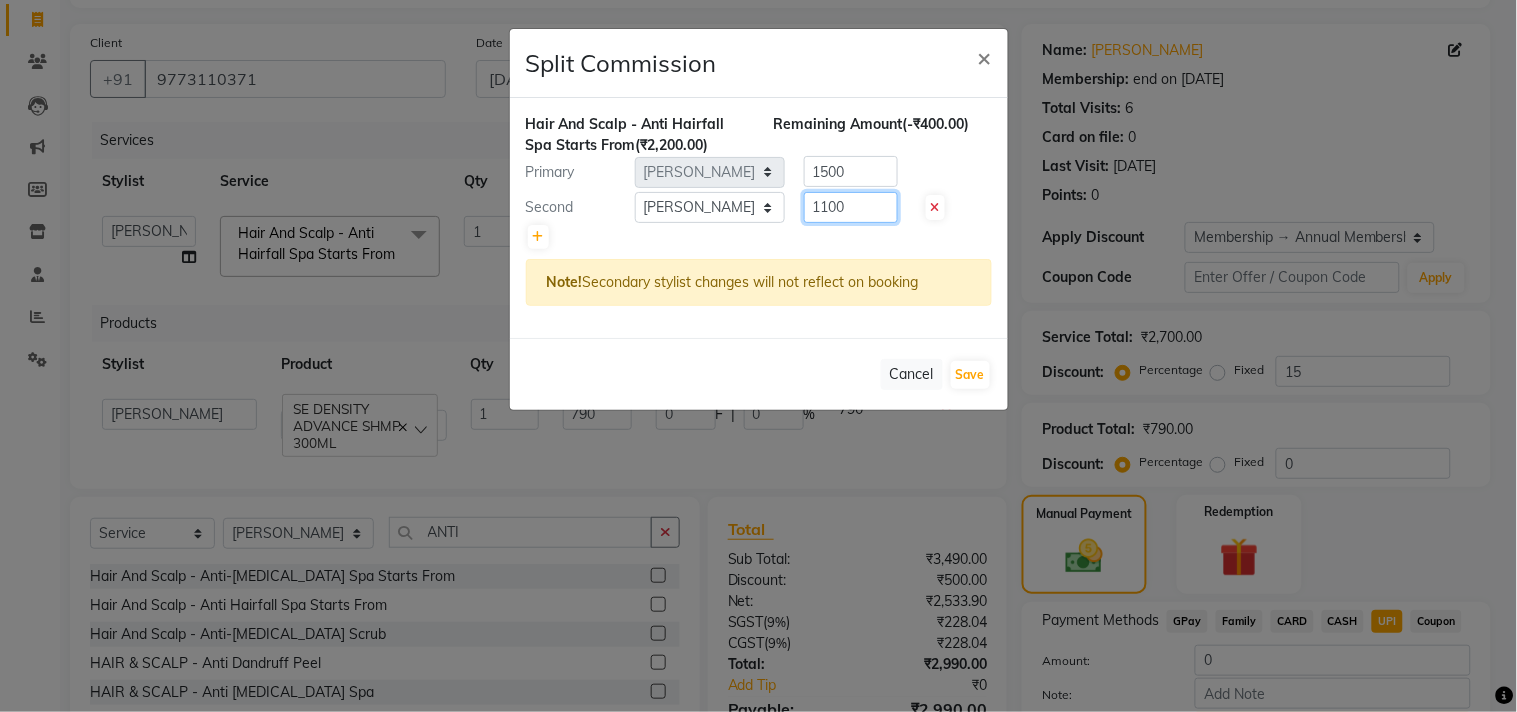 click on "1100" 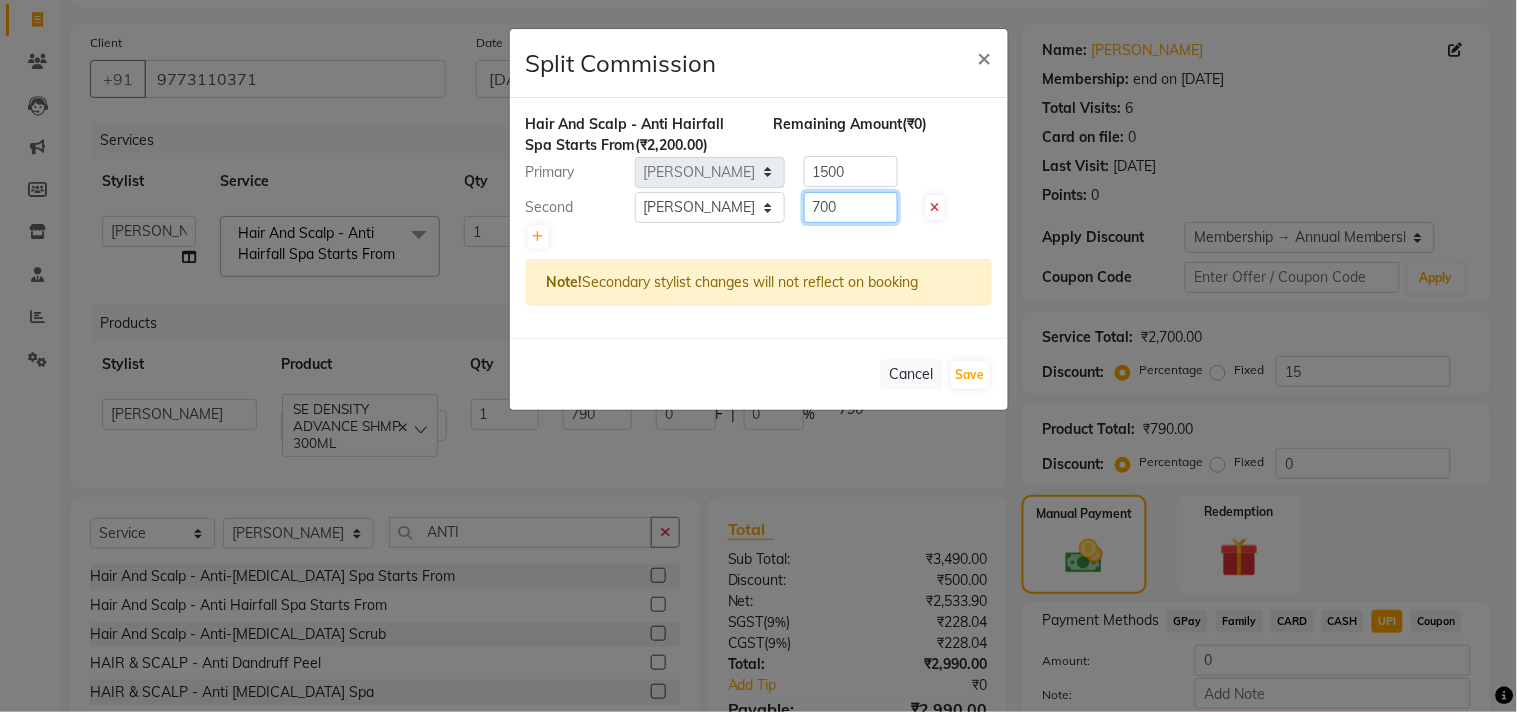 type on "700" 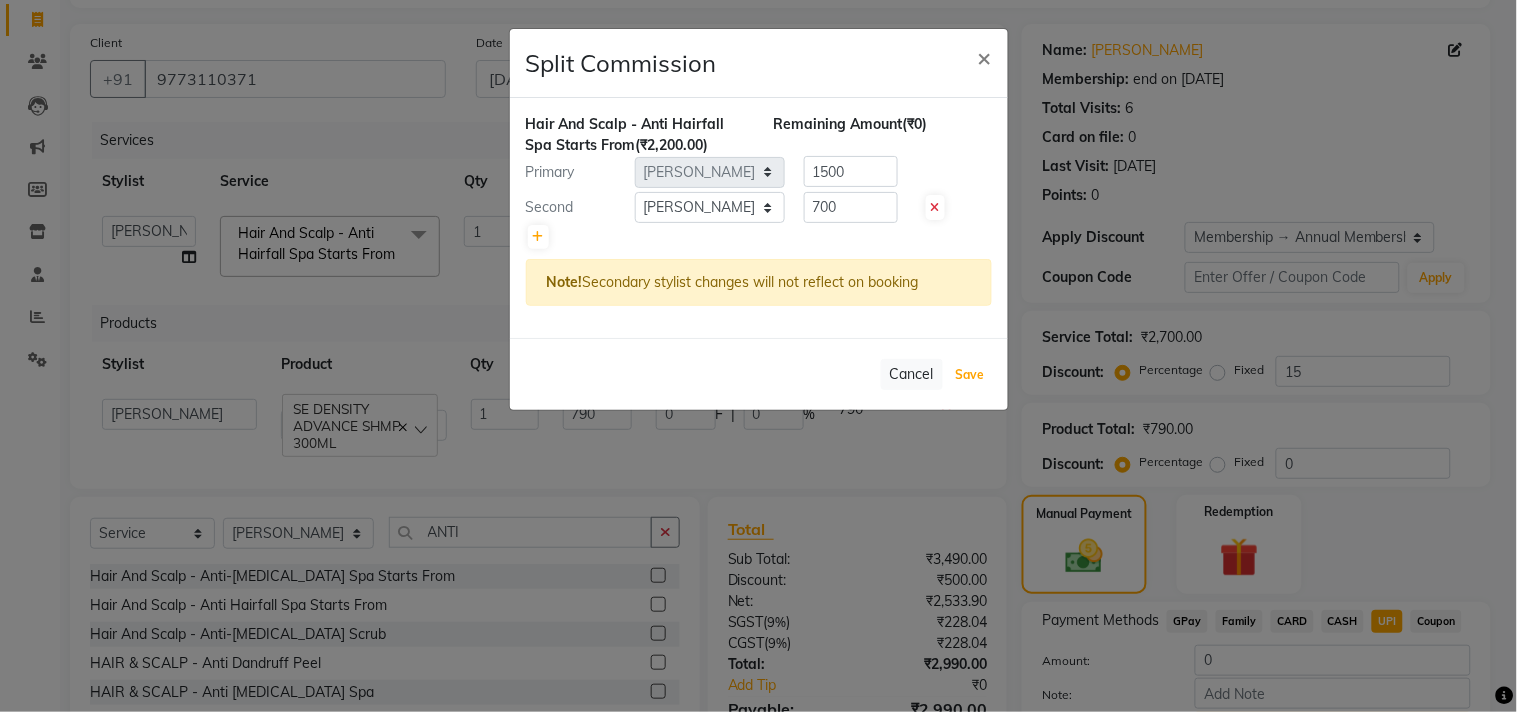 click on "Save" 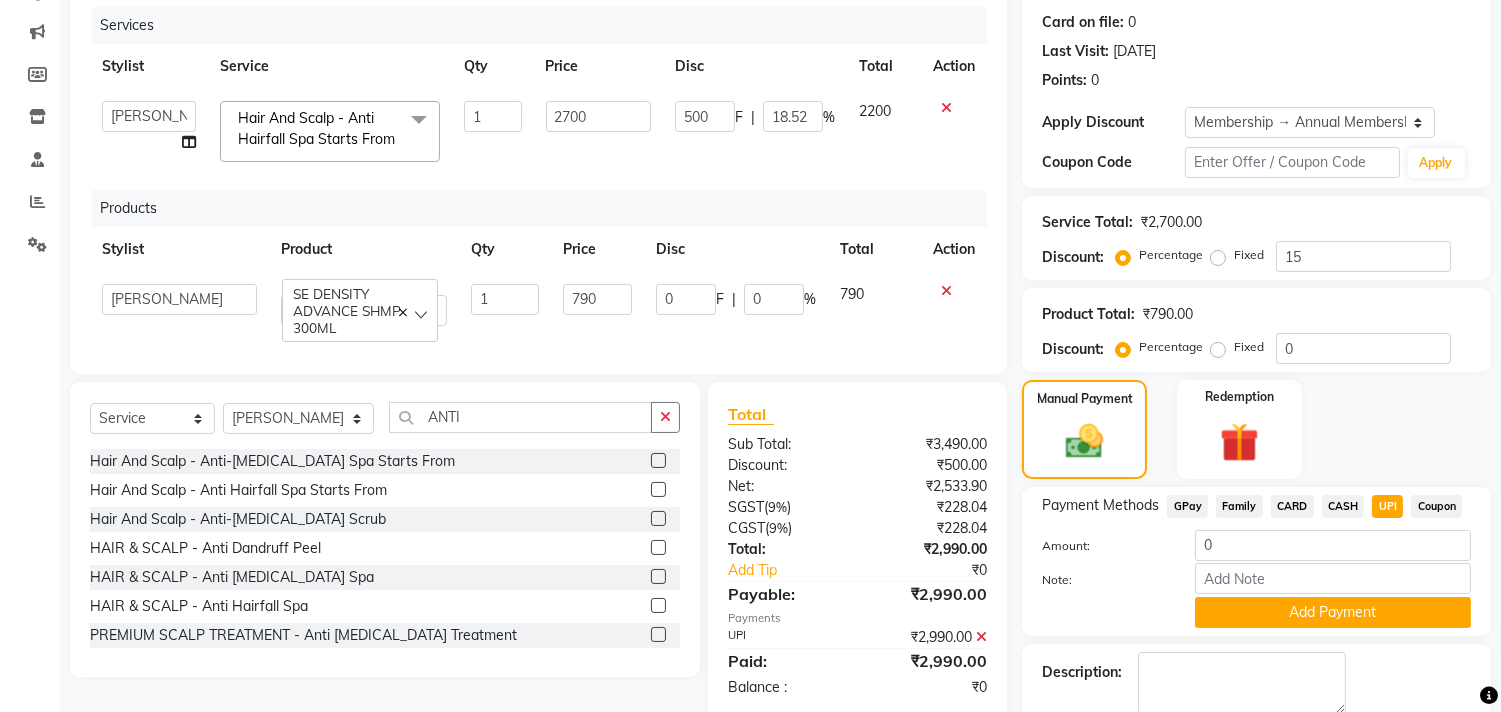 scroll, scrollTop: 348, scrollLeft: 0, axis: vertical 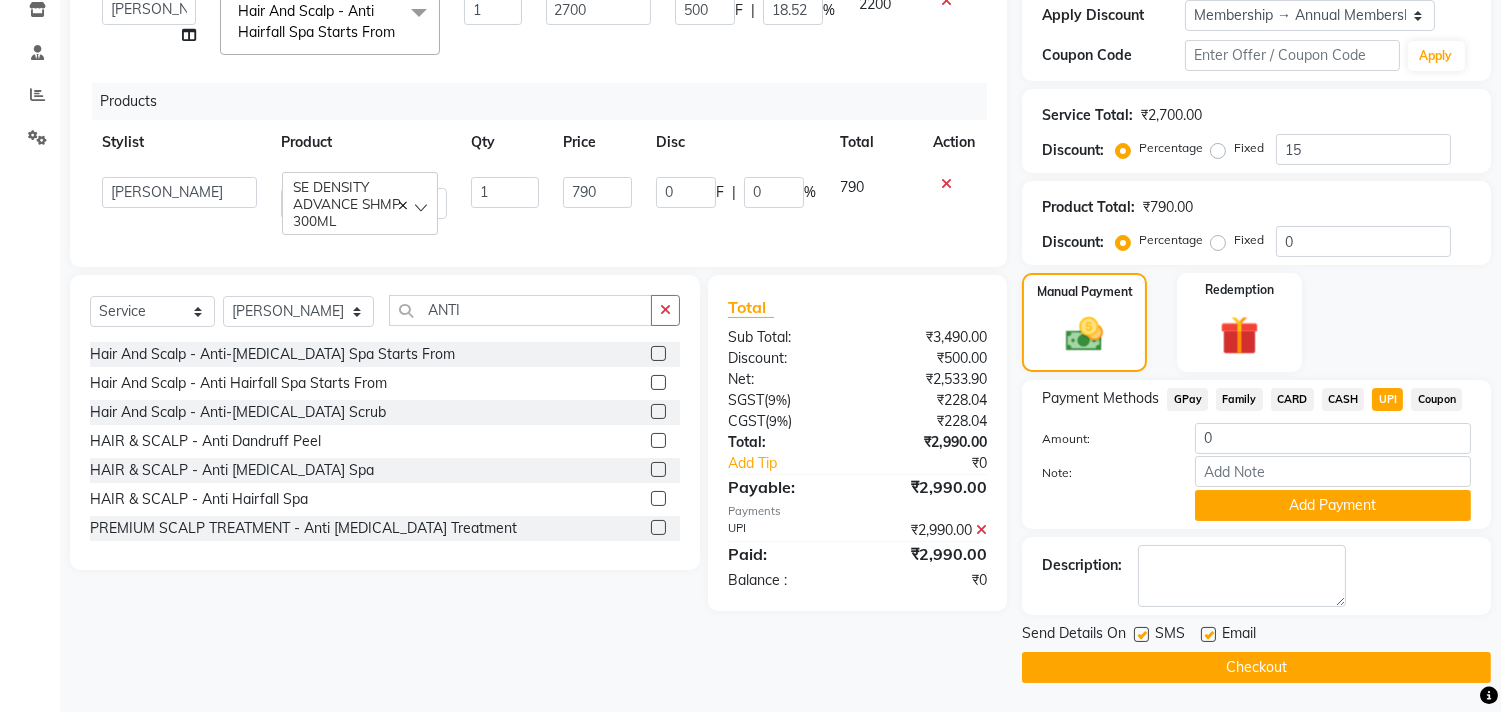click on "Checkout" 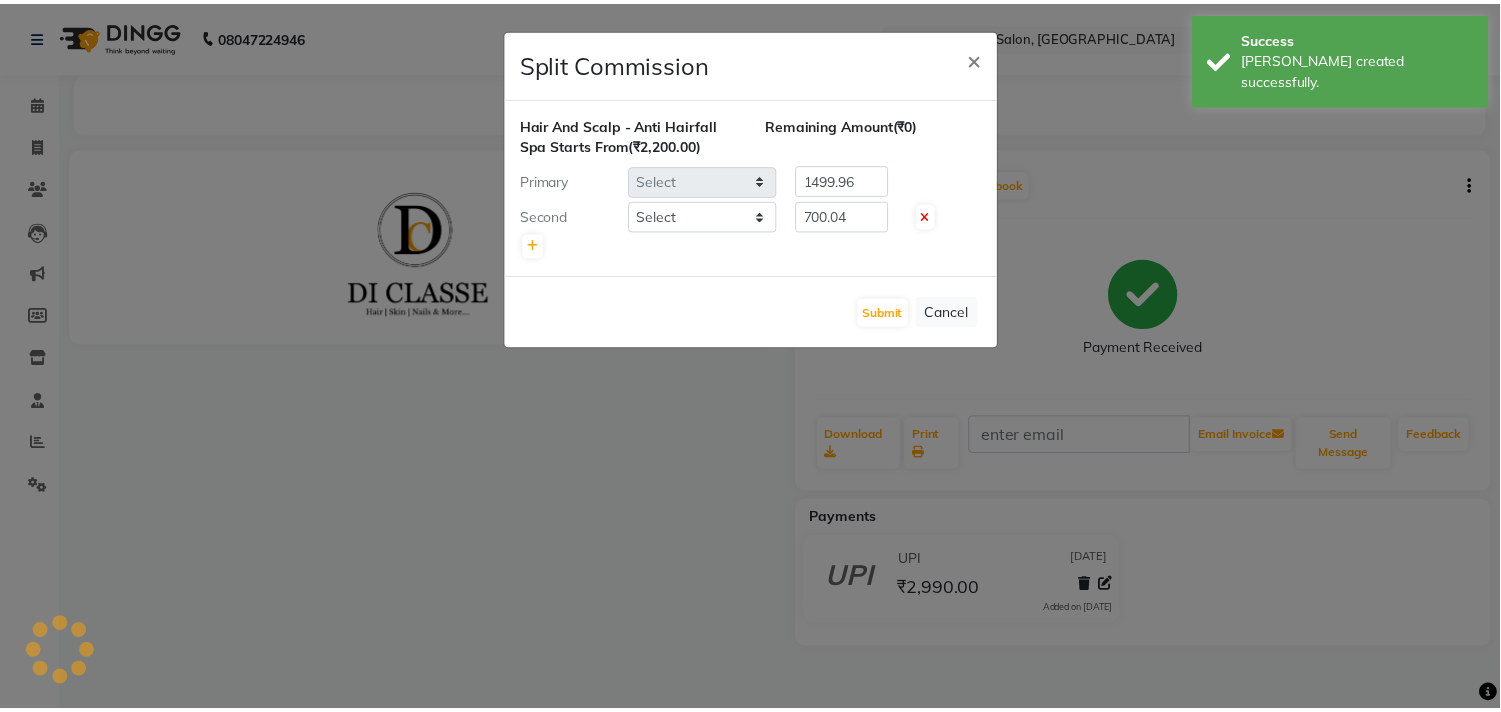 scroll, scrollTop: 0, scrollLeft: 0, axis: both 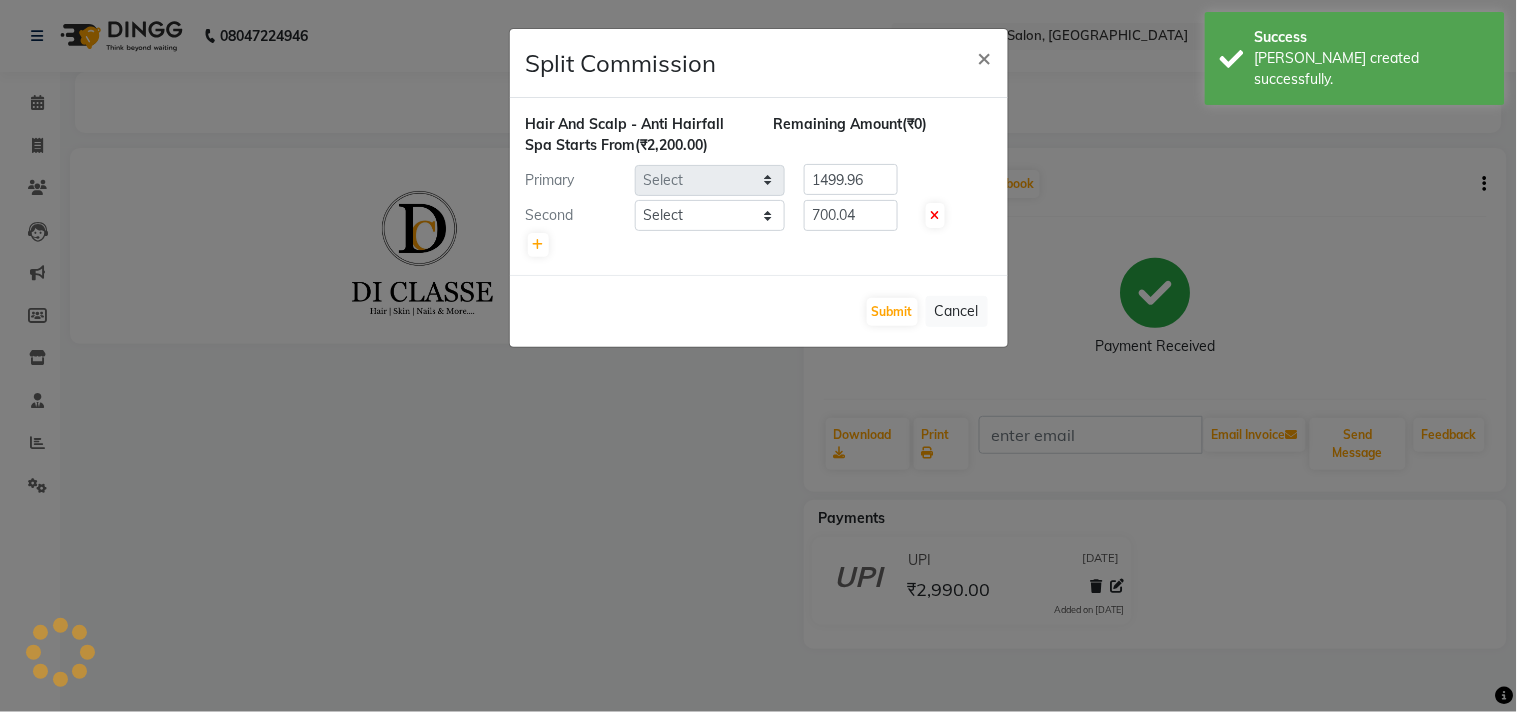 select on "76830" 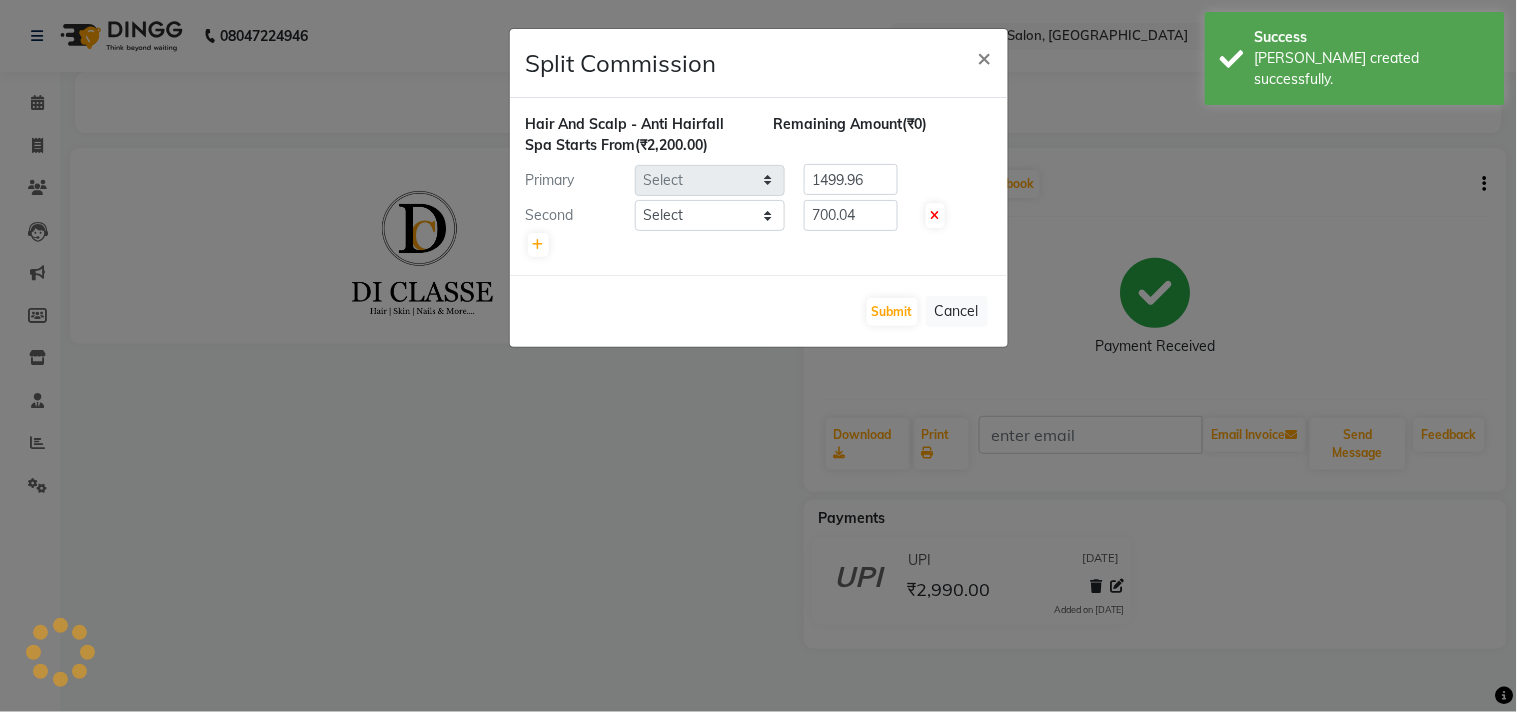 select on "51560" 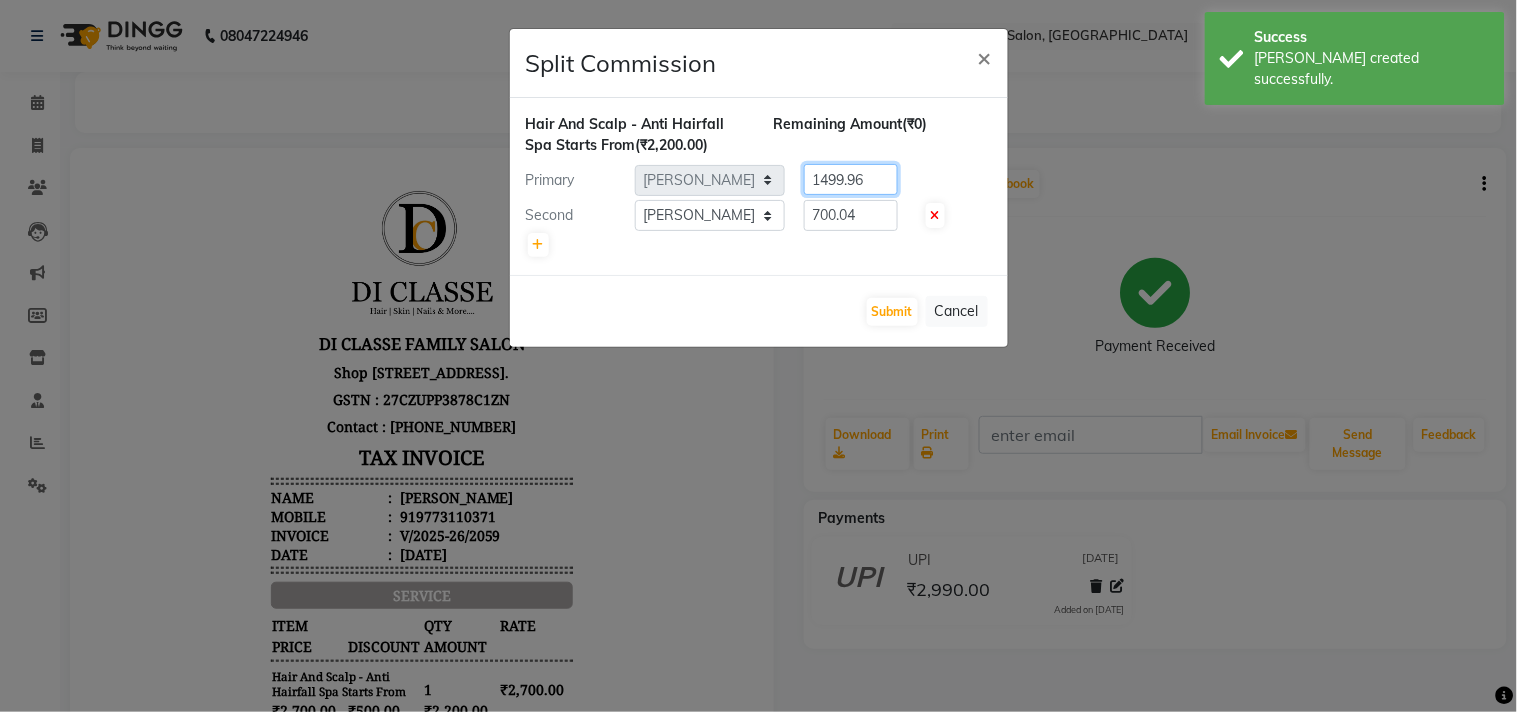 click on "1499.96" 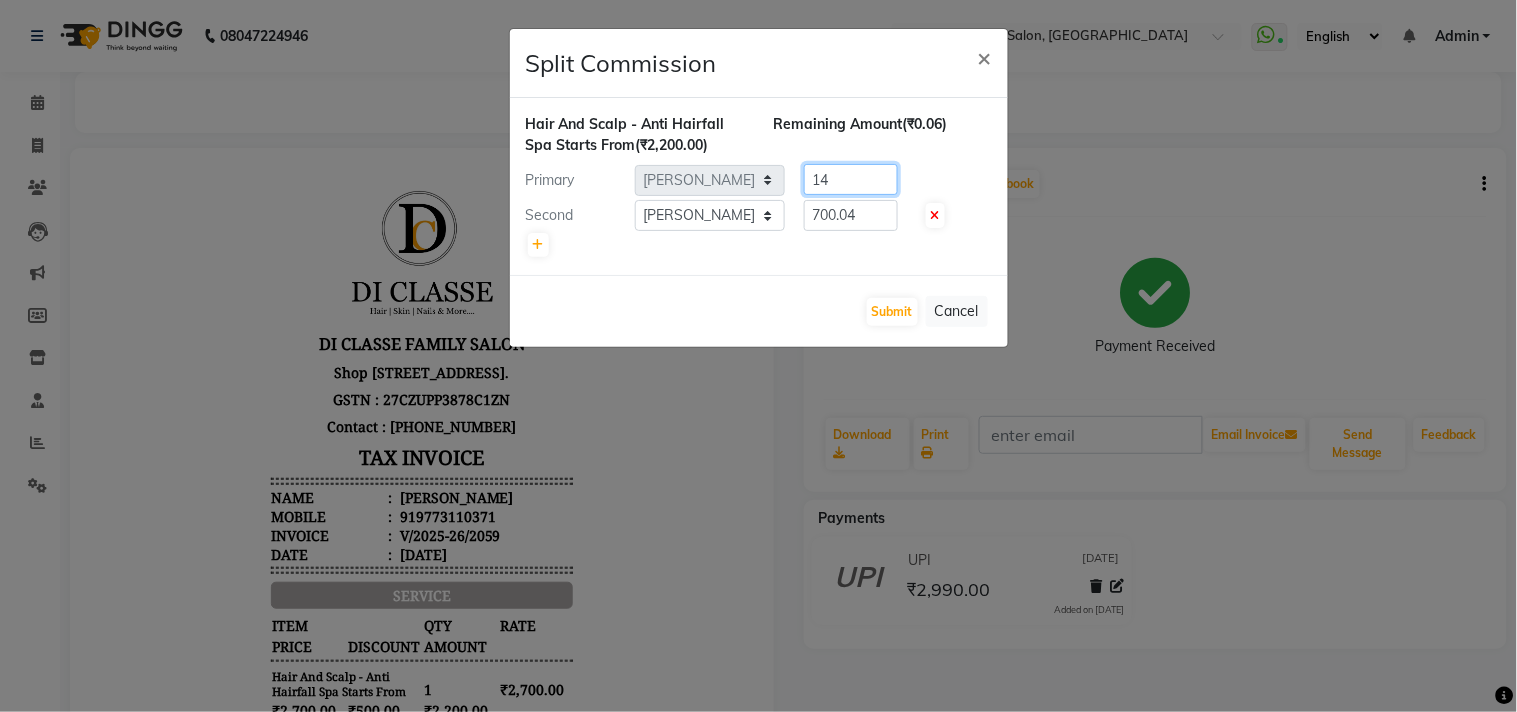 type on "1" 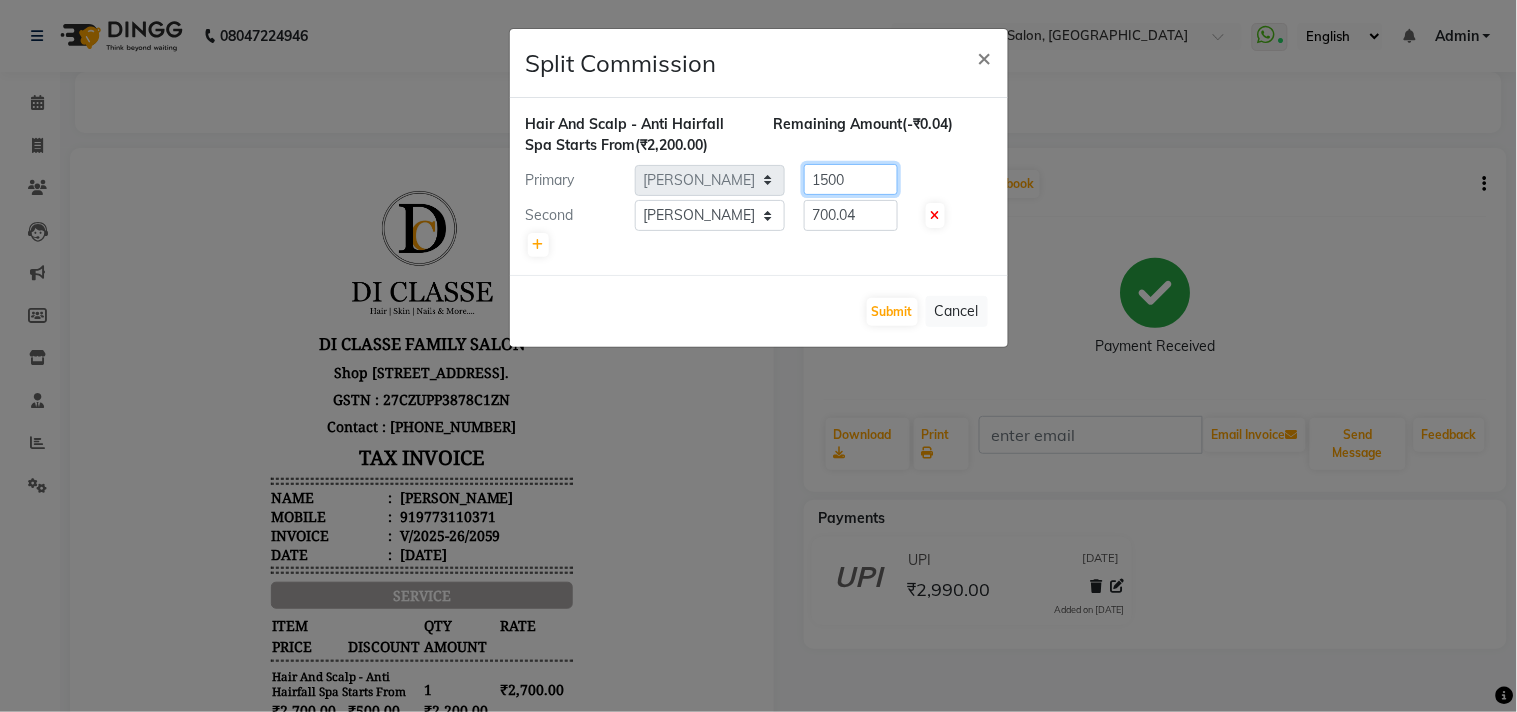 type on "1500" 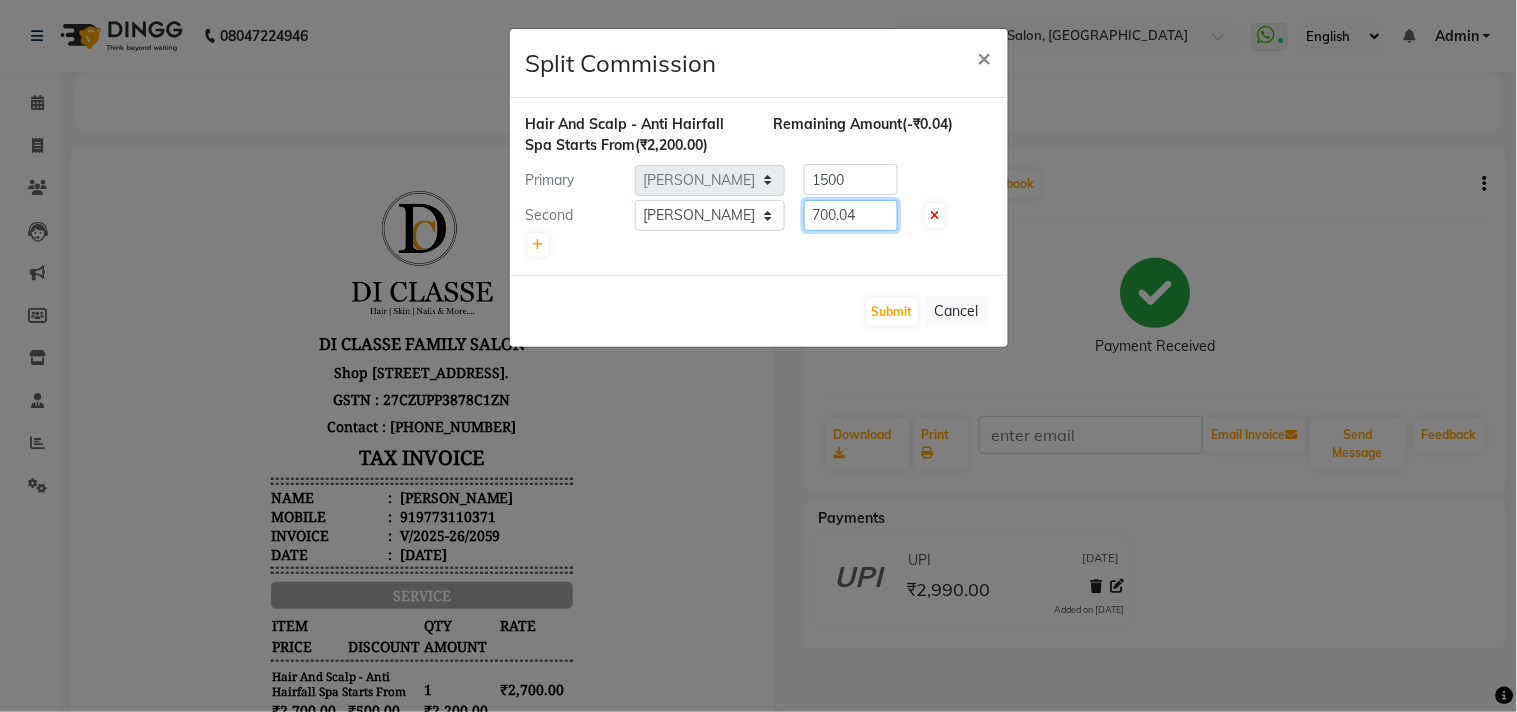 click on "700.04" 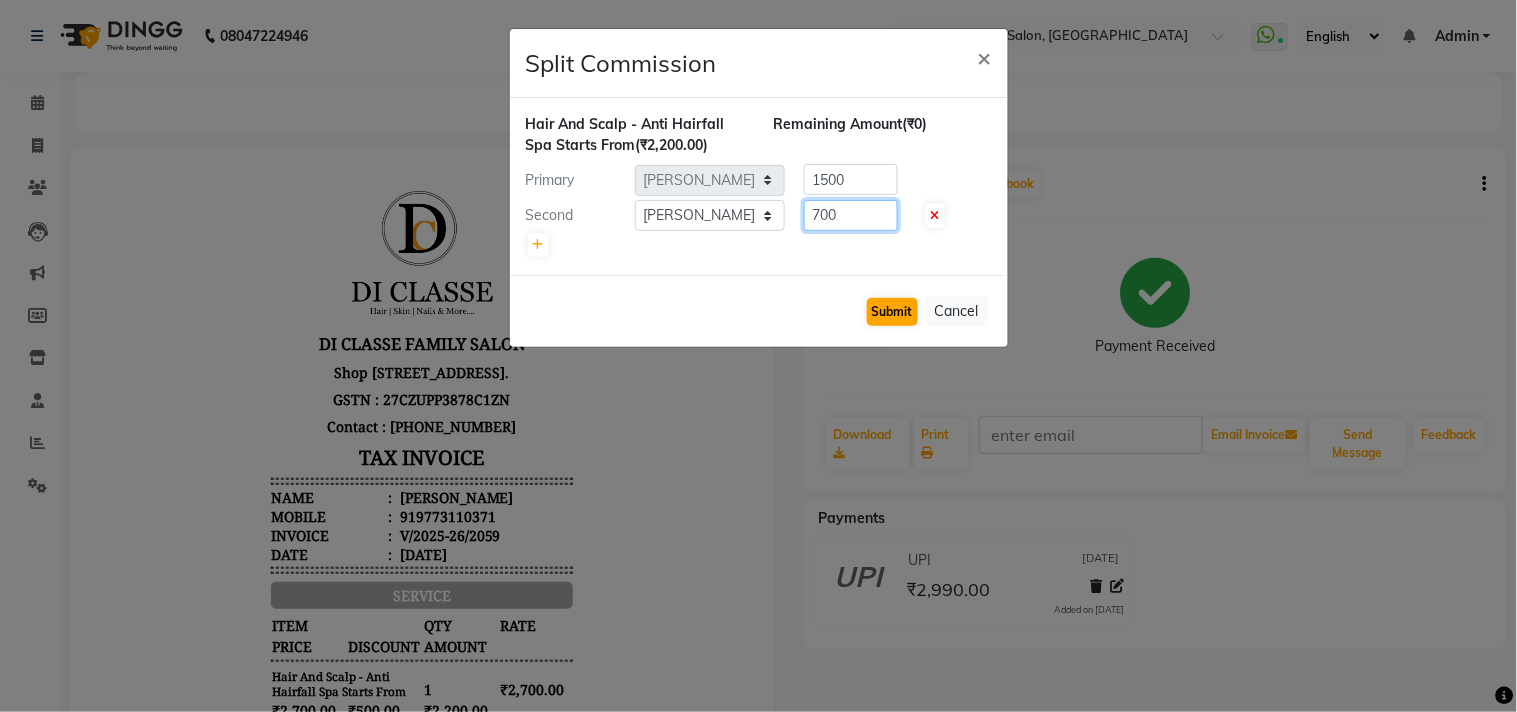 type on "700" 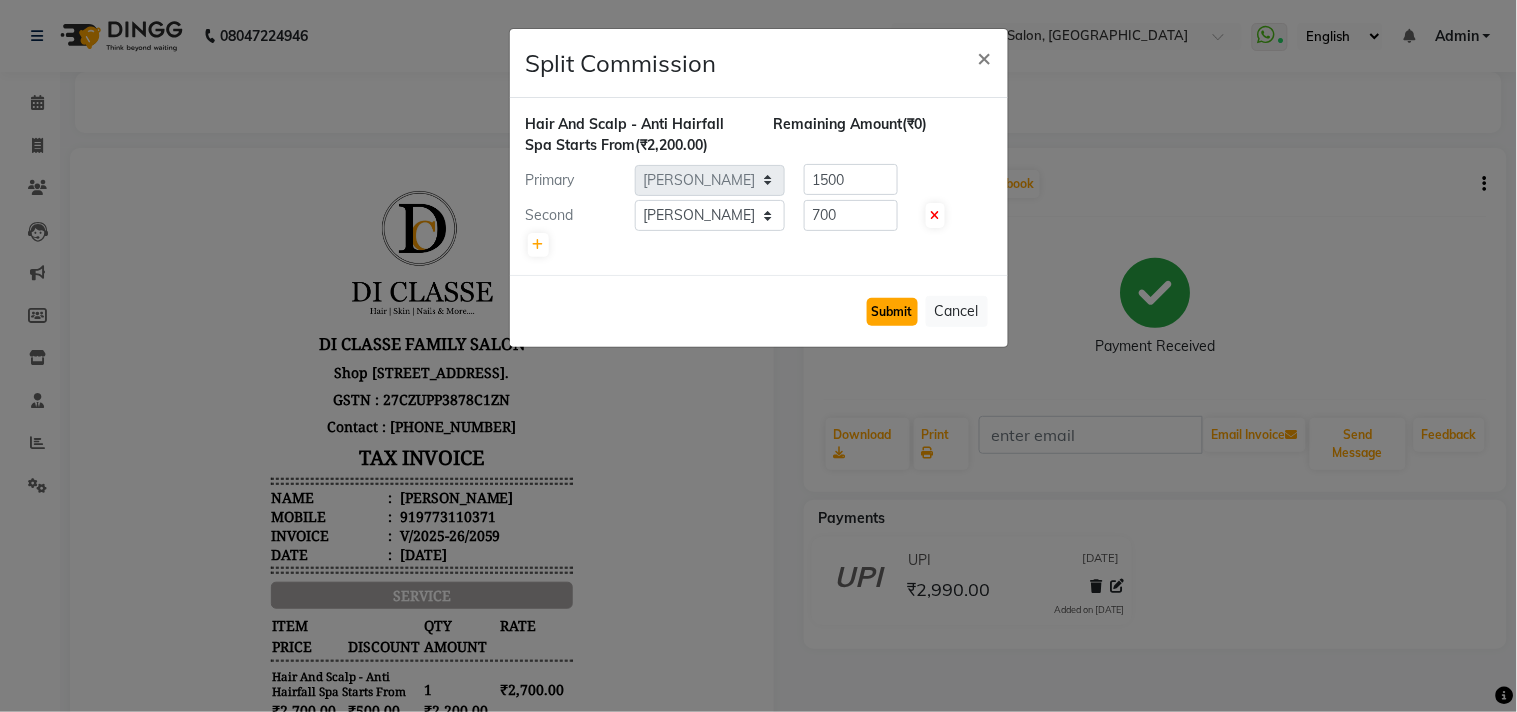 click on "Submit" 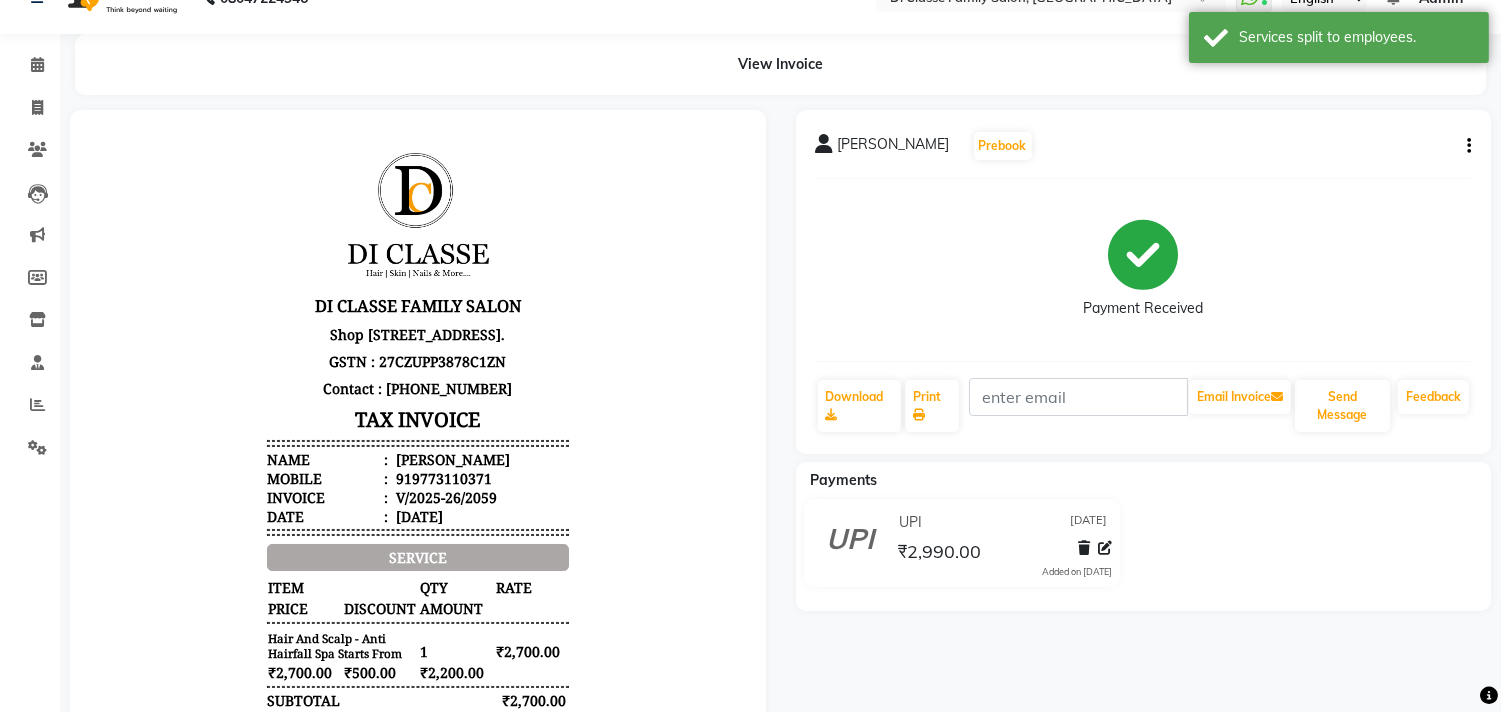 scroll, scrollTop: 0, scrollLeft: 0, axis: both 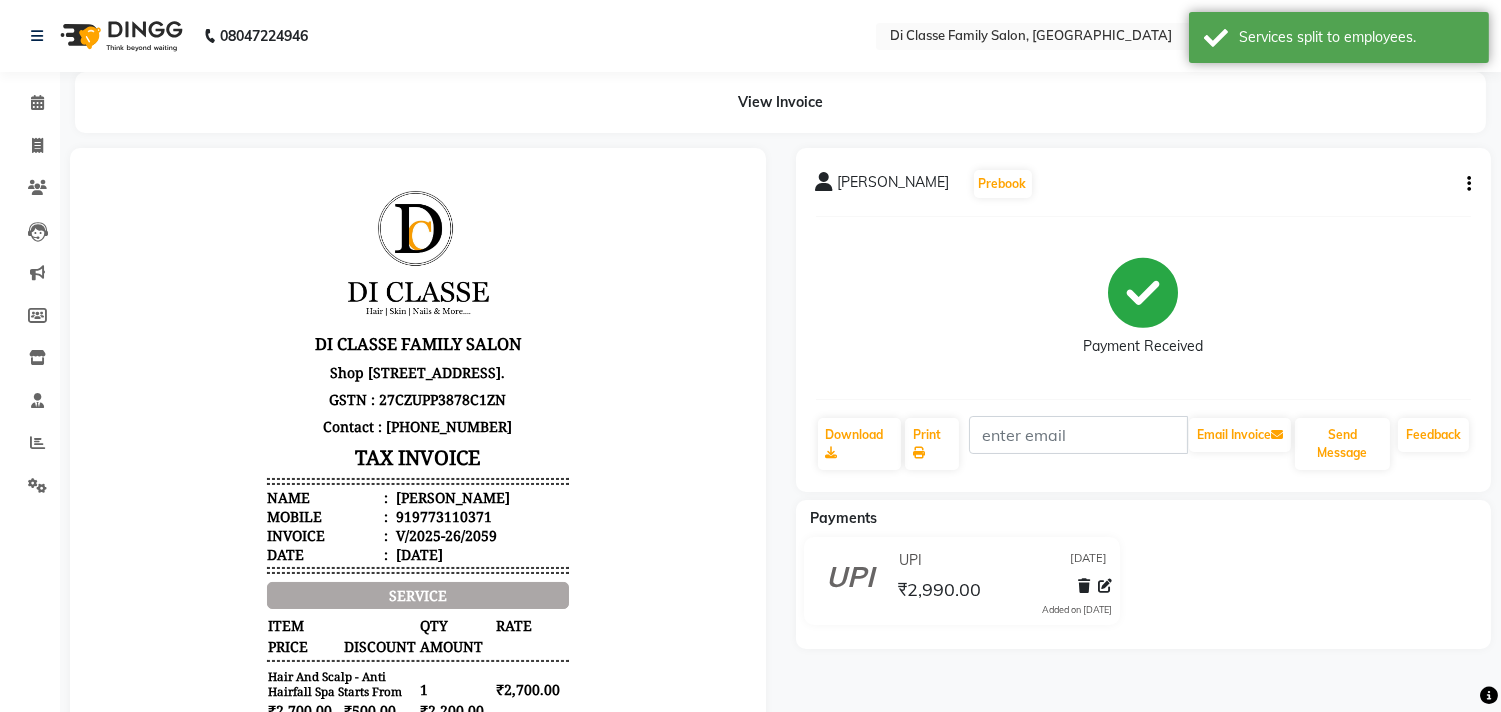 click 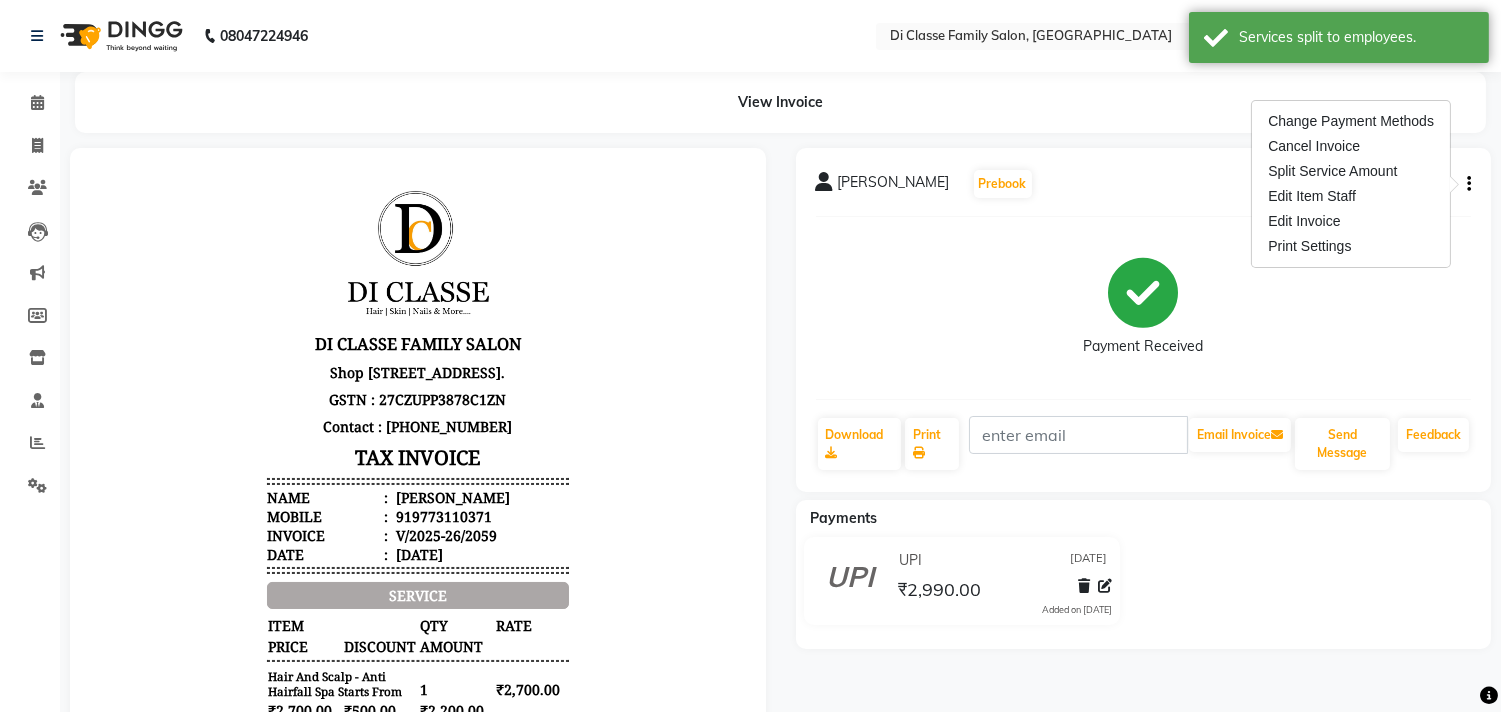 click on "Payment Received" 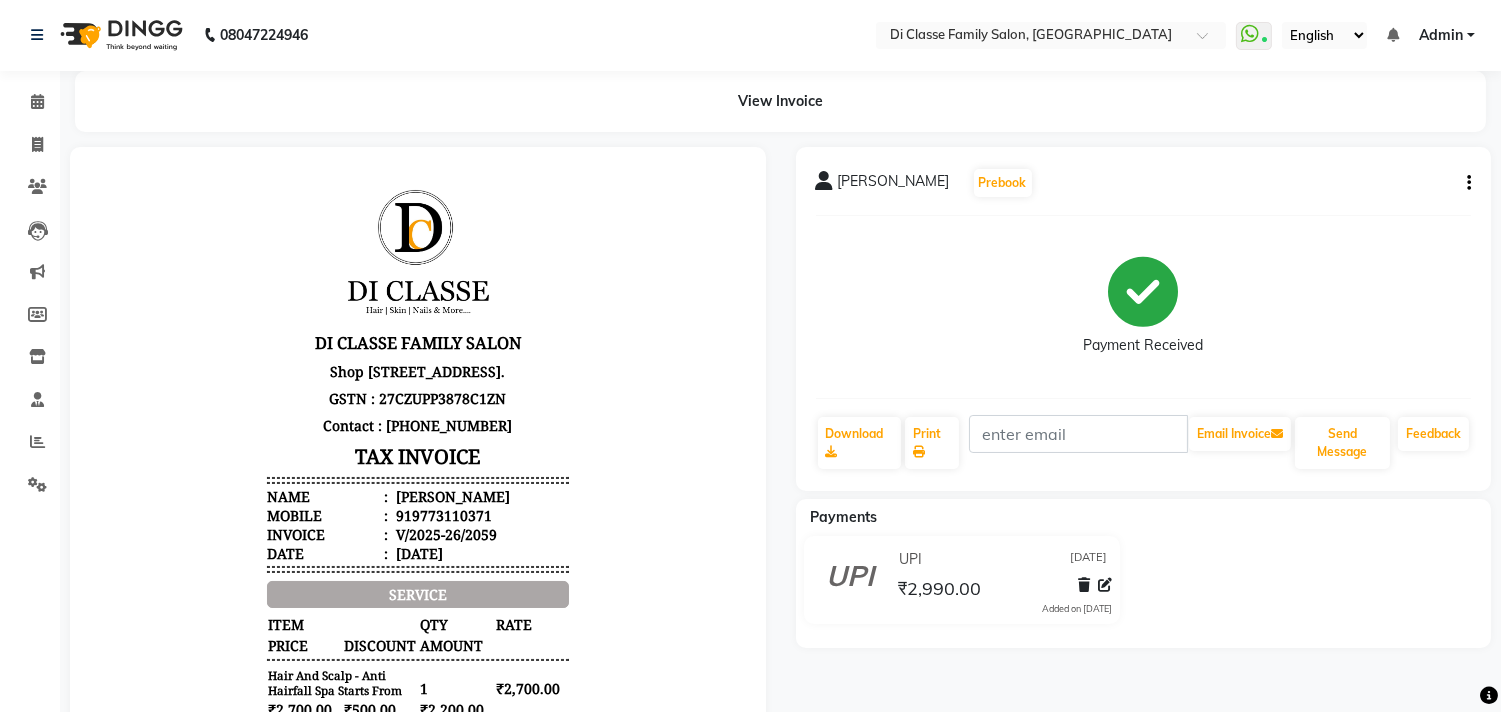 scroll, scrollTop: 0, scrollLeft: 0, axis: both 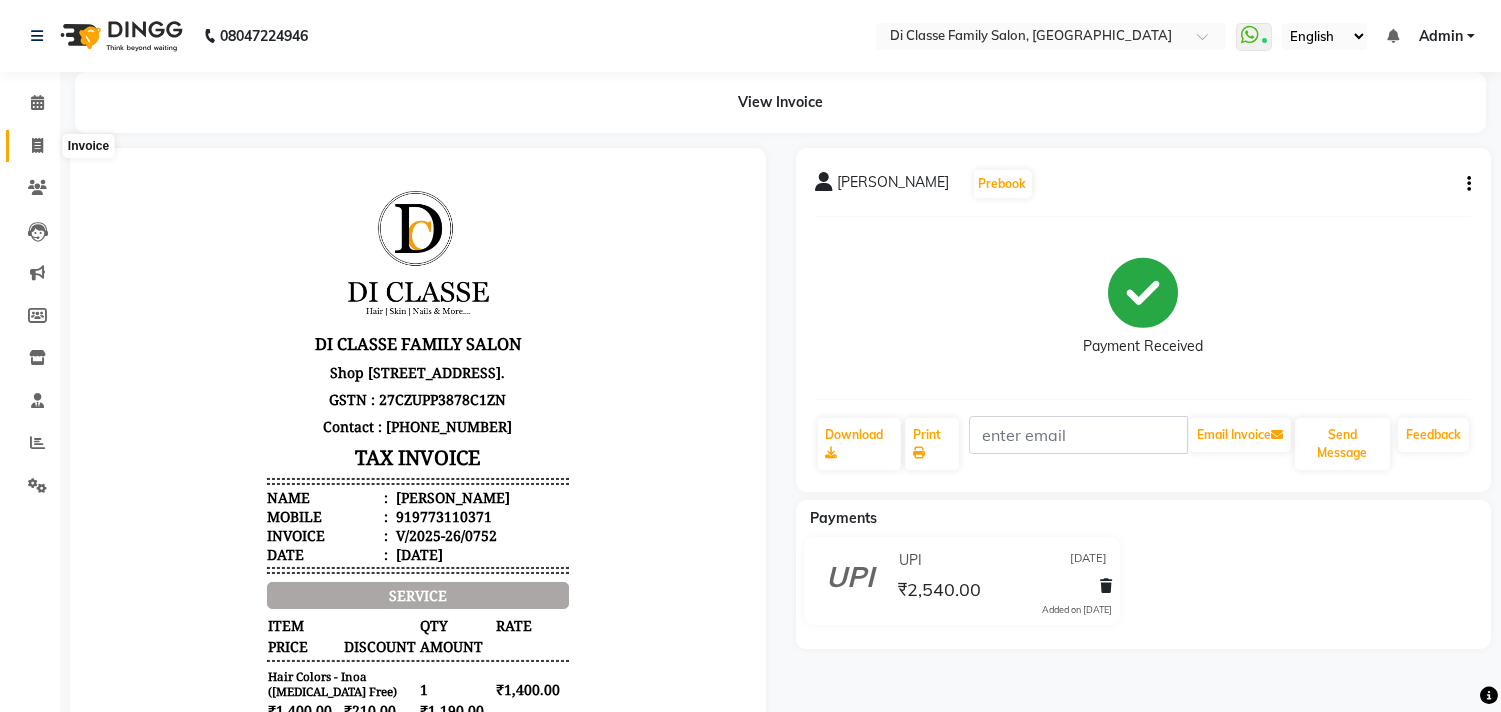 click 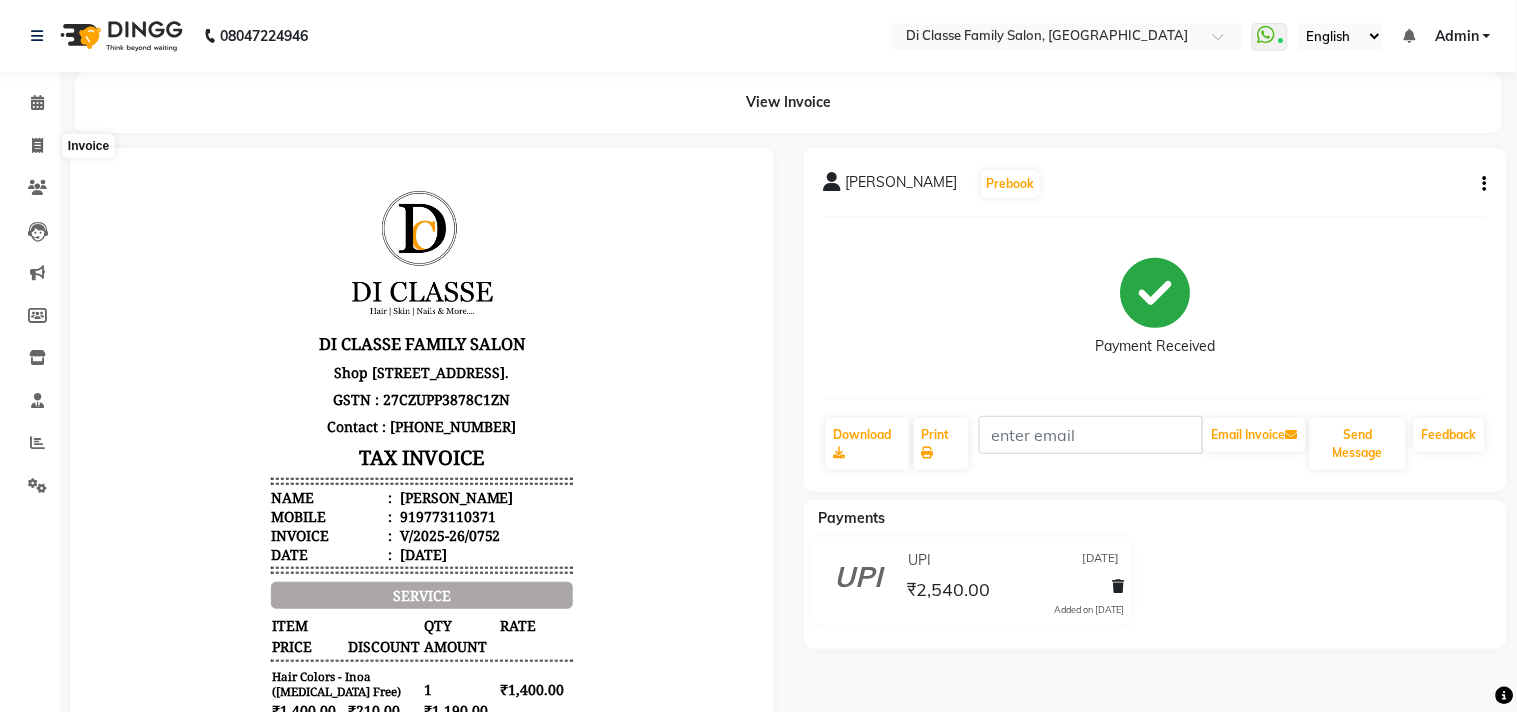 select on "4704" 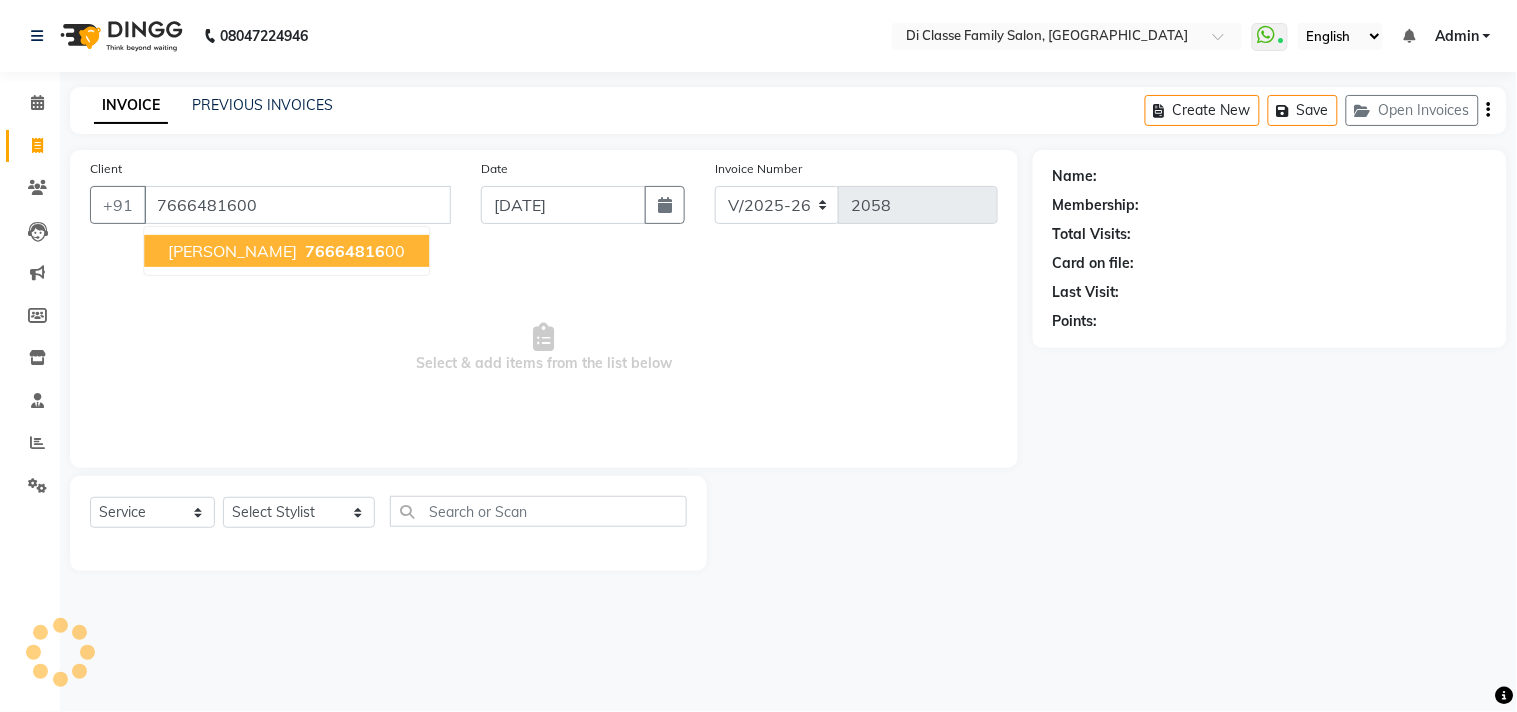 type on "7666481600" 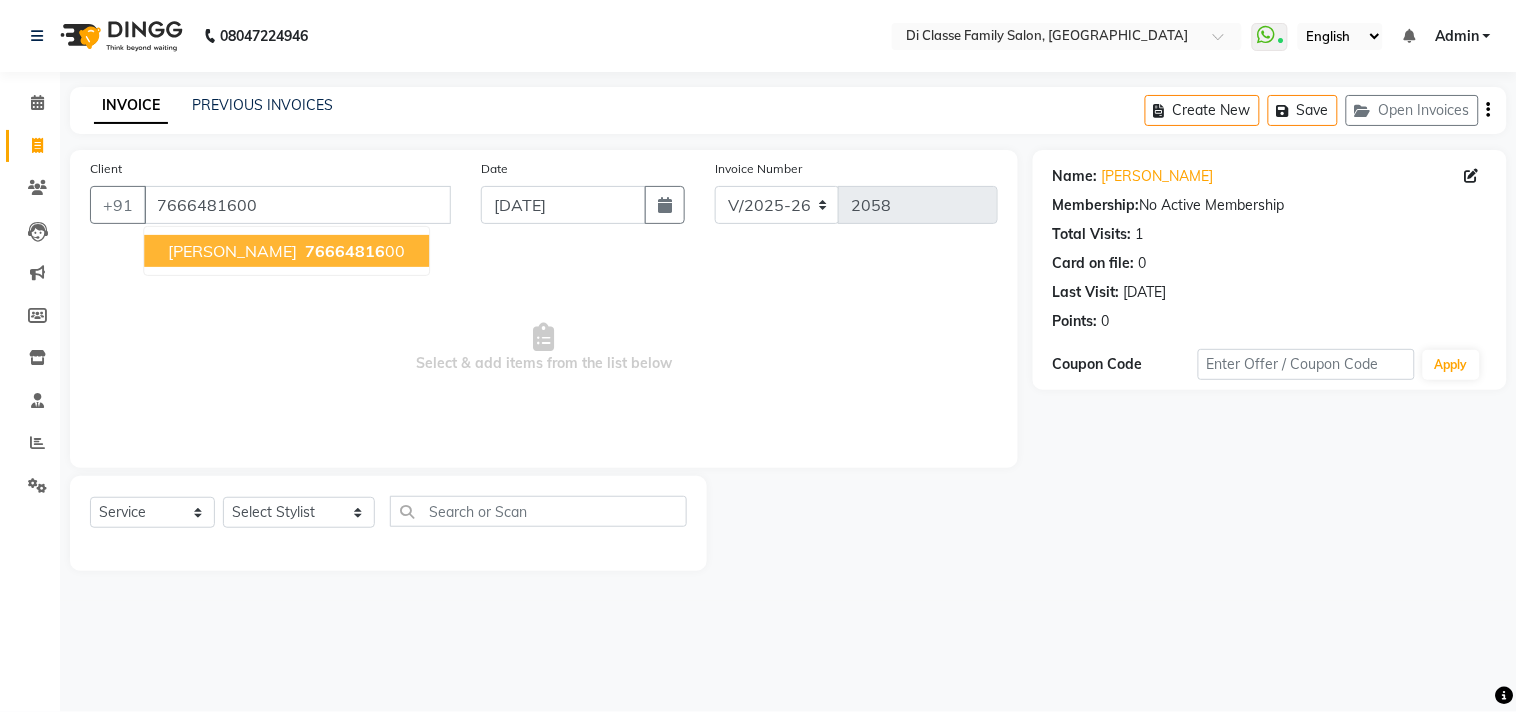 click on "Micah Mlluri   76664816 00" at bounding box center [286, 251] 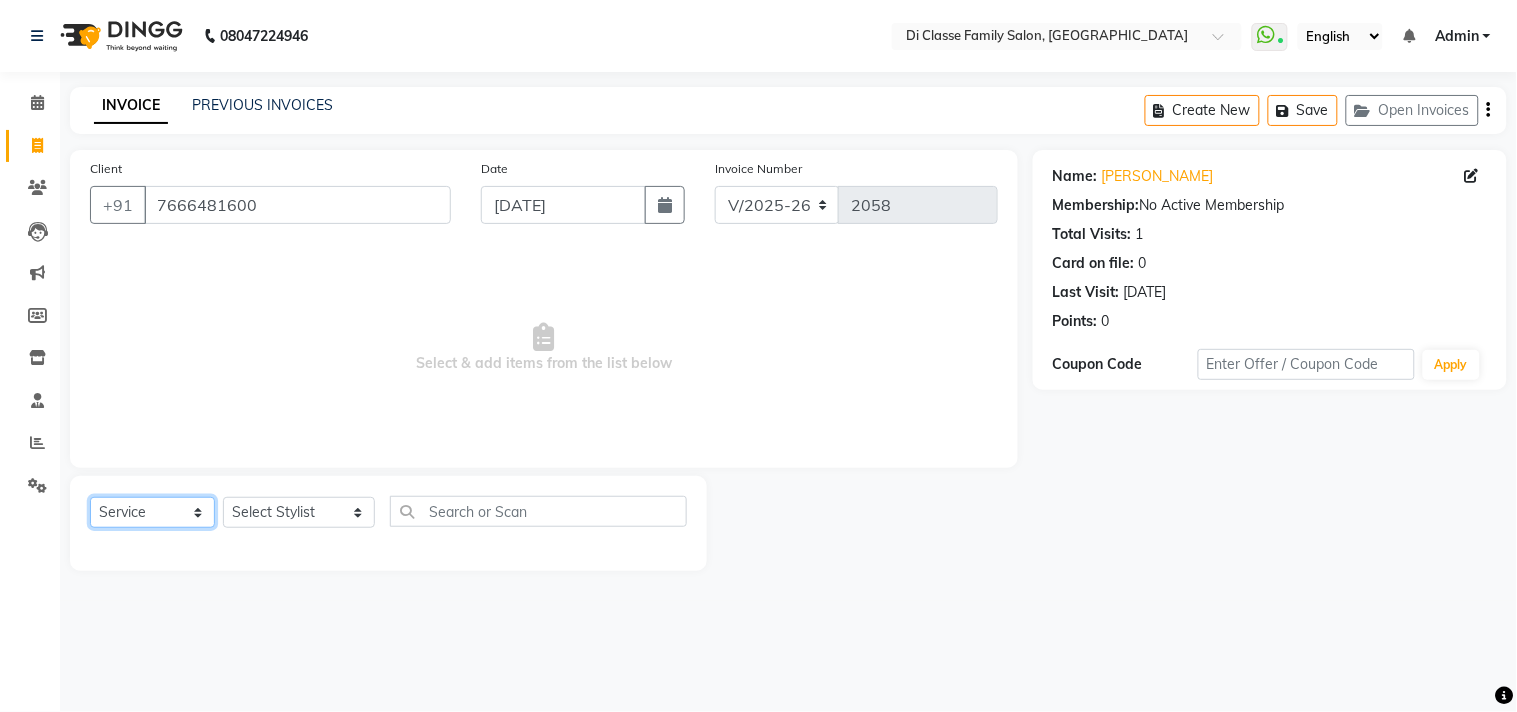 click on "Select  Service  Product  Membership  Package Voucher Prepaid Gift Card" 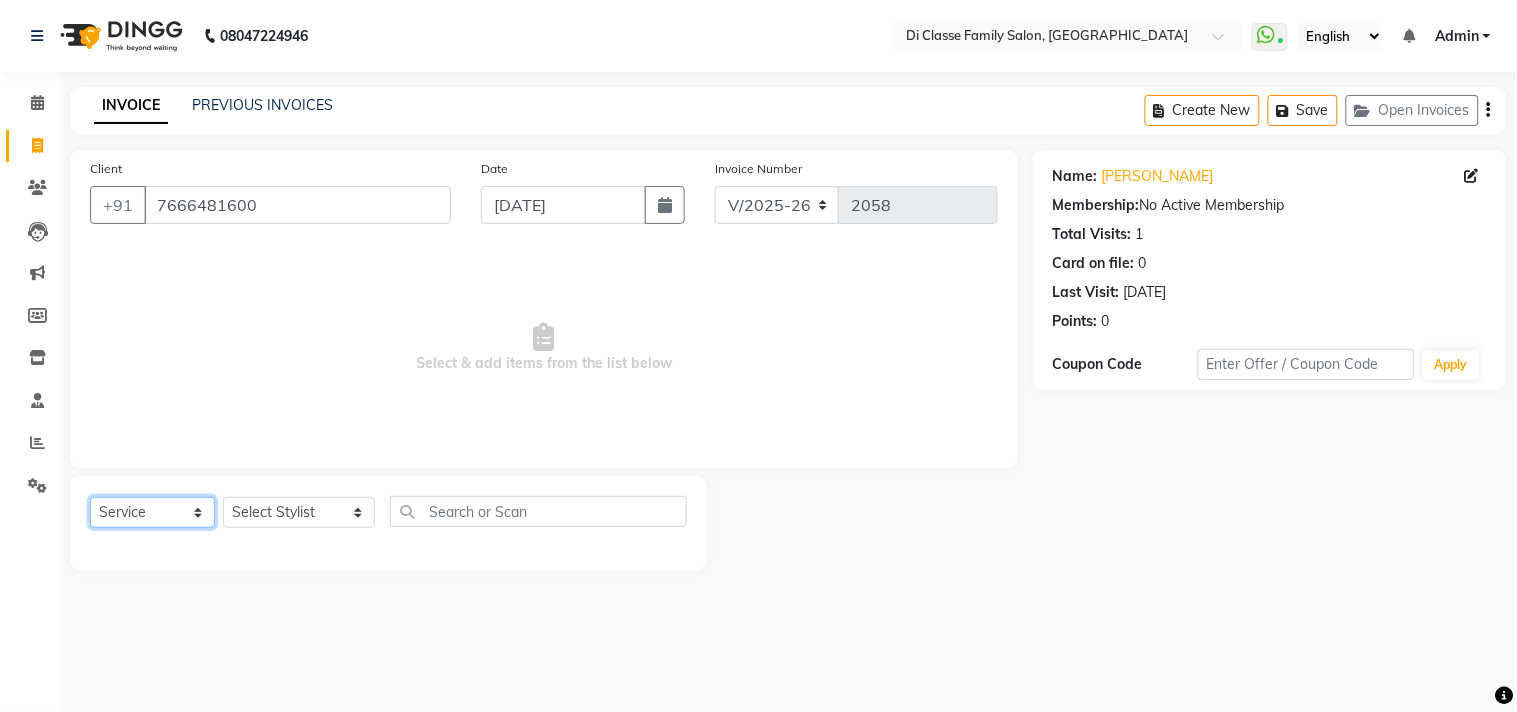 click on "Select  Service  Product  Membership  Package Voucher Prepaid Gift Card" 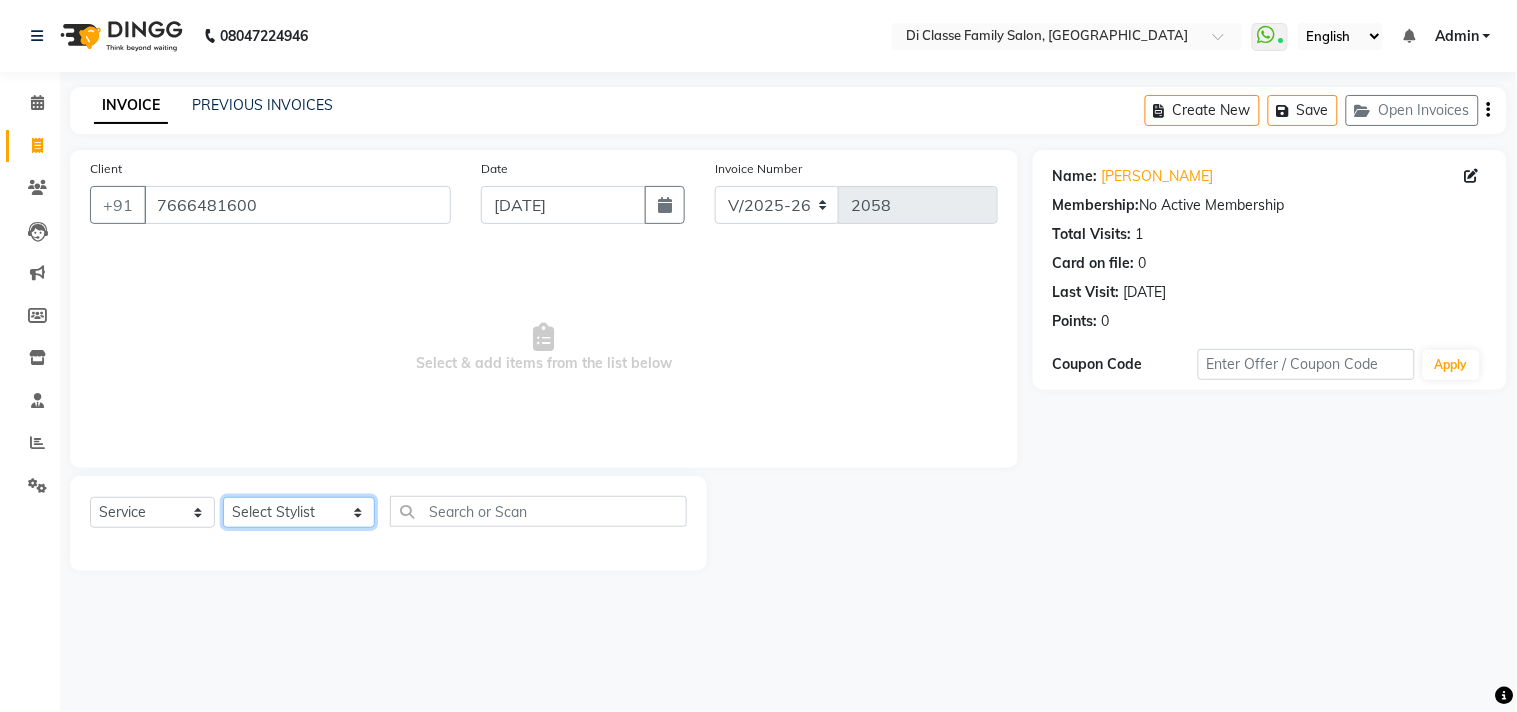 click on "Select Stylist [PERSON_NAME]  [PERSON_NAME]  [PERSON_NAME]  Front Desk Javed [PERSON_NAME]  [PERSON_NAME]  Pooja Jadhav [PERSON_NAME] [PERSON_NAME] [PERSON_NAME] SACHIN [PERSON_NAME] SAHAJAN [PERSON_NAME]  [PERSON_NAME] [PERSON_NAME] [PERSON_NAME] [PERSON_NAME] [PERSON_NAME] [PERSON_NAME] [PERSON_NAME]" 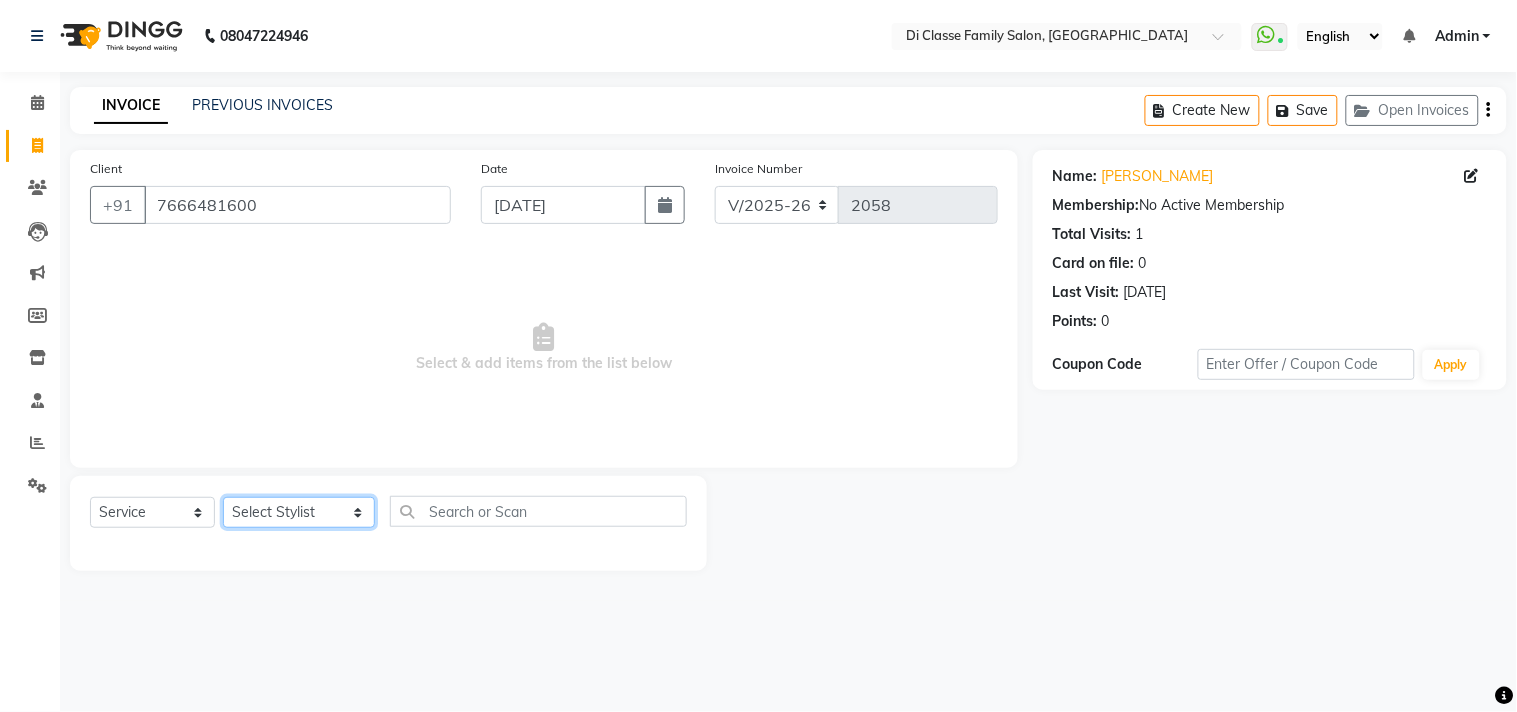 select on "79582" 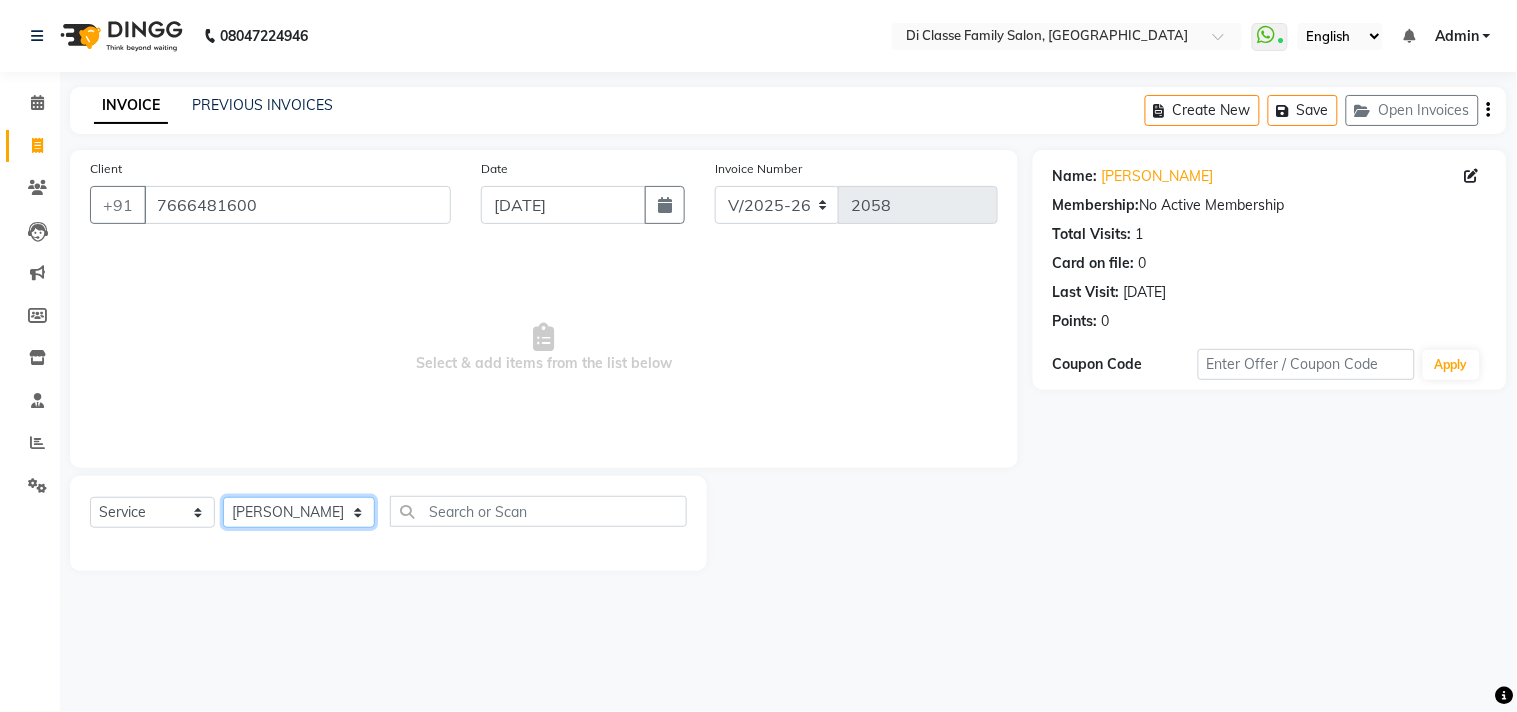 click on "Select Stylist [PERSON_NAME]  [PERSON_NAME]  [PERSON_NAME]  Front Desk Javed [PERSON_NAME]  [PERSON_NAME]  Pooja Jadhav [PERSON_NAME] [PERSON_NAME] [PERSON_NAME] SACHIN [PERSON_NAME] SAHAJAN [PERSON_NAME]  [PERSON_NAME] [PERSON_NAME] [PERSON_NAME] [PERSON_NAME] [PERSON_NAME] [PERSON_NAME] [PERSON_NAME]" 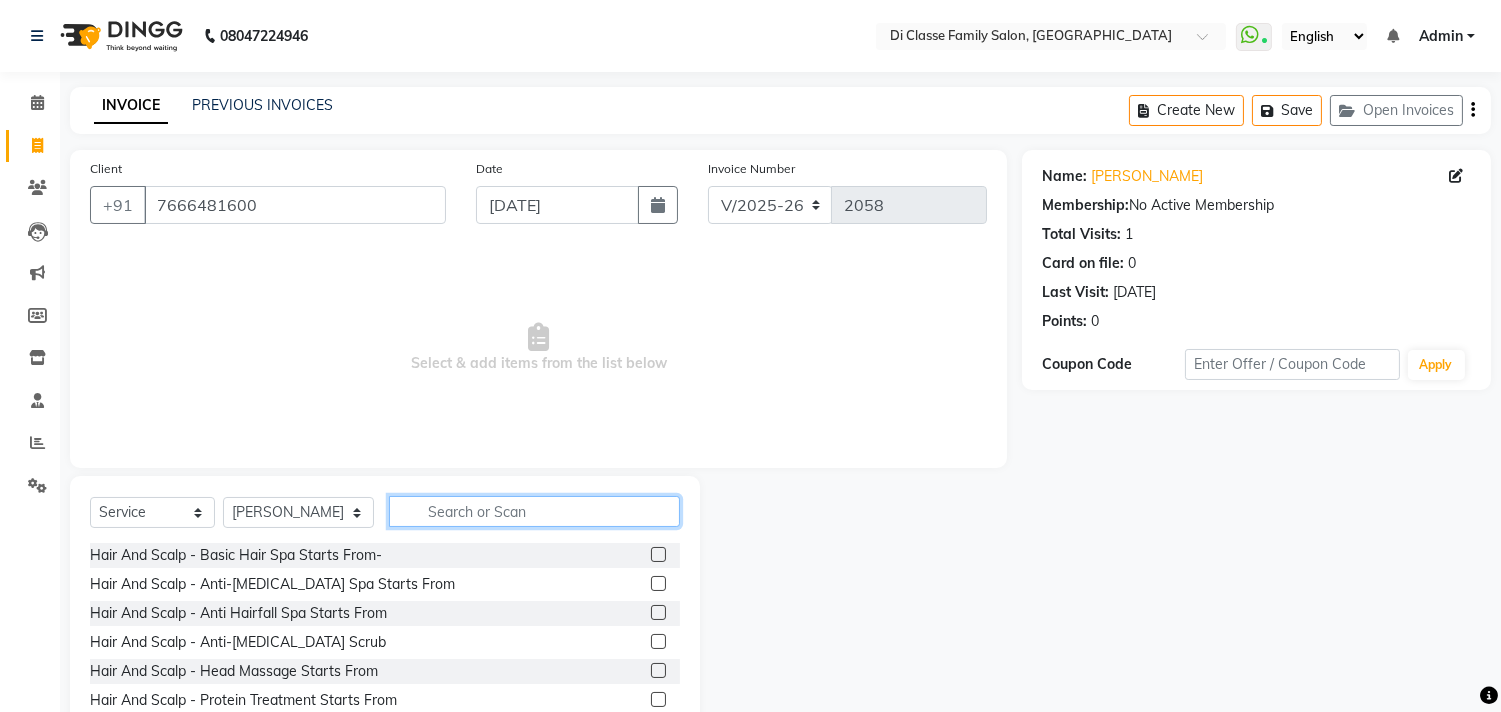 click 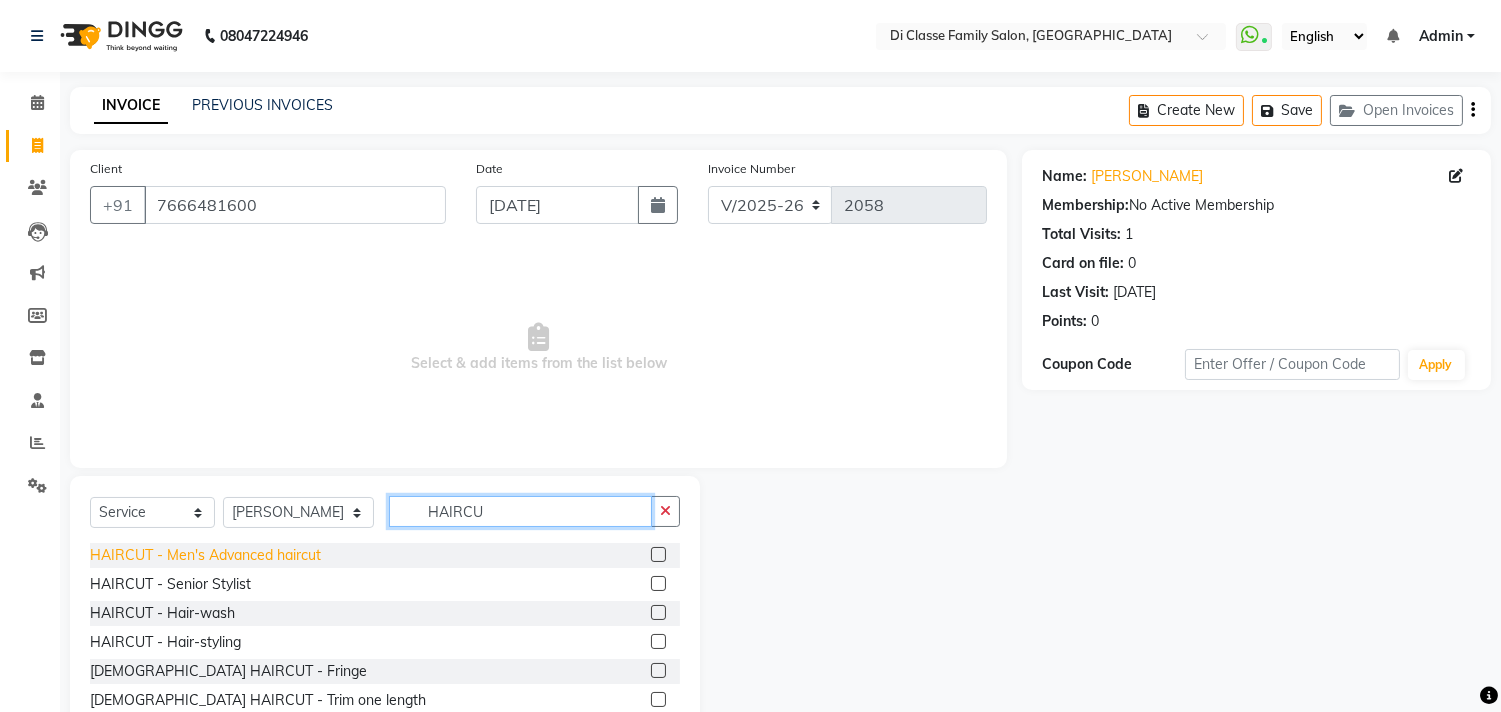 type on "HAIRCU" 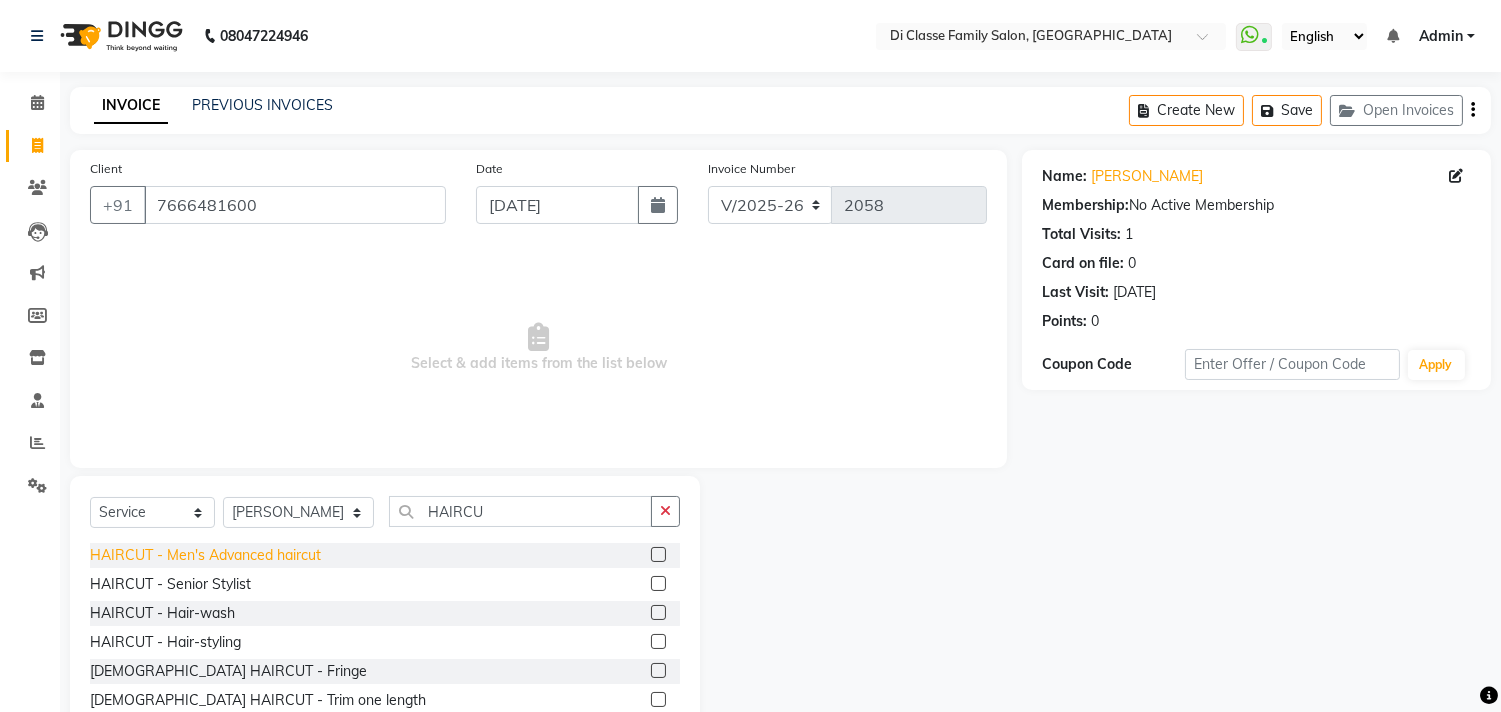 click on "HAIRCUT - Men's Advanced haircut" 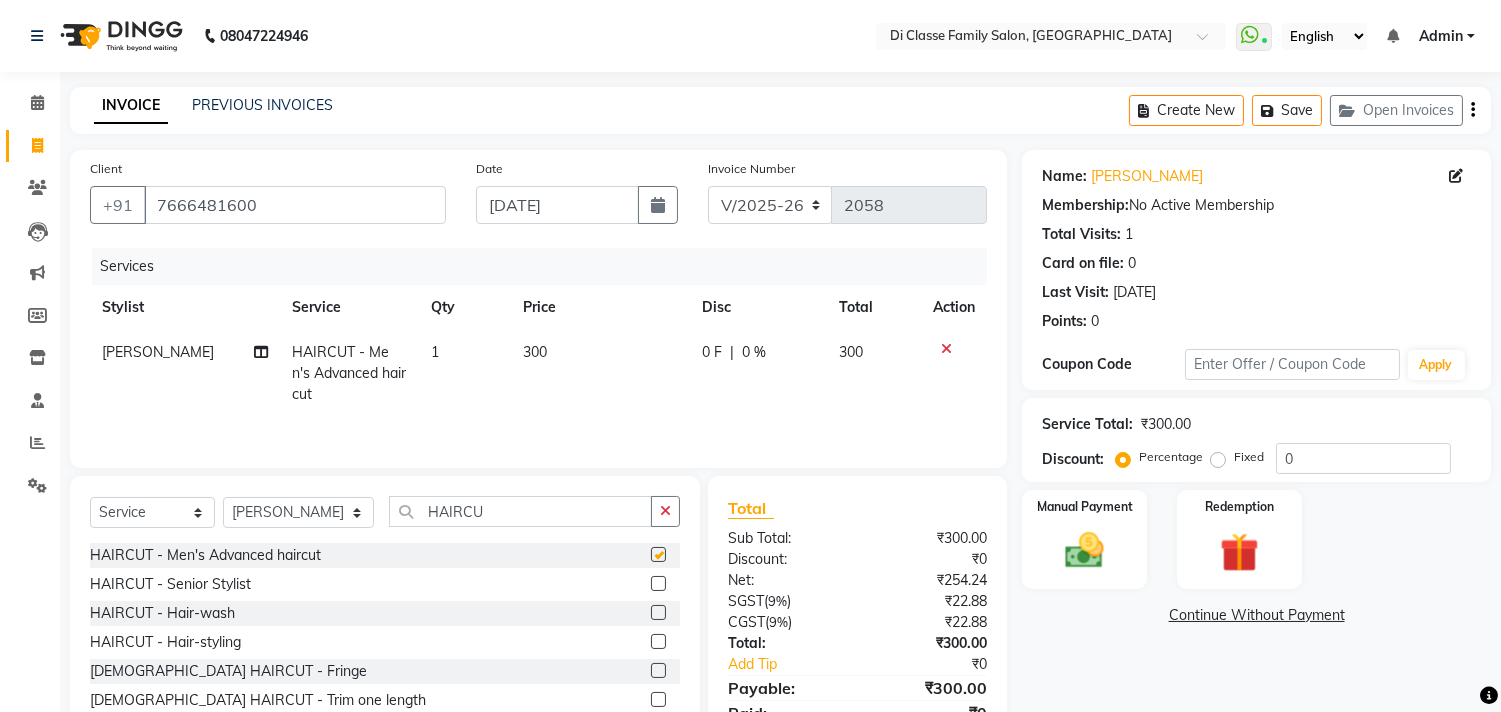 checkbox on "false" 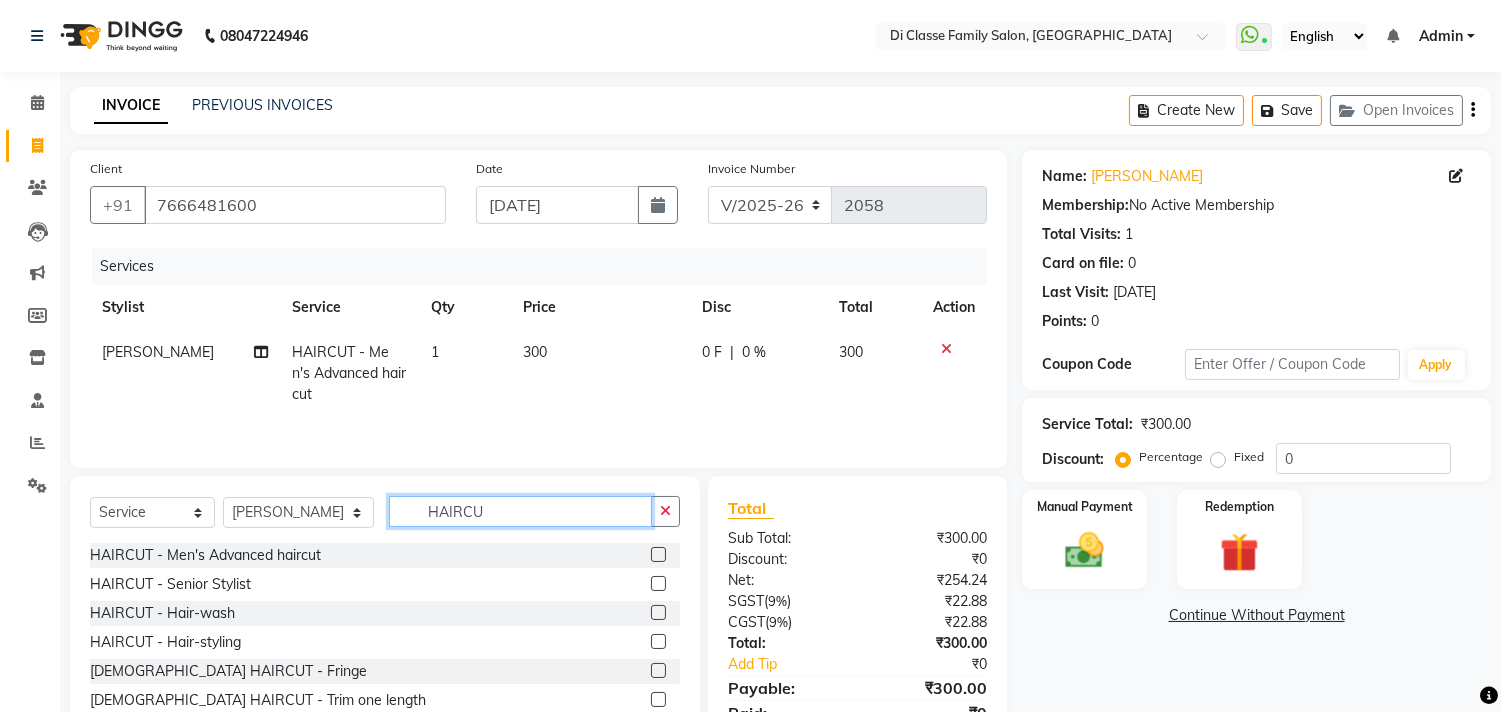 click on "HAIRCU" 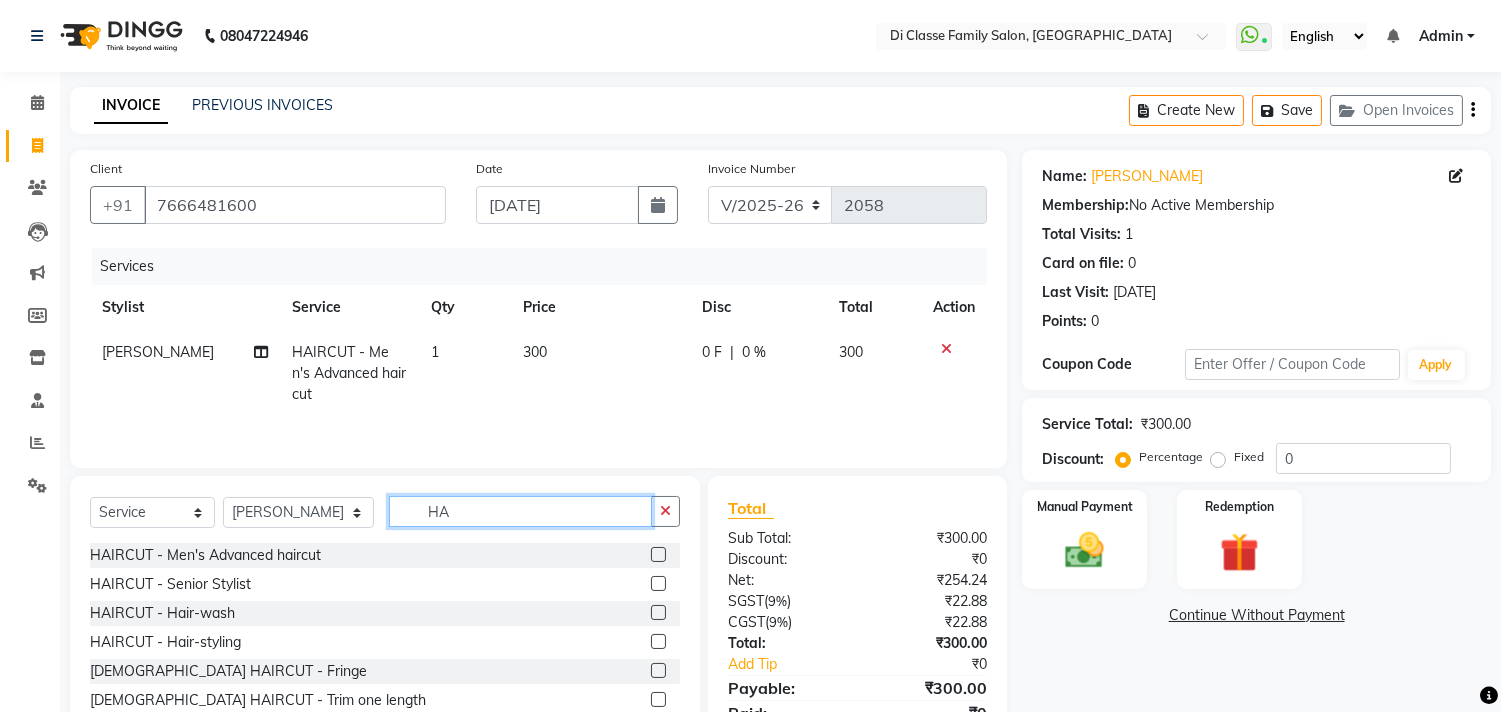 type on "H" 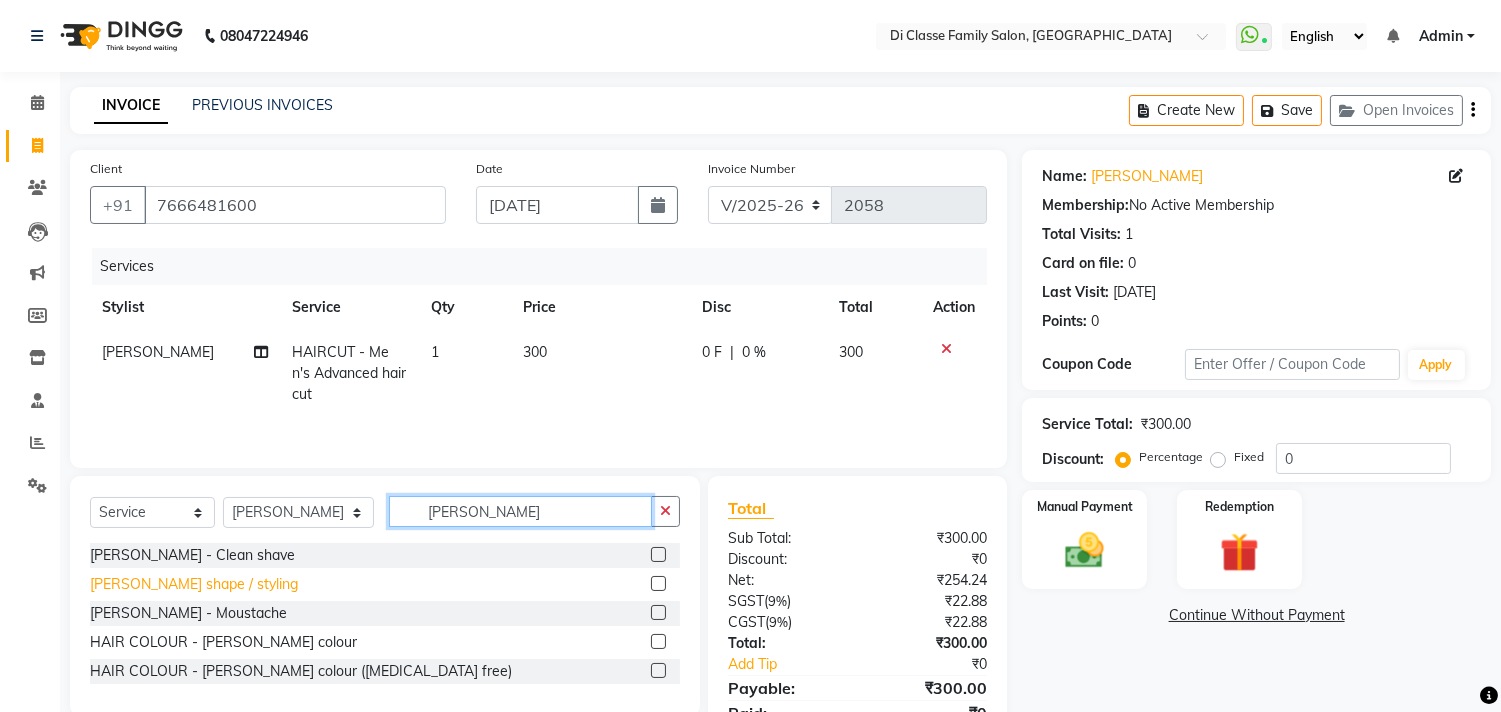 type on "[PERSON_NAME]" 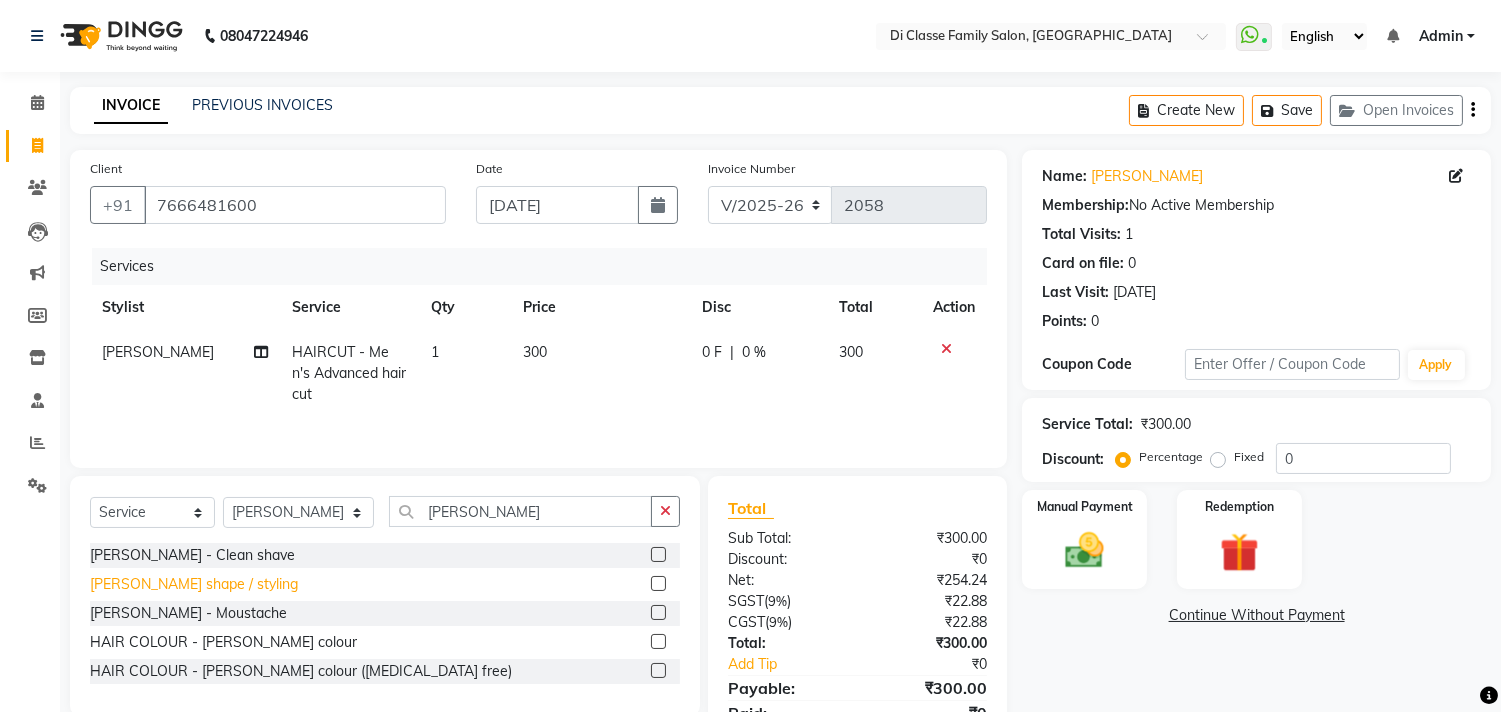 click on "[PERSON_NAME] shape / styling" 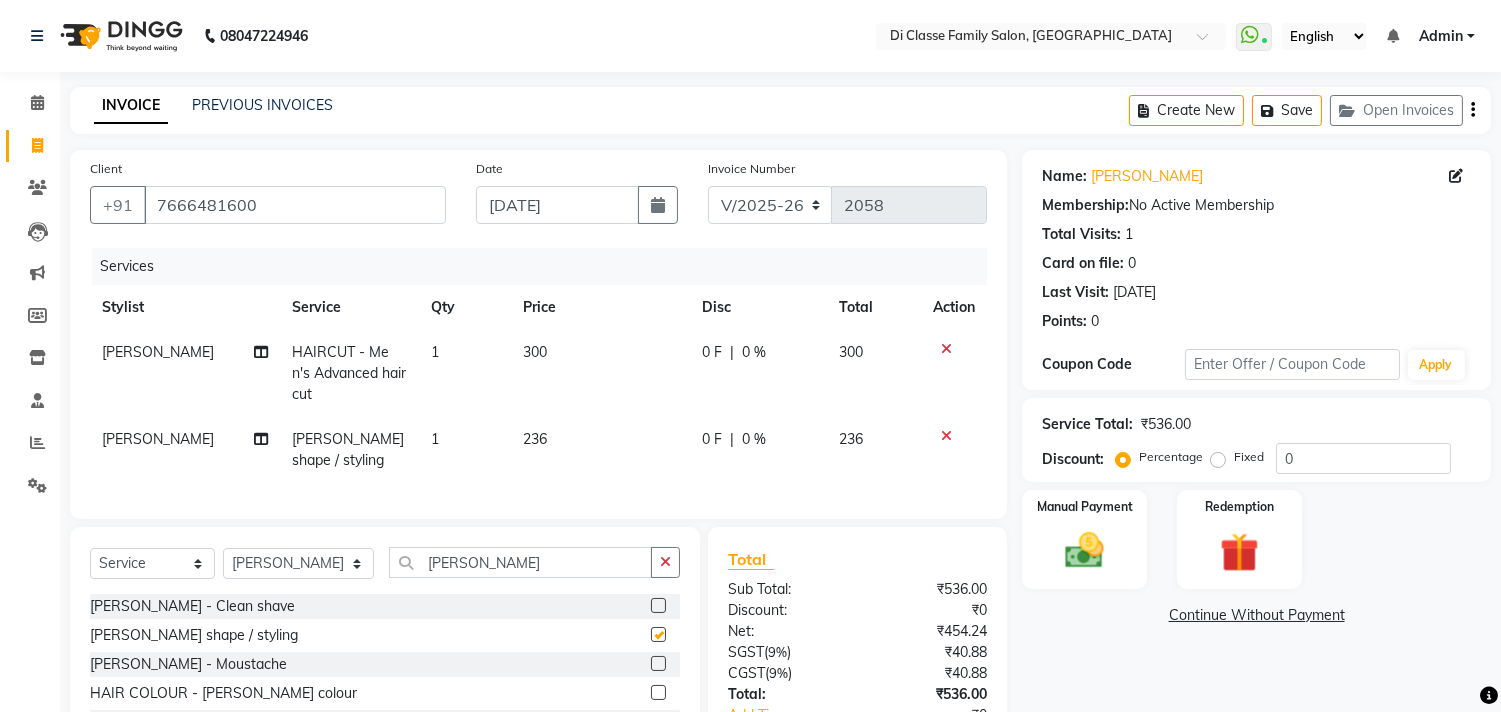 checkbox on "false" 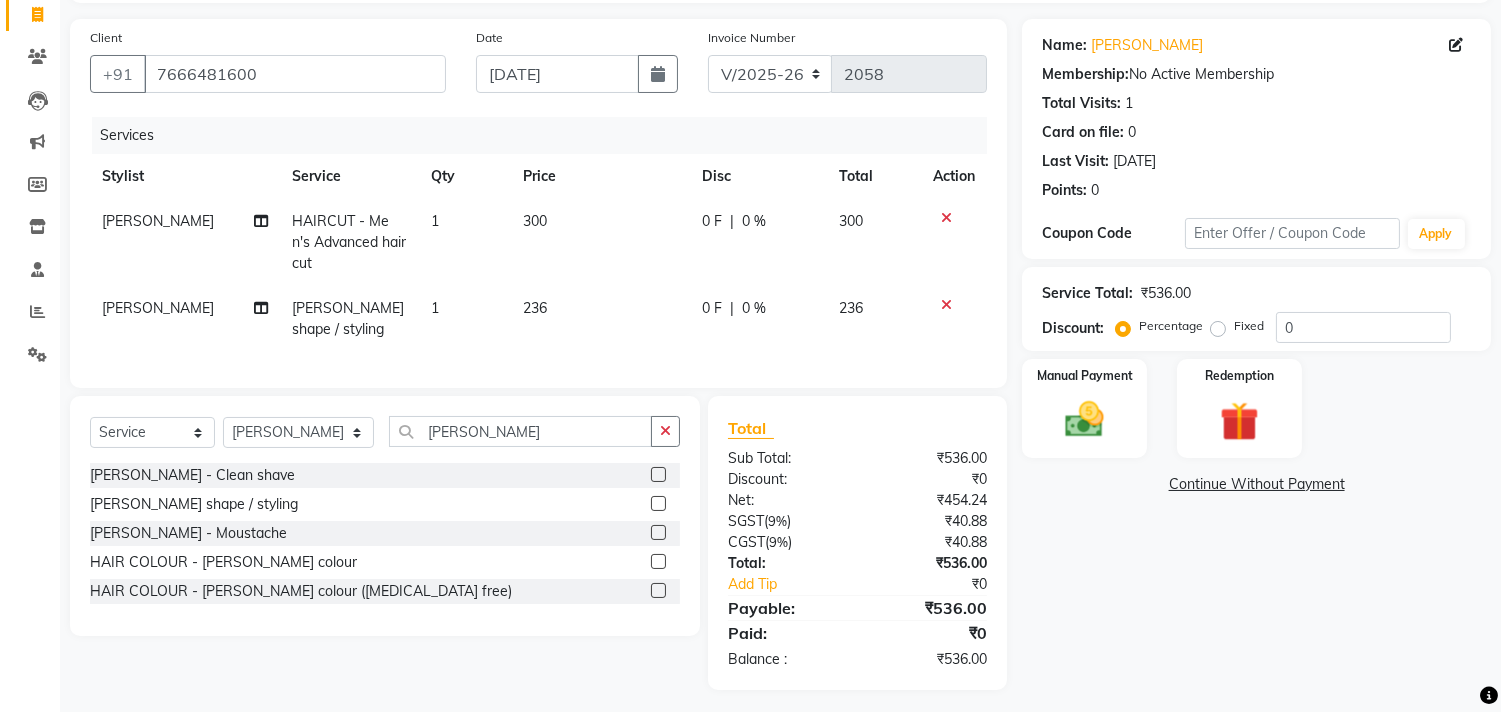 scroll, scrollTop: 134, scrollLeft: 0, axis: vertical 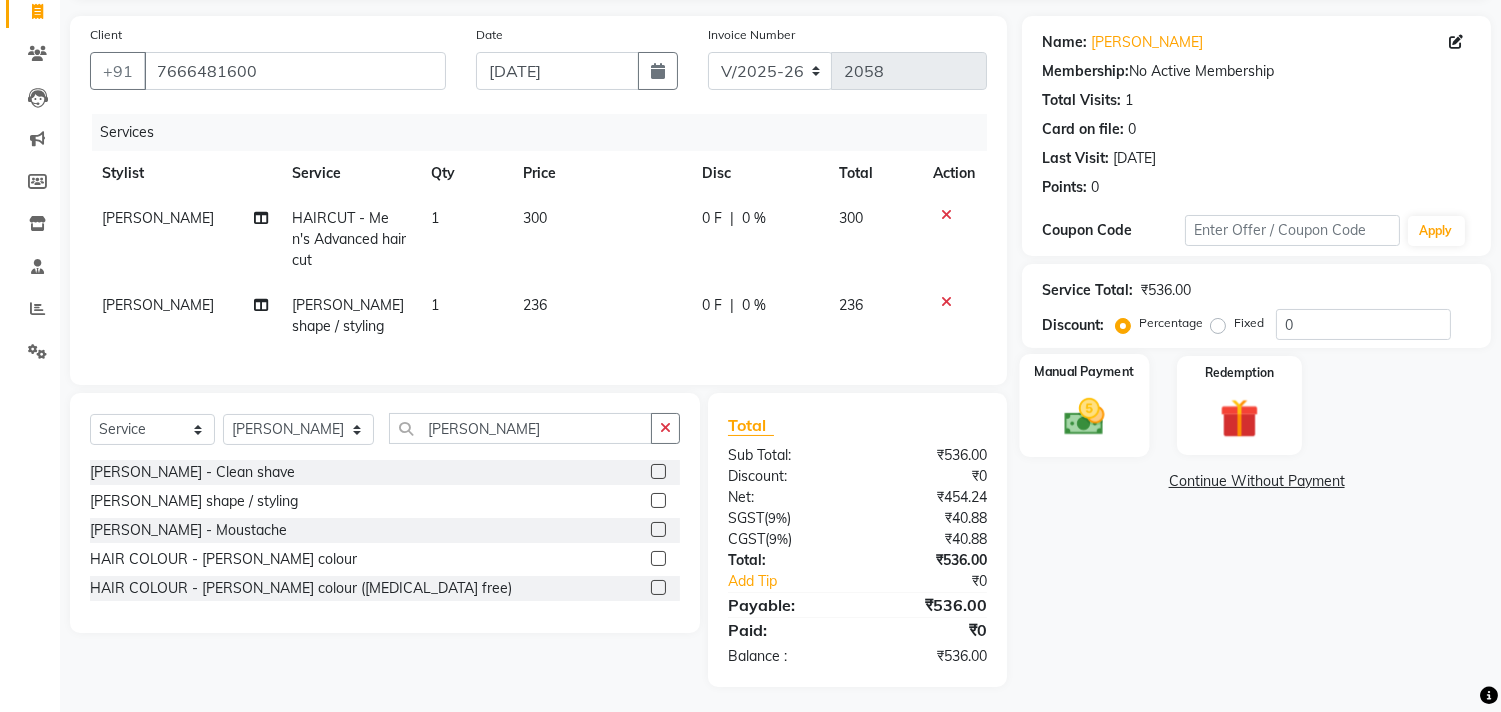 click 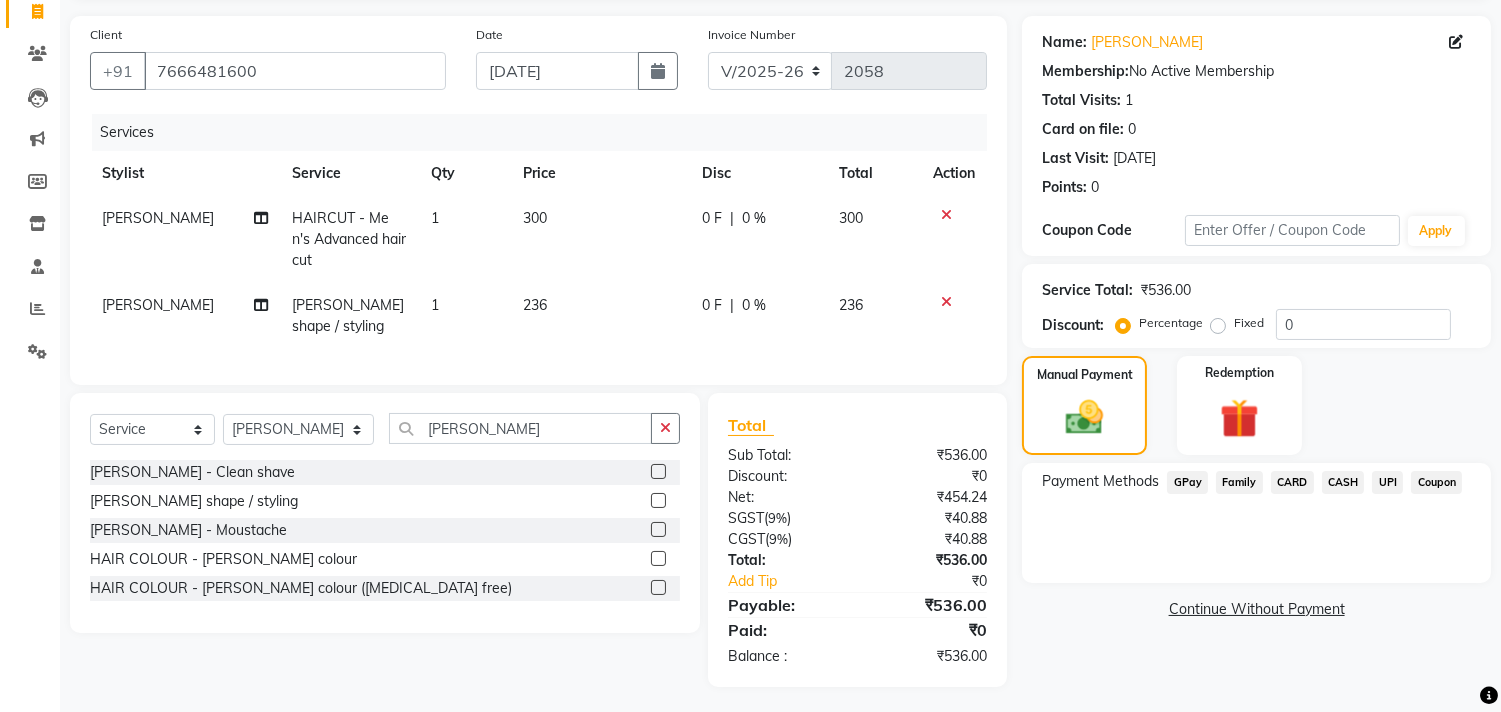 click on "UPI" 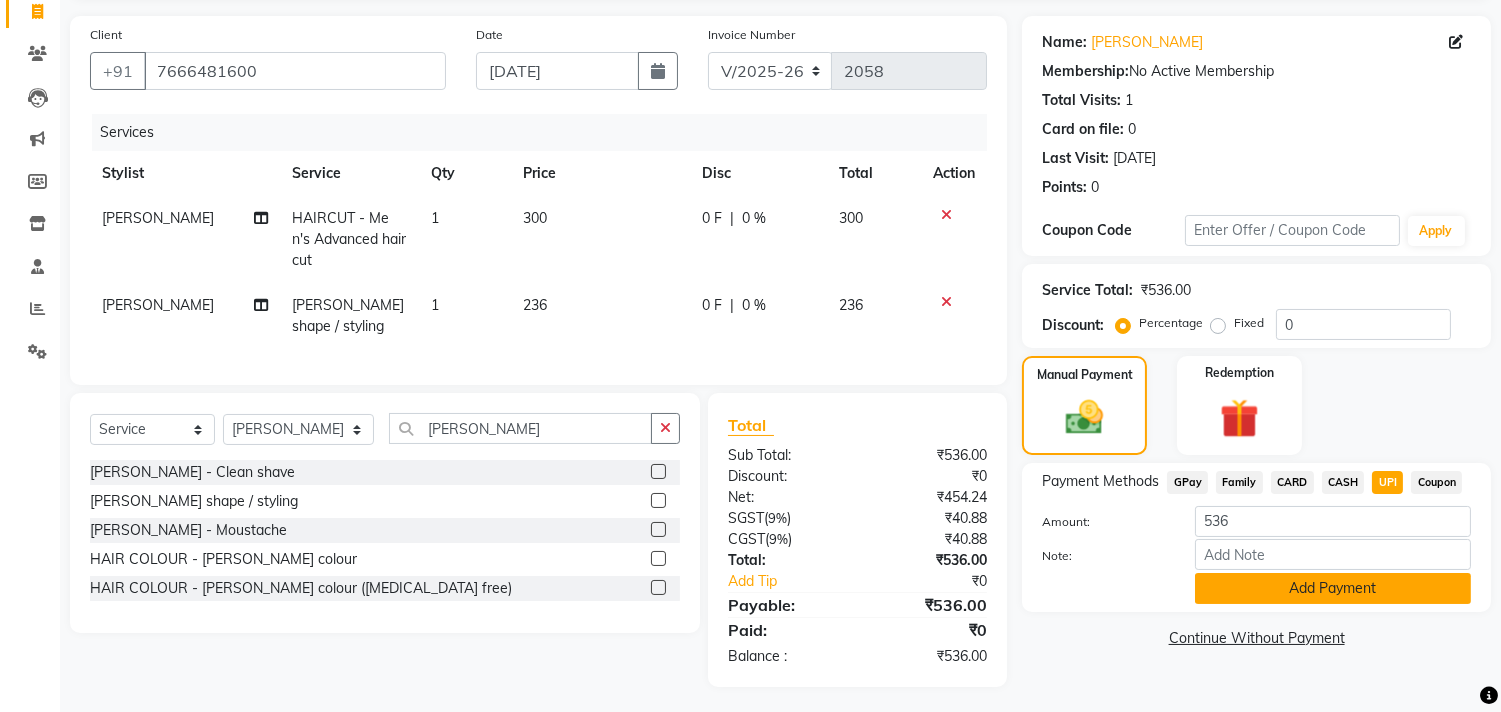 click on "Add Payment" 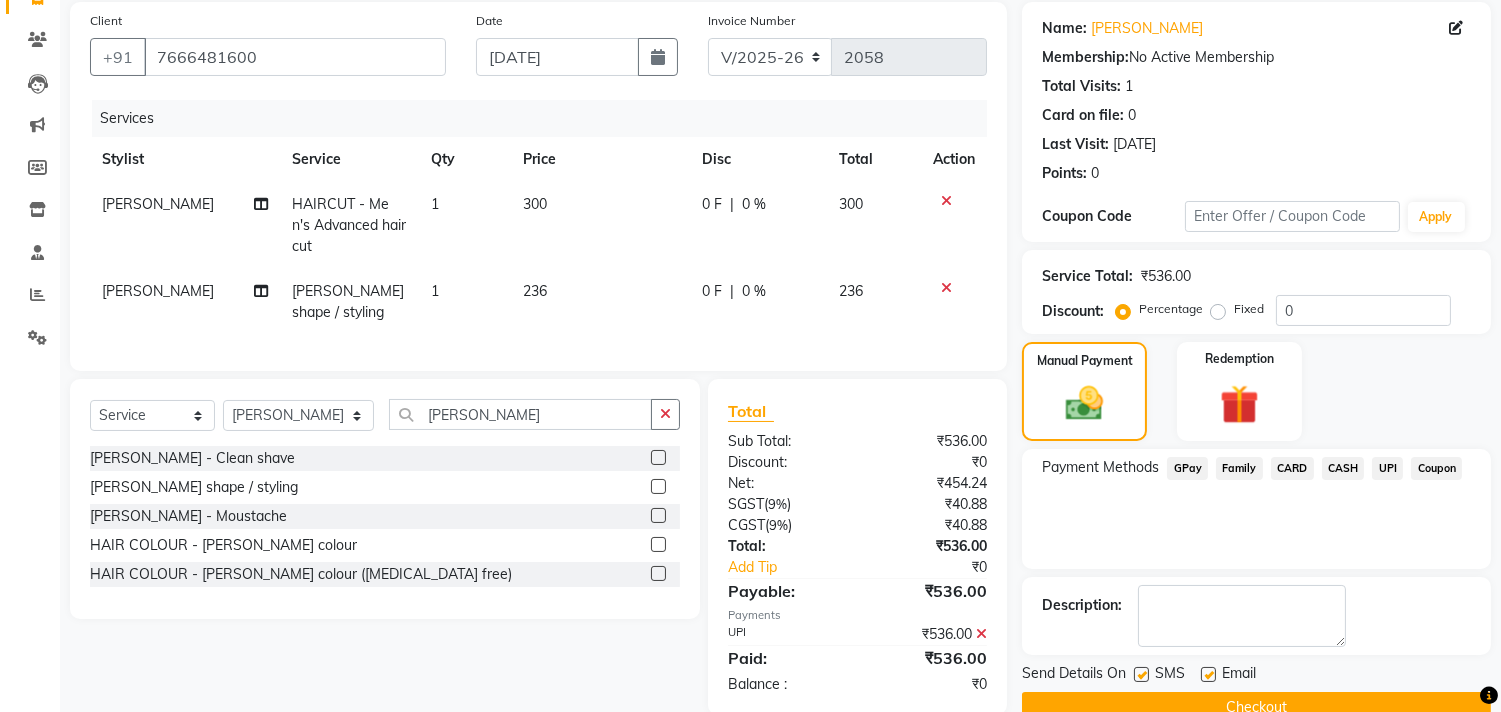 scroll, scrollTop: 187, scrollLeft: 0, axis: vertical 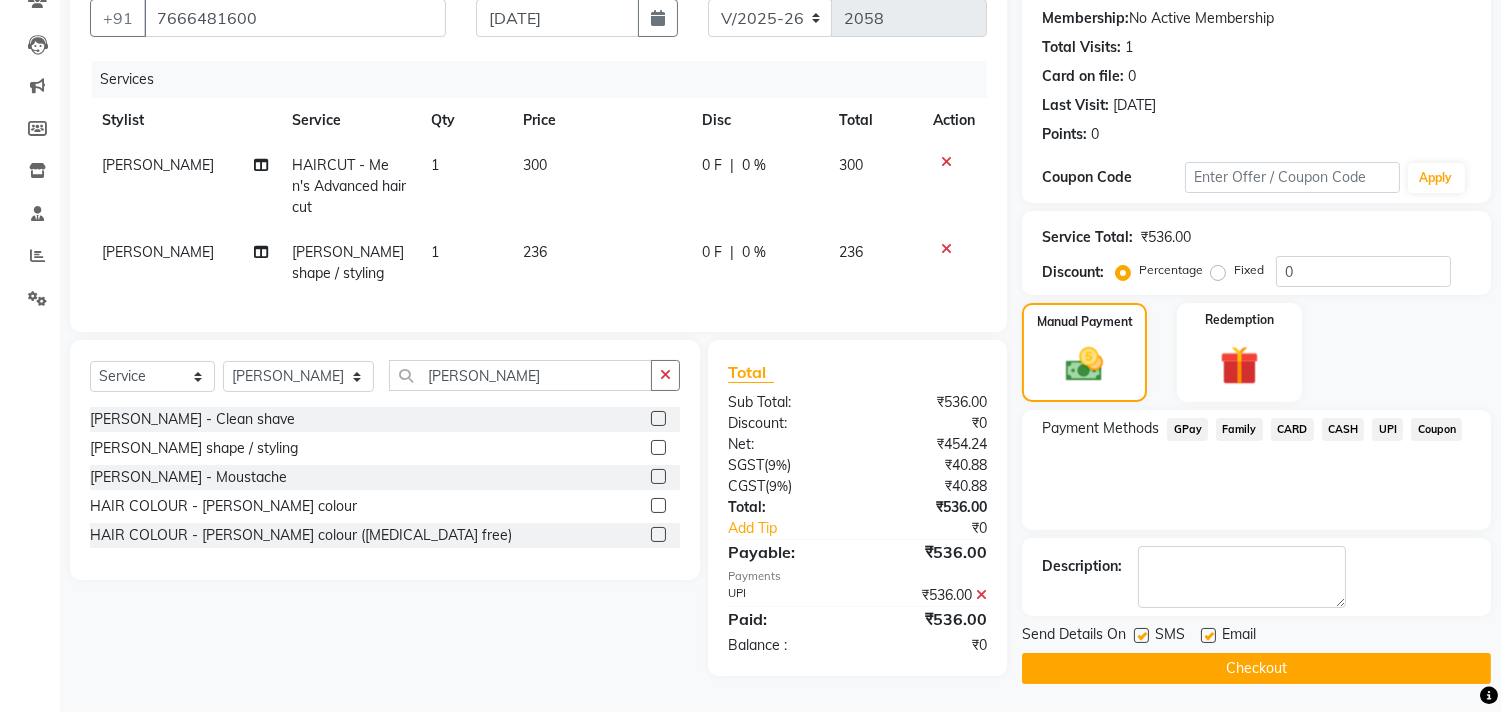click on "Checkout" 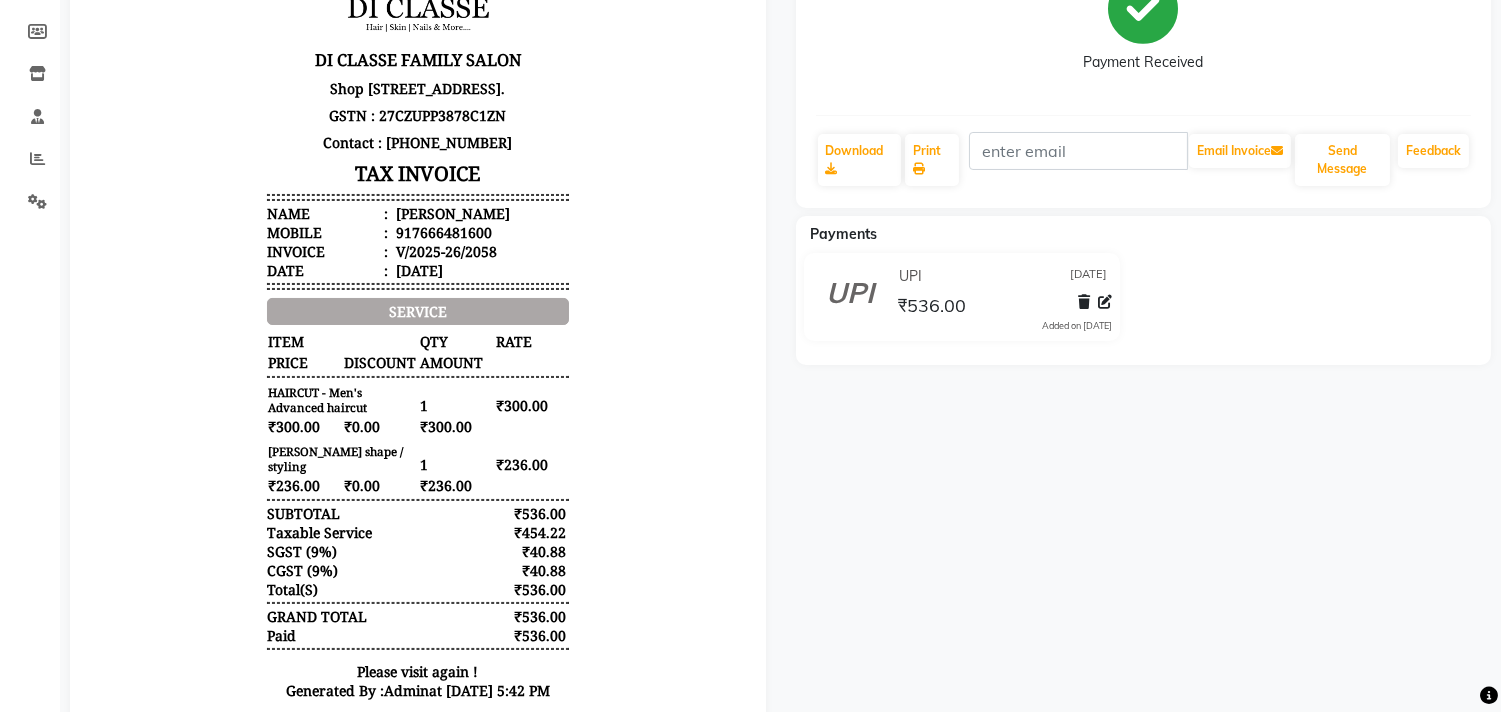 scroll, scrollTop: 333, scrollLeft: 0, axis: vertical 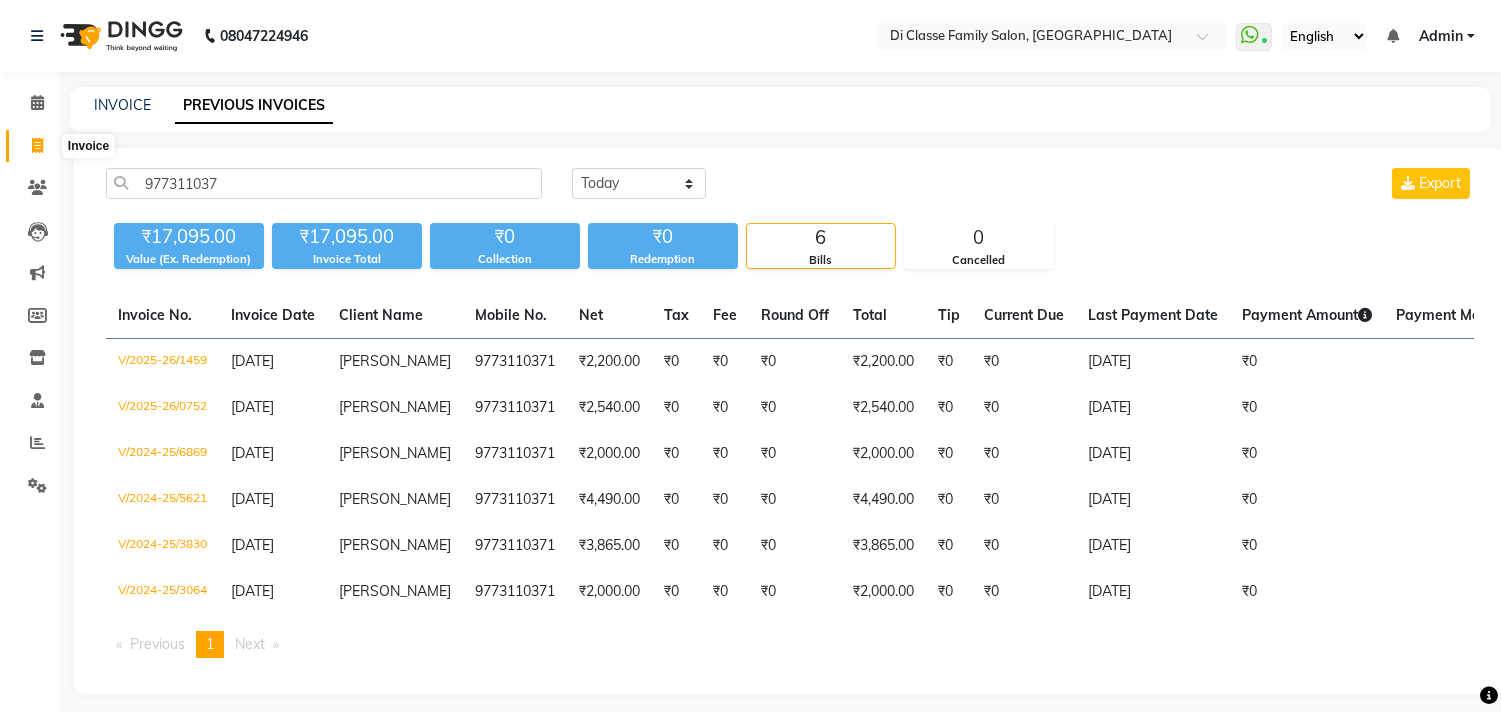 click 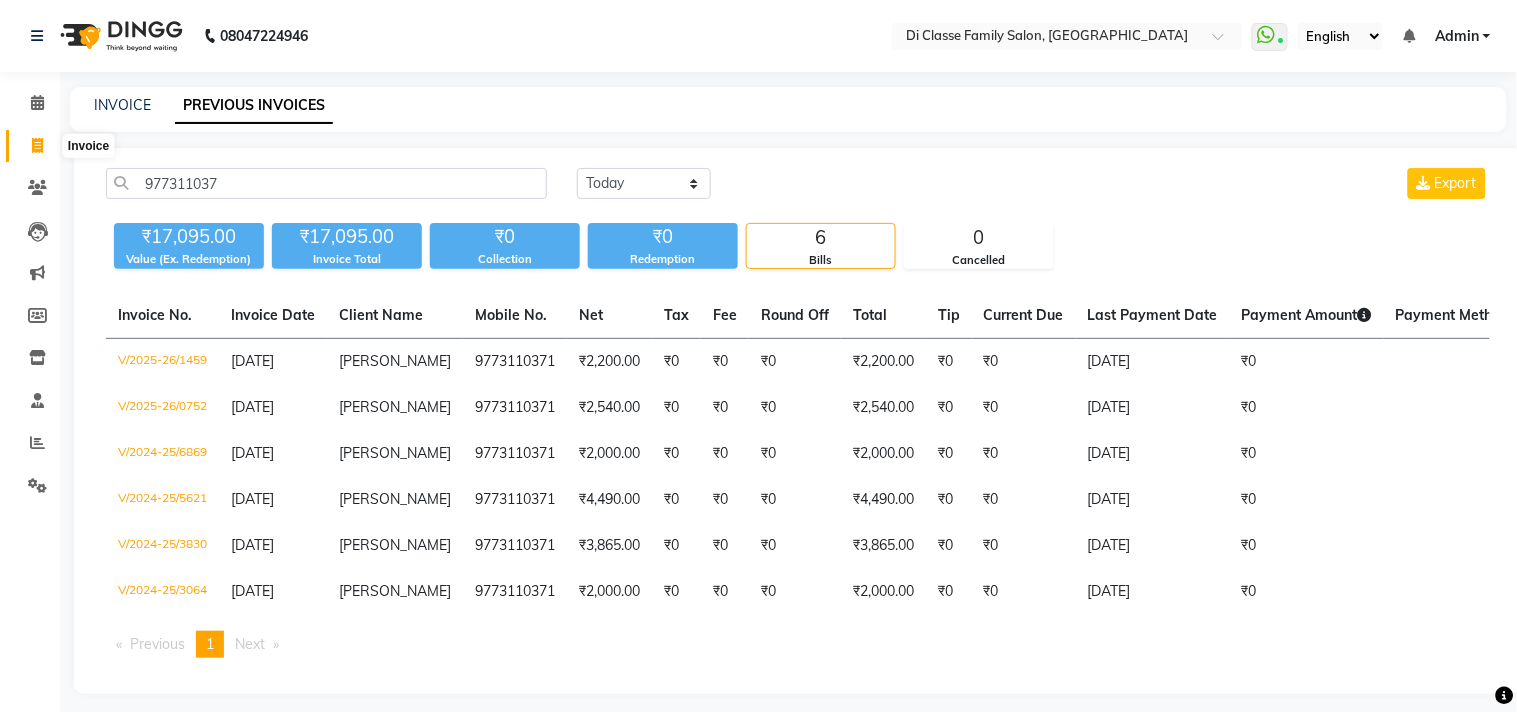 select on "4704" 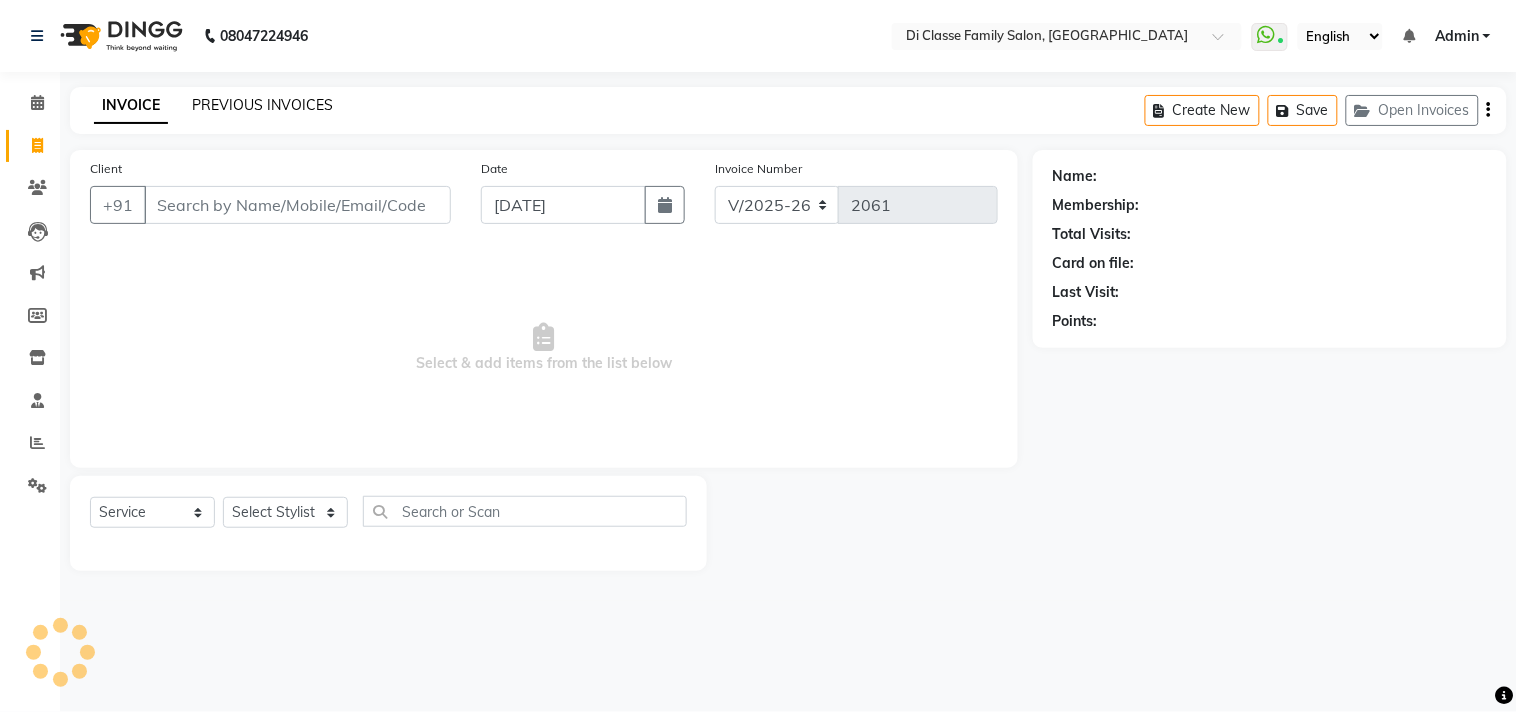 click on "PREVIOUS INVOICES" 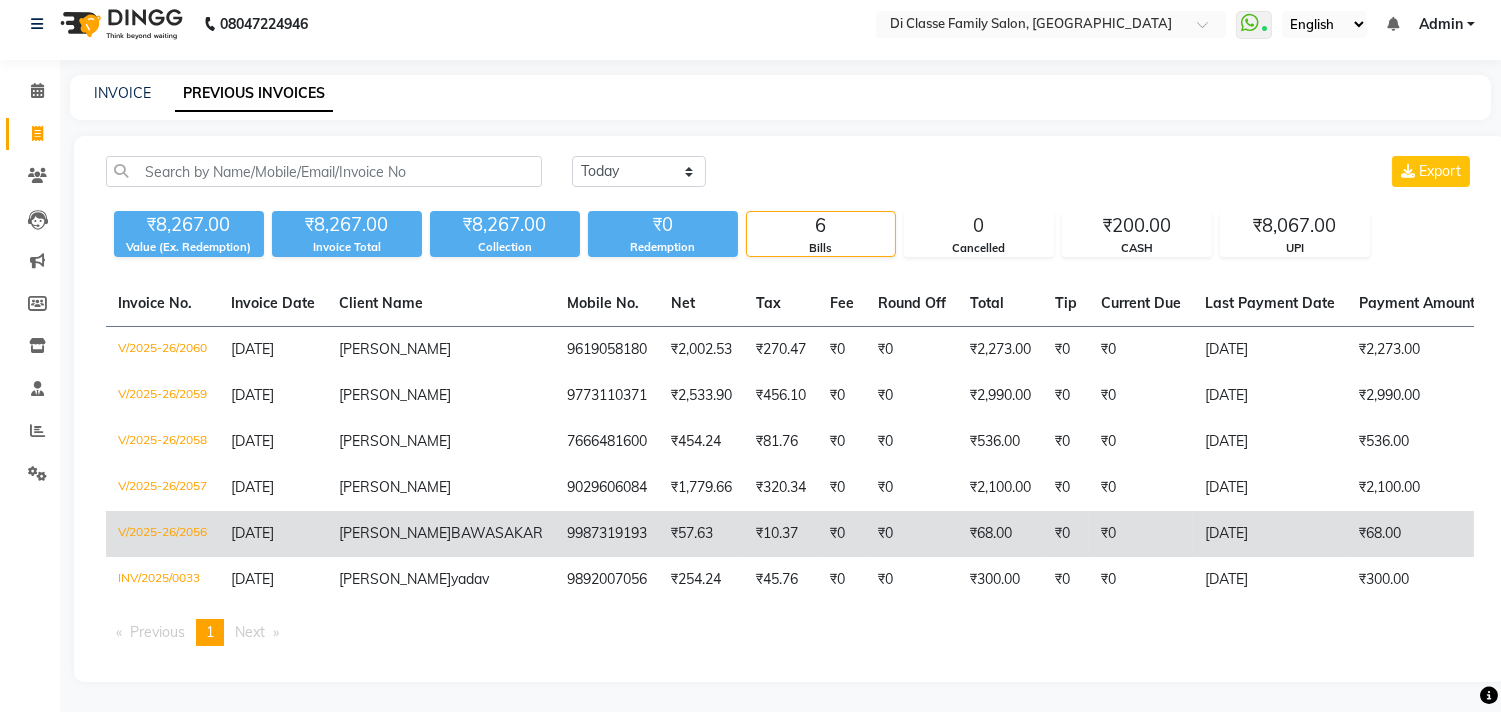 scroll, scrollTop: 0, scrollLeft: 0, axis: both 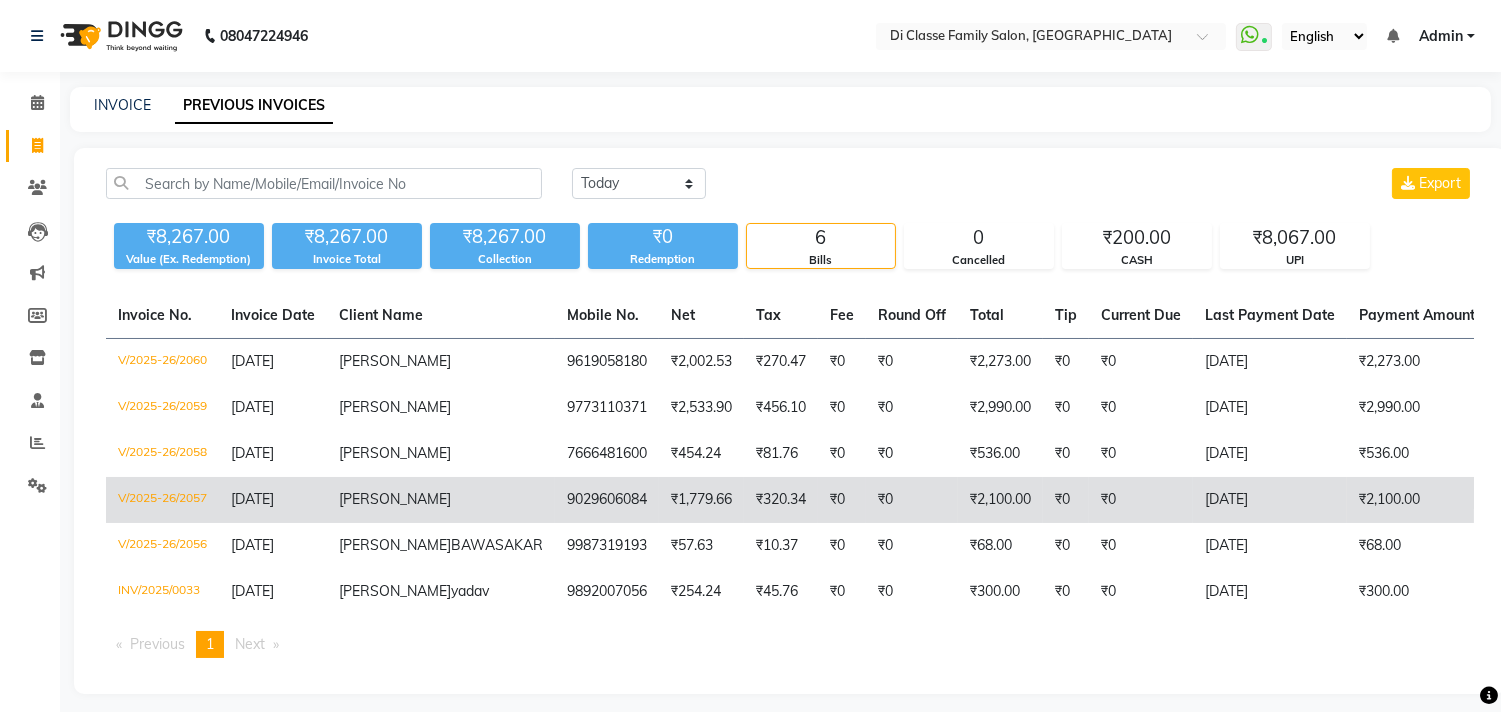 click on "₹2,100.00" 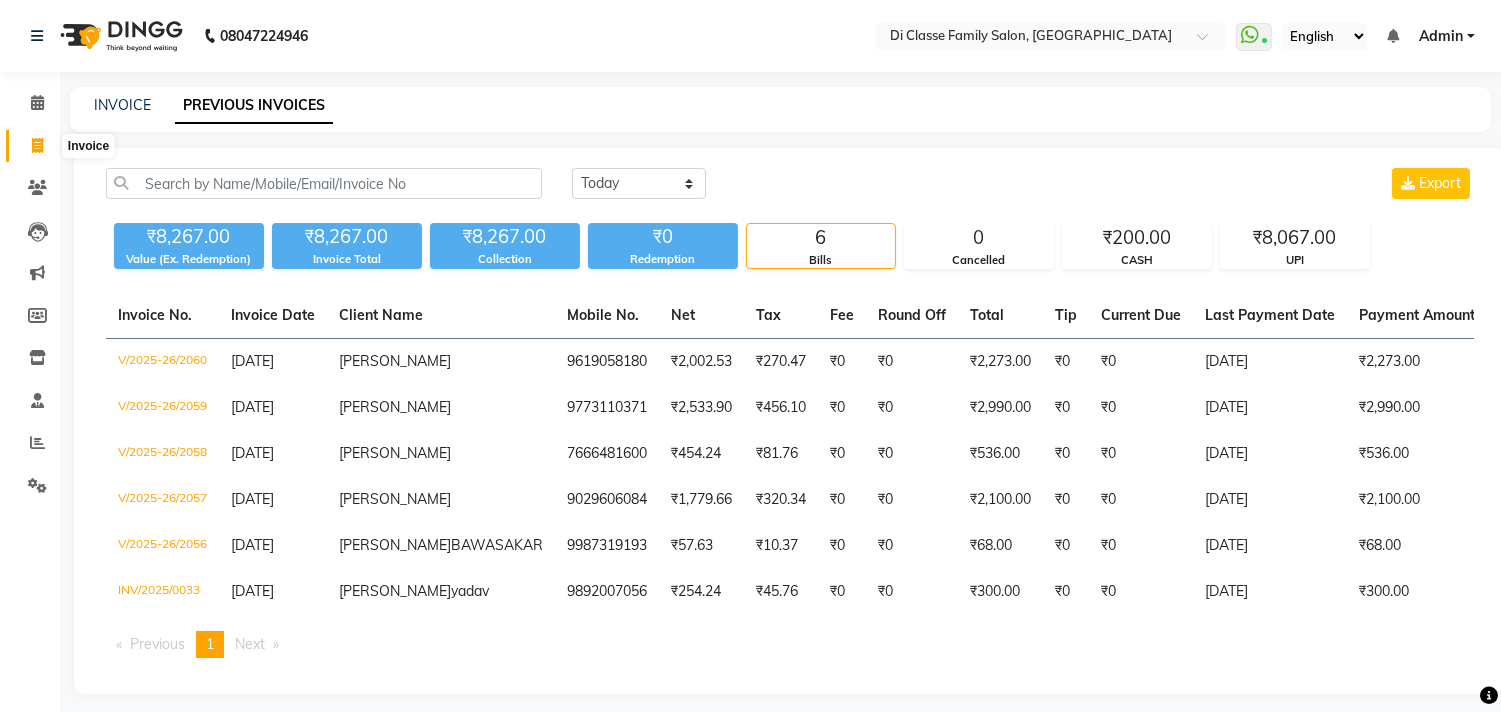 click 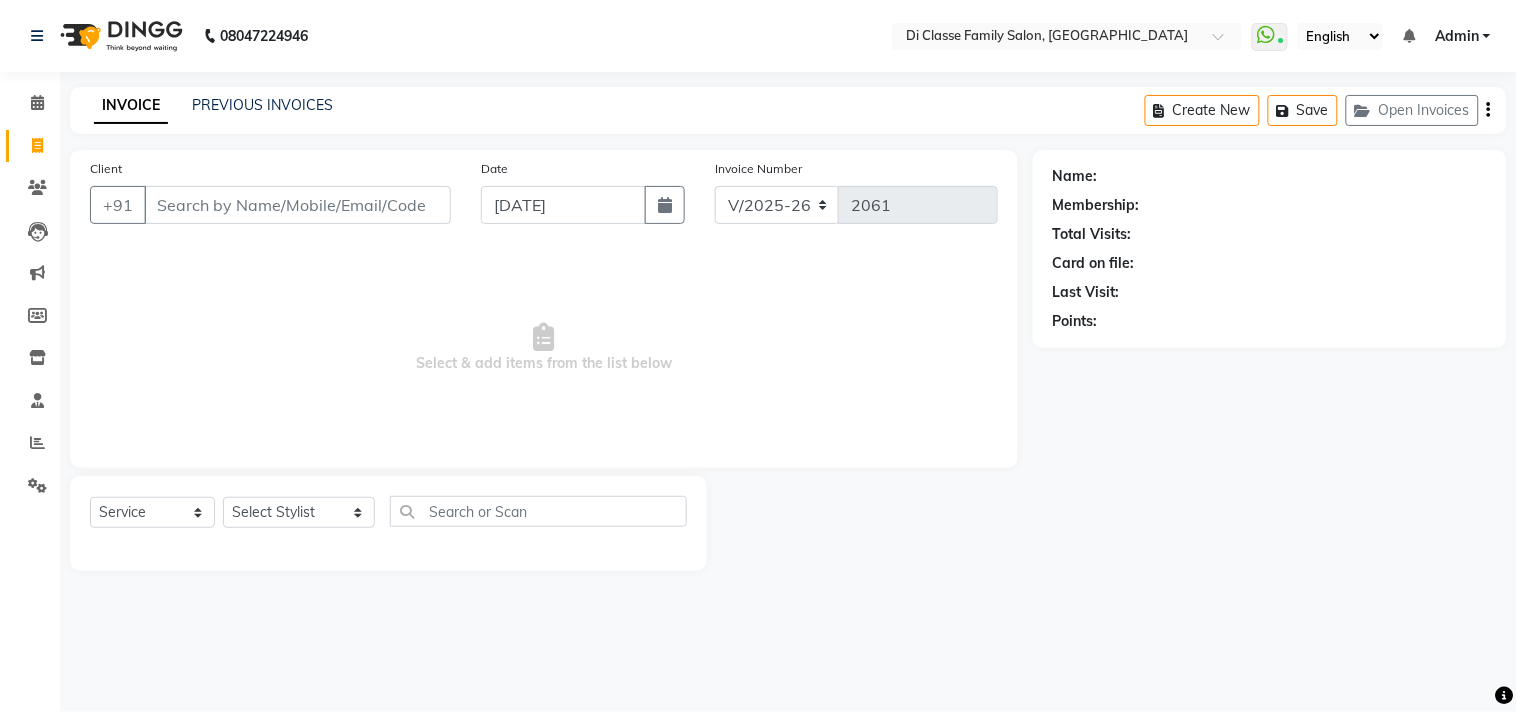 click on "Select & add items from the list below" at bounding box center (544, 348) 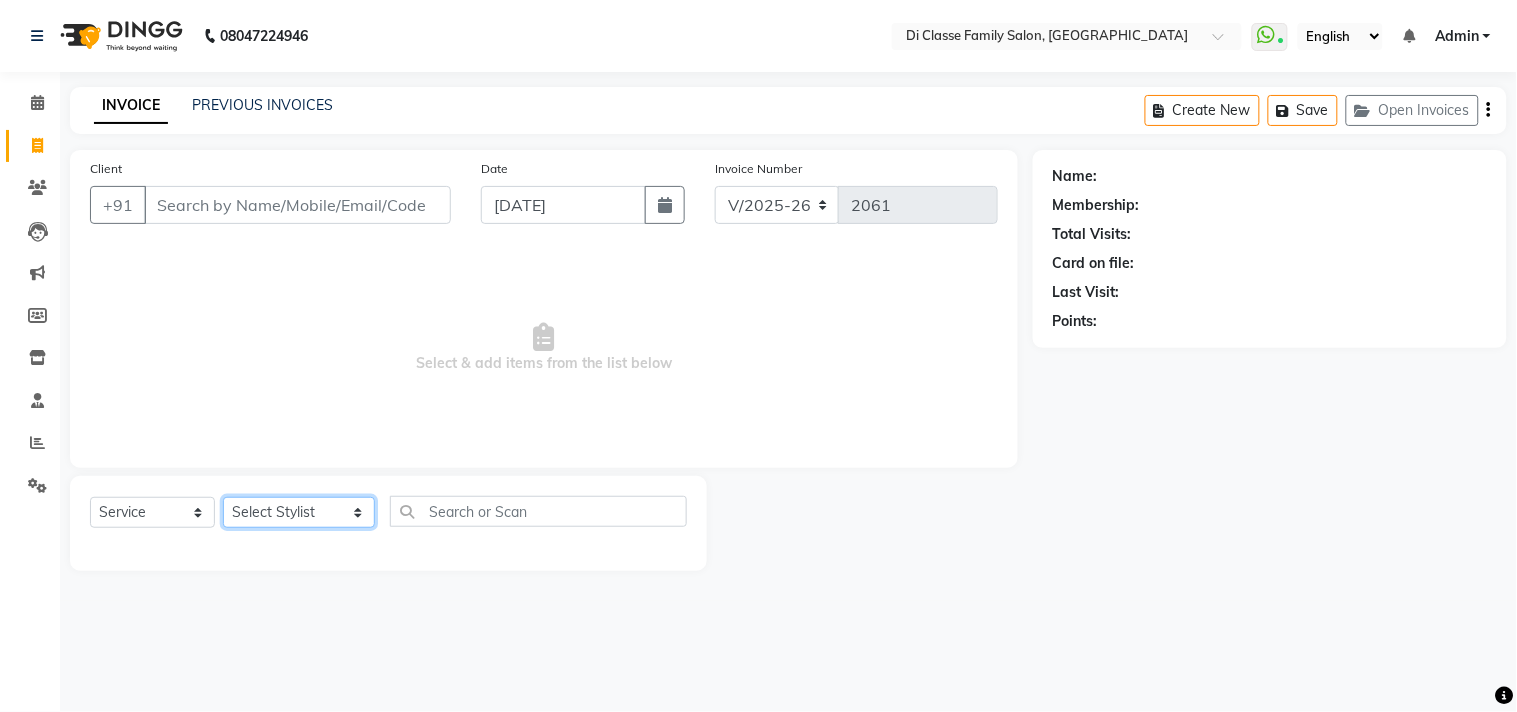 click on "Select Stylist [PERSON_NAME]  [PERSON_NAME]  [PERSON_NAME]  Front Desk Javed [PERSON_NAME]  [PERSON_NAME]  Pooja Jadhav [PERSON_NAME] [PERSON_NAME] [PERSON_NAME] SACHIN [PERSON_NAME] SAHAJAN [PERSON_NAME]  [PERSON_NAME] [PERSON_NAME] [PERSON_NAME] [PERSON_NAME] [PERSON_NAME] [PERSON_NAME] [PERSON_NAME]" 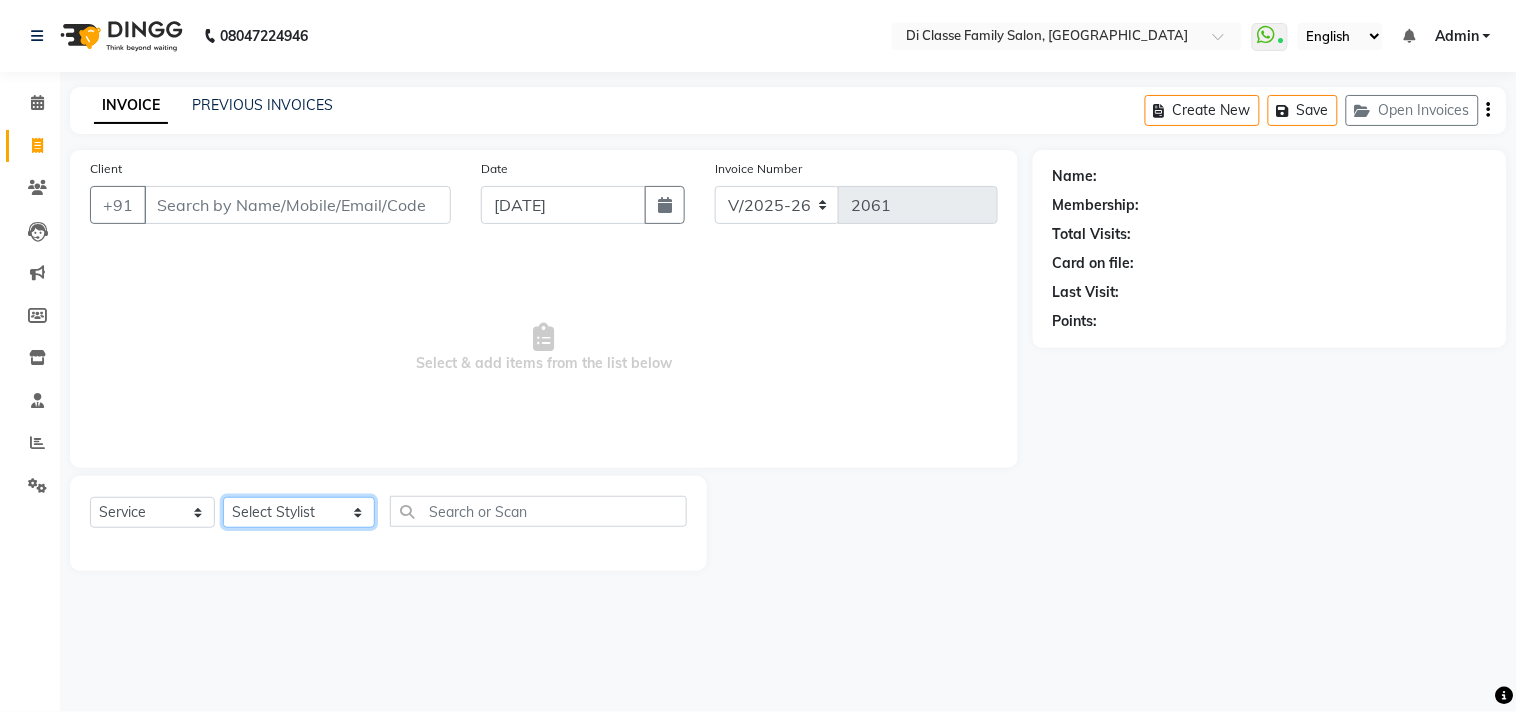 select on "28411" 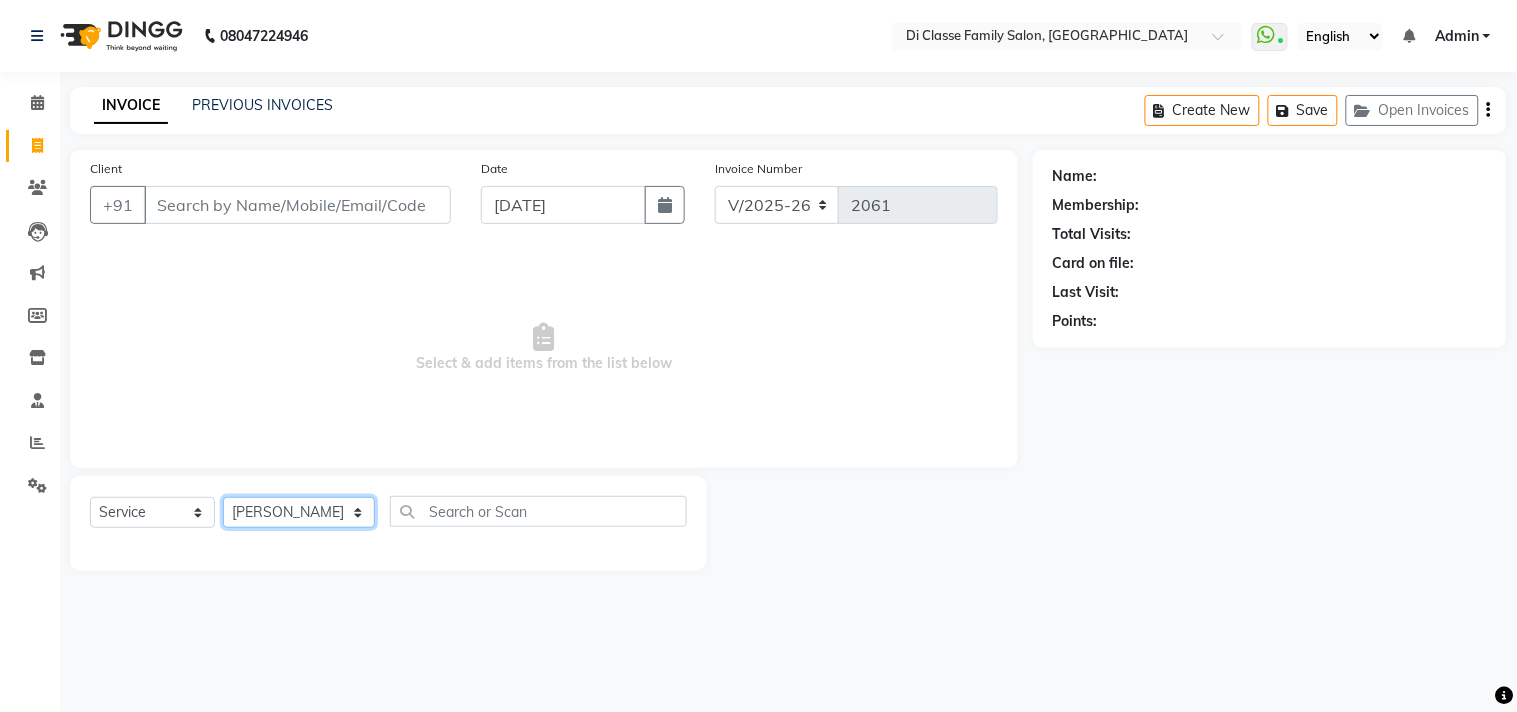 click on "Select Stylist [PERSON_NAME]  [PERSON_NAME]  [PERSON_NAME]  Front Desk Javed [PERSON_NAME]  [PERSON_NAME]  Pooja Jadhav [PERSON_NAME] [PERSON_NAME] [PERSON_NAME] SACHIN [PERSON_NAME] SAHAJAN [PERSON_NAME]  [PERSON_NAME] [PERSON_NAME] [PERSON_NAME] [PERSON_NAME] [PERSON_NAME] [PERSON_NAME] [PERSON_NAME]" 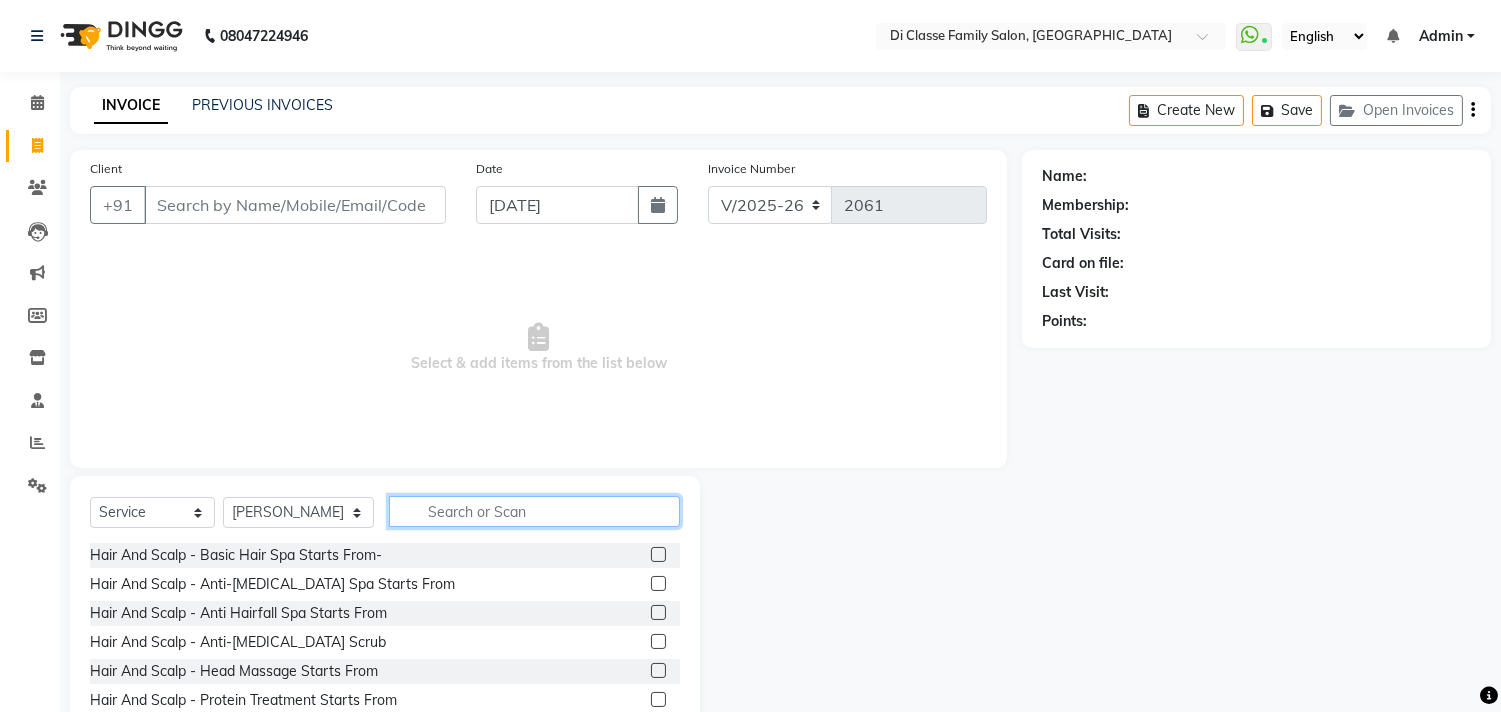 click 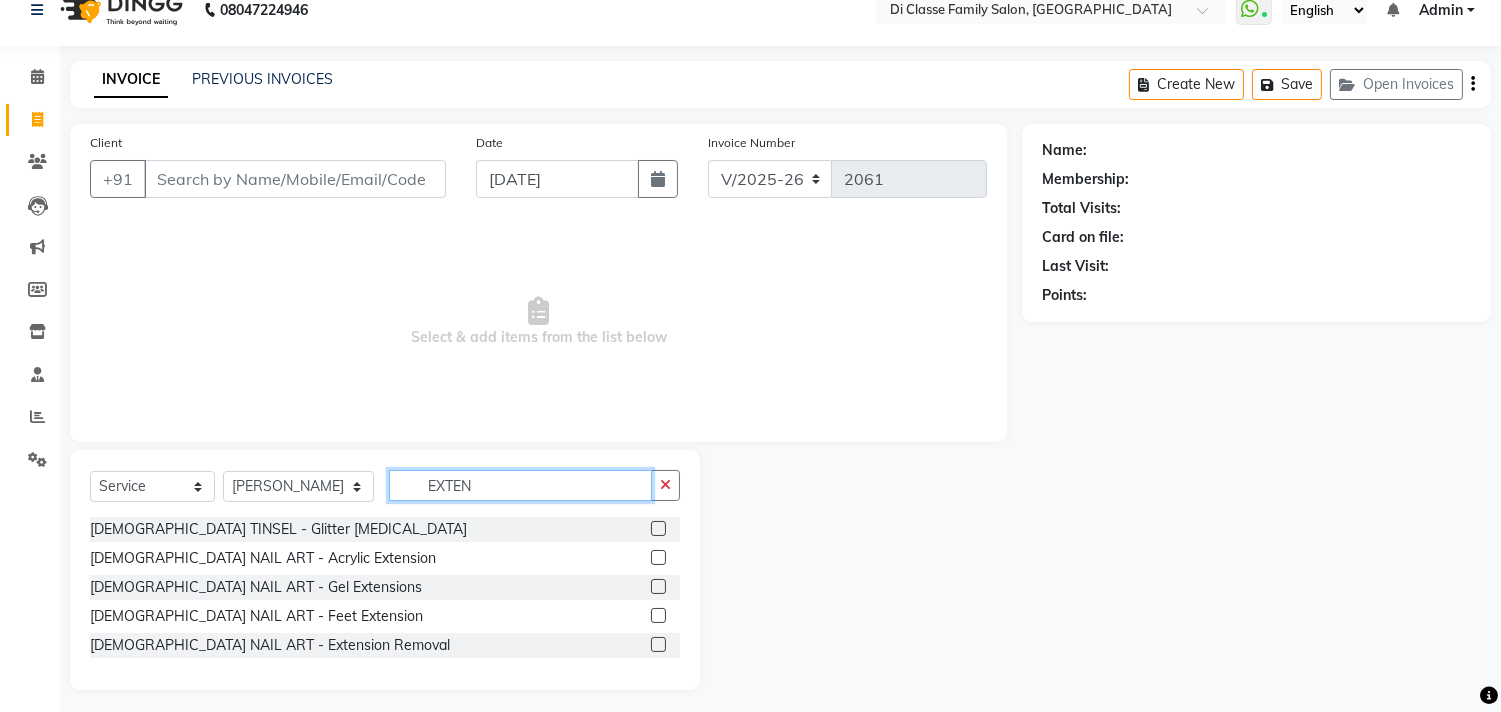 scroll, scrollTop: 34, scrollLeft: 0, axis: vertical 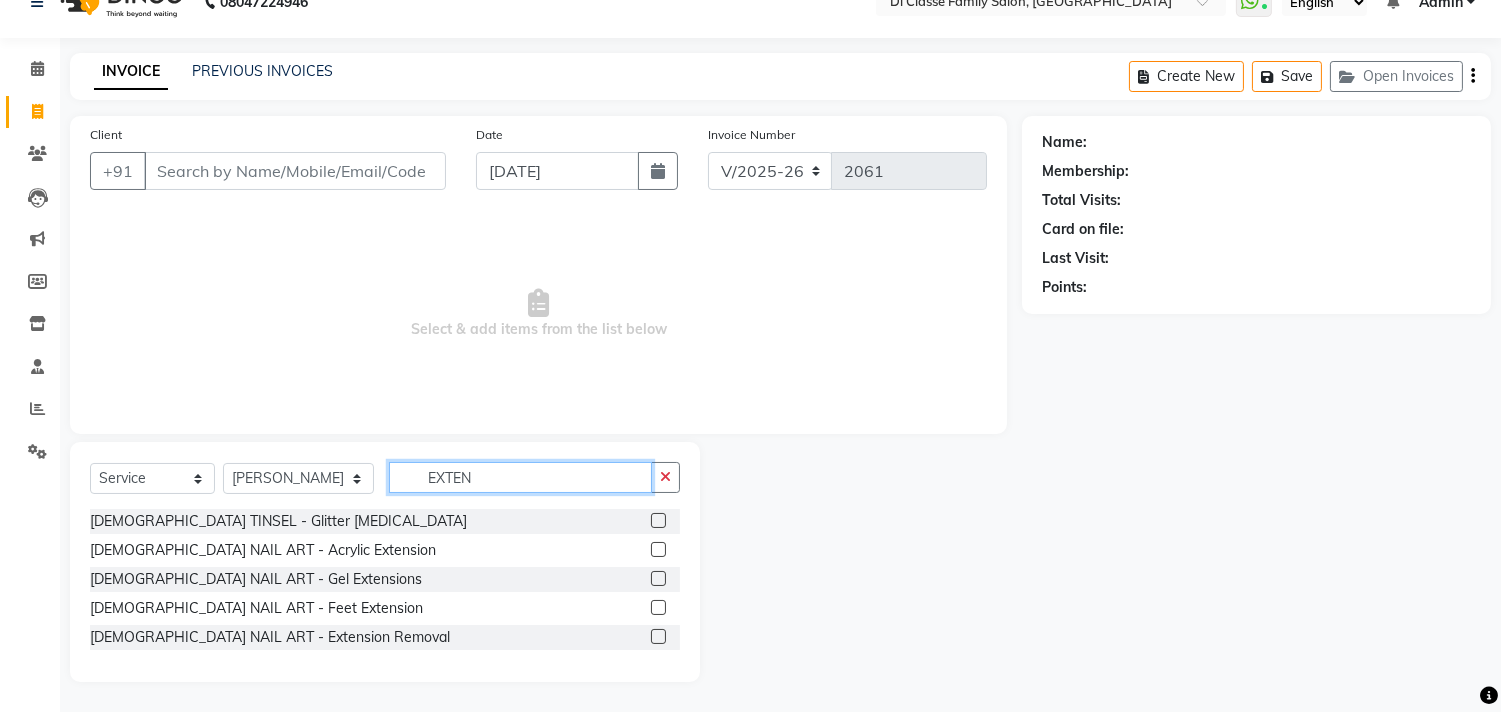type on "EXTEN" 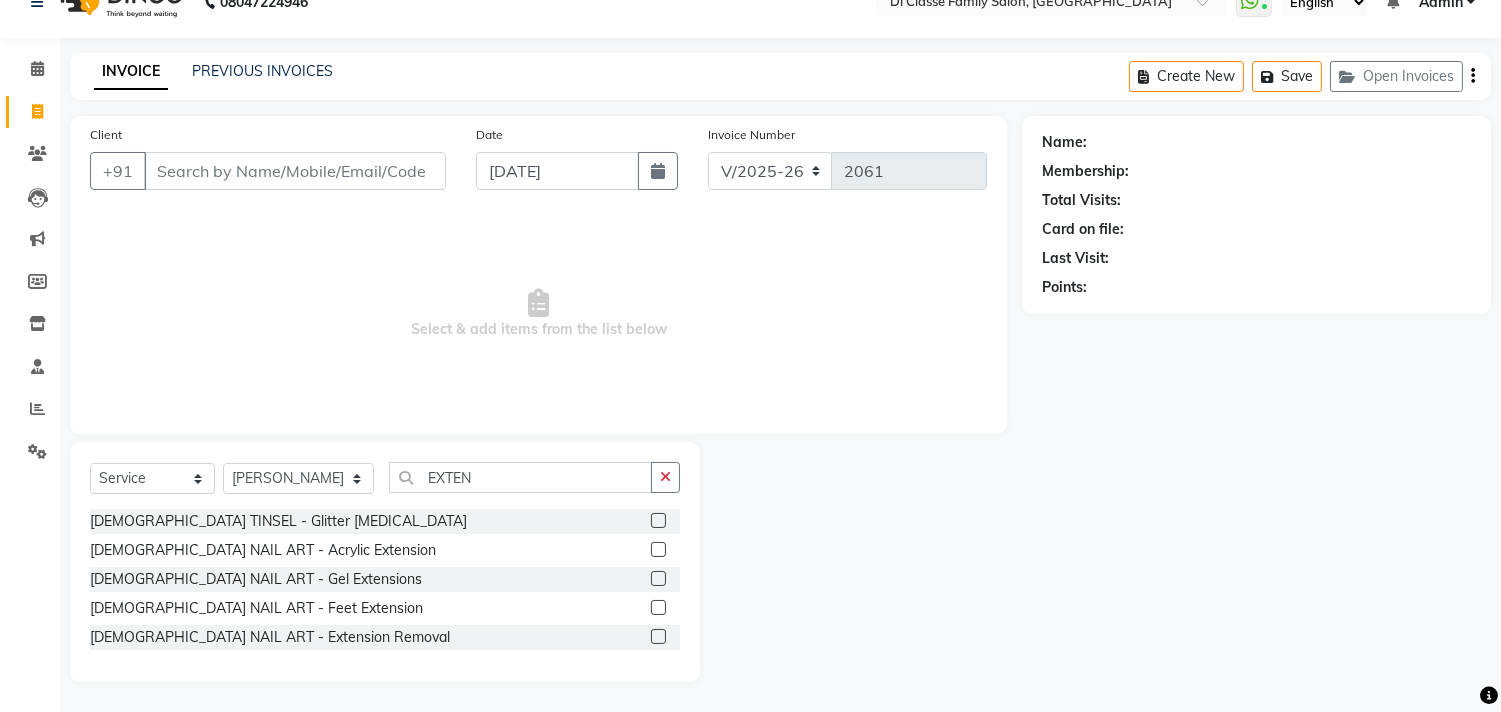 click 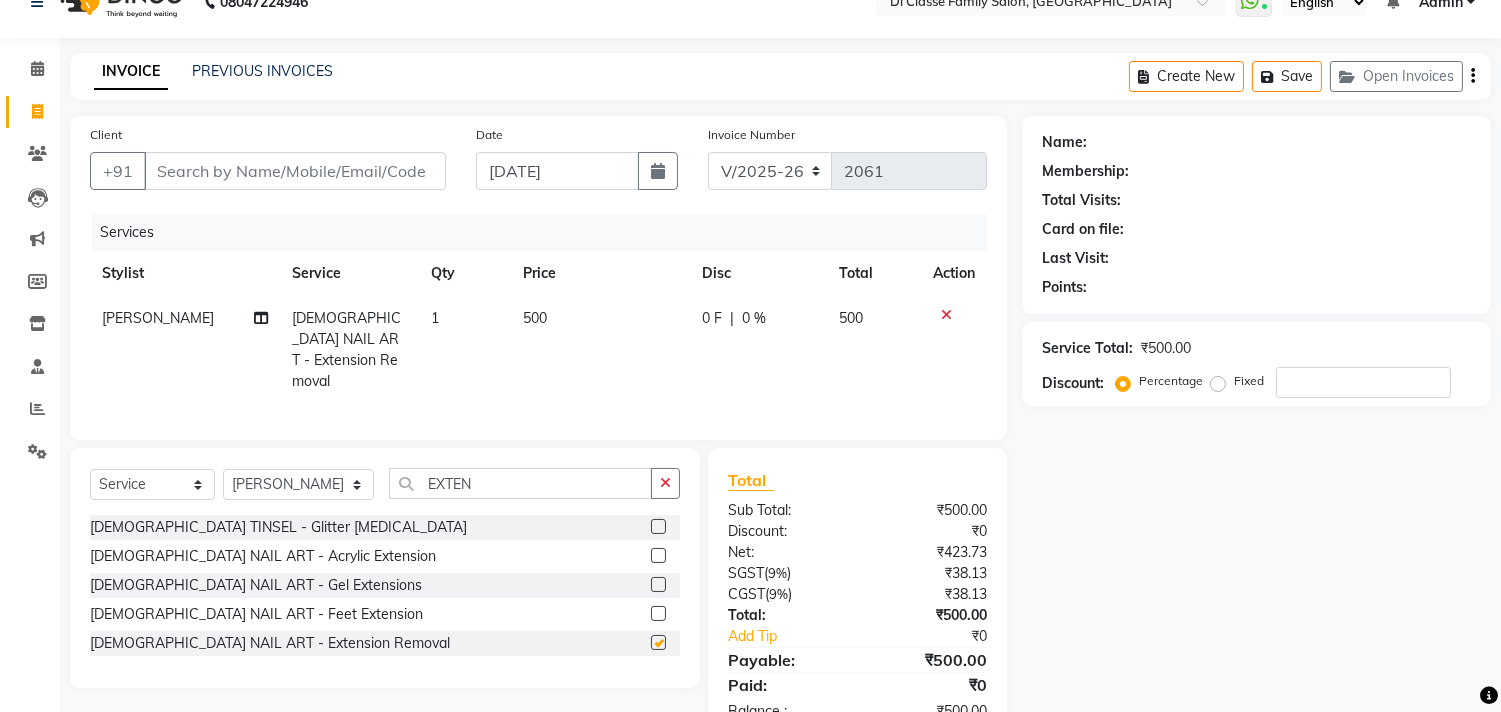 checkbox on "false" 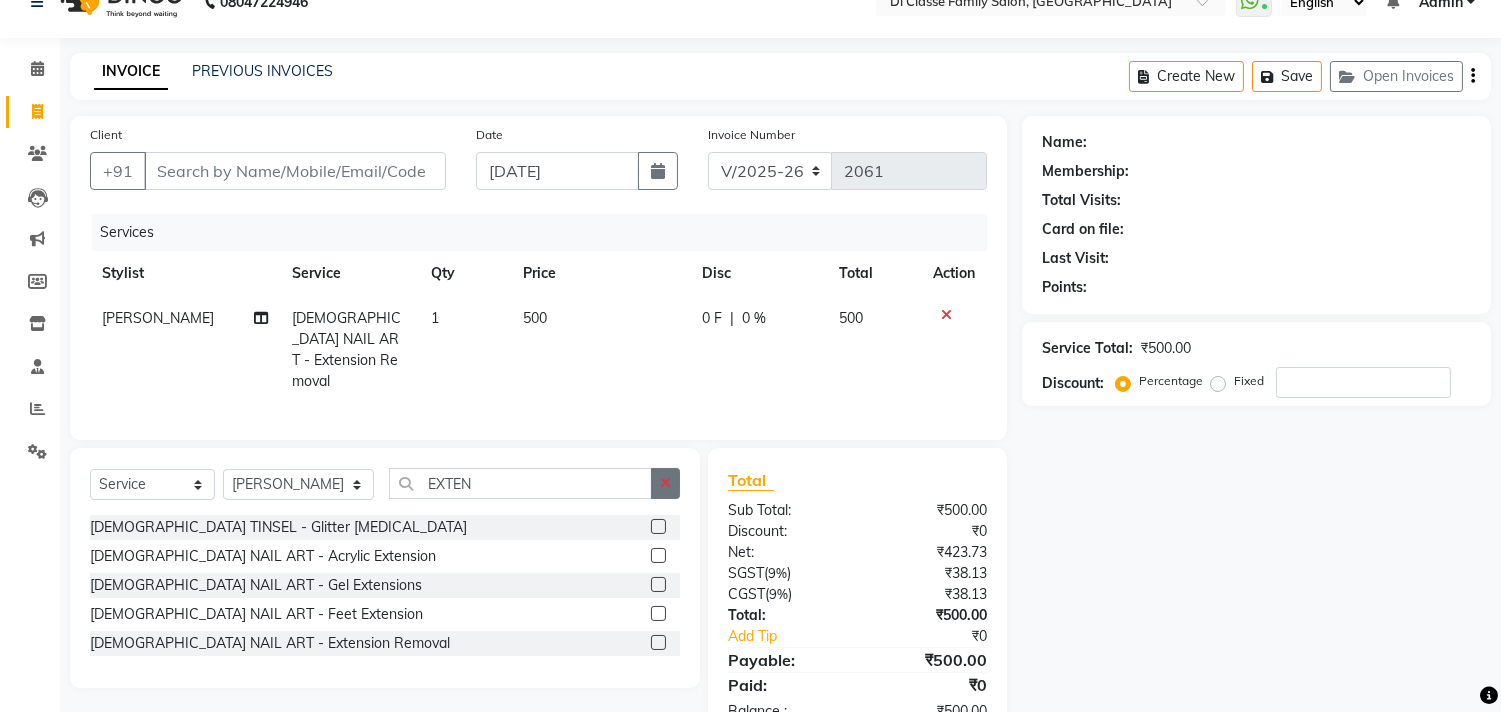 click 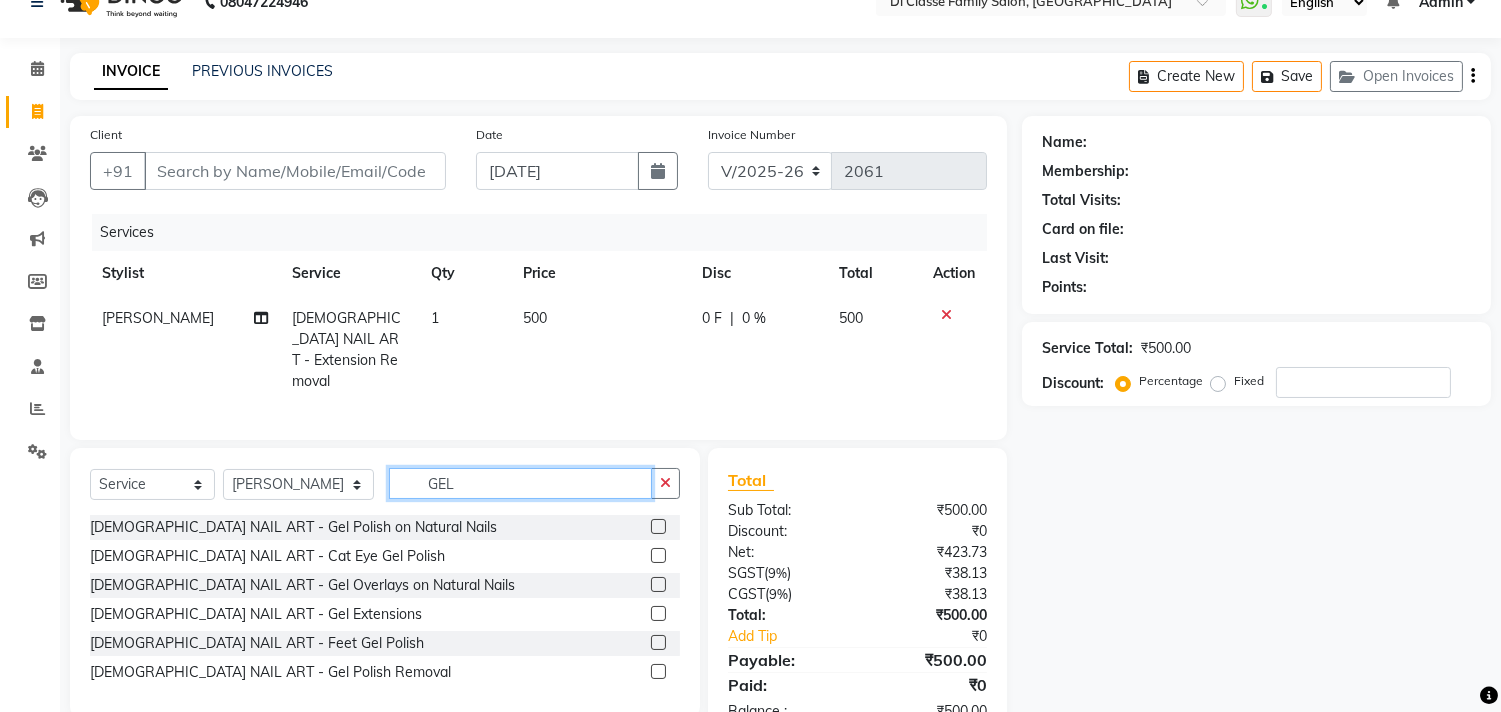 type on "GEL" 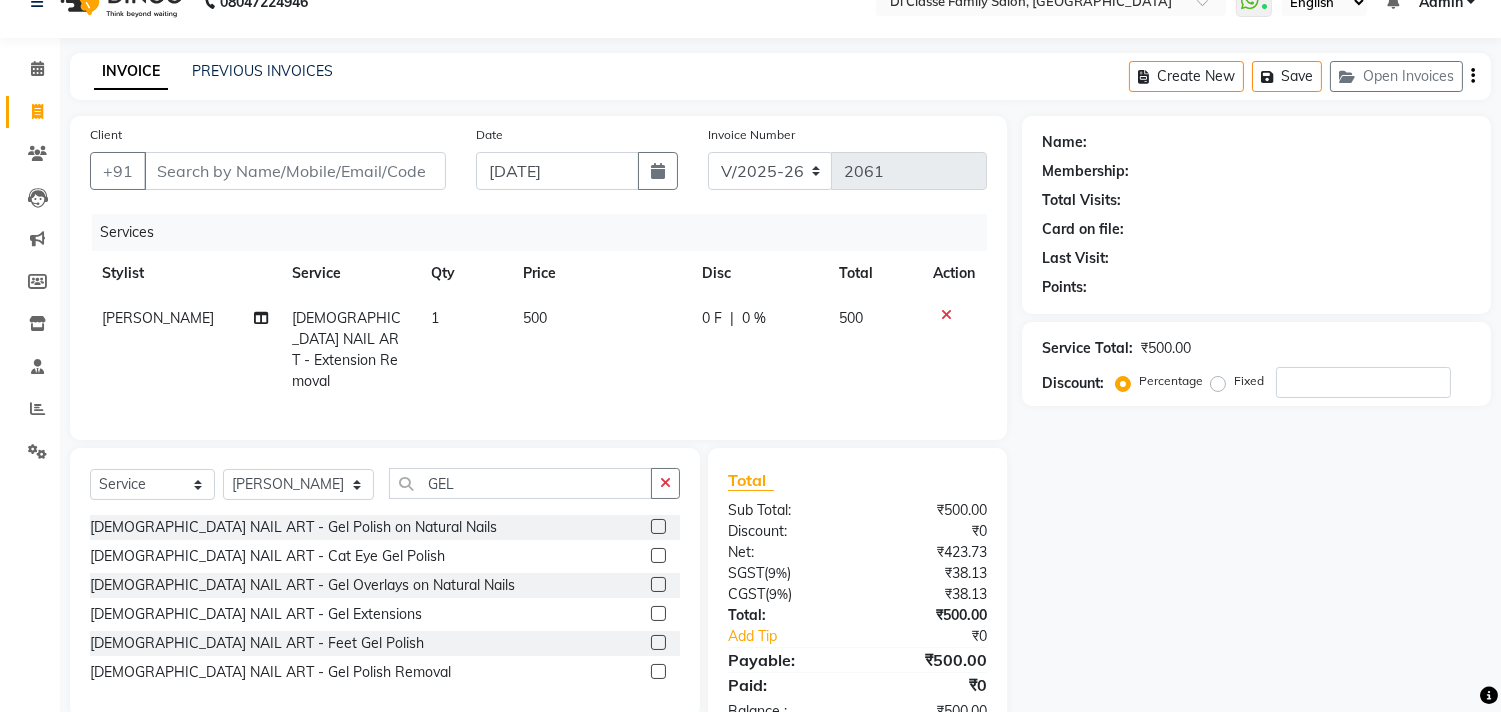 click 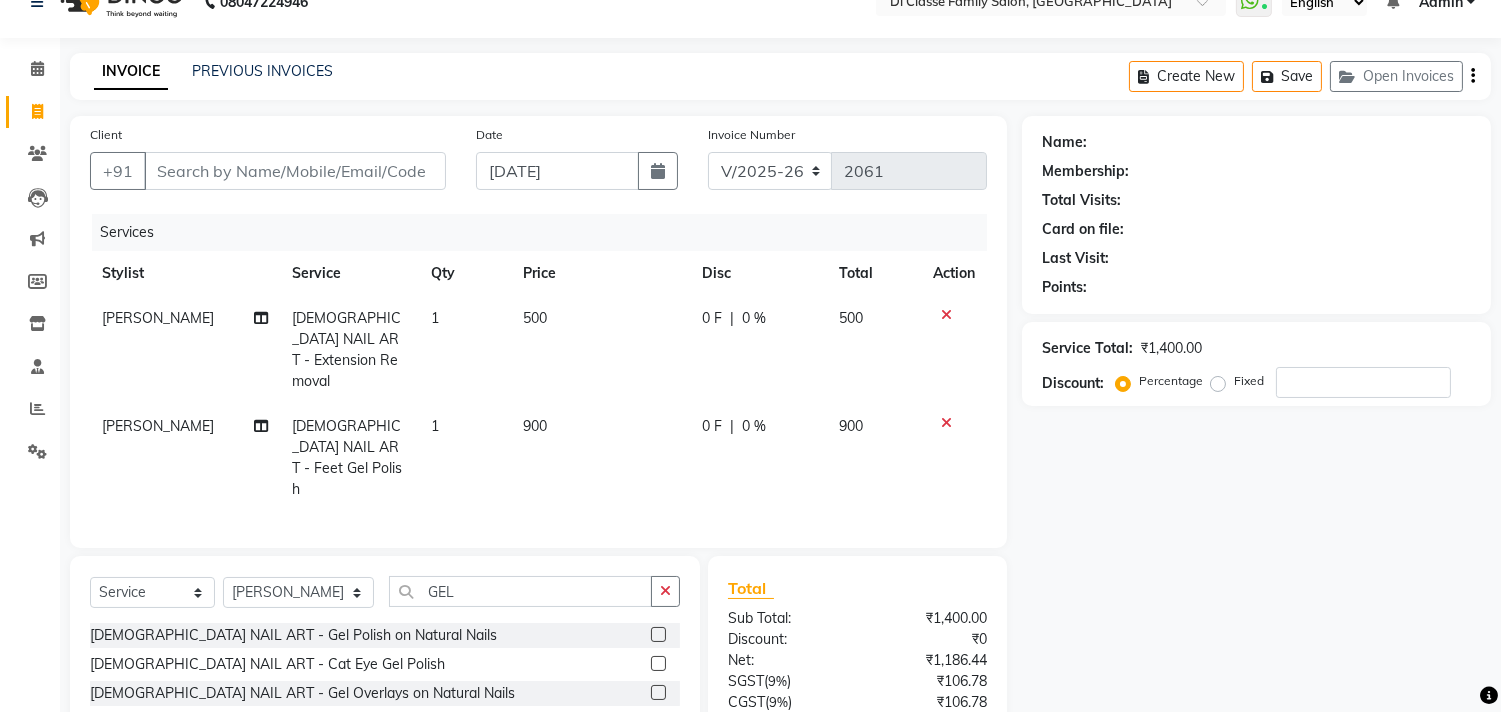 checkbox on "false" 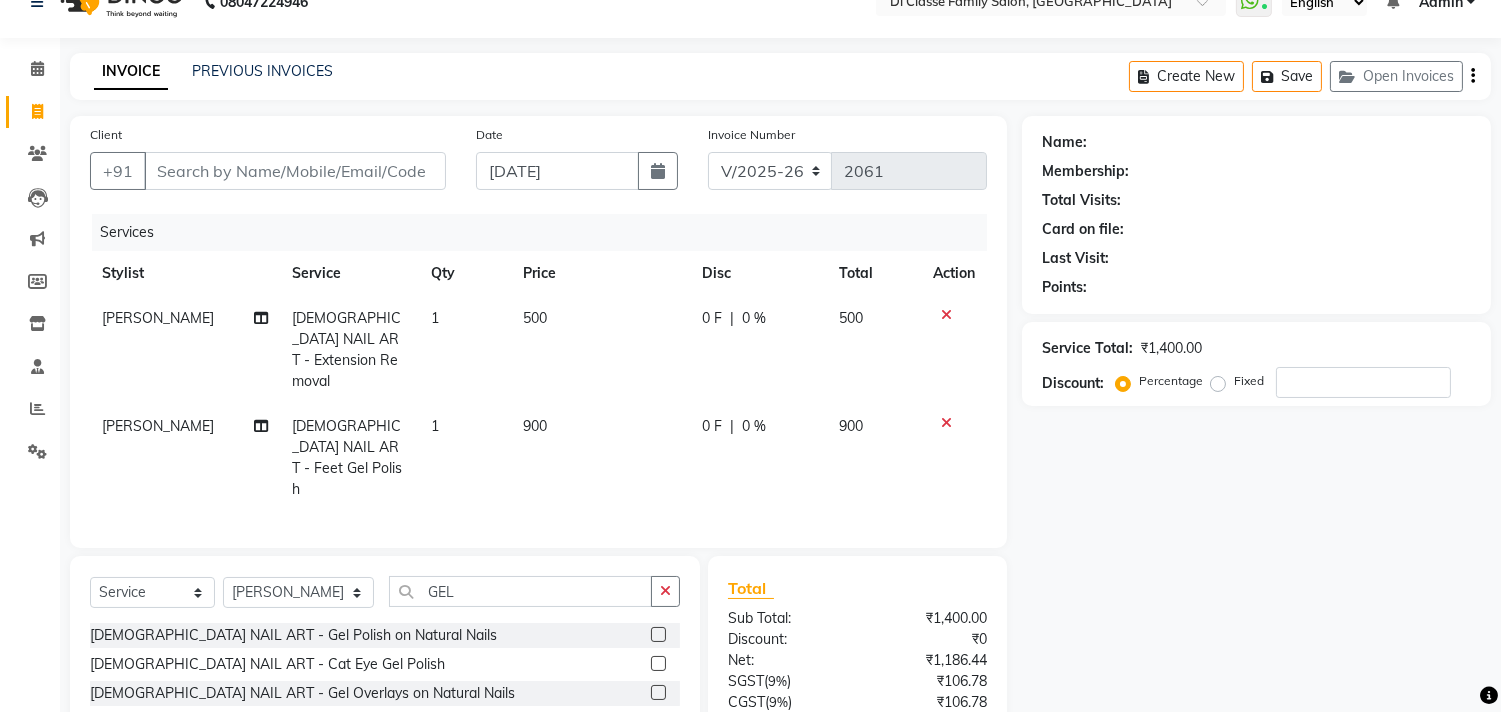 click 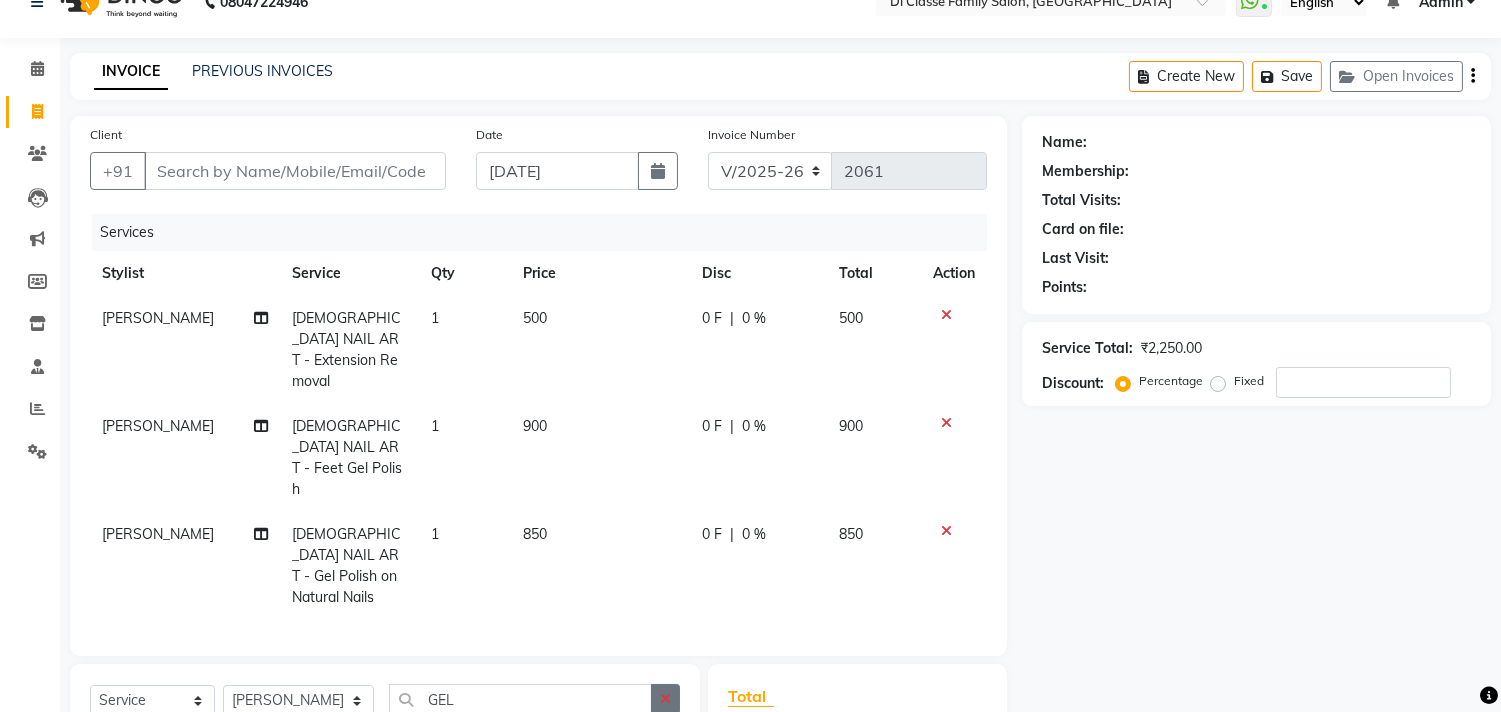 checkbox on "false" 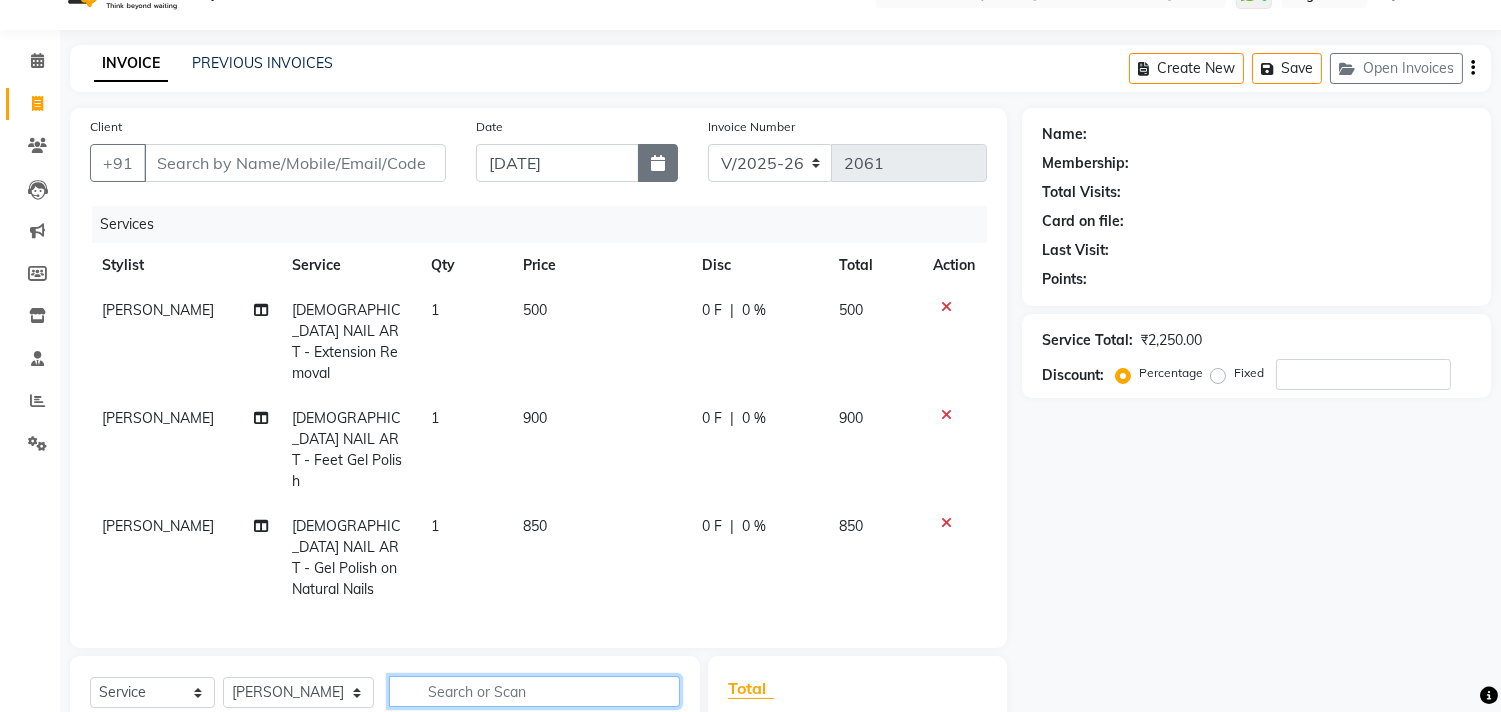 scroll, scrollTop: 153, scrollLeft: 0, axis: vertical 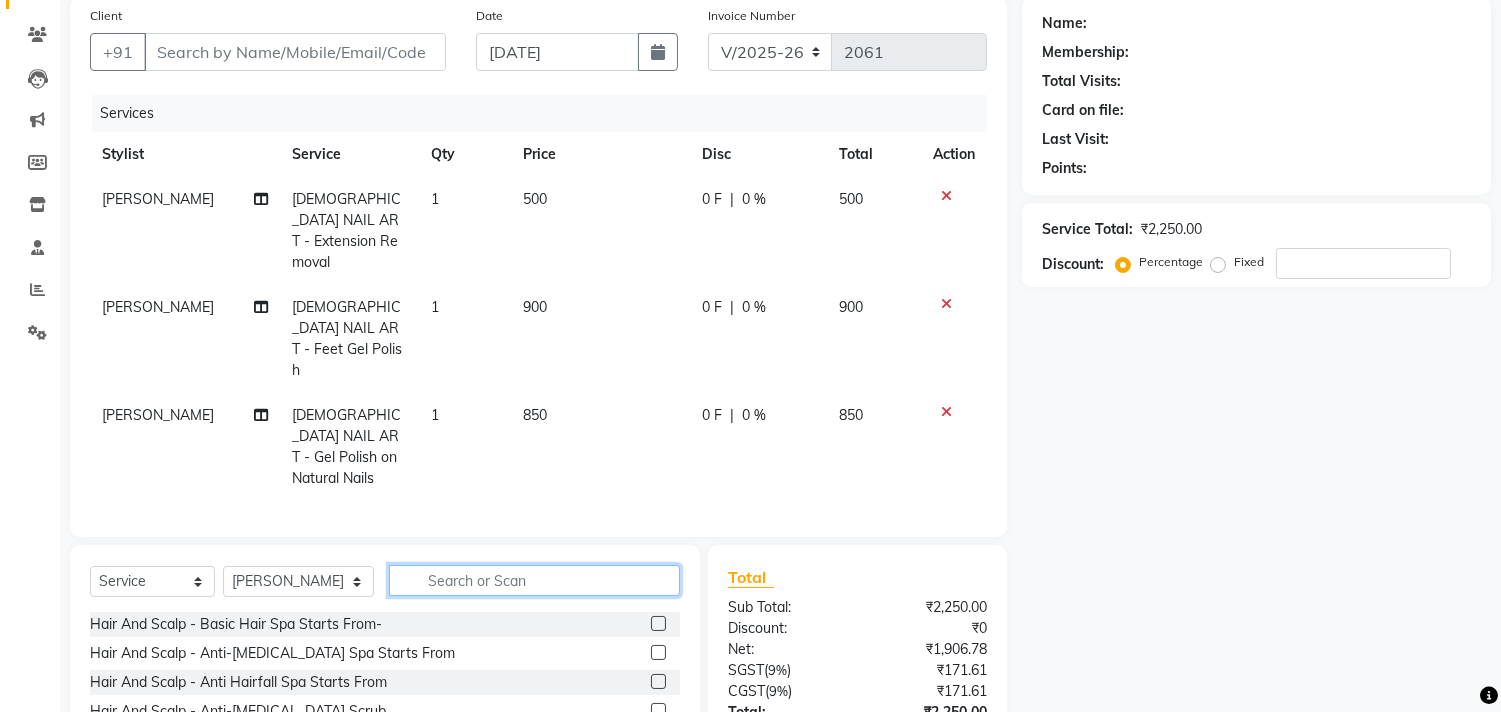 click 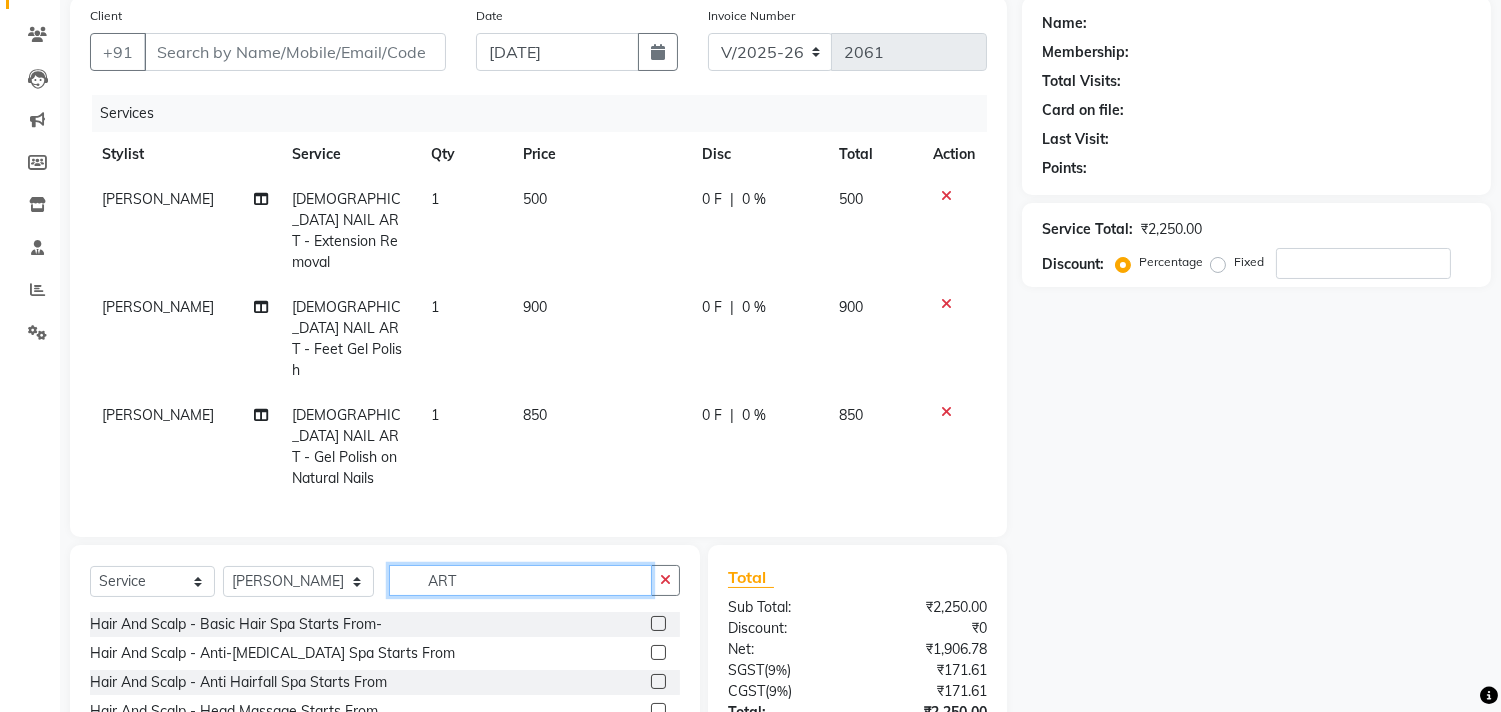 scroll, scrollTop: 264, scrollLeft: 0, axis: vertical 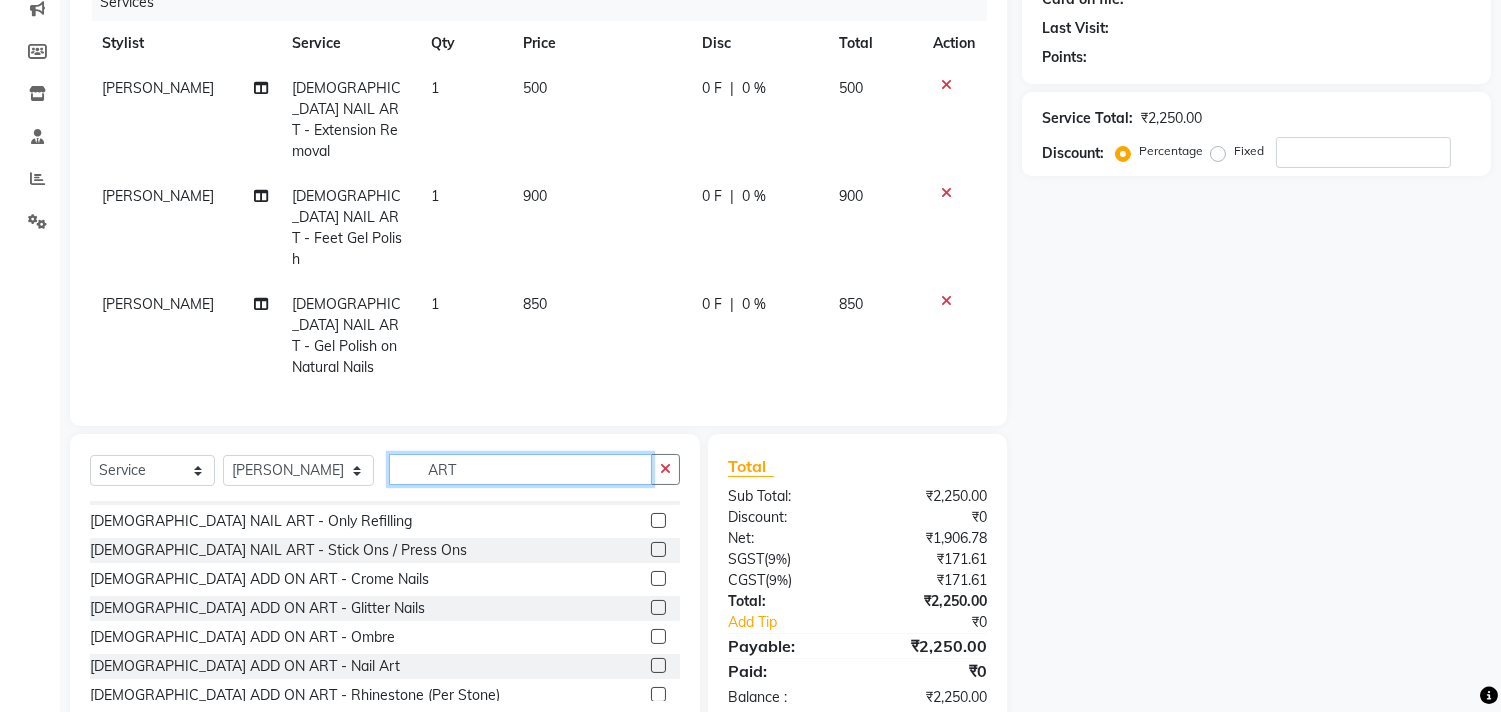 type on "ART" 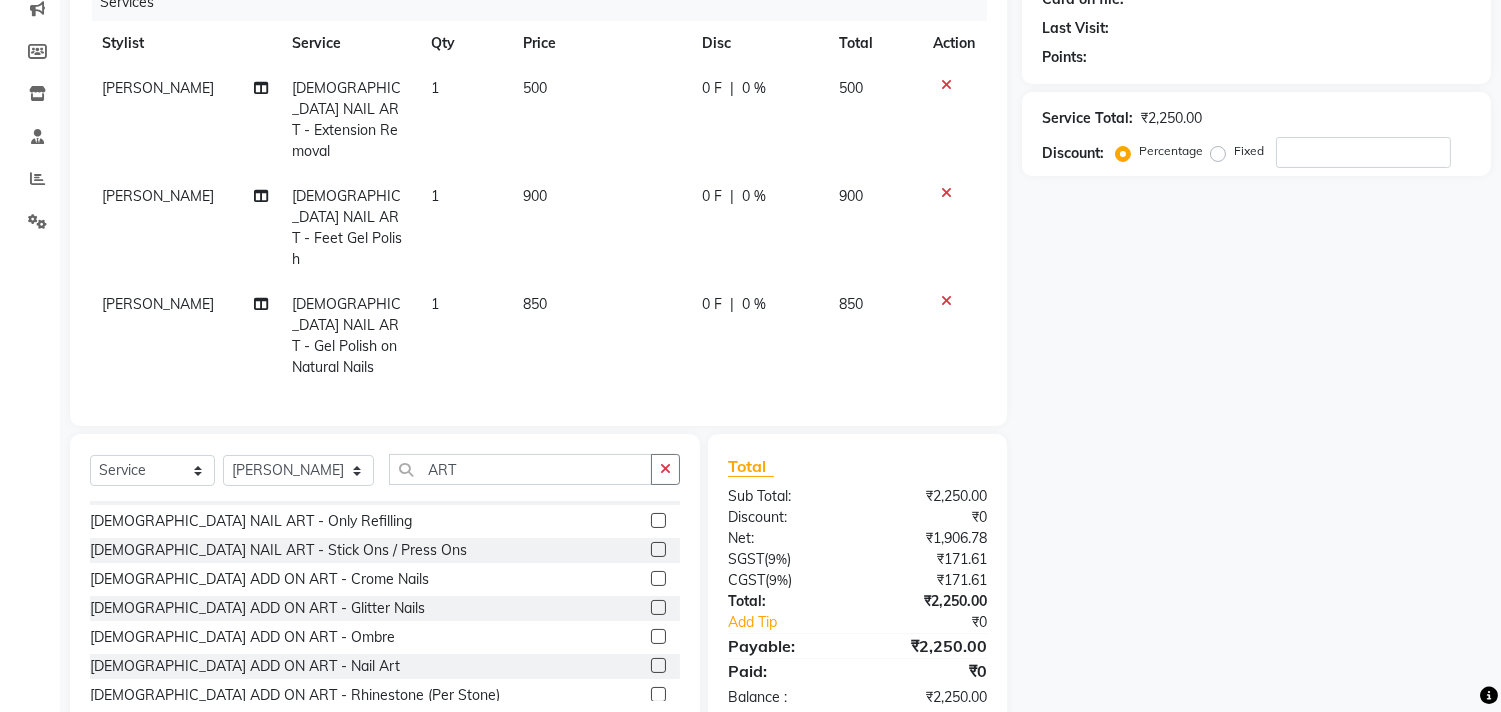 click 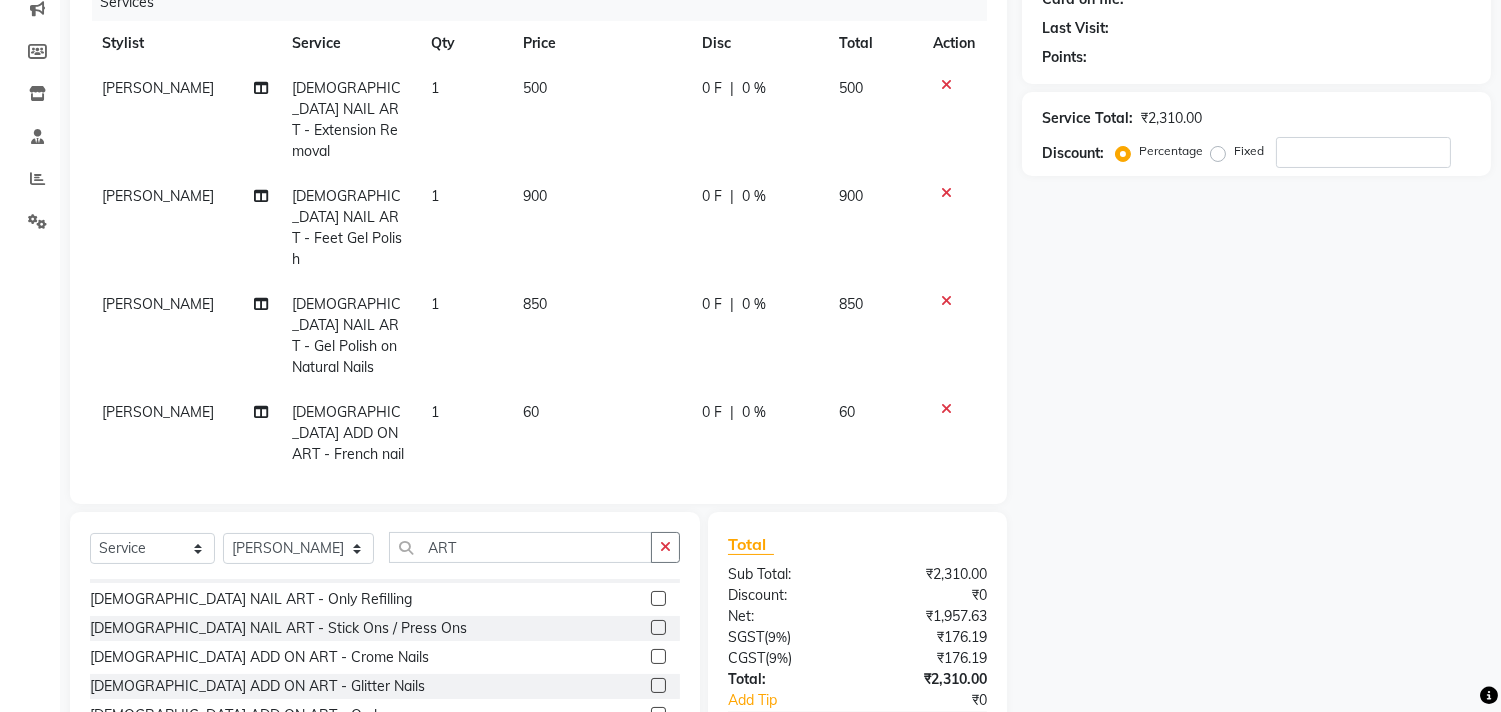 checkbox on "false" 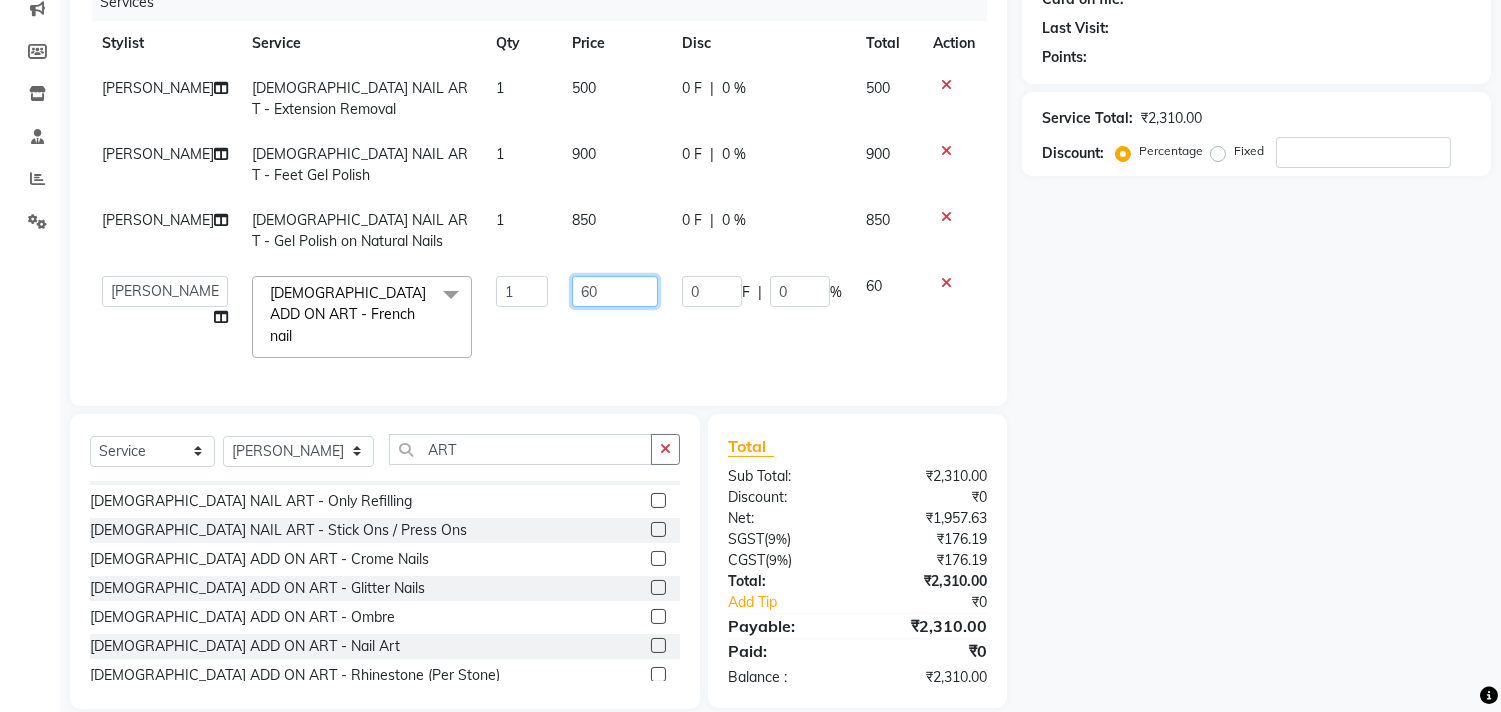 click on "60" 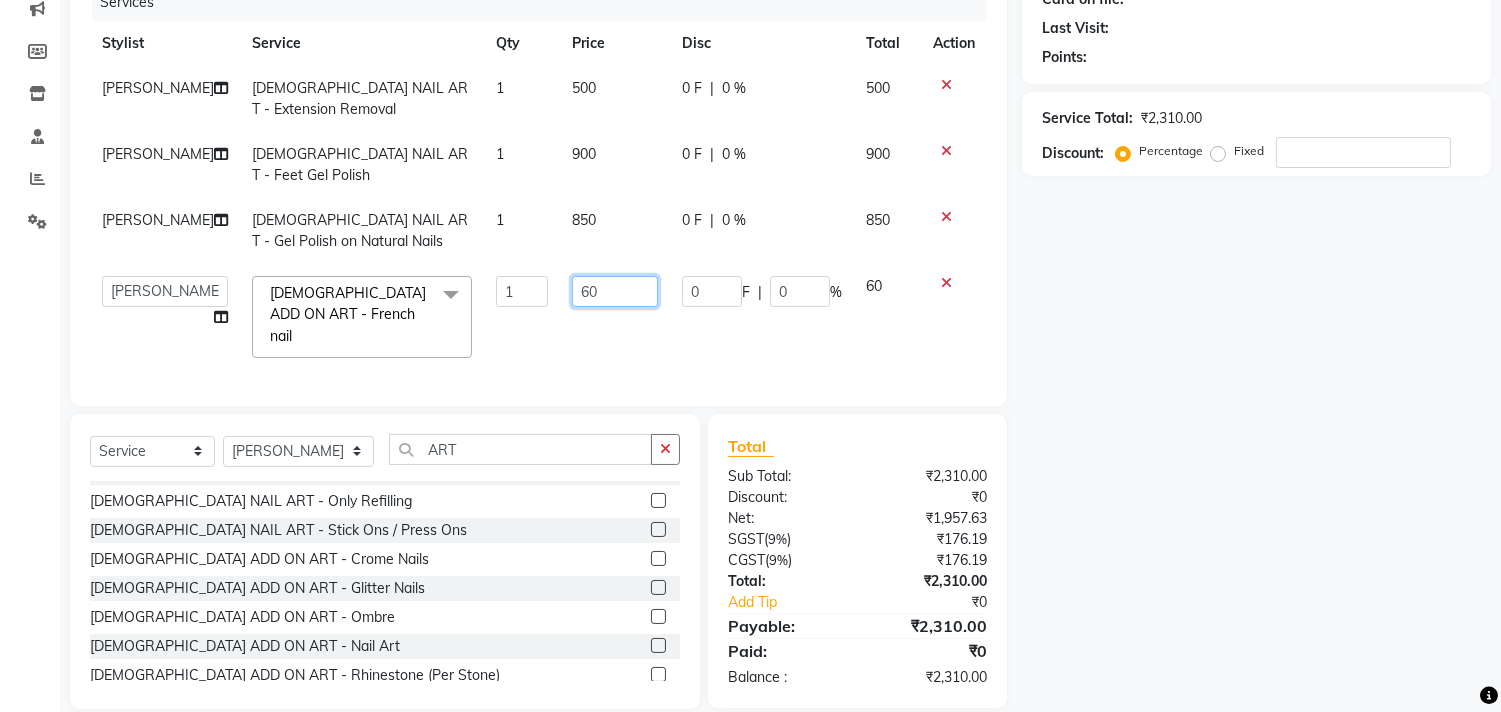 type on "6" 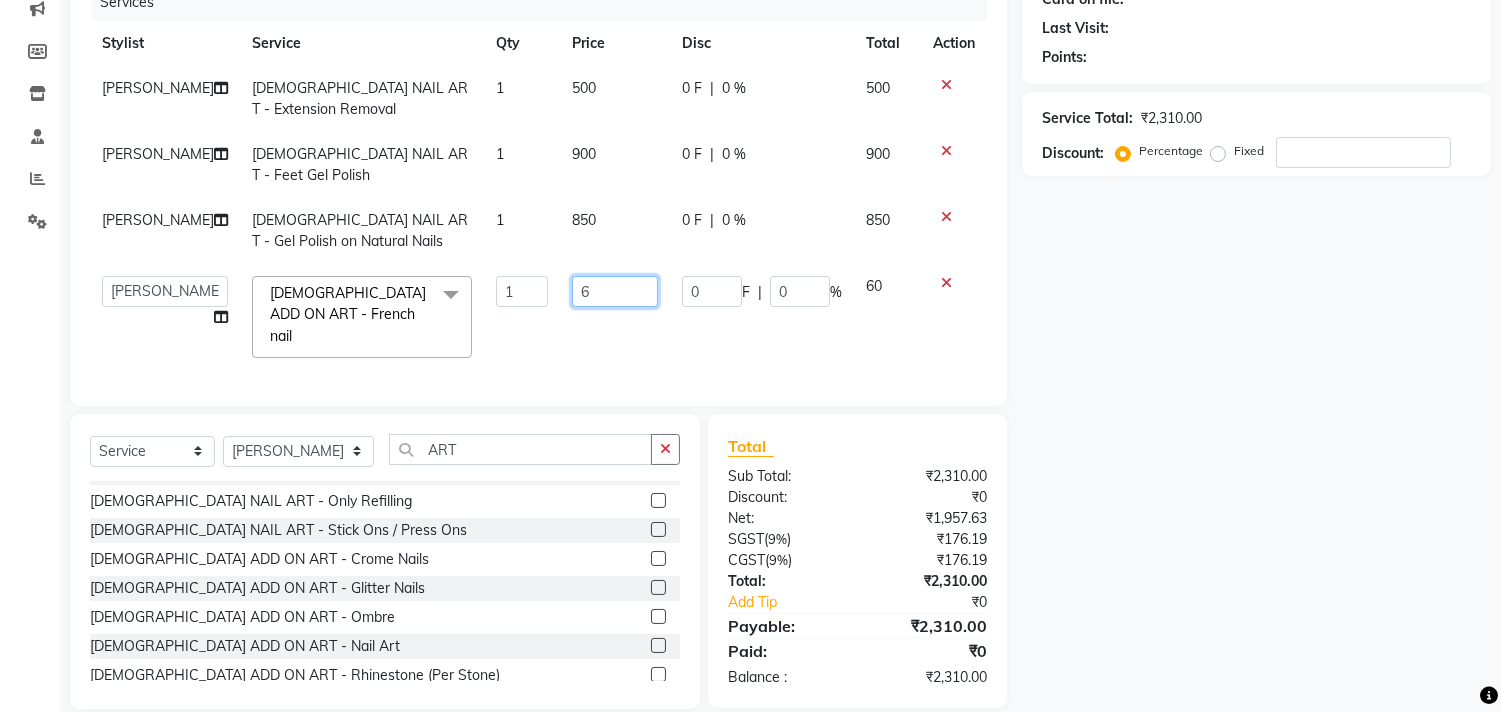 type 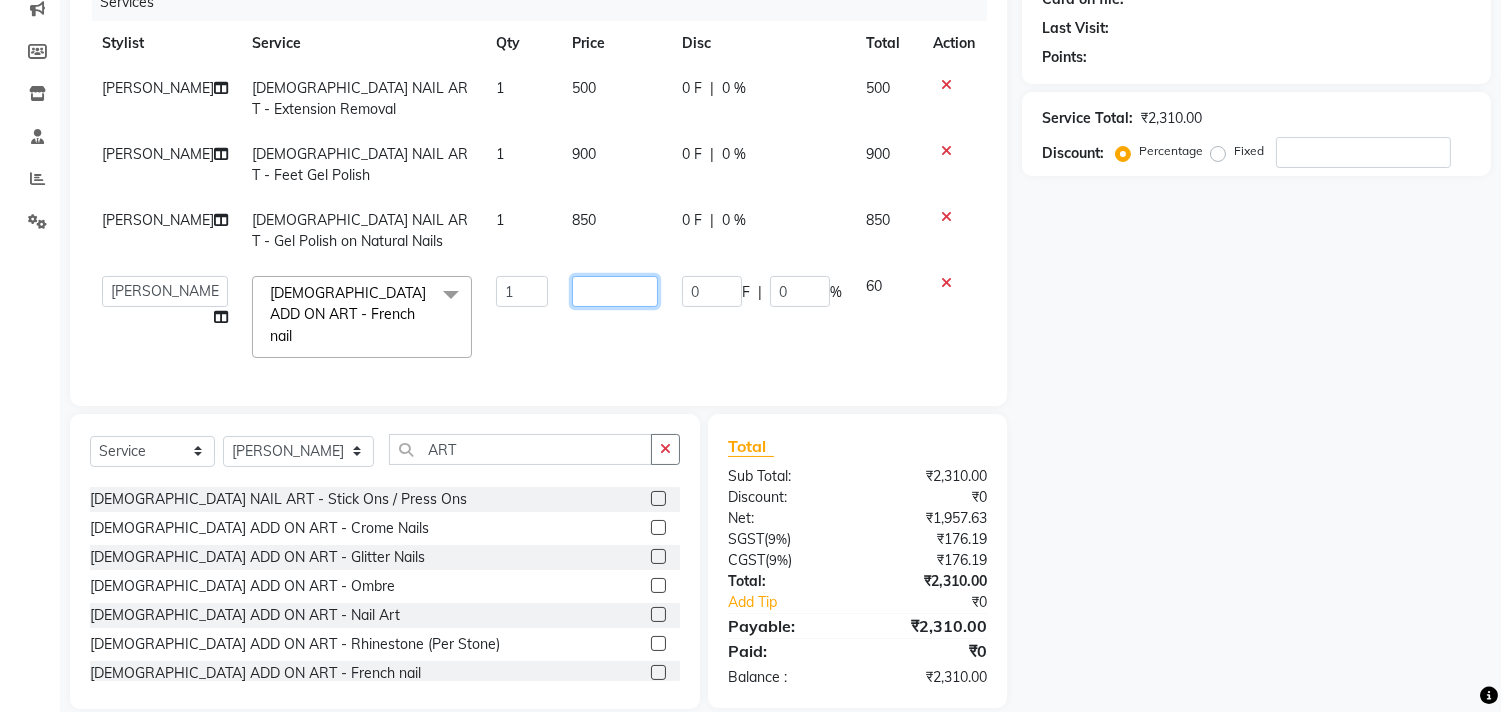 scroll, scrollTop: 992, scrollLeft: 0, axis: vertical 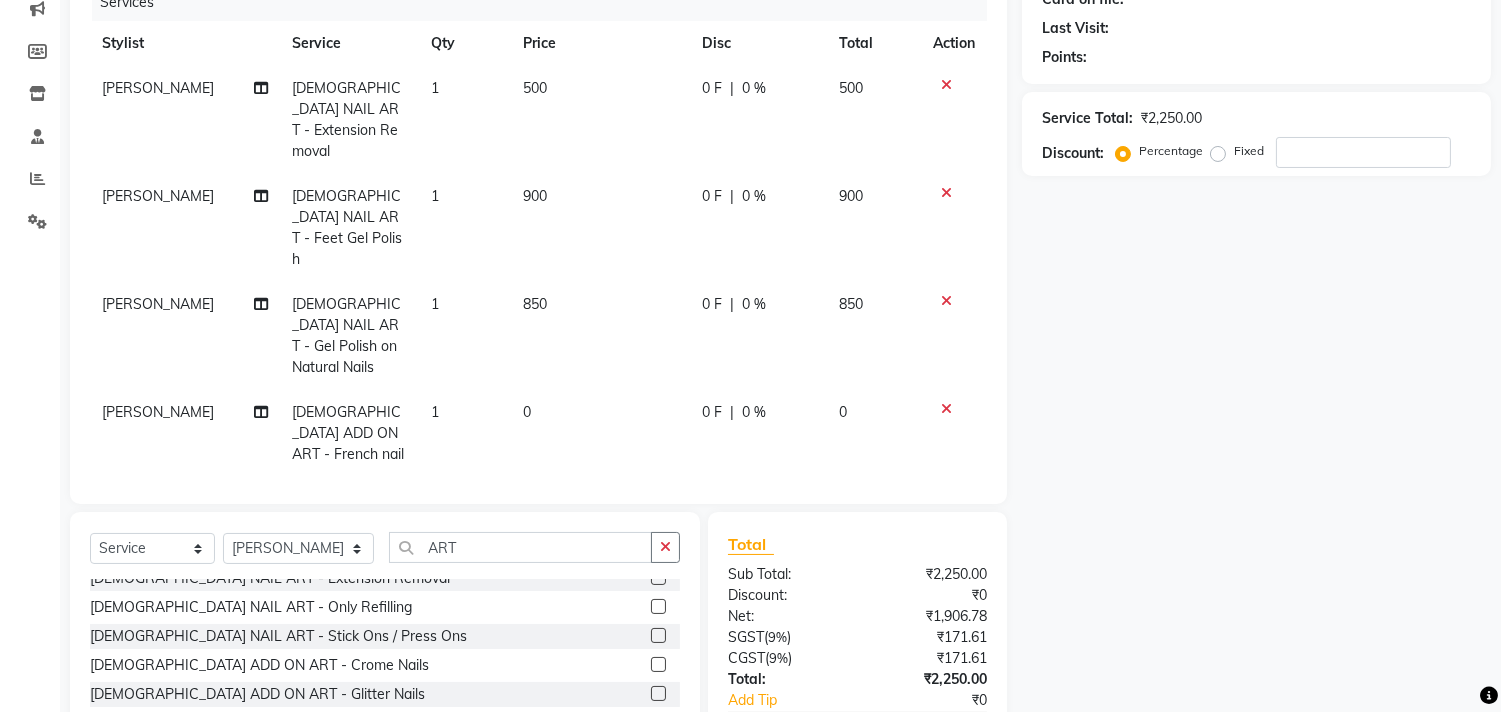 click on "Hair And Scalp - Basic Hair Spa Starts From-  Hair And Scalp - Anti-Dandruff Spa Starts From  Hair And Scalp - Anti Hairfall Spa Starts From  Hair And Scalp - Head Massage Starts From  Hair And Scalp - Protein Treatment Starts From  Hair And Scalp - Botox Spa Starts From  Hair and Scalp - Golden spa starts from   FEMALE CREATIVE HAIR COLOUR - Global Highlight Starts from  FEMALE CREATIVE HAIR COLOUR - Ombre colour starts from  FEMALE CREATIVE HAIR COLOUR - Paint on starts from  FEMALE CREATIVE HAIR COLOUR - Balayage starts from  FEMALE CREATIVE HAIR COLOUR - Colour Dispost/Toning Starts from  FEMALE CREATIVE HAIR COLOUR - Add on Plex starts from  FEMALE HAIR AND SCALP - Head Massage starts from  FEMALE HAIR AND SCALP - Basic Hair Spa starts from  FEMALE HAIR AND SCALP - Anti-Dandruff Spa starts from  FEMALE HAIR AND SCALP - Anti Hairfall spa starts from  FEMALE HAIR AND SCALP - Golden hair spa starts from  FEMALE HAIR TREATMENT - Smoothening starts from  FEMALE HAIR TREATMENT - Keratin starts from" 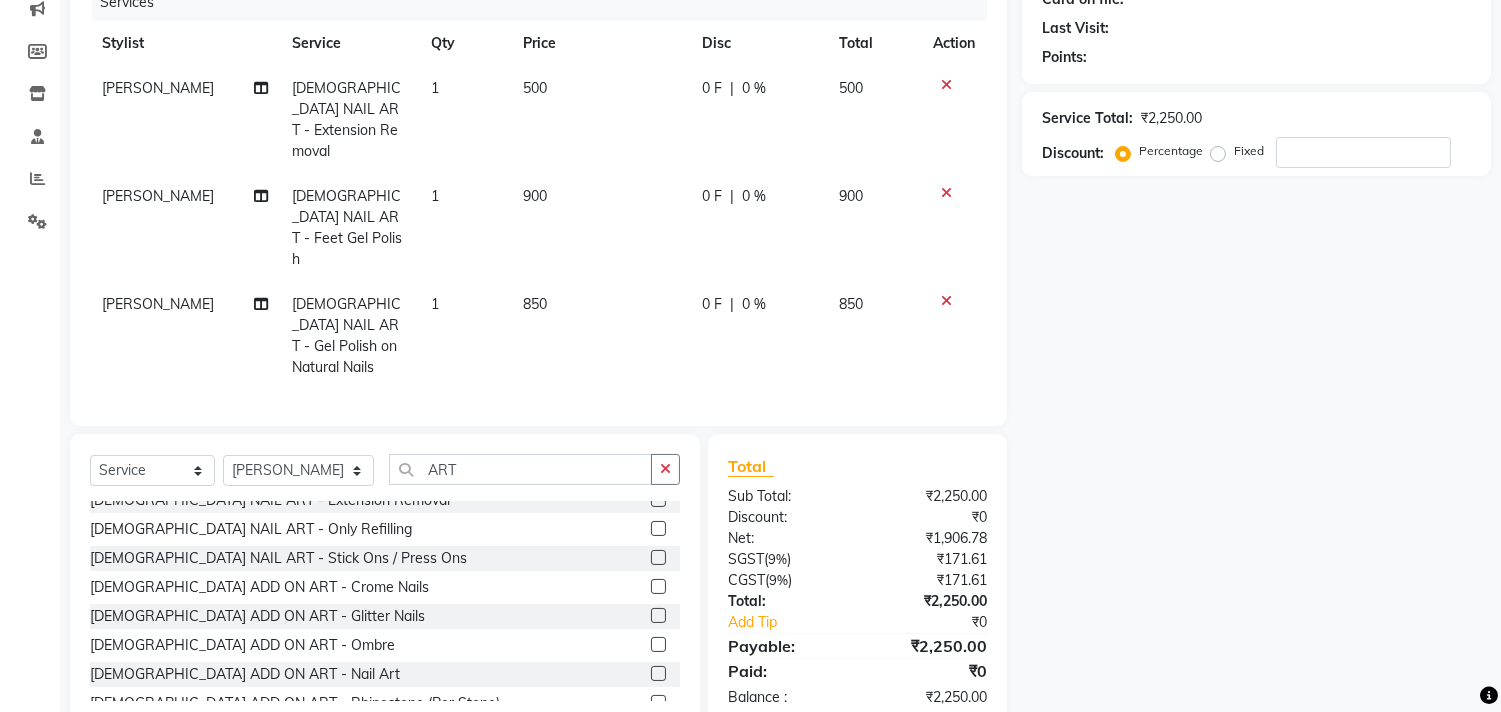 click on "850" 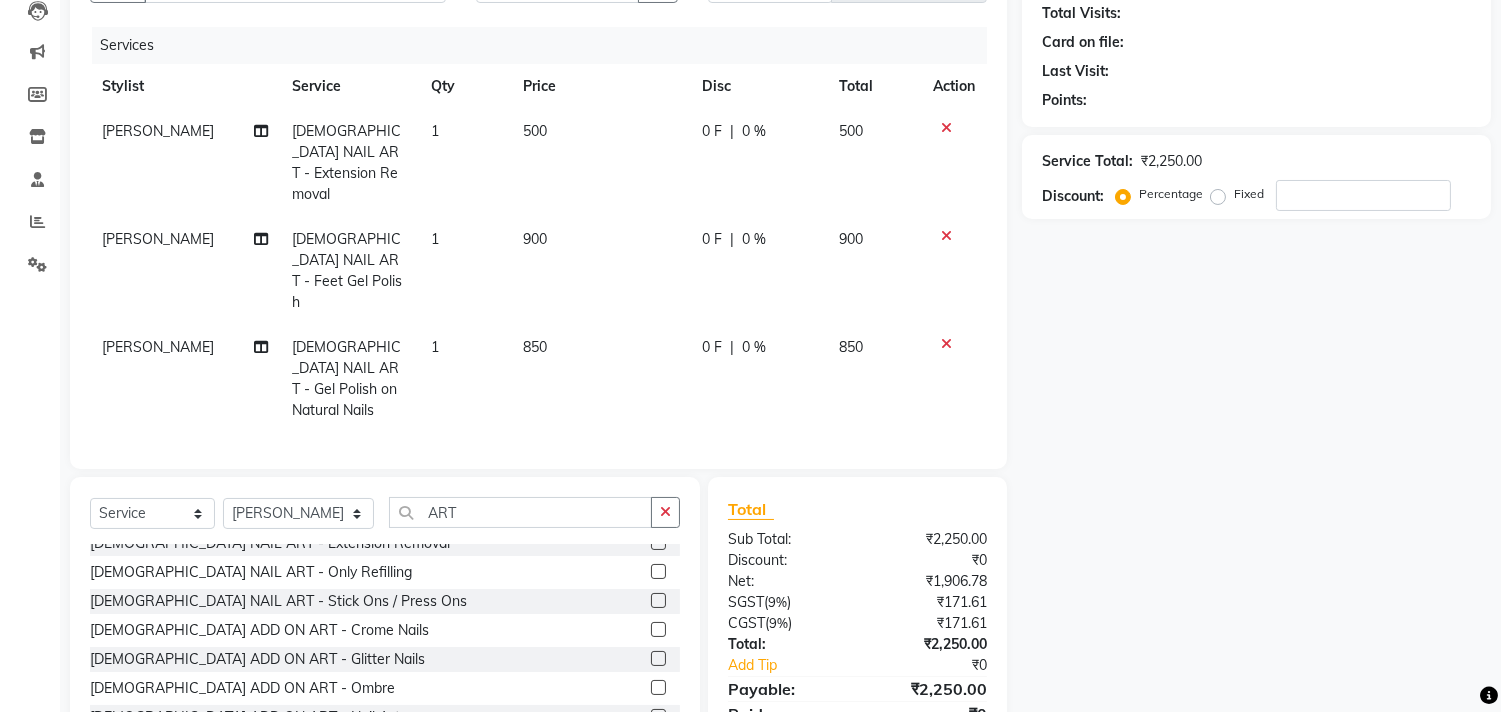 select on "28411" 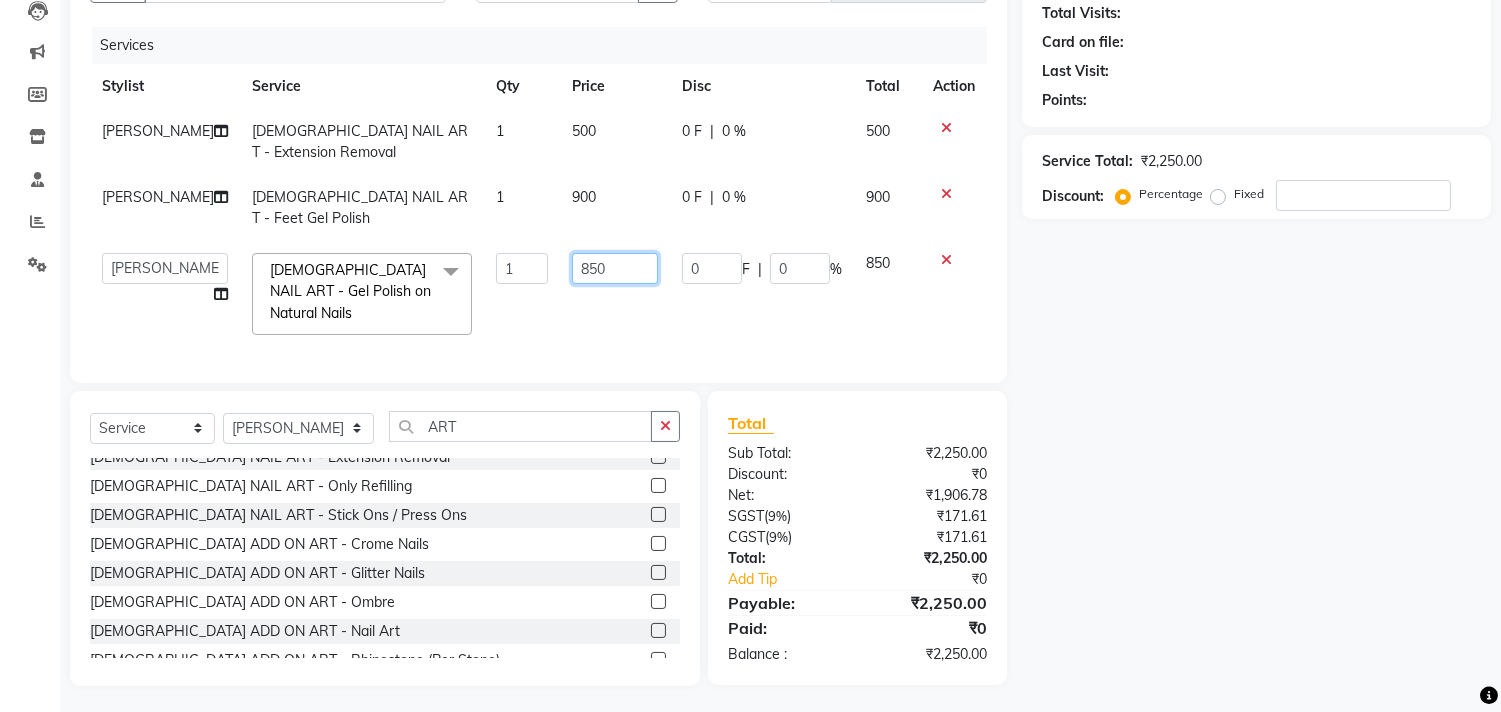 click on "850" 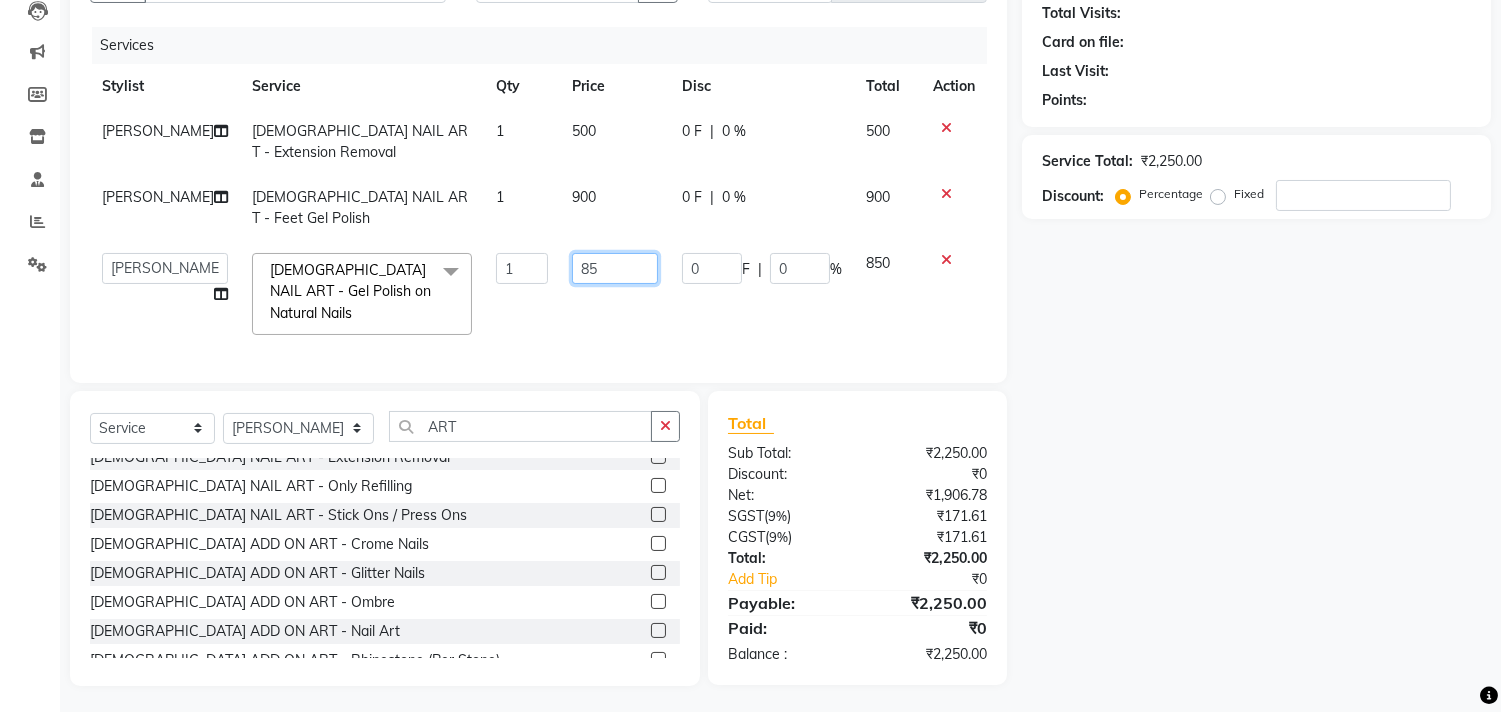 type on "8" 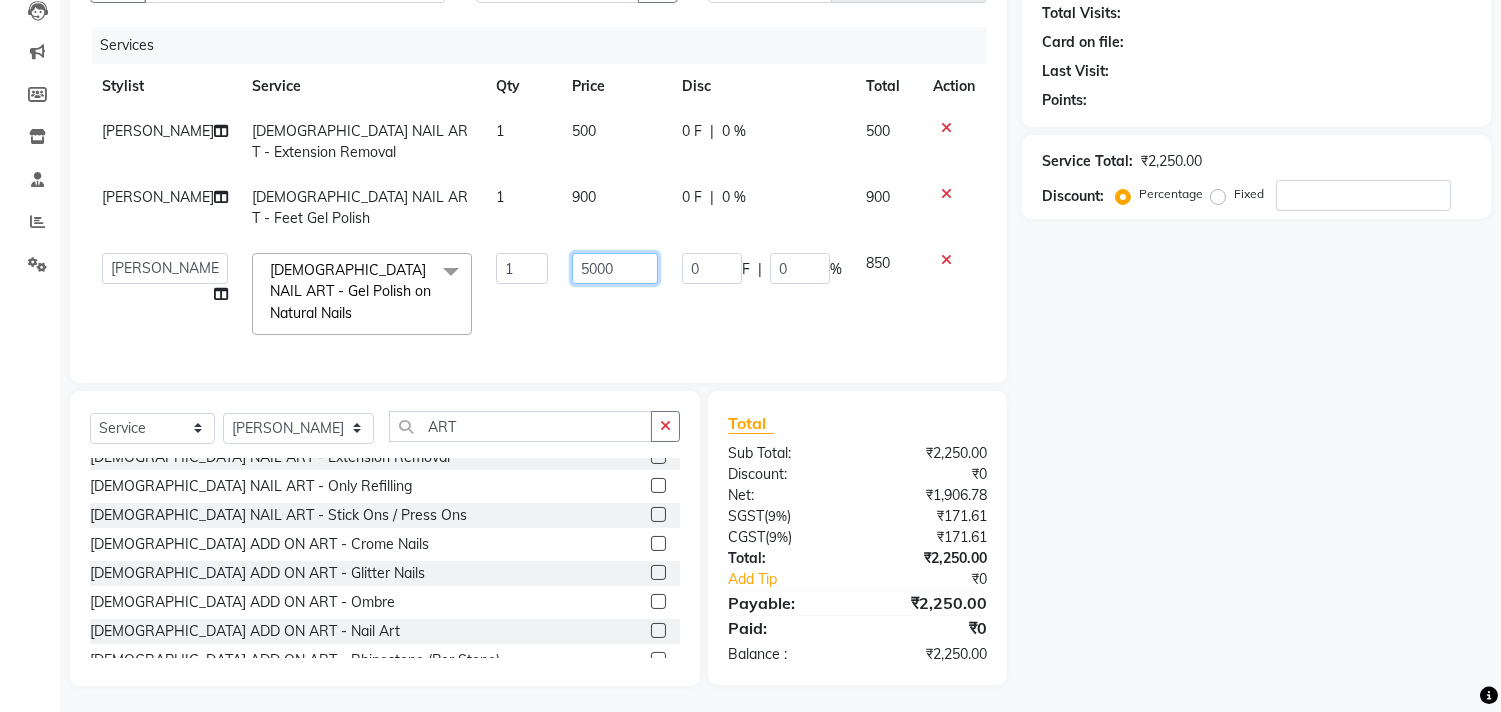type on "500" 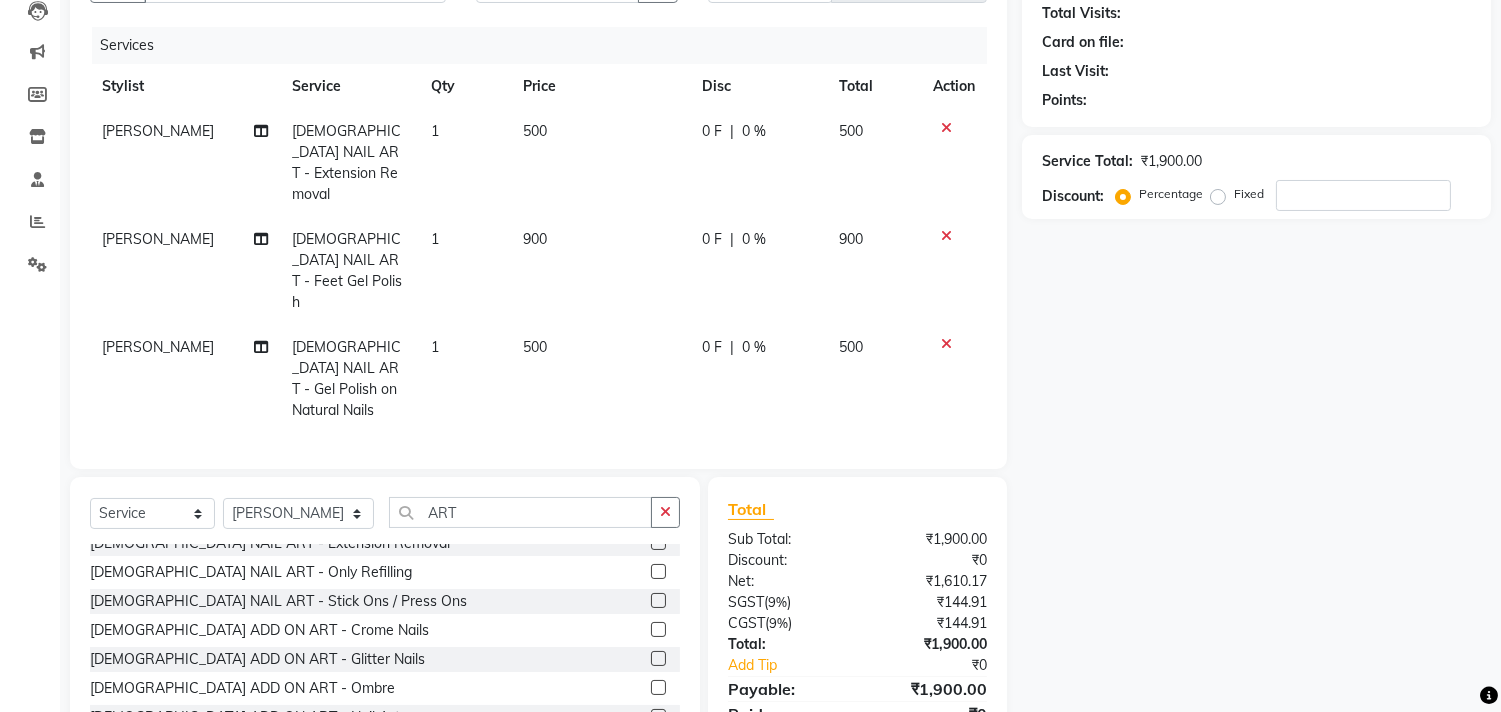 click on "SAKSHI CHAVAN FEMALE NAIL ART - Gel Polish on Natural Nails 1 500 0 F | 0 % 500" 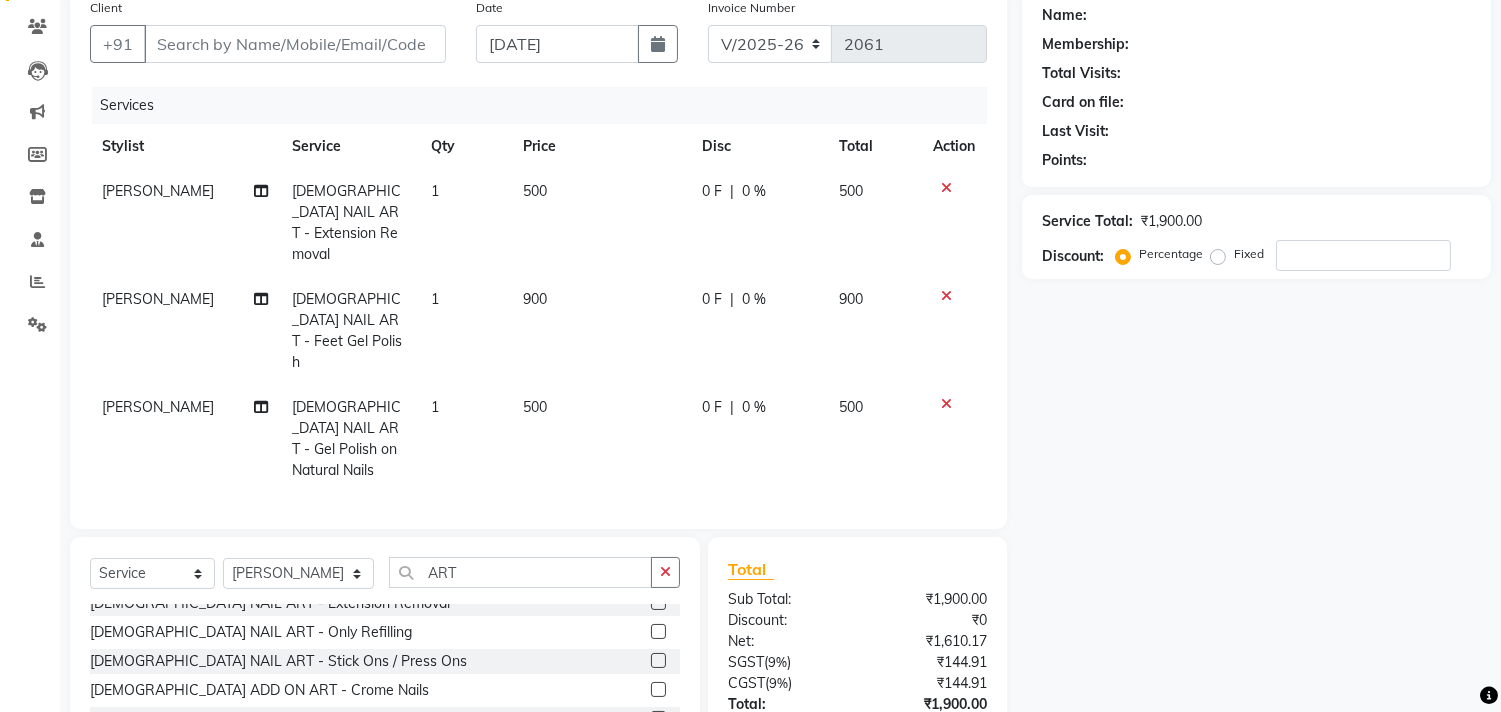 scroll, scrollTop: 110, scrollLeft: 0, axis: vertical 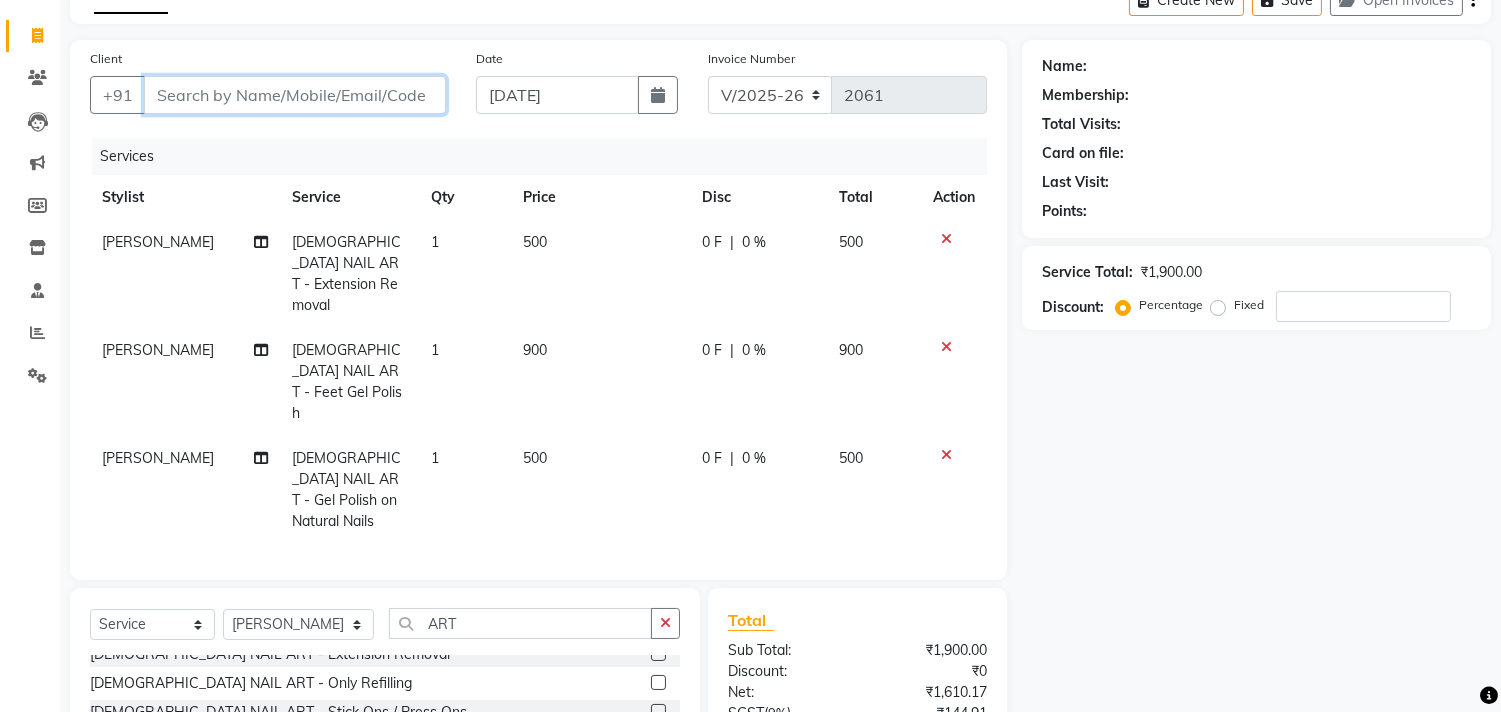 click on "Client" at bounding box center [295, 95] 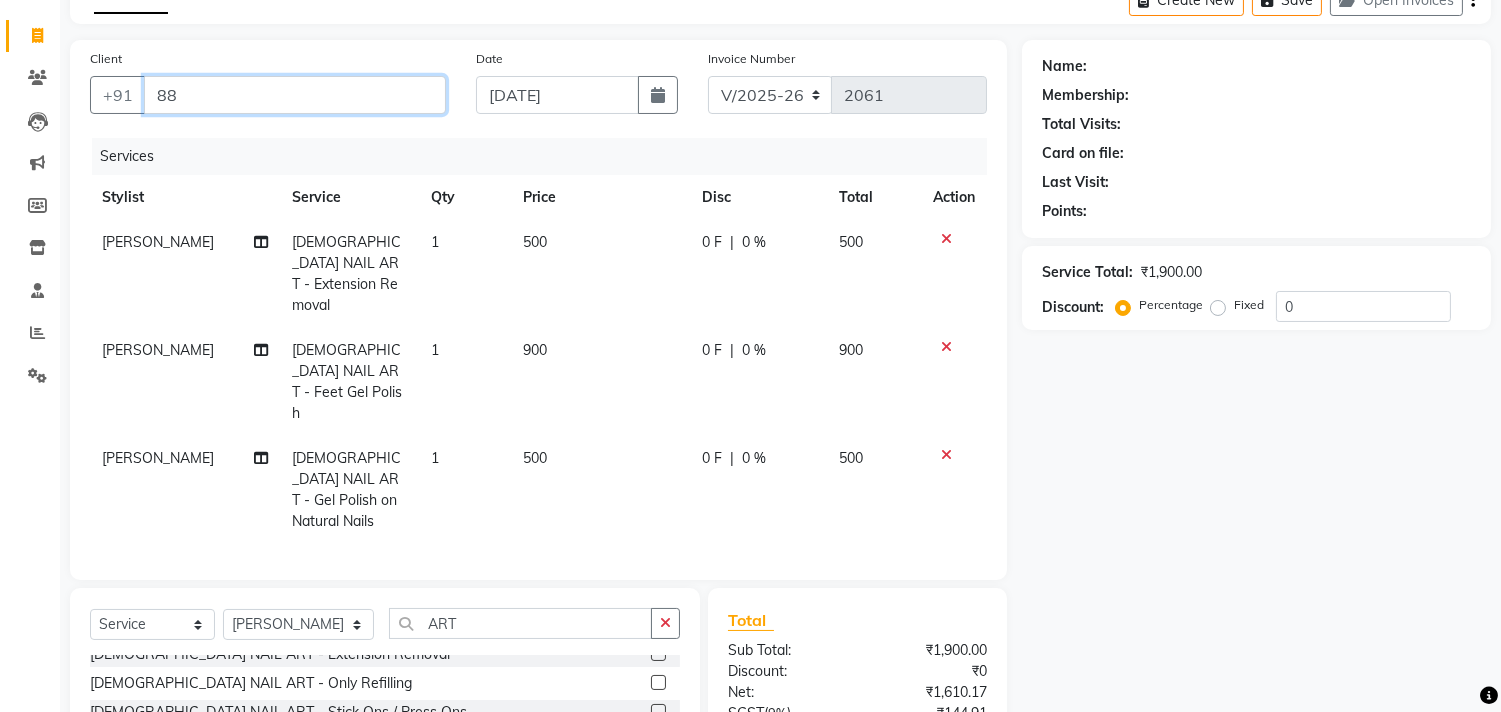 type on "8" 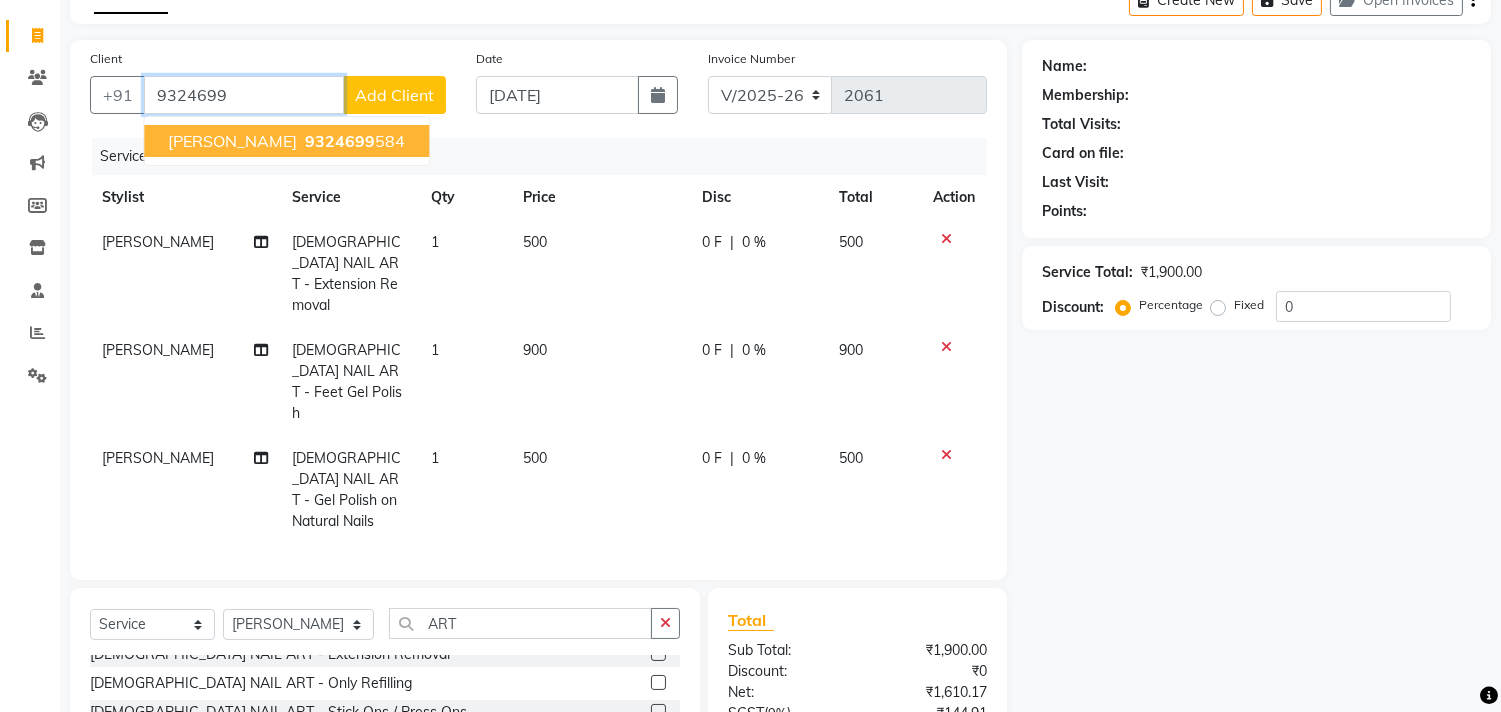 click on "9324699 584" at bounding box center (353, 141) 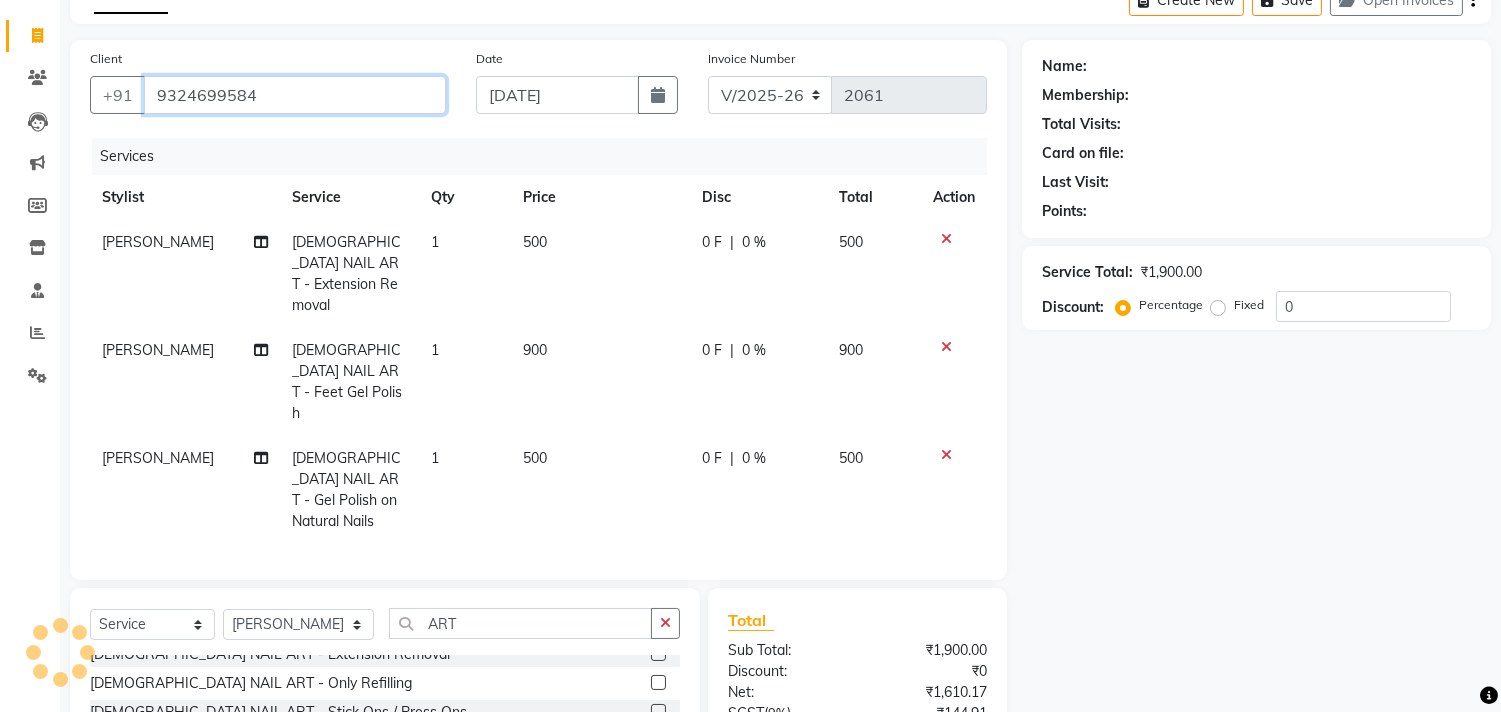 type on "9324699584" 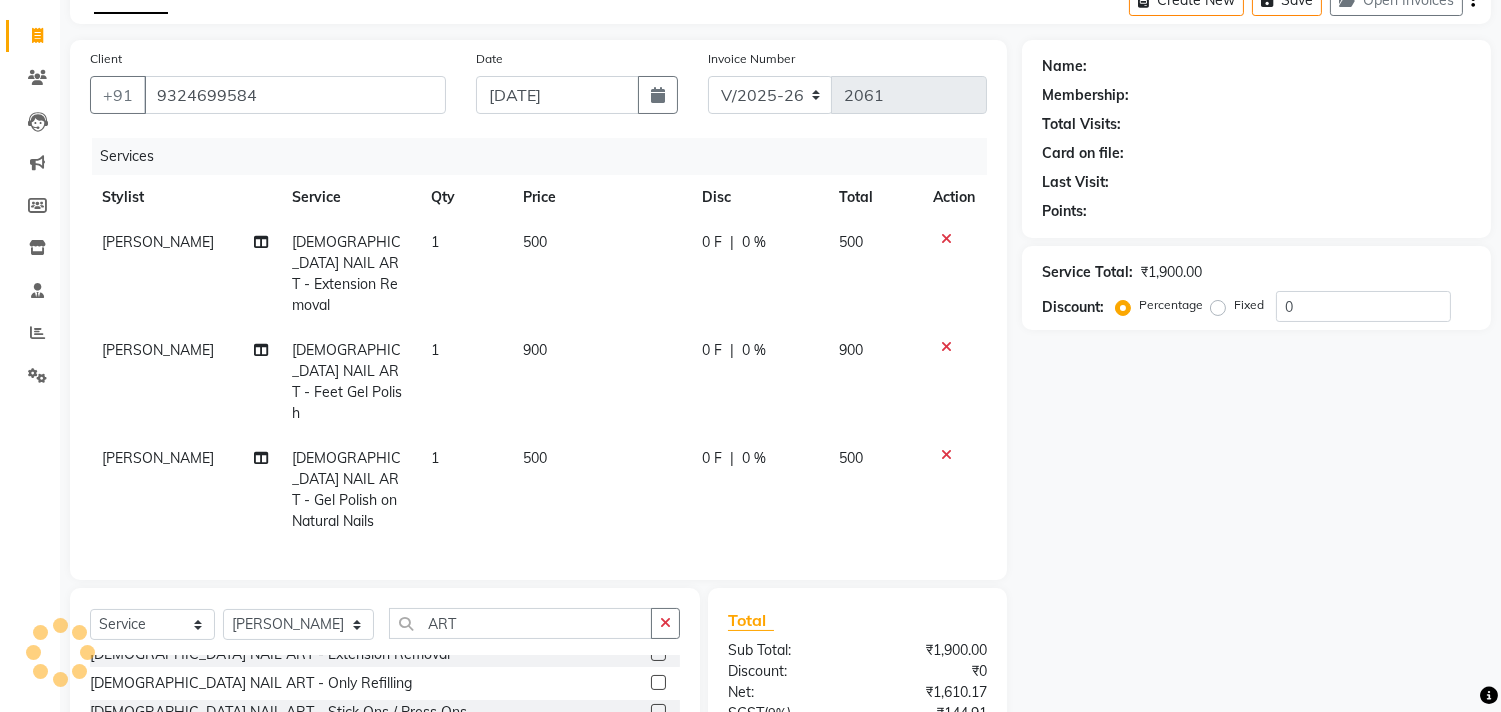 select on "1: Object" 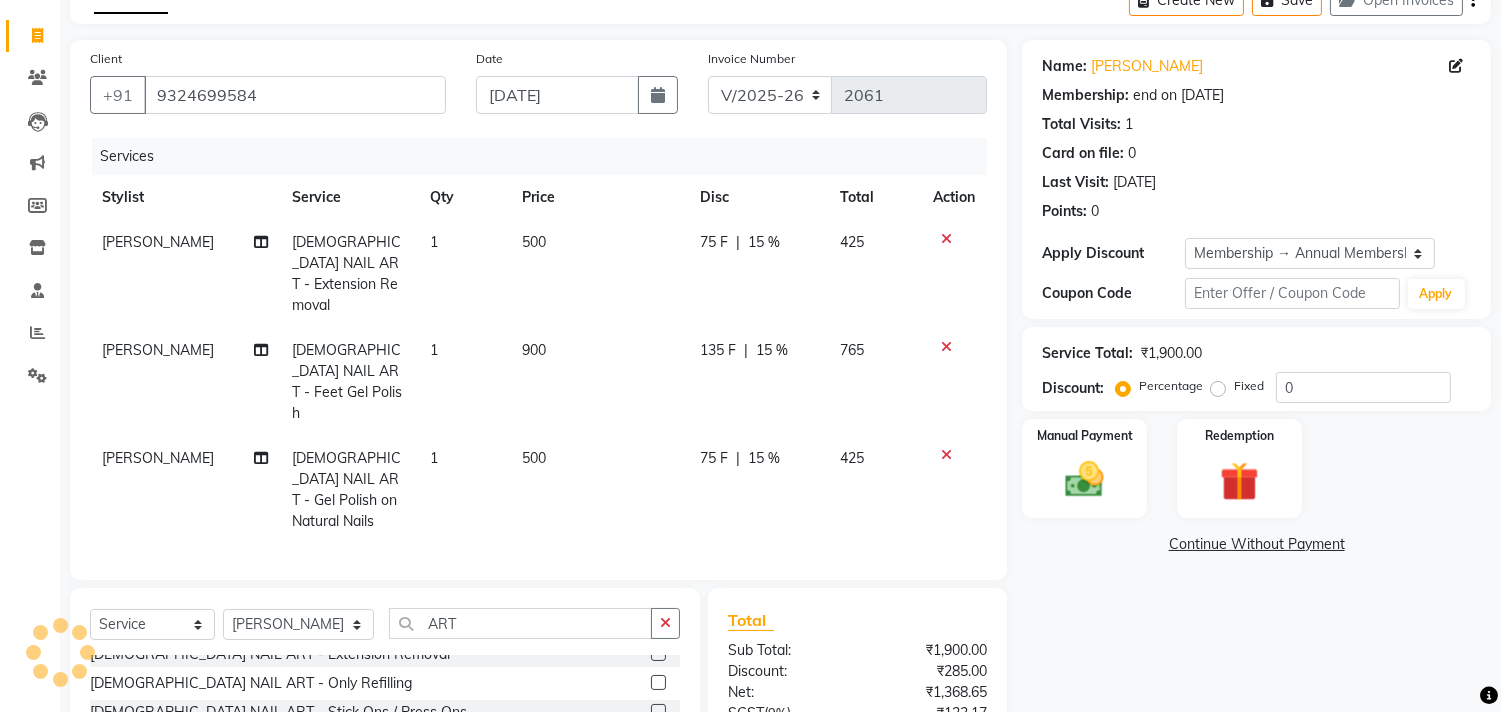 type on "15" 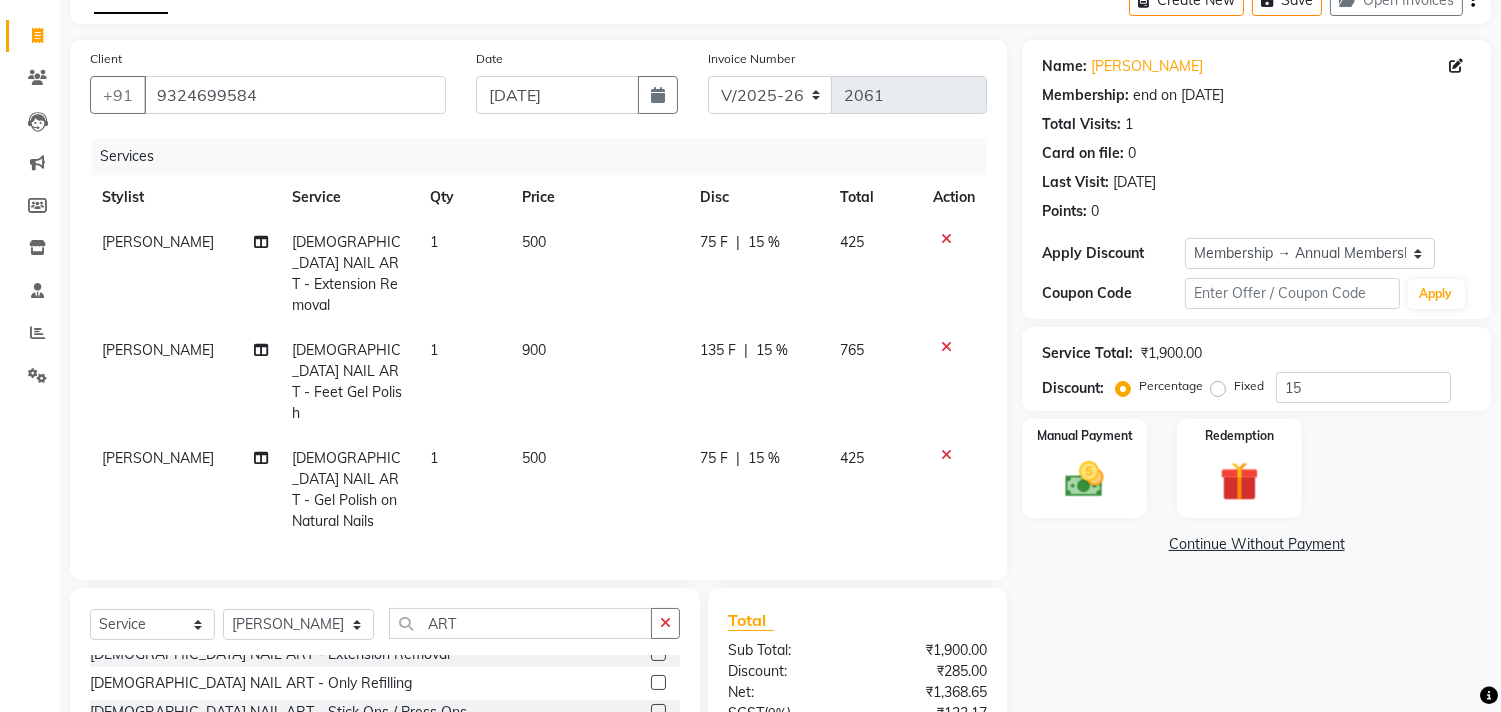 click on "135 F" 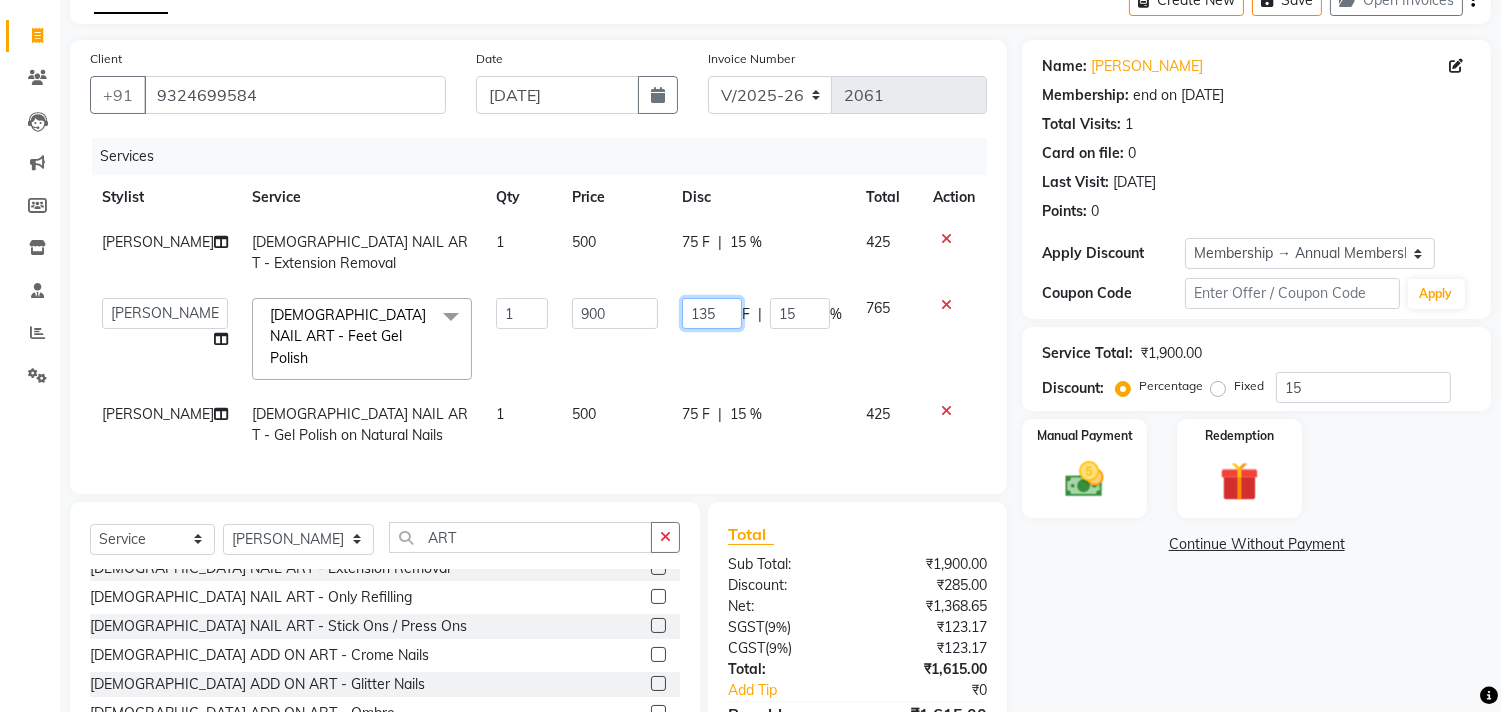 click on "135" 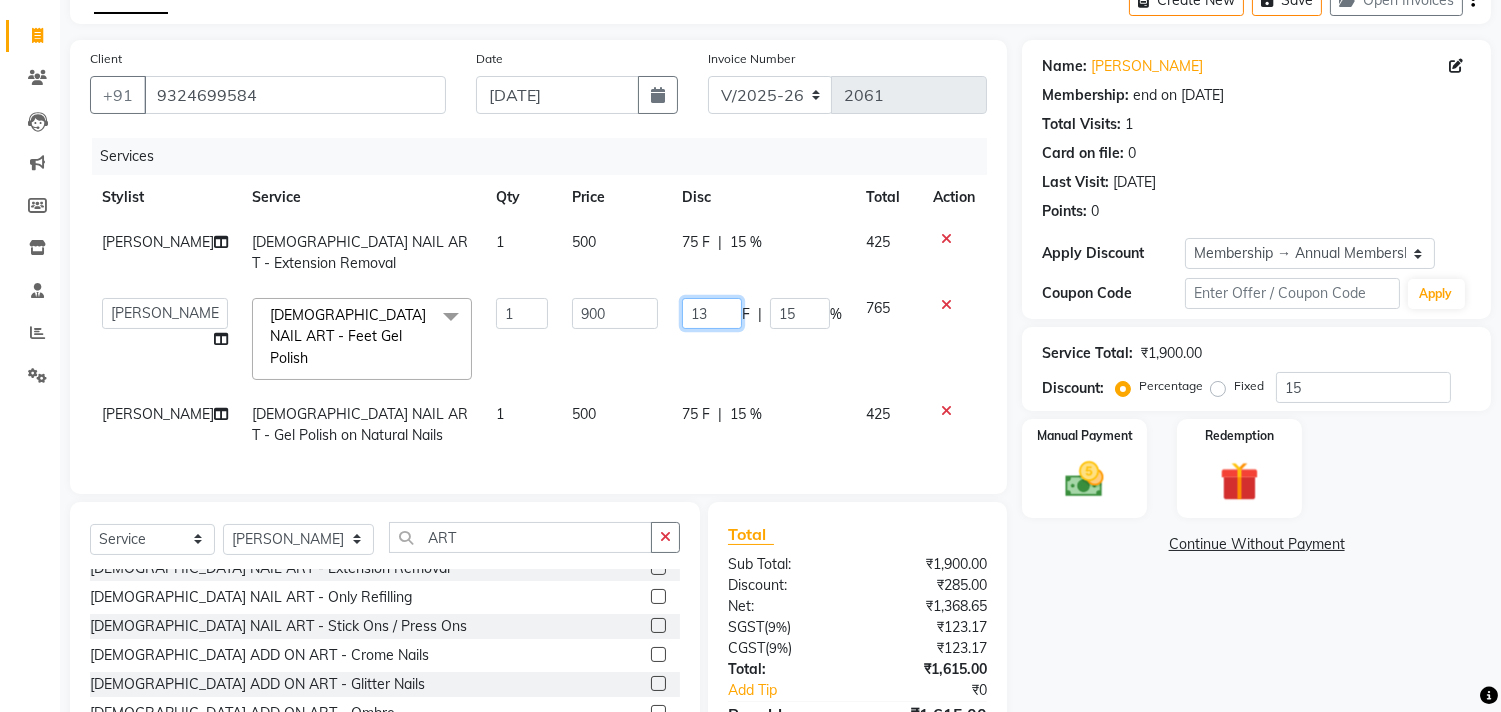 type on "1" 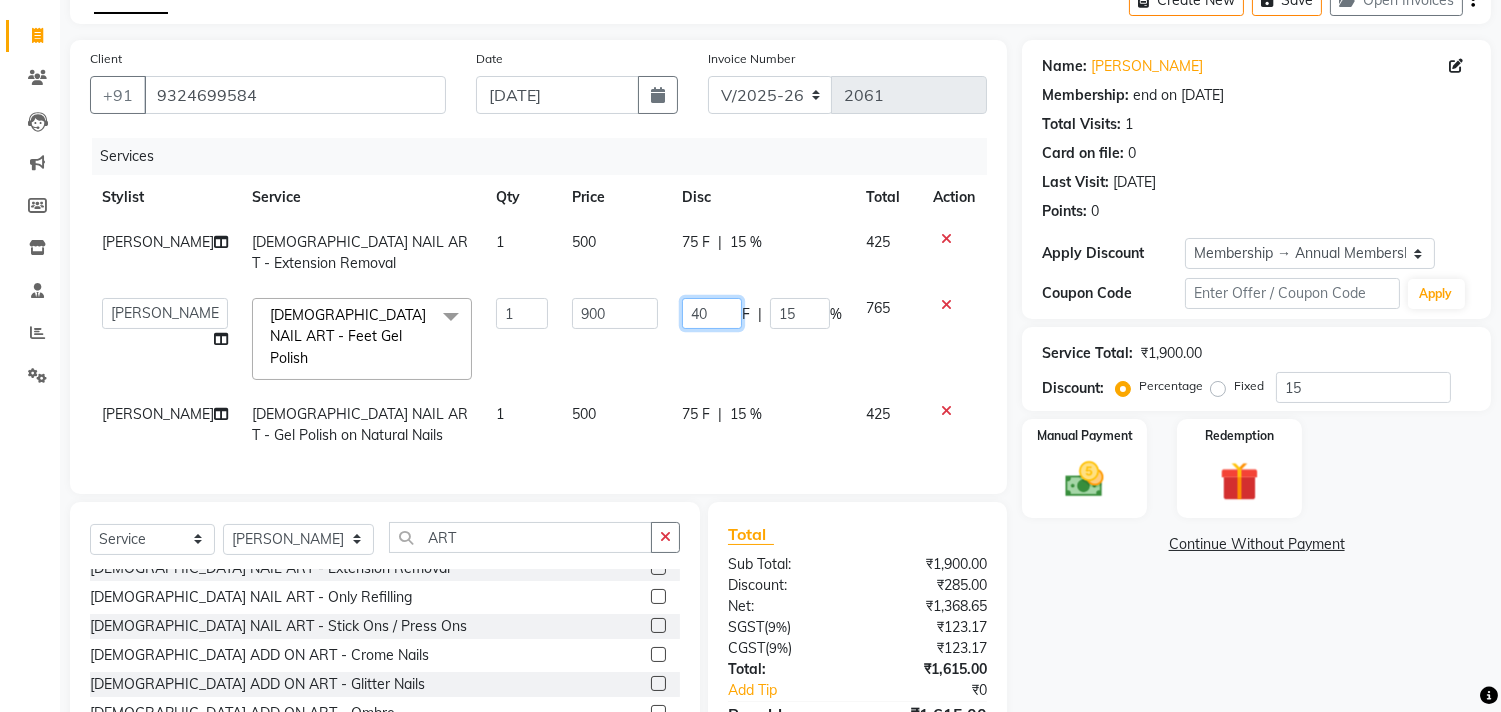 type on "400" 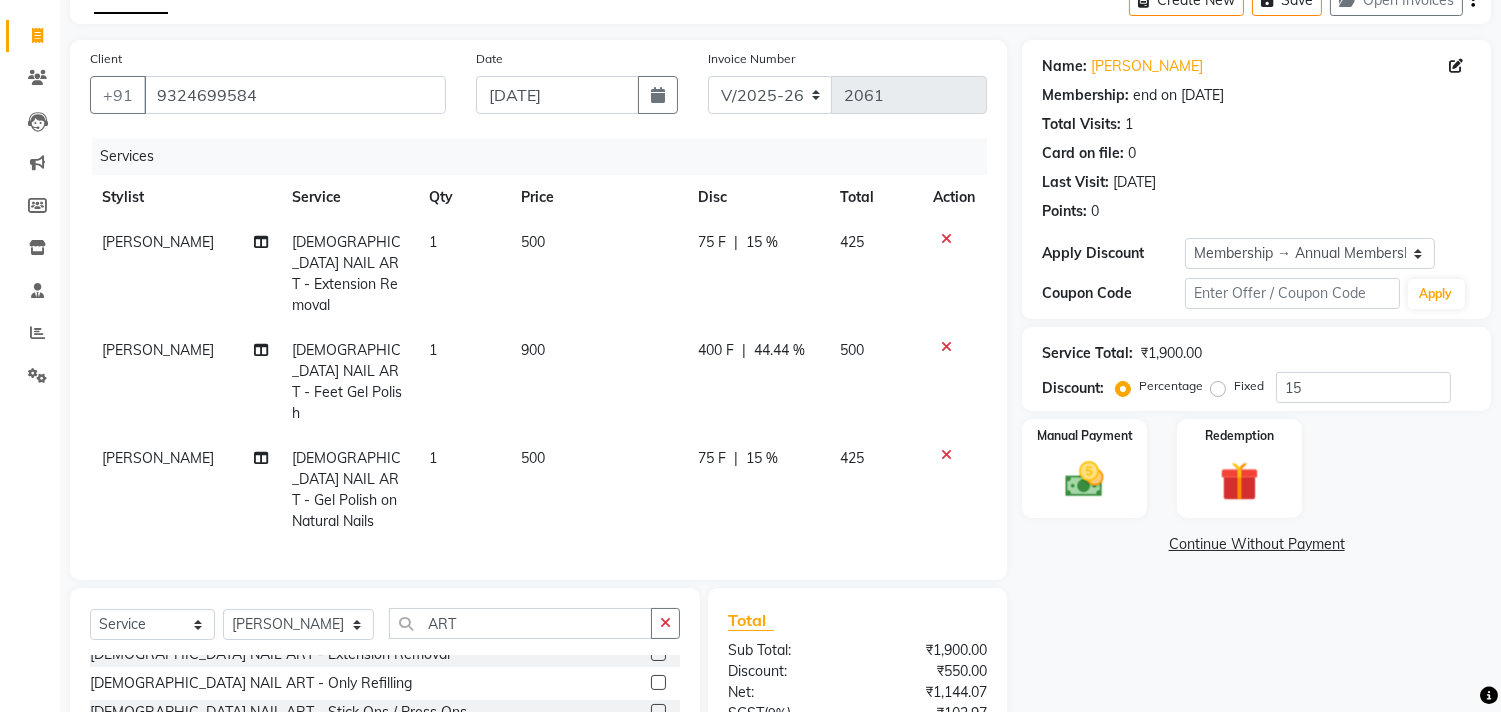 click on "SAKSHI CHAVAN FEMALE NAIL ART - Extension Removal 1 500 75 F | 15 % 425 SAKSHI CHAVAN FEMALE NAIL ART - Feet Gel Polish 1 900 400 F | 44.44 % 500 SAKSHI CHAVAN FEMALE NAIL ART - Gel Polish on Natural Nails 1 500 75 F | 15 % 425" 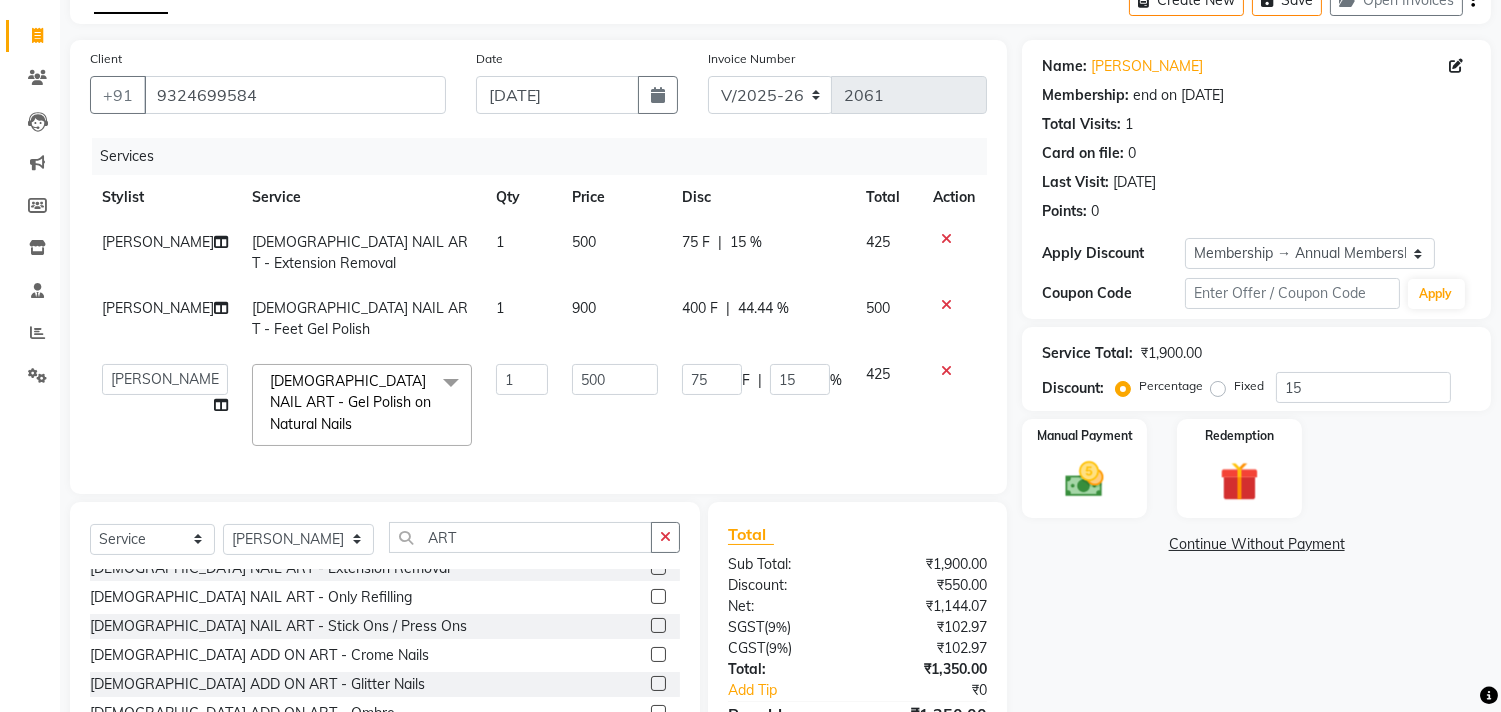 click on "400 F" 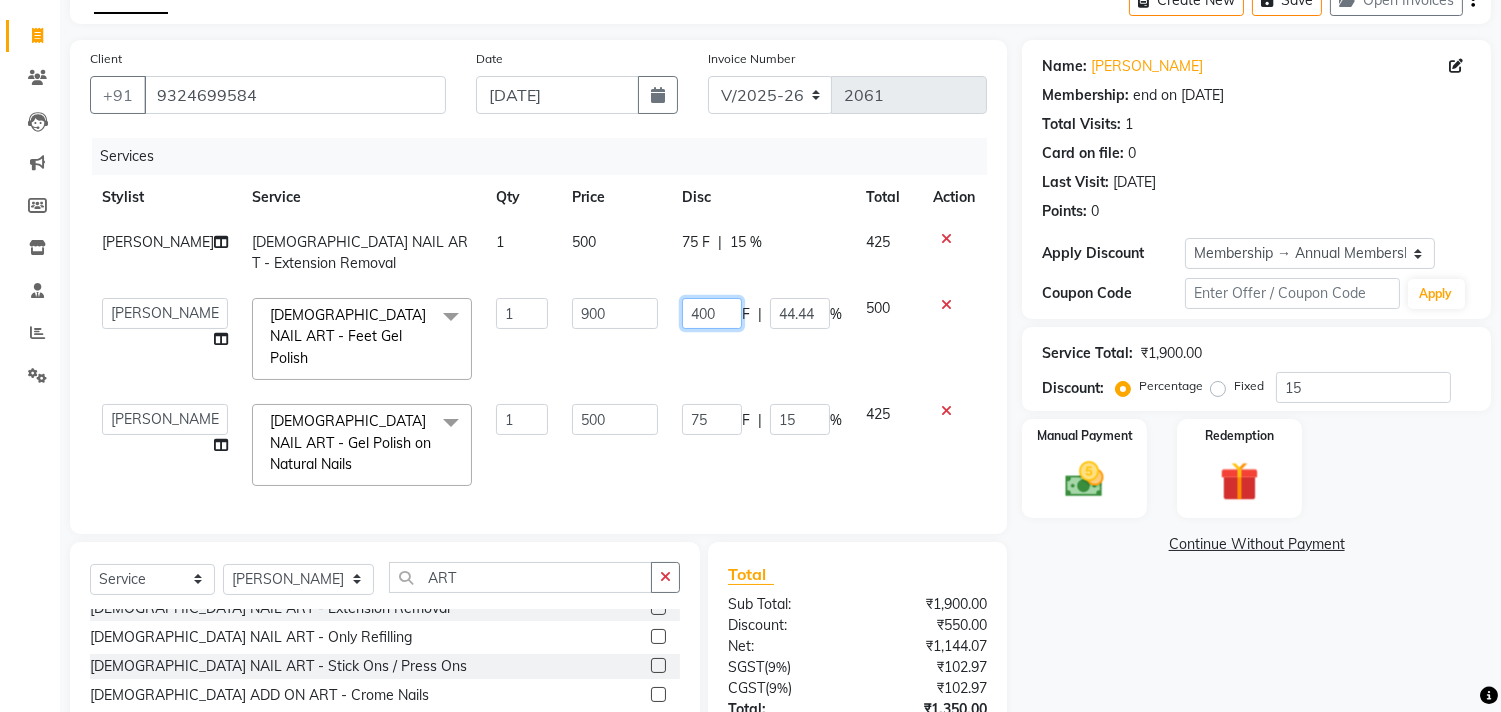 click on "400" 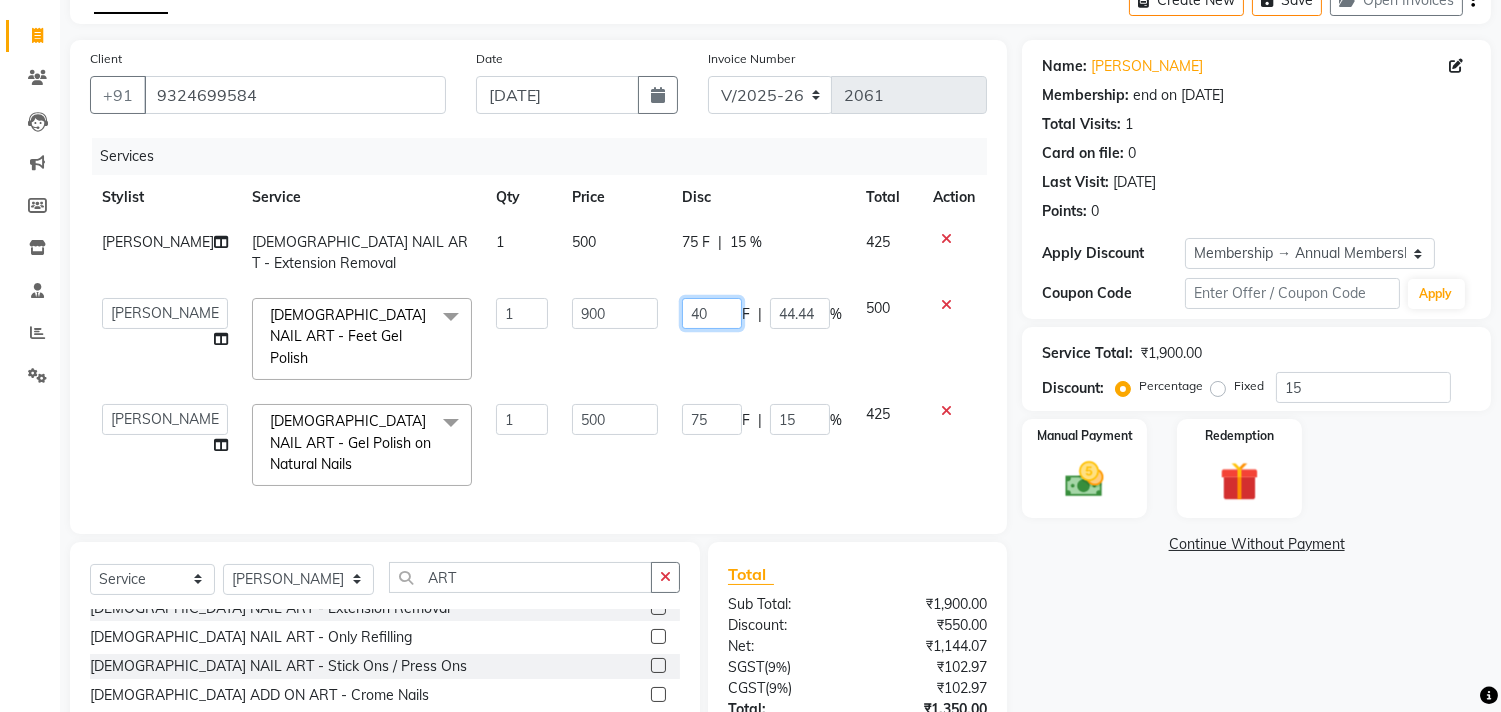 type on "4" 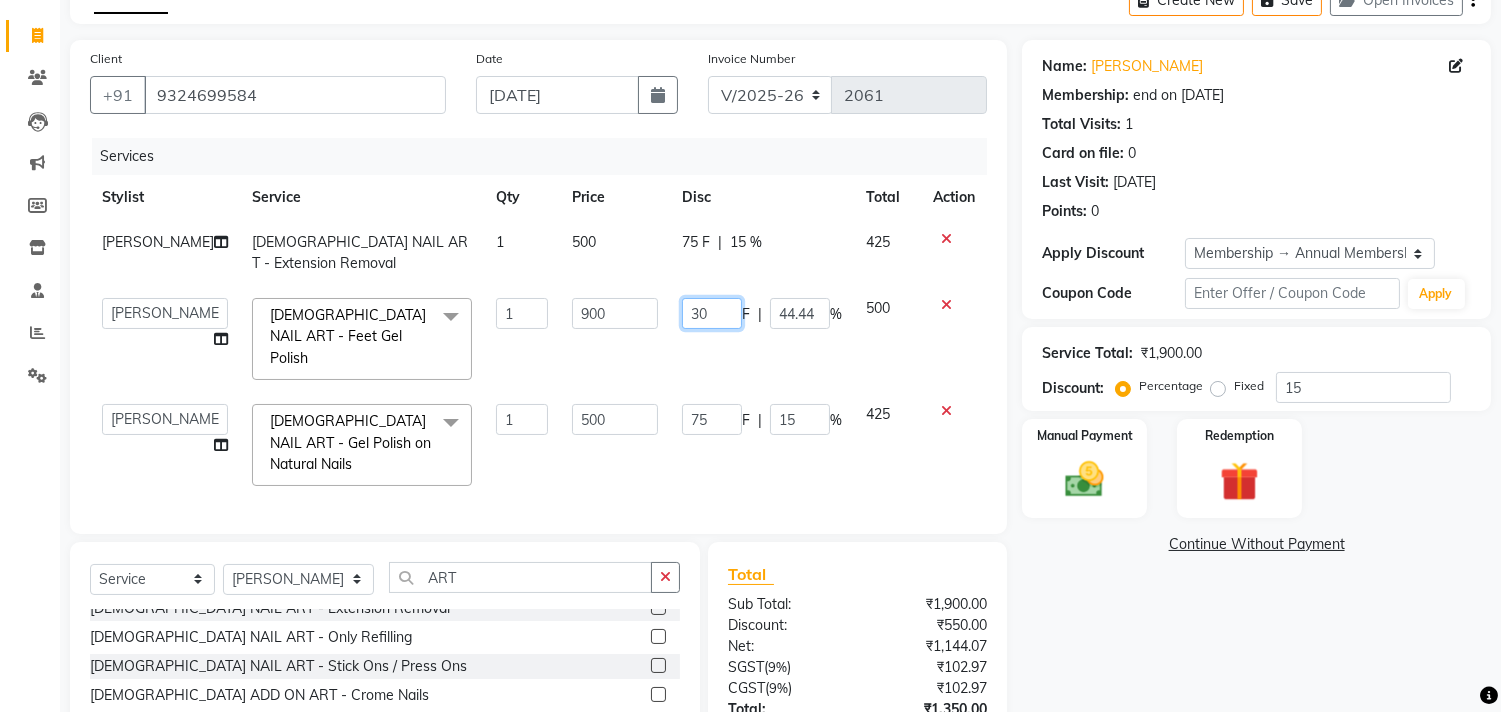 type on "300" 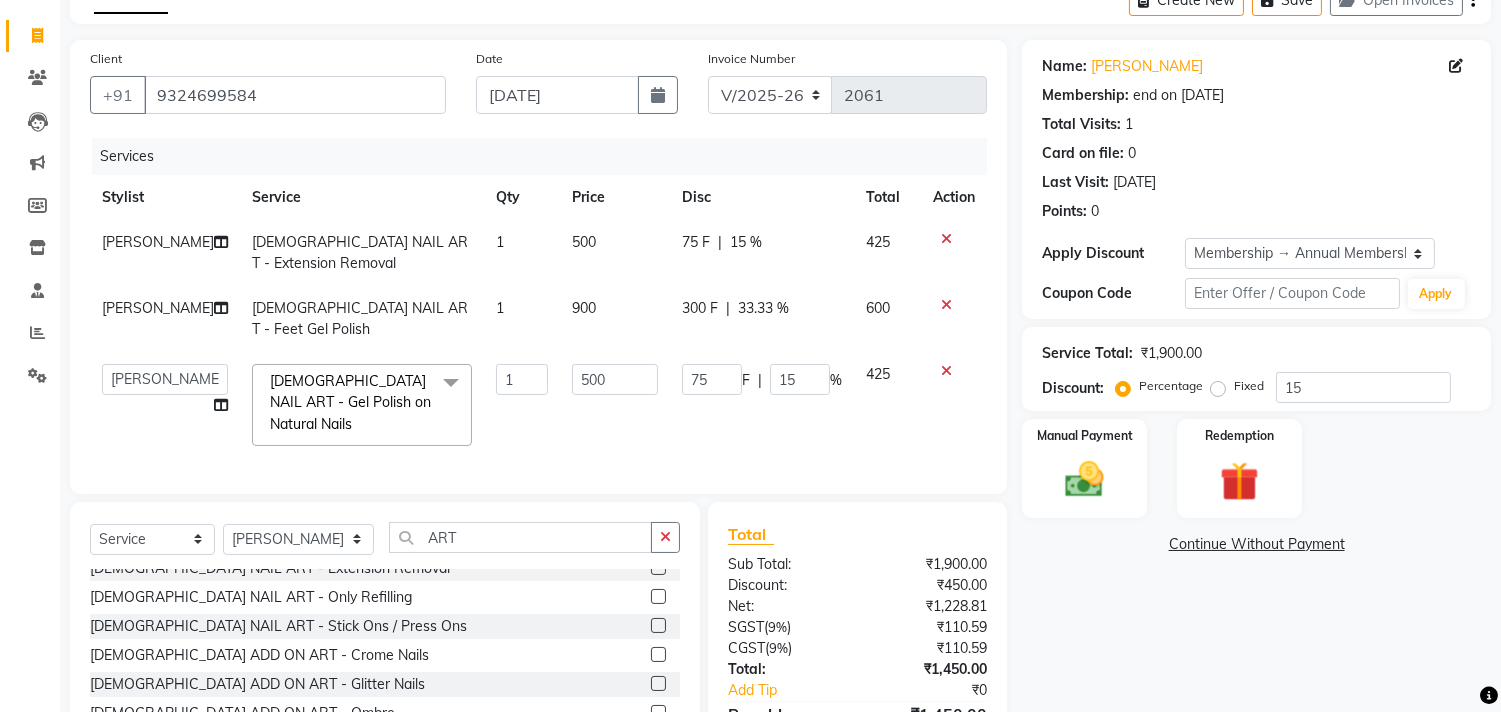 click on "SAKSHI CHAVAN FEMALE NAIL ART - Extension Removal 1 500 75 F | 15 % 425 SAKSHI CHAVAN FEMALE NAIL ART - Feet Gel Polish 1 900 300 F | 33.33 % 600  aniket    Anu    AYAZ KADRI    Front Desk   Javed   kapil   KOMAL    Payal    Pooja Jadhav   Rahul Datkhile   RESHMA SHAIKH   rutik shinde   SACHIN SAKPAL   SADDAM   SAHAJAN   SAKSHI CHAVAN   Sameer    sampada   Sanjana    SANU   shobha sonawane   shobha sonawane   SHUBHAM PEDNEKAR   Sikandar Ansari   ssneha rana   FEMALE NAIL ART - Gel Polish on Natural Nails  x Hair And Scalp - Basic Hair Spa Starts From- Hair And Scalp - Anti-Dandruff Spa Starts From Hair And Scalp - Anti Hairfall Spa Starts From Hair And Scalp - Anti-Dandruff Scrub Hair And Scalp - Head Massage Starts From Hair And Scalp - Protein Treatment Starts From Hair And Scalp - Botox Spa Starts From Hair and Scalp - Golden spa starts from  Hair and scalp - Ultime repair  HAIRCUT - Men's Advanced haircut HAIRCUT - Senior Stylist HAIRCUT - Hair-wash HAIRCUT - Hair-styling BEARD - Clean shave D-TAN - Feet" 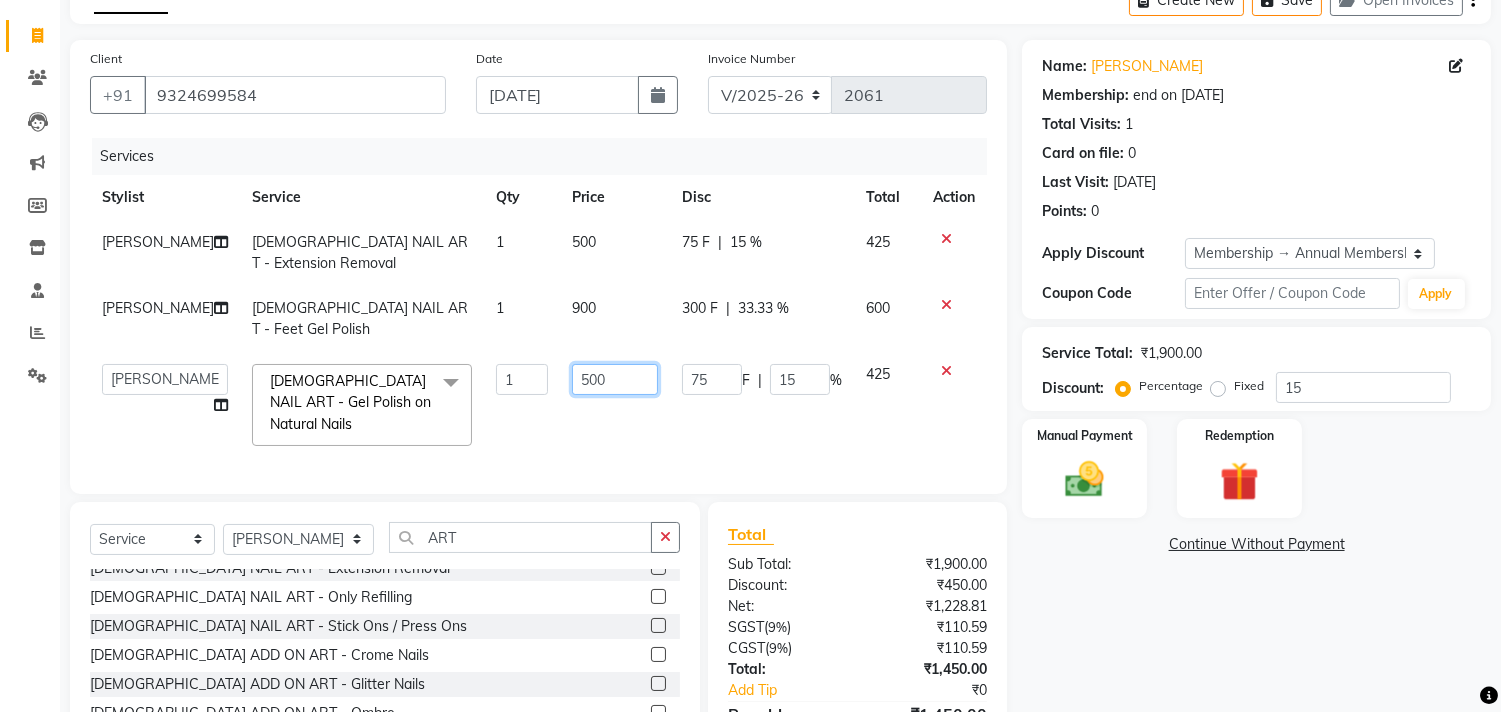 click on "500" 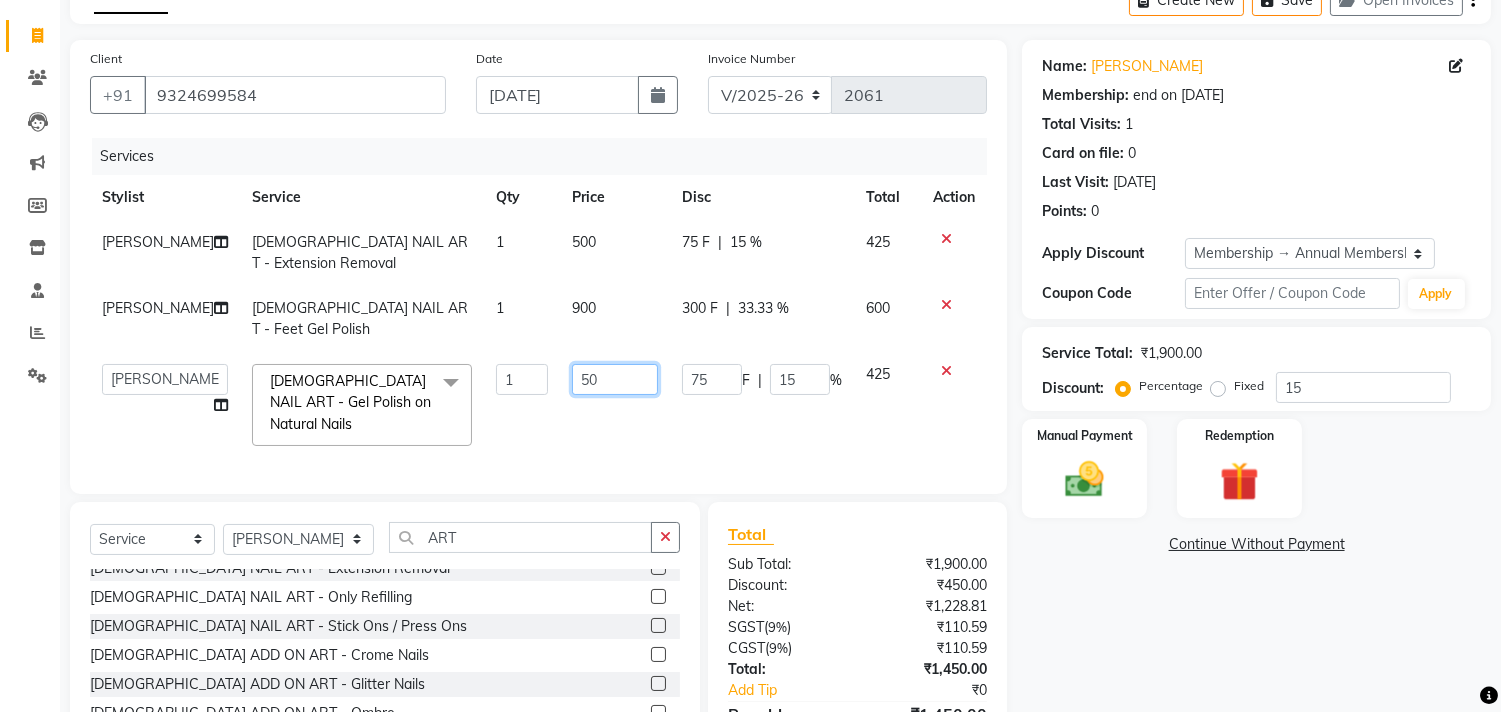 type on "5" 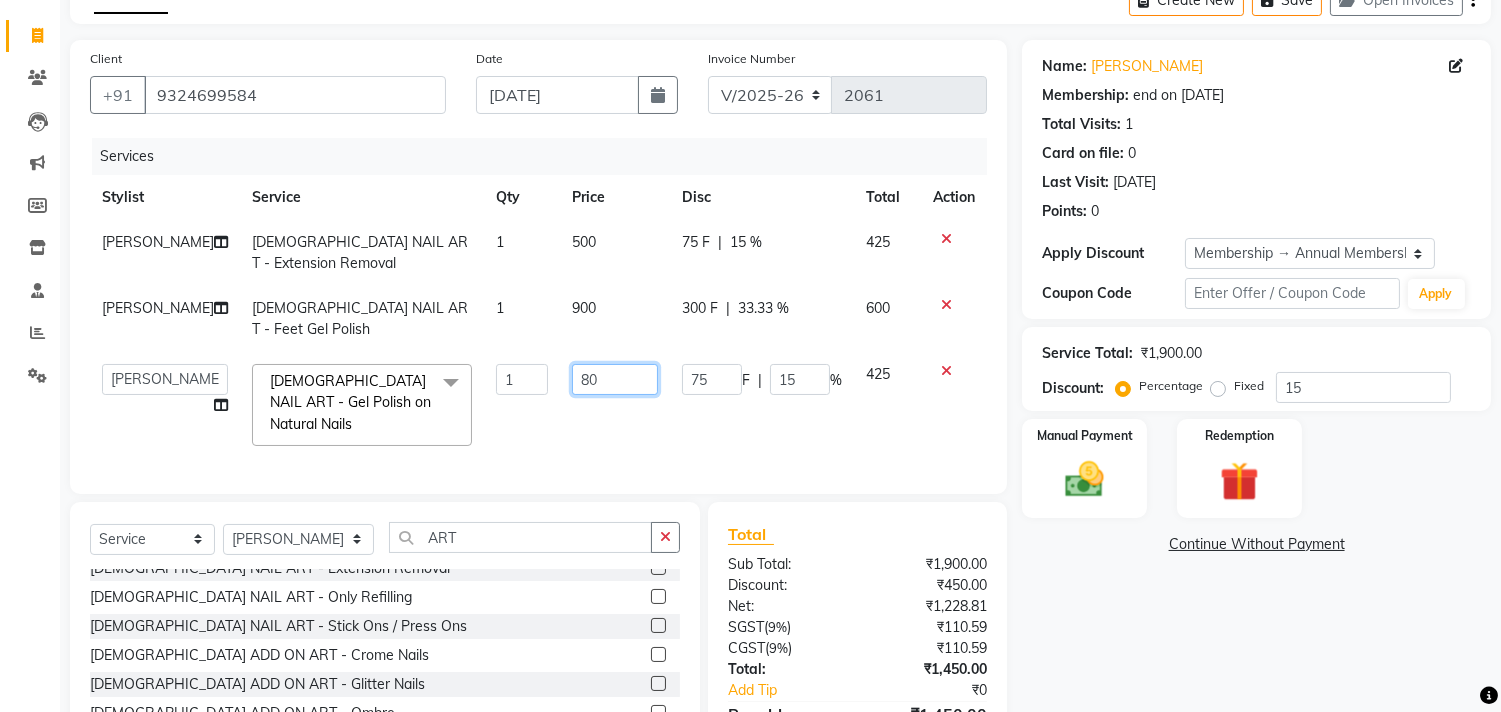 type on "800" 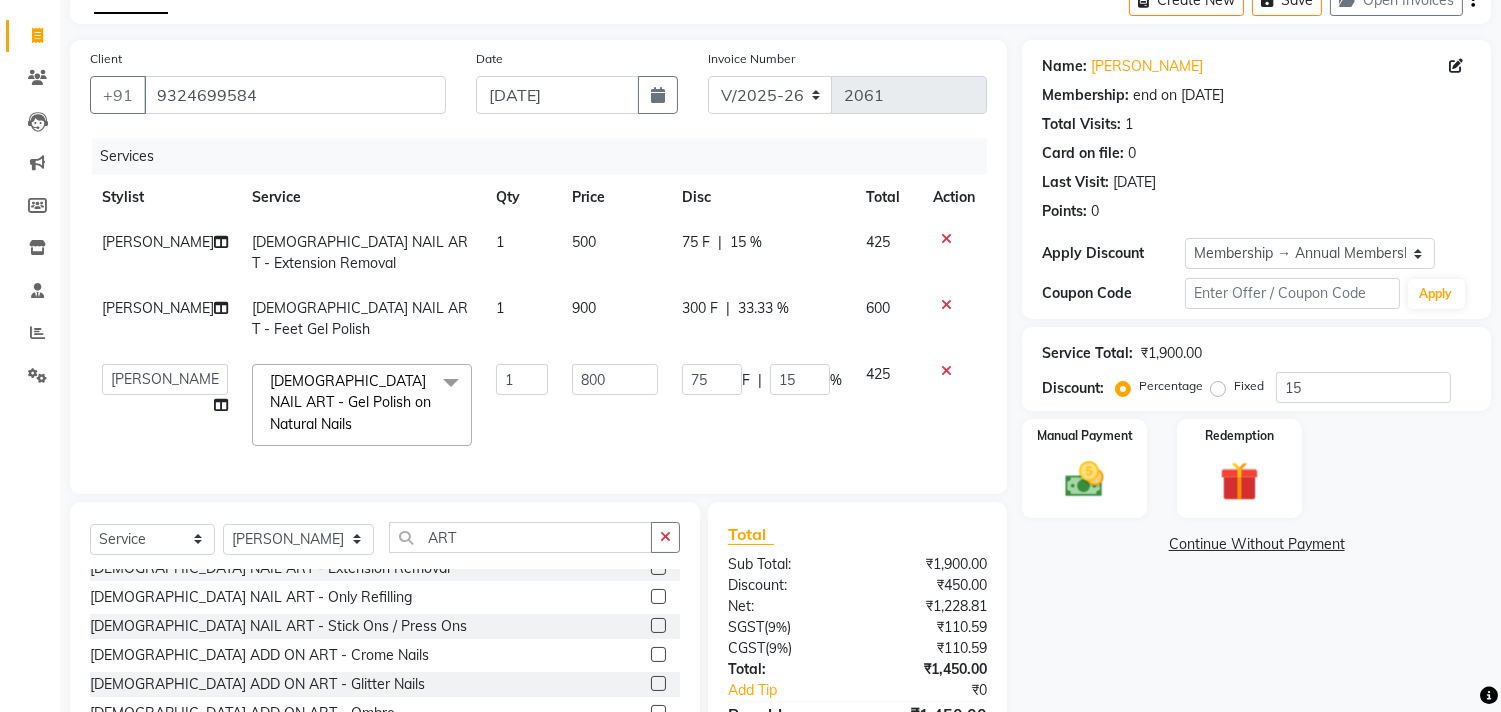 click on "aniket    Anu    AYAZ KADRI    Front Desk   Javed   kapil   KOMAL    Payal    Pooja Jadhav   Rahul Datkhile   RESHMA SHAIKH   rutik shinde   SACHIN SAKPAL   SADDAM   SAHAJAN   SAKSHI CHAVAN   Sameer    sampada   Sanjana    SANU   shobha sonawane   shobha sonawane   SHUBHAM PEDNEKAR   Sikandar Ansari   ssneha rana   FEMALE NAIL ART - Gel Polish on Natural Nails  x Hair And Scalp - Basic Hair Spa Starts From- Hair And Scalp - Anti-Dandruff Spa Starts From Hair And Scalp - Anti Hairfall Spa Starts From Hair And Scalp - Anti-Dandruff Scrub Hair And Scalp - Head Massage Starts From Hair And Scalp - Protein Treatment Starts From Hair And Scalp - Botox Spa Starts From Hair and Scalp - Golden spa starts from  Hair and scalp - Ultime repair  HAIRCUT - Men's Advanced haircut HAIRCUT - Senior Stylist HAIRCUT - Hair-wash HAIRCUT - Hair-styling BEARD - Clean shave BEARD - Beard shape / styling BEARD - Moustache HAIR COLOUR - Highlights (per streak) HAIR COLOUR - Beard colour HAIR COLOUR - Beard colour (ammonia free) 1 F" 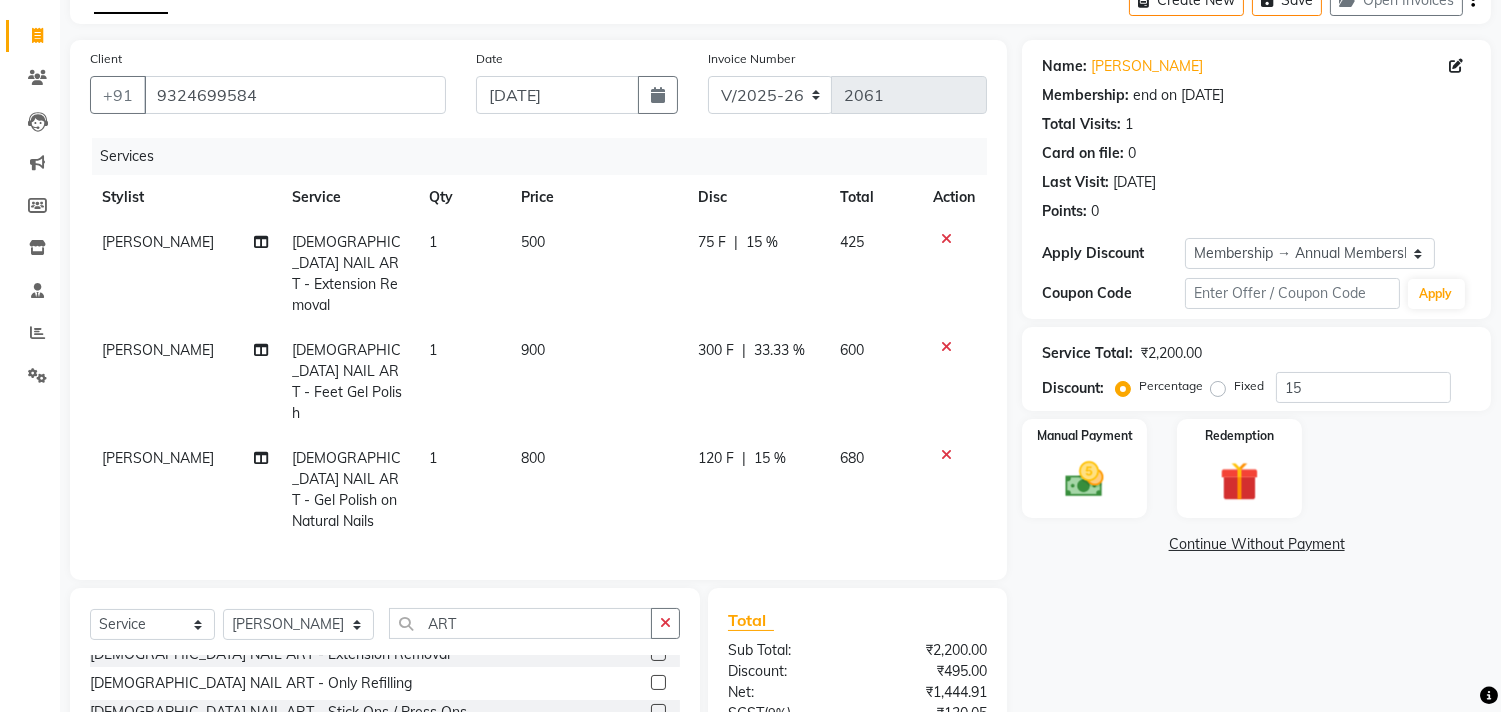 click on "120 F" 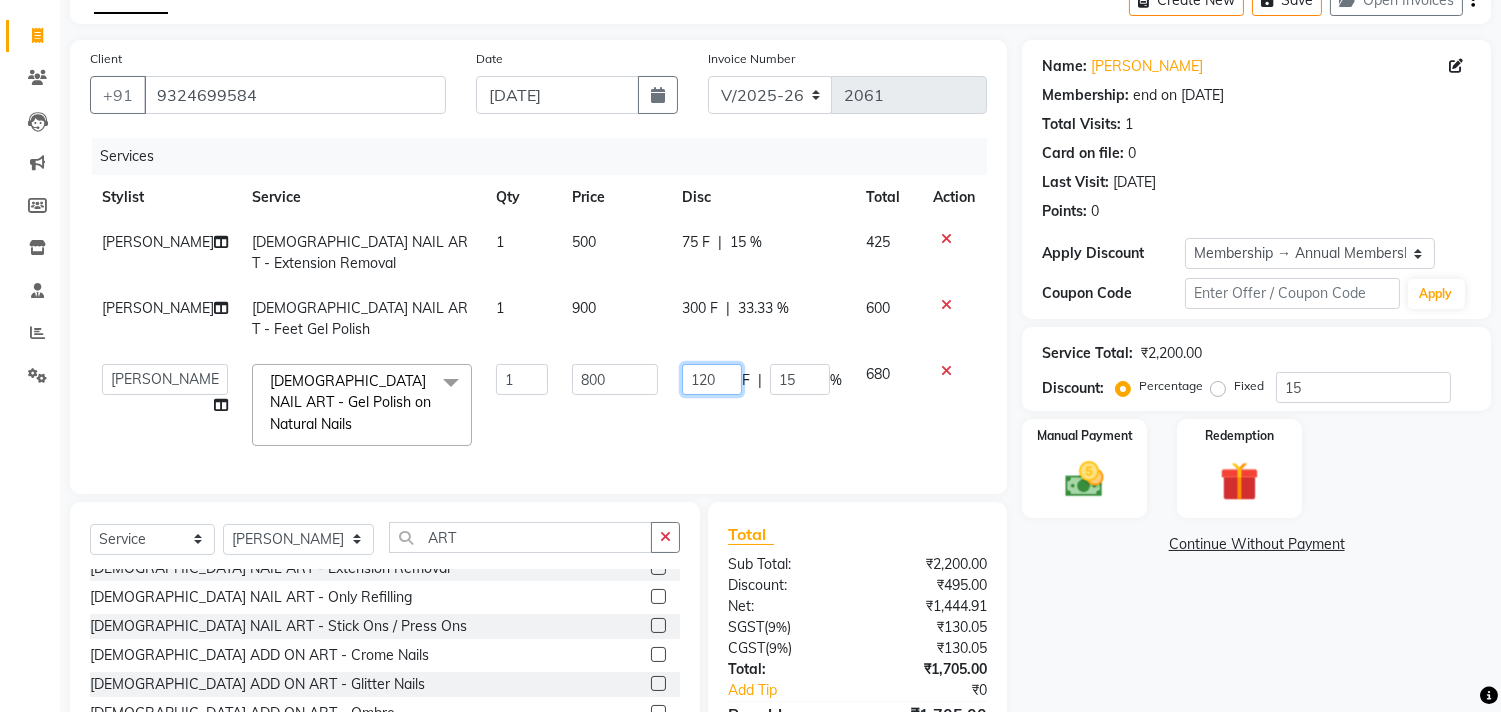 click on "120" 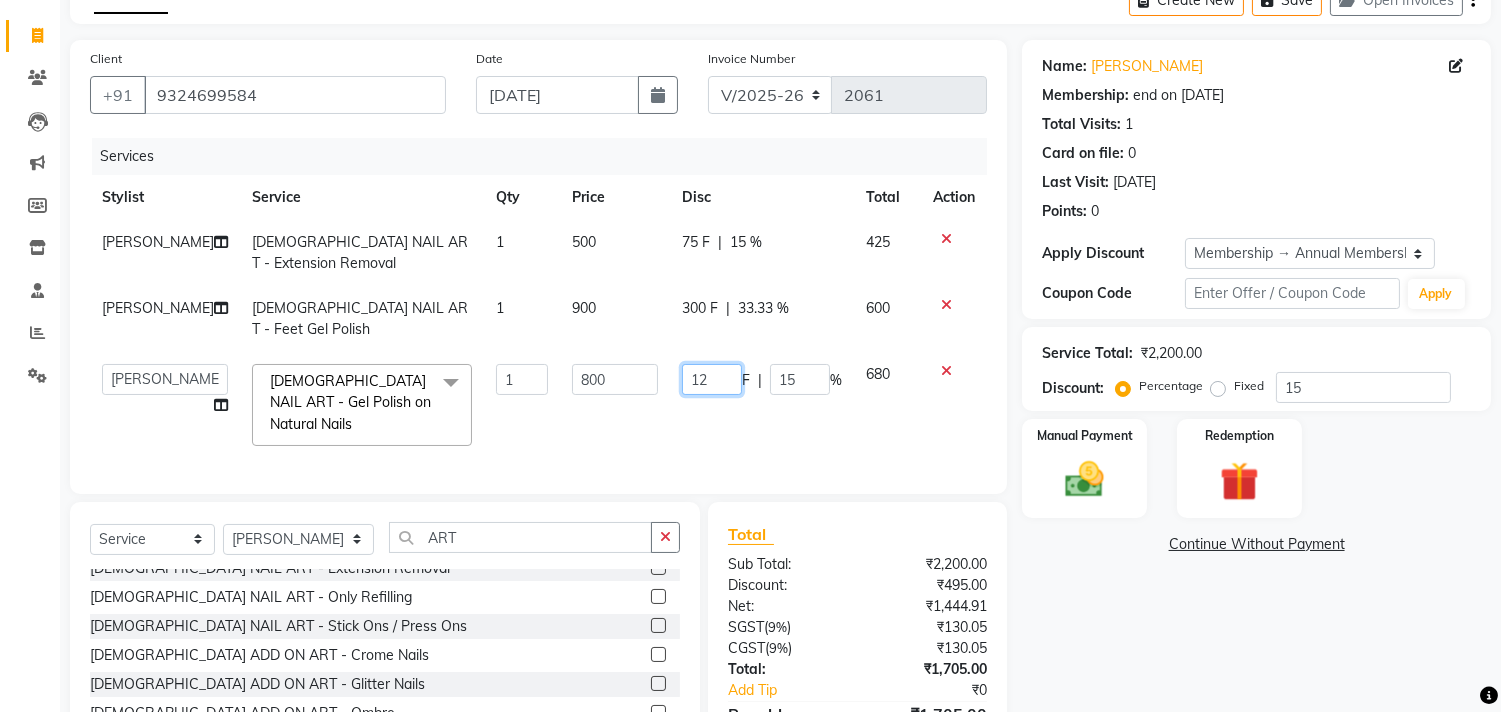 type on "1" 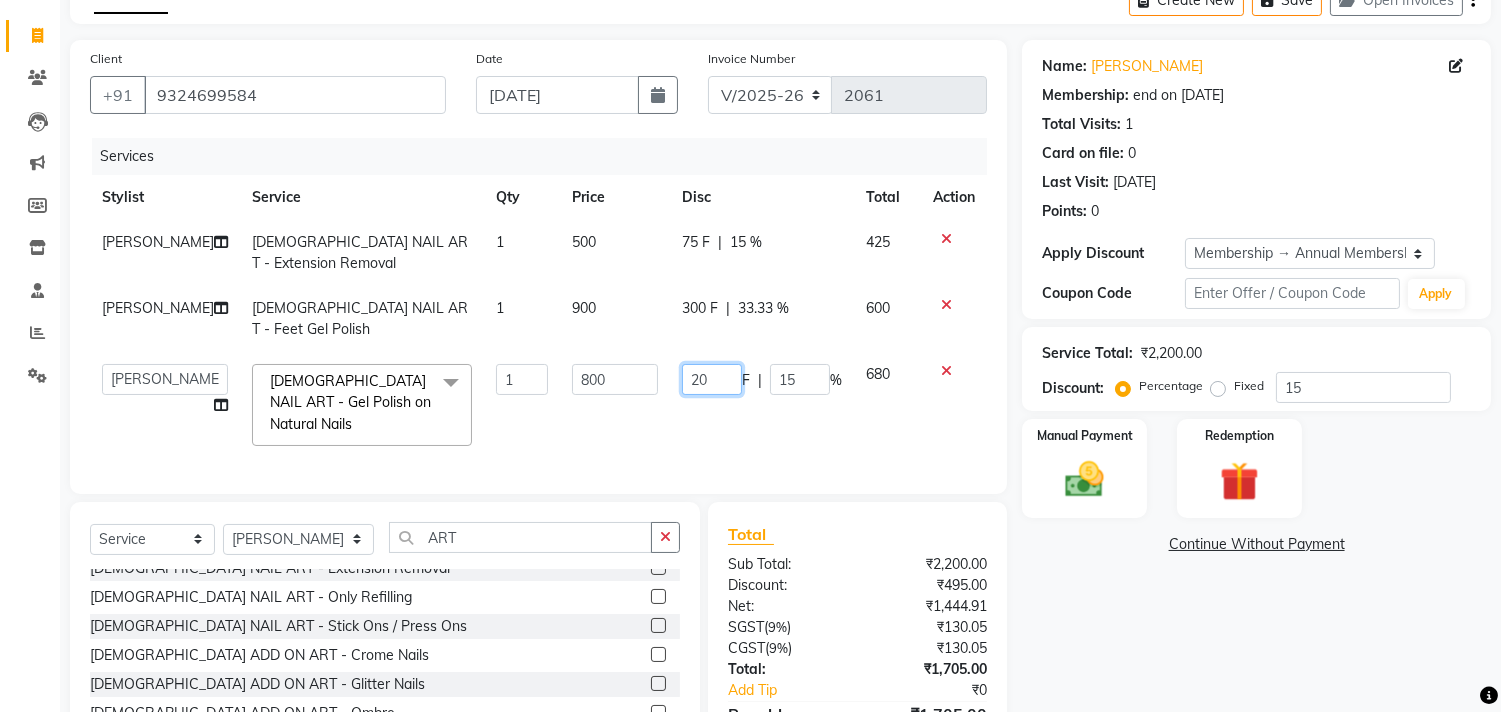 type on "200" 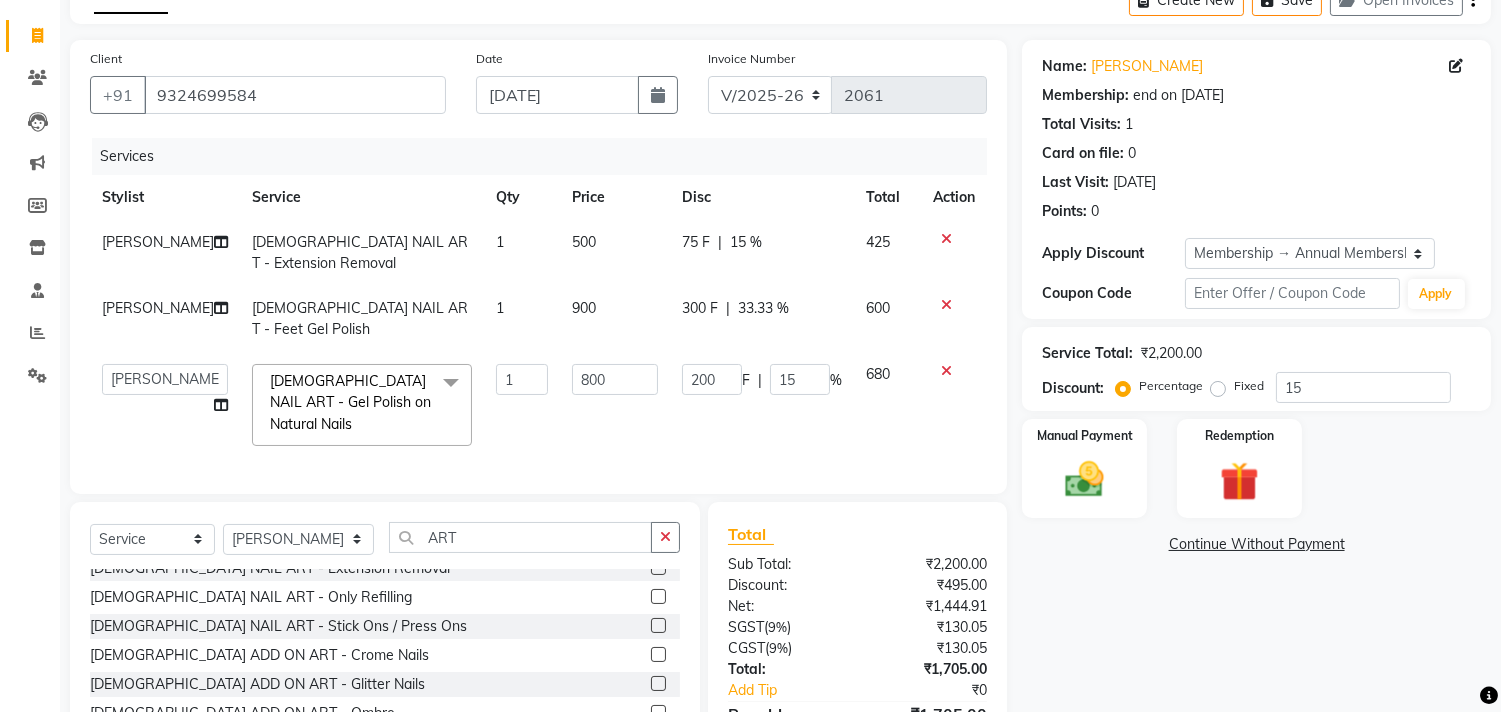 click on "200 F | 15 %" 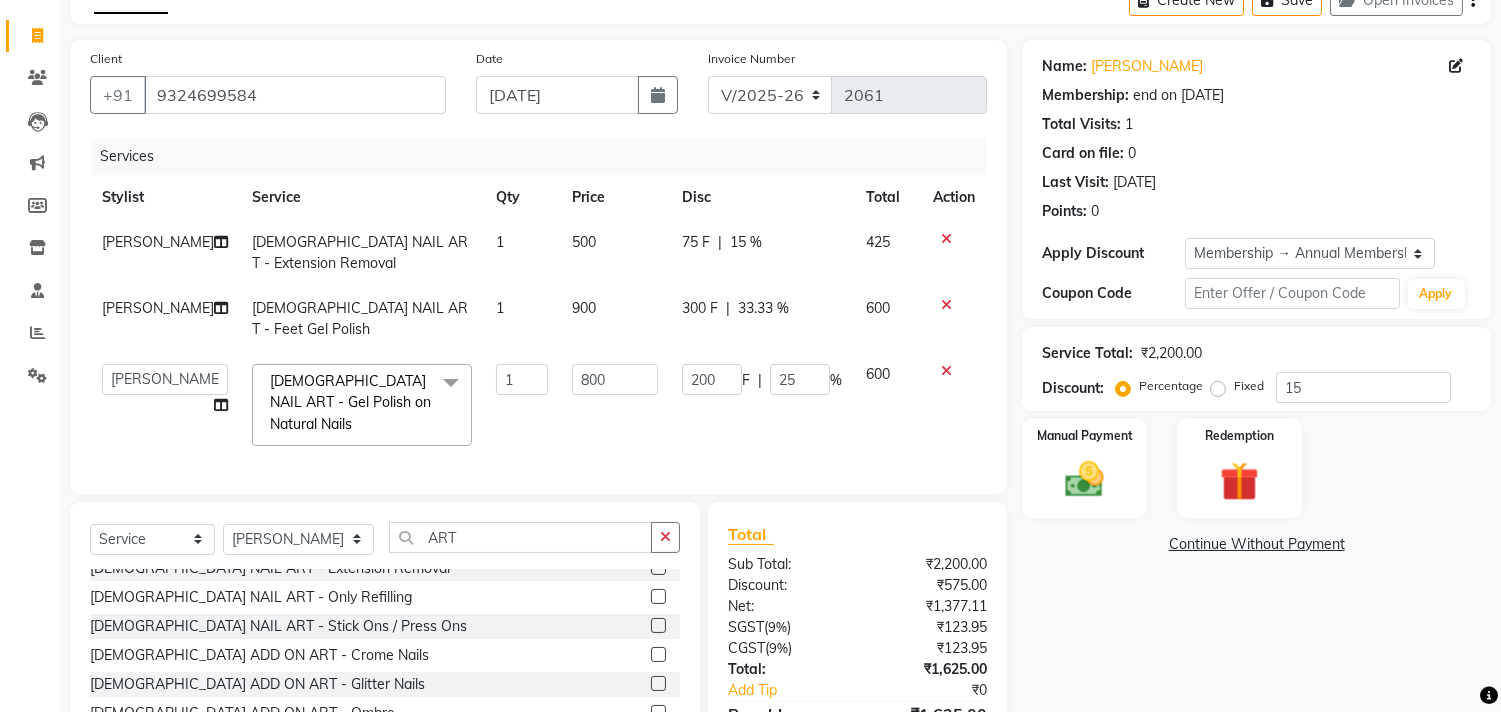 scroll, scrollTop: 221, scrollLeft: 0, axis: vertical 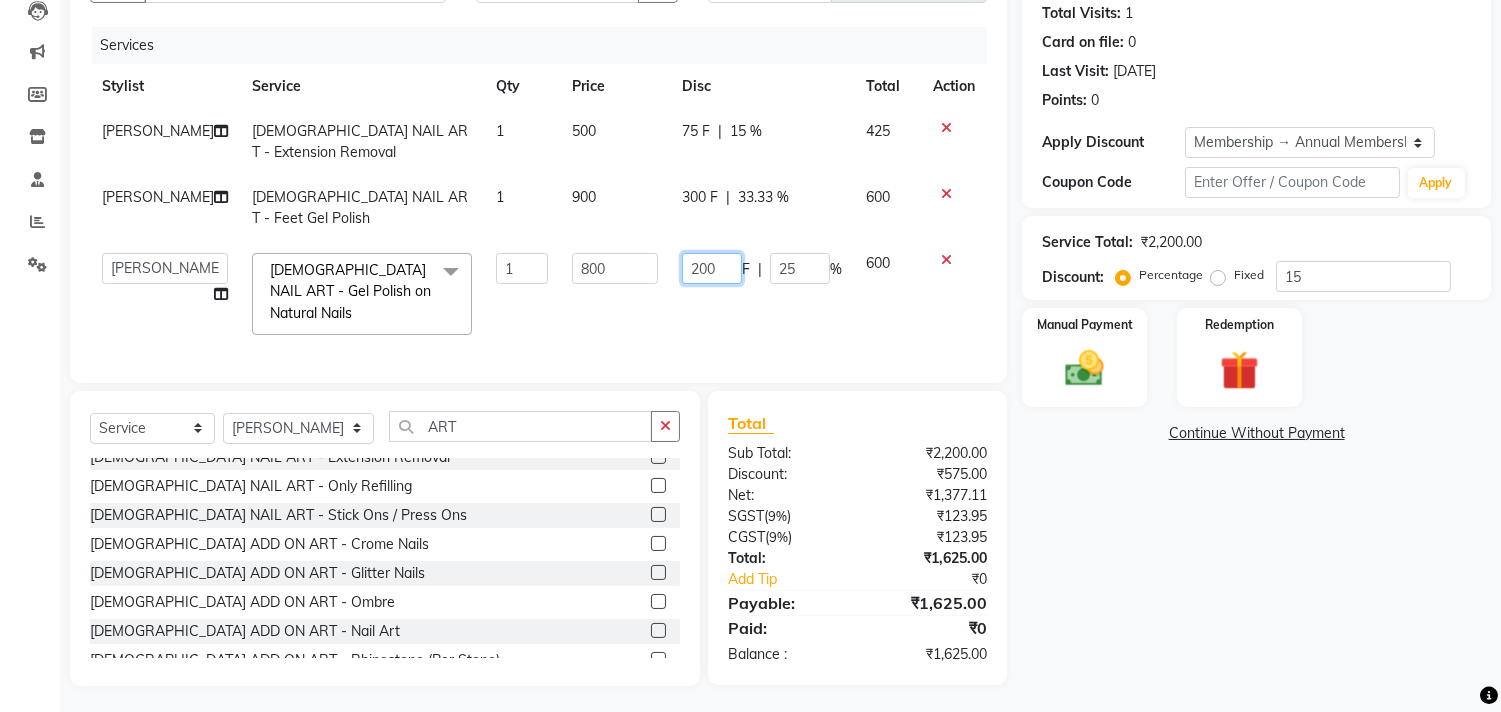 click on "200" 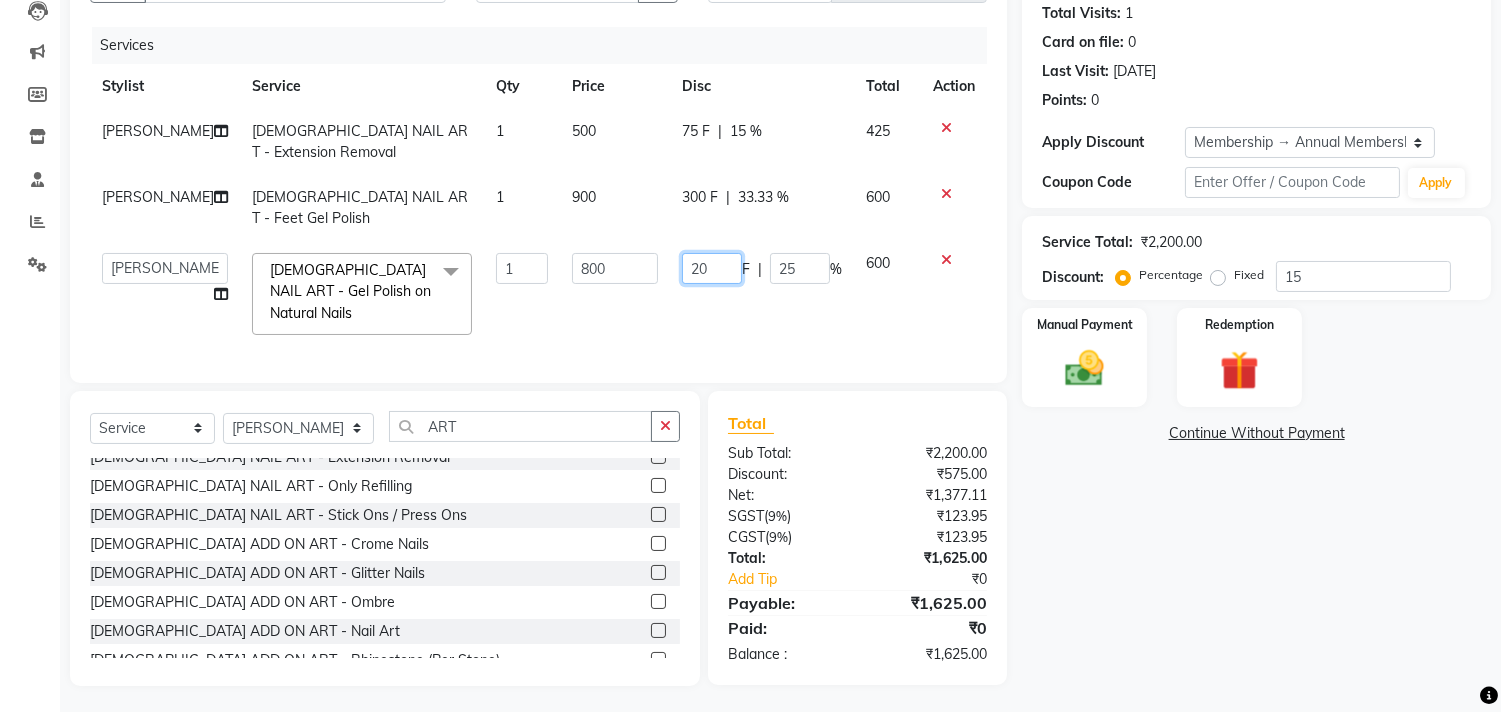 type on "2" 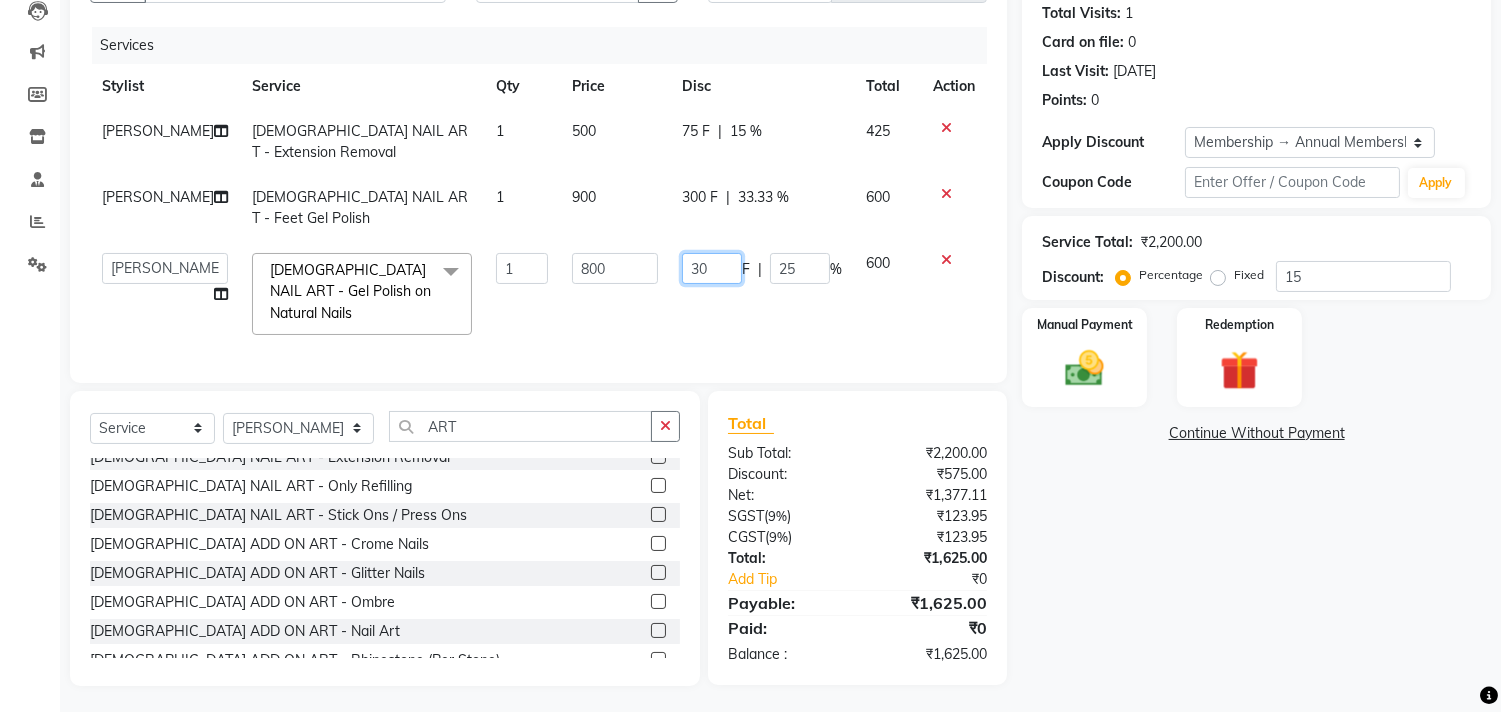 type on "300" 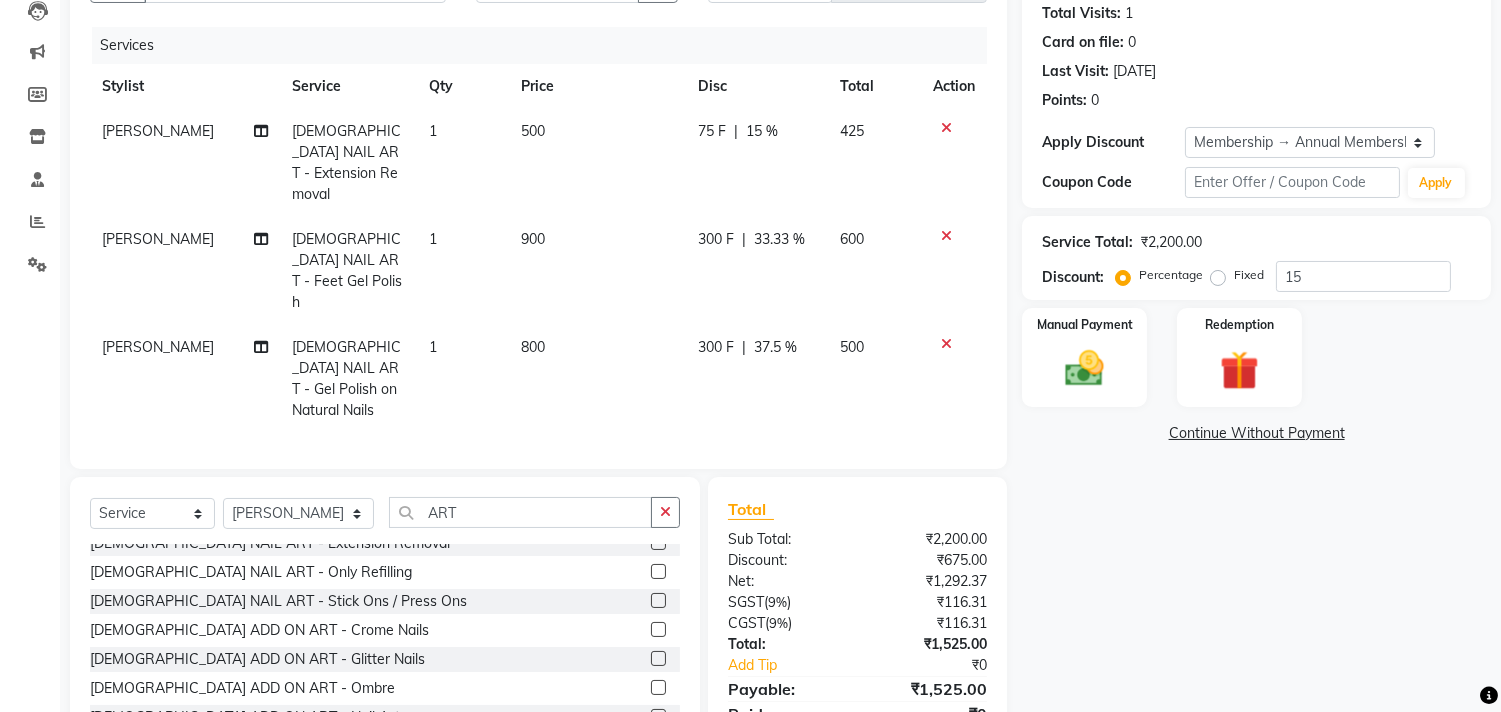 click on "300 F | 37.5 %" 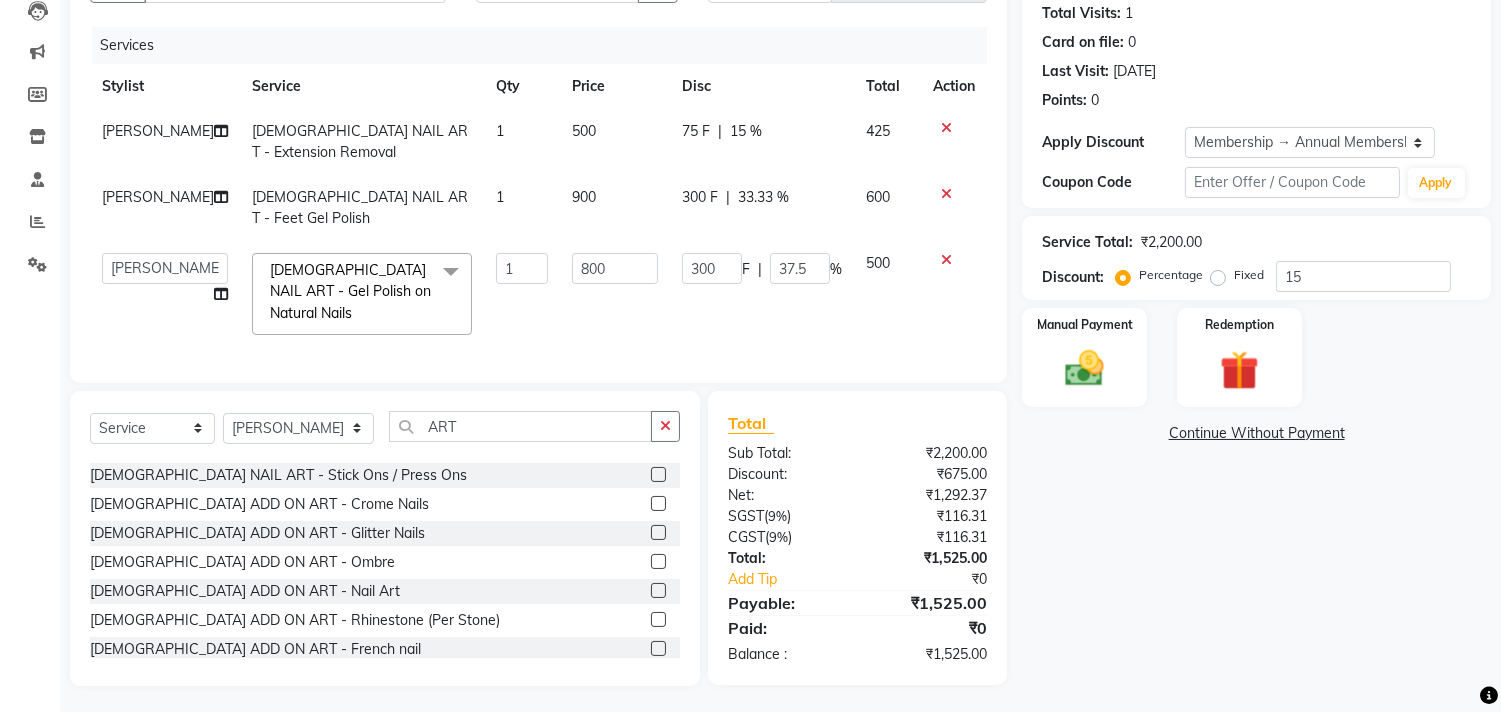 scroll, scrollTop: 1104, scrollLeft: 0, axis: vertical 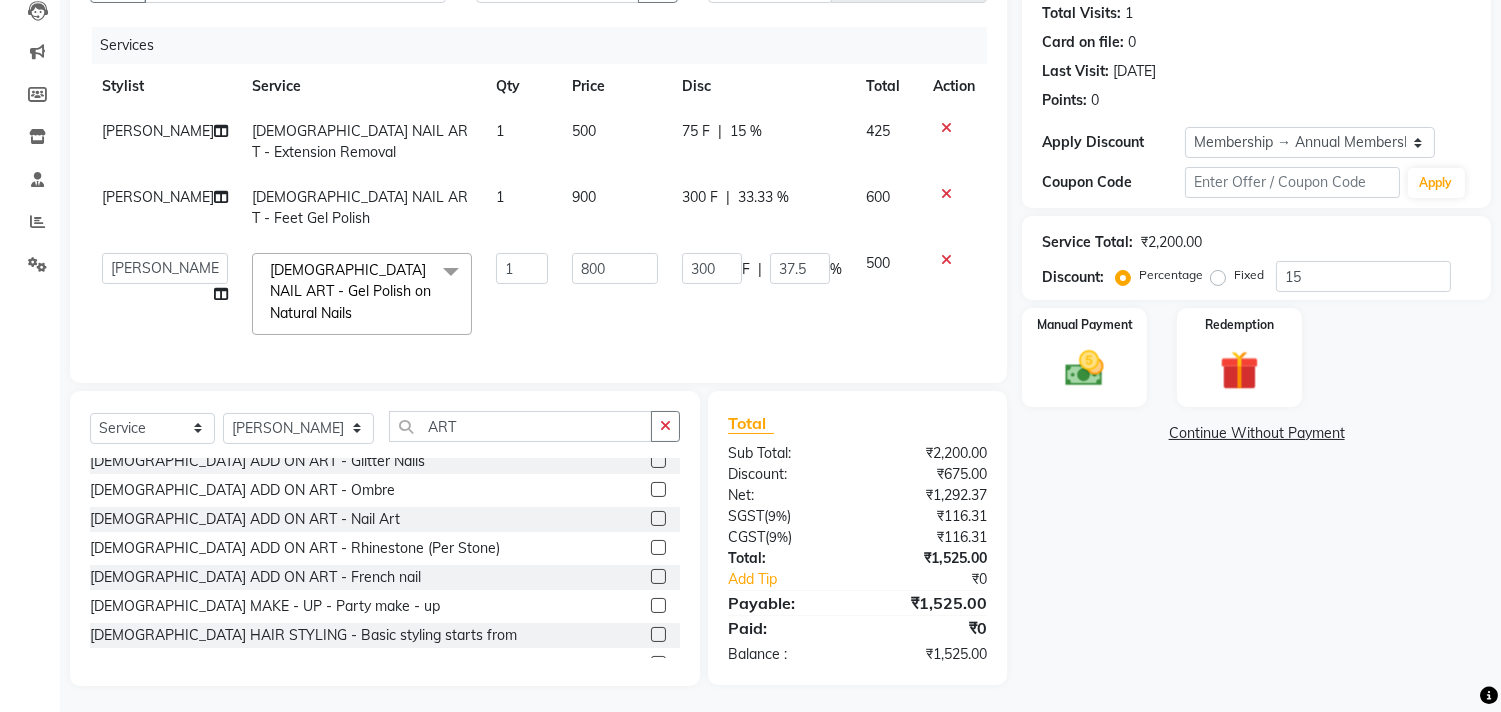 click 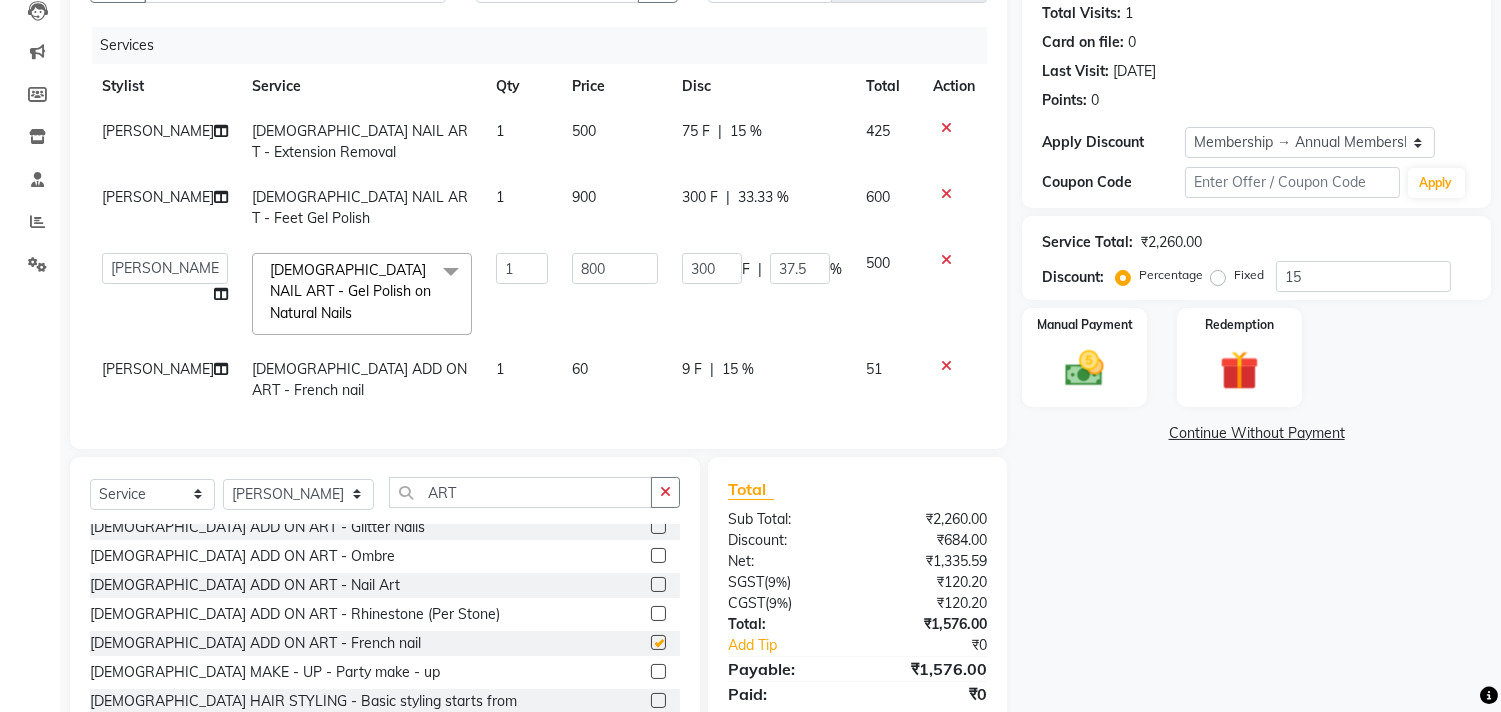 checkbox on "false" 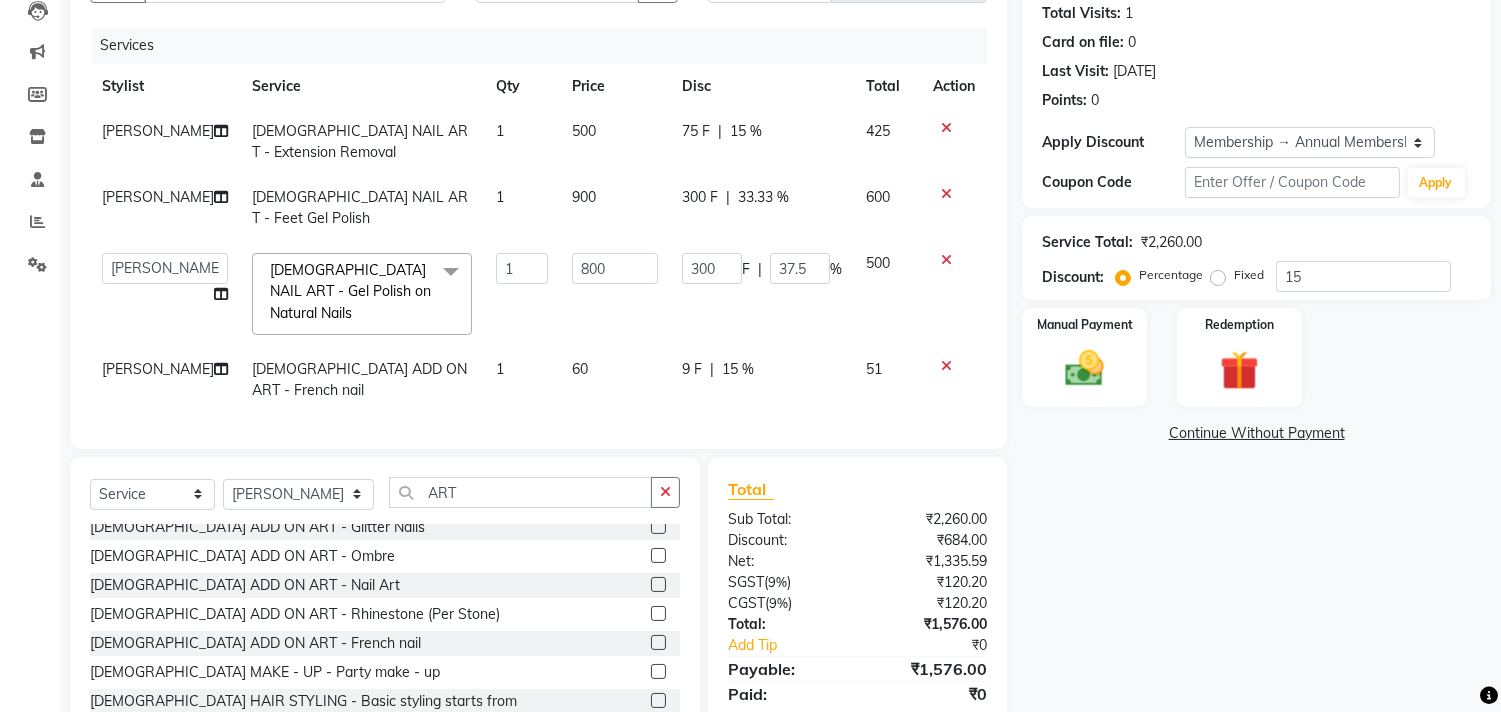 click on "60" 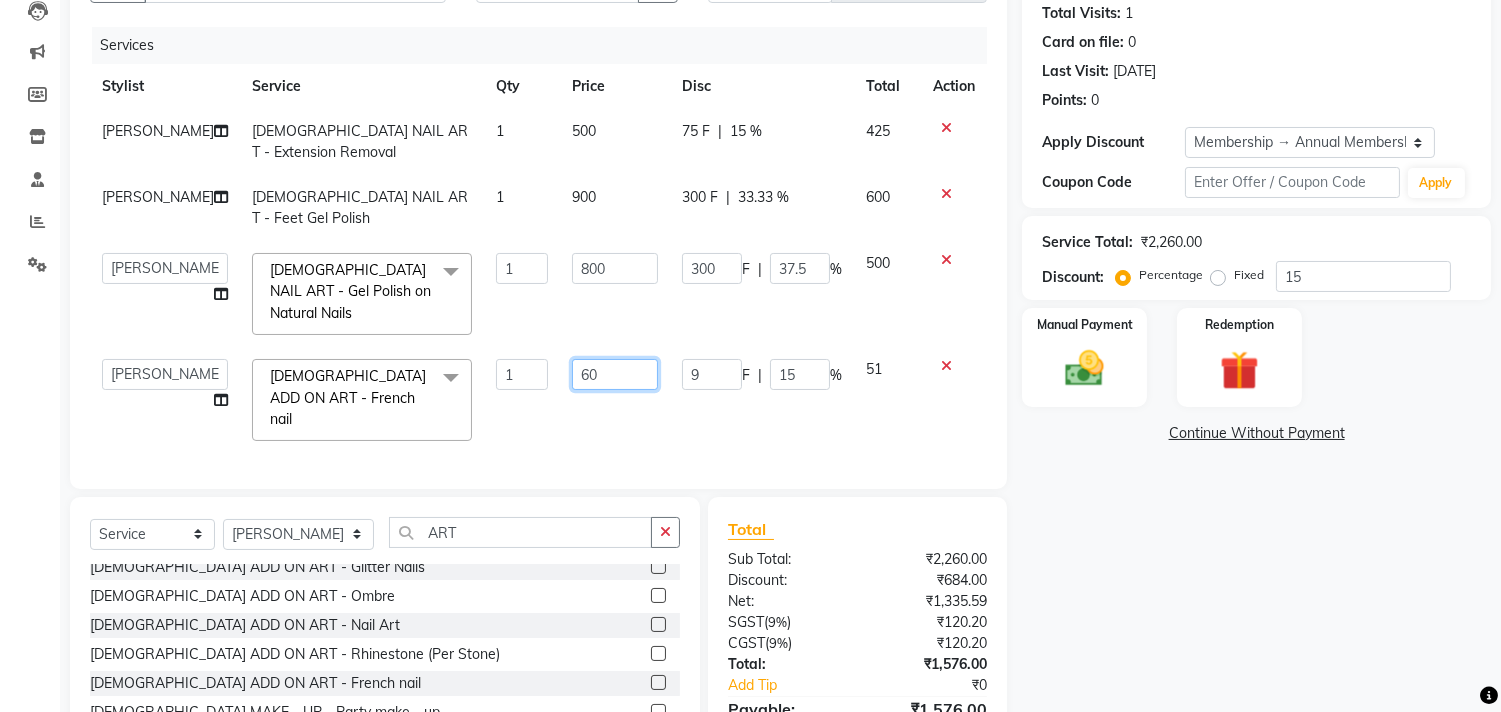 click on "60" 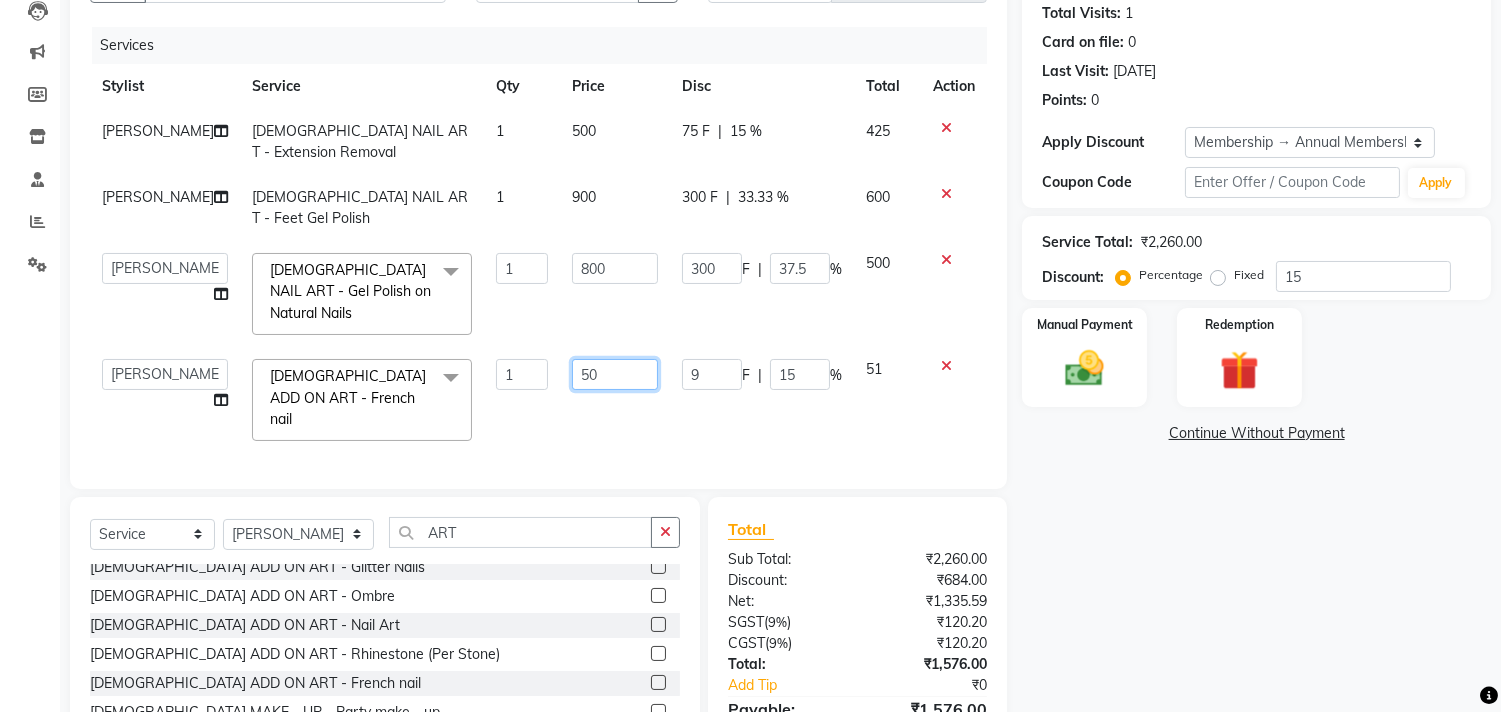type on "500" 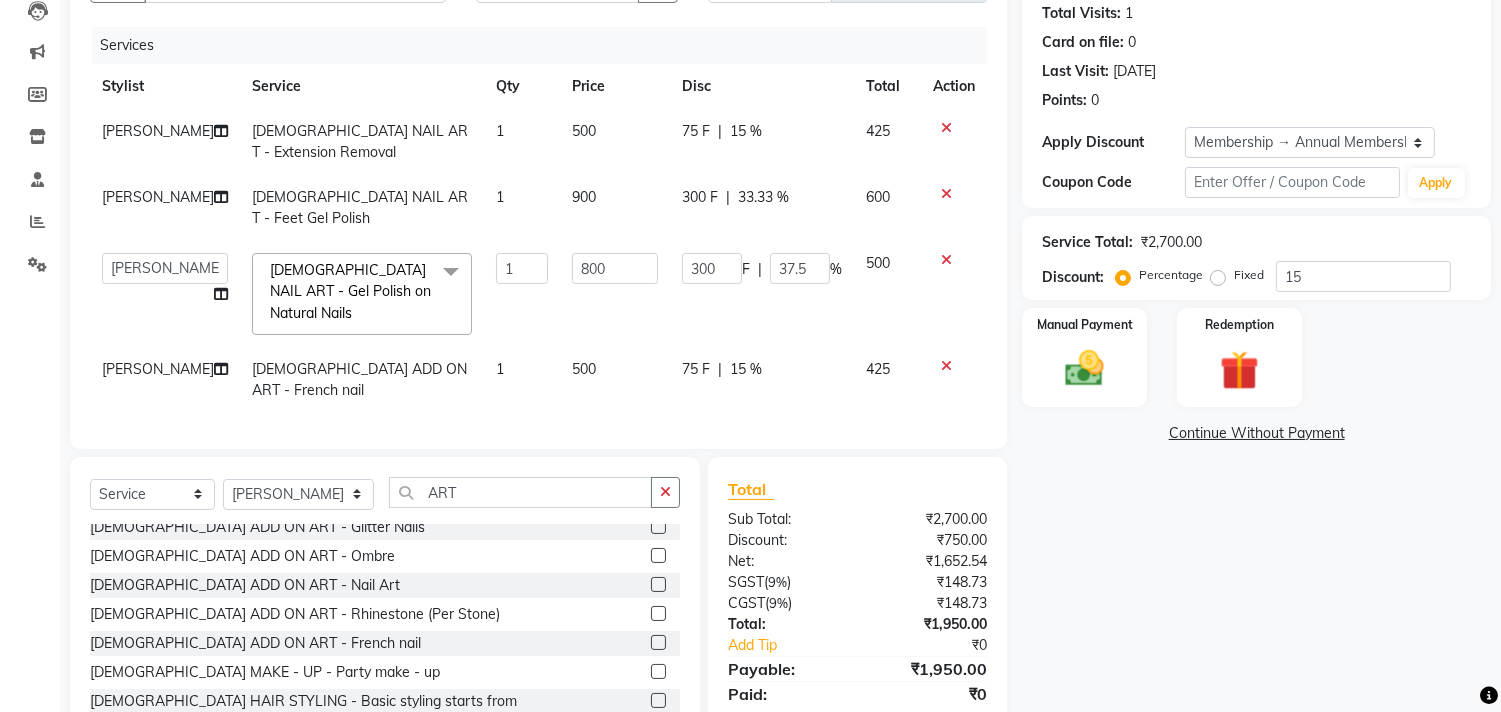 click on "75 F | 15 %" 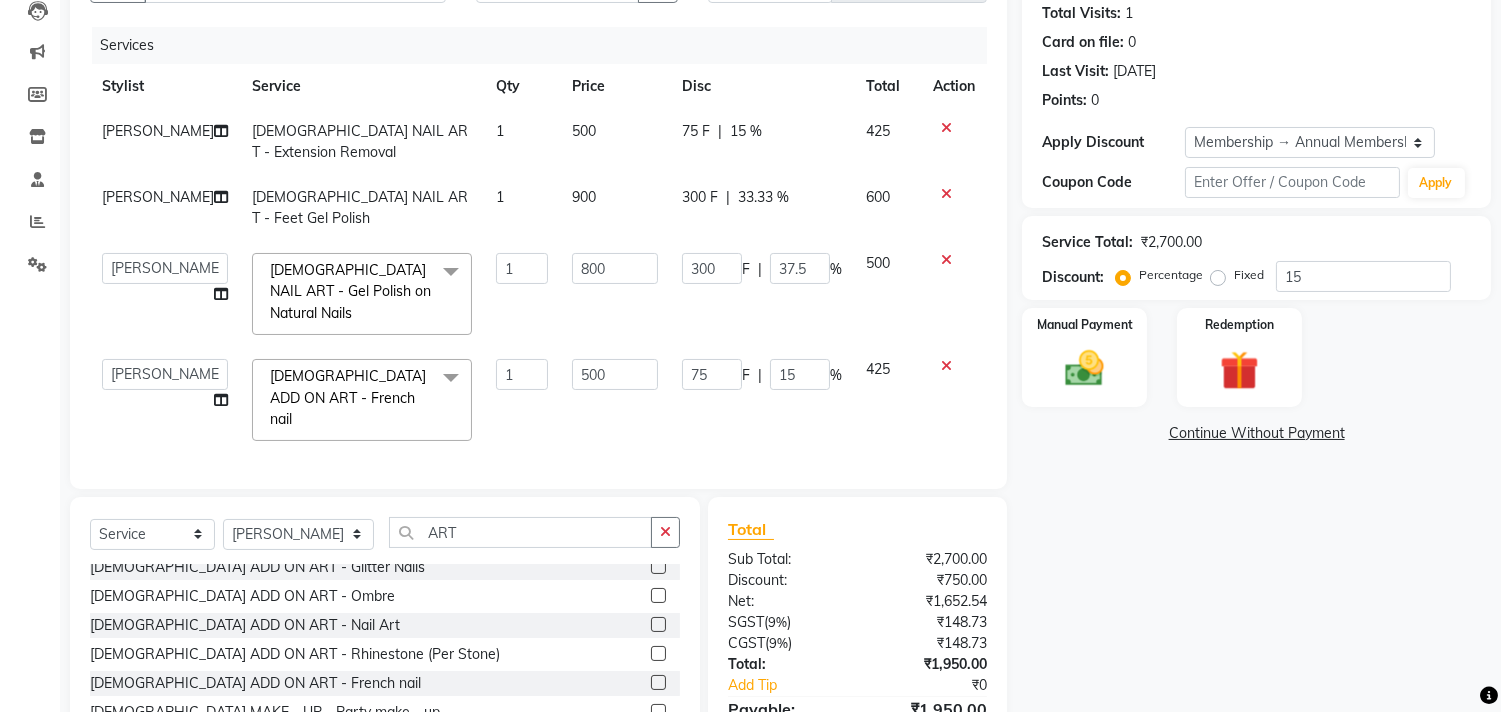 scroll, scrollTop: 305, scrollLeft: 0, axis: vertical 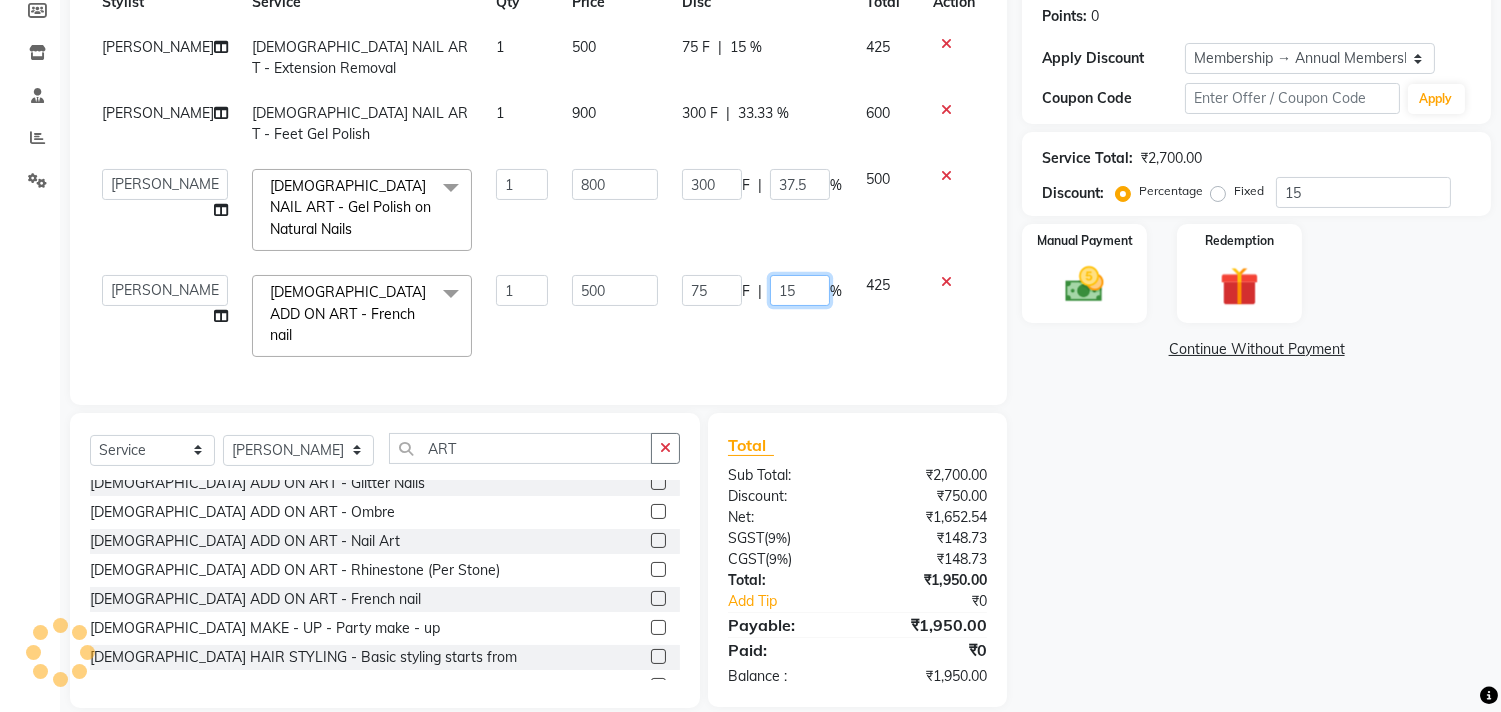 click on "15" 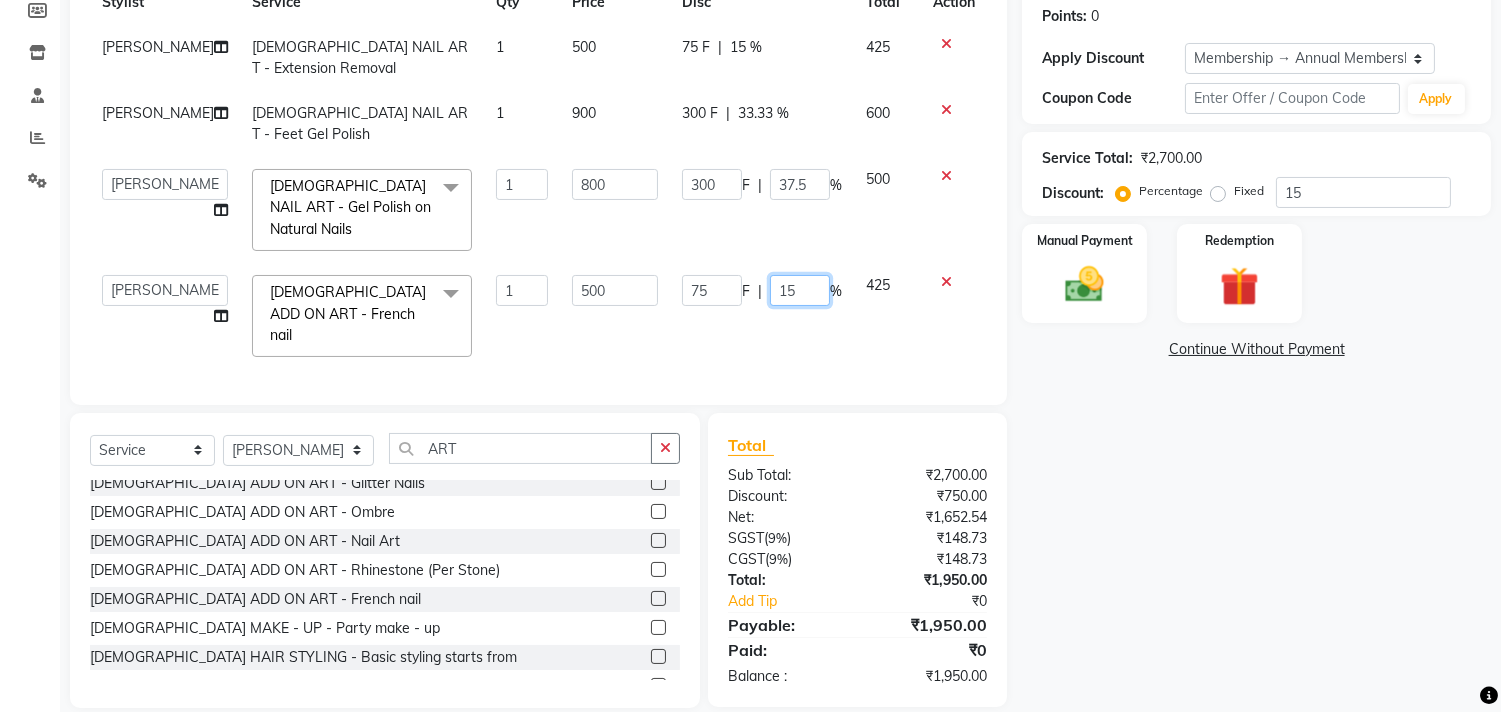 type on "1" 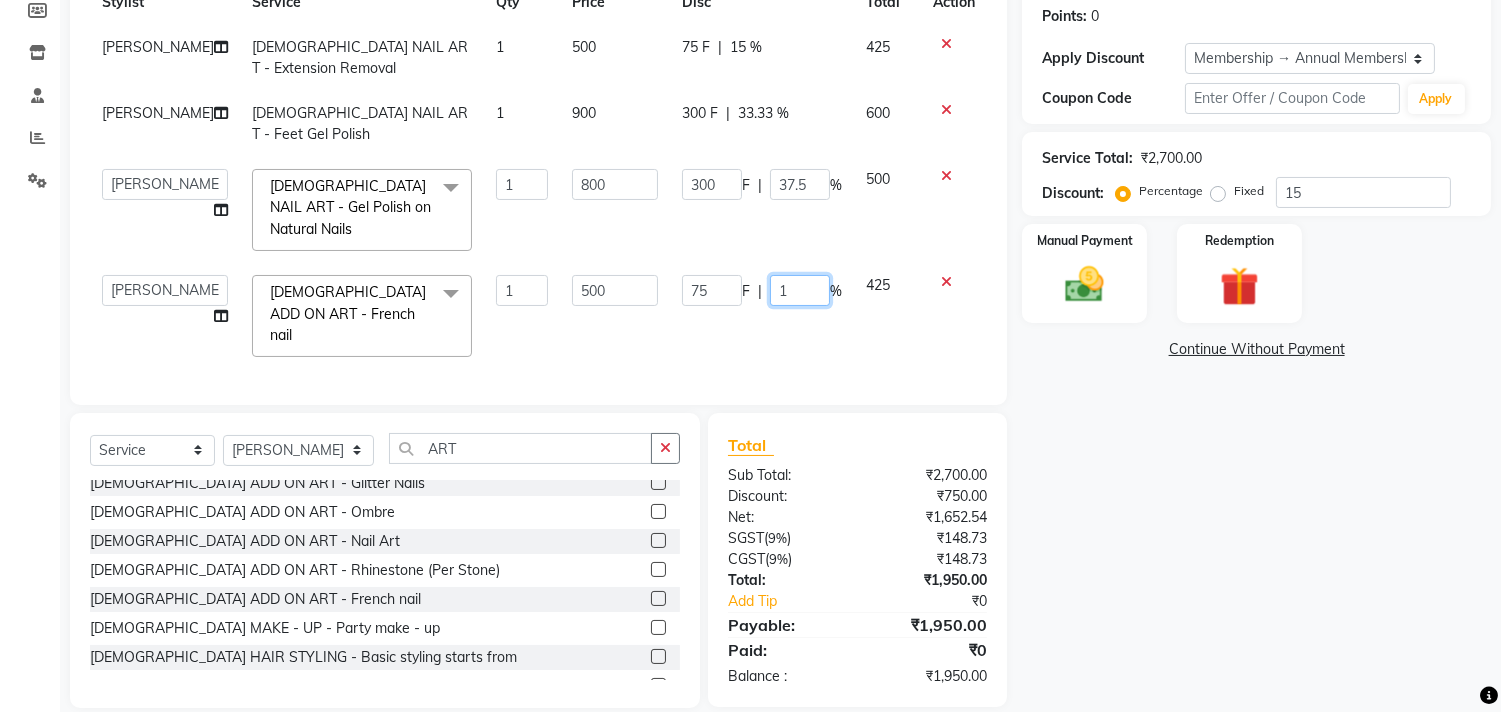 type 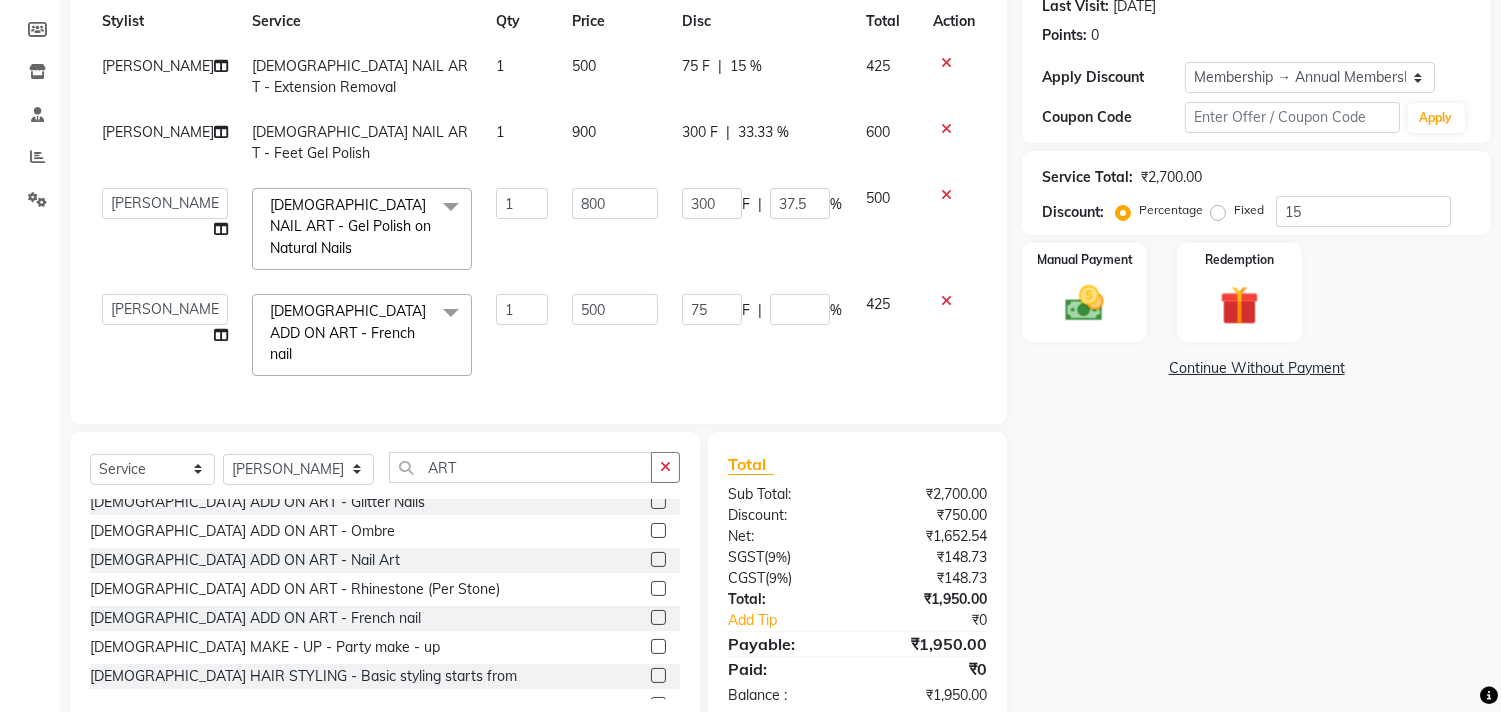 click on "425" 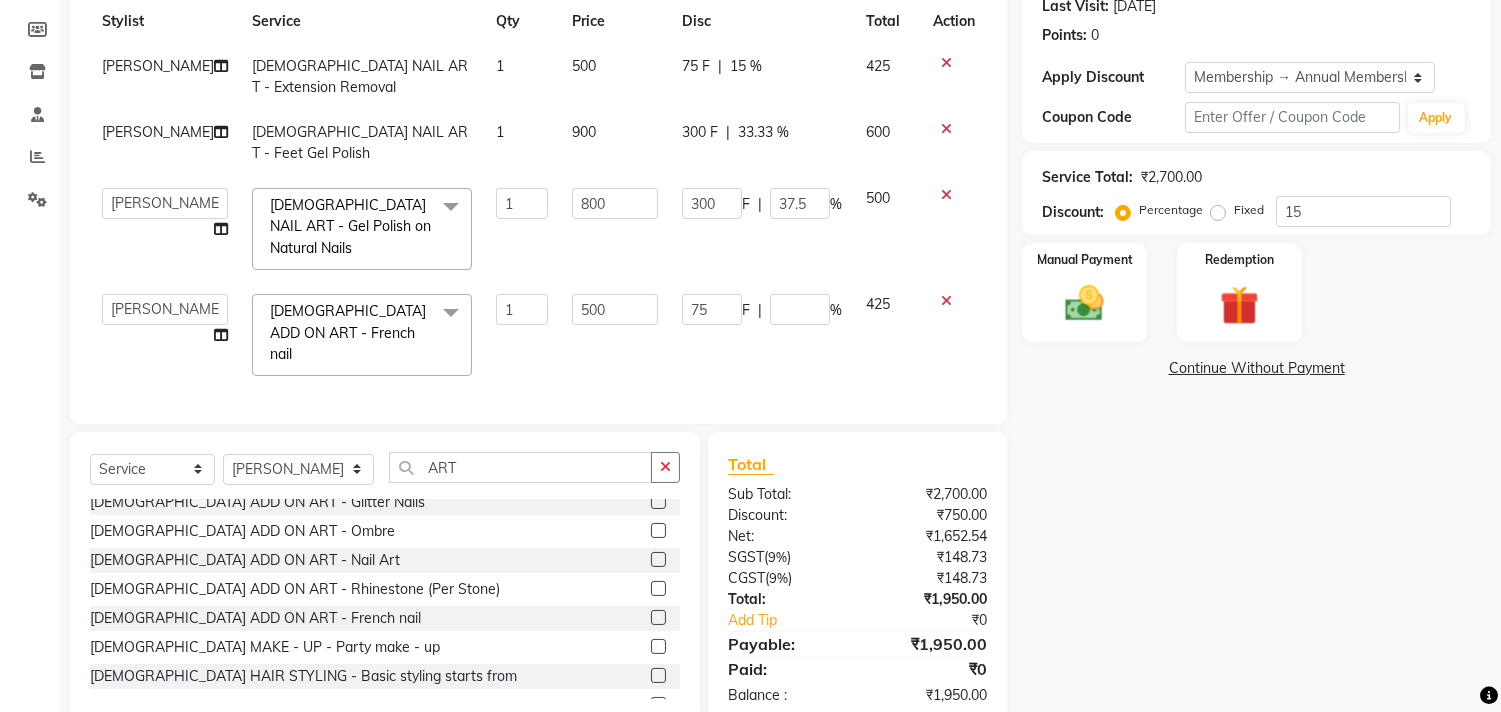 select on "28411" 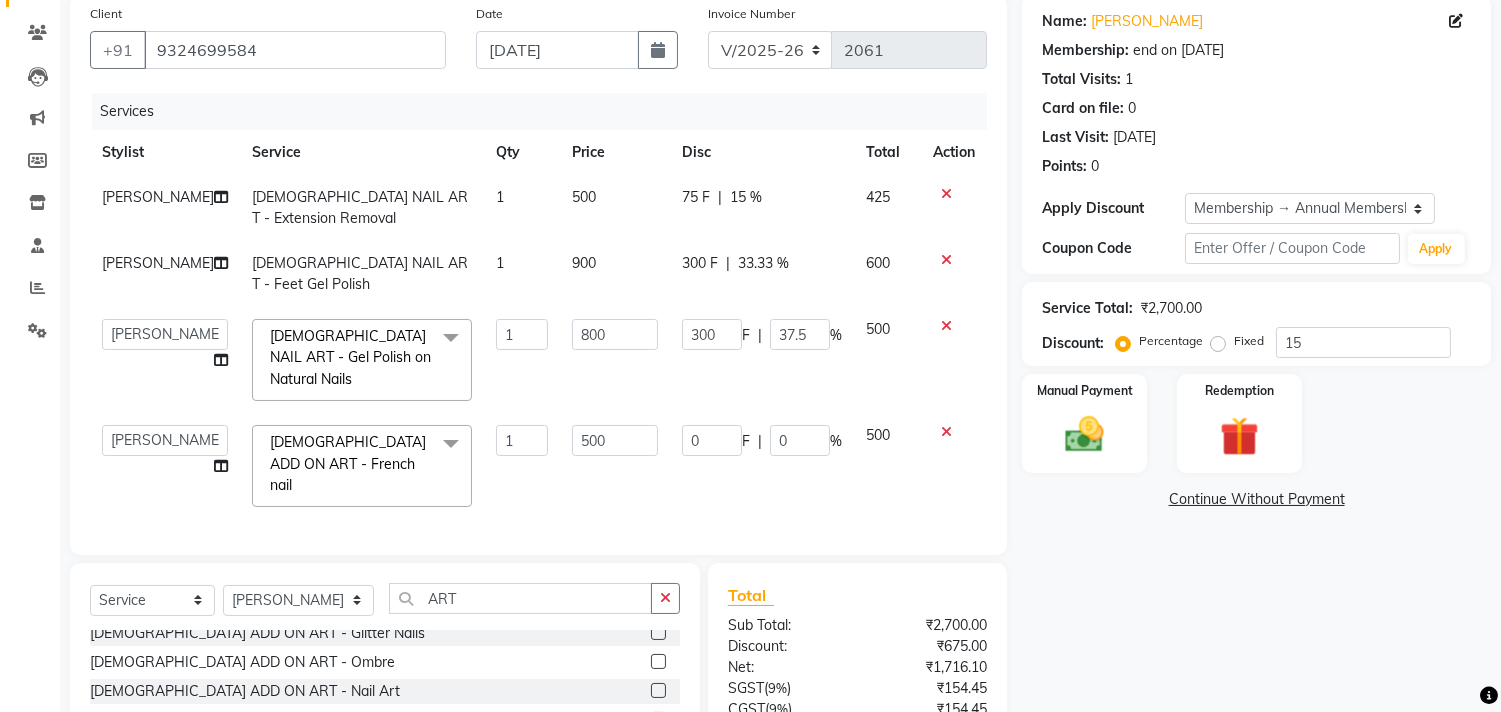 scroll, scrollTop: 194, scrollLeft: 0, axis: vertical 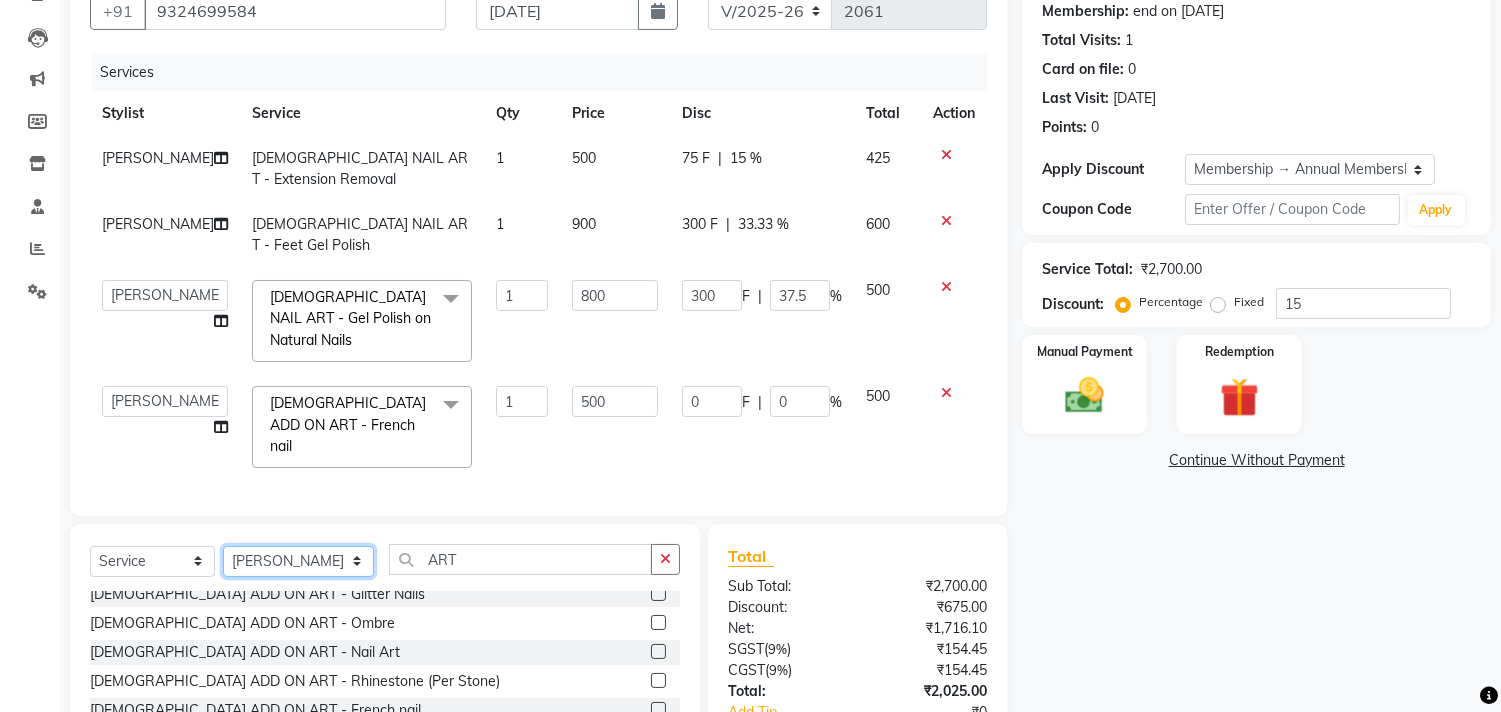 click on "Select Stylist aniket  Anu  AYAZ KADRI  Front Desk Javed kapil KOMAL  Payal  Pooja Jadhav Rahul Datkhile RESHMA SHAIKH rutik shinde SACHIN SAKPAL SADDAM SAHAJAN SAKSHI CHAVAN Sameer  sampada Sanjana  SANU shobha sonawane shobha sonawane SHUBHAM PEDNEKAR Sikandar Ansari ssneha rana" 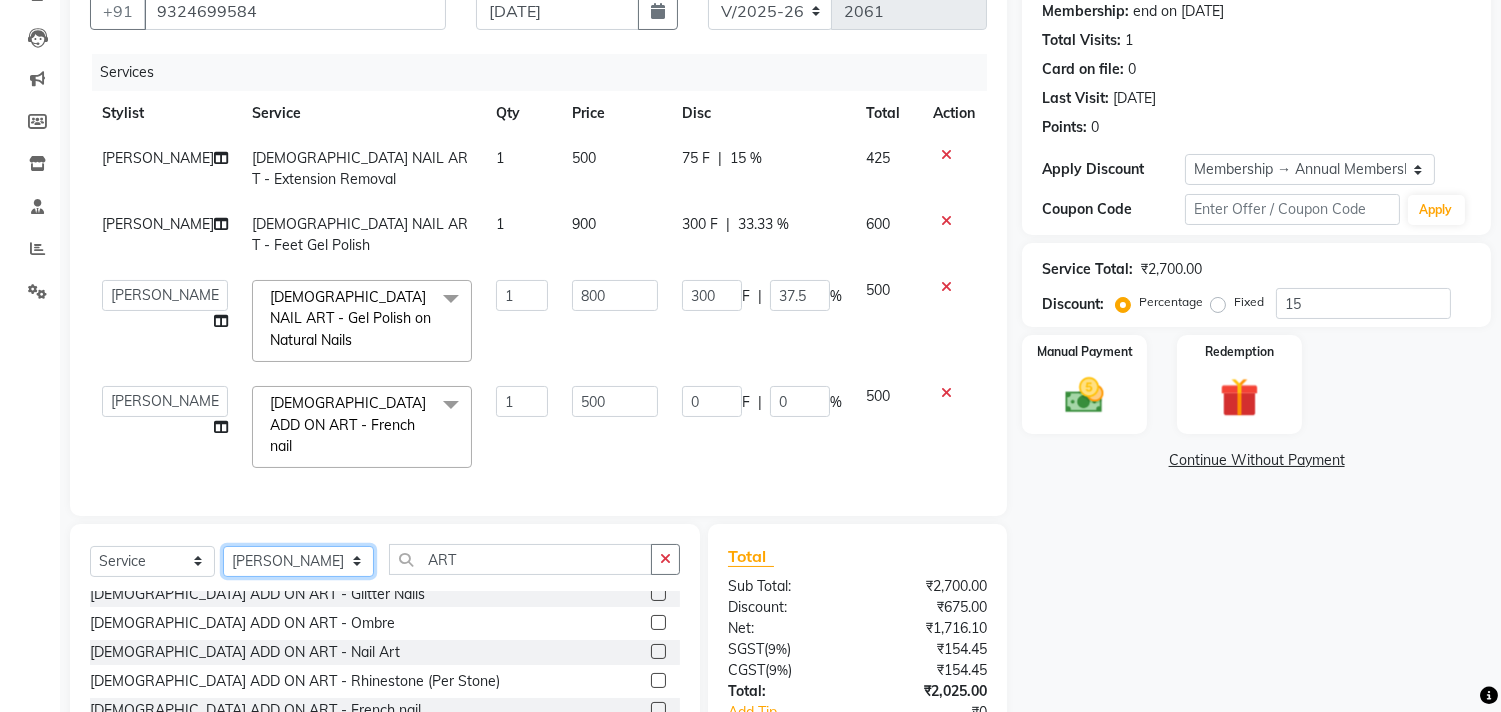 select on "79582" 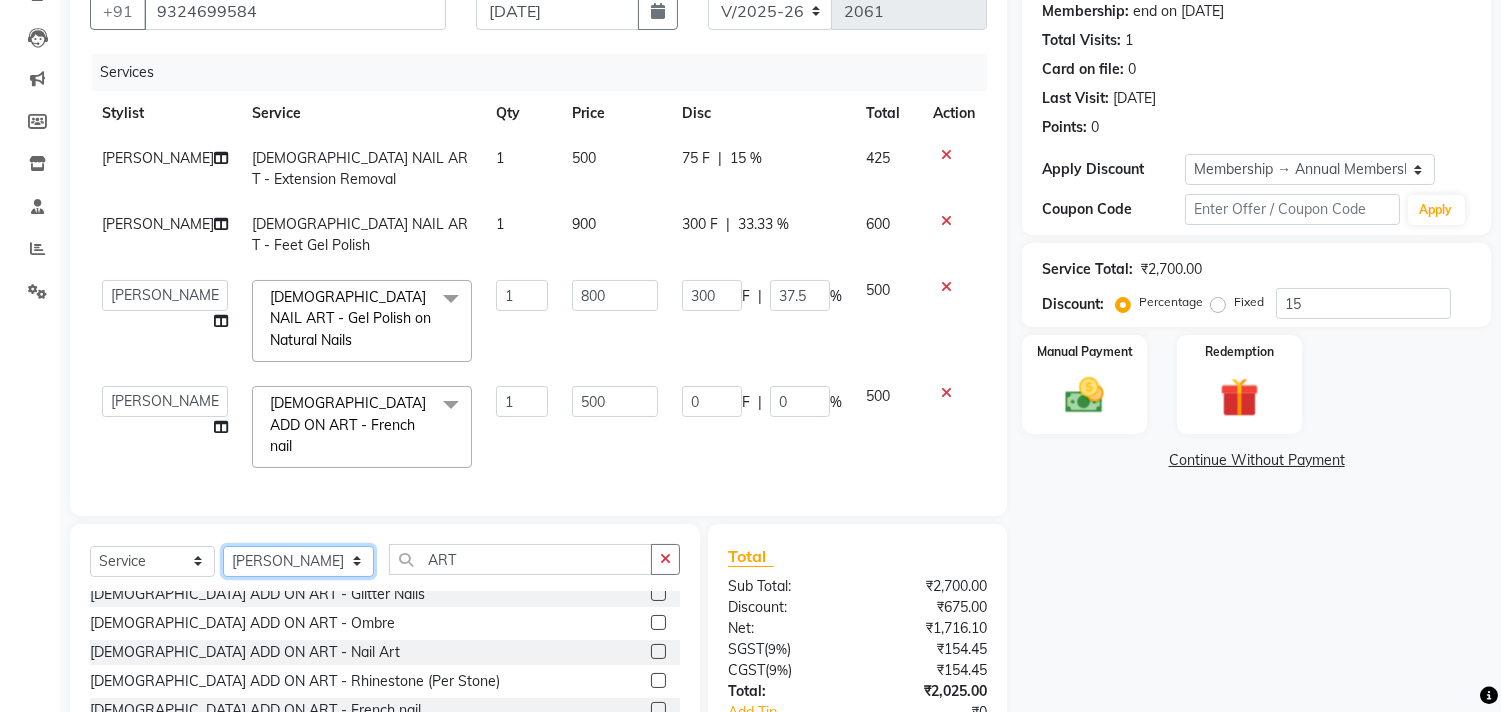 click on "Select Stylist aniket  Anu  AYAZ KADRI  Front Desk Javed kapil KOMAL  Payal  Pooja Jadhav Rahul Datkhile RESHMA SHAIKH rutik shinde SACHIN SAKPAL SADDAM SAHAJAN SAKSHI CHAVAN Sameer  sampada Sanjana  SANU shobha sonawane shobha sonawane SHUBHAM PEDNEKAR Sikandar Ansari ssneha rana" 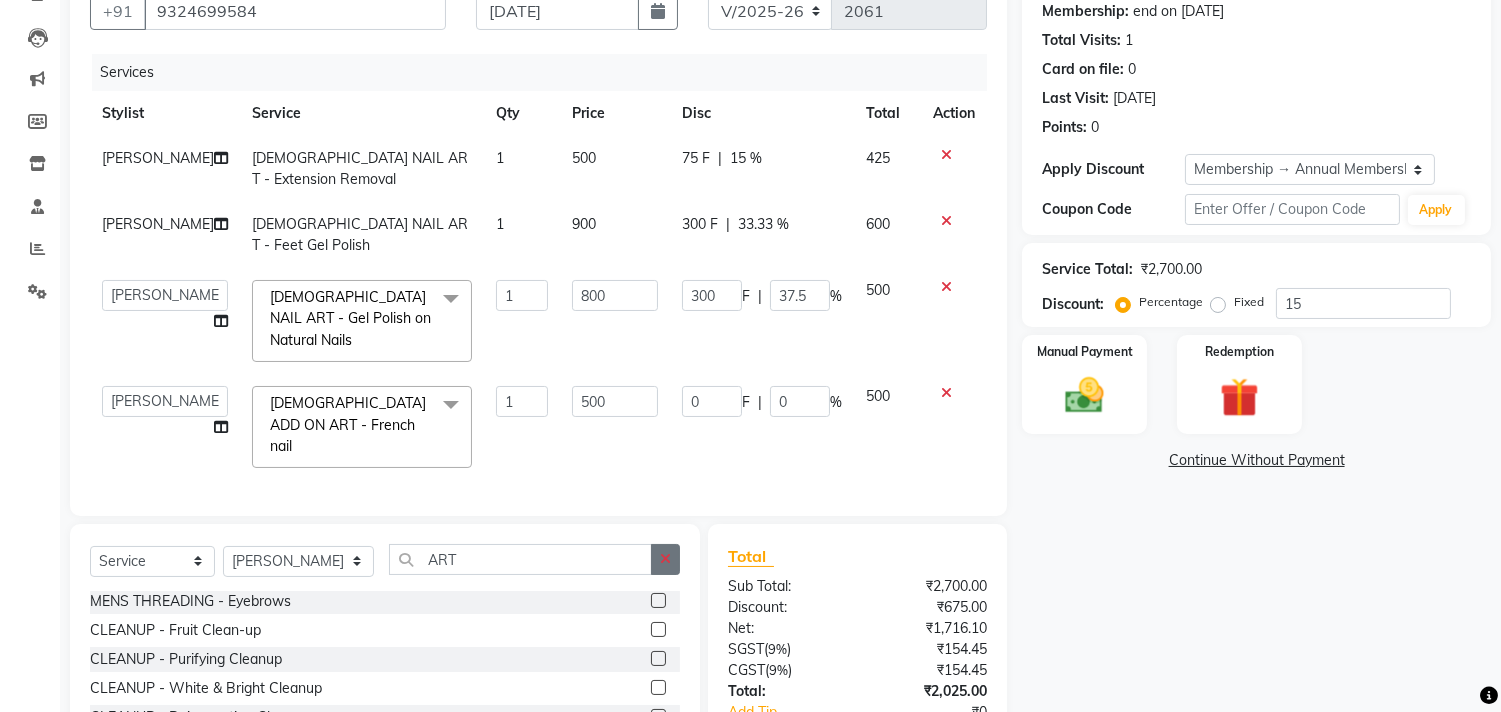 click 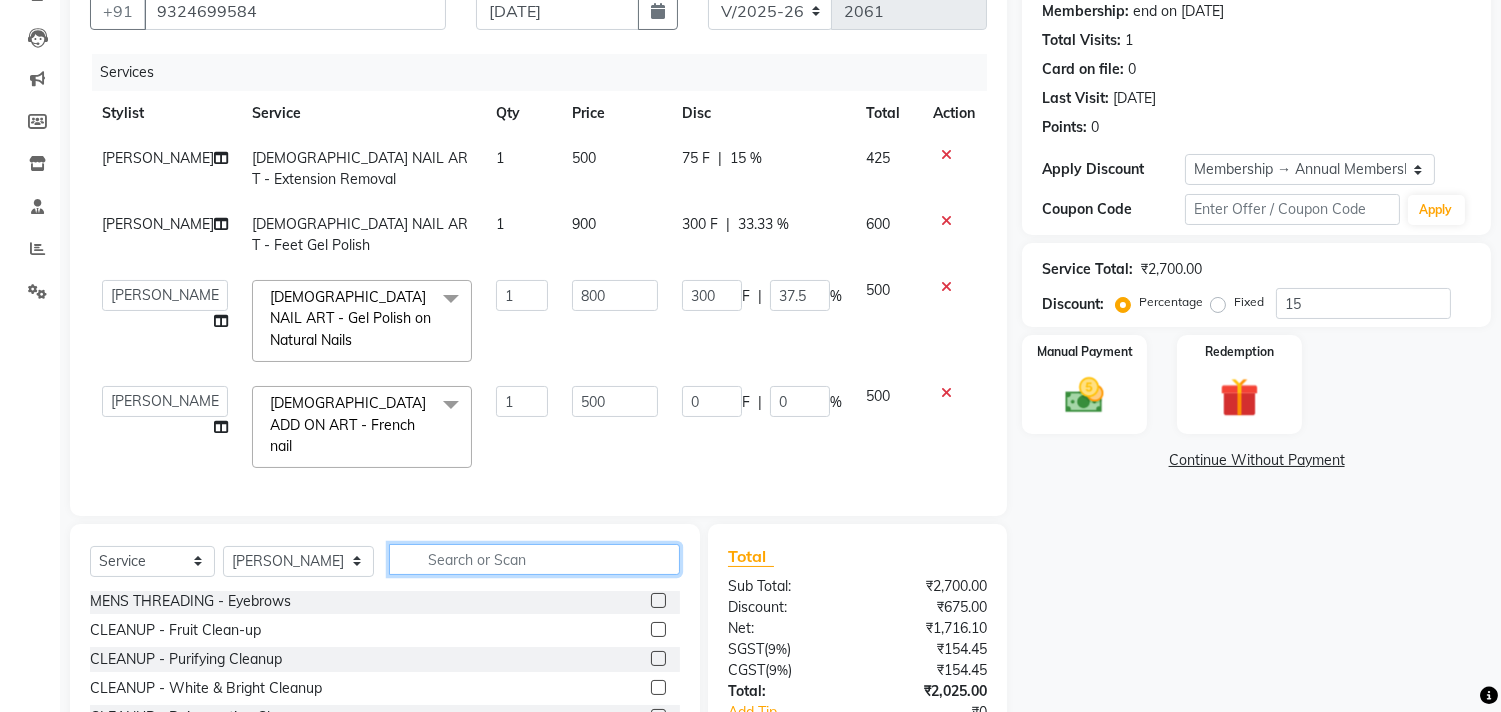 type on "H" 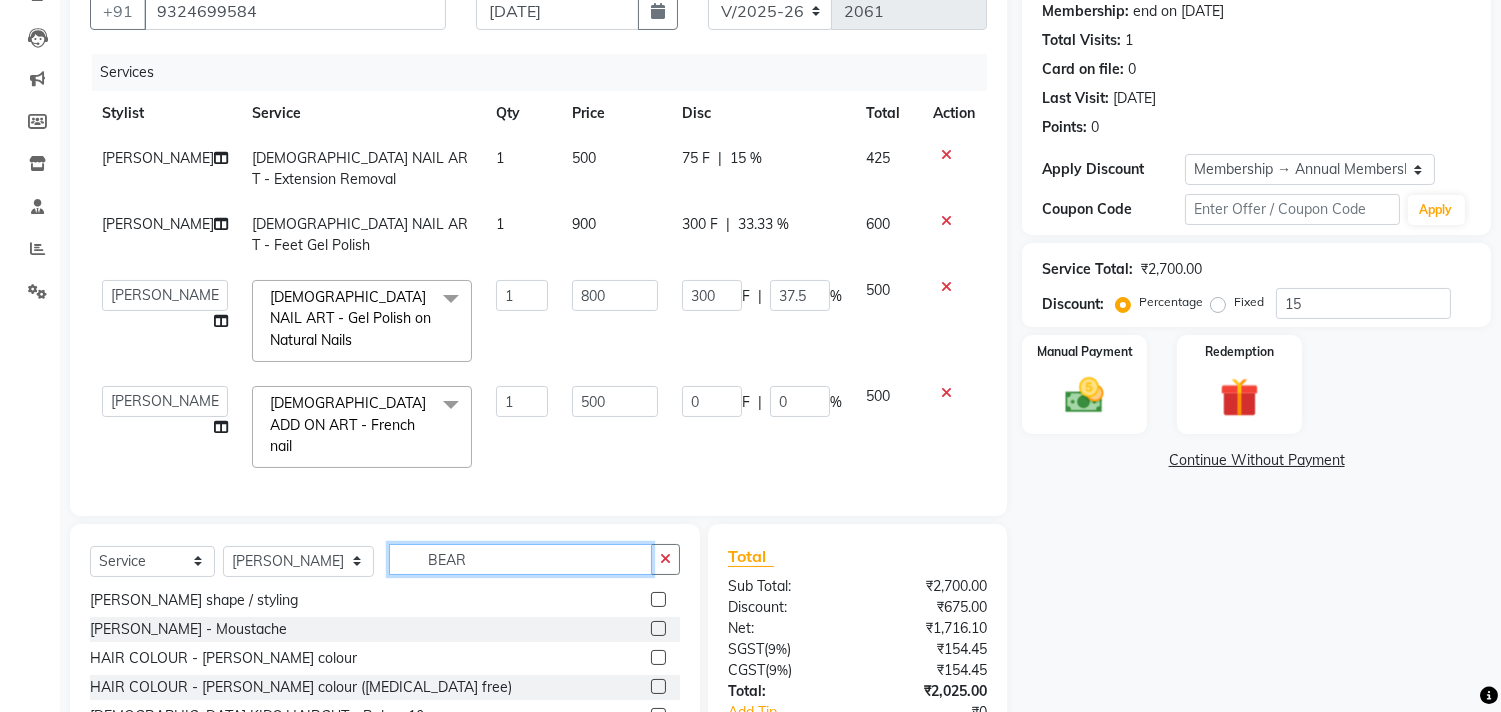 scroll, scrollTop: 0, scrollLeft: 0, axis: both 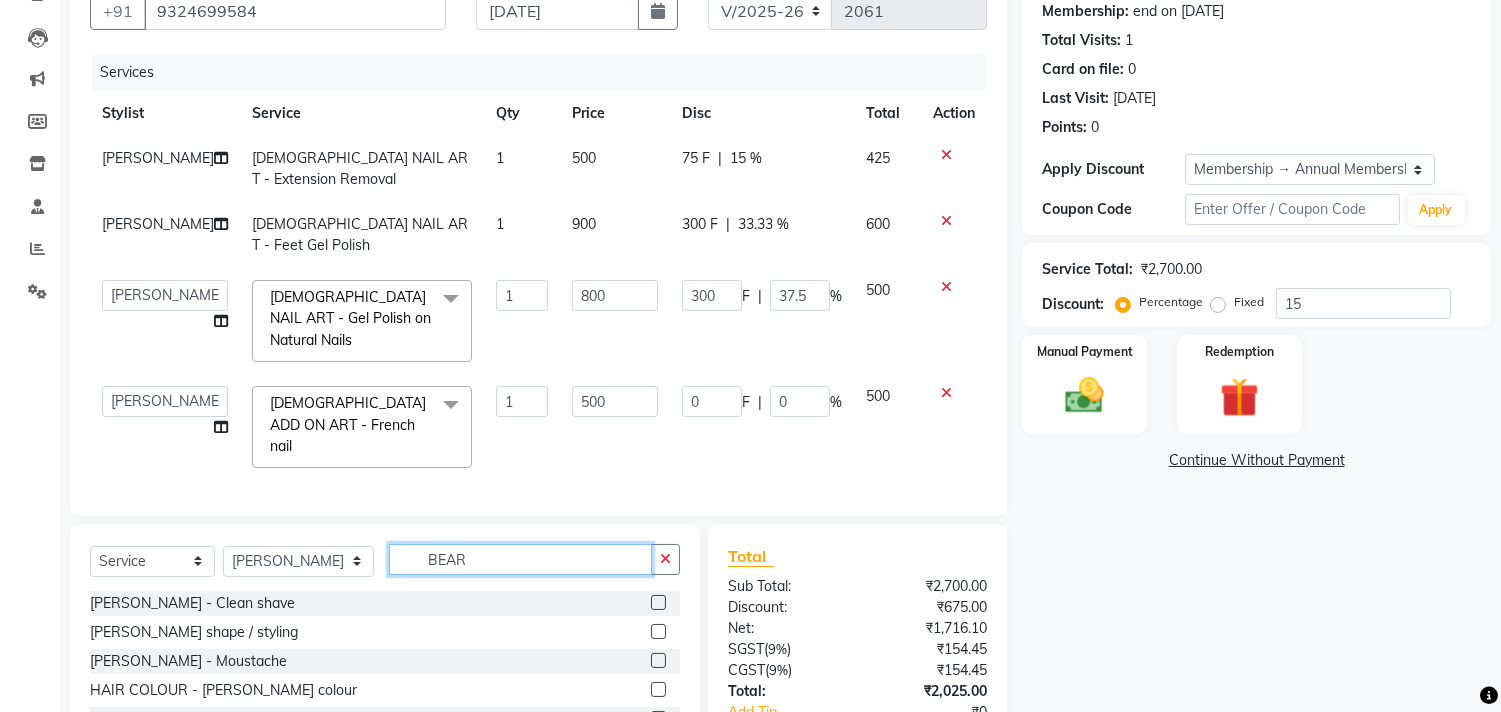 type on "BEAR" 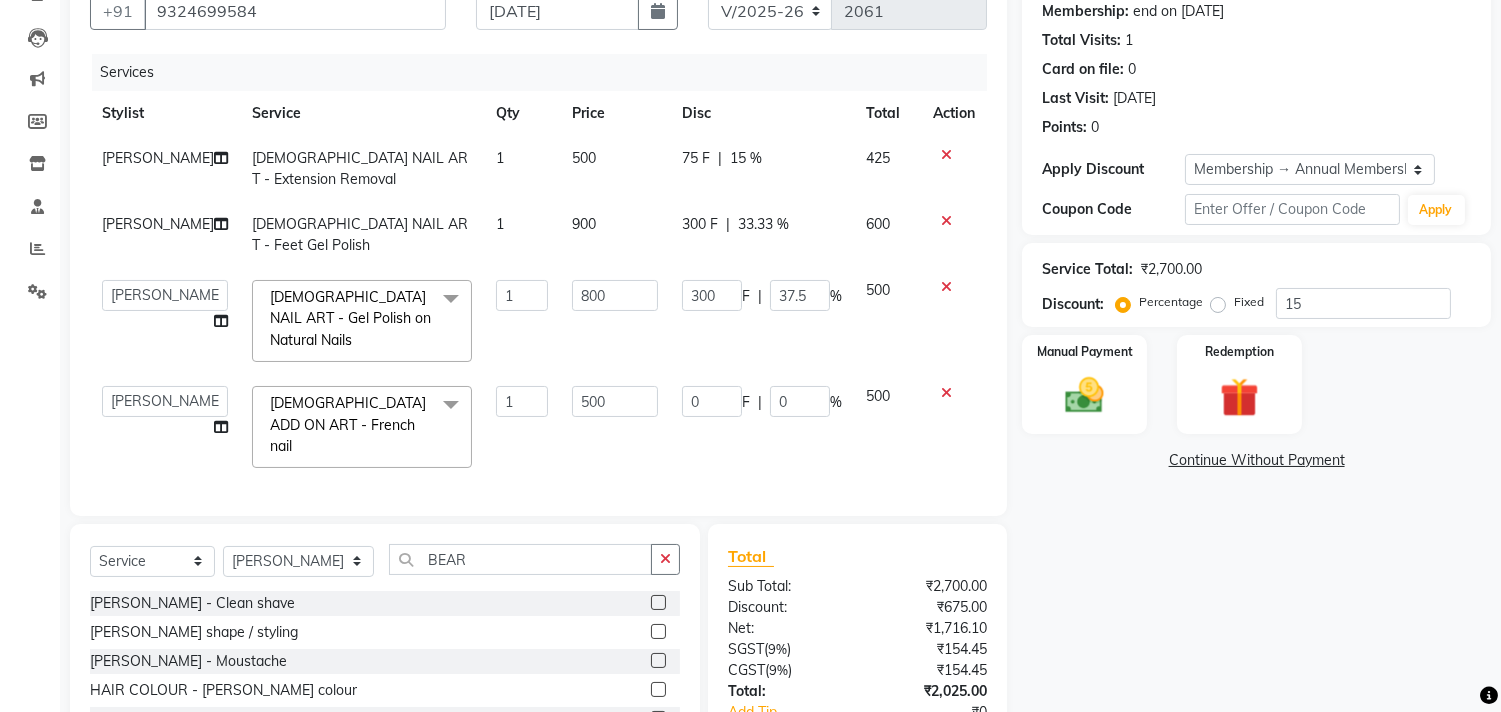 click 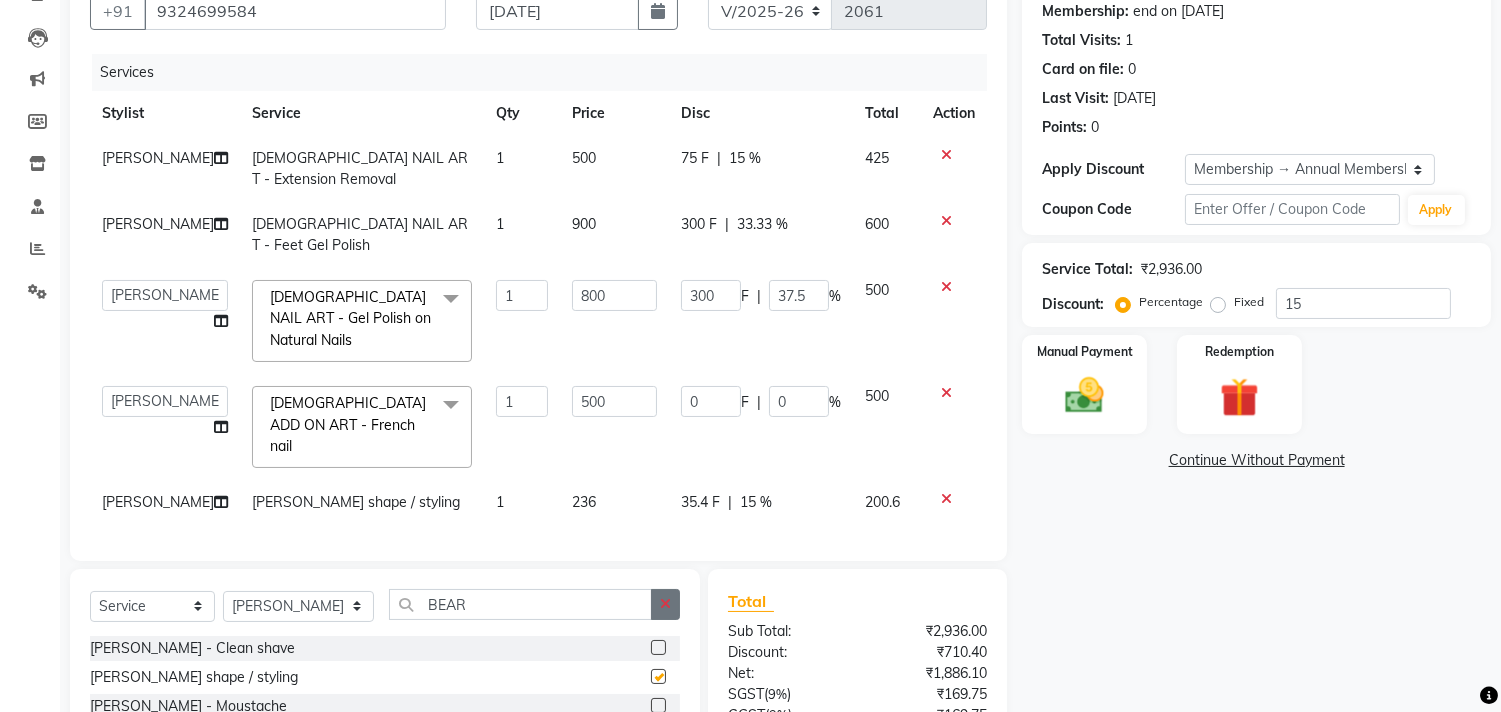 checkbox on "false" 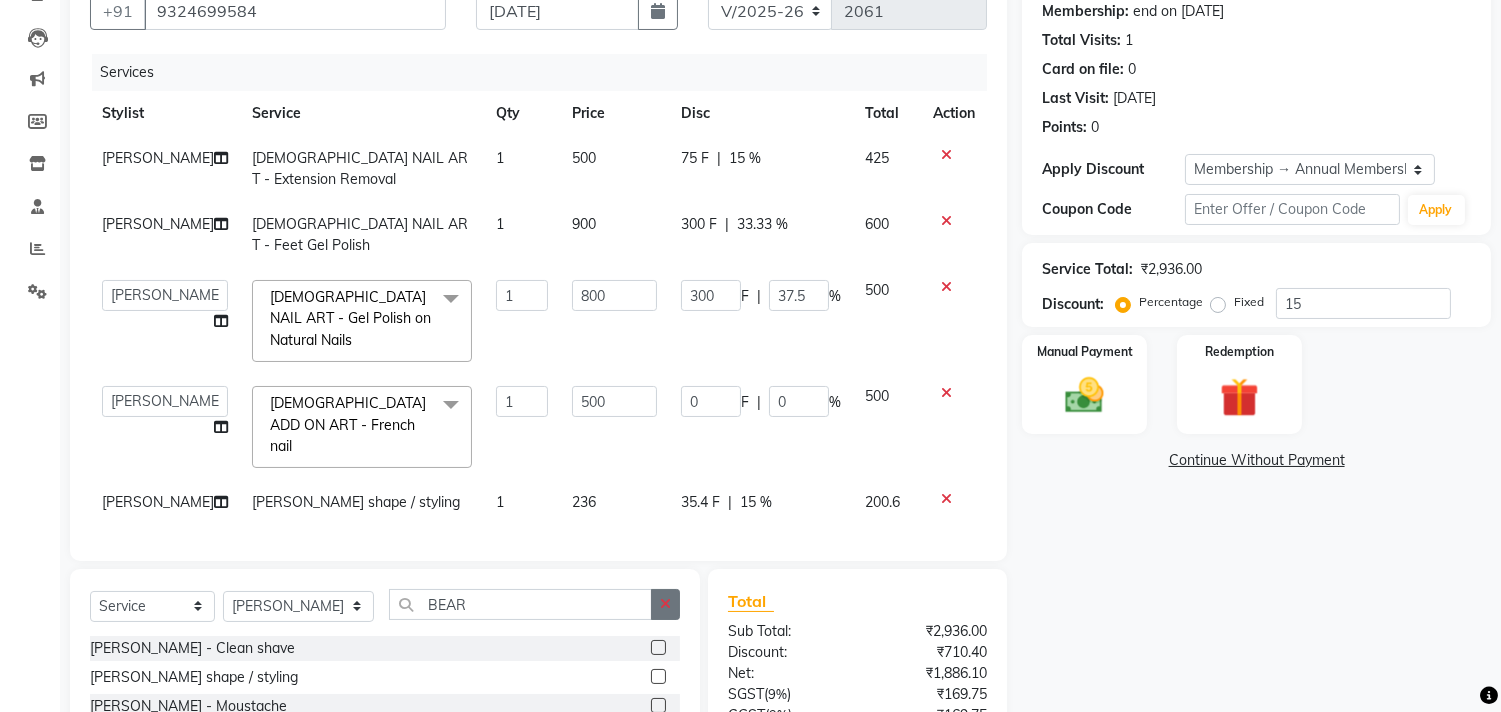 click 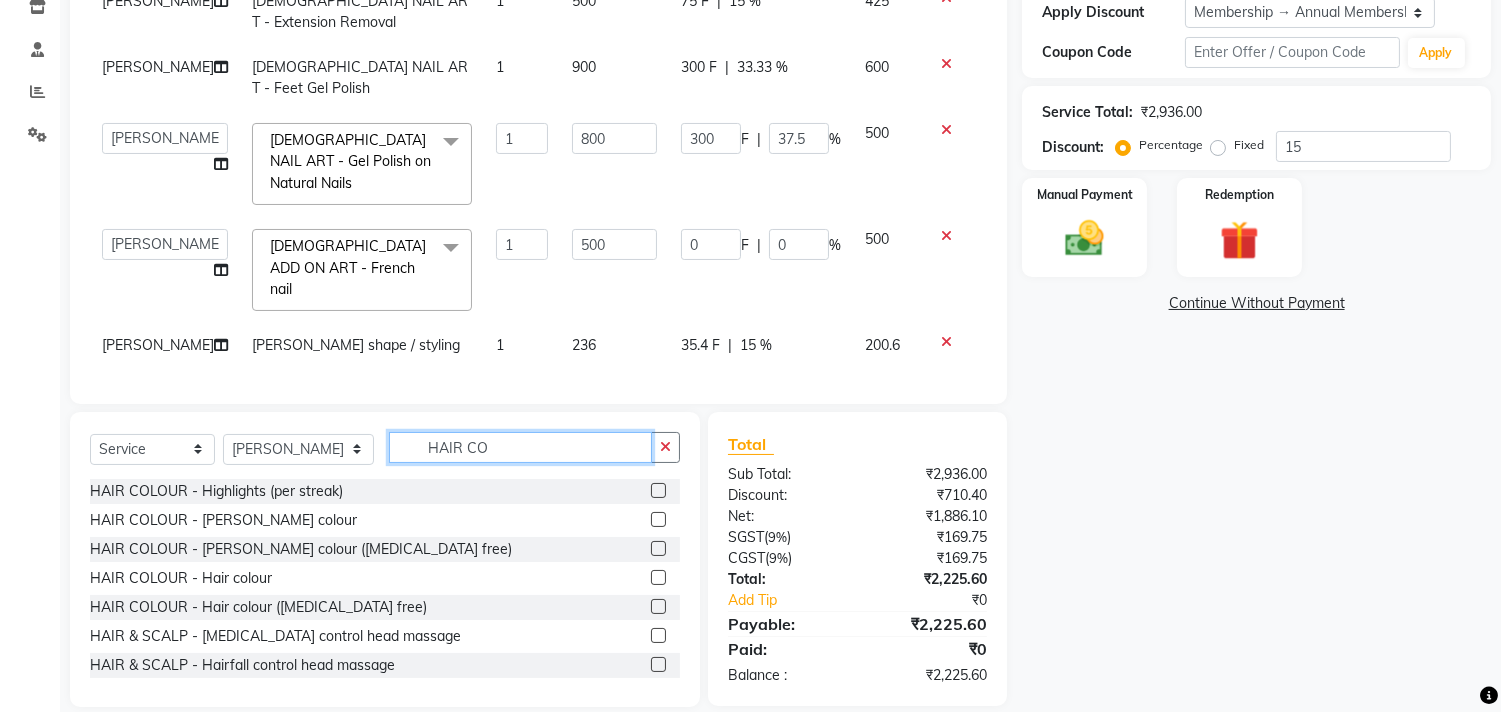 scroll, scrollTop: 371, scrollLeft: 0, axis: vertical 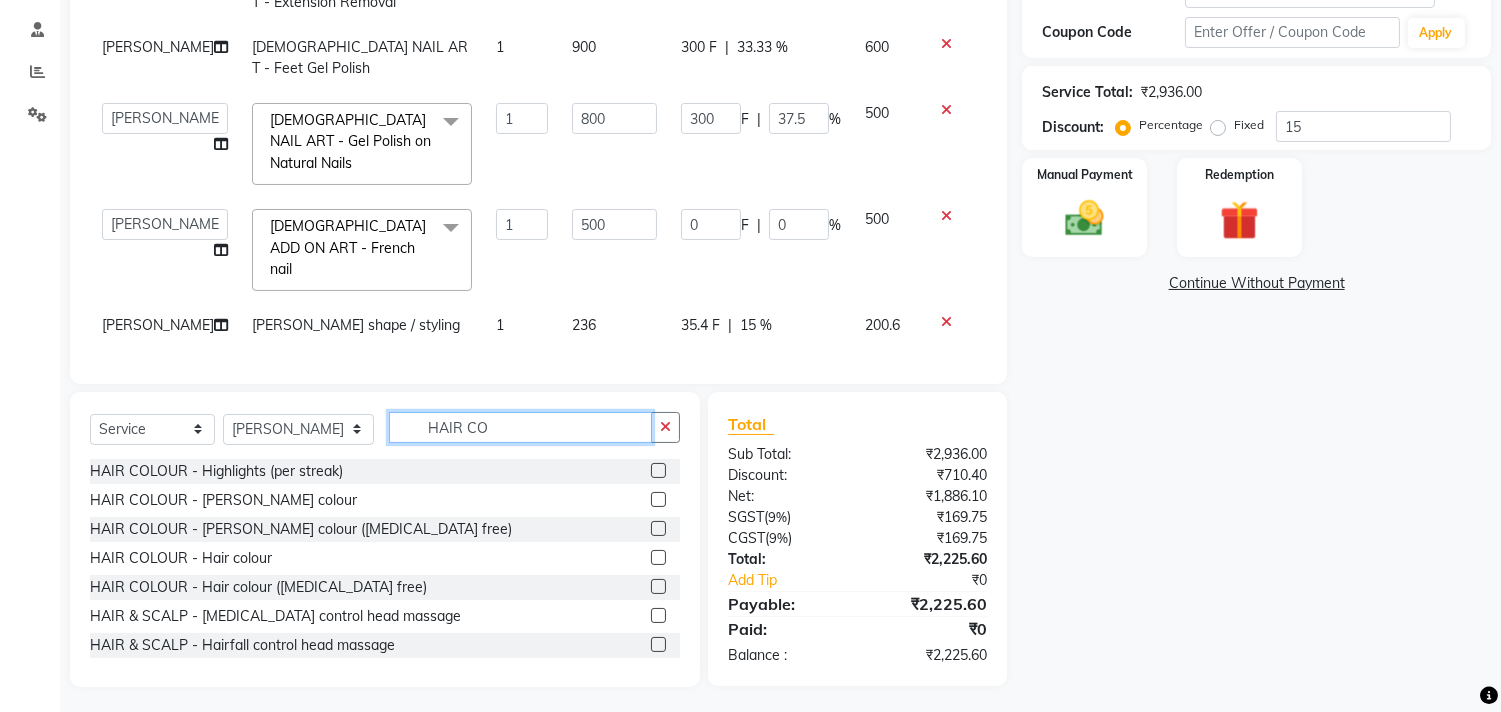 type on "HAIR CO" 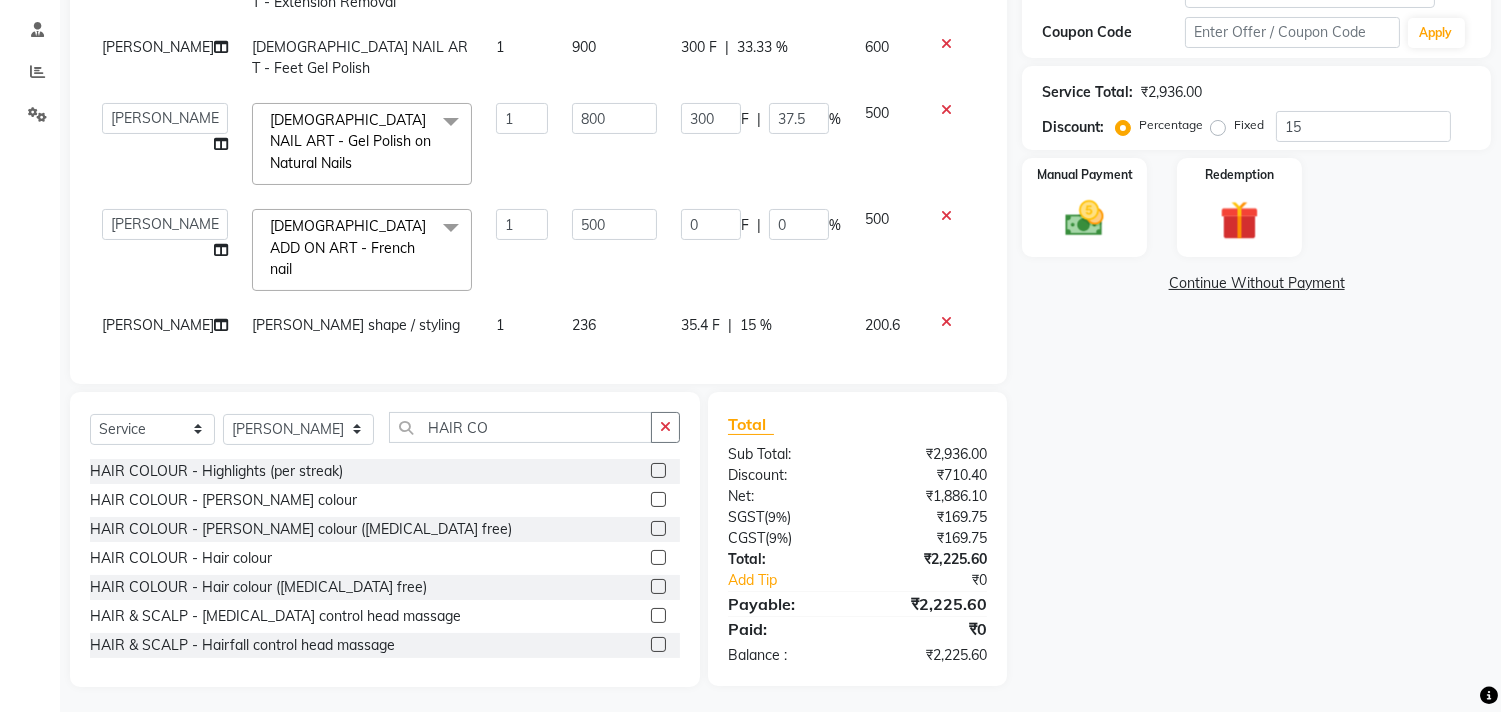 click 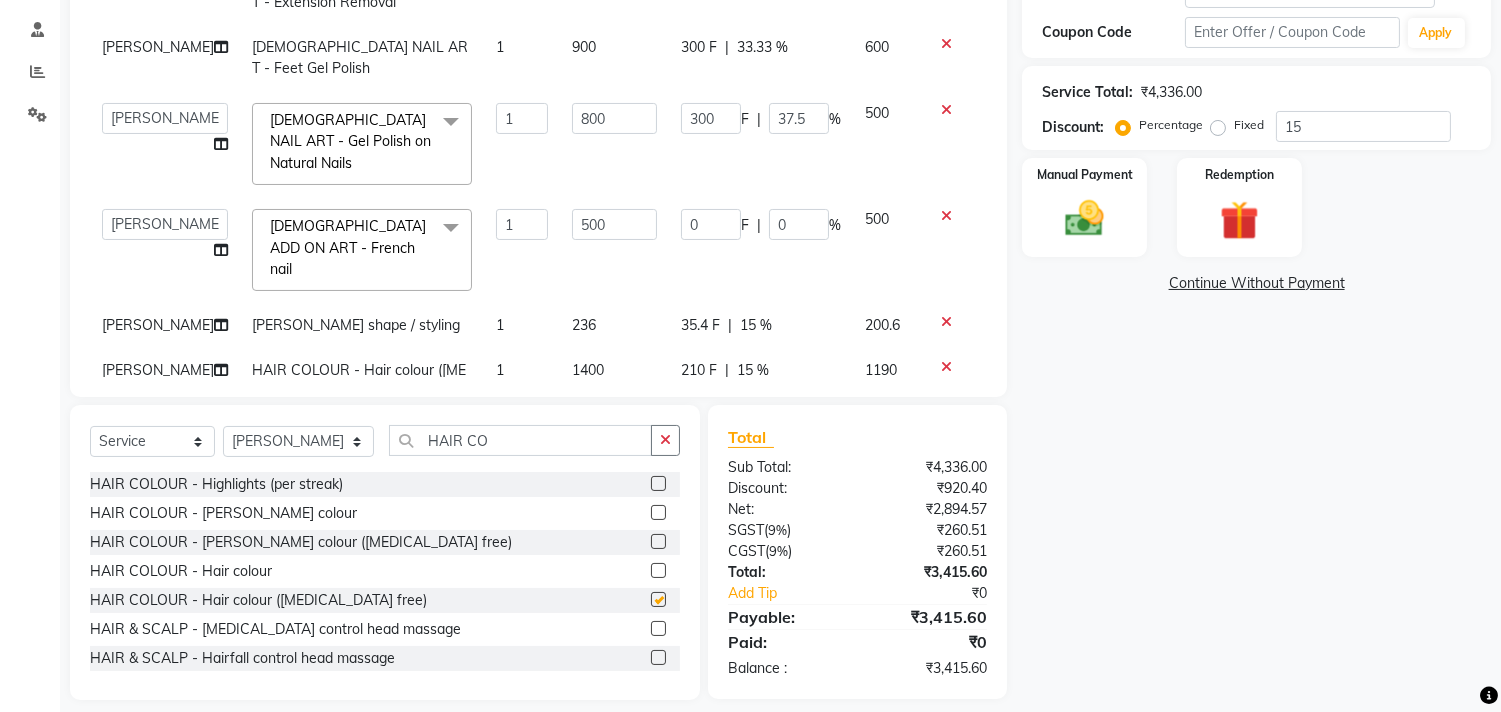 checkbox on "false" 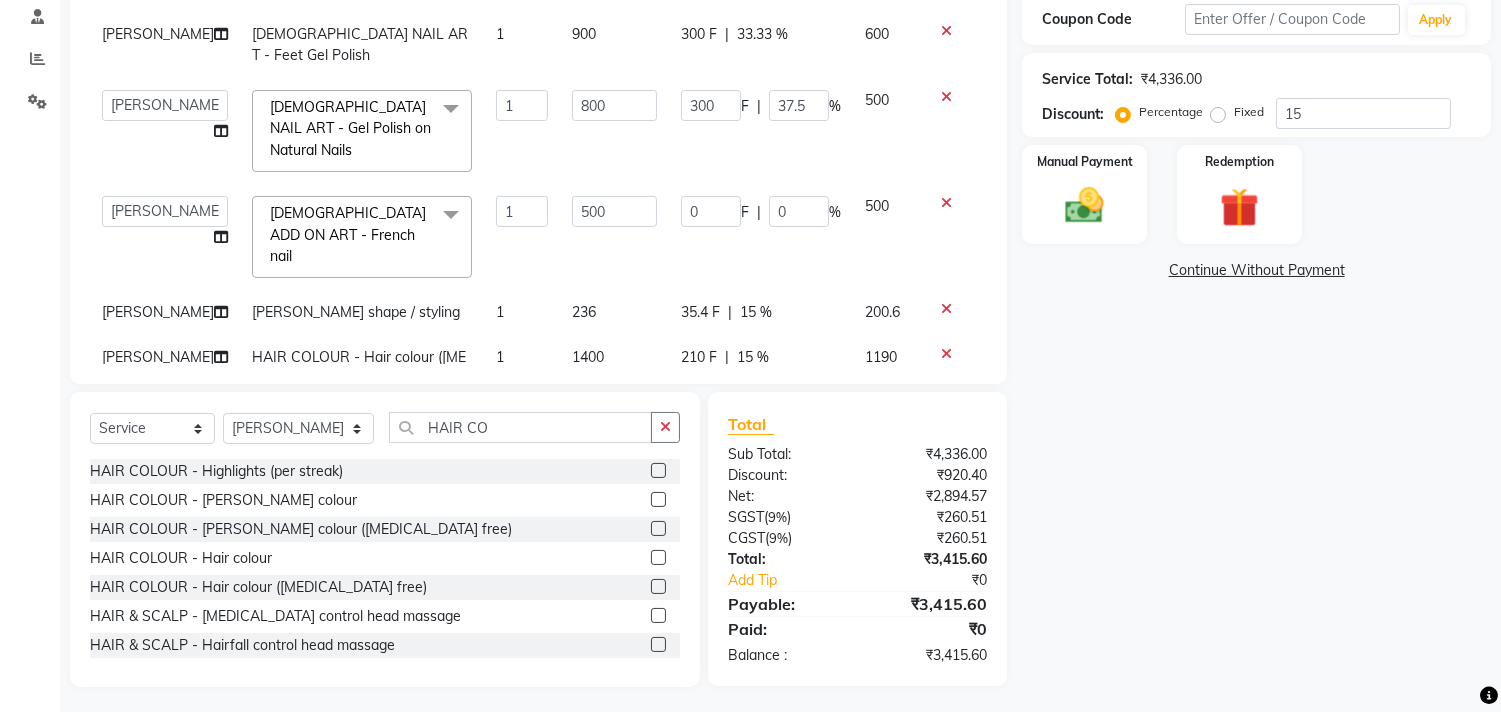 scroll, scrollTop: 388, scrollLeft: 0, axis: vertical 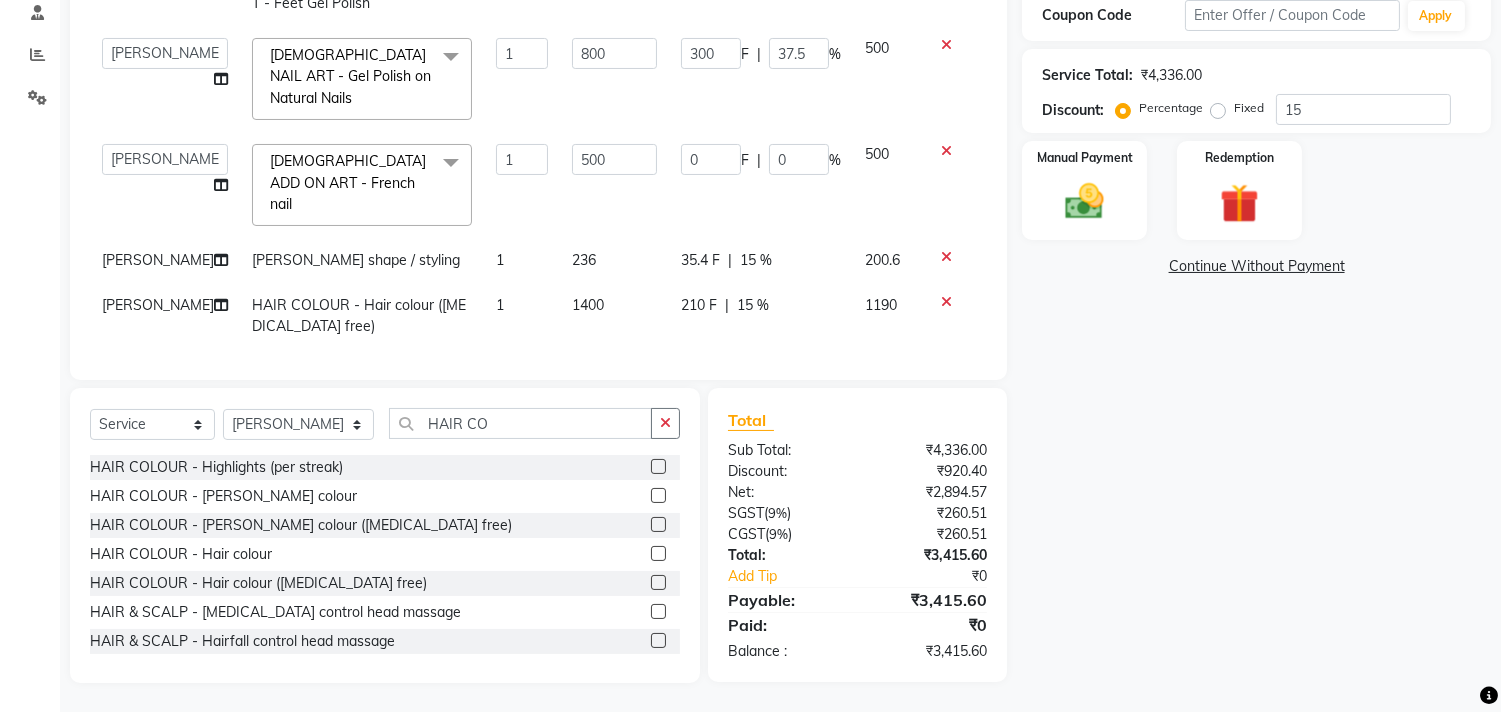 click on "35.4 F" 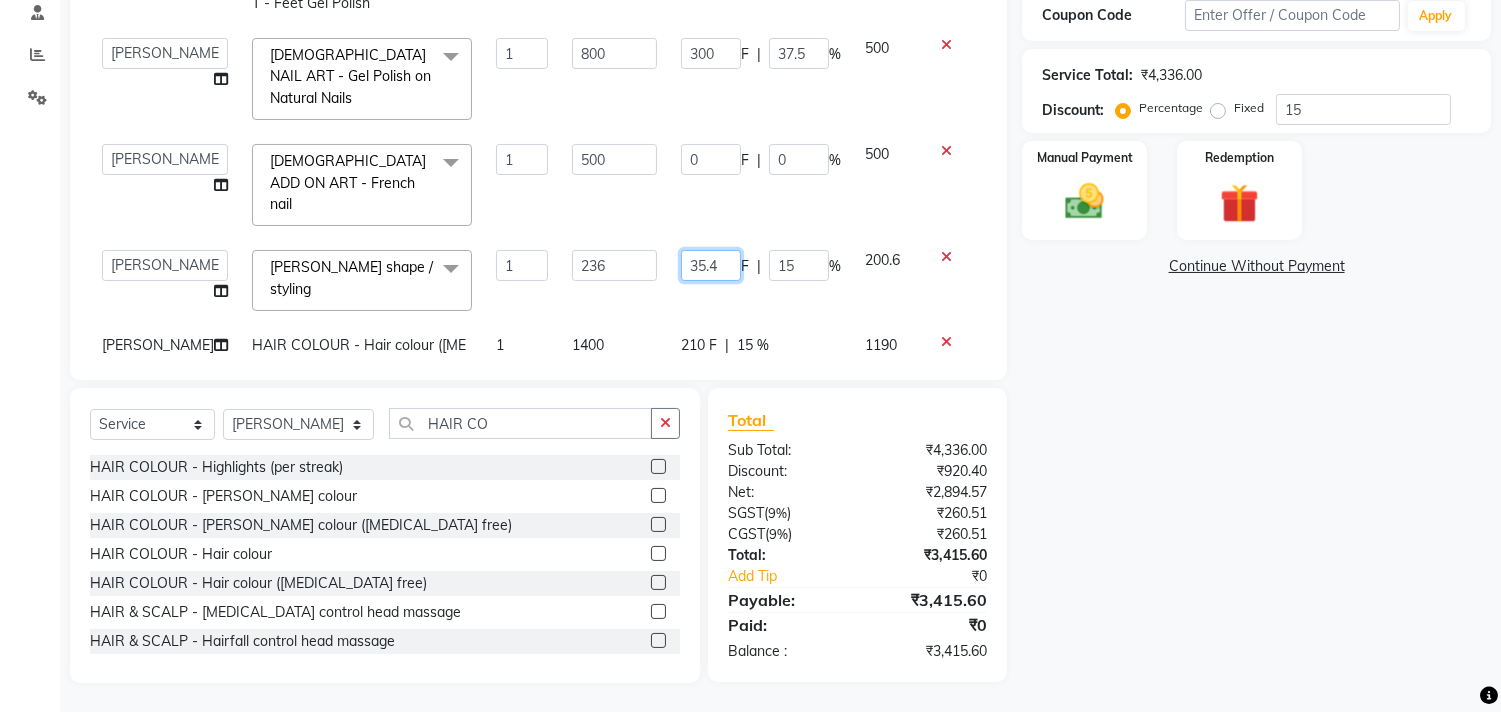 click on "35.4" 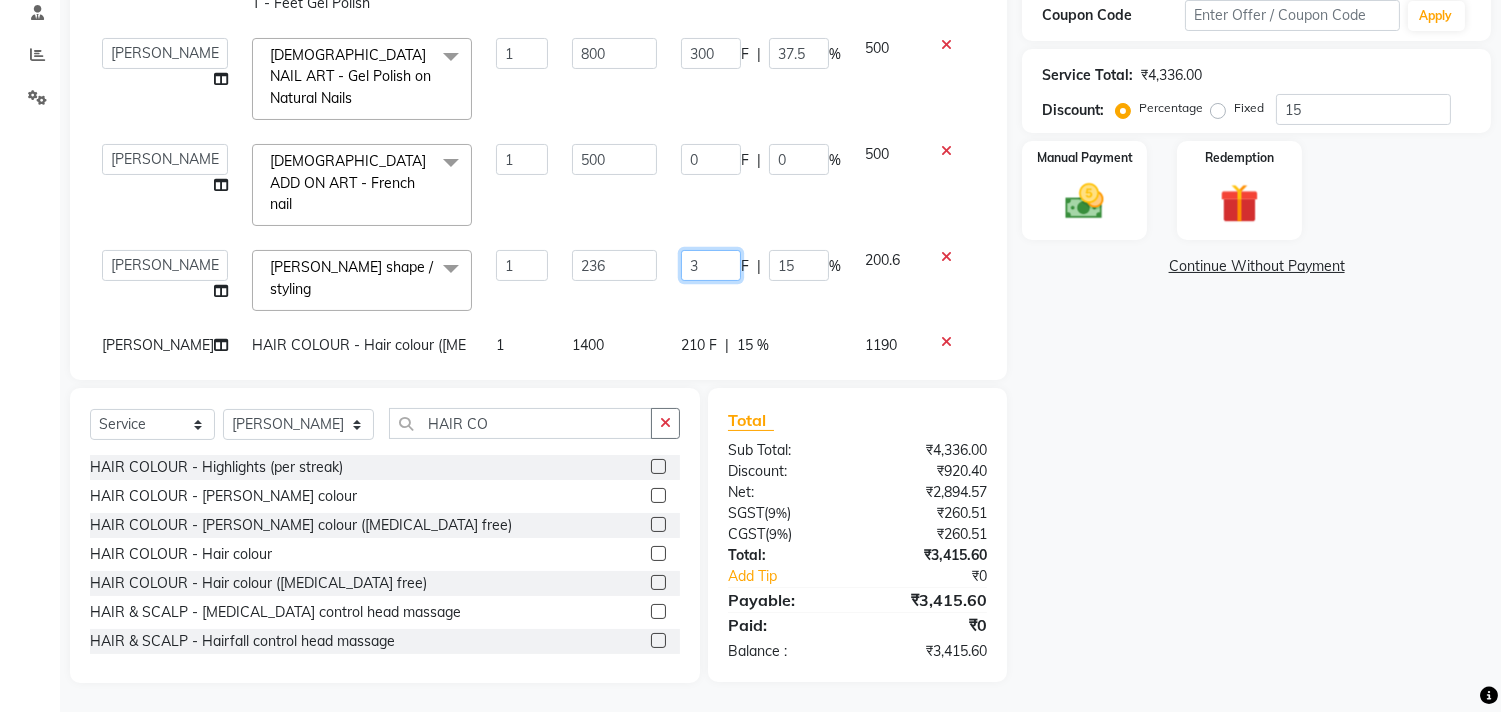 type on "36" 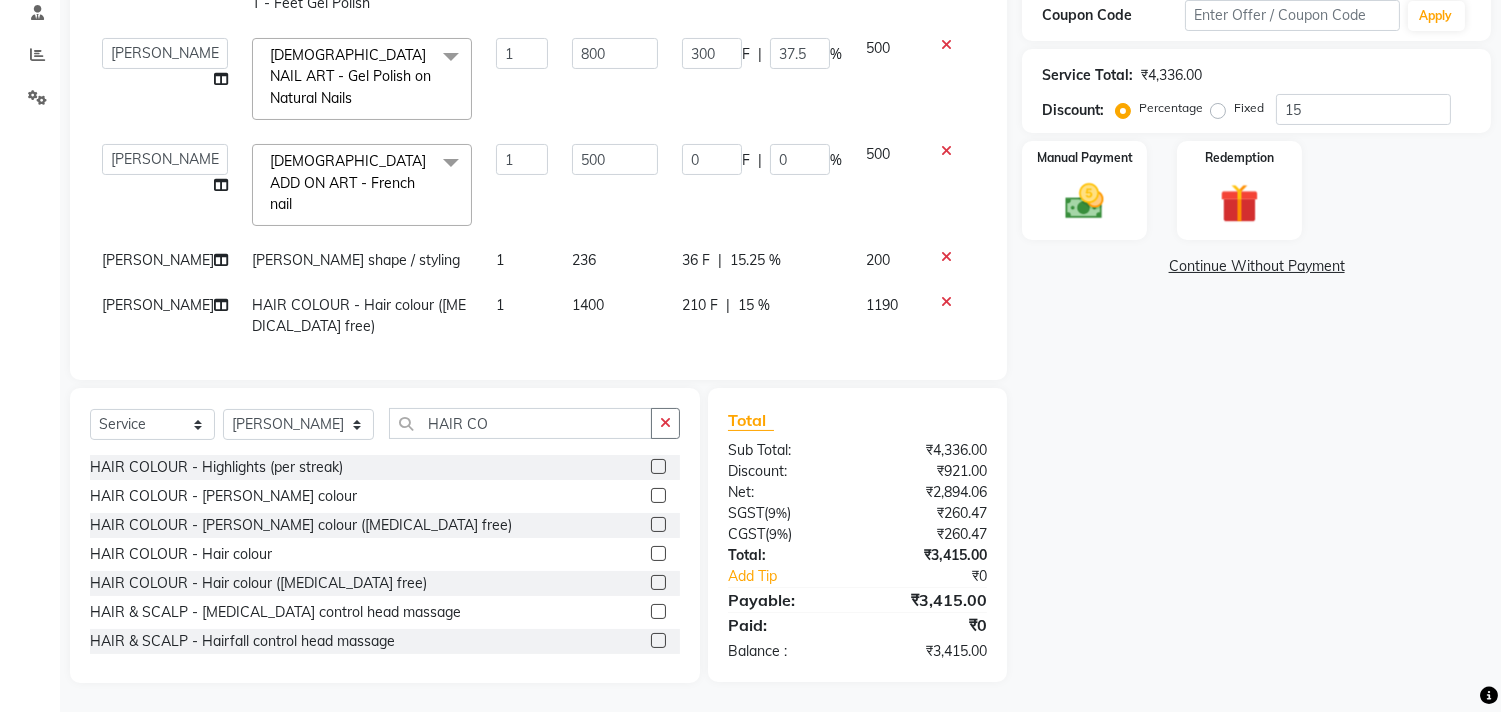 click on "SAKSHI CHAVAN FEMALE NAIL ART - Extension Removal 1 500 75 F | 15 % 425 SAKSHI CHAVAN FEMALE NAIL ART - Feet Gel Polish 1 900 300 F | 33.33 % 600  aniket    Anu    AYAZ KADRI    Front Desk   Javed   kapil   KOMAL    Payal    Pooja Jadhav   Rahul Datkhile   RESHMA SHAIKH   rutik shinde   SACHIN SAKPAL   SADDAM   SAHAJAN   SAKSHI CHAVAN   Sameer    sampada   Sanjana    SANU   shobha sonawane   shobha sonawane   SHUBHAM PEDNEKAR   Sikandar Ansari   ssneha rana   FEMALE NAIL ART - Gel Polish on Natural Nails  x Hair And Scalp - Basic Hair Spa Starts From- Hair And Scalp - Anti-Dandruff Spa Starts From Hair And Scalp - Anti Hairfall Spa Starts From Hair And Scalp - Anti-Dandruff Scrub Hair And Scalp - Head Massage Starts From Hair And Scalp - Protein Treatment Starts From Hair And Scalp - Botox Spa Starts From Hair and Scalp - Golden spa starts from  Hair and scalp - Ultime repair  HAIRCUT - Men's Advanced haircut HAIRCUT - Senior Stylist HAIRCUT - Hair-wash HAIRCUT - Hair-styling BEARD - Clean shave D-TAN - Feet" 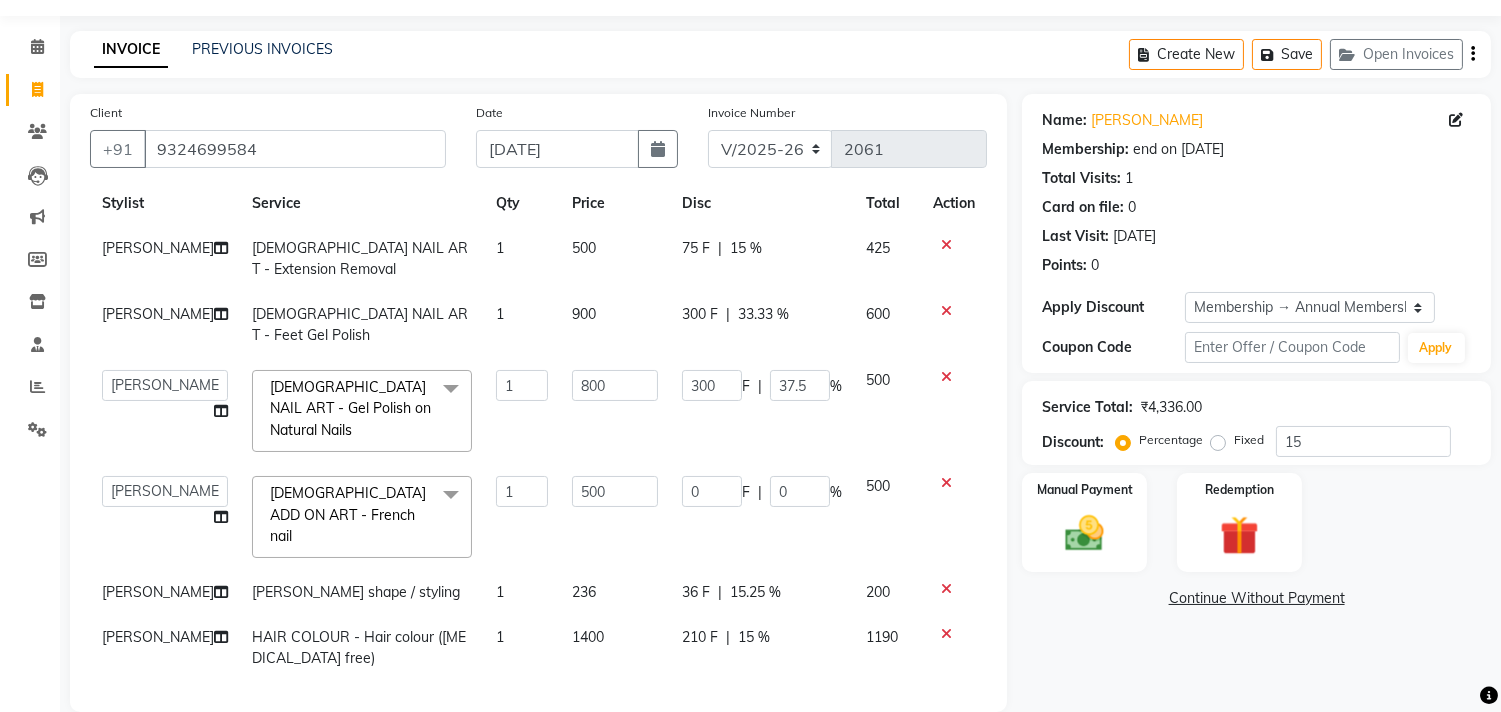 scroll, scrollTop: 55, scrollLeft: 0, axis: vertical 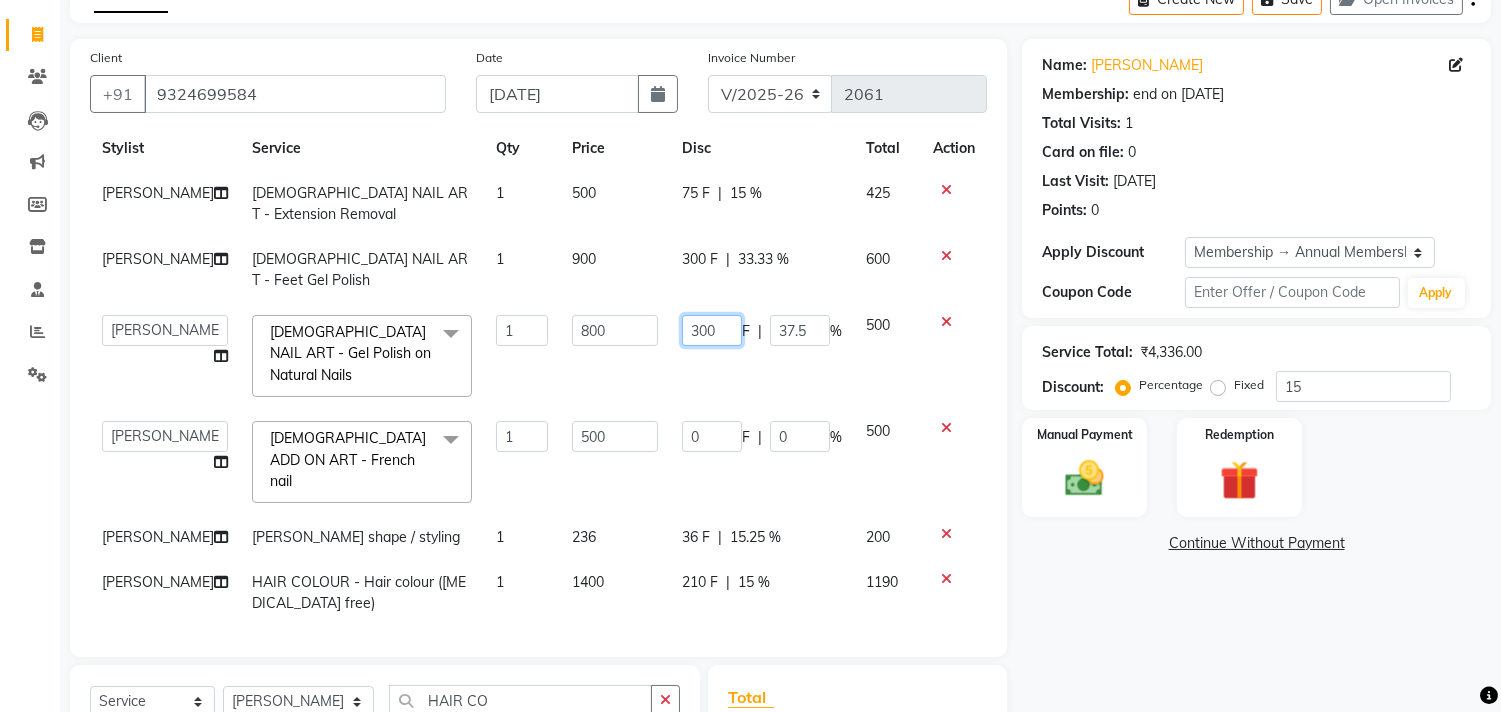 click on "300" 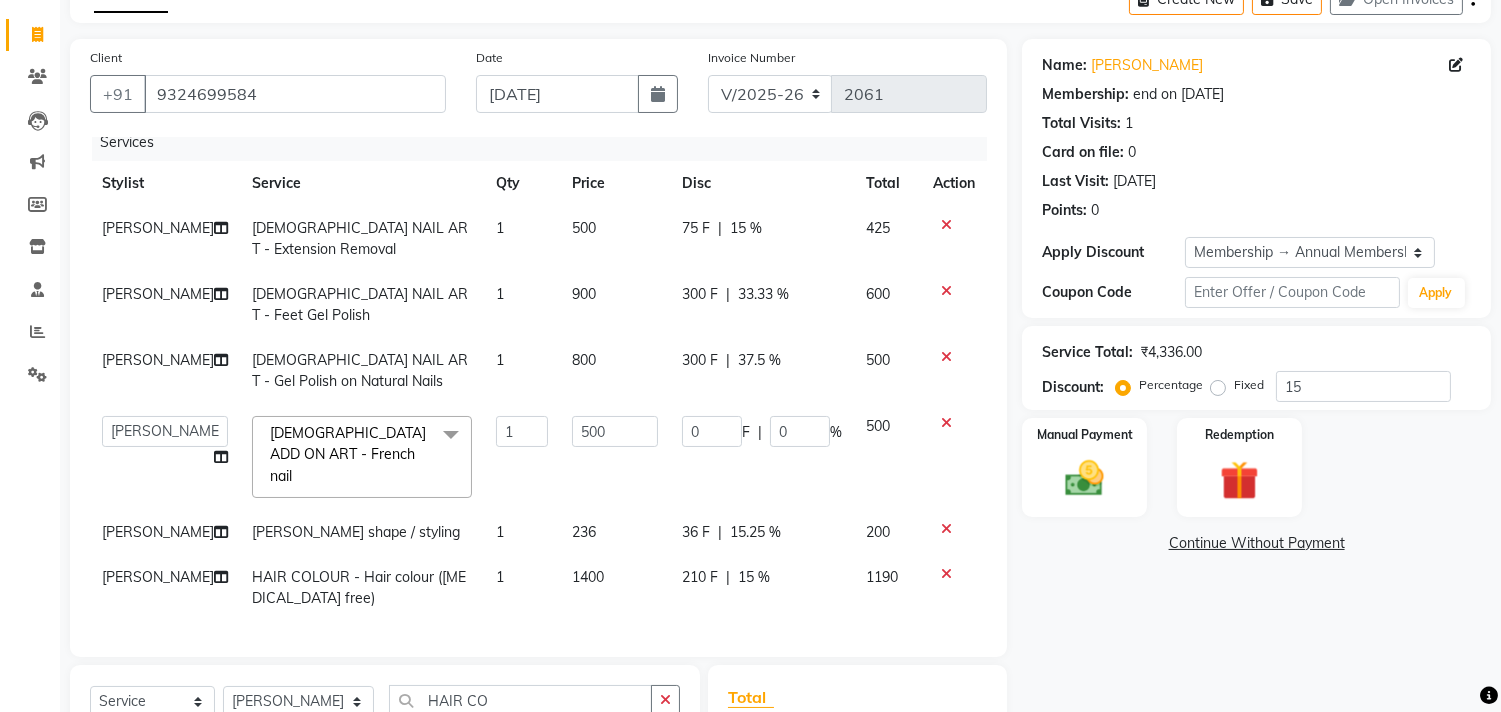 click on "SAKSHI CHAVAN FEMALE NAIL ART - Extension Removal 1 500 75 F | 15 % 425 SAKSHI CHAVAN FEMALE NAIL ART - Feet Gel Polish 1 900 300 F | 33.33 % 600 SAKSHI CHAVAN FEMALE NAIL ART - Gel Polish on Natural Nails 1 800 300 F | 37.5 % 500  aniket    Anu    AYAZ KADRI    Front Desk   Javed   kapil   KOMAL    Payal    Pooja Jadhav   Rahul Datkhile   RESHMA SHAIKH   rutik shinde   SACHIN SAKPAL   SADDAM   SAHAJAN   SAKSHI CHAVAN   Sameer    sampada   Sanjana    SANU   shobha sonawane   shobha sonawane   SHUBHAM PEDNEKAR   Sikandar Ansari   ssneha rana   FEMALE ADD ON ART - French nail  x Hair And Scalp - Basic Hair Spa Starts From- Hair And Scalp - Anti-Dandruff Spa Starts From Hair And Scalp - Anti Hairfall Spa Starts From Hair And Scalp - Anti-Dandruff Scrub Hair And Scalp - Head Massage Starts From Hair And Scalp - Protein Treatment Starts From Hair And Scalp - Botox Spa Starts From Hair and Scalp - Golden spa starts from  Hair and scalp - Ultime repair  HAIRCUT - Men's Advanced haircut HAIRCUT - Senior Stylist 1 0" 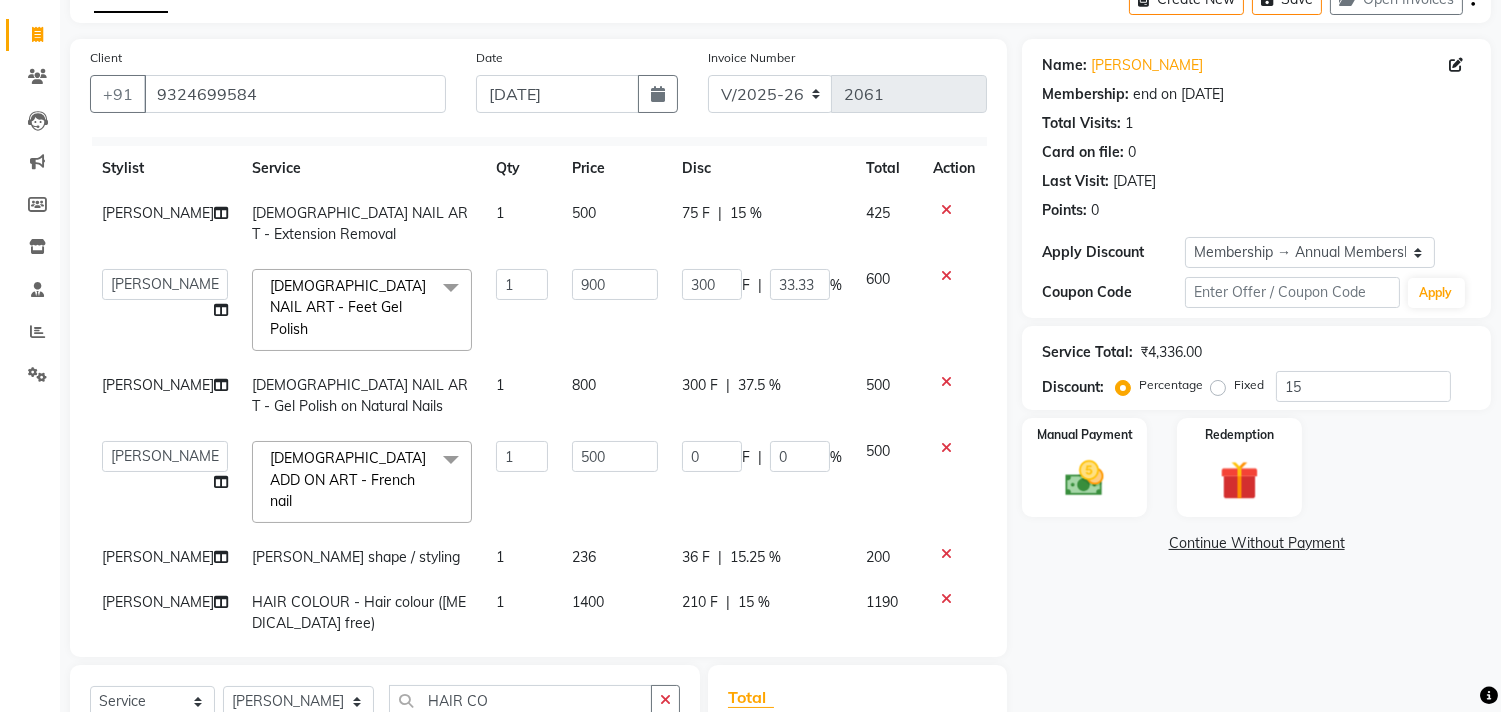 scroll, scrollTop: 48, scrollLeft: 0, axis: vertical 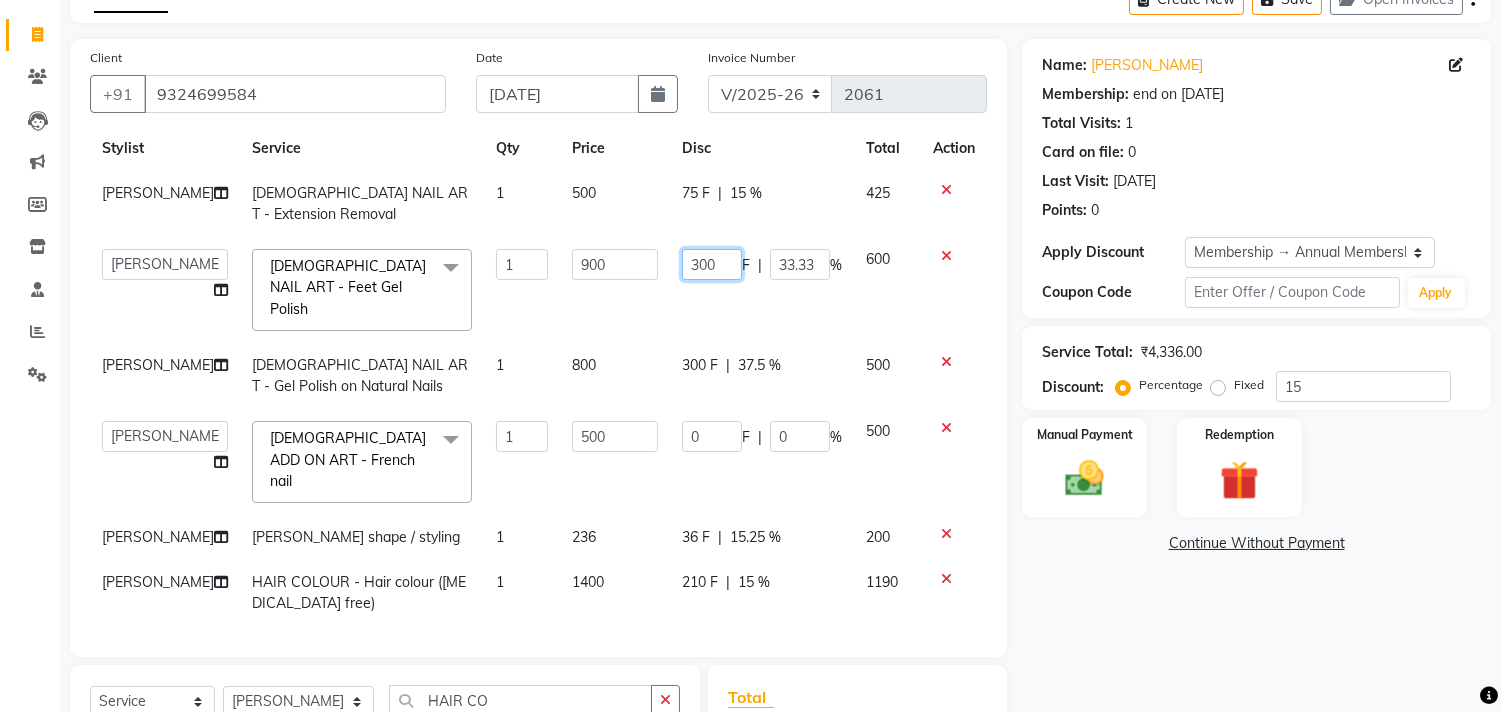 click on "300" 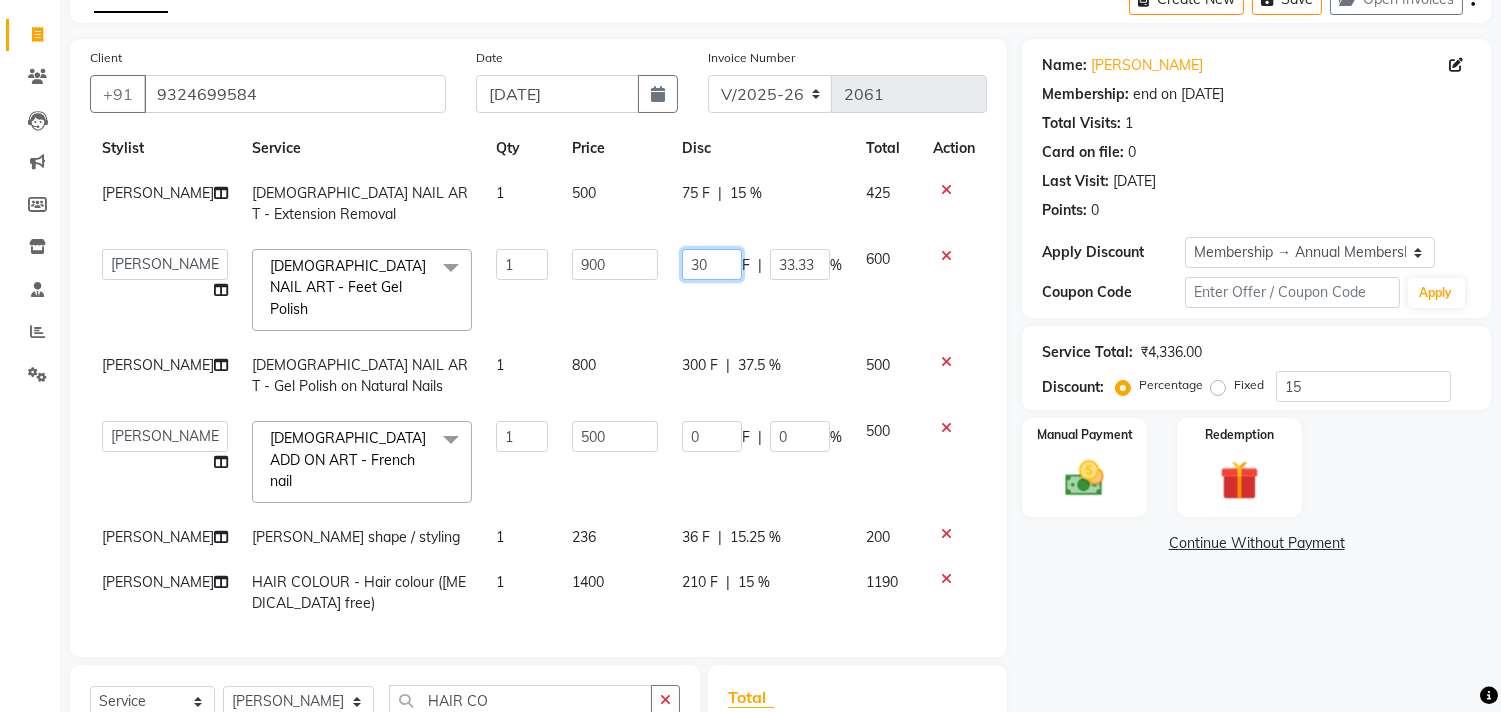 type on "3" 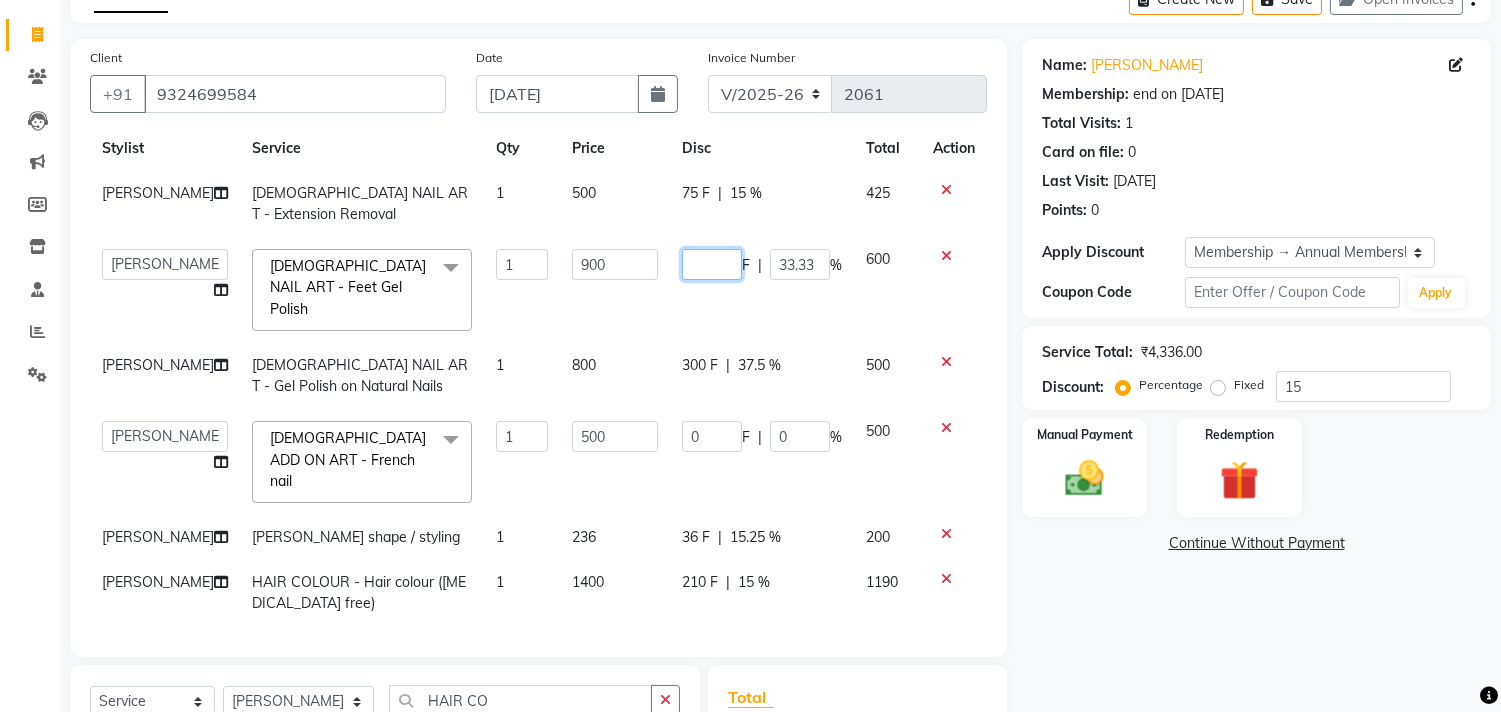 type on "5" 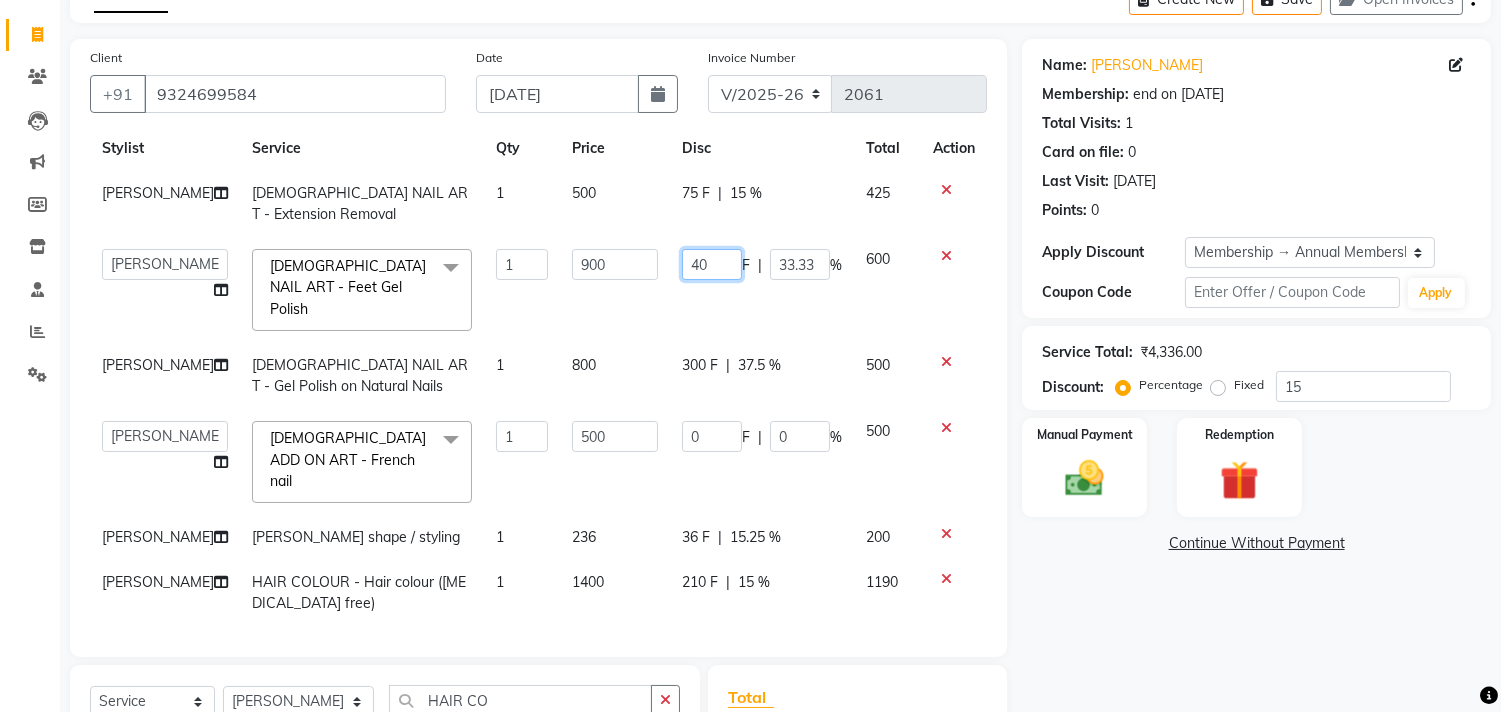 type on "400" 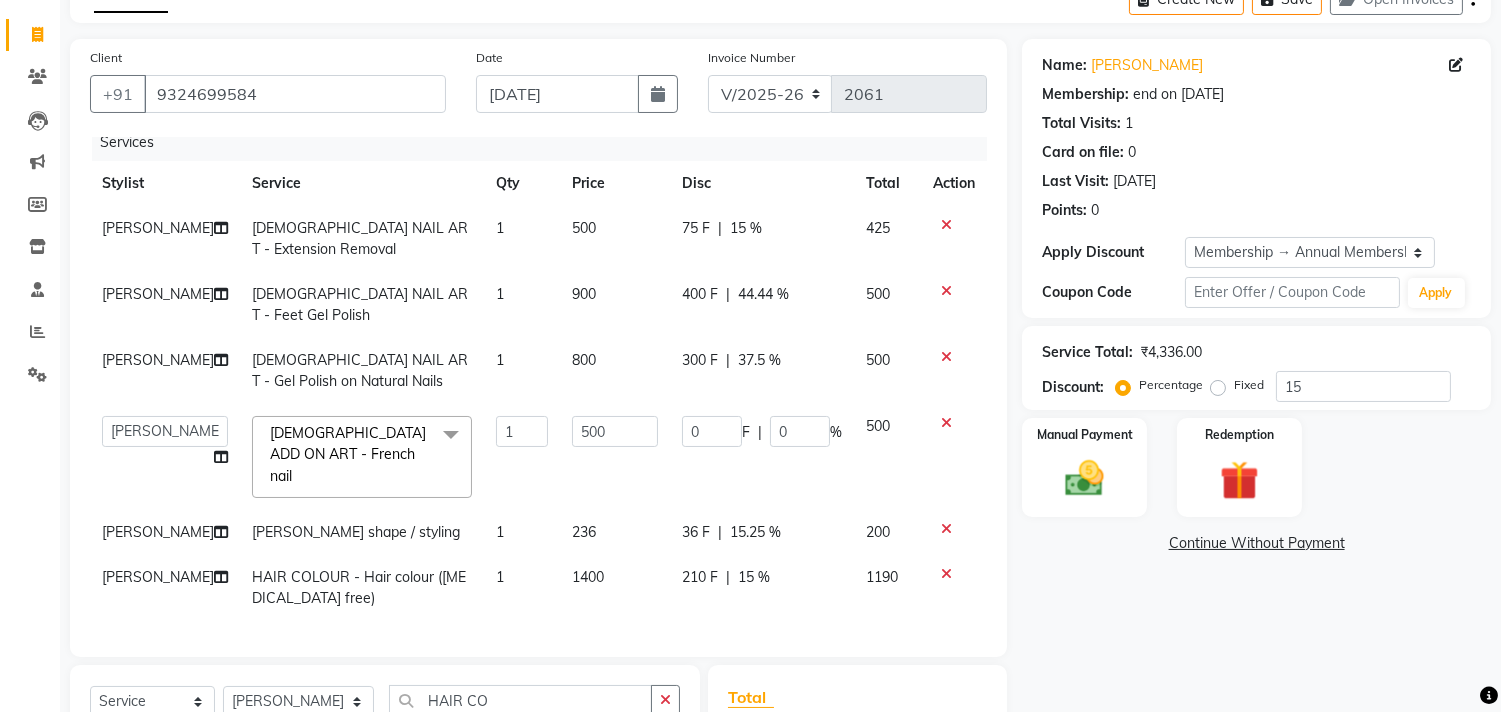 click on "400 F | 44.44 %" 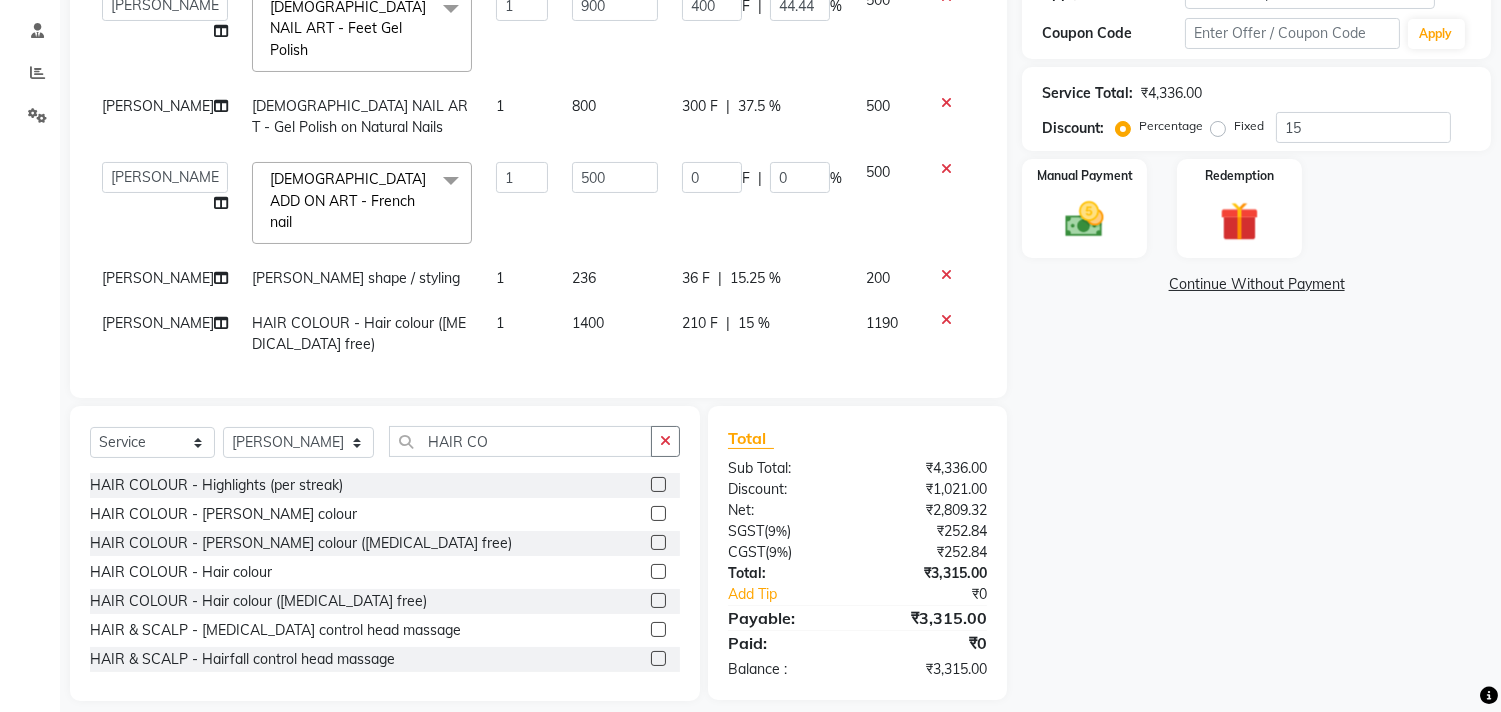 scroll, scrollTop: 388, scrollLeft: 0, axis: vertical 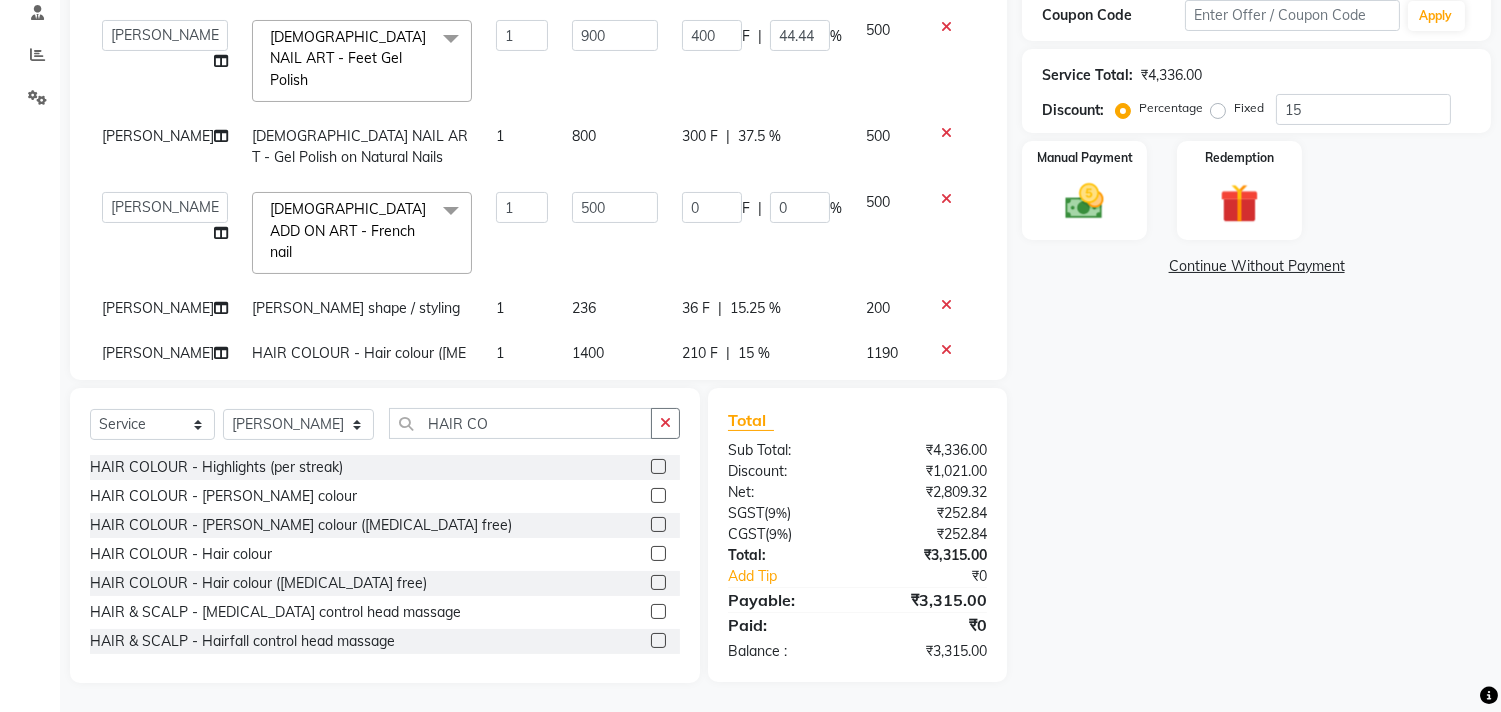 click on "Name: Akshay Koli  Membership: end on 04-07-2026 Total Visits:  1 Card on file:  0 Last Visit:   04-07-2025 Points:   0  Apply Discount Select Membership → Annual Membership Coupon Code Apply Service Total:  ₹4,336.00  Discount:  Percentage   Fixed  15 Manual Payment Redemption  Continue Without Payment" 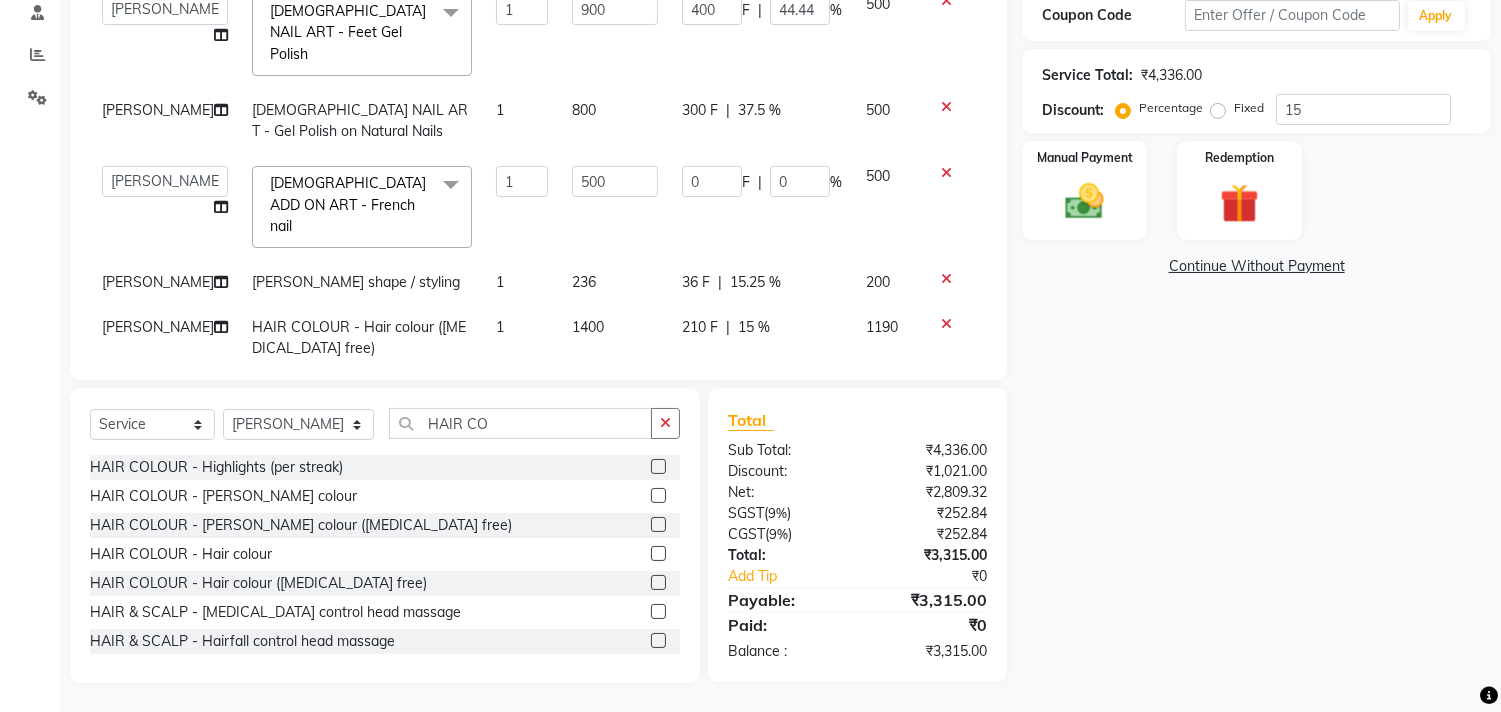 scroll, scrollTop: 48, scrollLeft: 0, axis: vertical 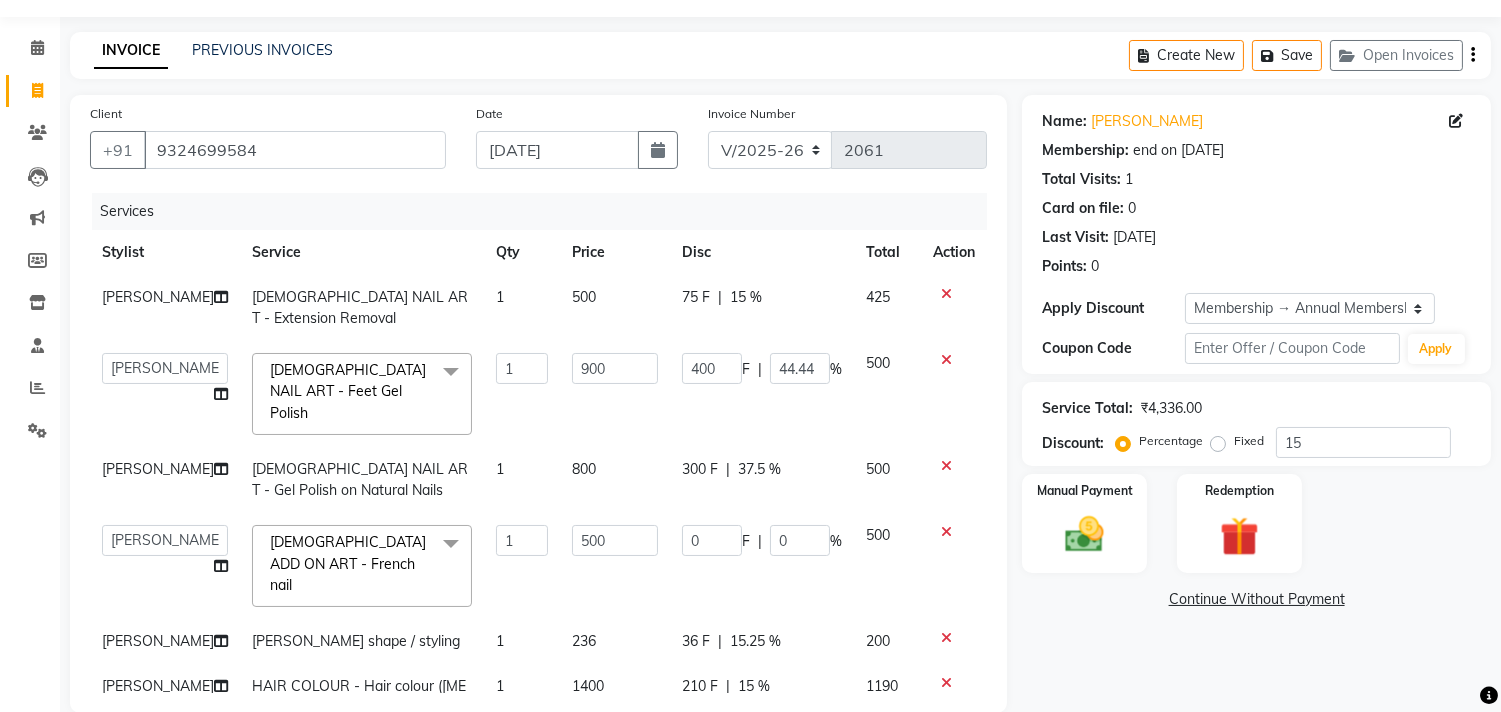 click on "15 %" 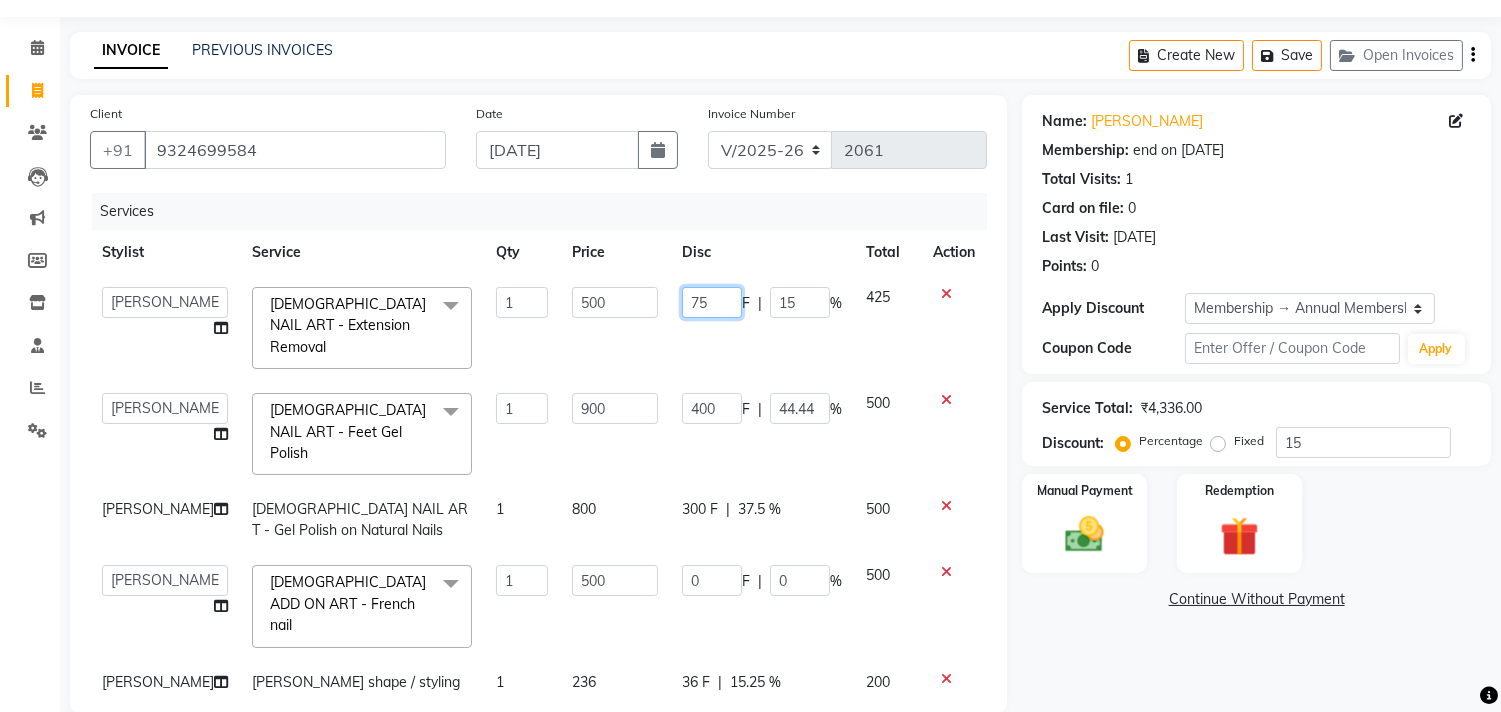 click on "75" 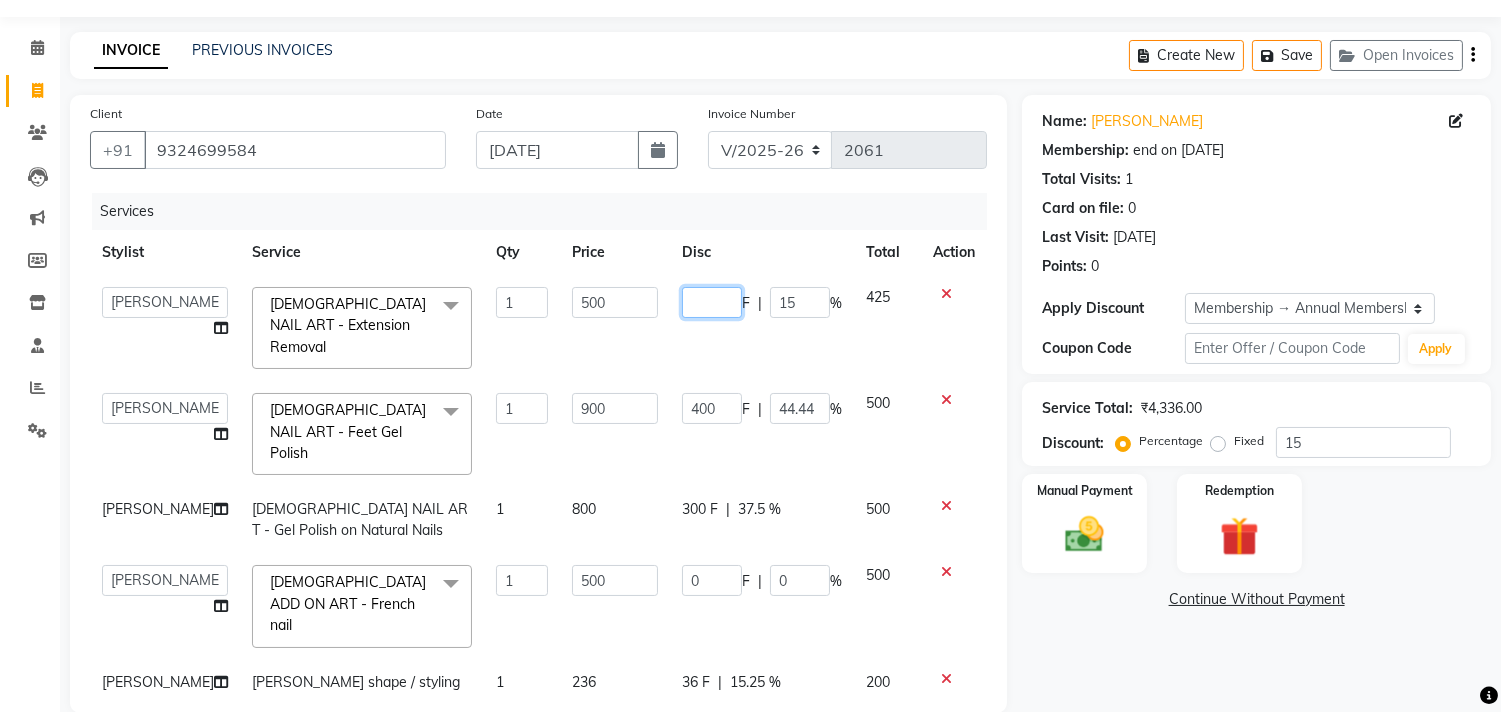 type on "5" 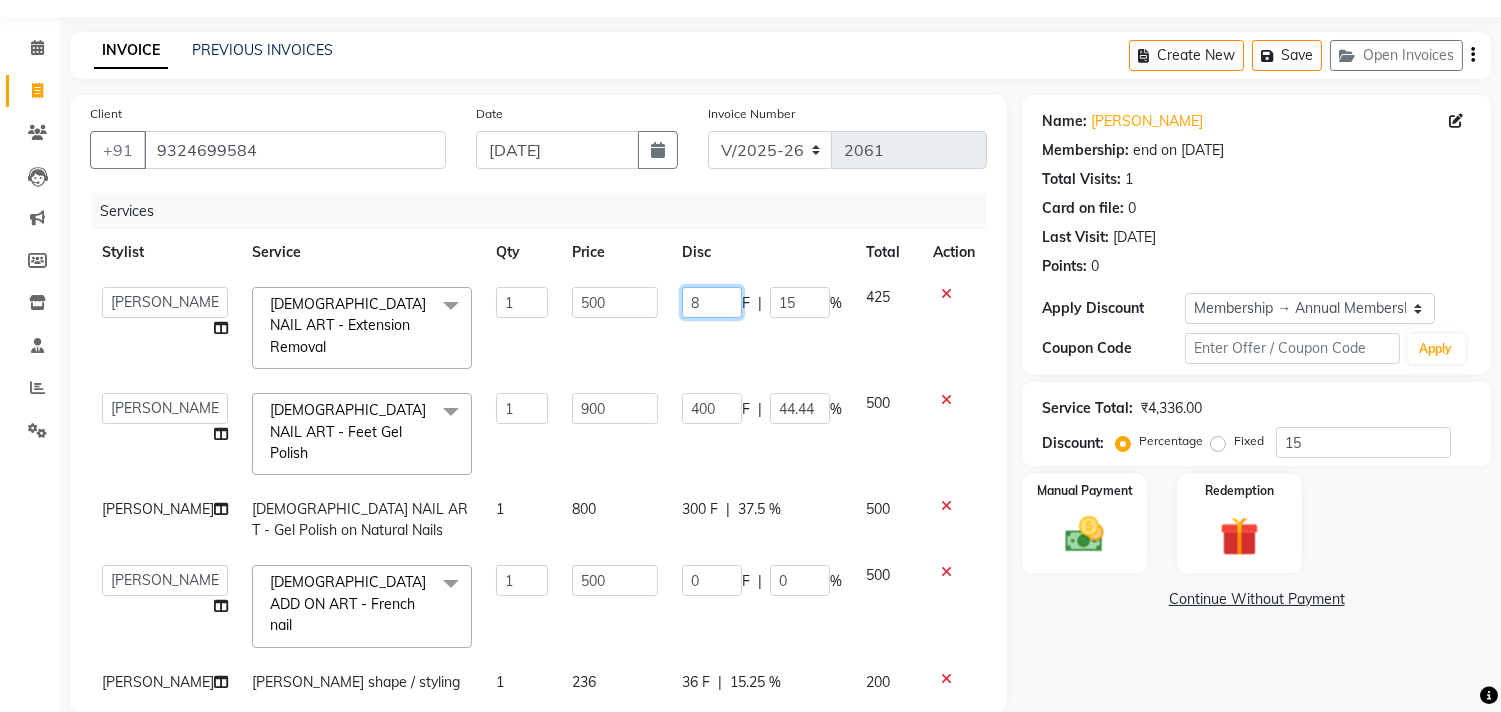 type on "80" 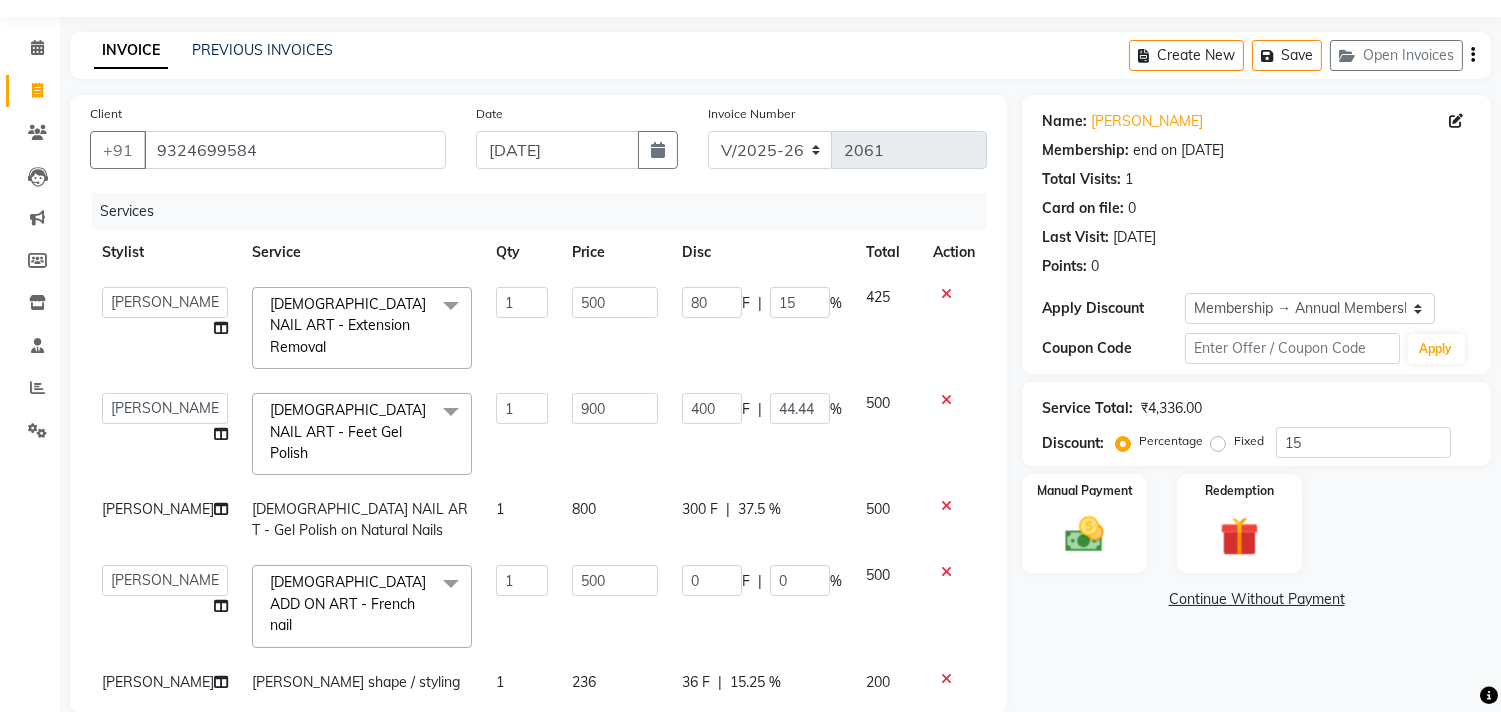 click 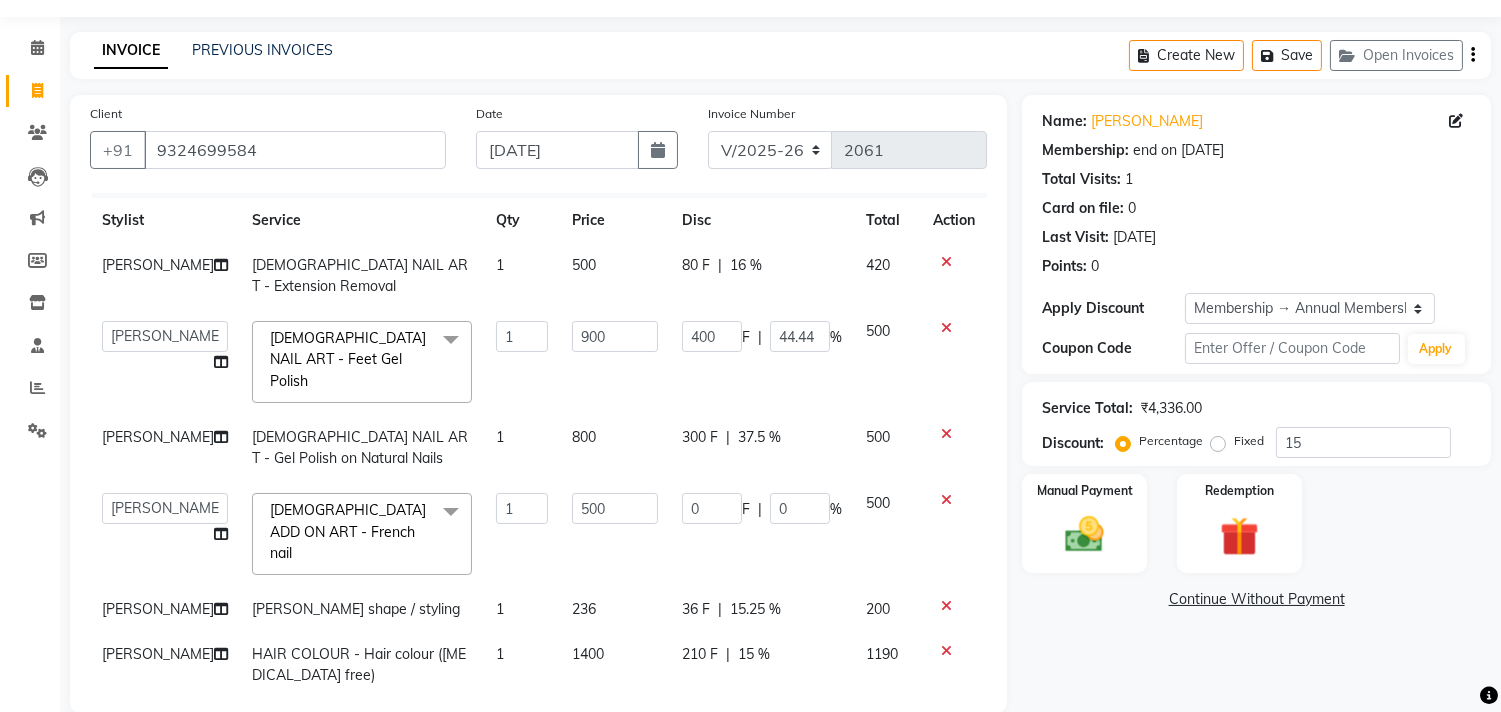 scroll, scrollTop: 48, scrollLeft: 0, axis: vertical 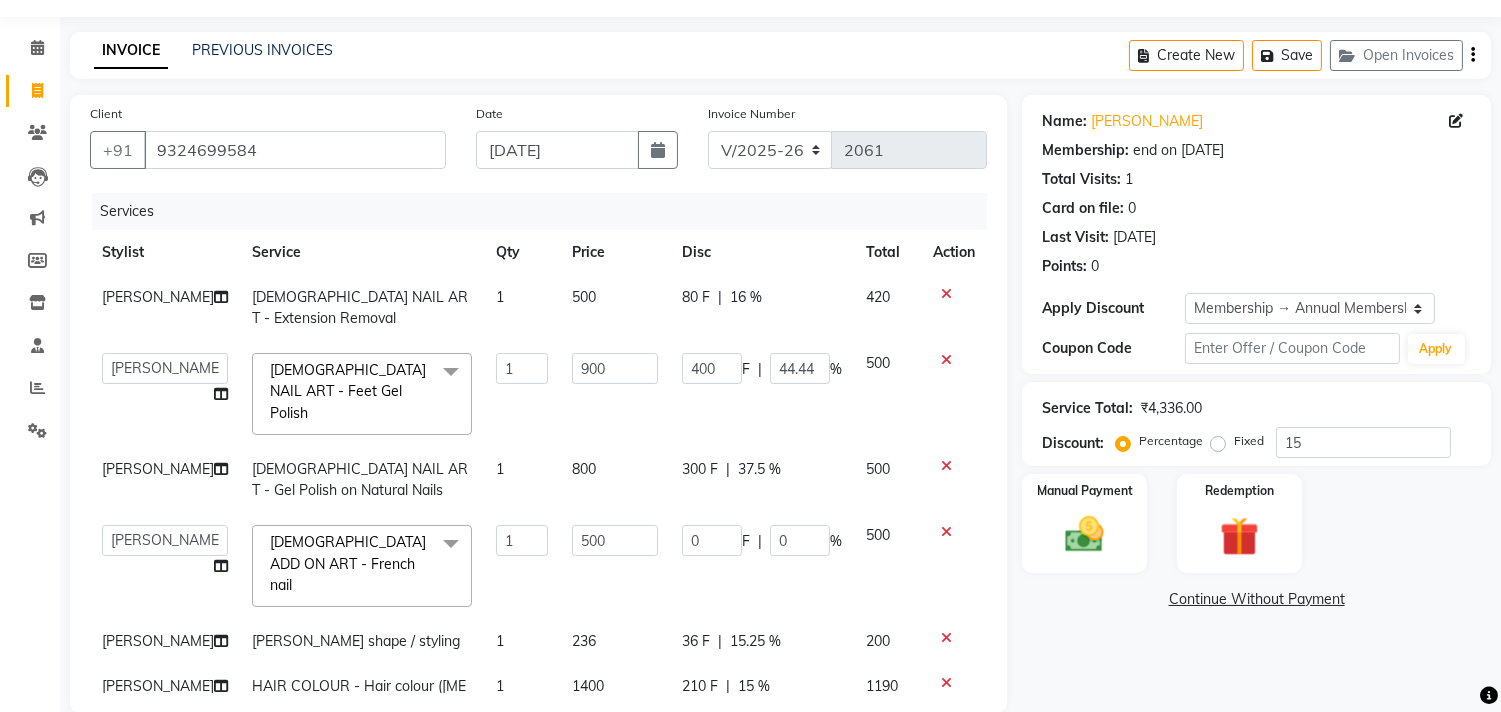 click on "80 F | 16 %" 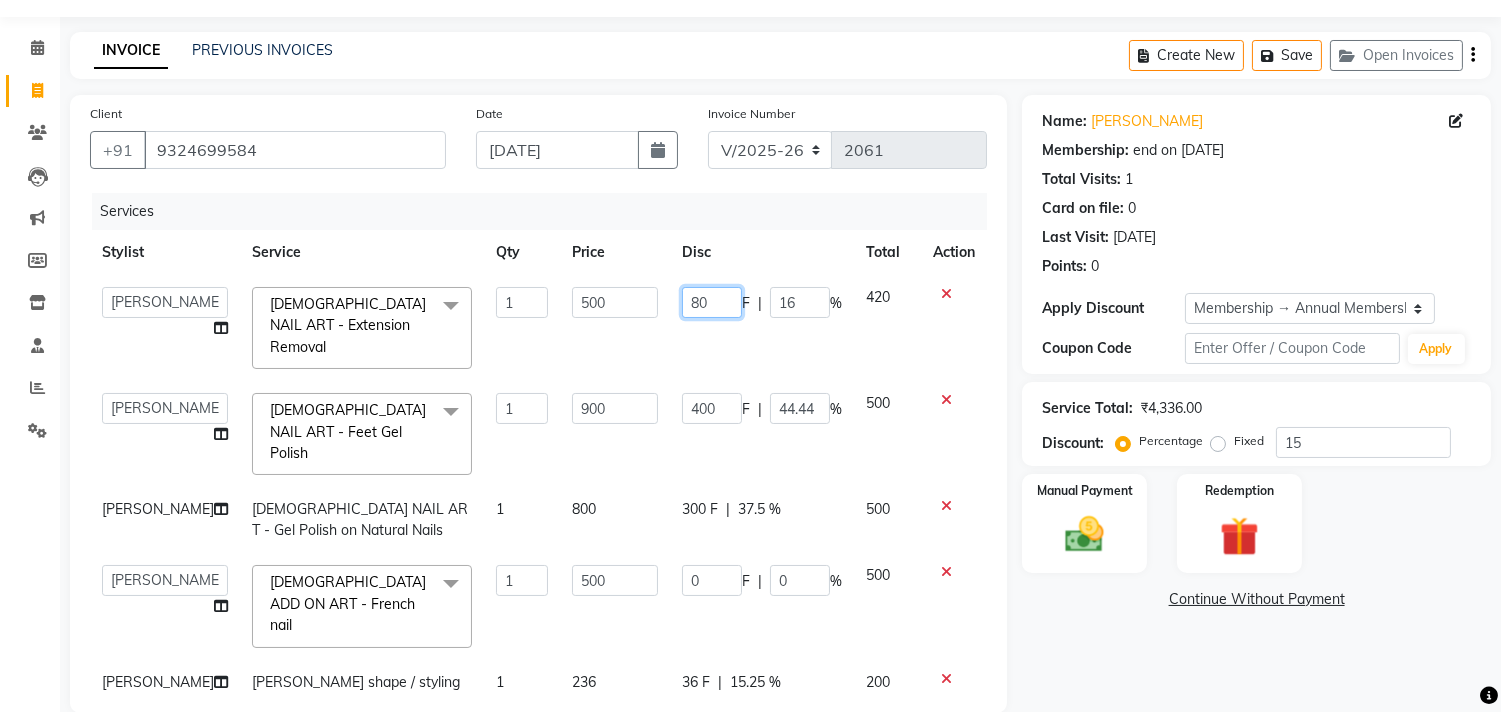 click on "80" 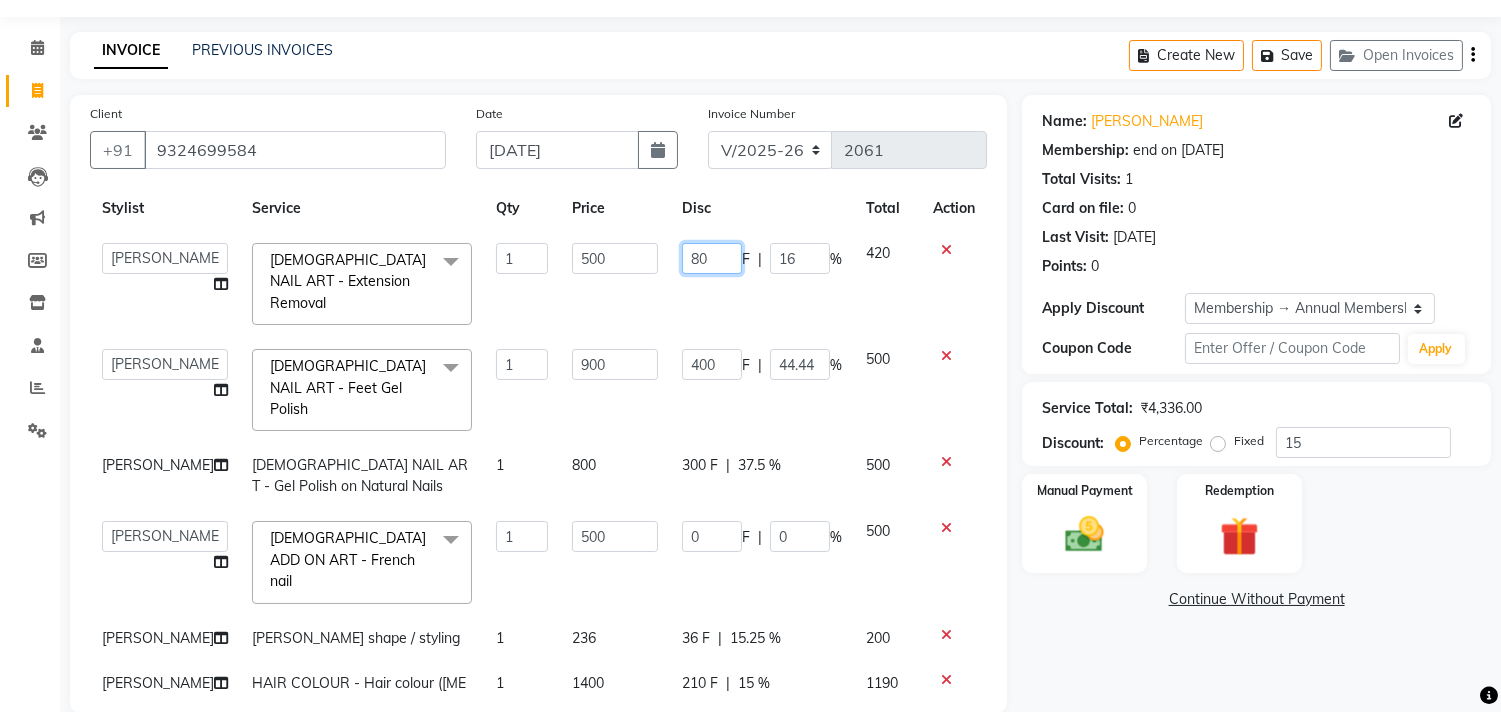 scroll, scrollTop: 67, scrollLeft: 0, axis: vertical 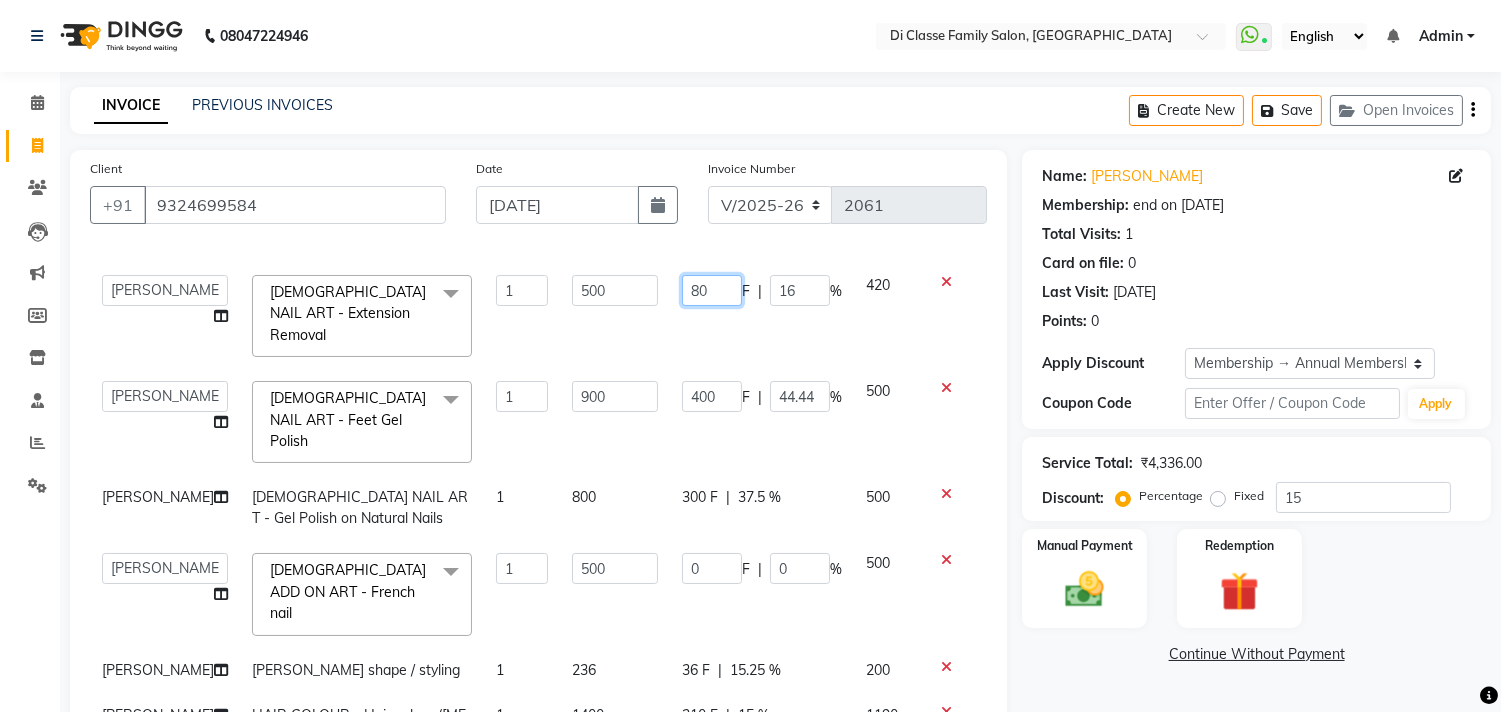 click on "80" 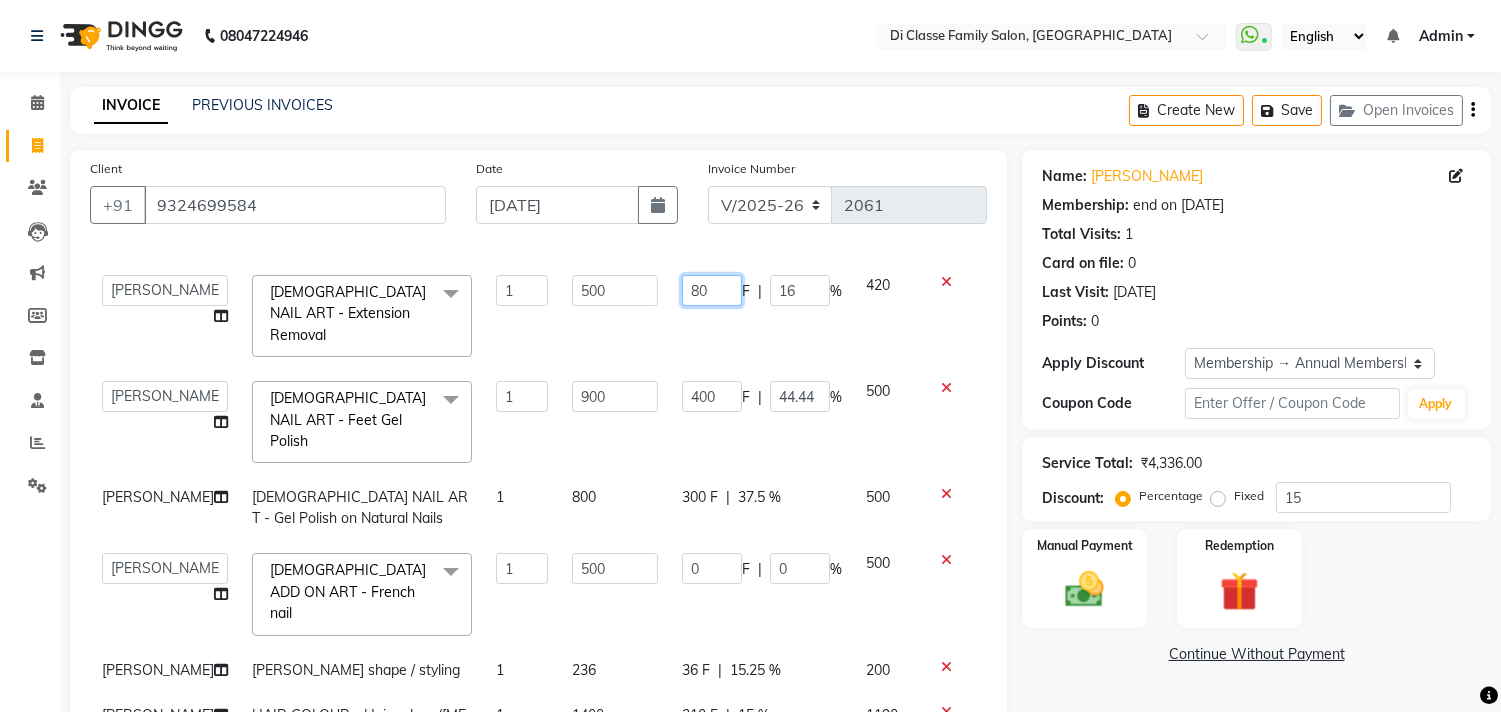 type on "8" 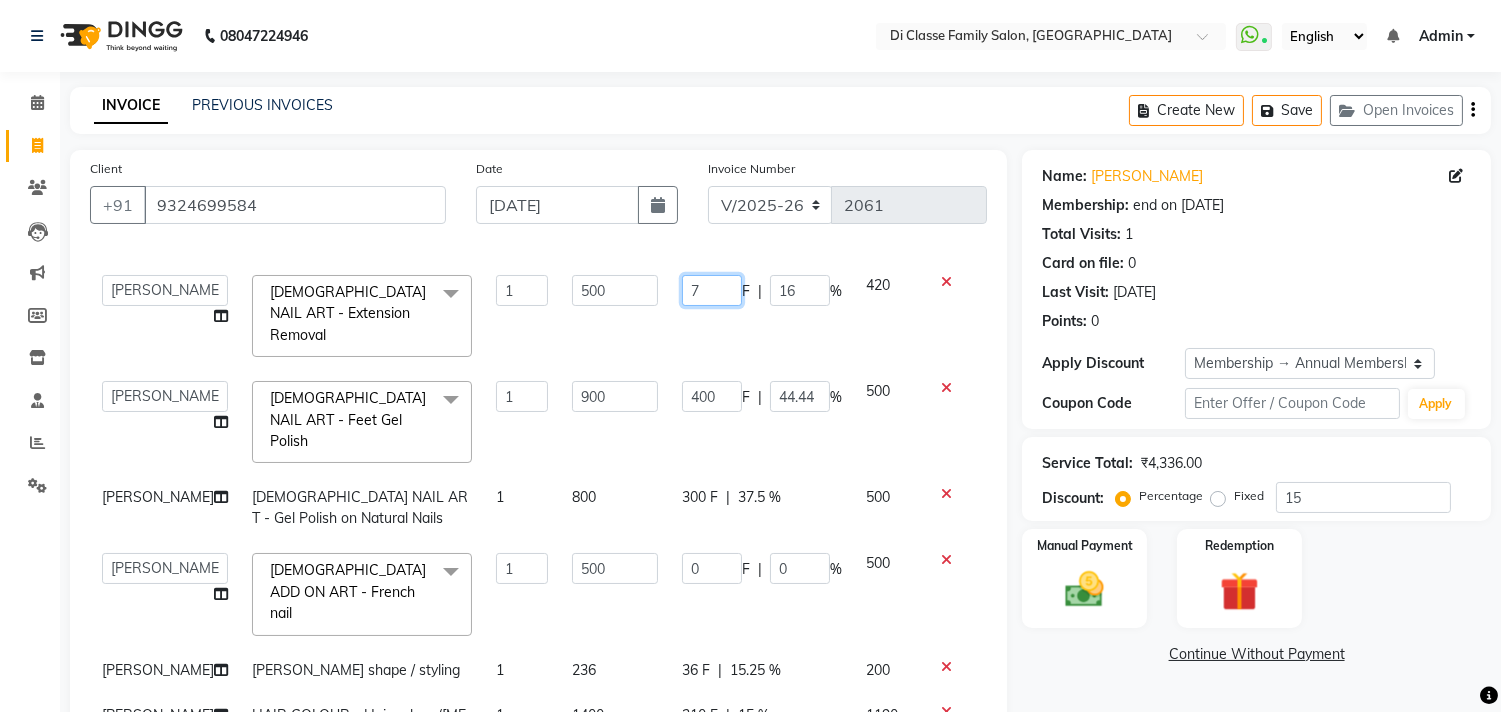 type on "70" 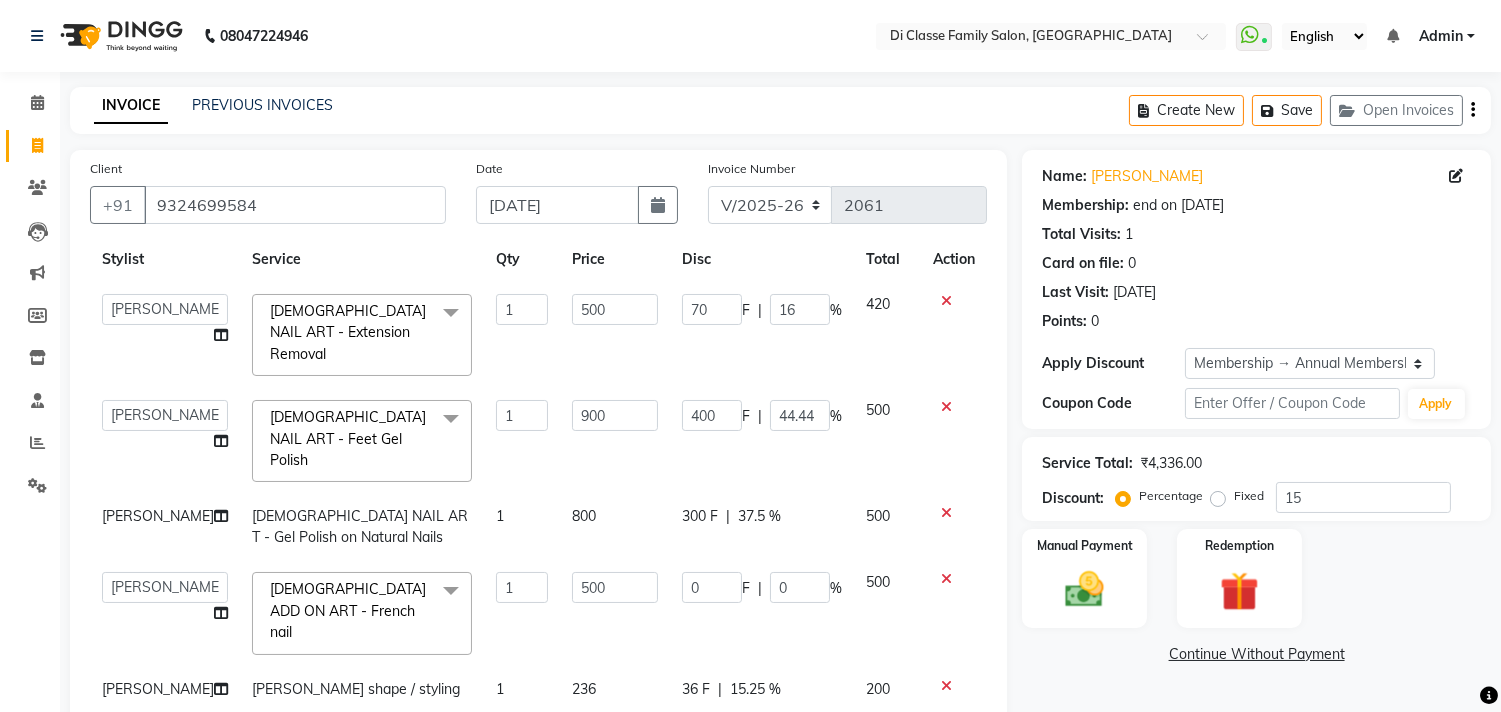 click on "70 F | 16 %" 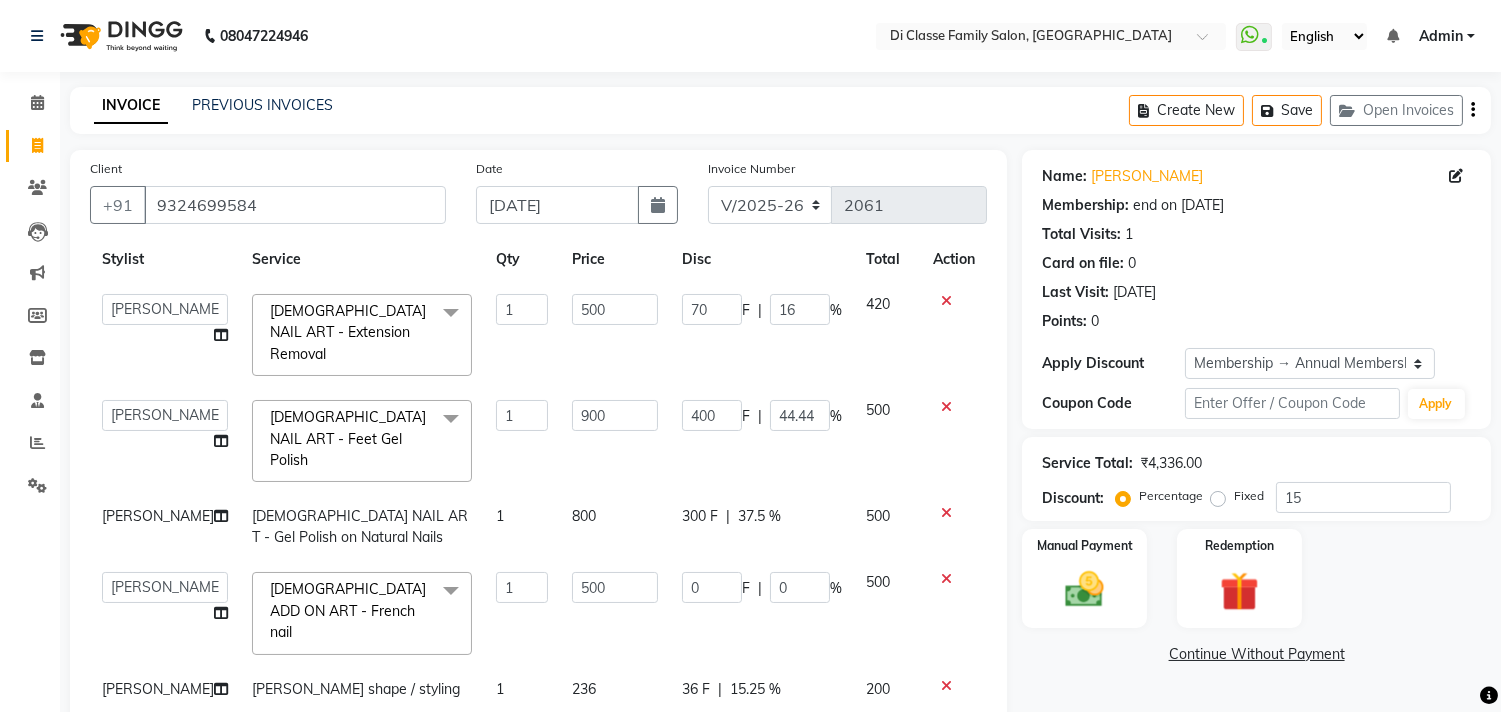 select on "28411" 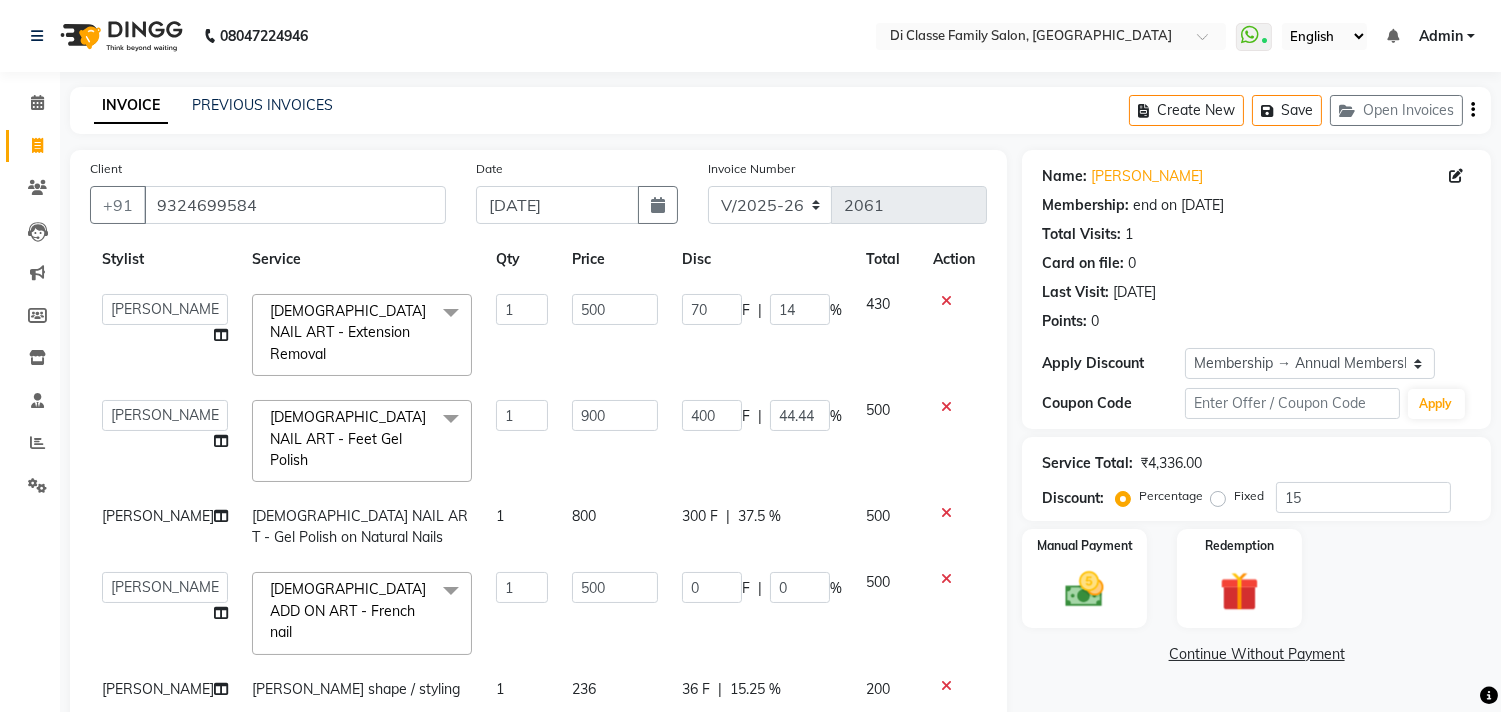 scroll, scrollTop: 67, scrollLeft: 0, axis: vertical 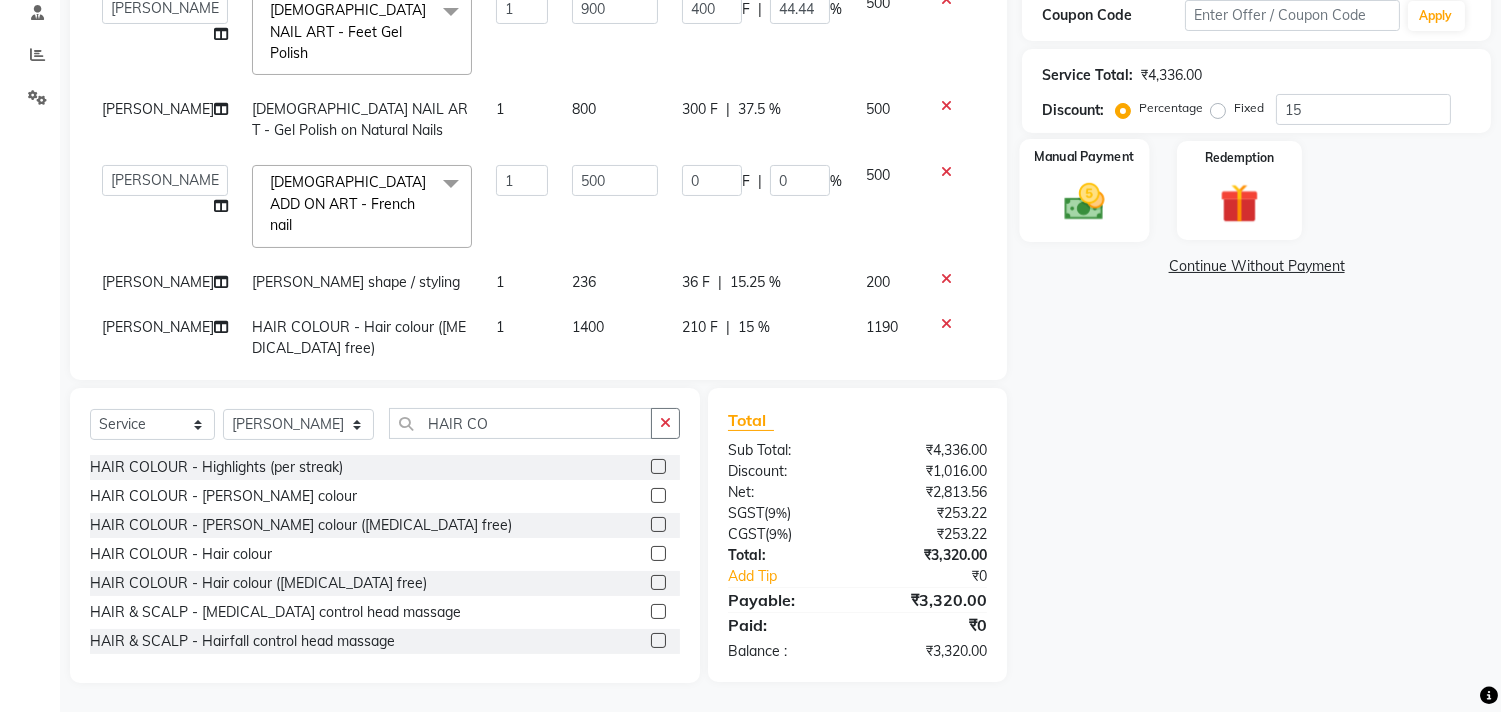 click 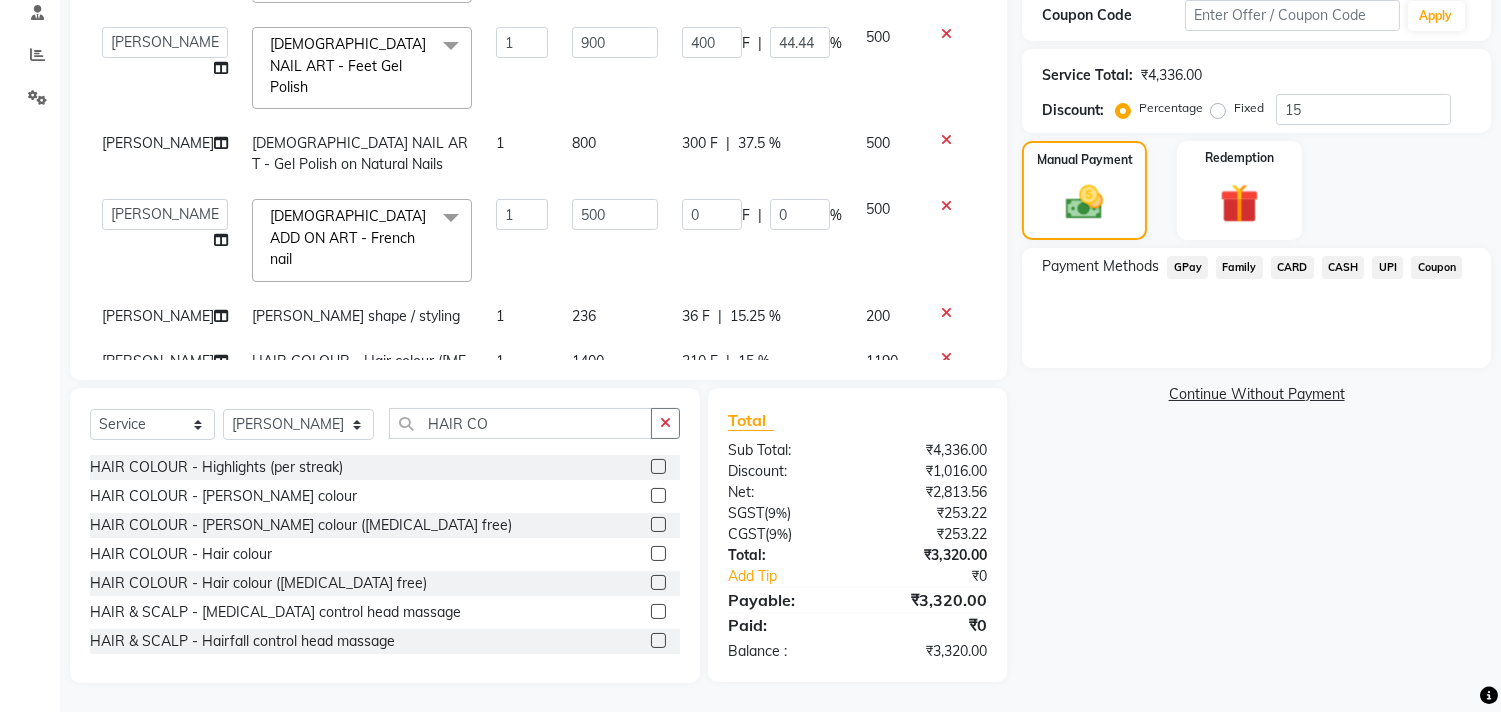 scroll, scrollTop: 0, scrollLeft: 0, axis: both 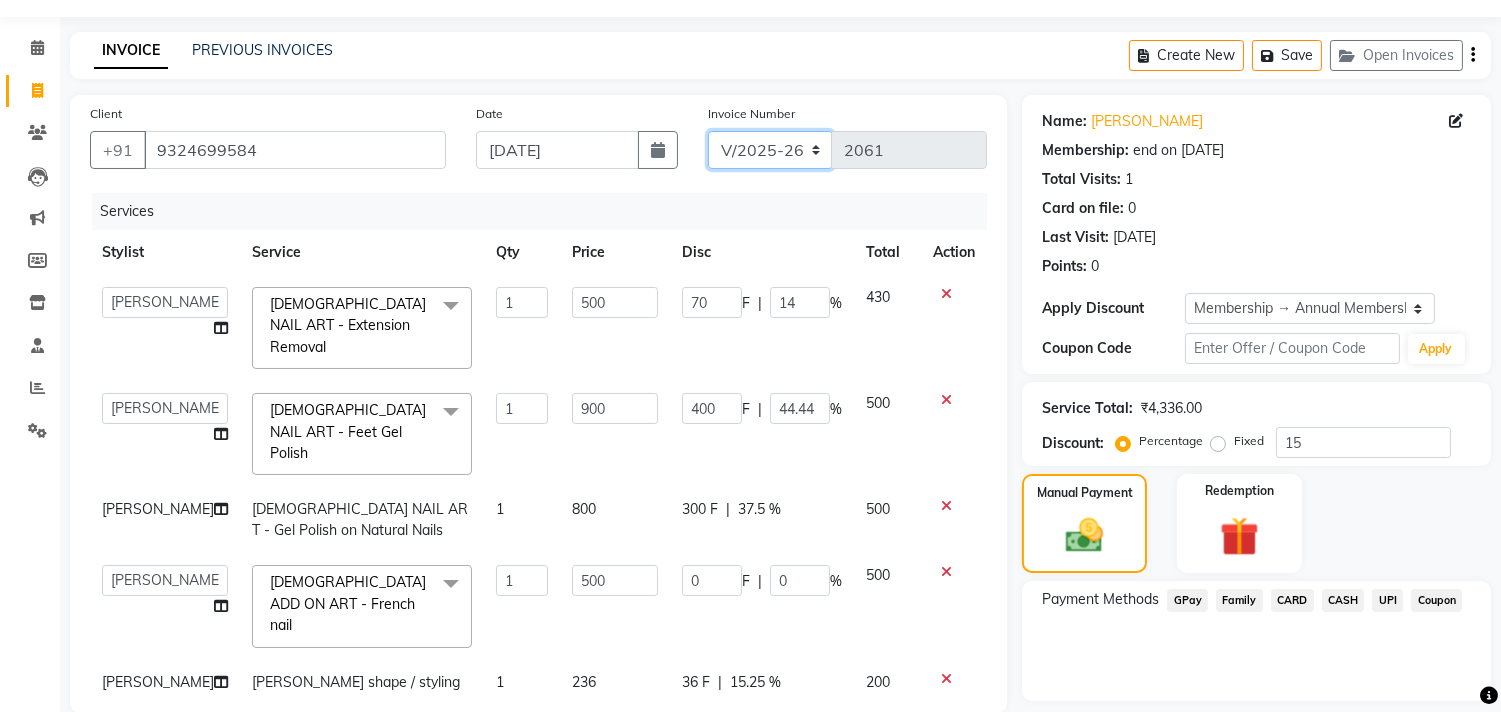 click on "INV/2025 V/2025-26" 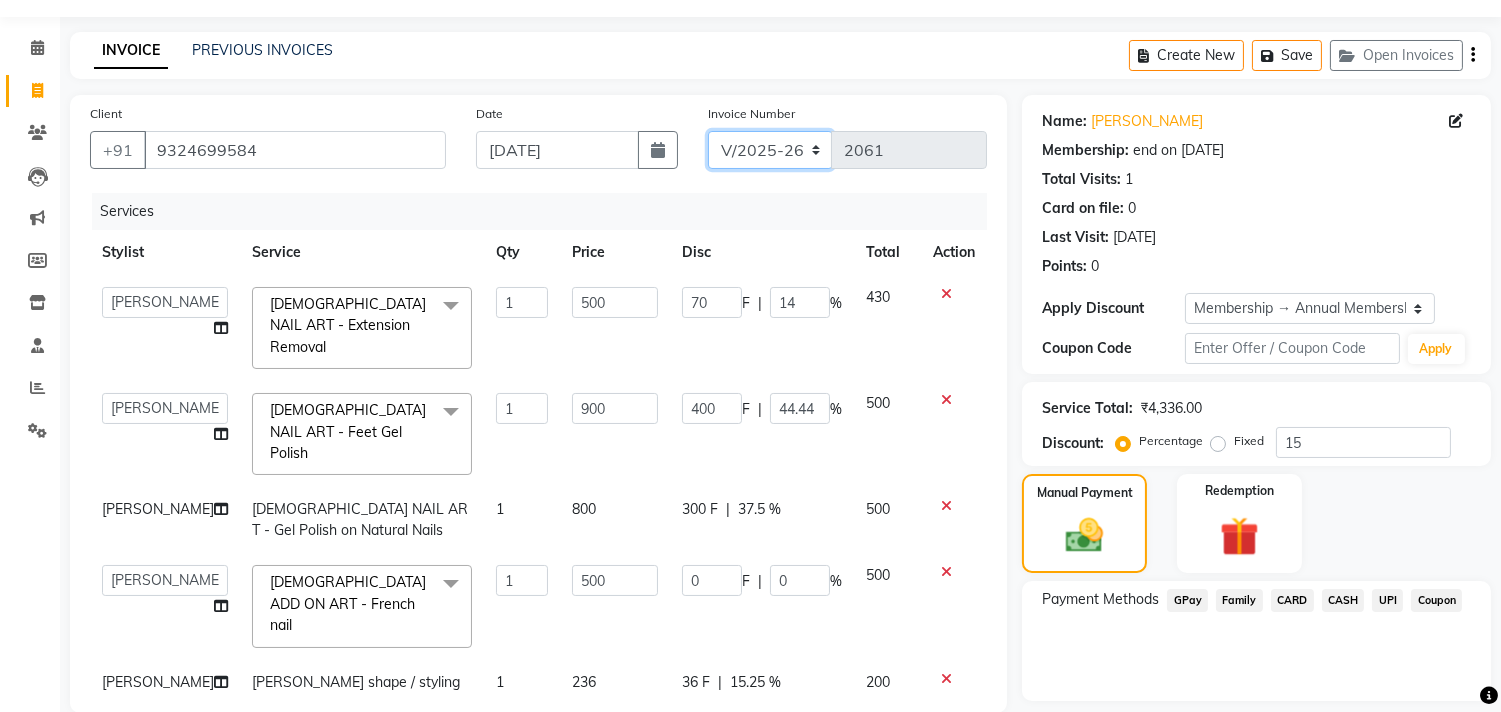select on "8539" 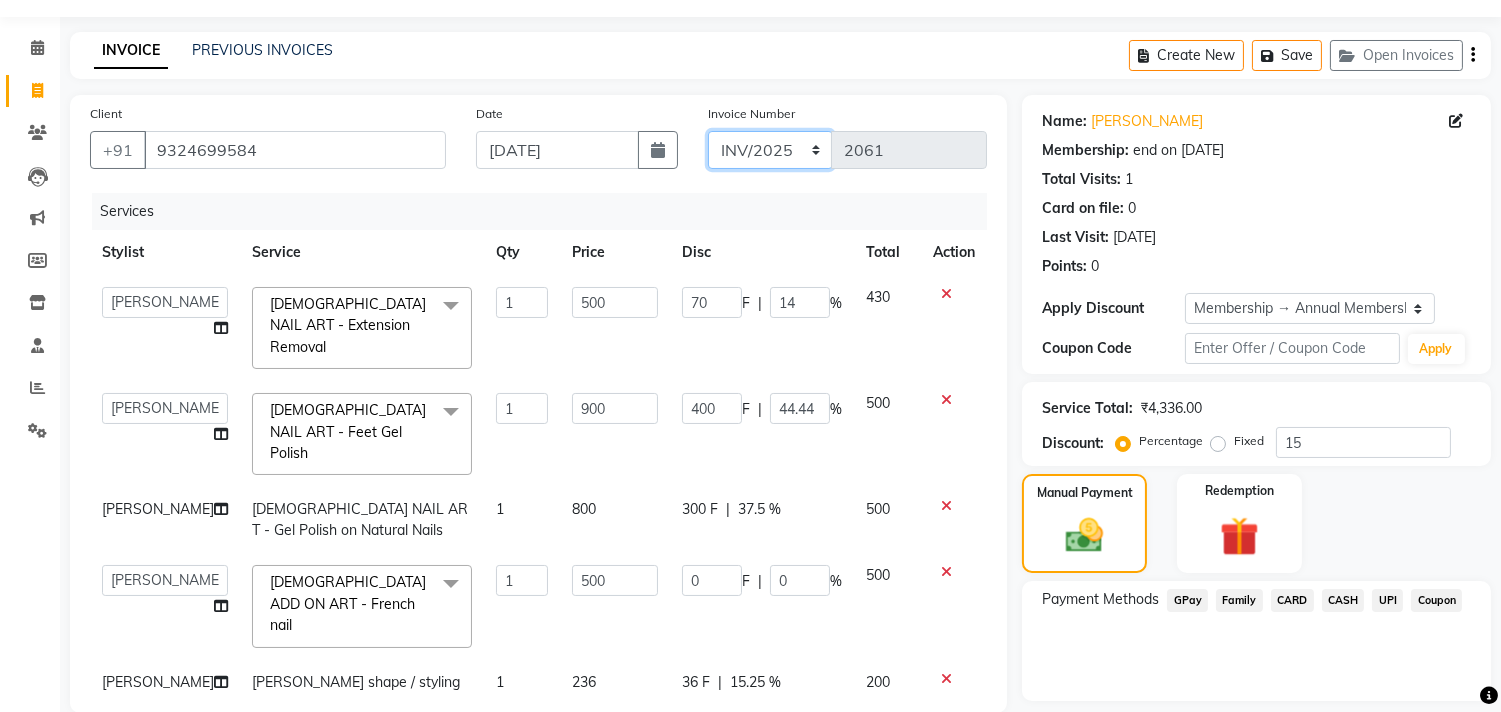 click on "INV/2025 V/2025-26" 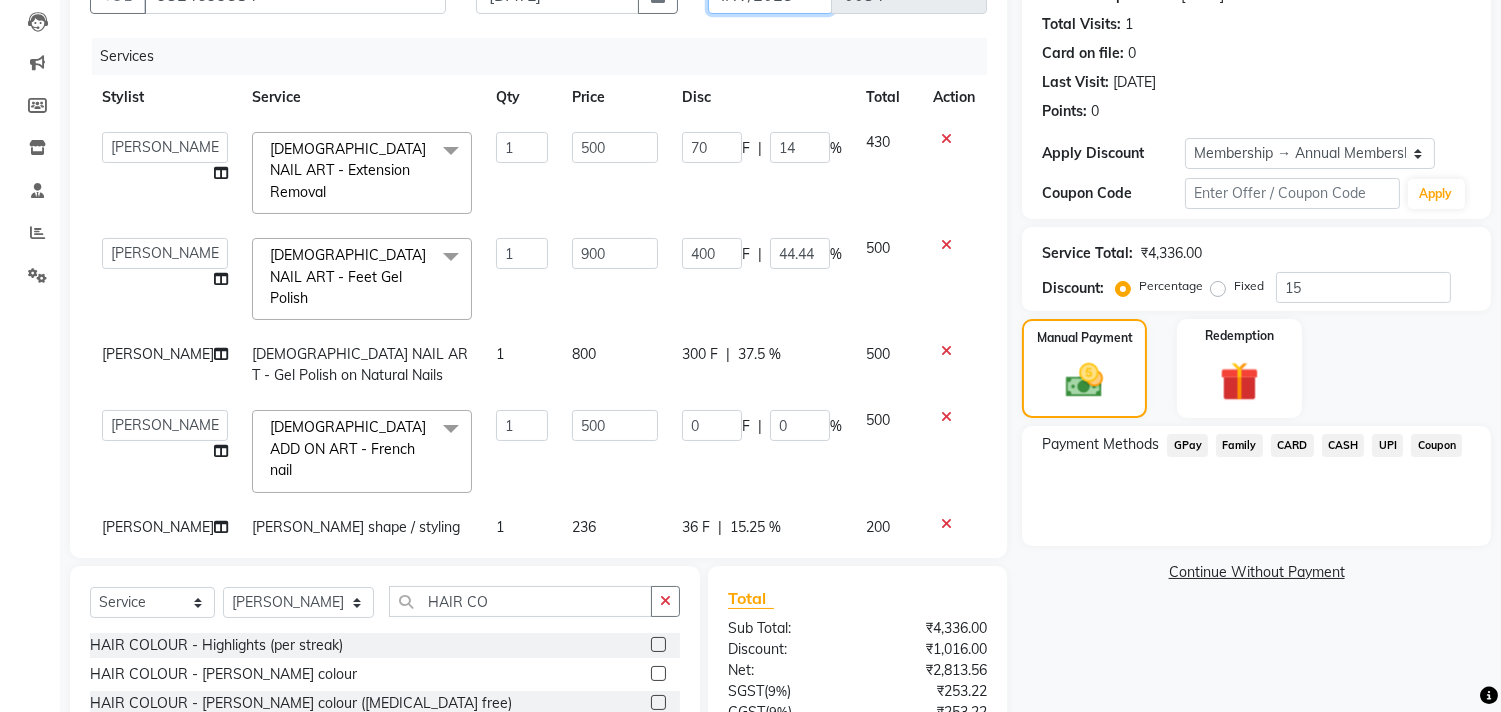 scroll, scrollTop: 388, scrollLeft: 0, axis: vertical 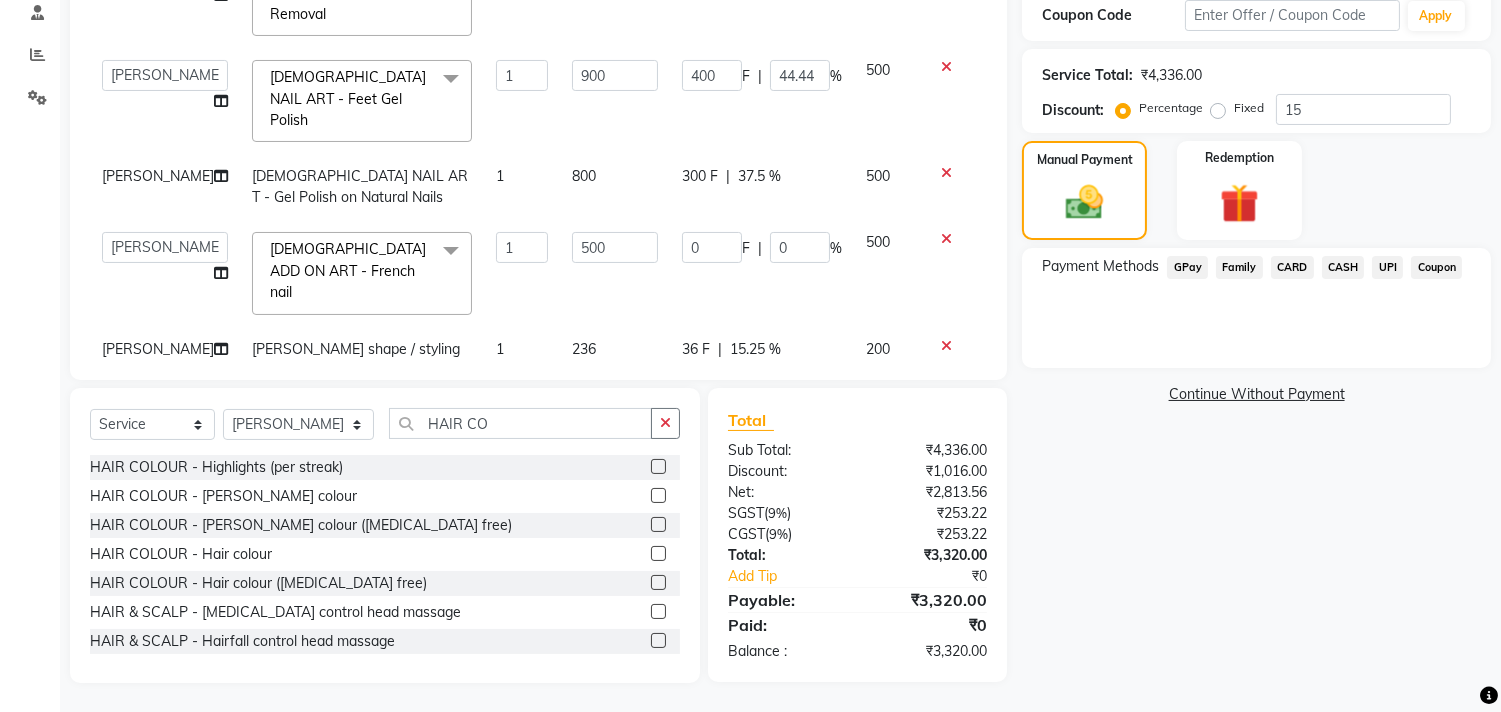 click on "CASH" 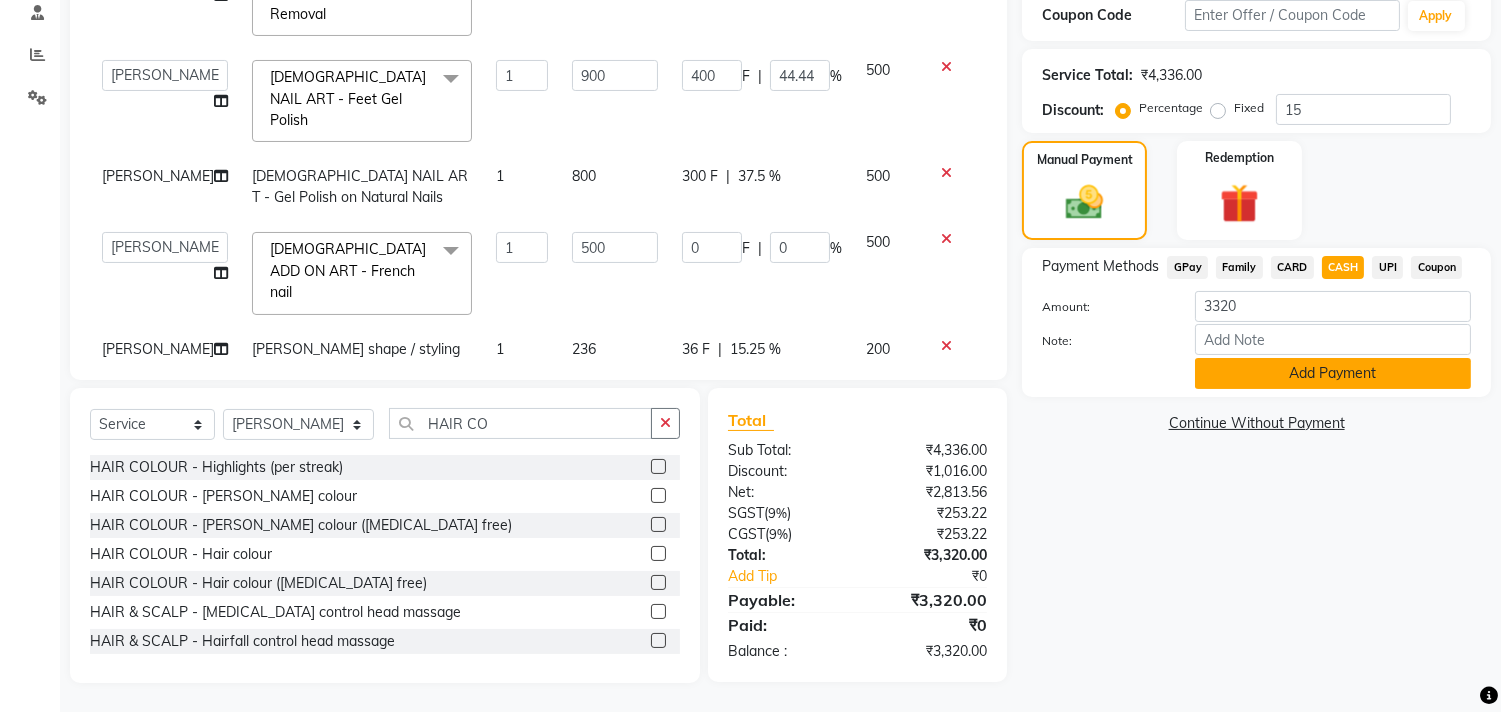 click on "Add Payment" 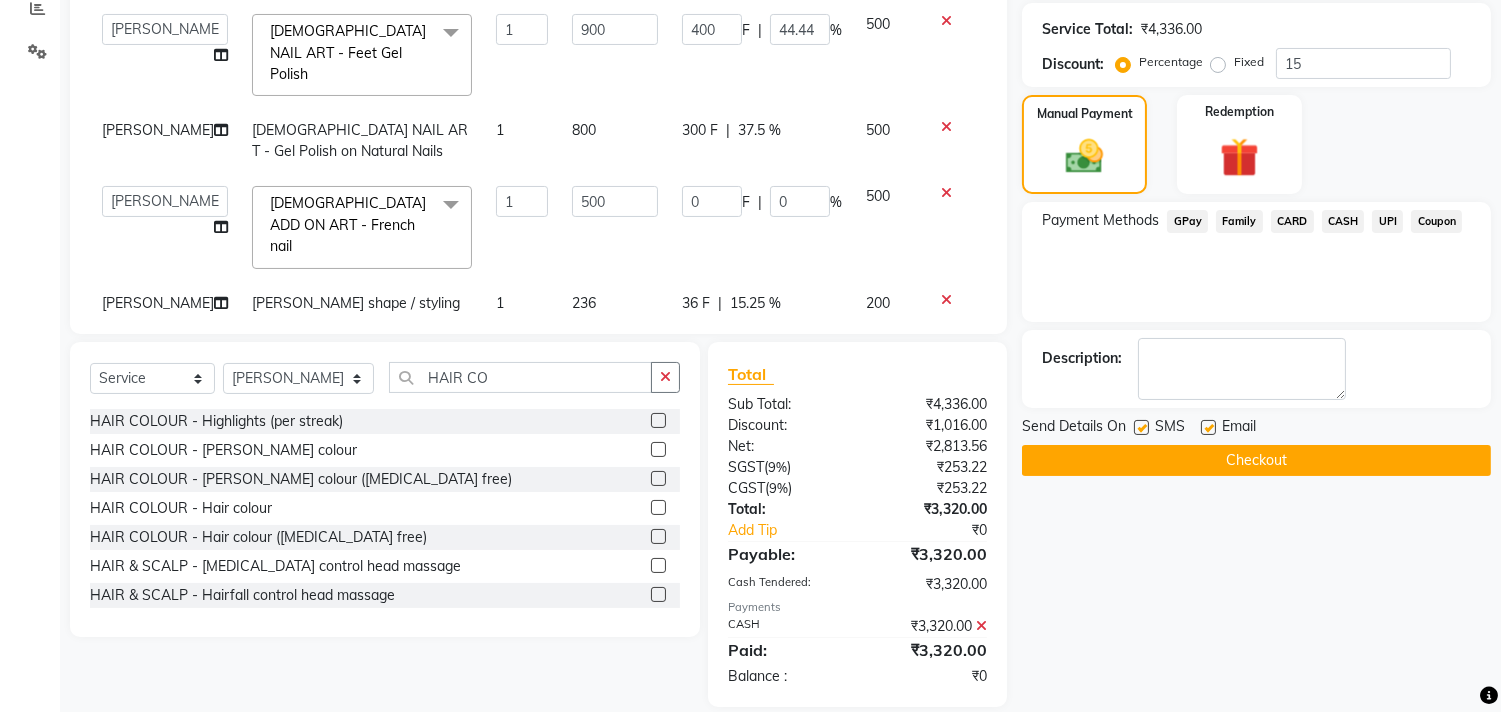 scroll, scrollTop: 458, scrollLeft: 0, axis: vertical 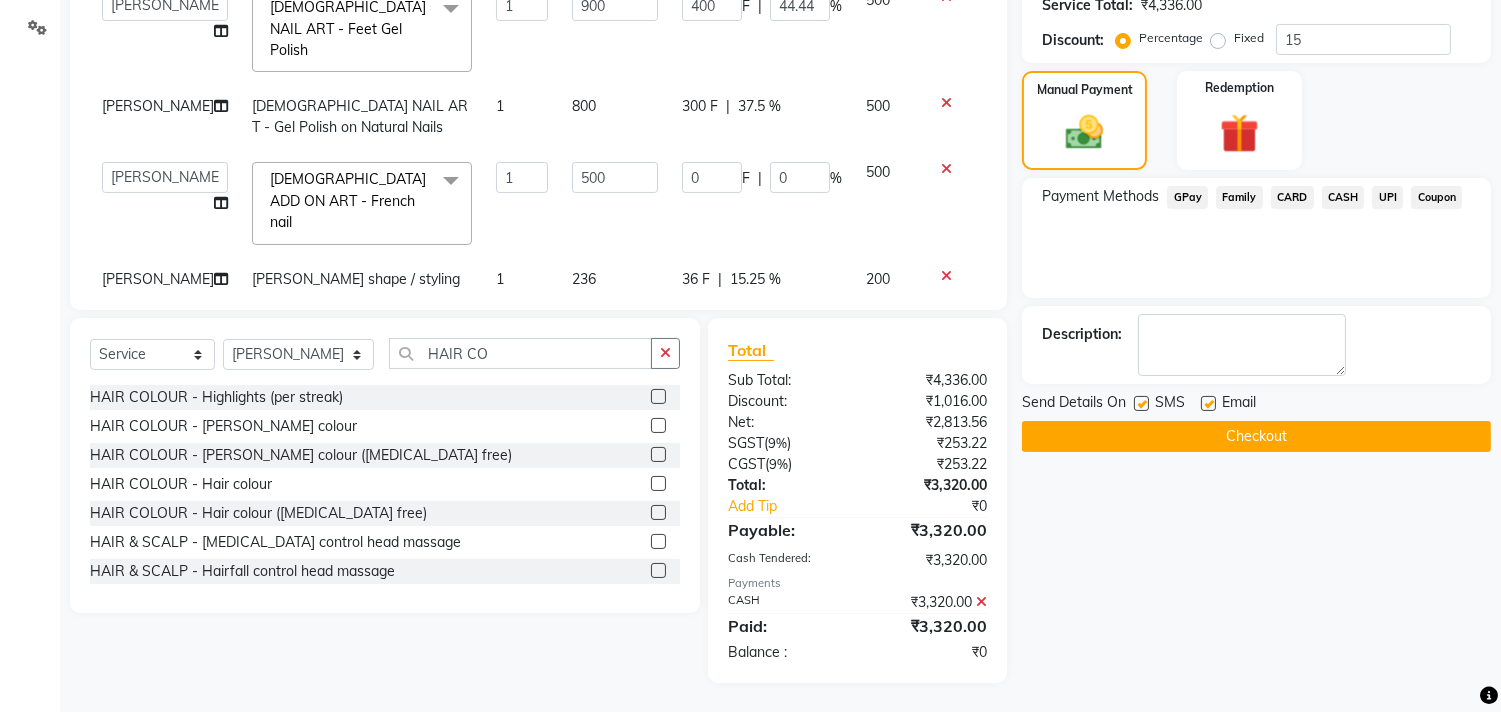 click on "Checkout" 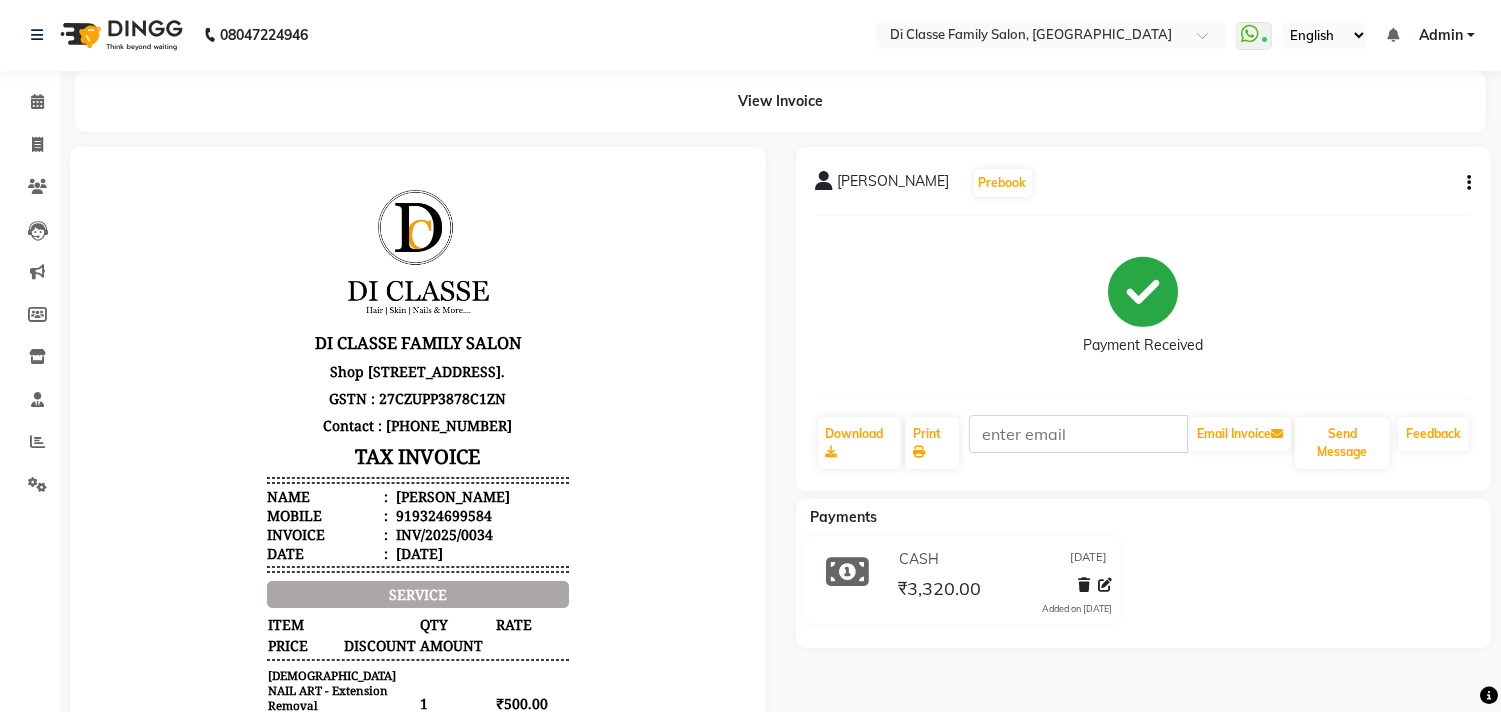 scroll, scrollTop: 0, scrollLeft: 0, axis: both 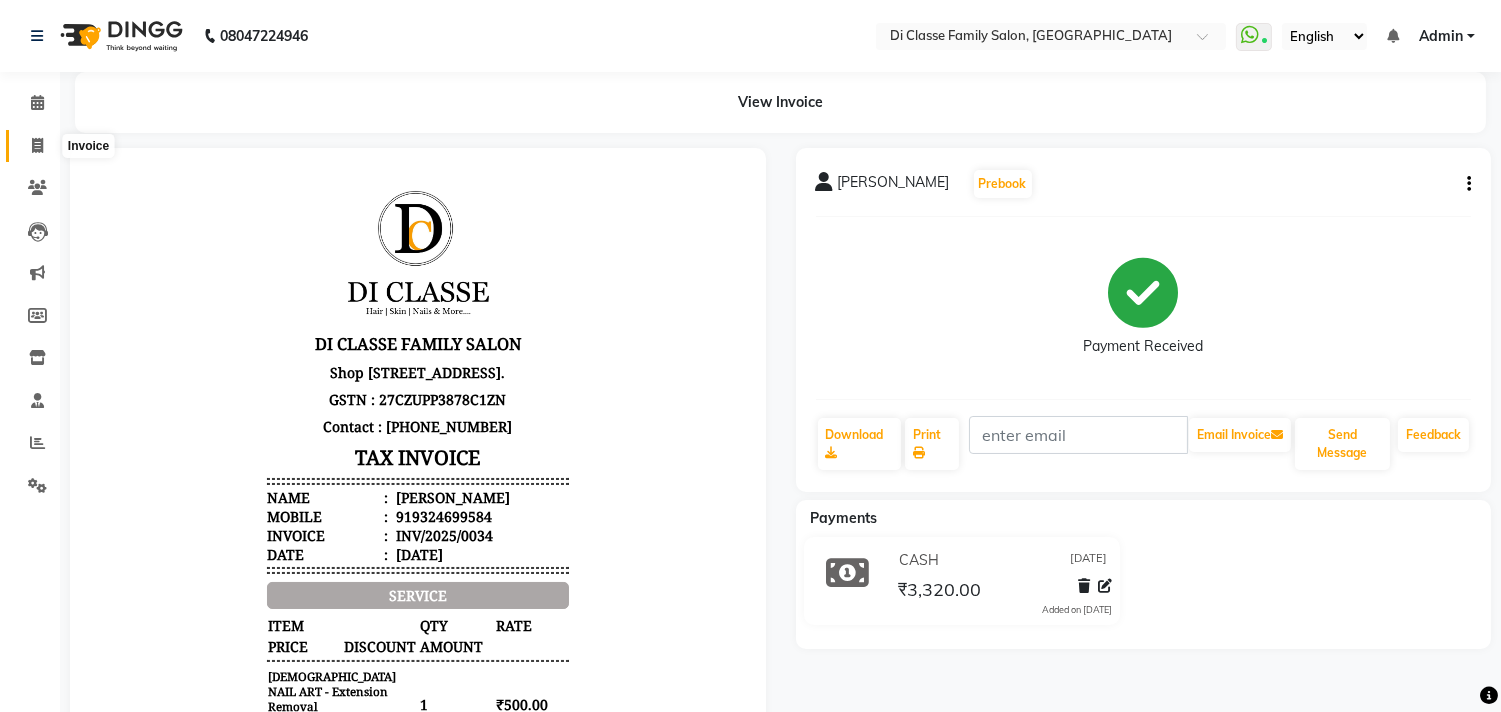 click 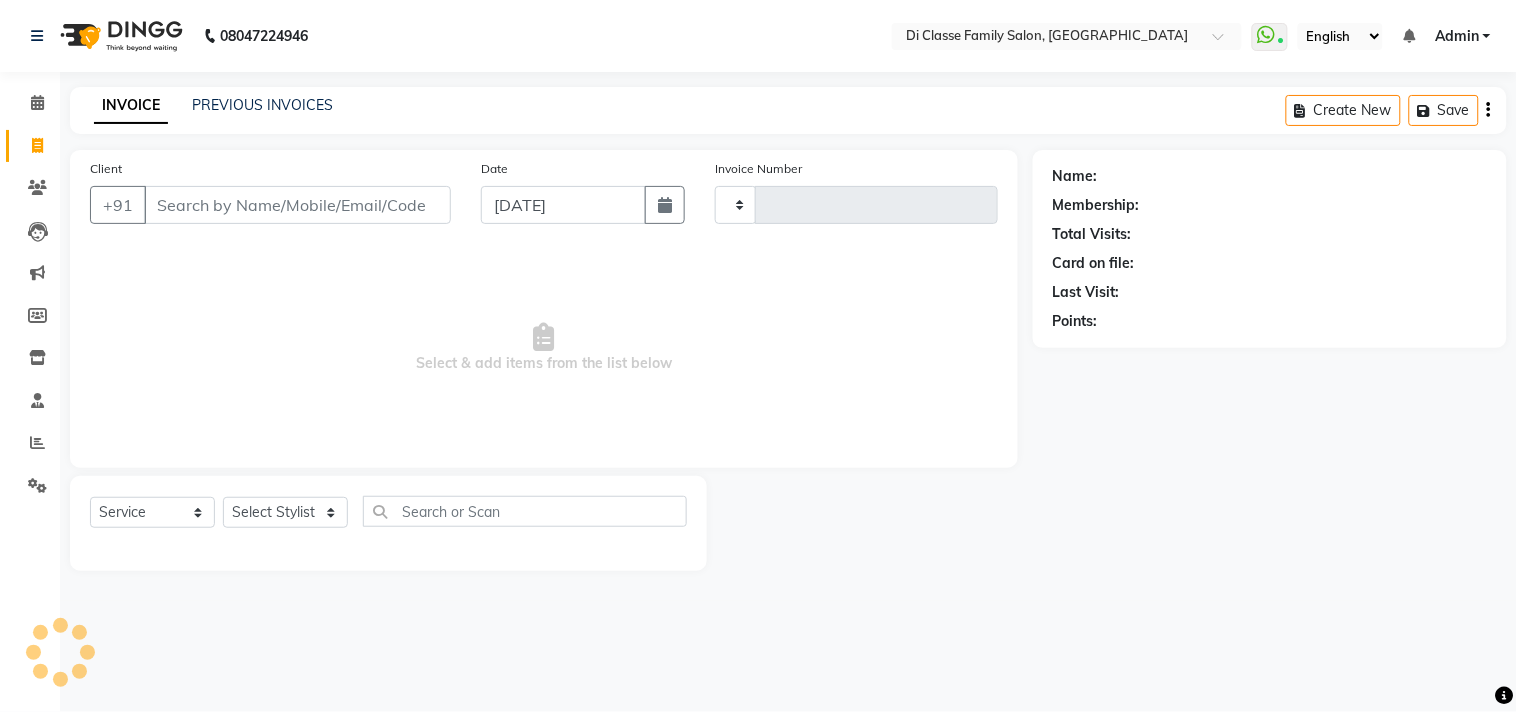 type on "2062" 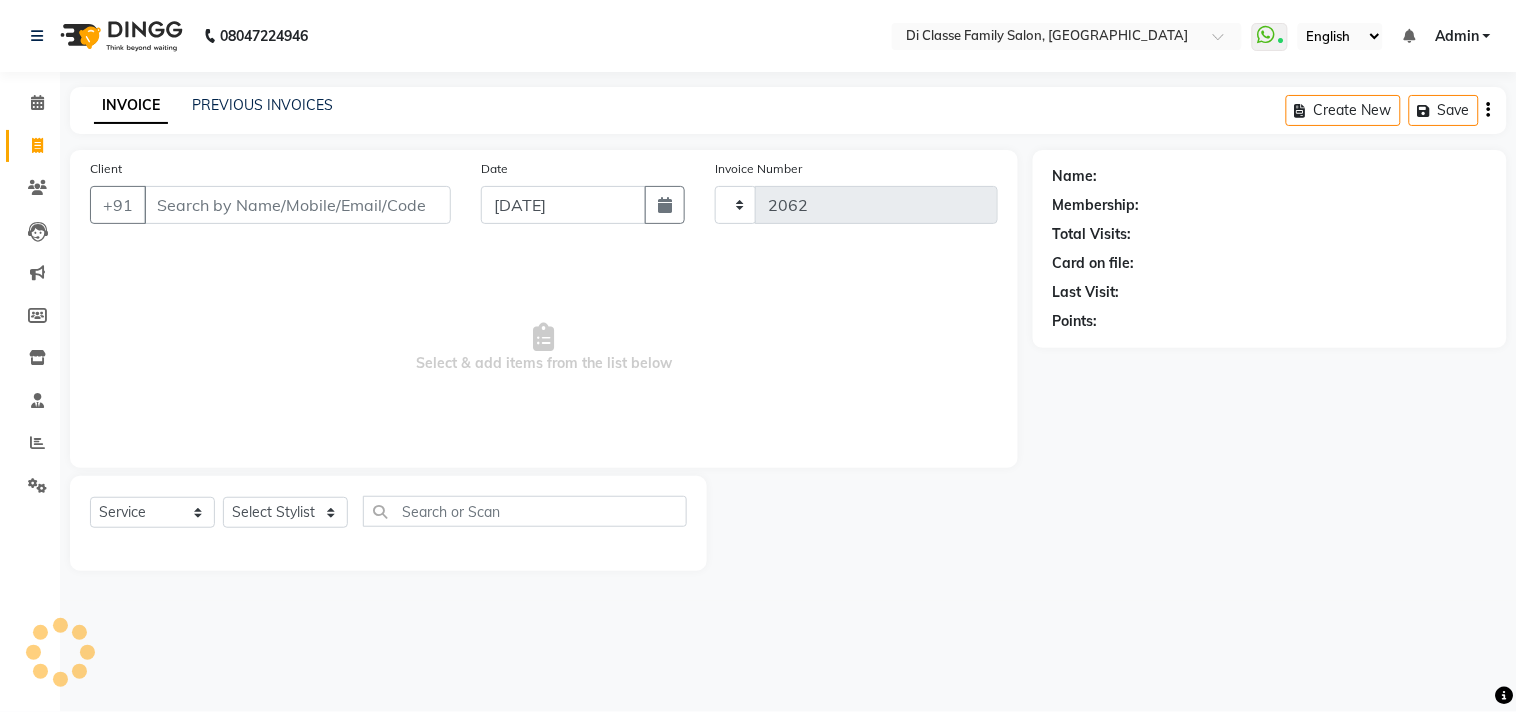 select on "4704" 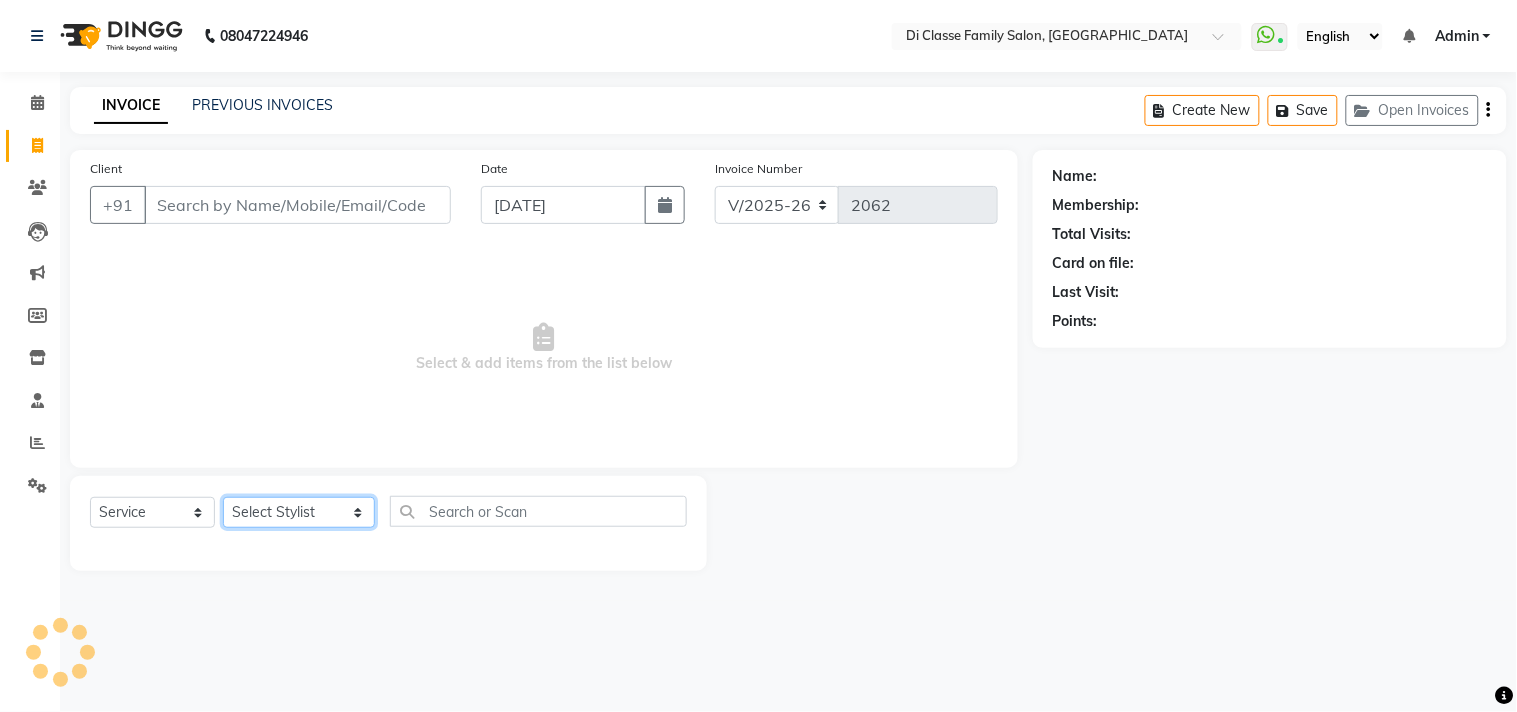 click on "Select Stylist aniket  Anu  AYAZ KADRI  Front Desk Javed kapil KOMAL  Payal  Pooja Jadhav Rahul Datkhile RESHMA SHAIKH rutik shinde SACHIN SAKPAL SADDAM SAHAJAN SAKSHI CHAVAN Sameer  sampada Sanjana  SANU shobha sonawane shobha sonawane SHUBHAM PEDNEKAR Sikandar Ansari ssneha rana" 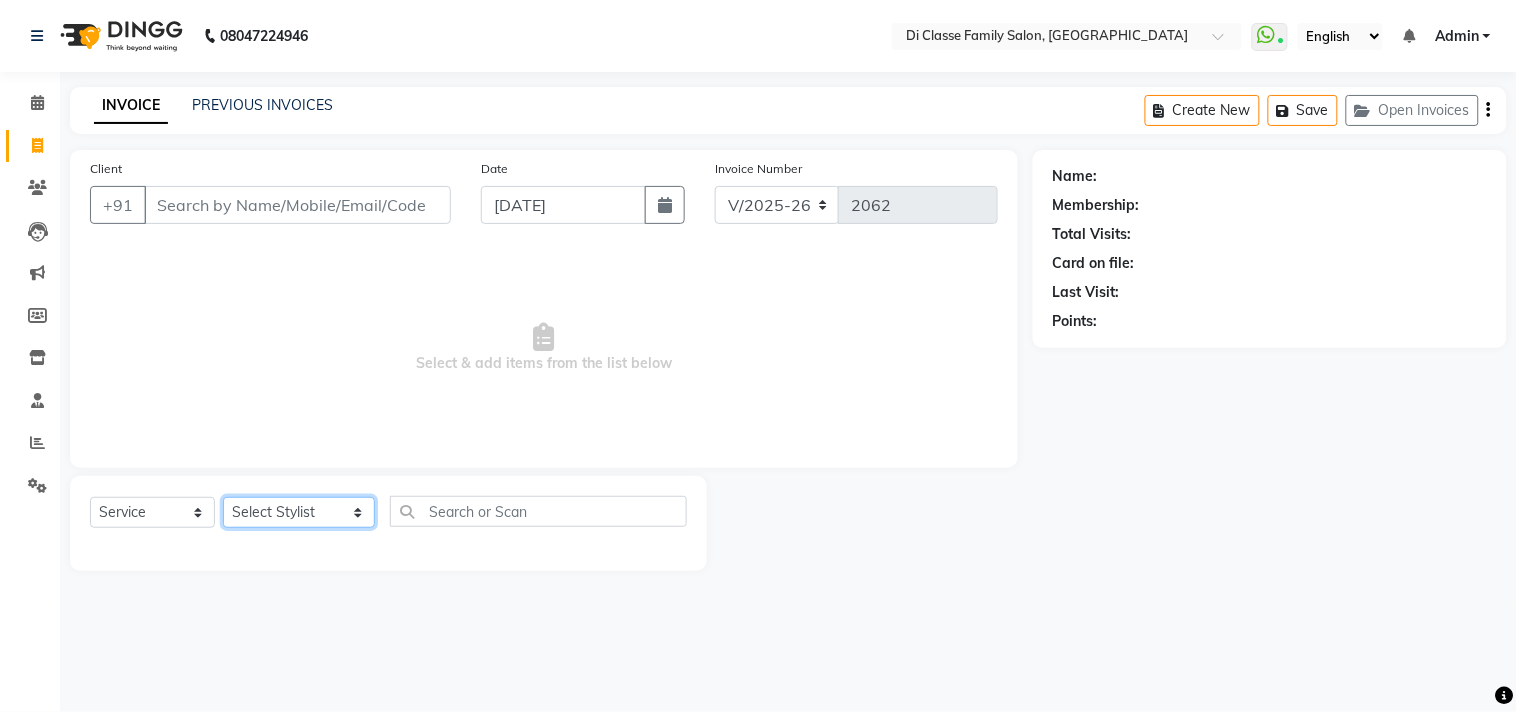 select on "51560" 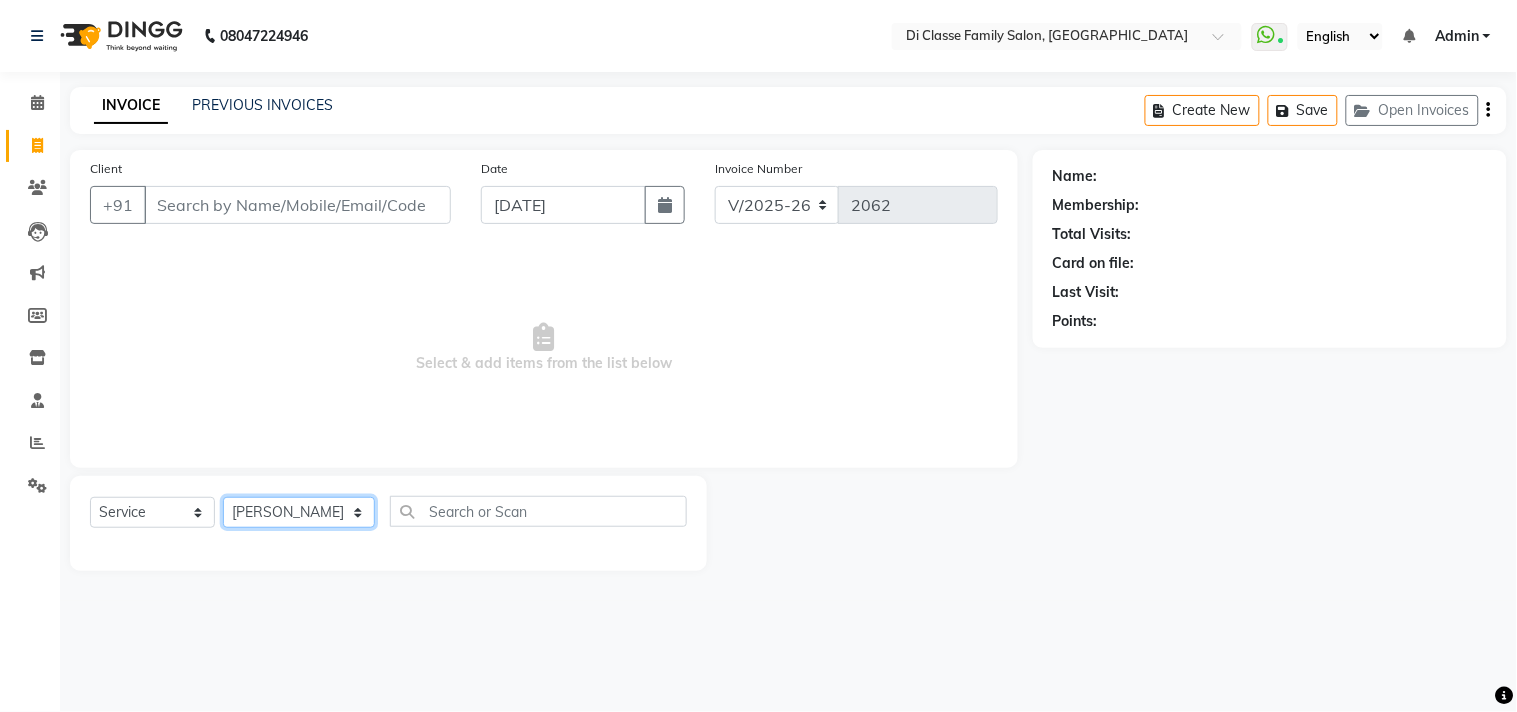 click on "Select Stylist aniket  Anu  AYAZ KADRI  Front Desk Javed kapil KOMAL  Payal  Pooja Jadhav Rahul Datkhile RESHMA SHAIKH rutik shinde SACHIN SAKPAL SADDAM SAHAJAN SAKSHI CHAVAN Sameer  sampada Sanjana  SANU shobha sonawane shobha sonawane SHUBHAM PEDNEKAR Sikandar Ansari ssneha rana" 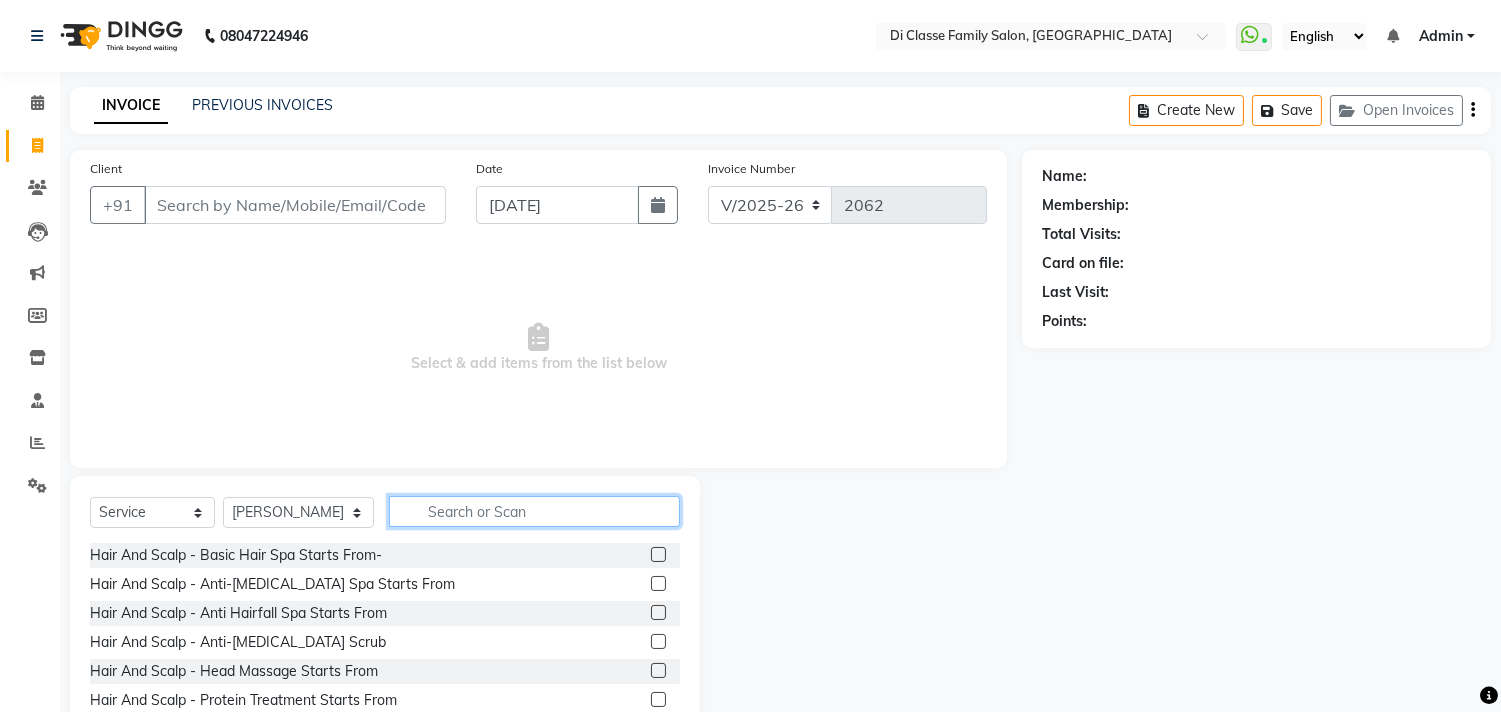 click 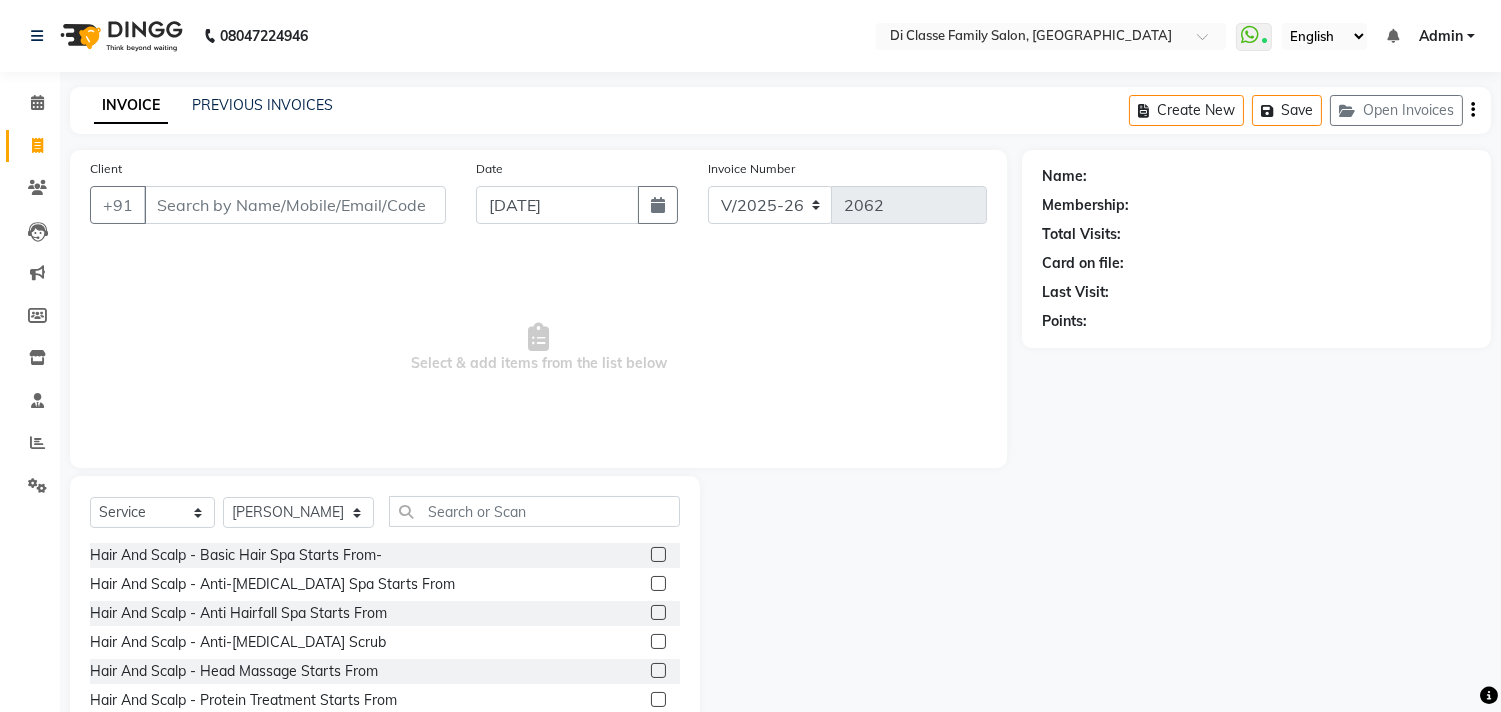 click 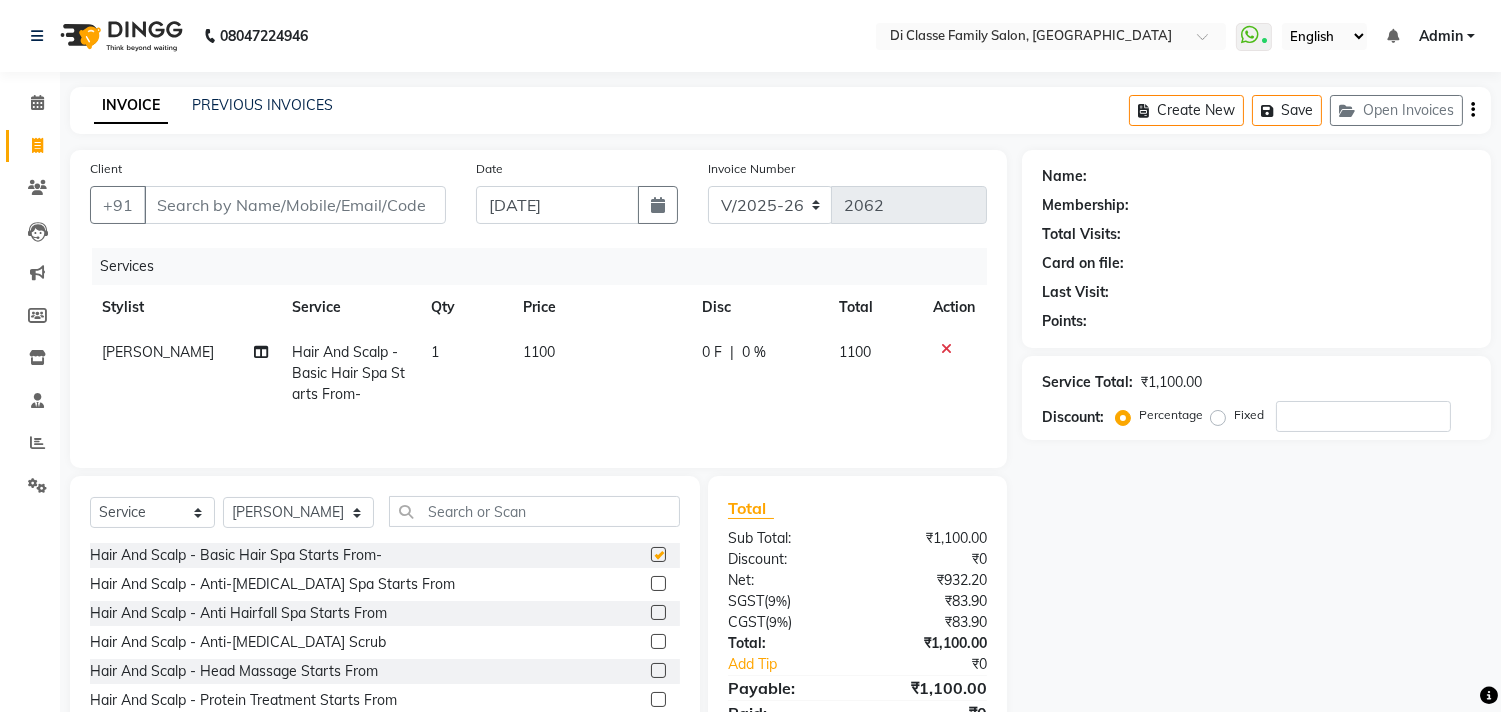 checkbox on "false" 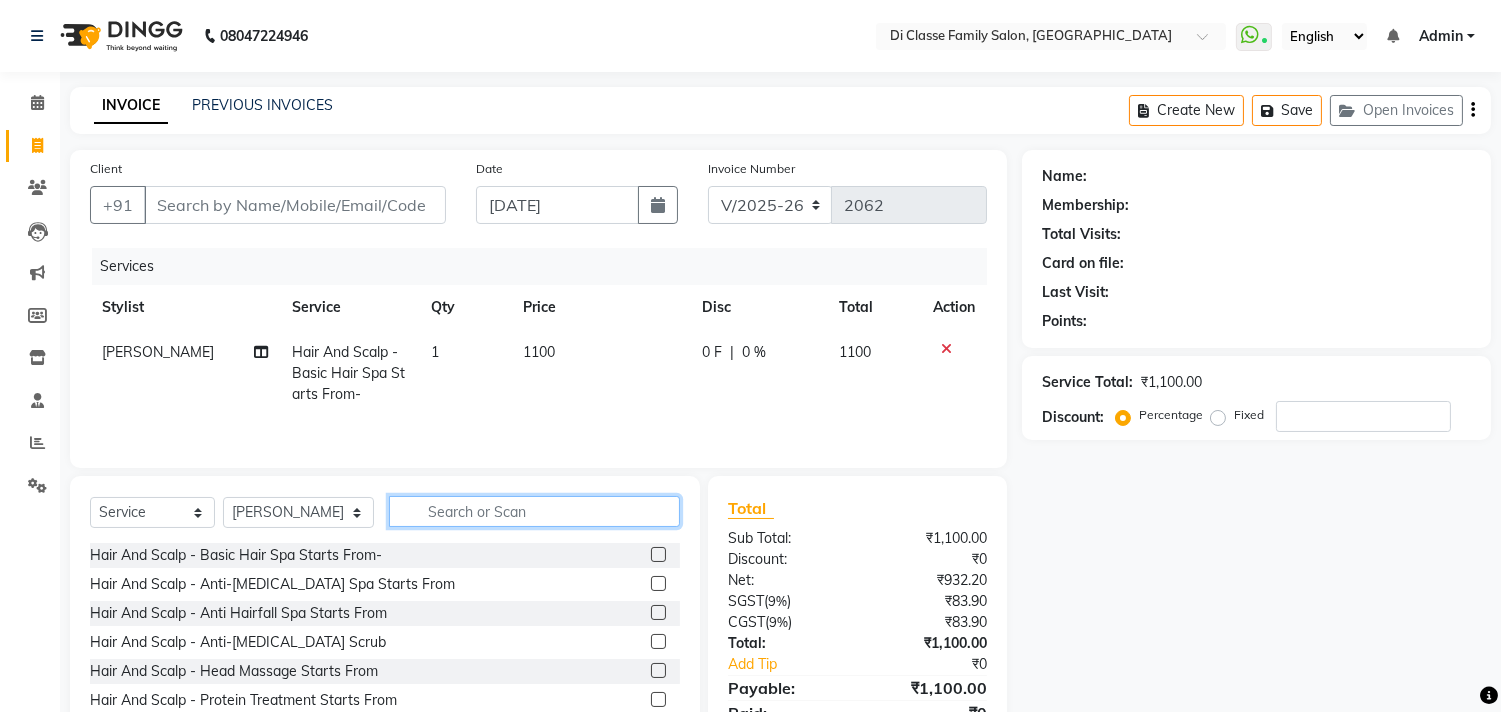 click 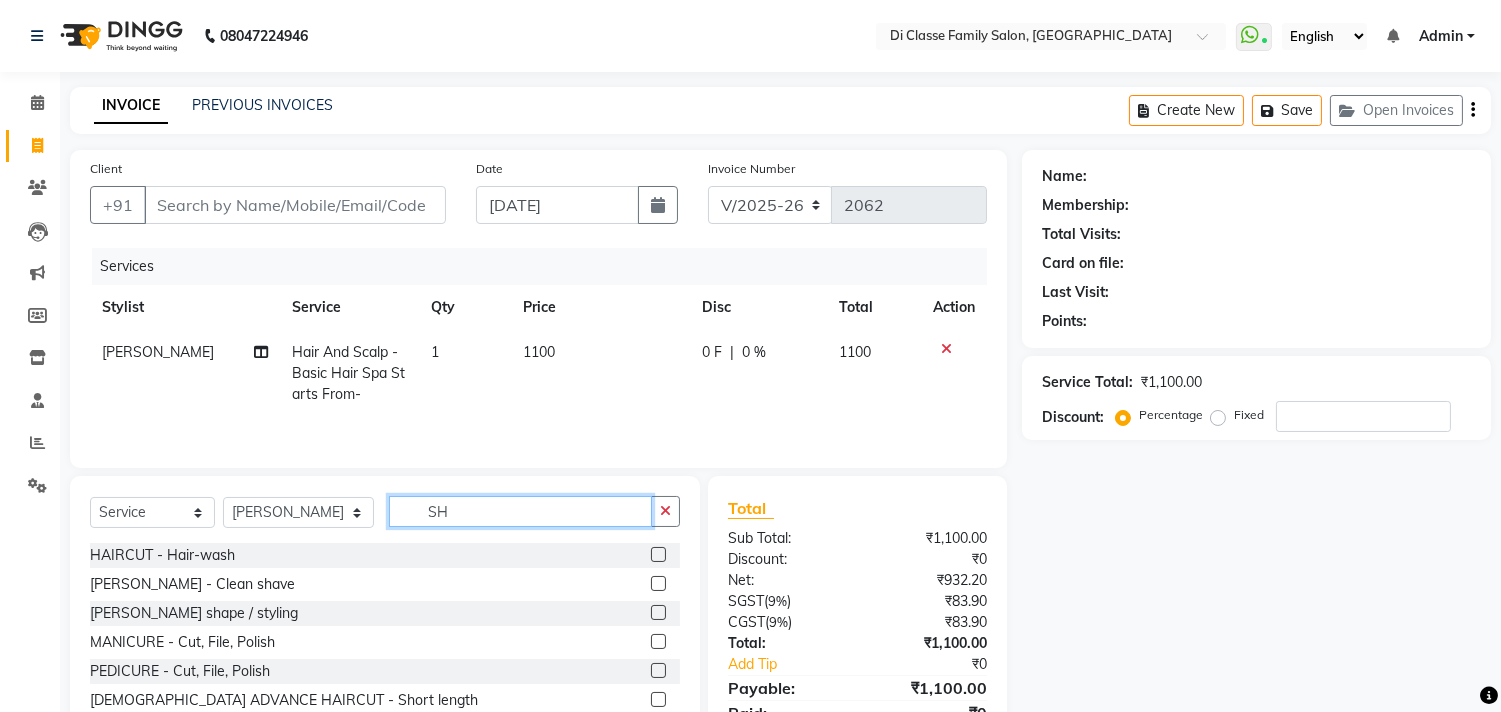 type on "S" 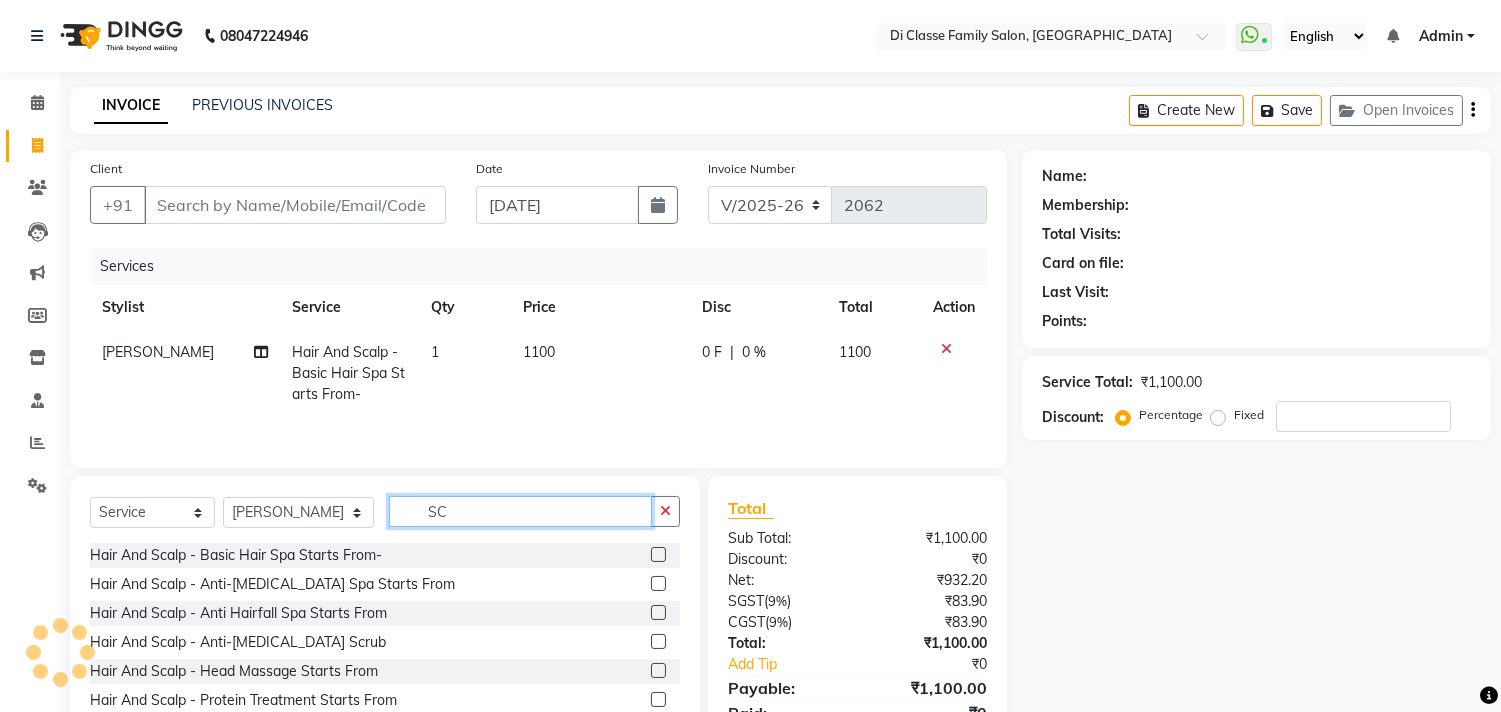 type on "S" 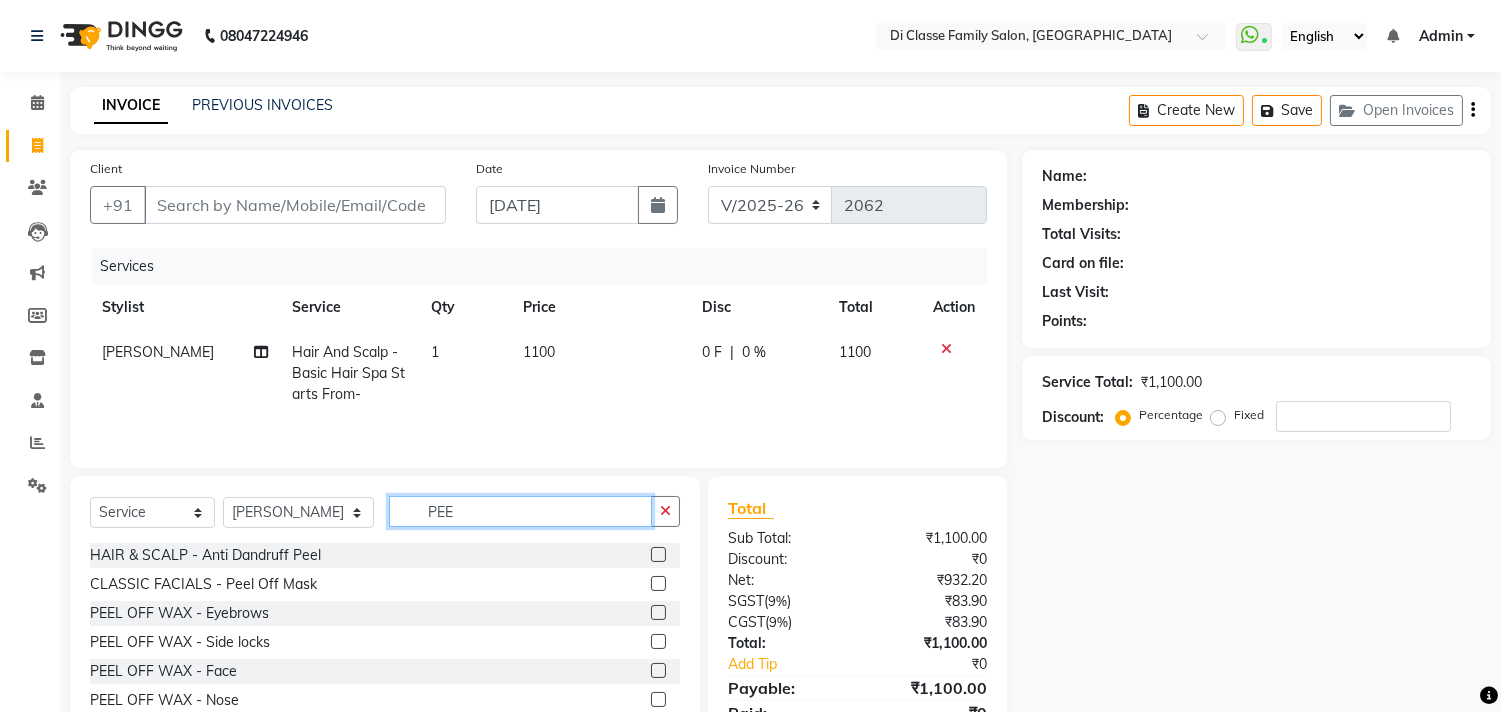type on "PEE" 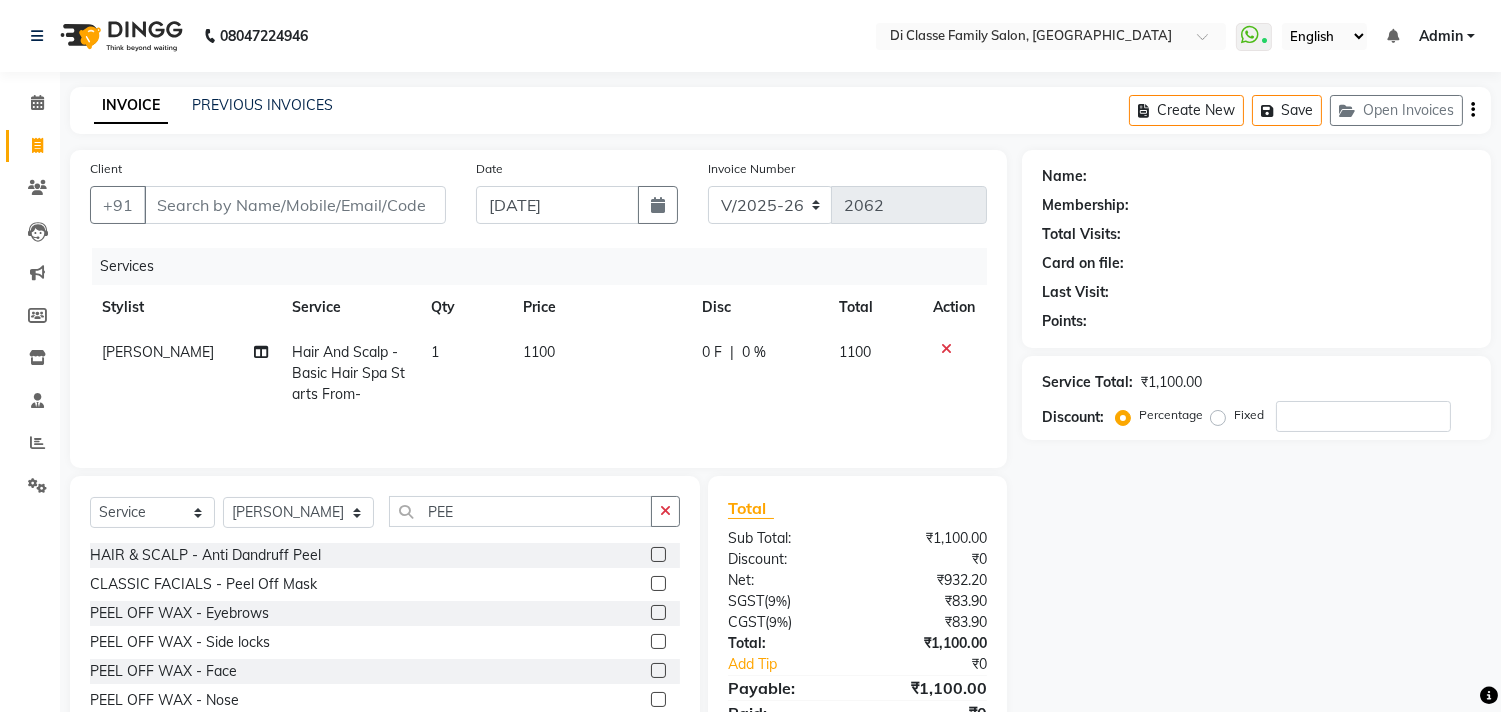 click 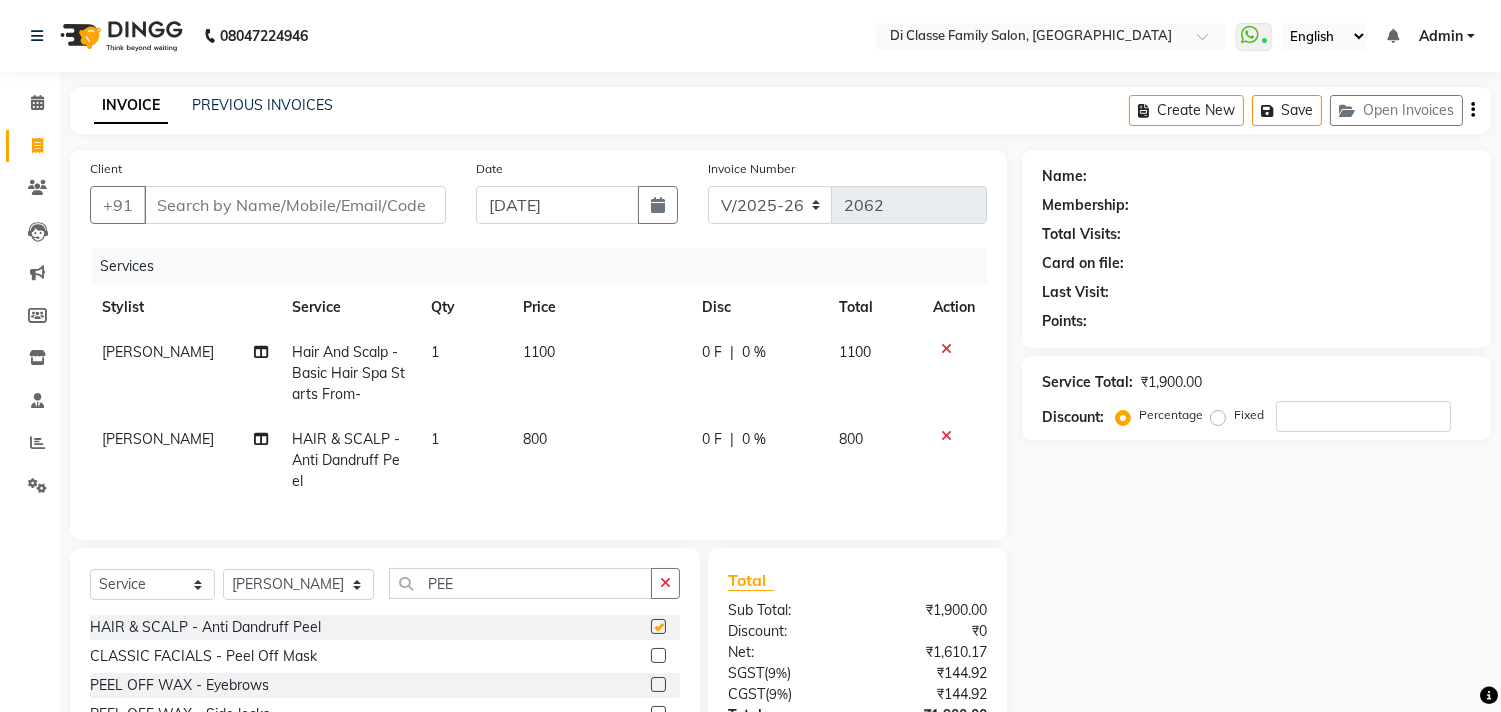 checkbox on "false" 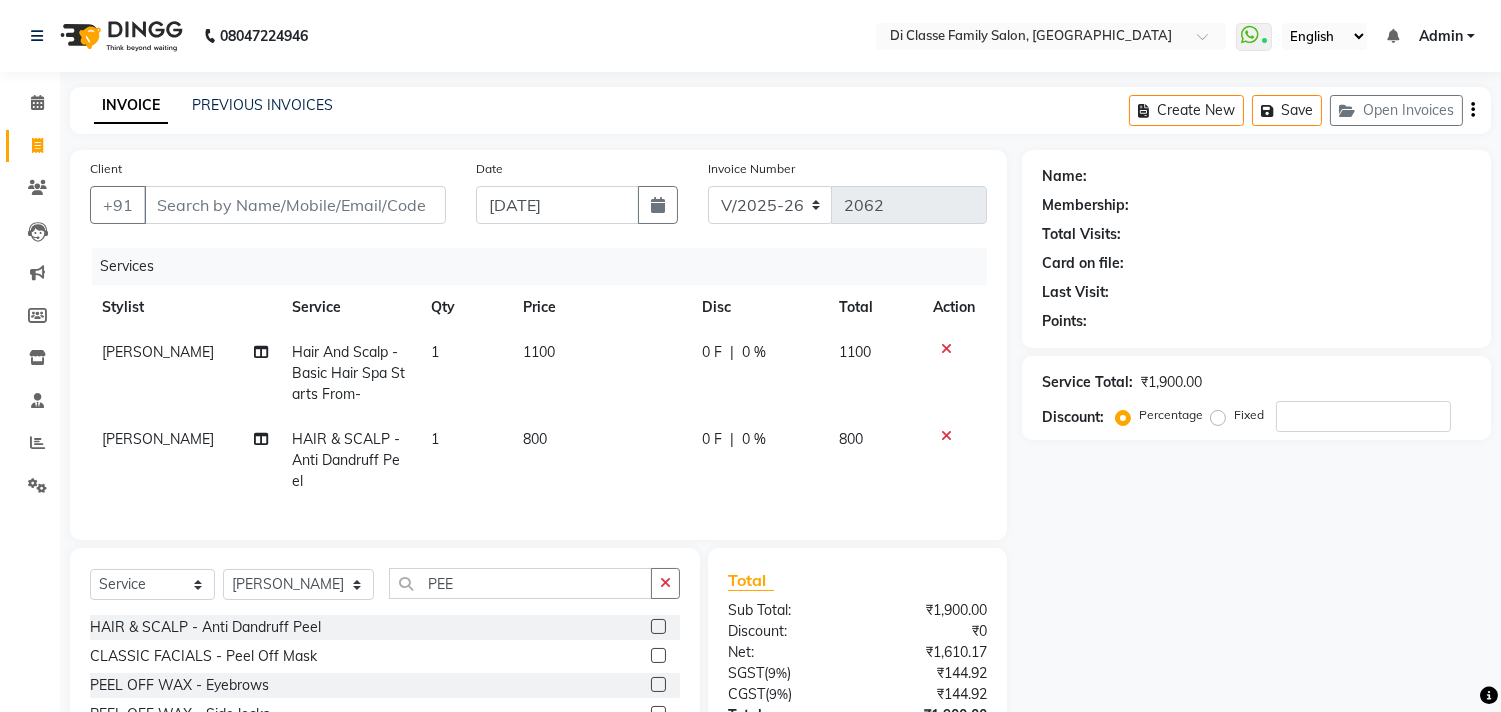 click on "800" 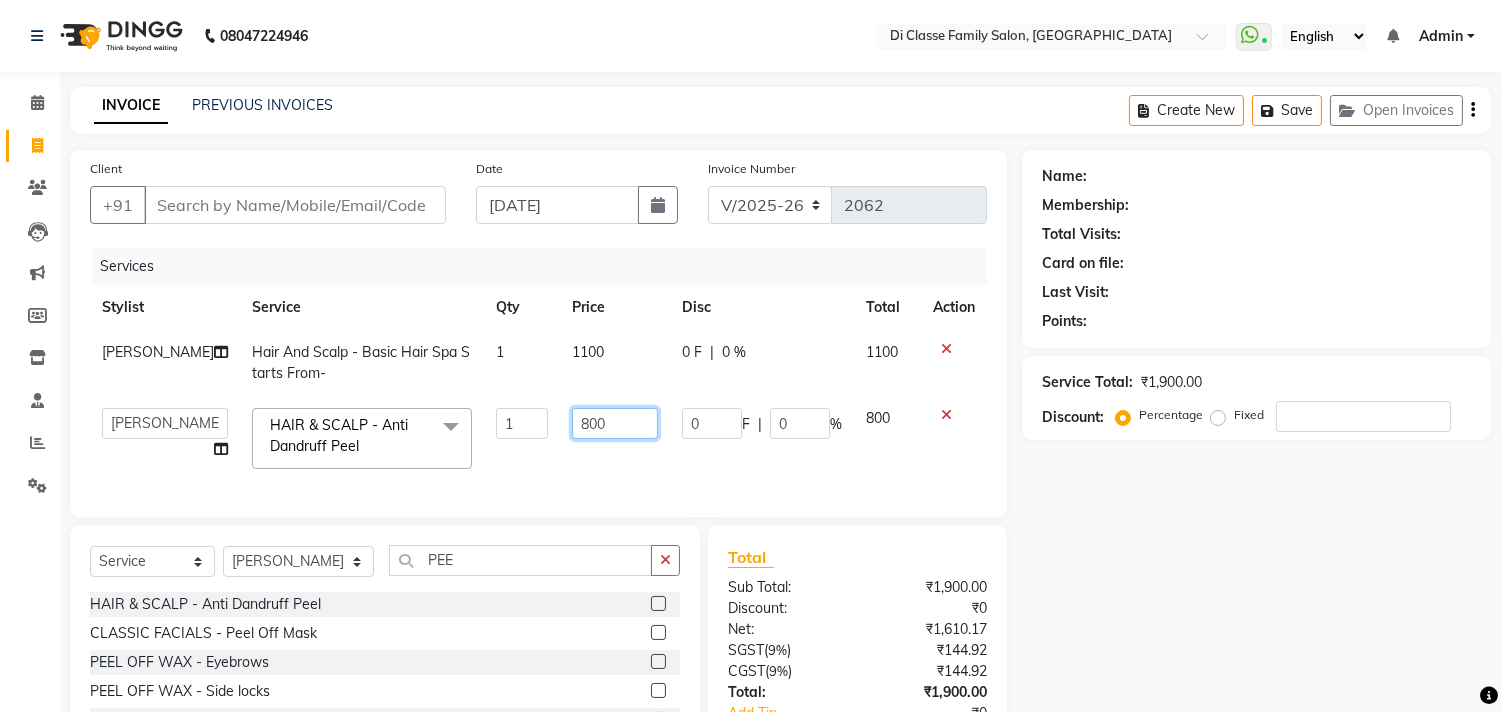 click on "800" 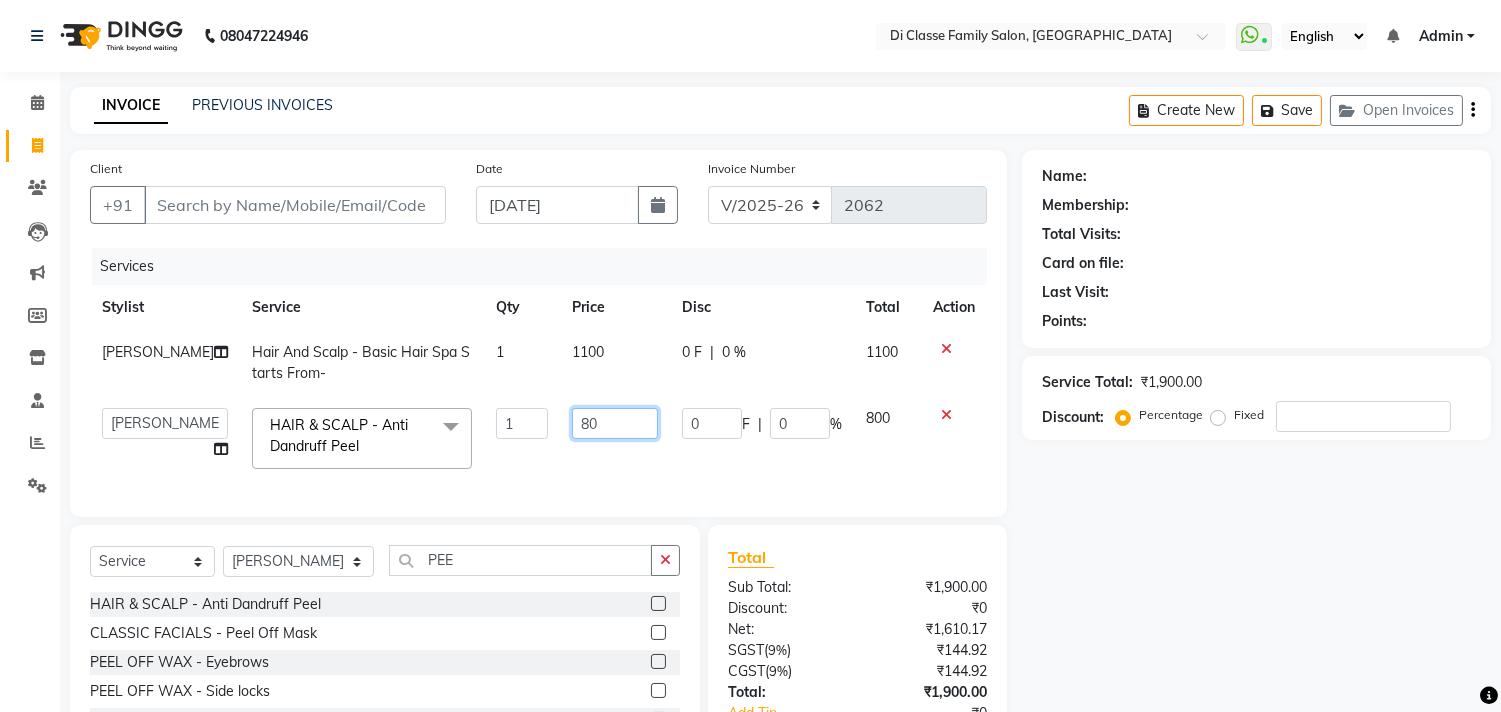type on "8" 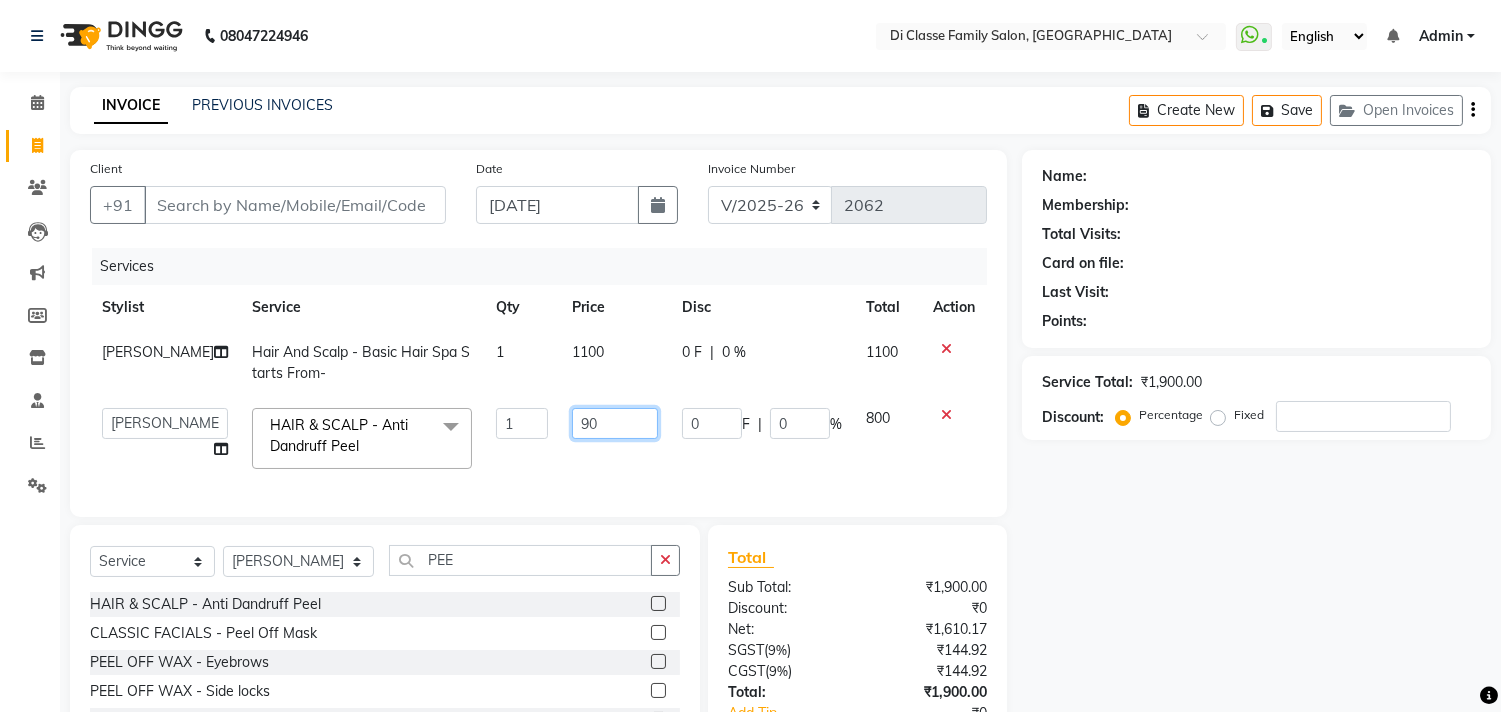 type on "900" 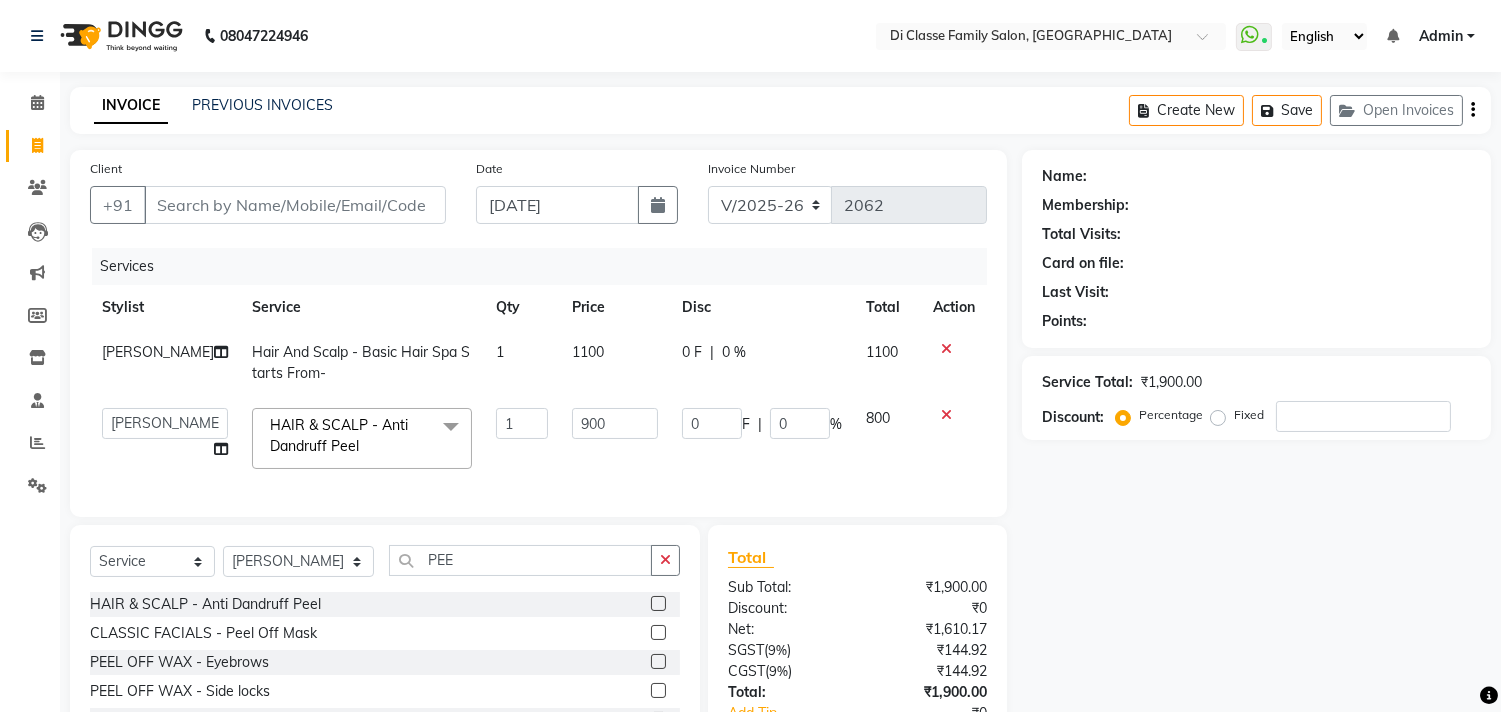 click on "Price" 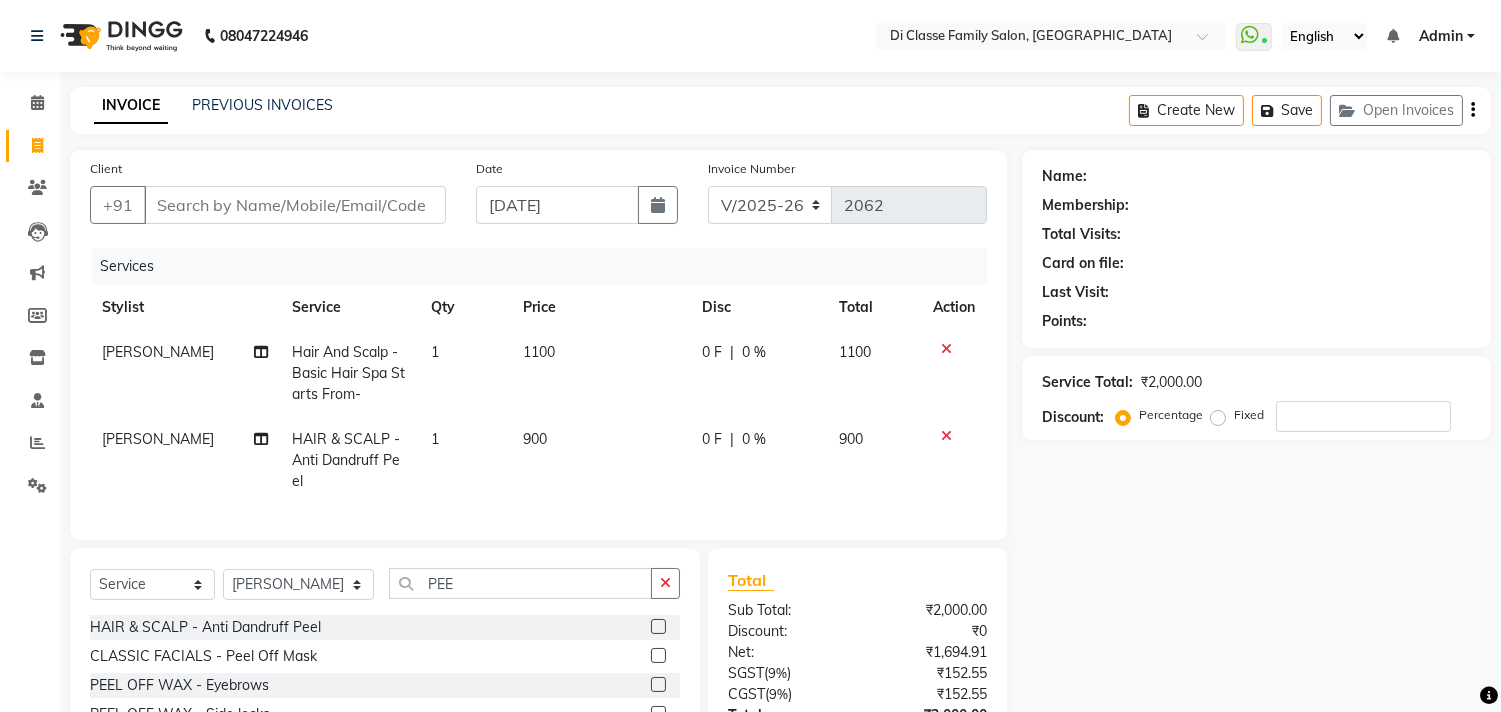 click on "1100" 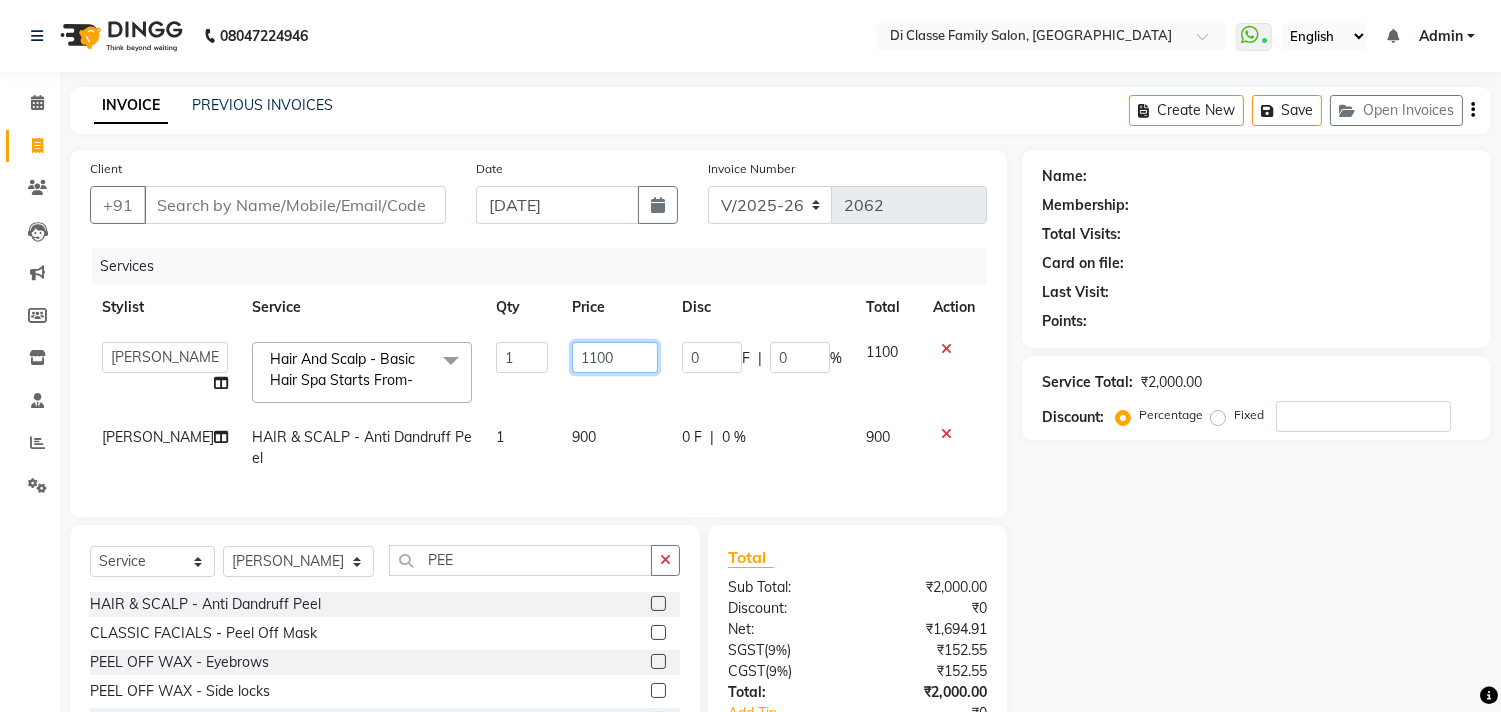 click on "1100" 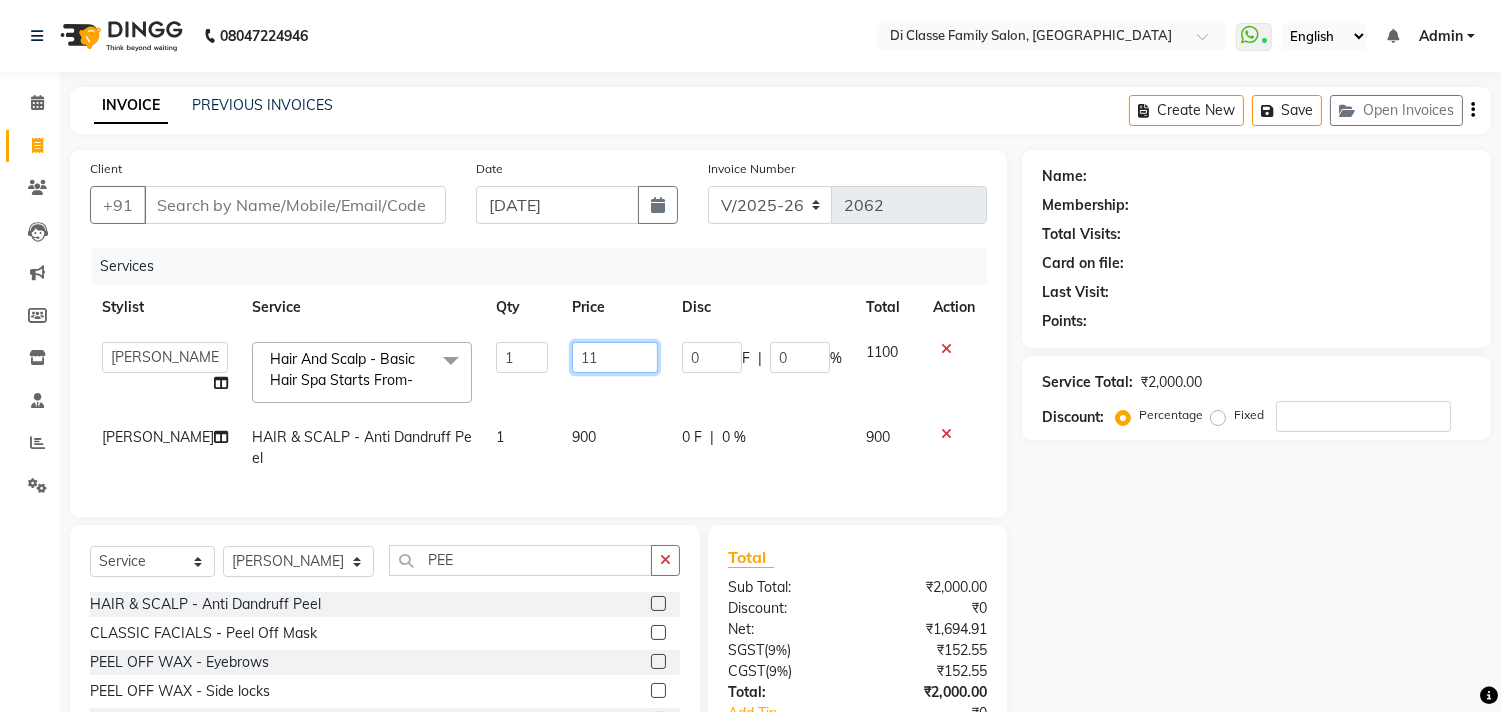 type on "1" 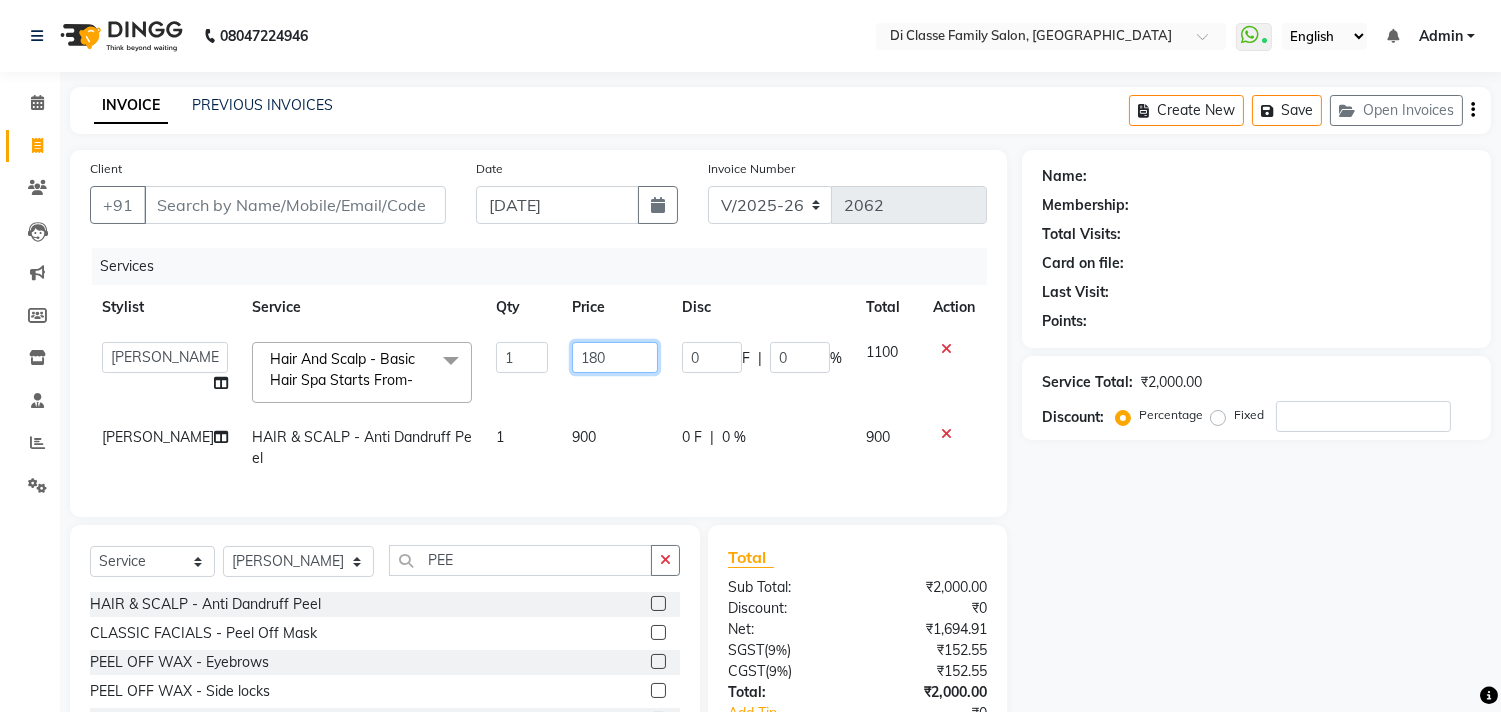 type on "1800" 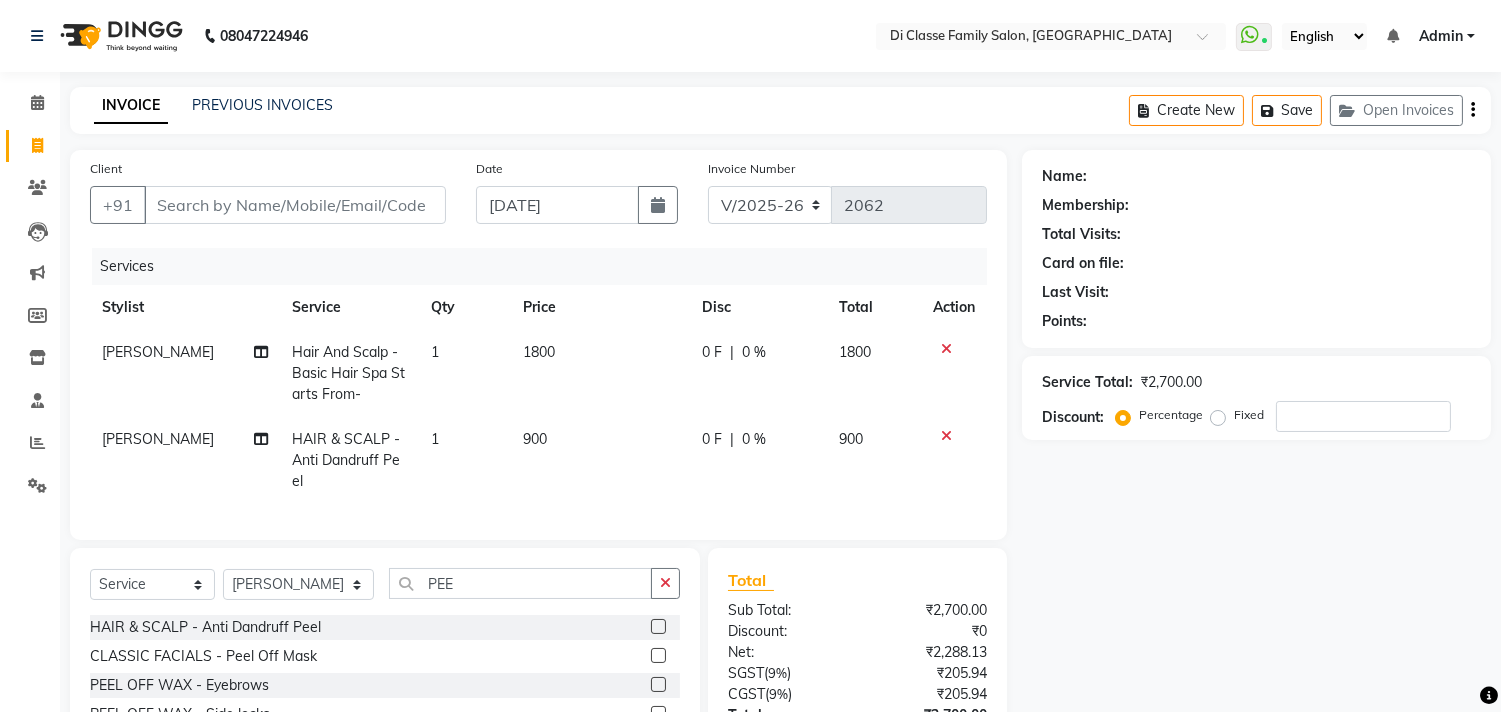 click on "1800" 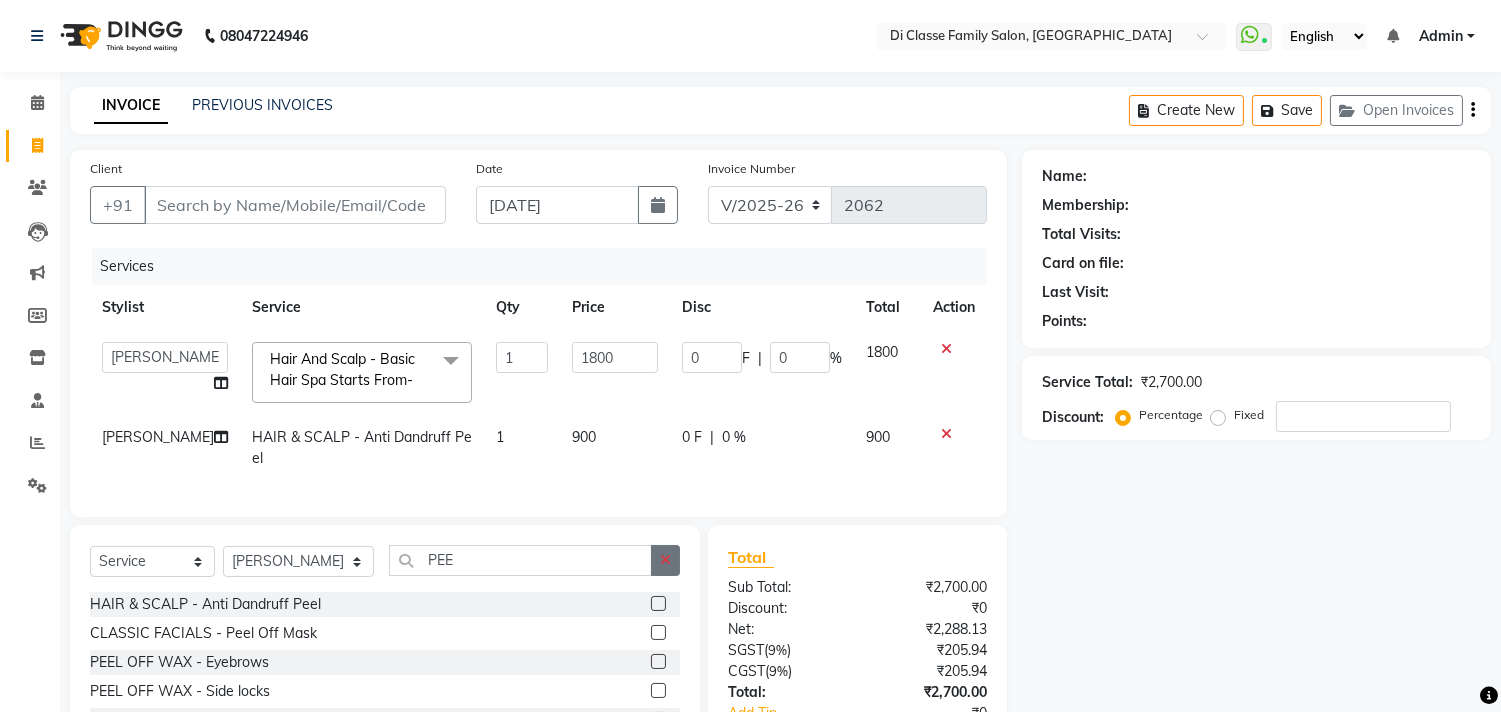 click 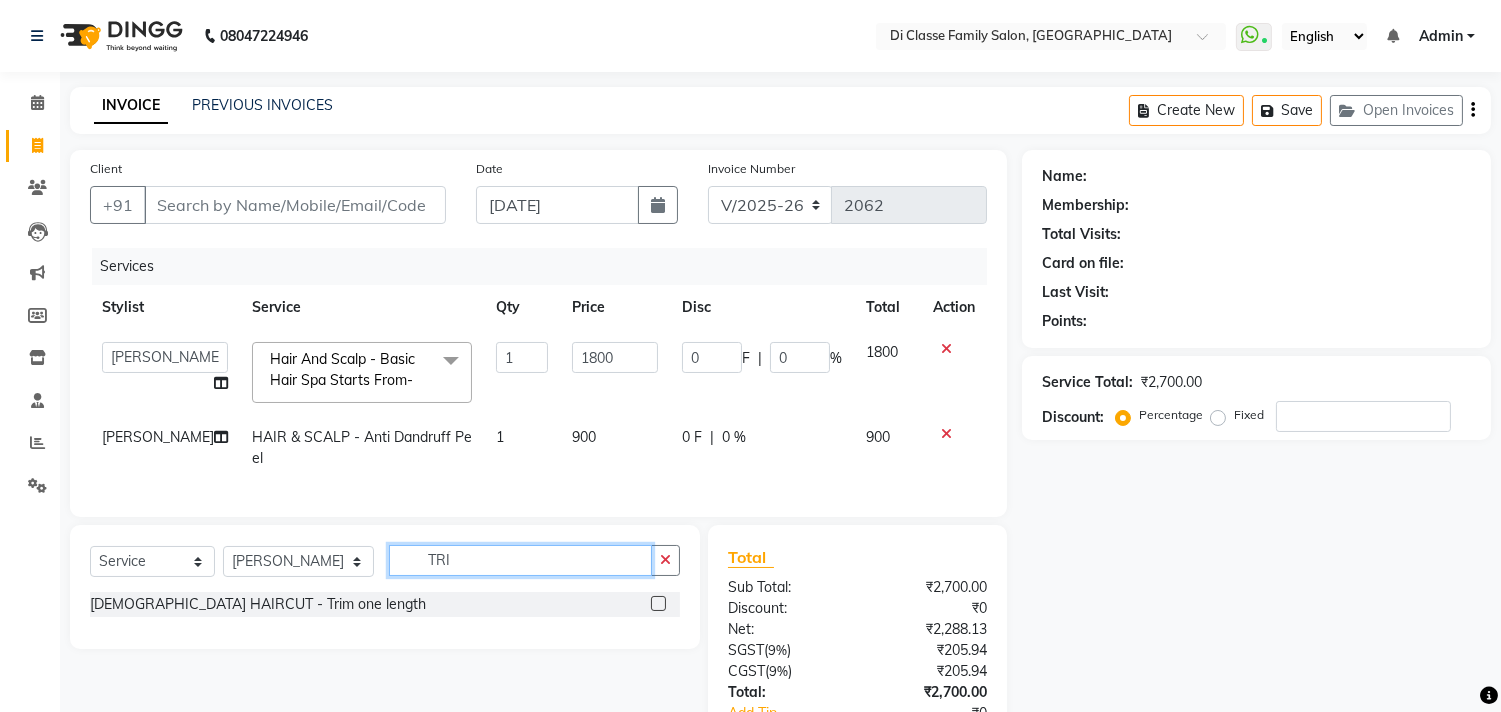 type on "TRI" 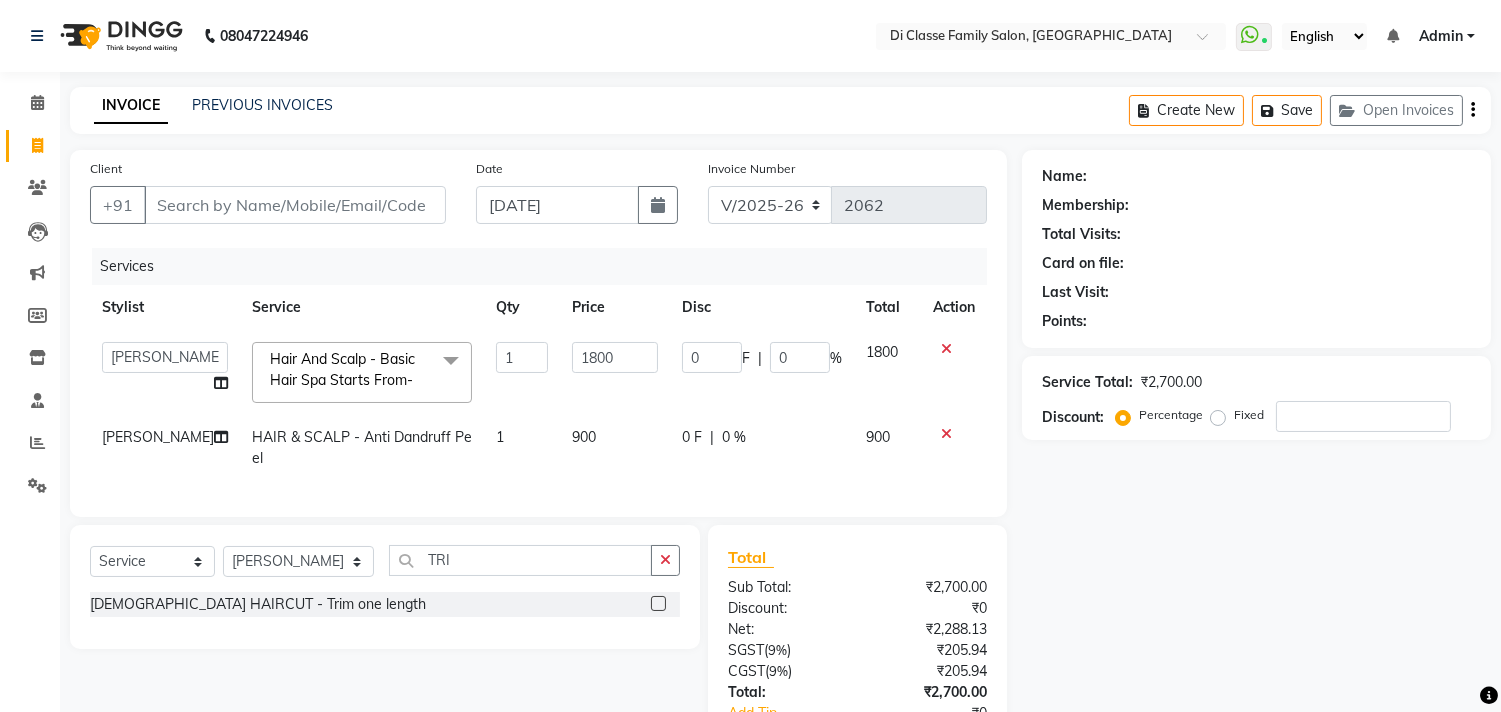 click 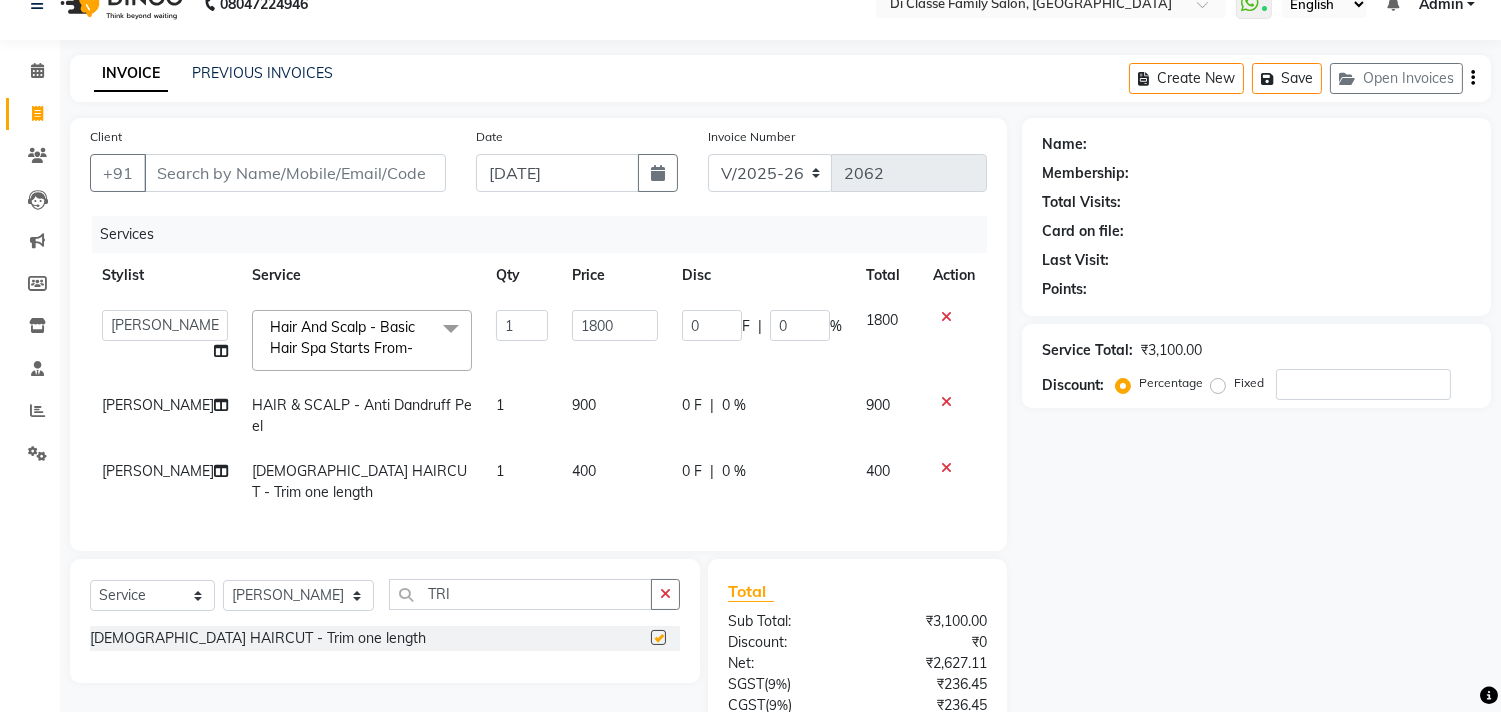 checkbox on "false" 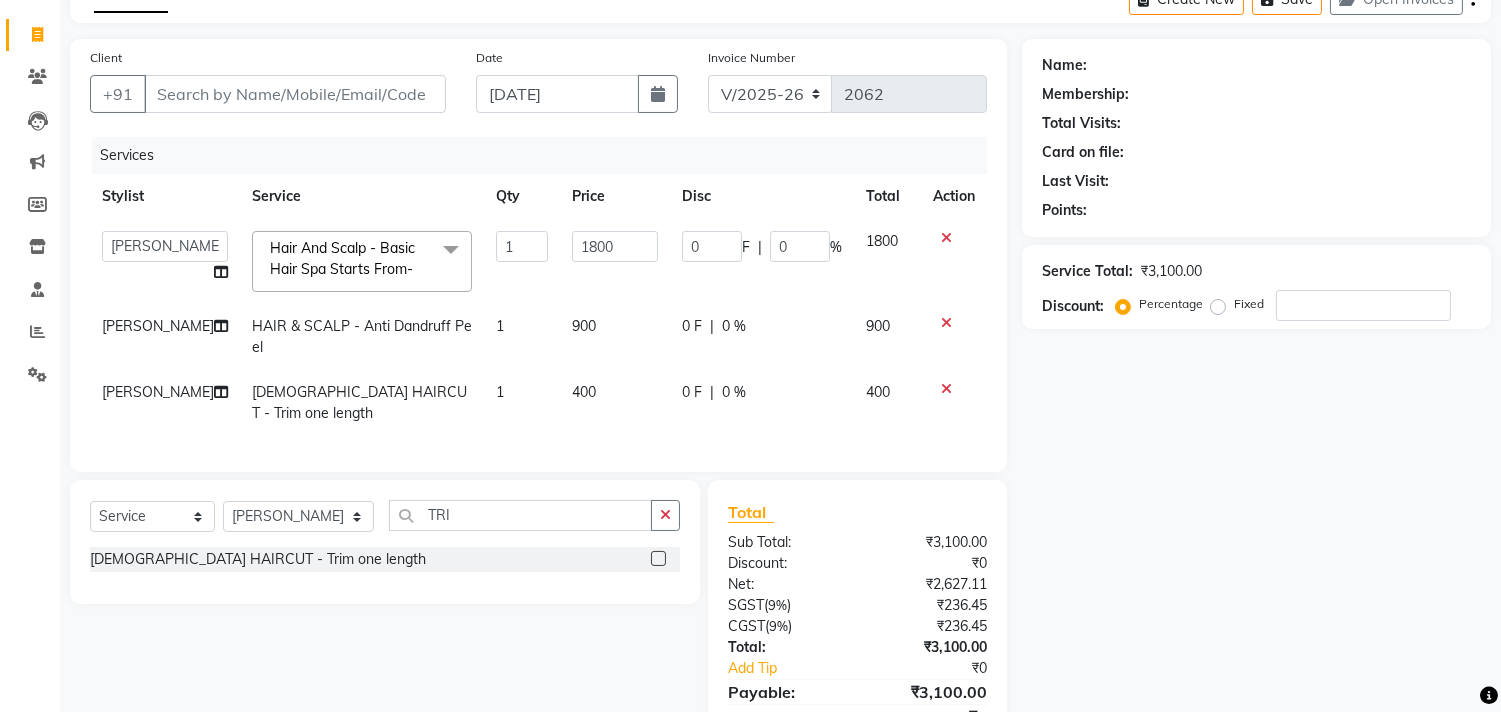 scroll, scrollTop: 0, scrollLeft: 0, axis: both 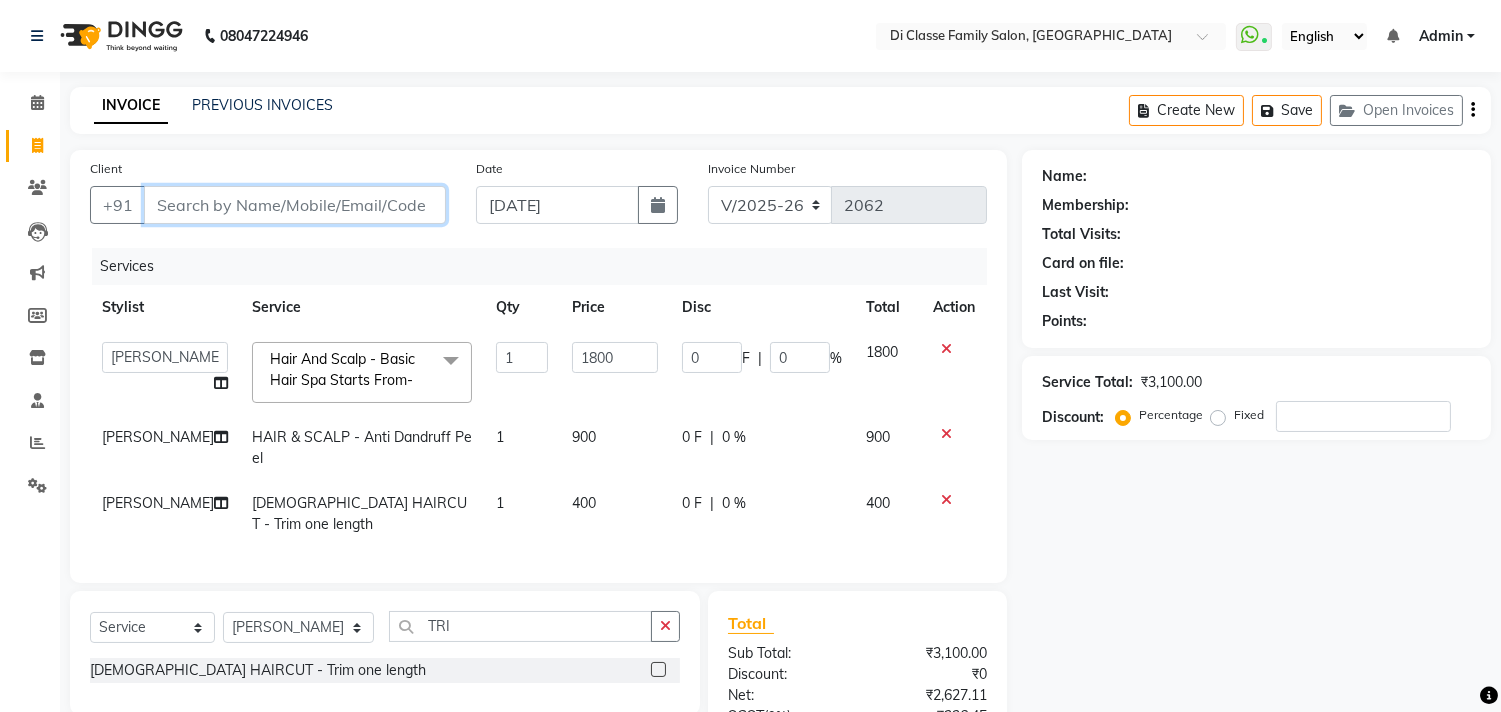 click on "Client" at bounding box center [295, 205] 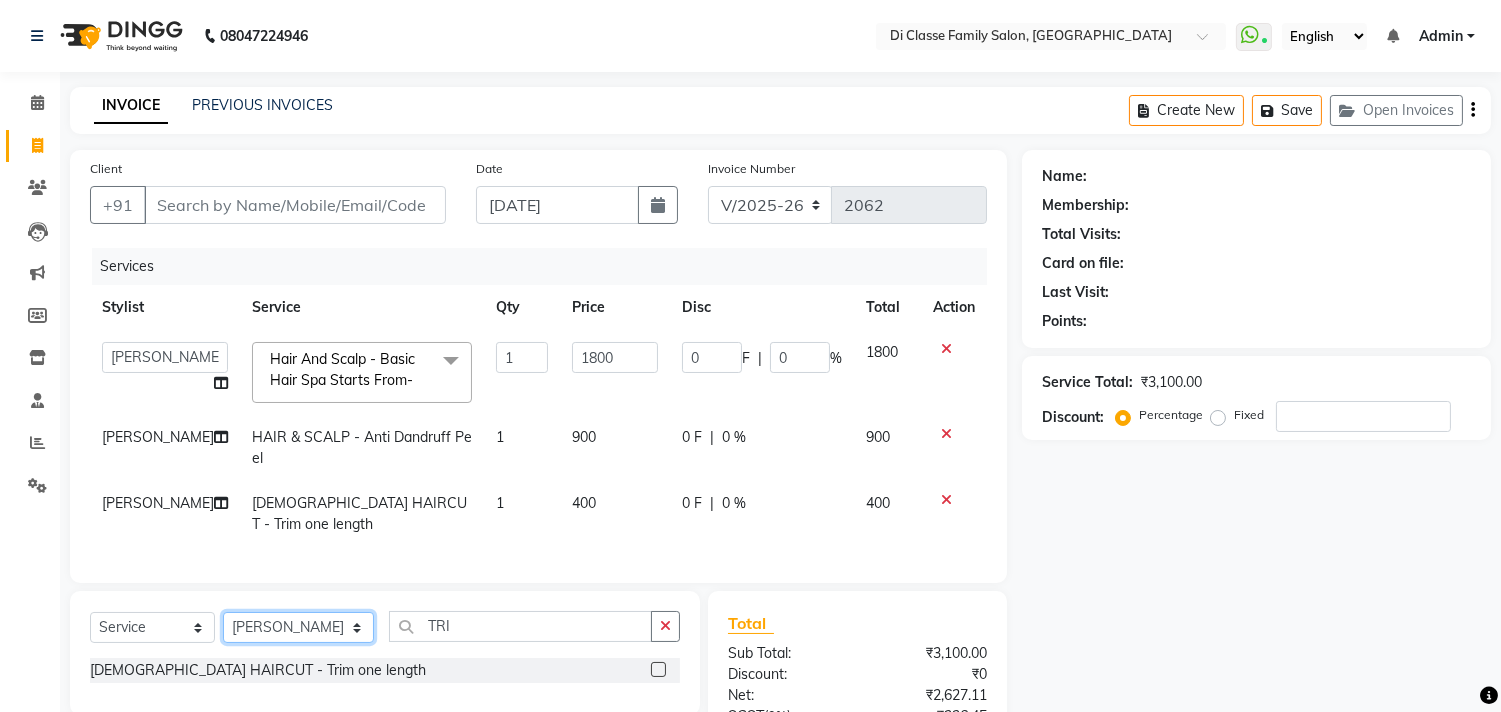 click on "Select Stylist aniket  Anu  AYAZ KADRI  Front Desk Javed kapil KOMAL  Payal  Pooja Jadhav Rahul Datkhile RESHMA SHAIKH rutik shinde SACHIN SAKPAL SADDAM SAHAJAN SAKSHI CHAVAN Sameer  sampada Sanjana  SANU shobha sonawane shobha sonawane SHUBHAM PEDNEKAR Sikandar Ansari ssneha rana" 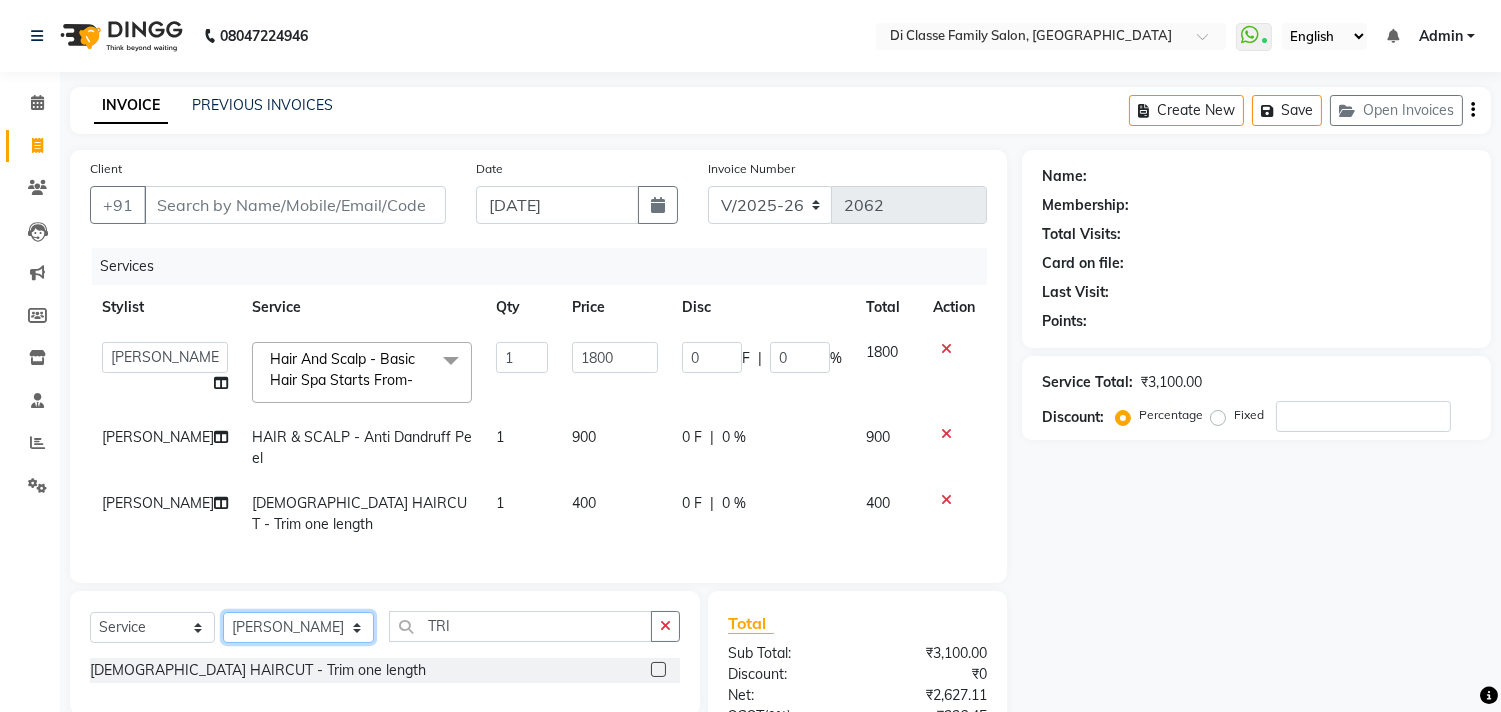 select on "28411" 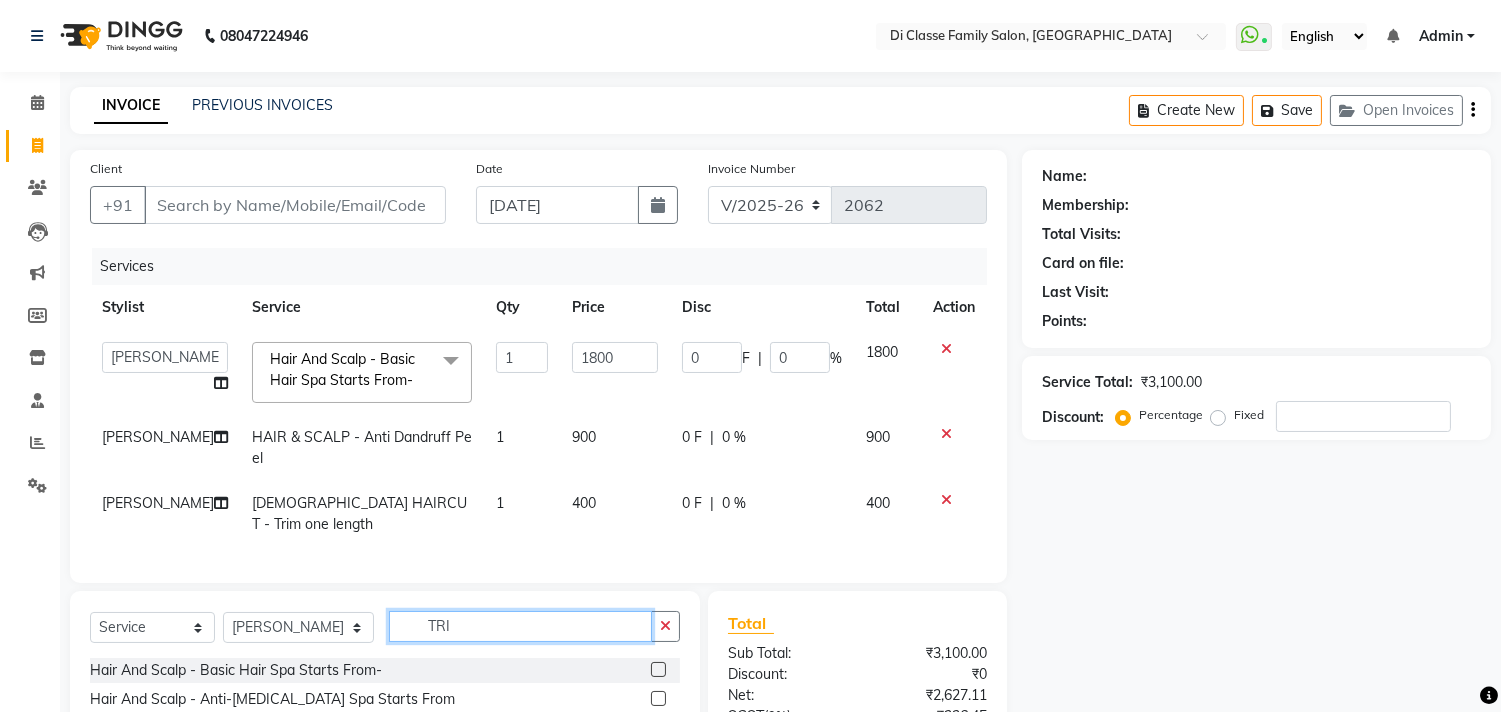 click on "TRI" 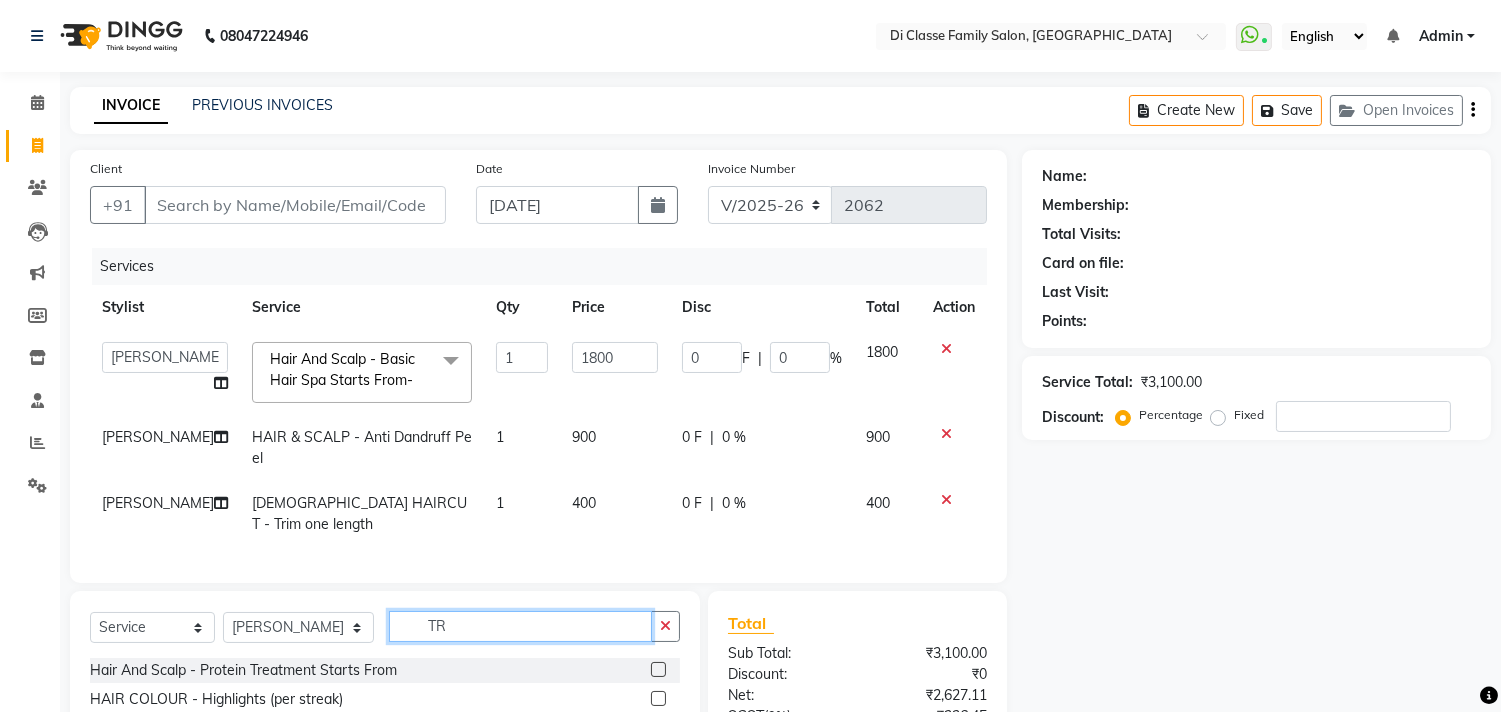 type on "T" 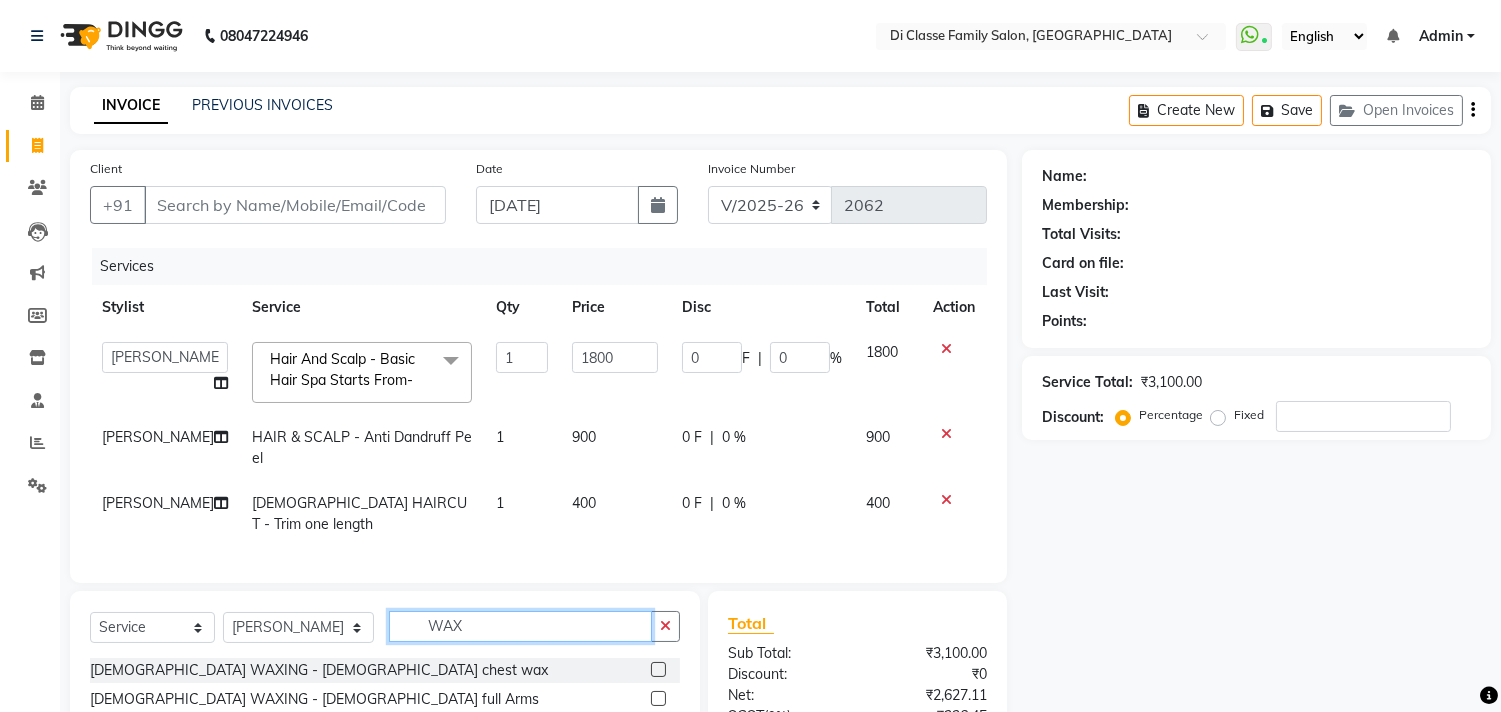 scroll, scrollTop: 221, scrollLeft: 0, axis: vertical 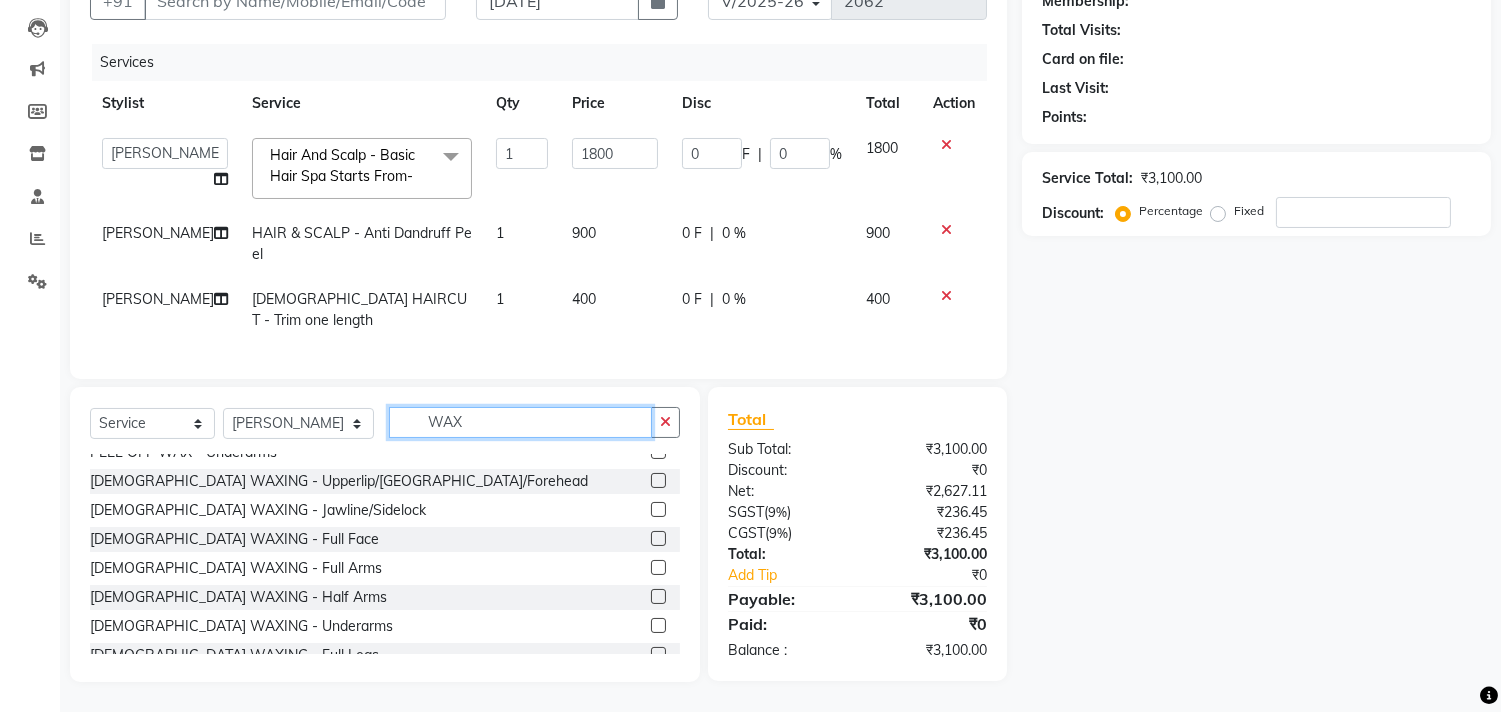 type on "WAX" 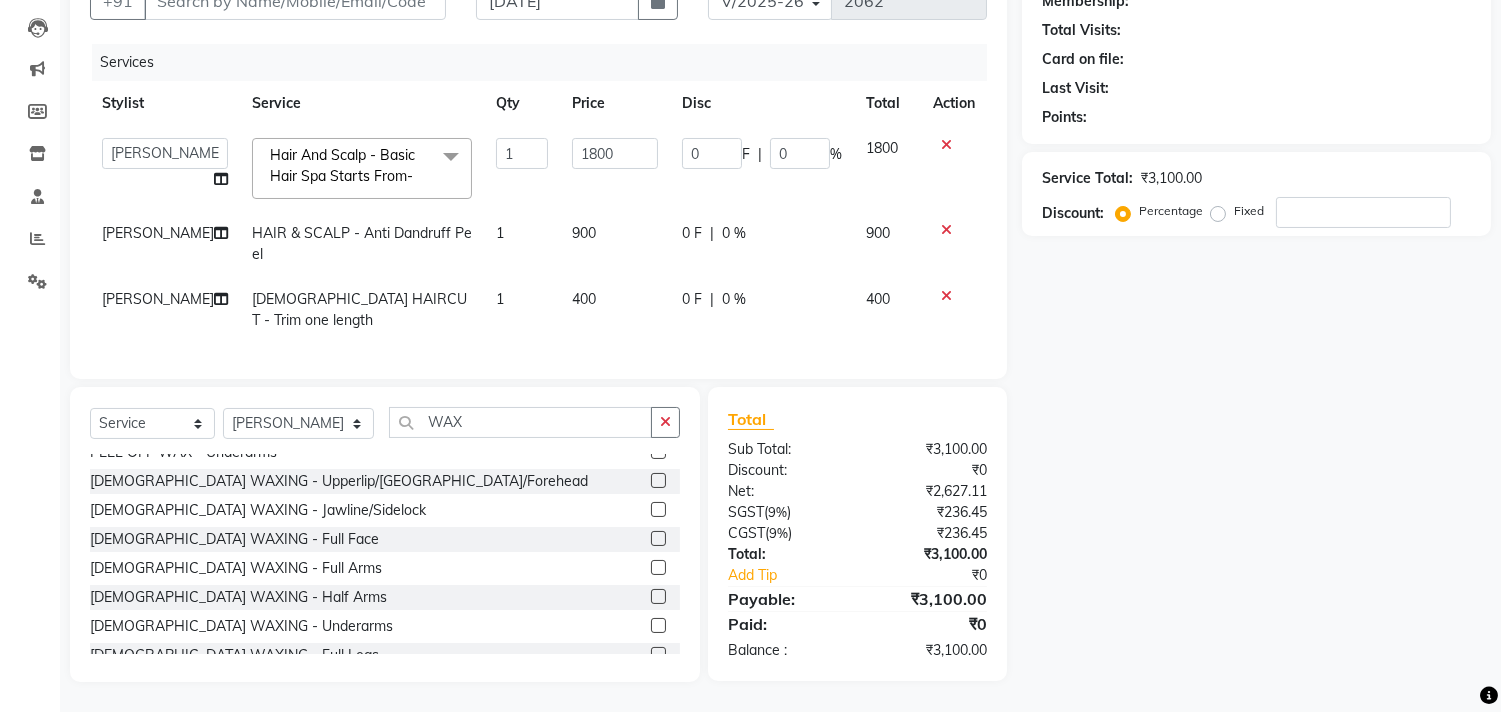 click 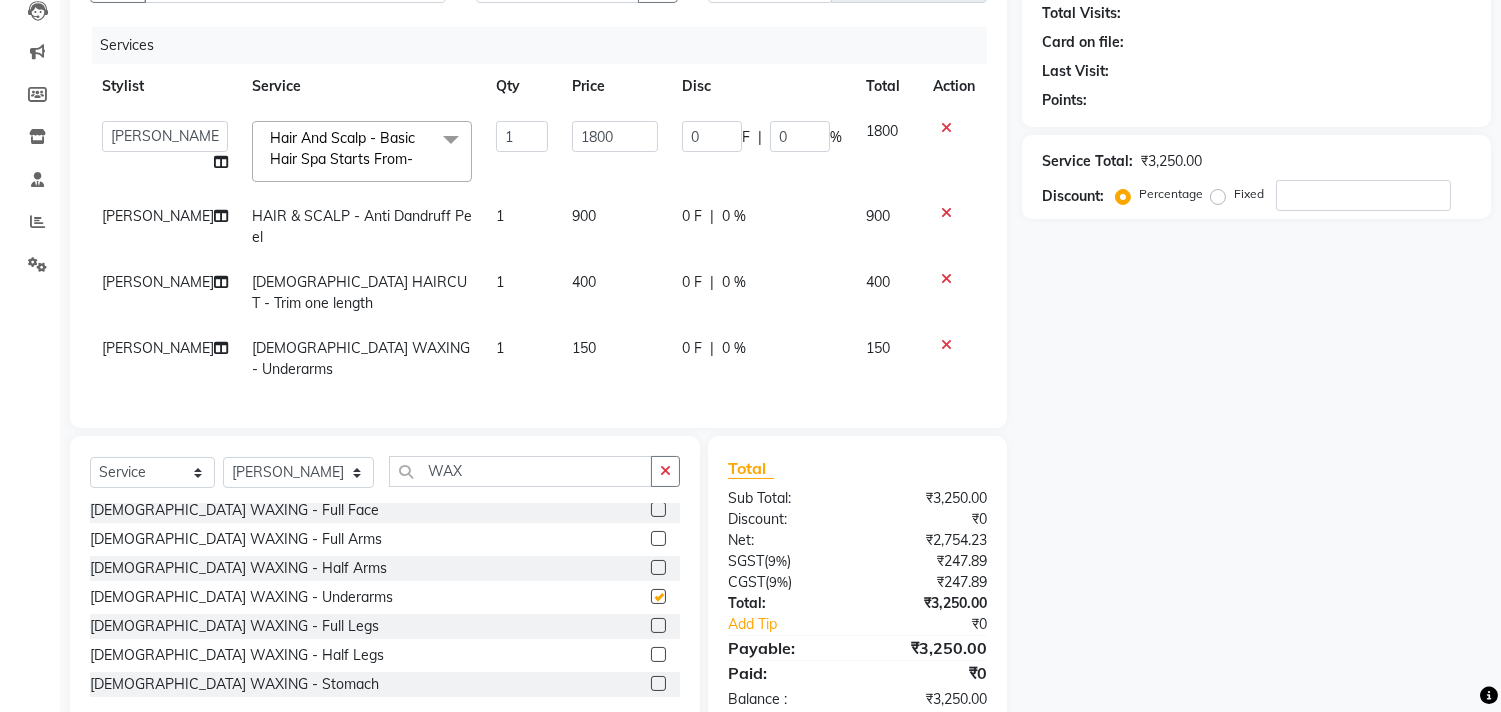 checkbox on "false" 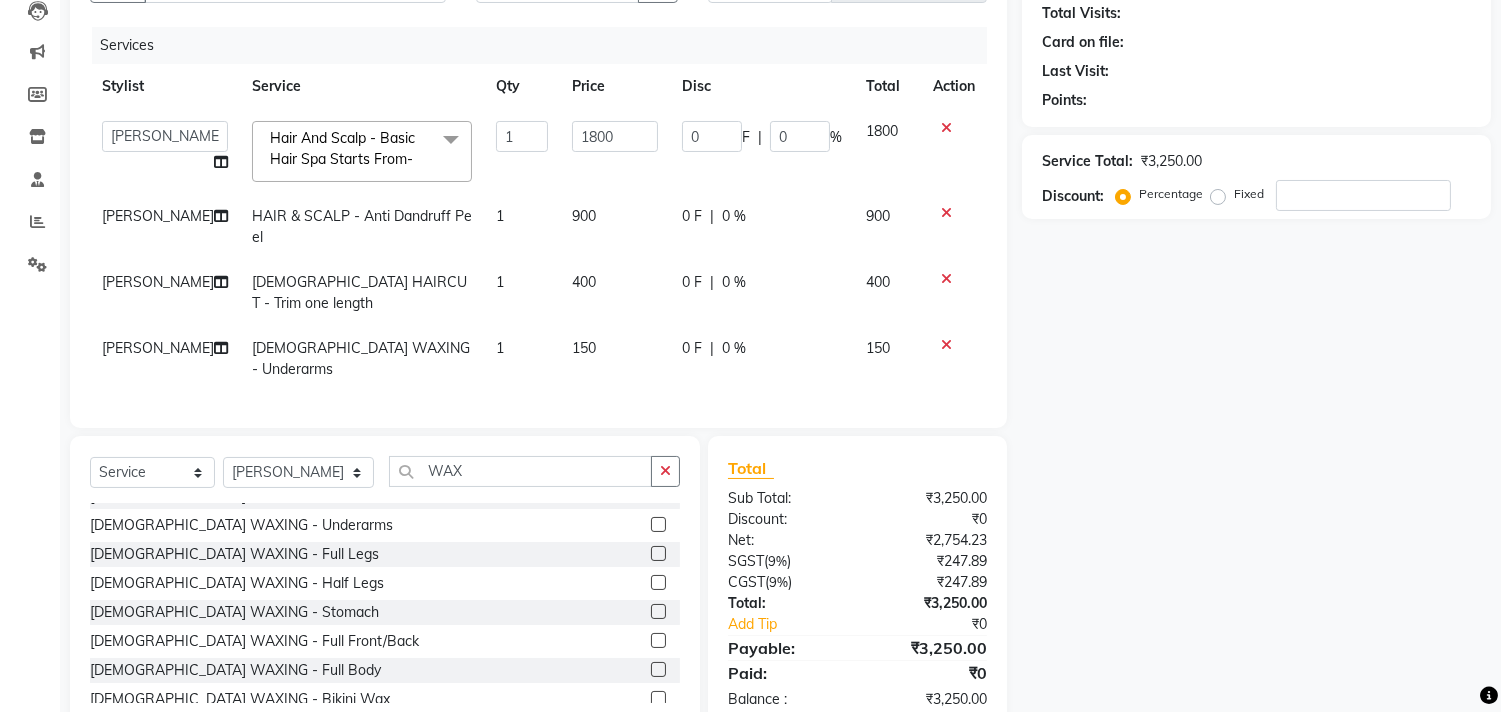 scroll, scrollTop: 444, scrollLeft: 0, axis: vertical 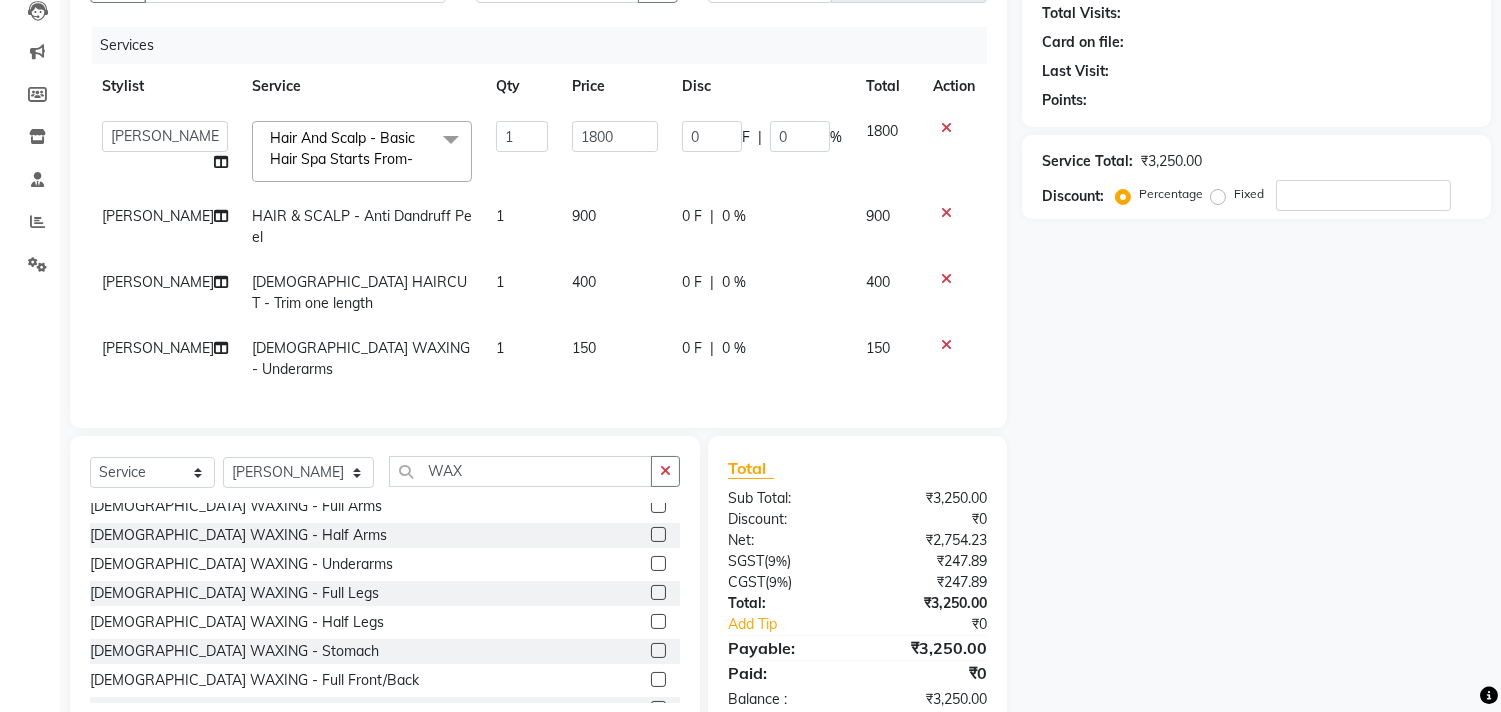 click 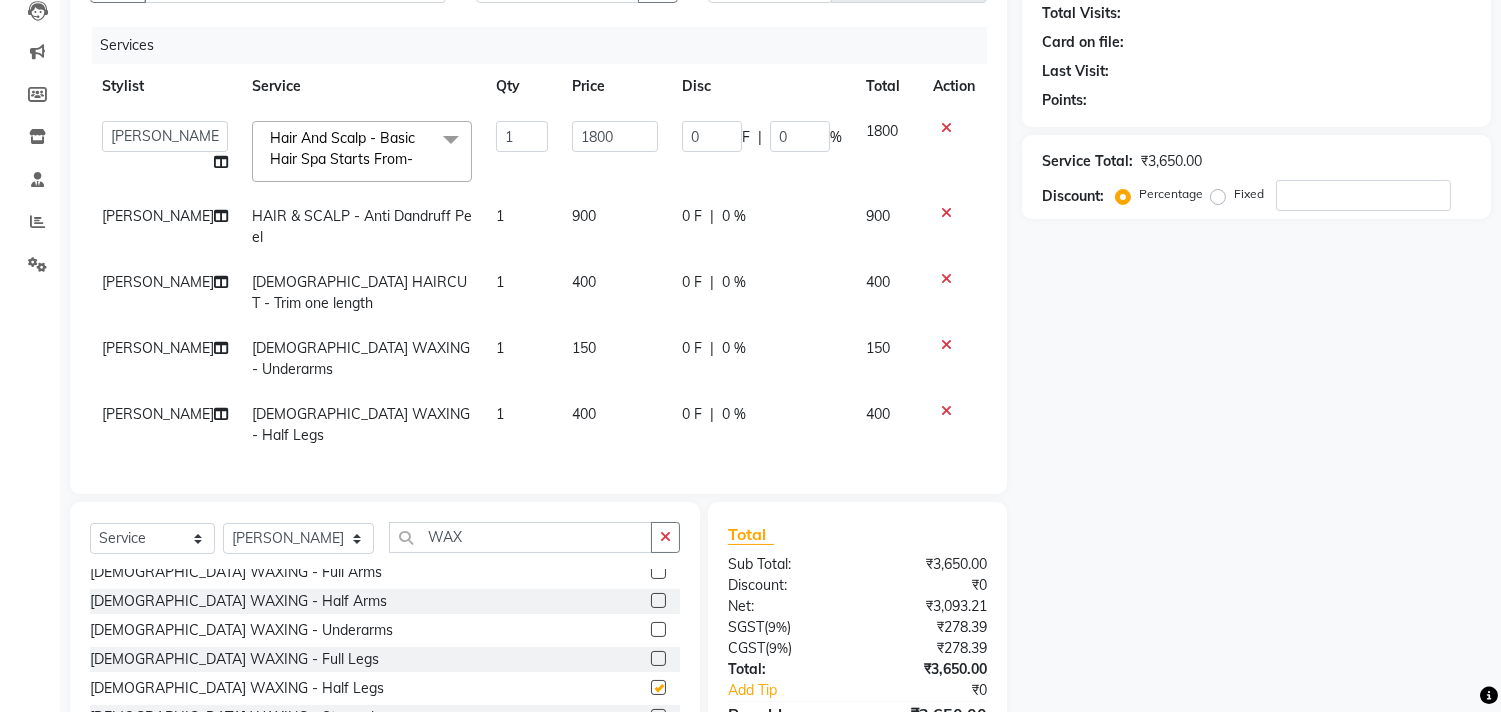 checkbox on "false" 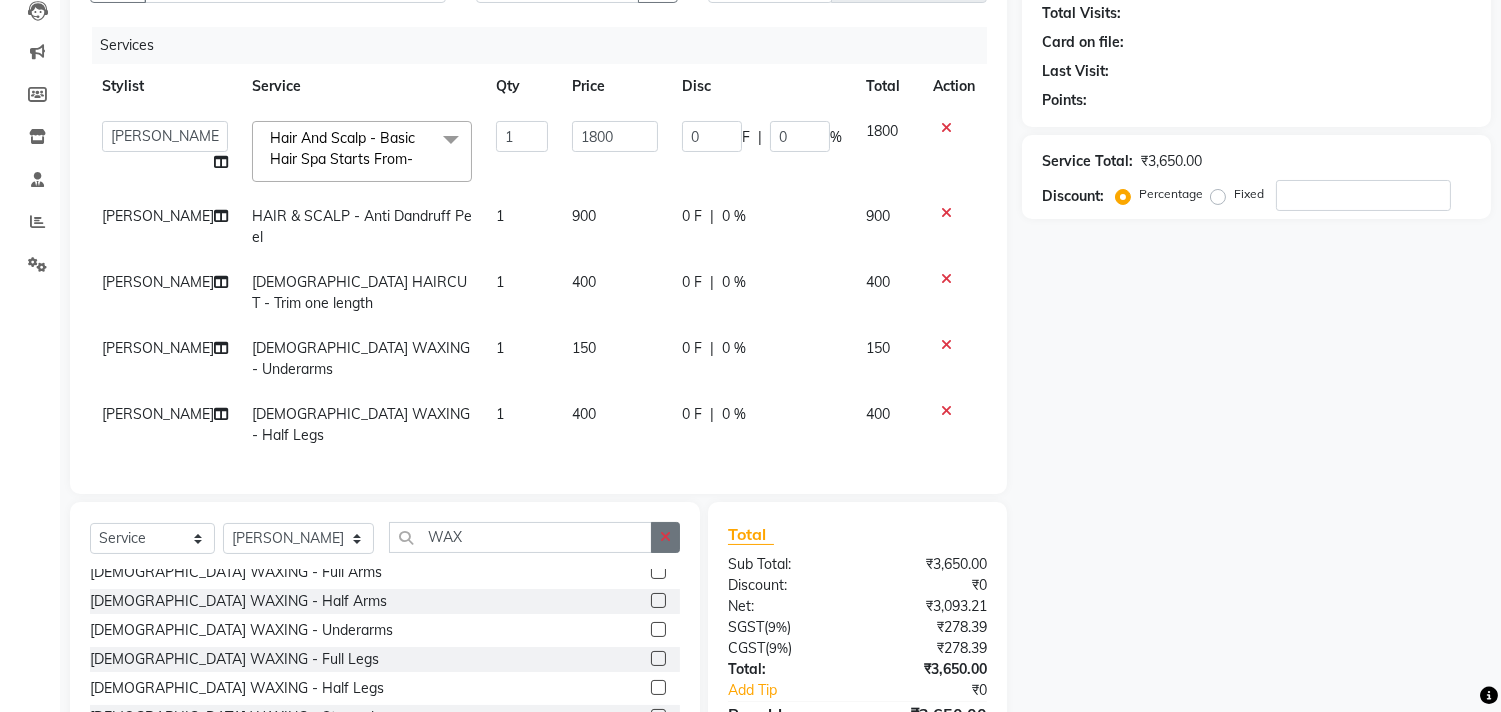 click 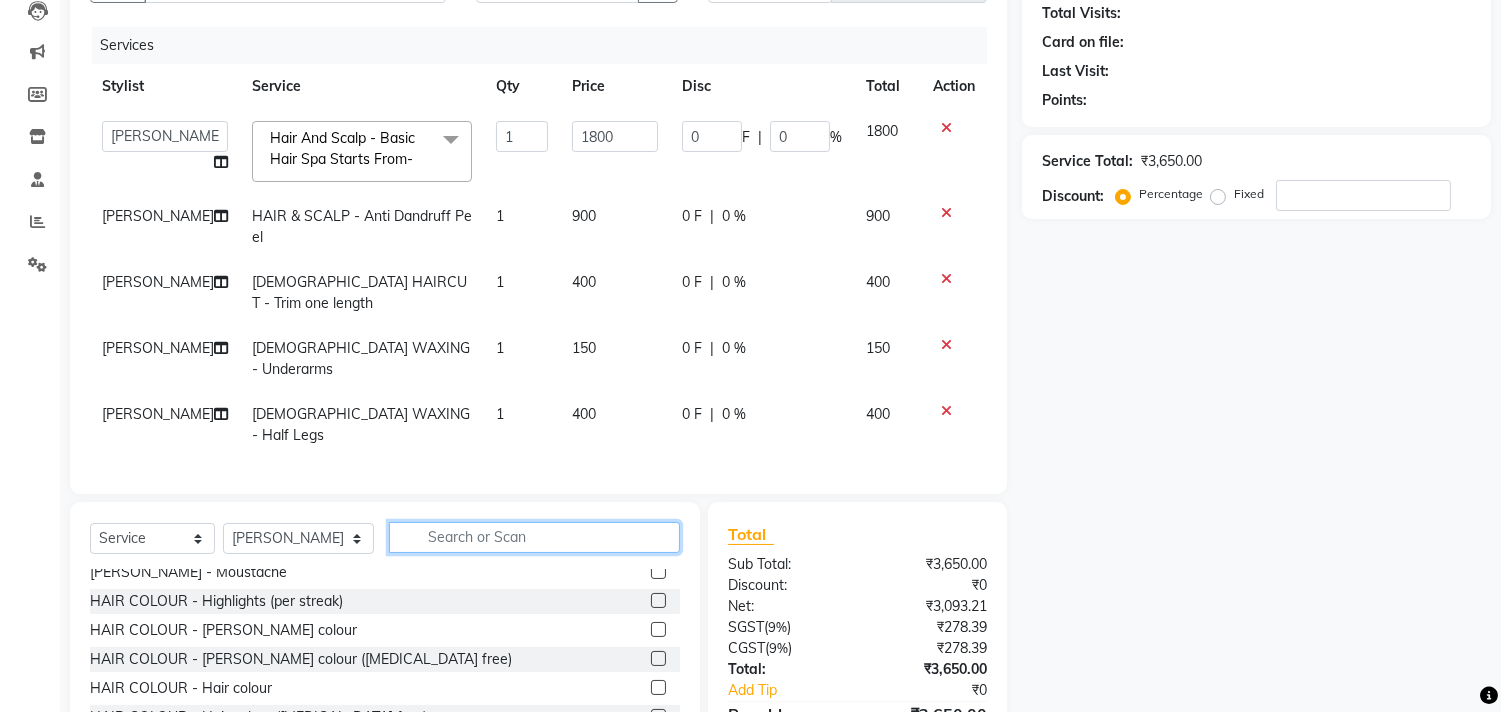type on "C" 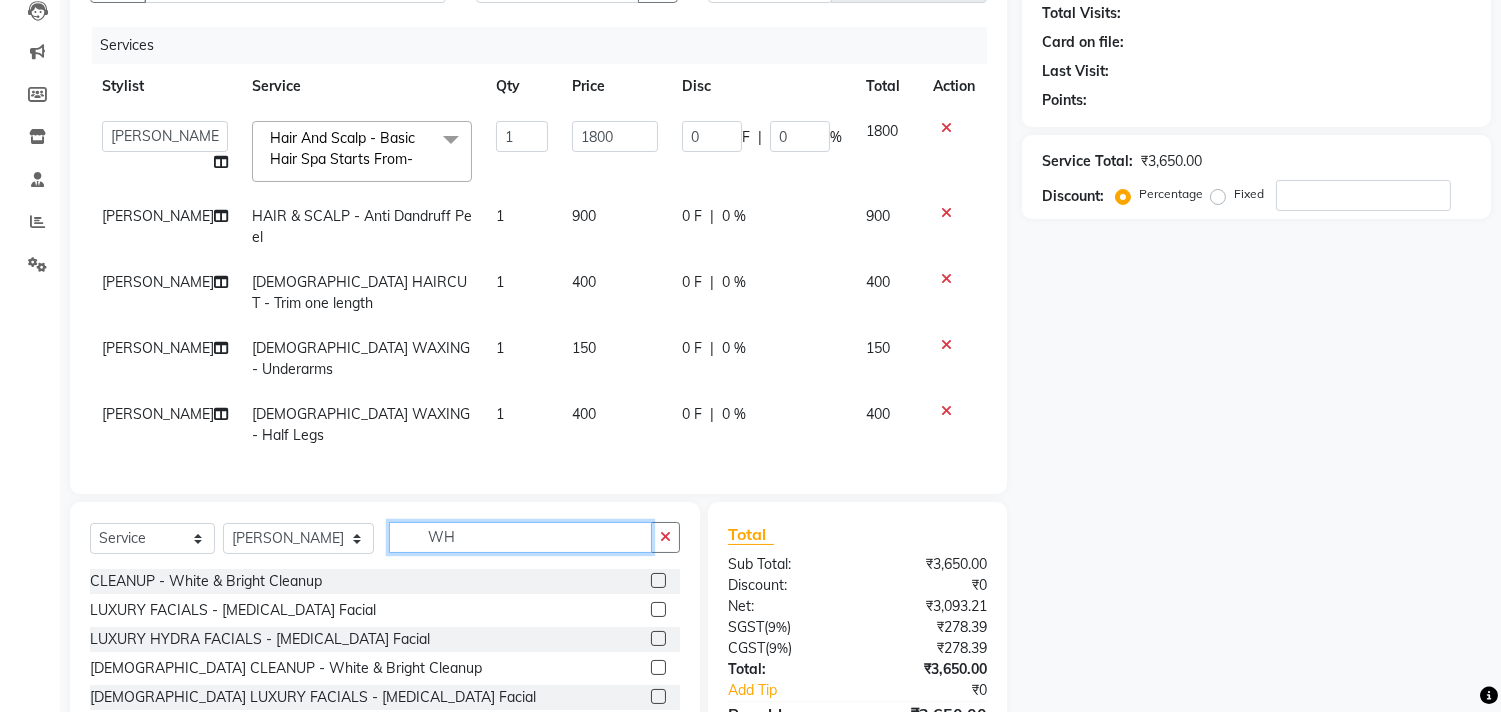 scroll, scrollTop: 0, scrollLeft: 0, axis: both 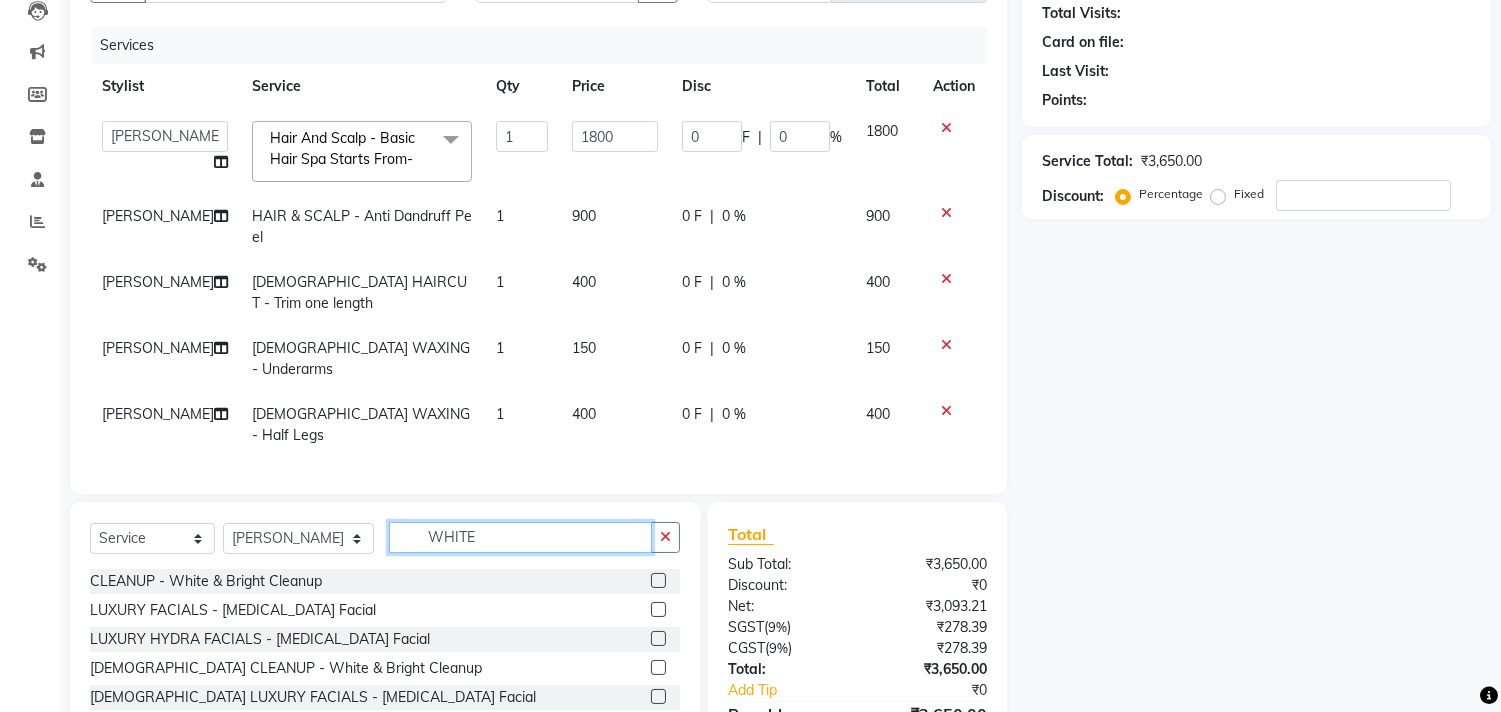 type on "WHITE" 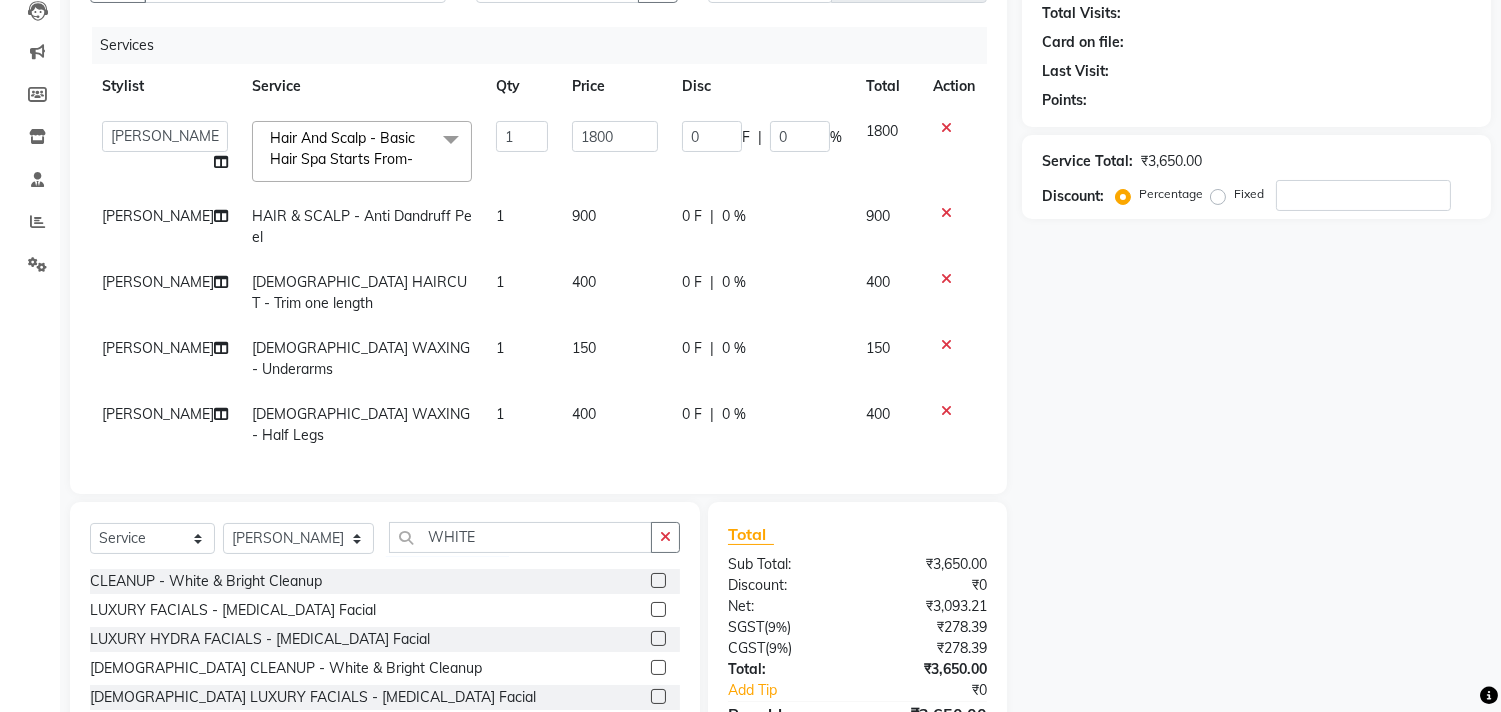 click 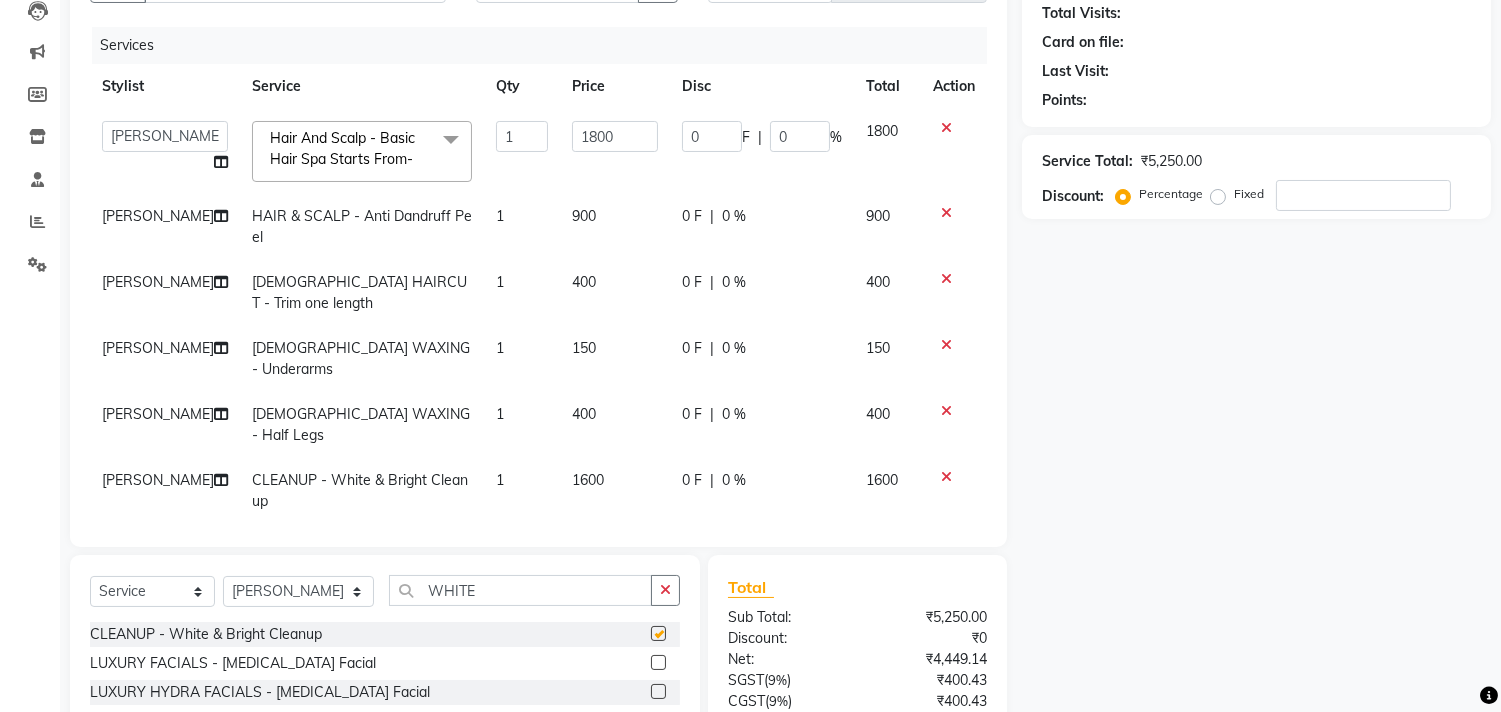 checkbox on "false" 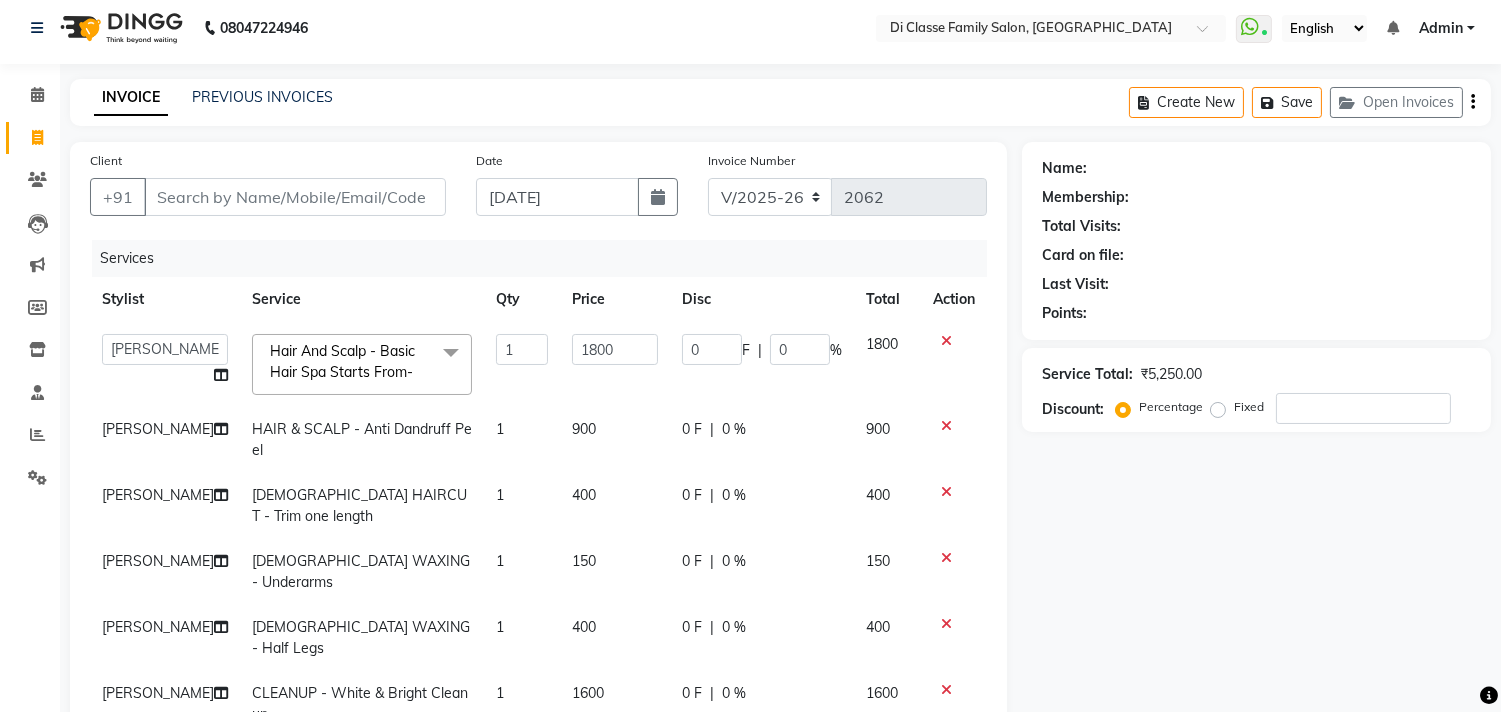 scroll, scrollTop: 0, scrollLeft: 0, axis: both 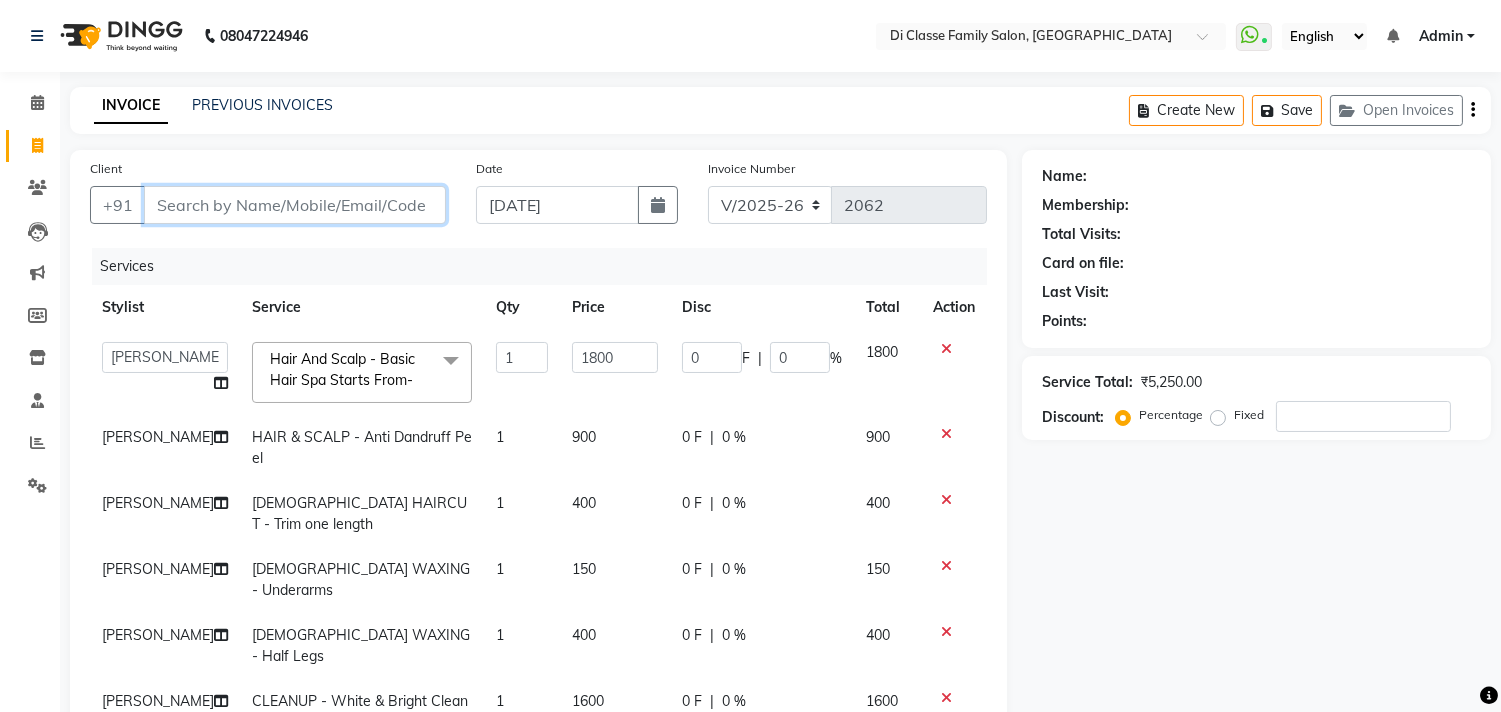 click on "Client" at bounding box center (295, 205) 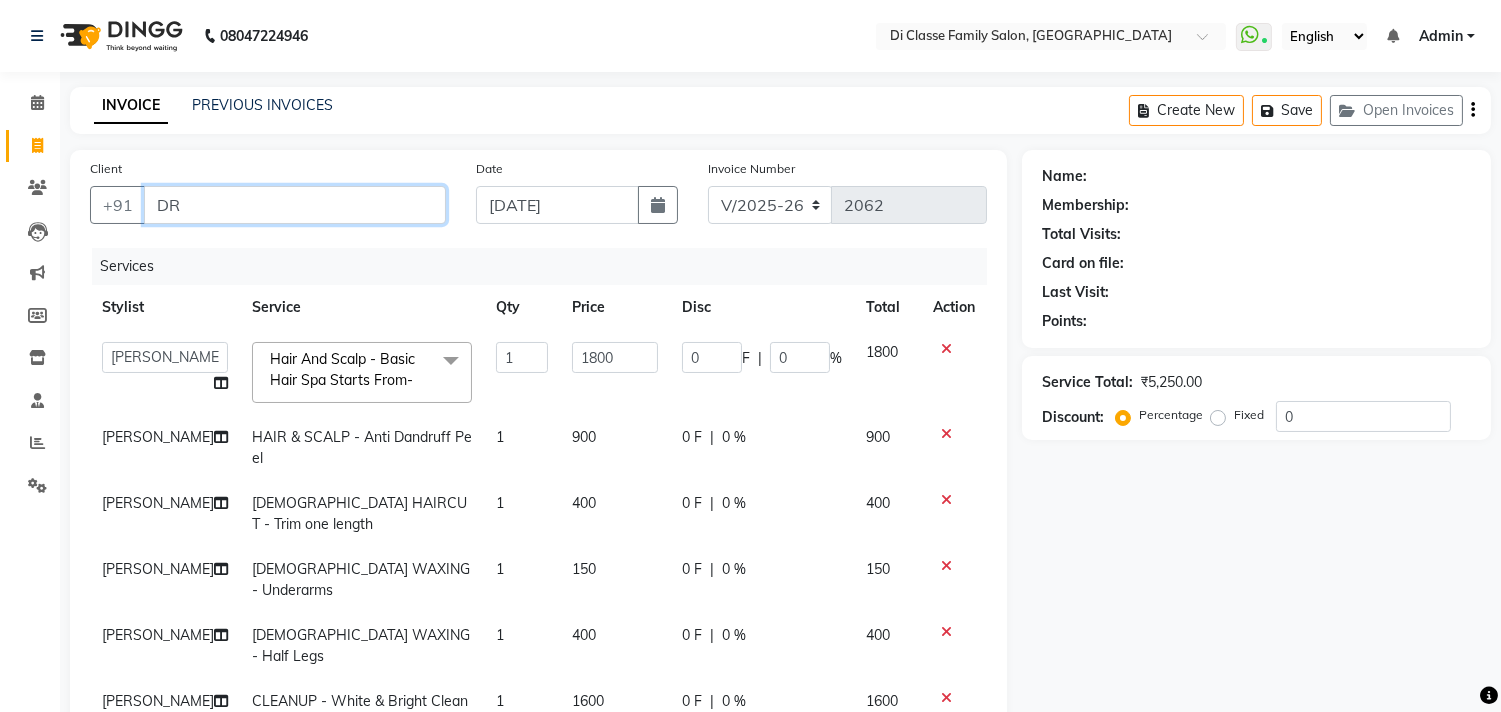 type on "D" 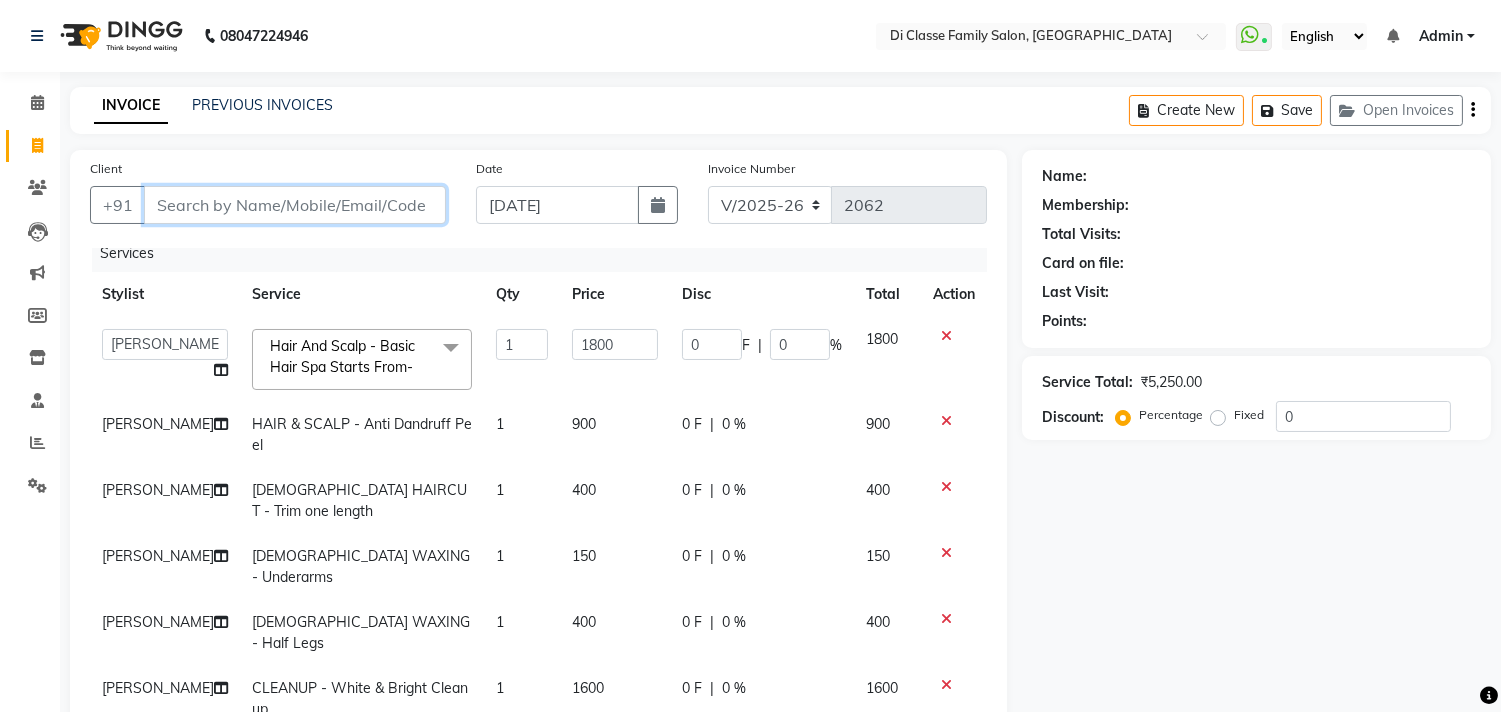 scroll, scrollTop: 28, scrollLeft: 0, axis: vertical 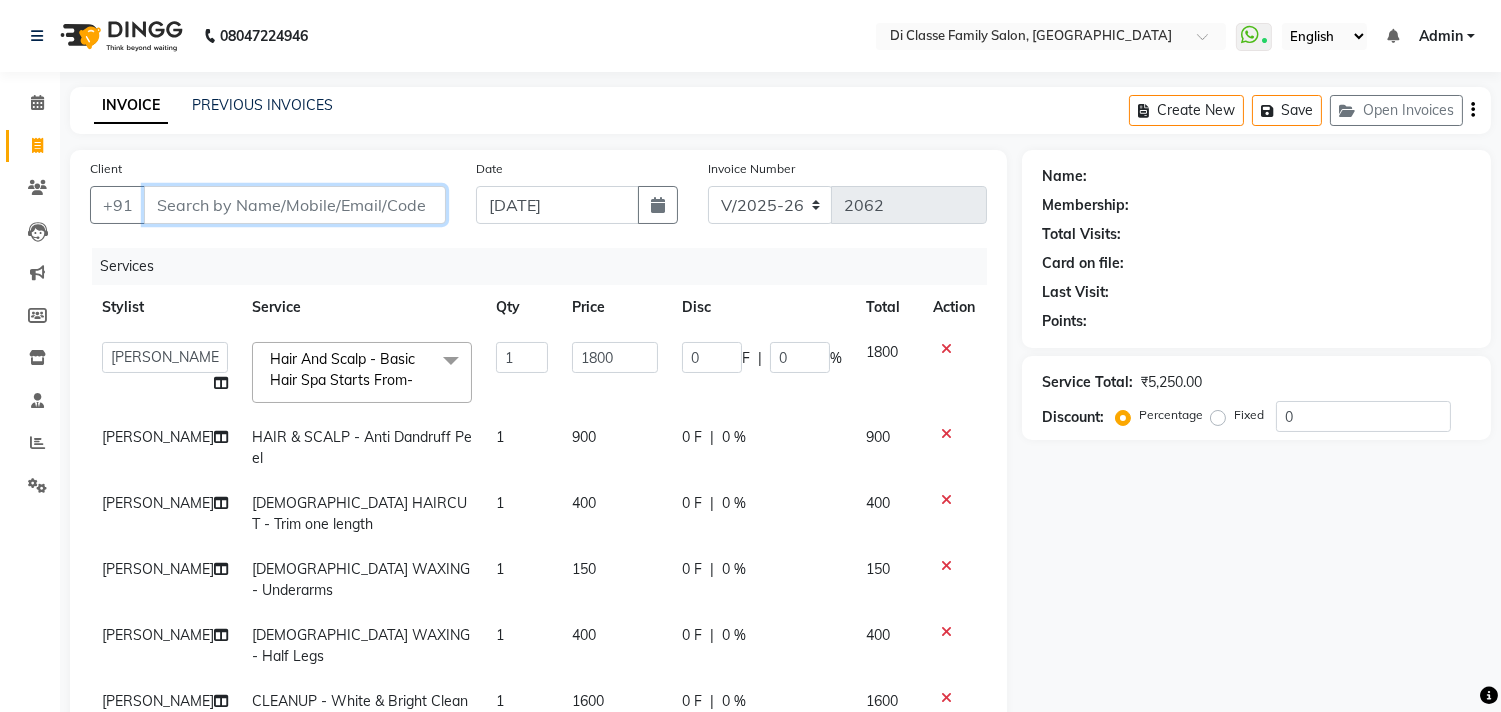 click on "Client" at bounding box center [295, 205] 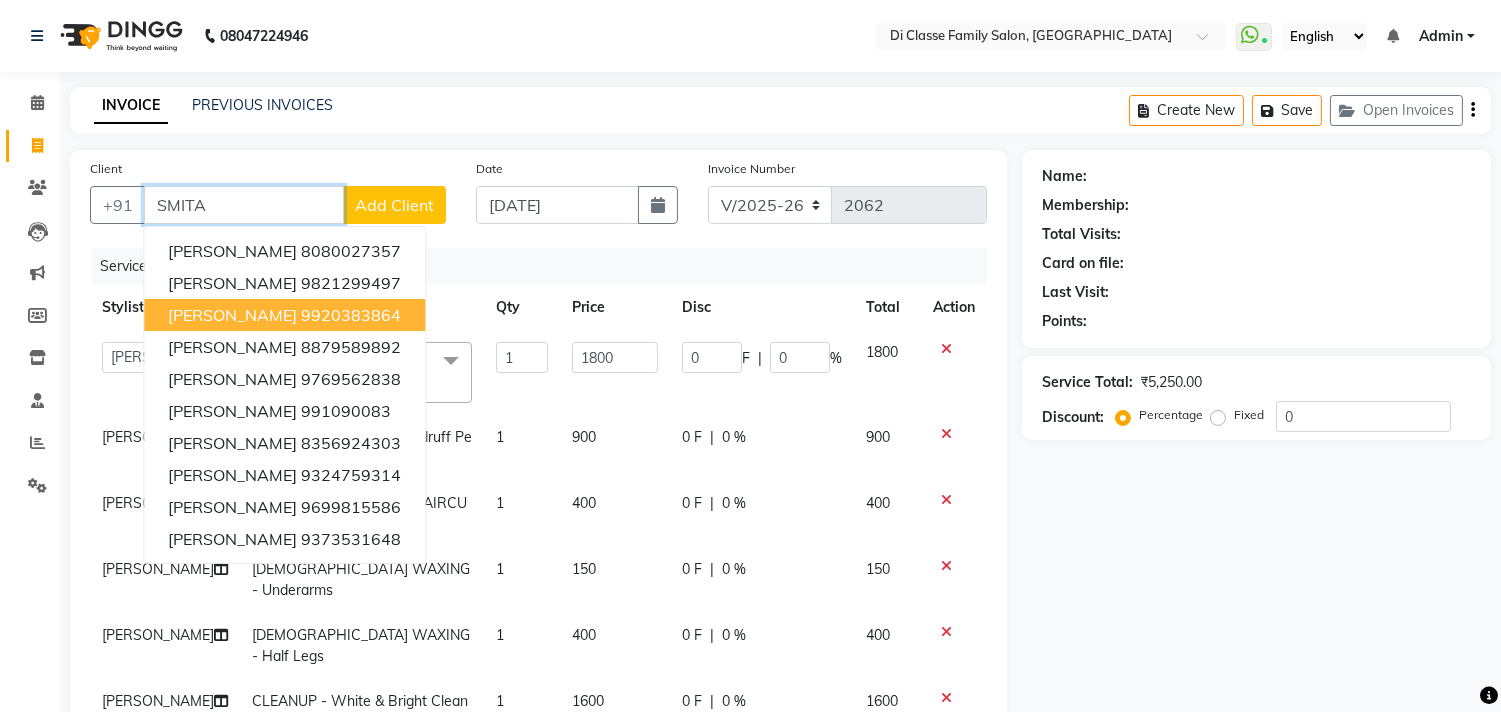 click on "DR SMITA AGALE" at bounding box center (232, 315) 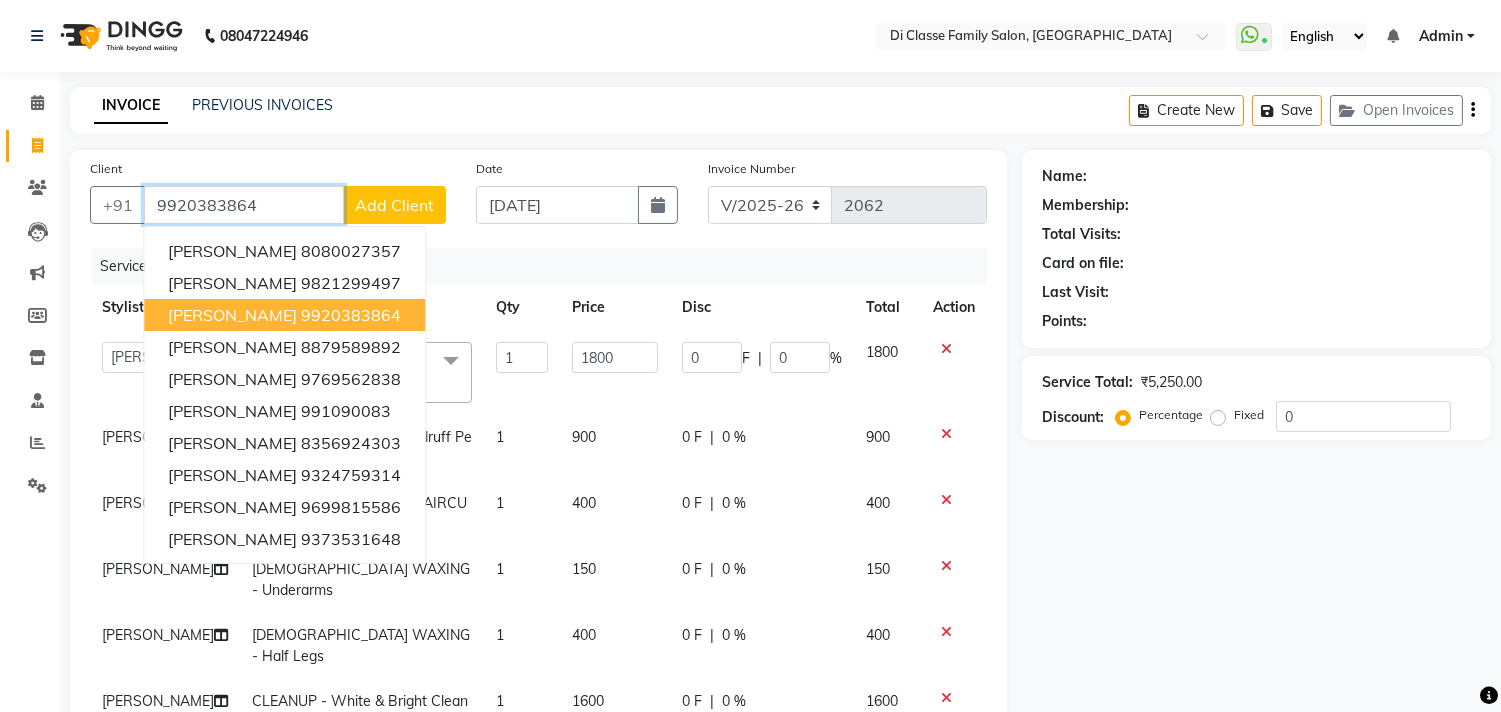 type on "9920383864" 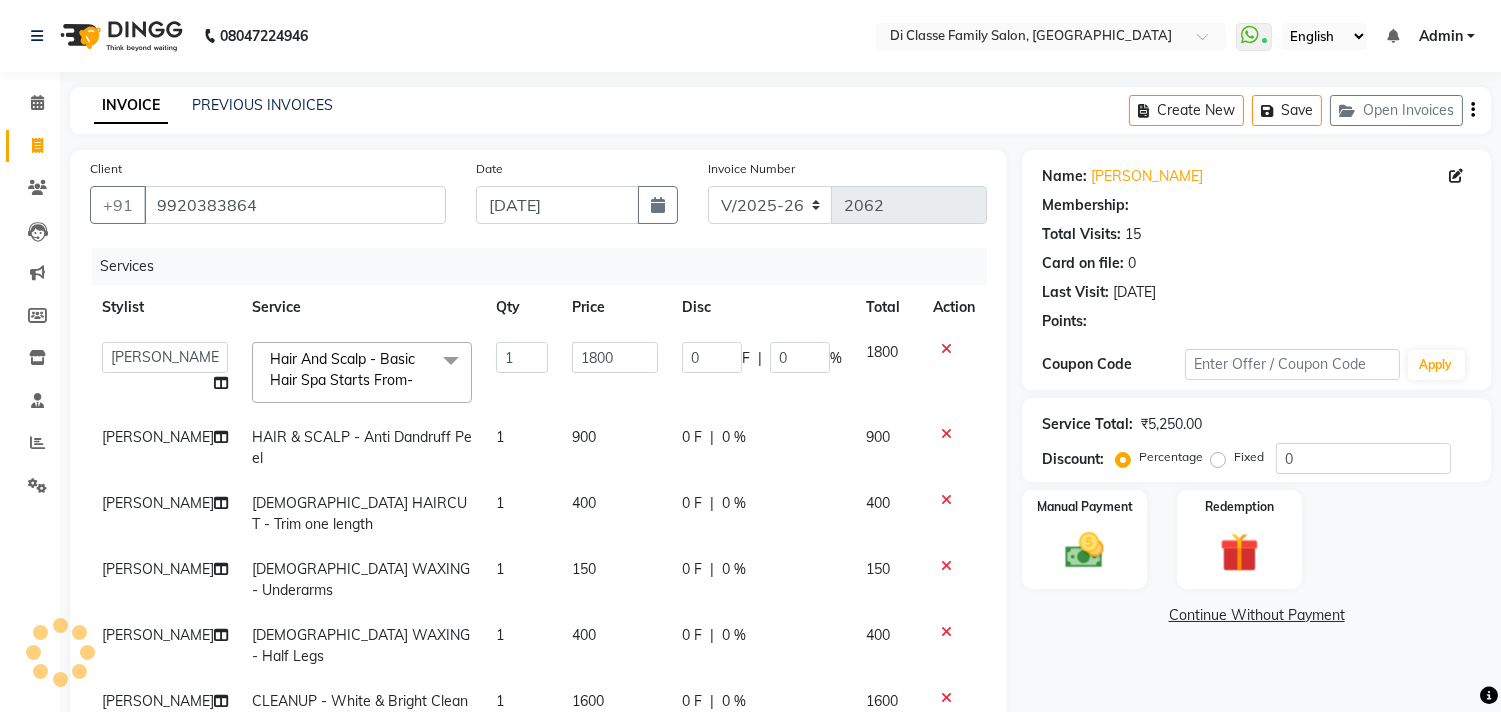 type on "270" 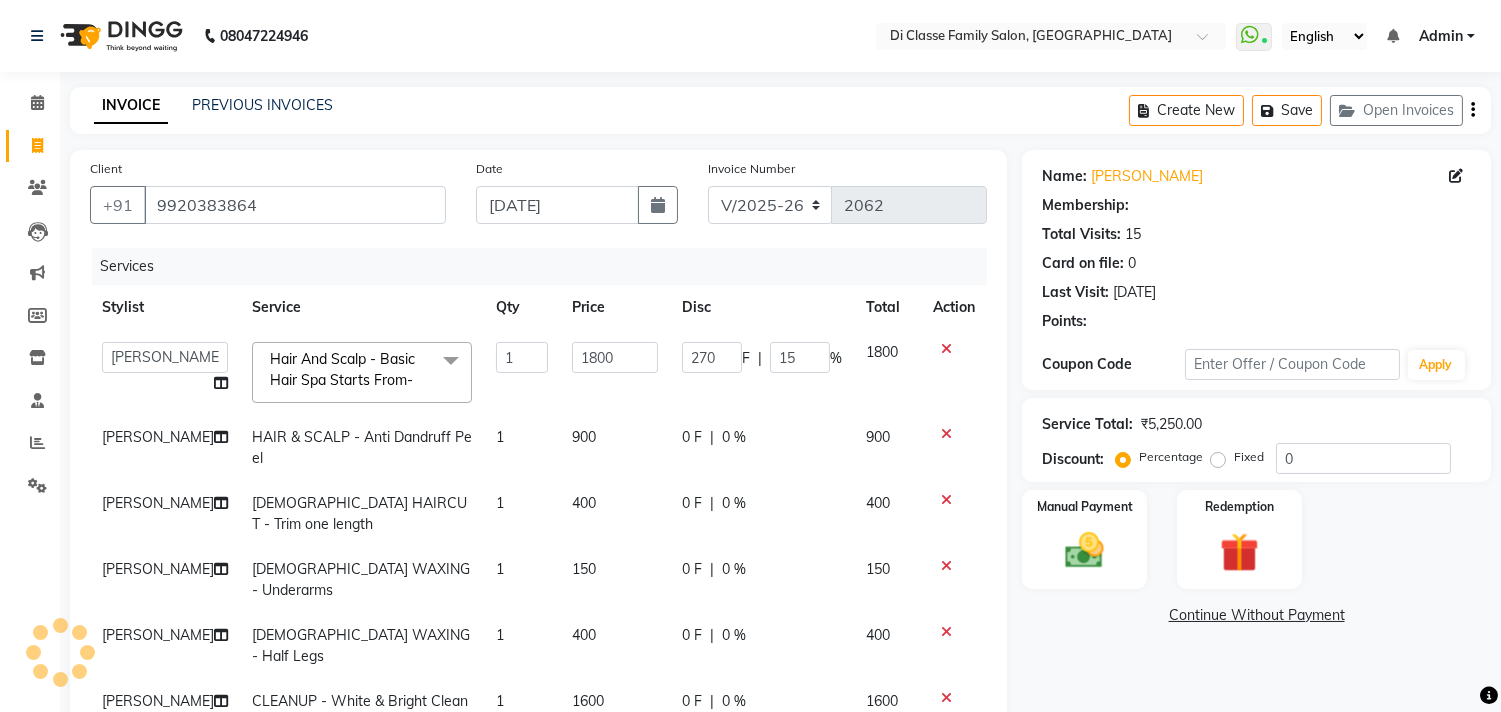 type on "15" 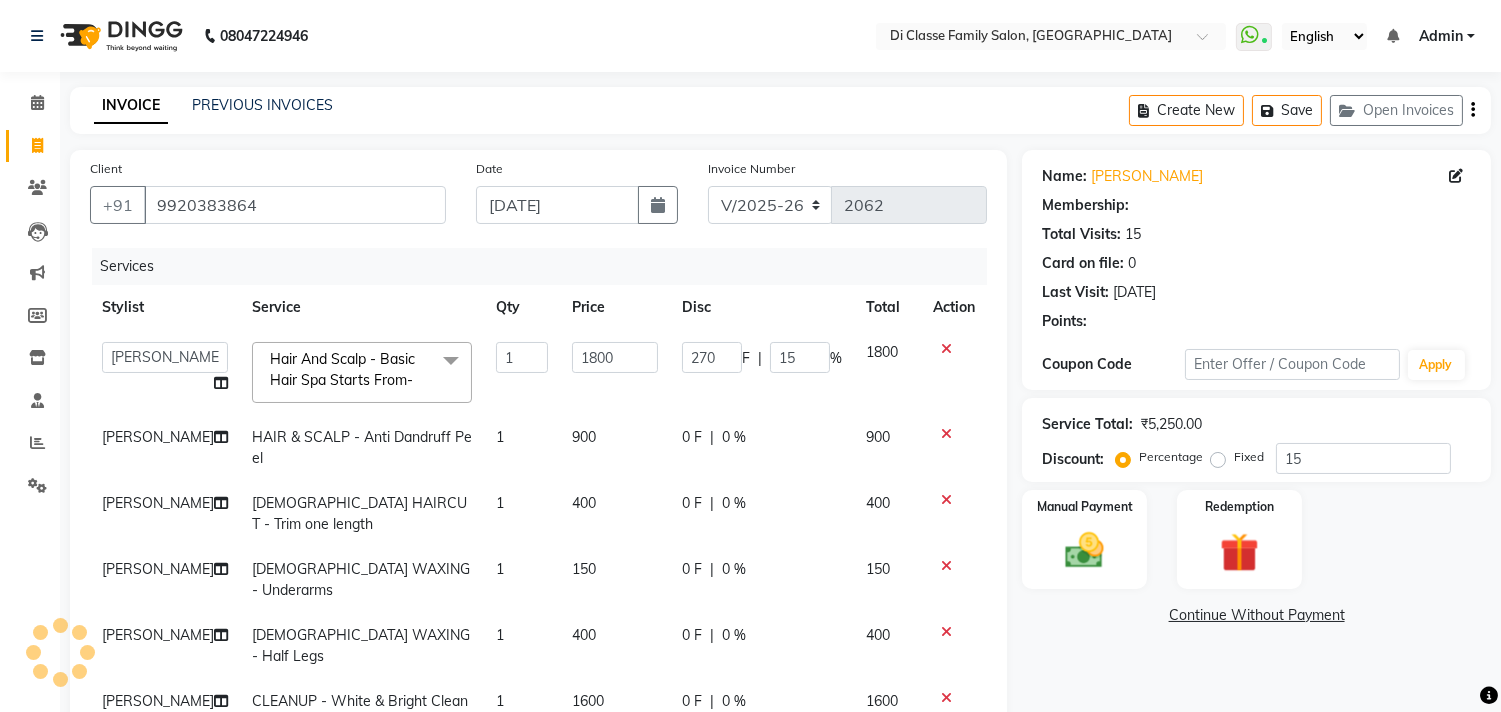 select on "1: Object" 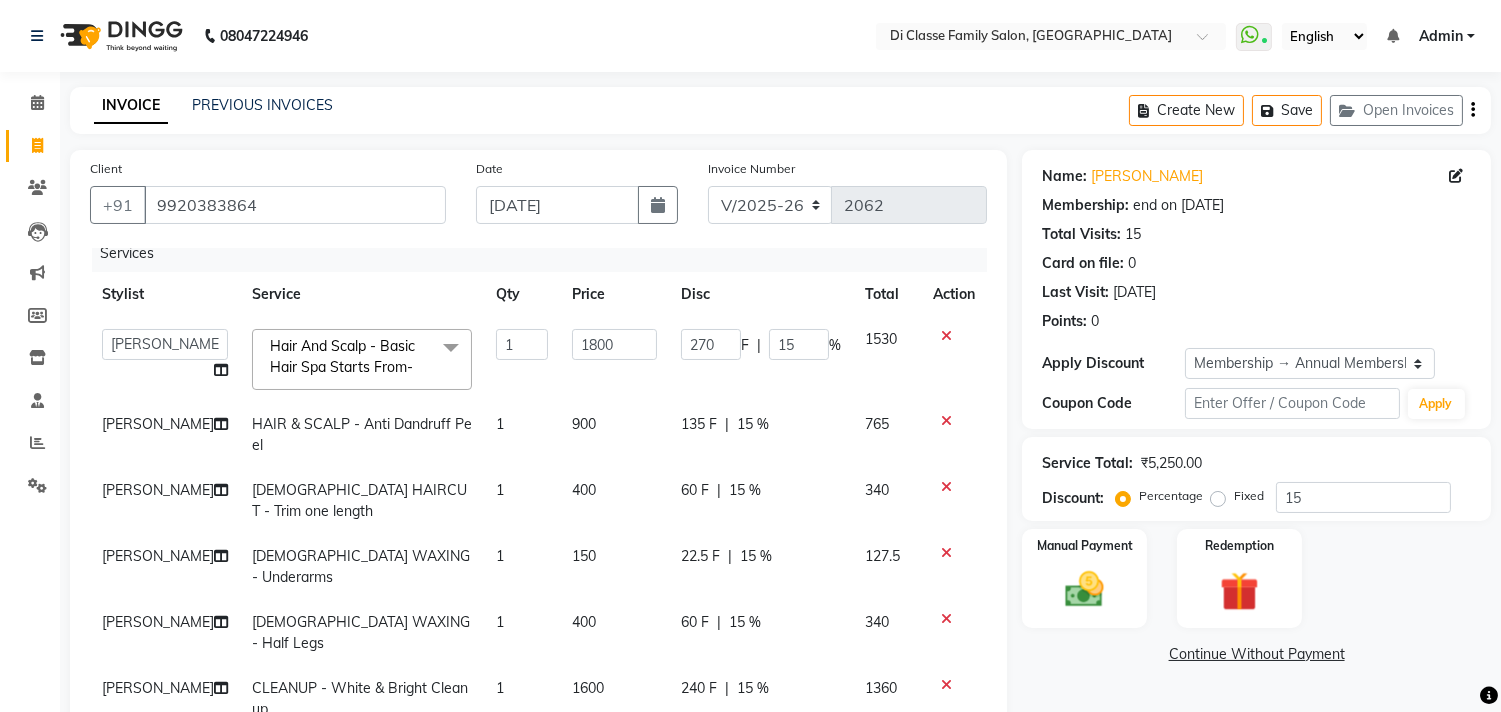 scroll, scrollTop: 28, scrollLeft: 0, axis: vertical 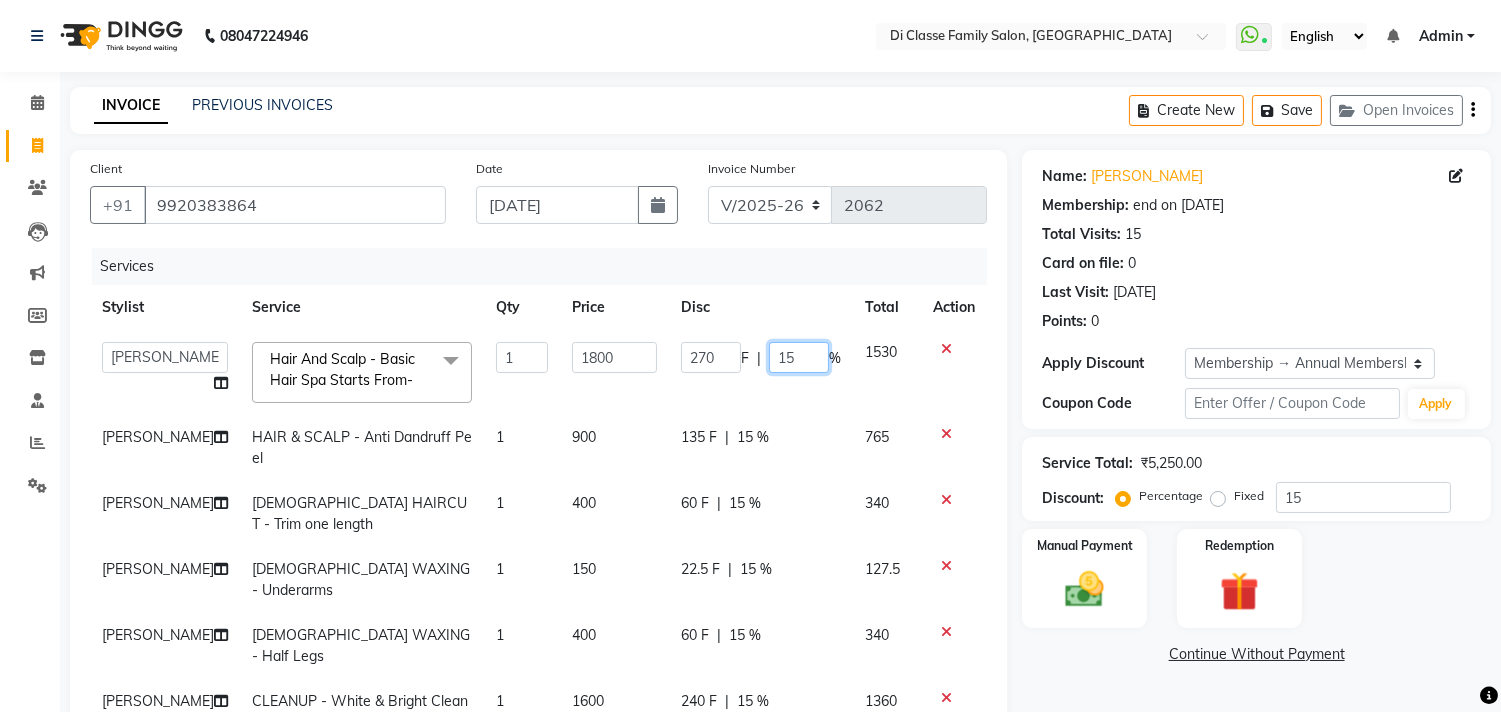 click on "15" 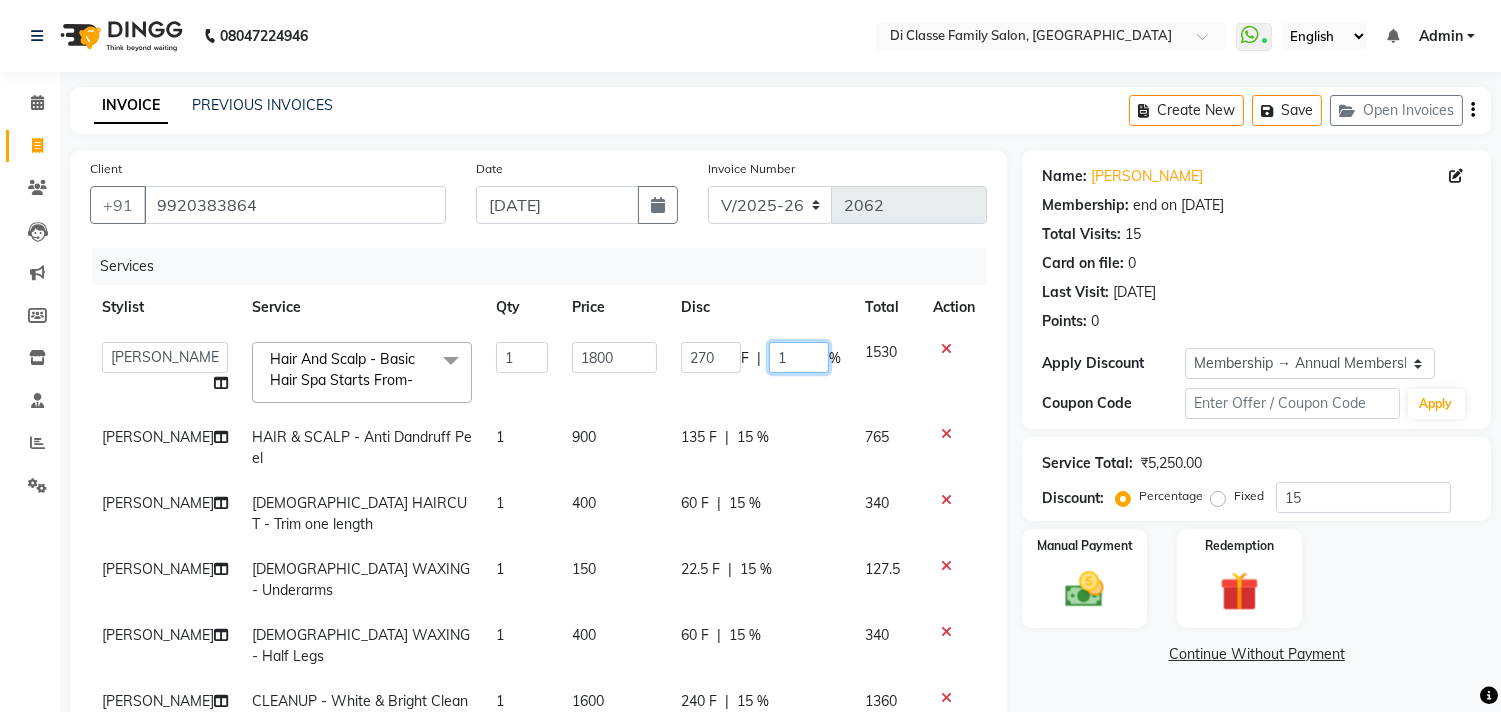 type 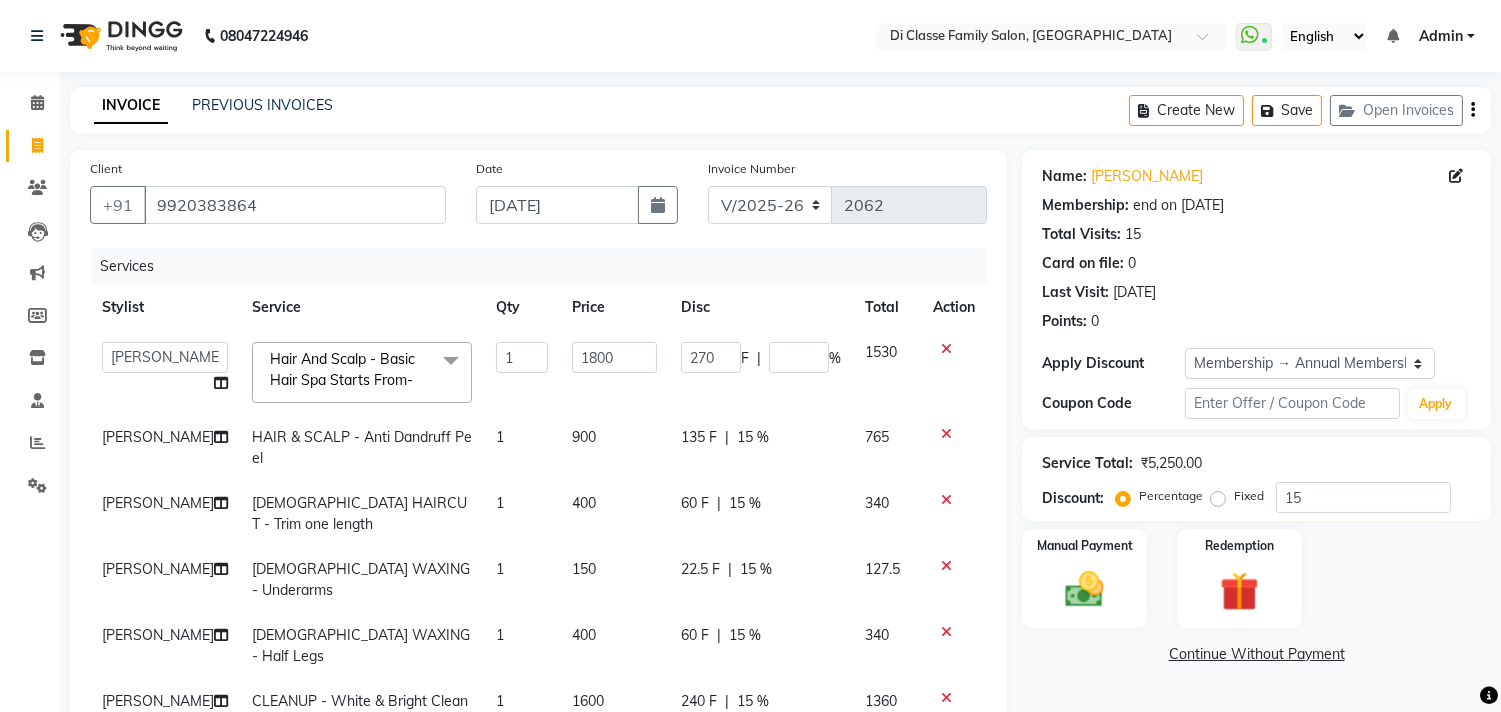 click on "270 F | %" 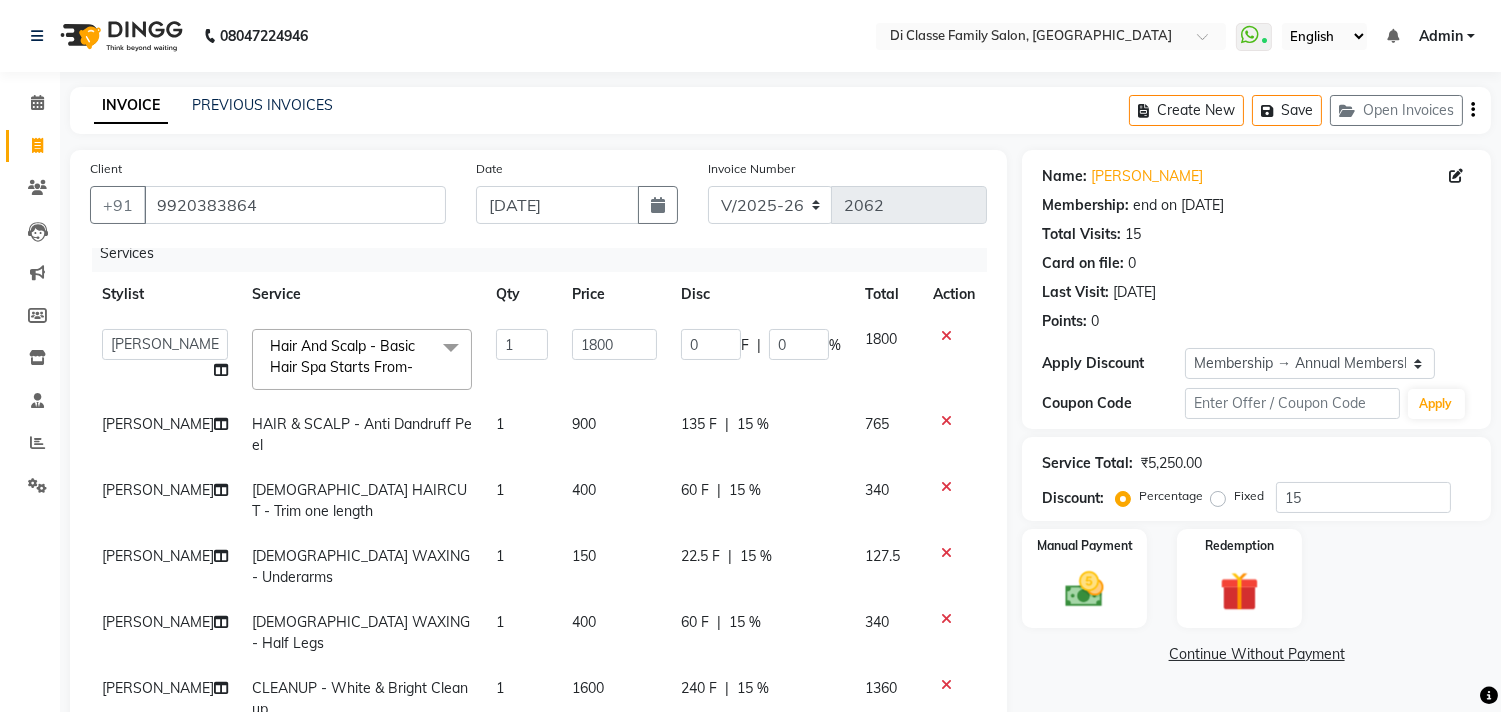 scroll, scrollTop: 28, scrollLeft: 0, axis: vertical 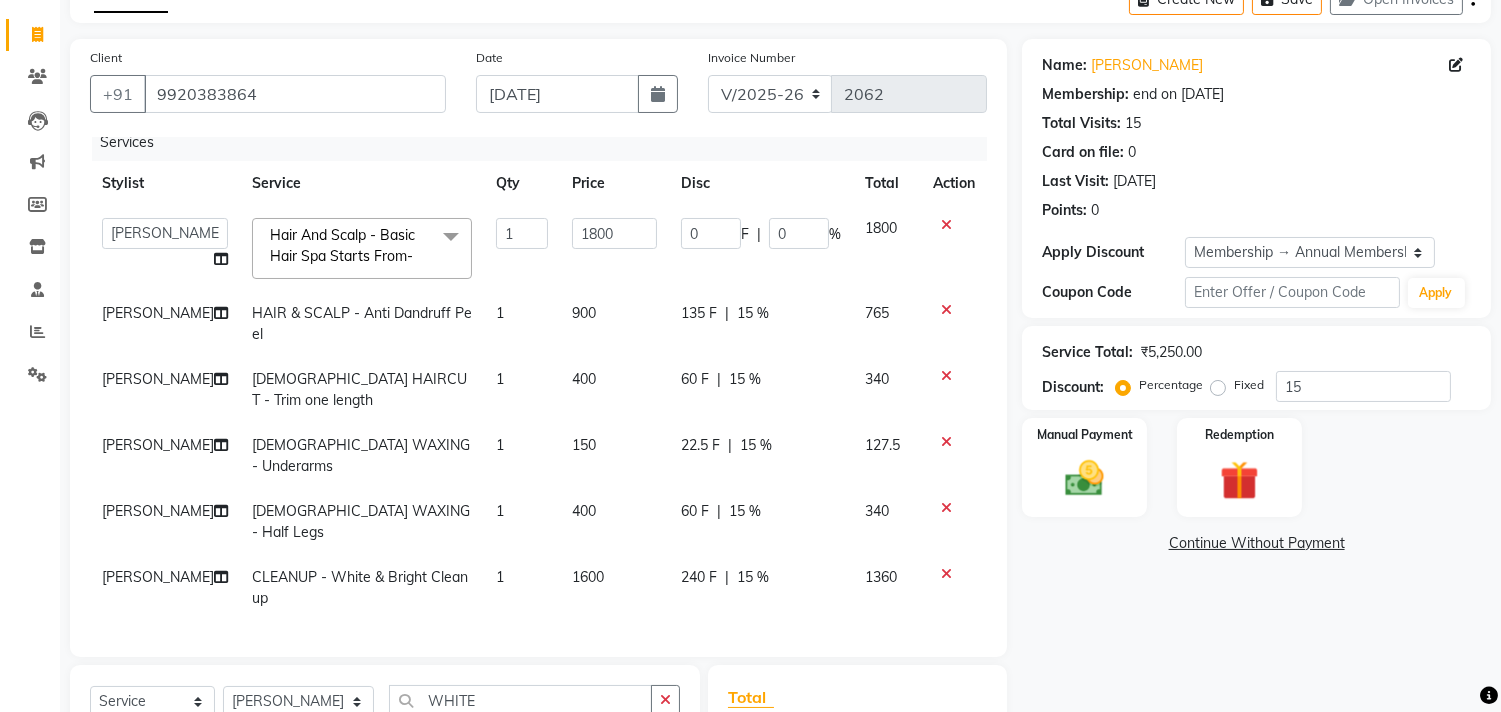 click on "22.5 F" 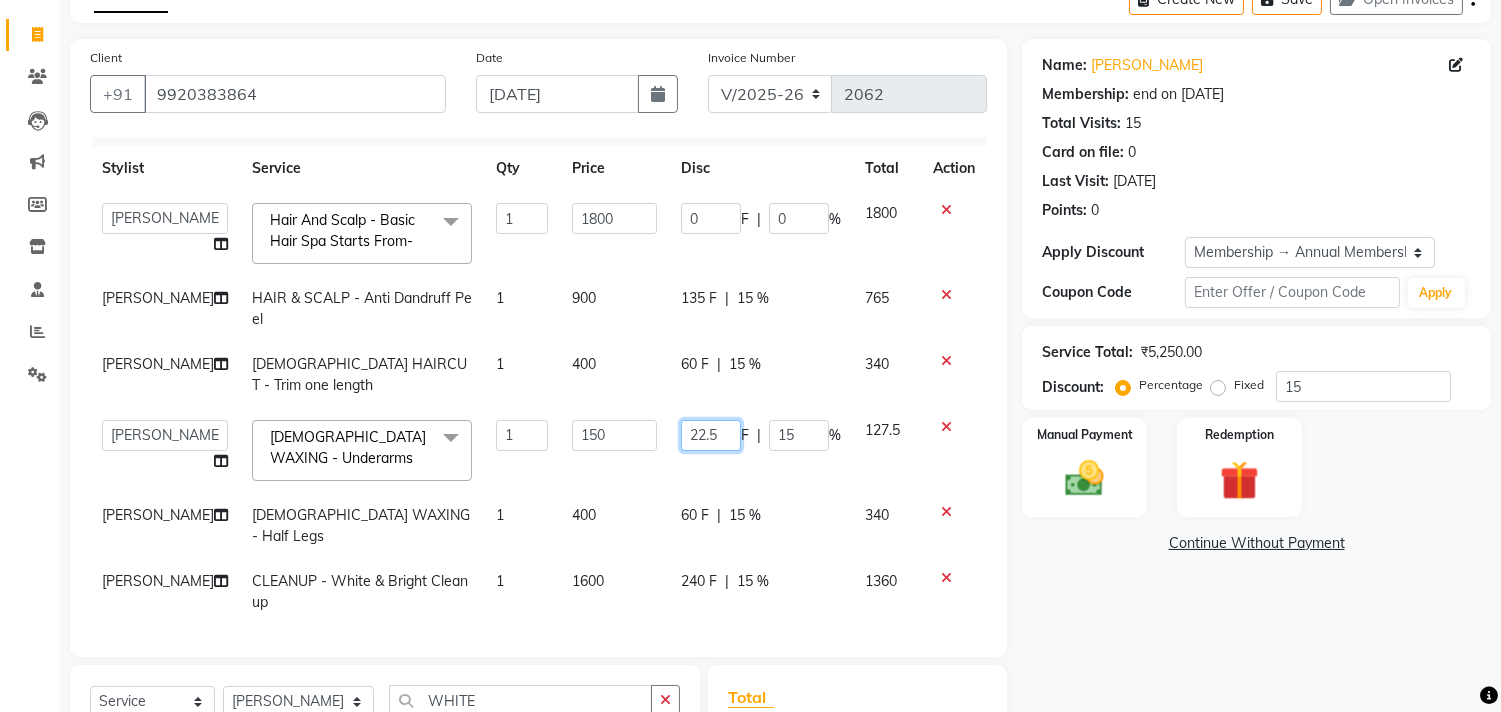 click on "22.5" 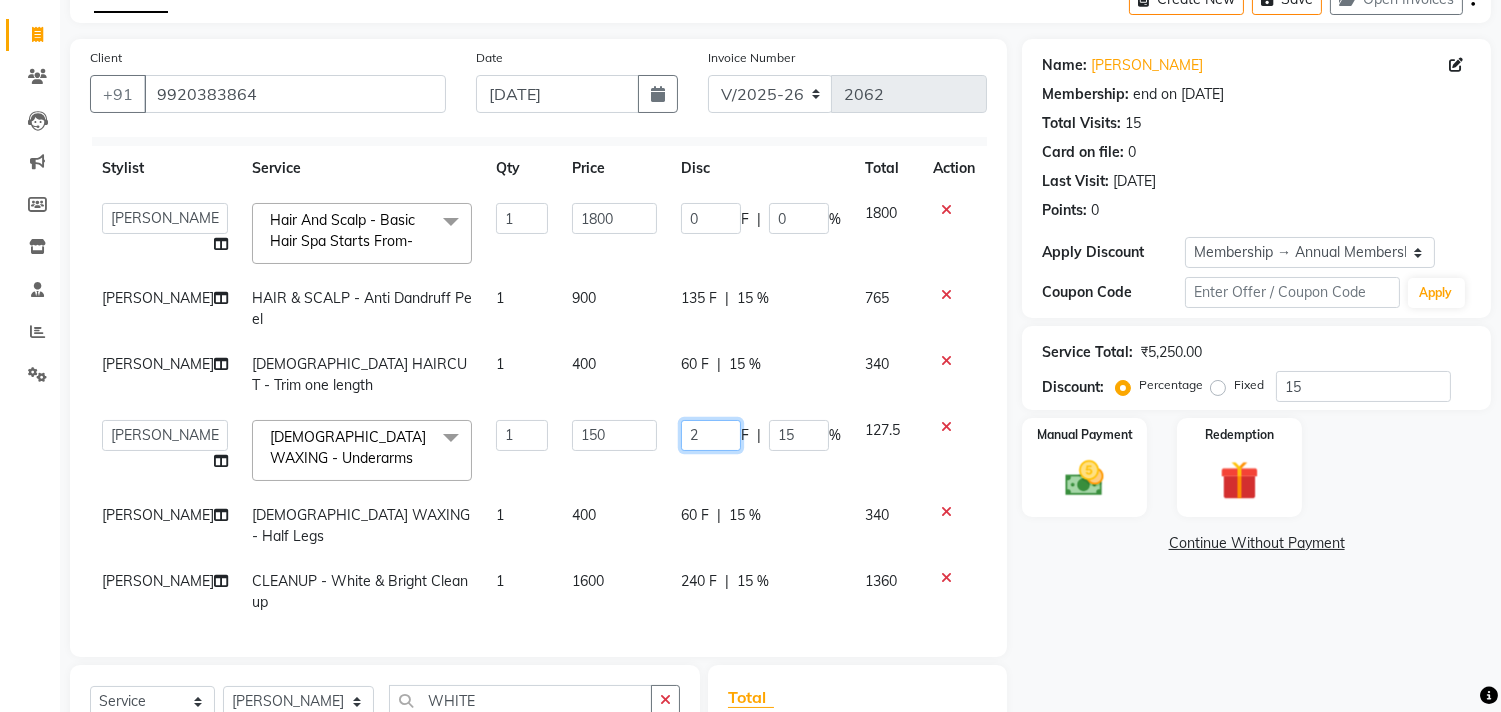 type on "23" 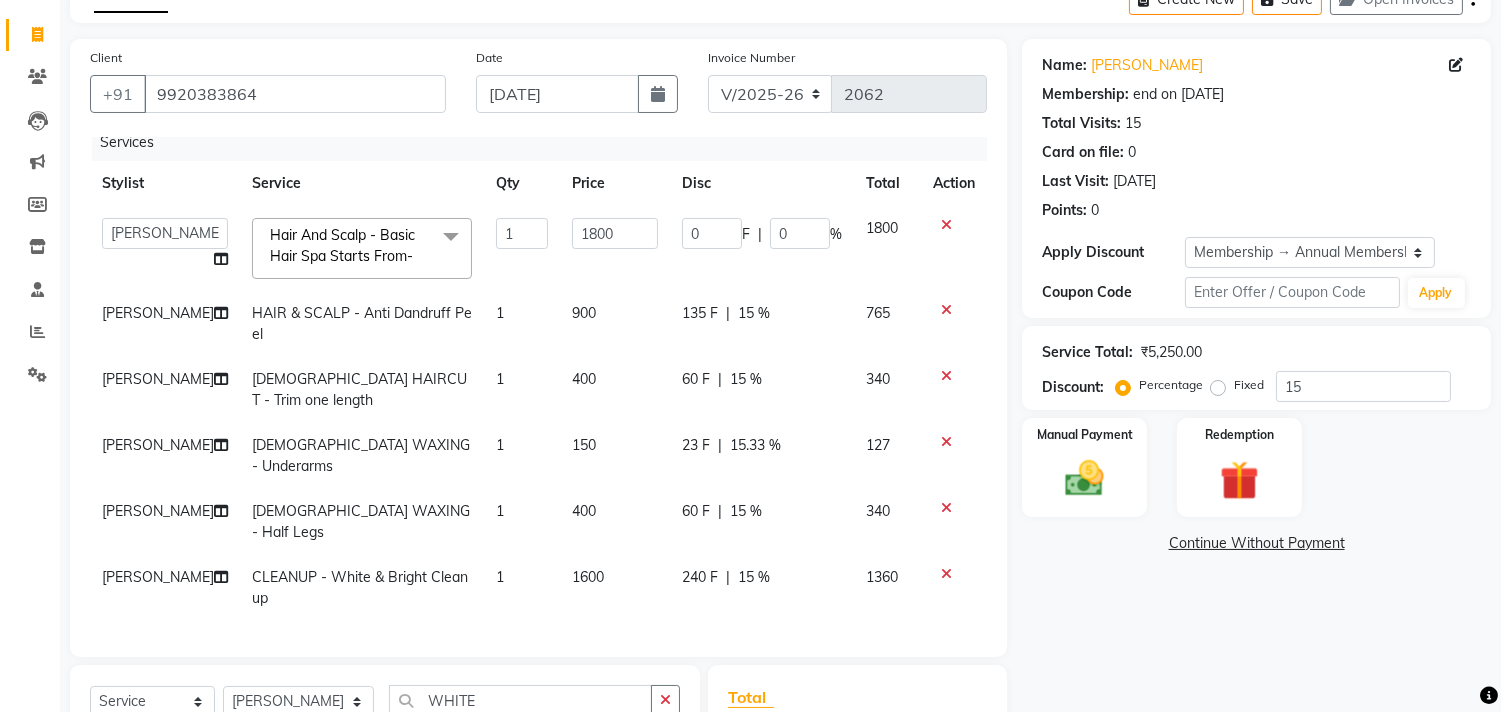click on "aniket    Anu    AYAZ KADRI    Front Desk   Javed   kapil   KOMAL    Payal    Pooja Jadhav   Rahul Datkhile   RESHMA SHAIKH   rutik shinde   SACHIN SAKPAL   SADDAM   SAHAJAN   SAKSHI CHAVAN   Sameer    sampada   Sanjana    SANU   shobha sonawane   shobha sonawane   SHUBHAM PEDNEKAR   Sikandar Ansari   ssneha rana   Hair And Scalp - Basic Hair Spa Starts From-  x Hair And Scalp - Basic Hair Spa Starts From- Hair And Scalp - Anti-Dandruff Spa Starts From Hair And Scalp - Anti Hairfall Spa Starts From Hair And Scalp - Anti-Dandruff Scrub Hair And Scalp - Head Massage Starts From Hair And Scalp - Protein Treatment Starts From Hair And Scalp - Botox Spa Starts From Hair and Scalp - Golden spa starts from  Hair and scalp - Ultime repair  HAIRCUT - Men's Advanced haircut HAIRCUT - Senior Stylist HAIRCUT - Hair-wash HAIRCUT - Hair-styling BEARD - Clean shave BEARD - Beard shape / styling BEARD - Moustache HAIR COLOUR - Highlights (per streak) HAIR COLOUR - Beard colour HAIR COLOUR - Beard colour (ammonia free) 1 0" 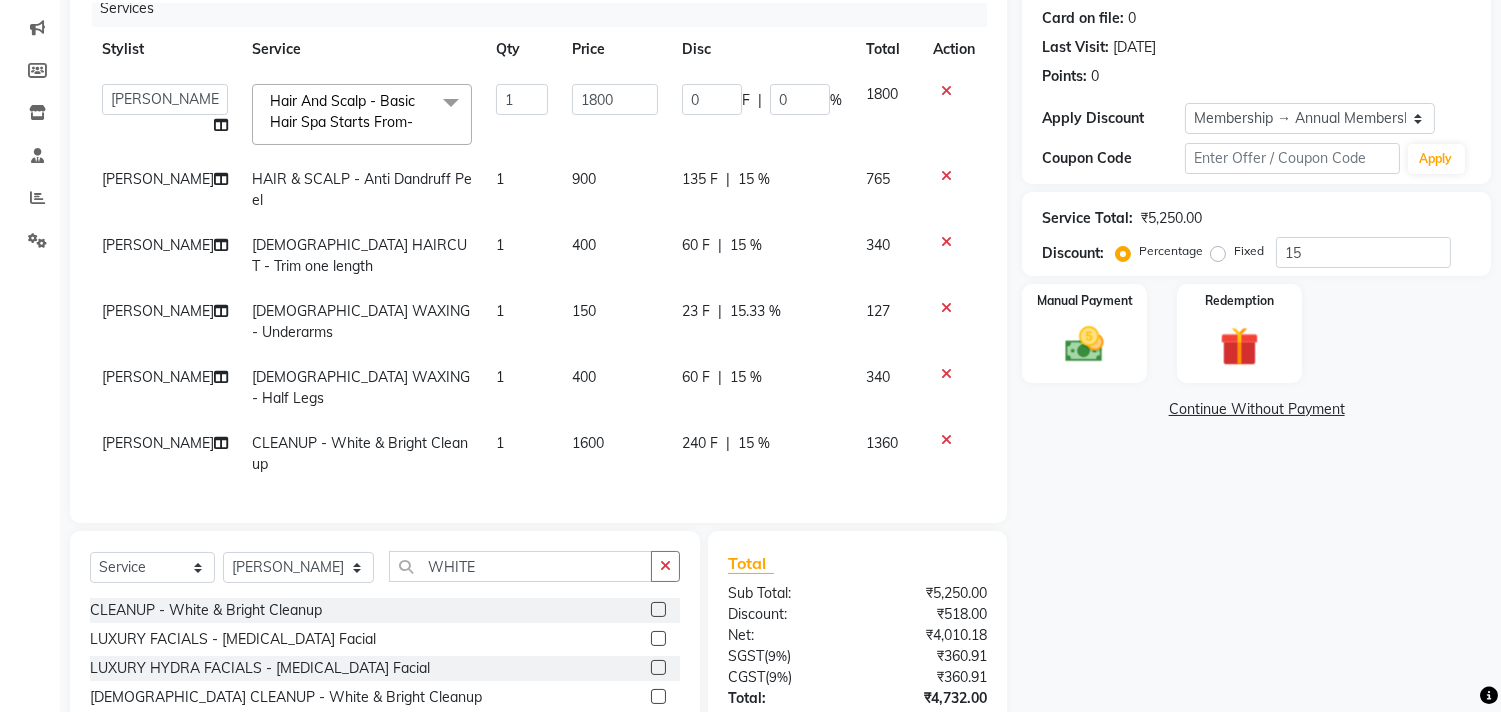 scroll, scrollTop: 165, scrollLeft: 0, axis: vertical 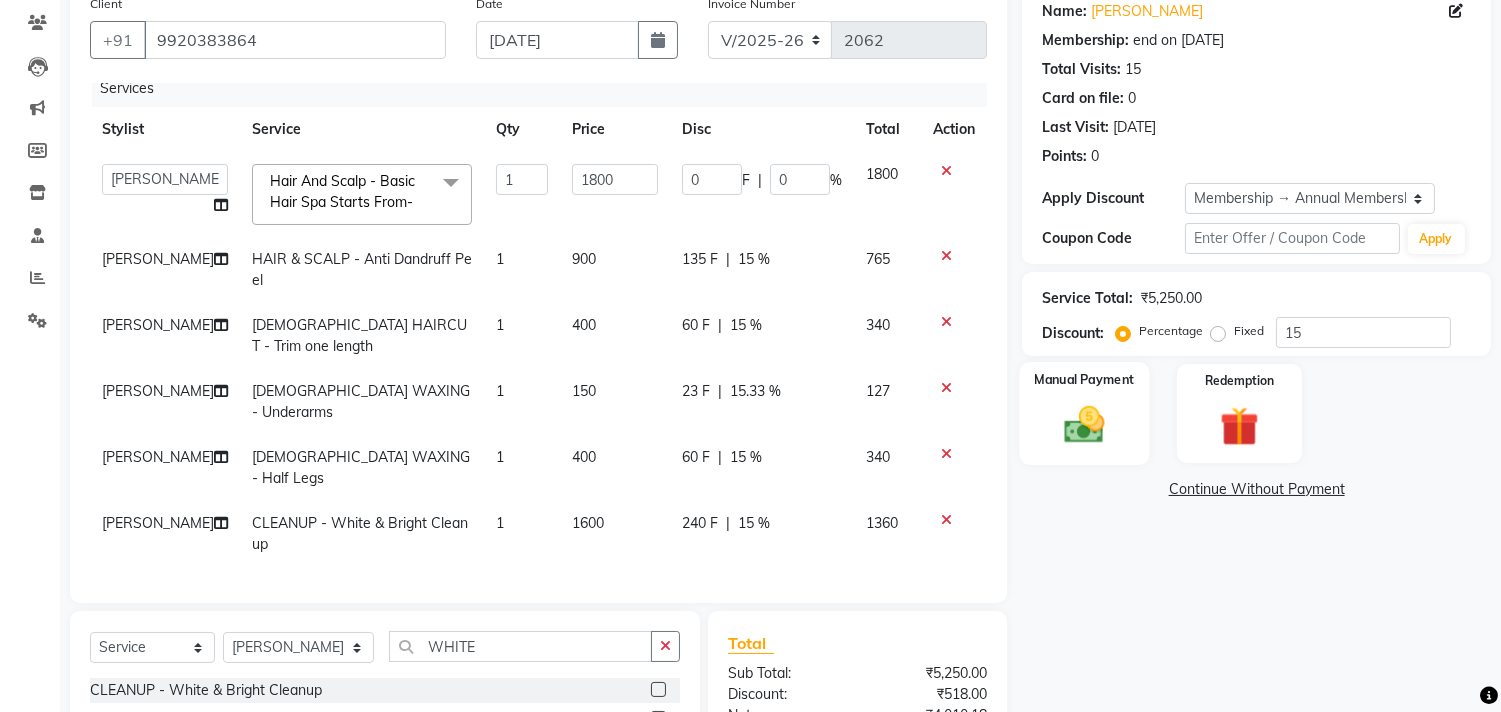 click 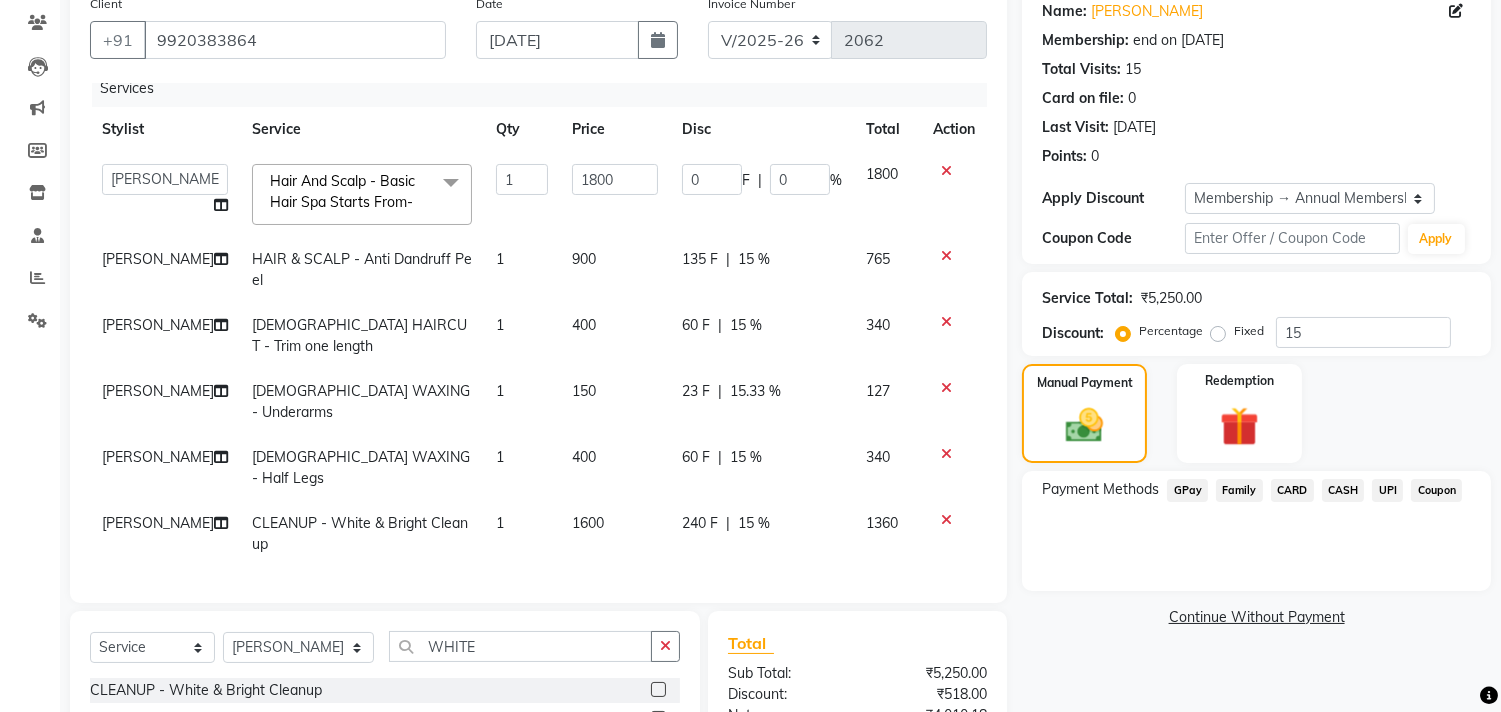 click on "UPI" 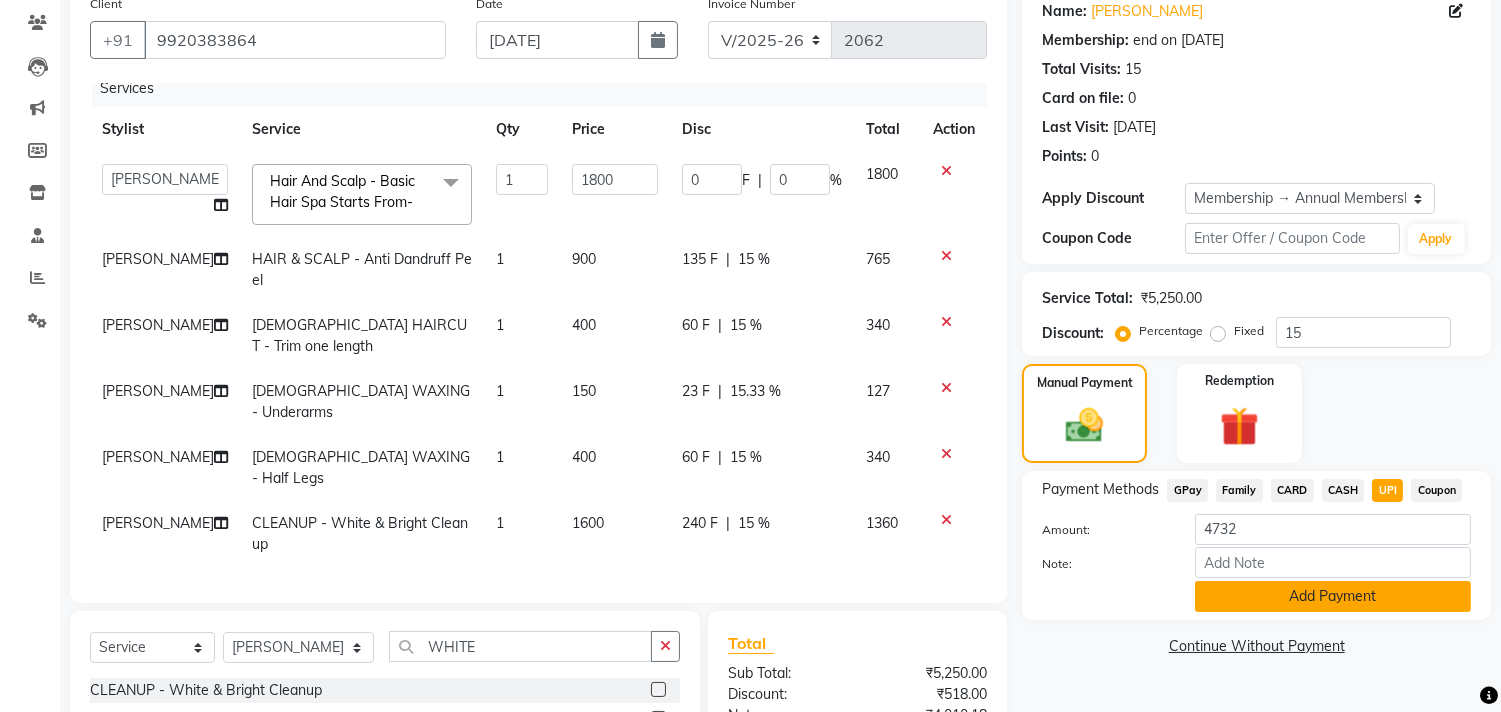 click on "Add Payment" 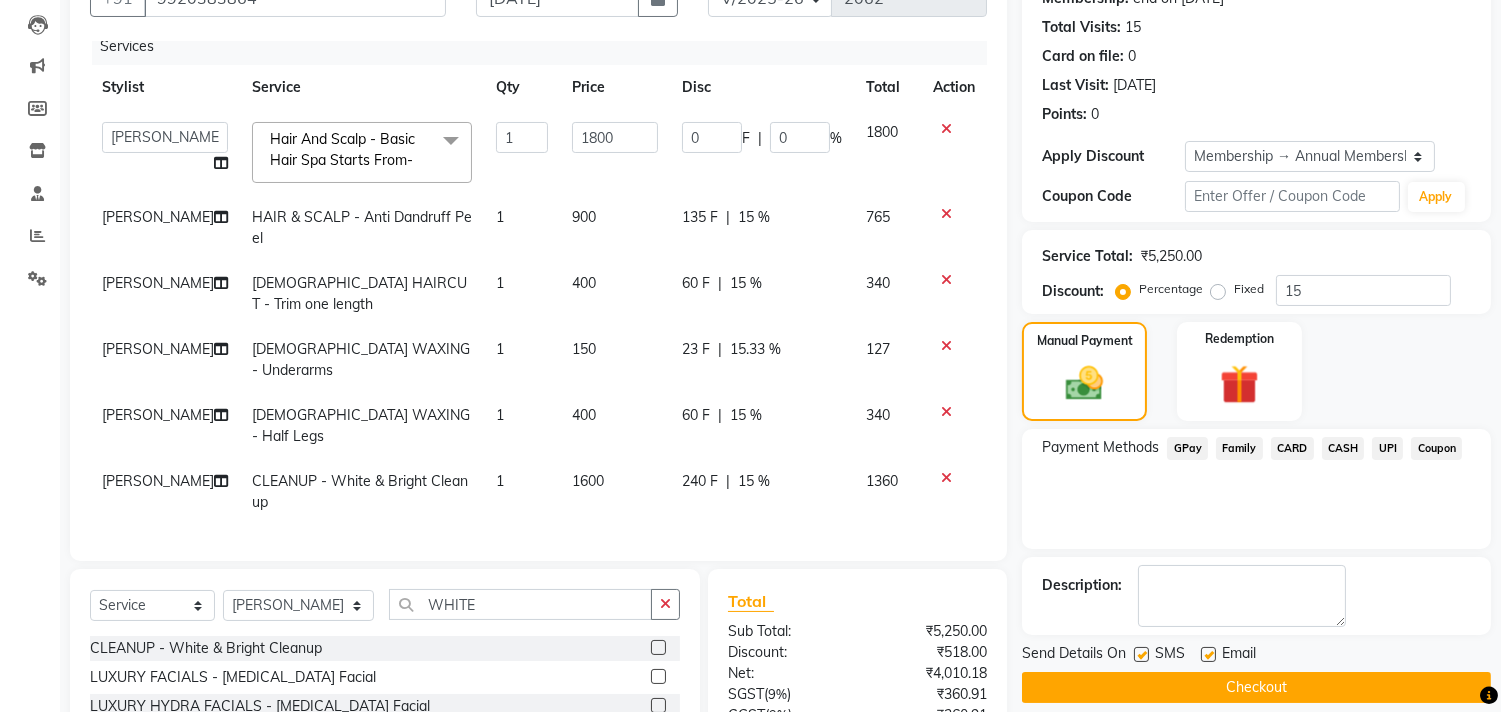 scroll, scrollTop: 430, scrollLeft: 0, axis: vertical 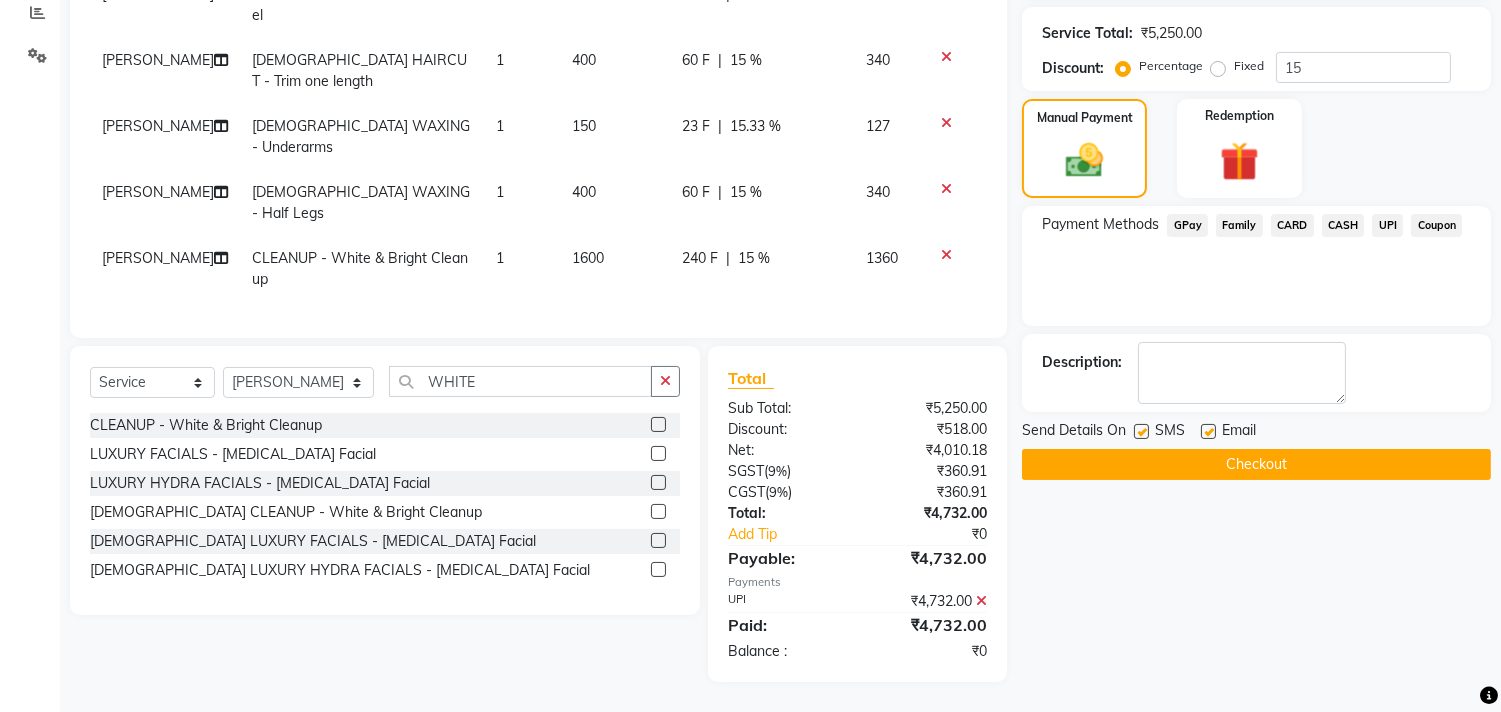 click on "Checkout" 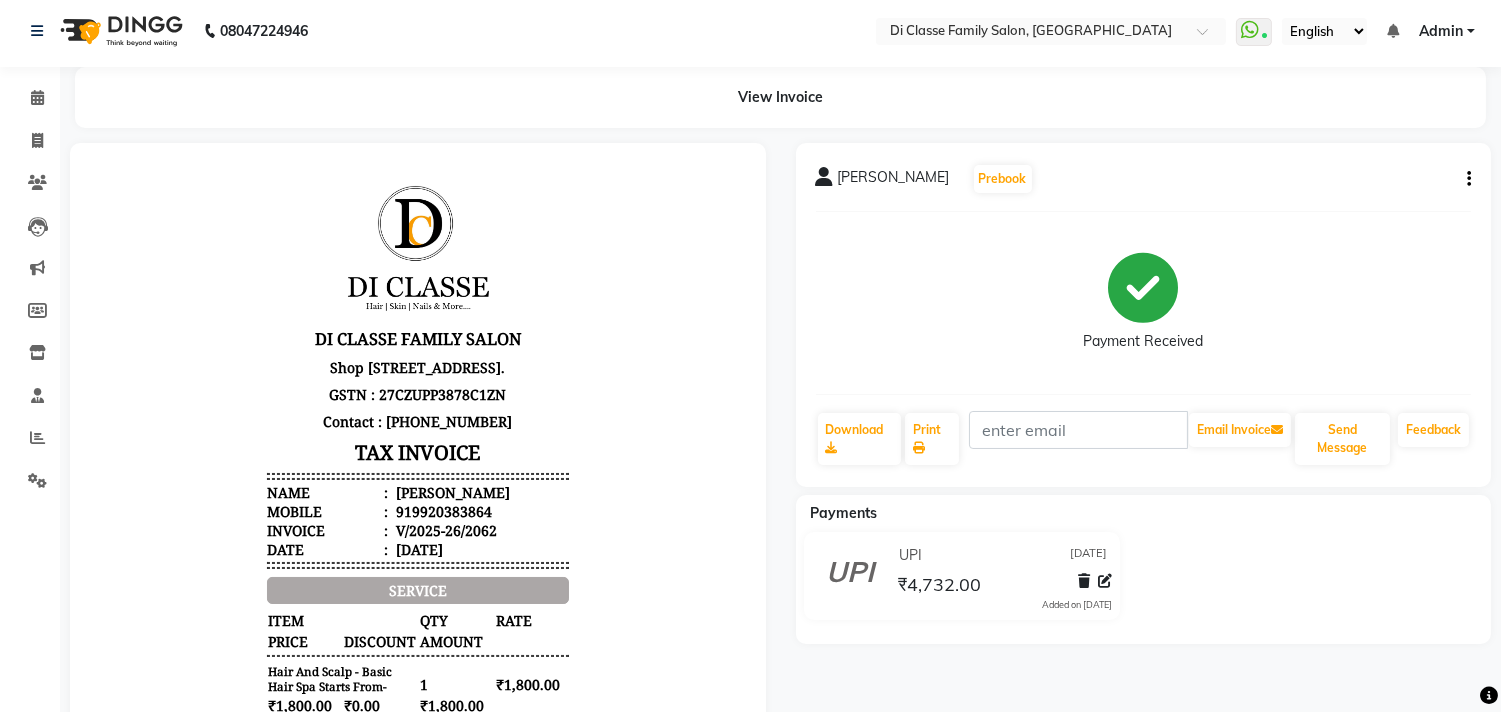 scroll, scrollTop: 0, scrollLeft: 0, axis: both 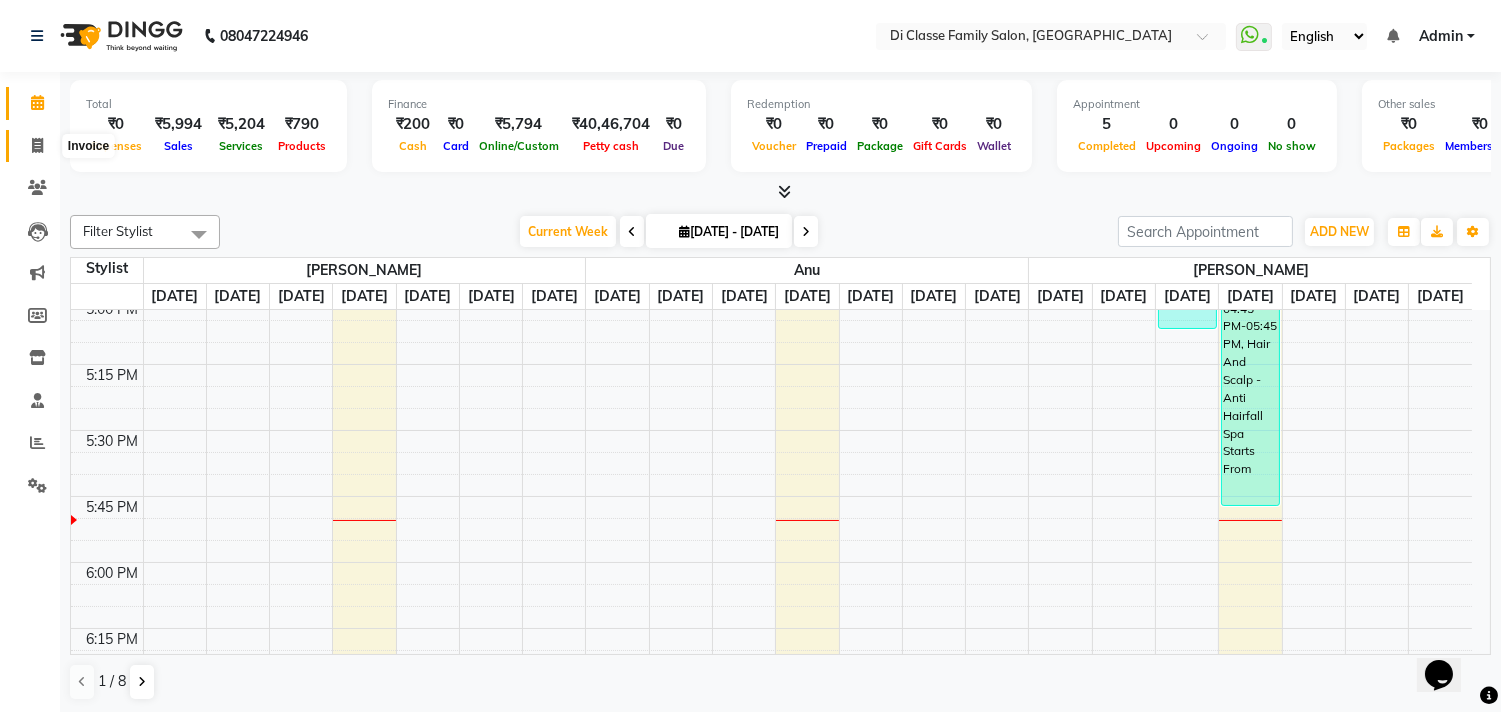 click 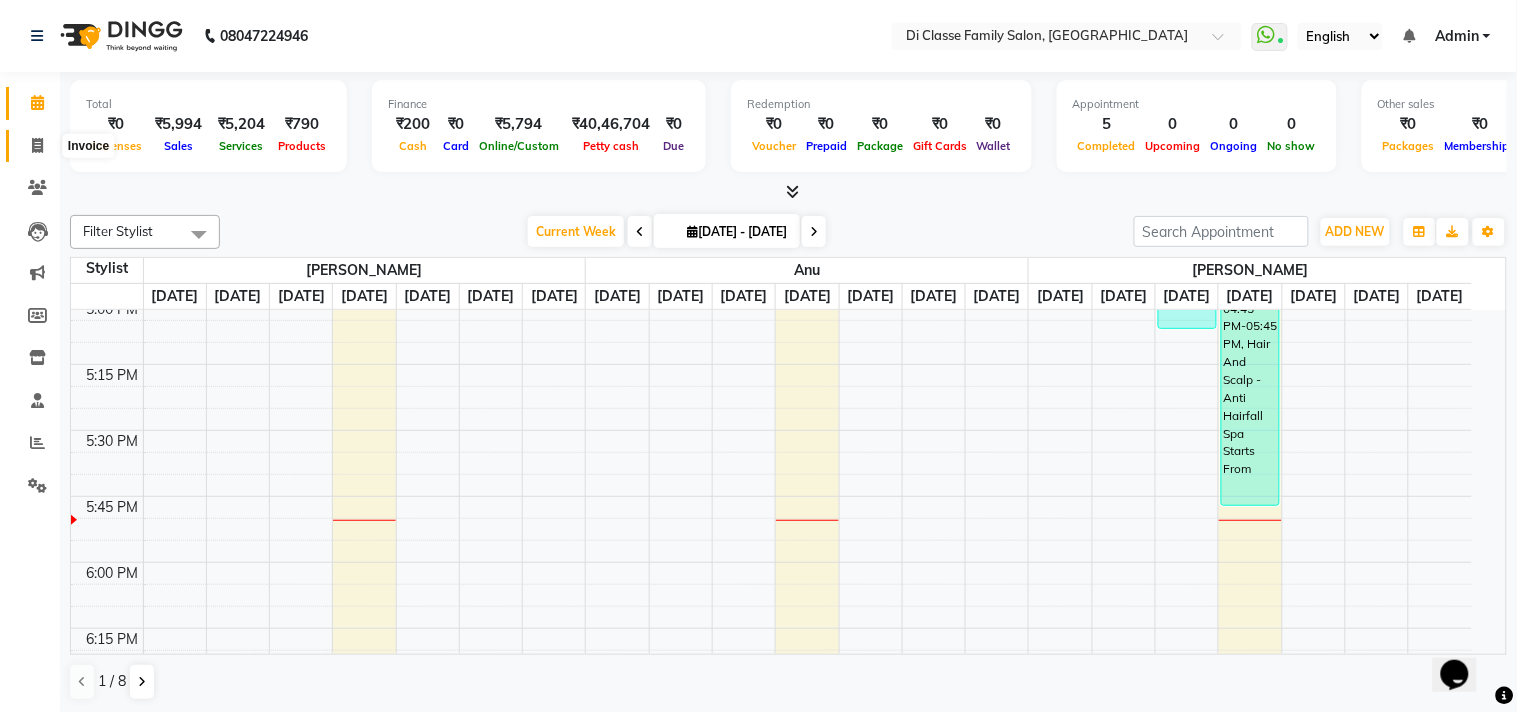 select on "service" 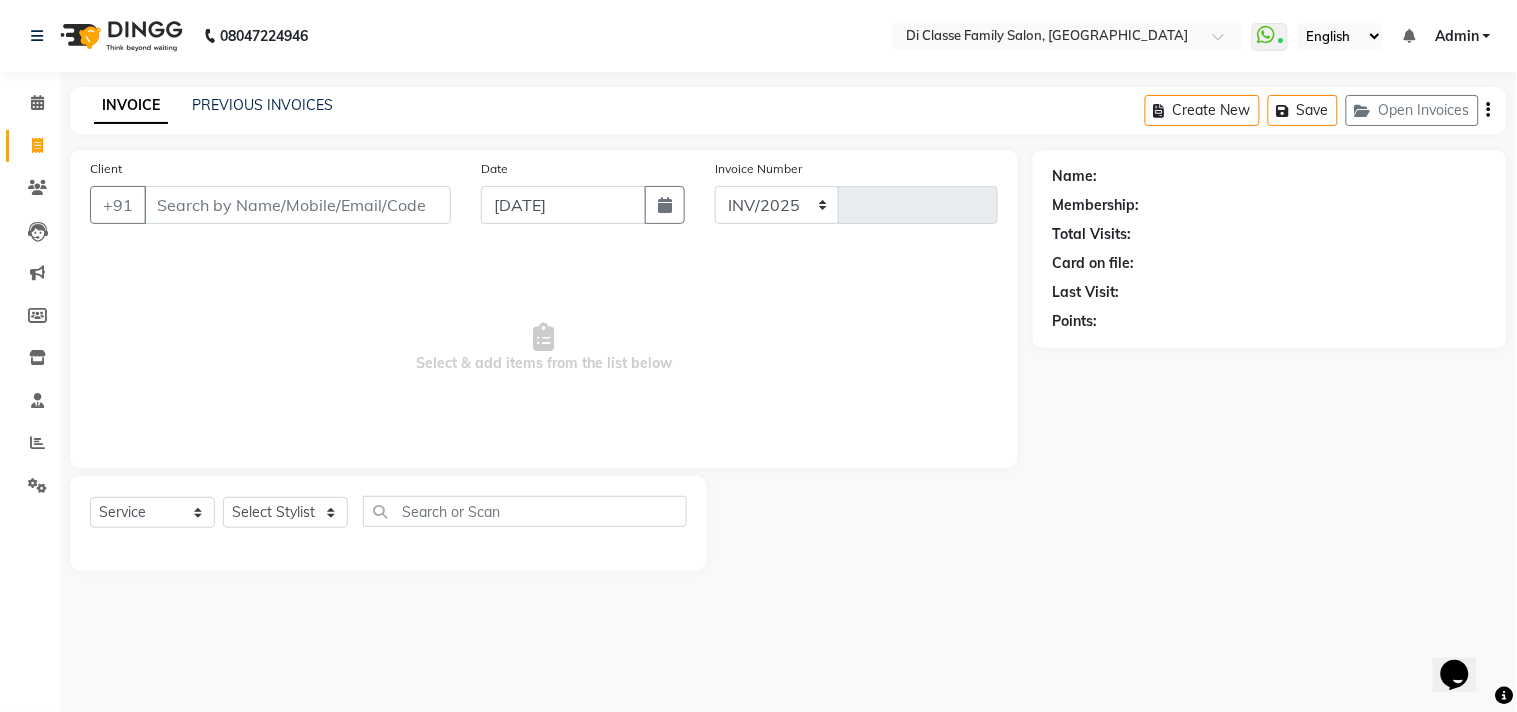 select on "4704" 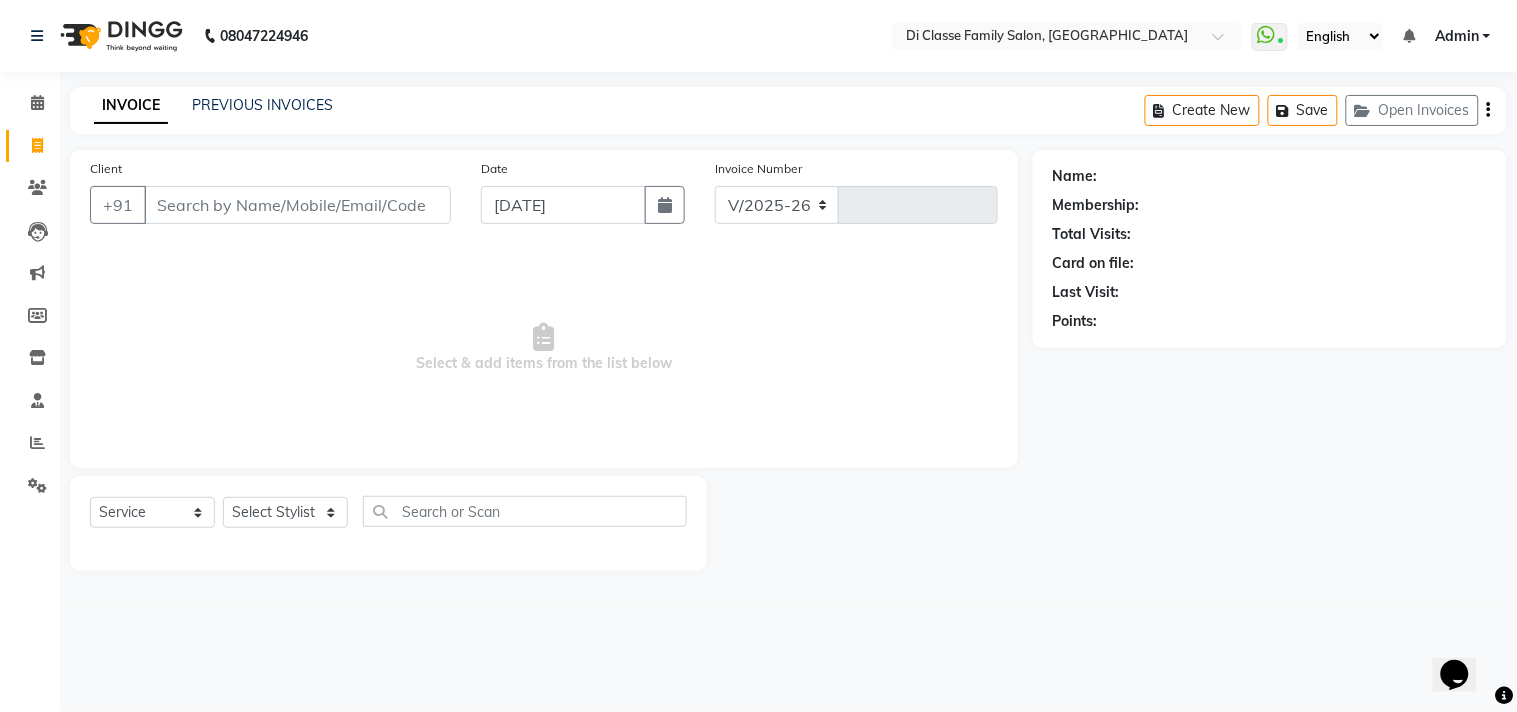type on "2060" 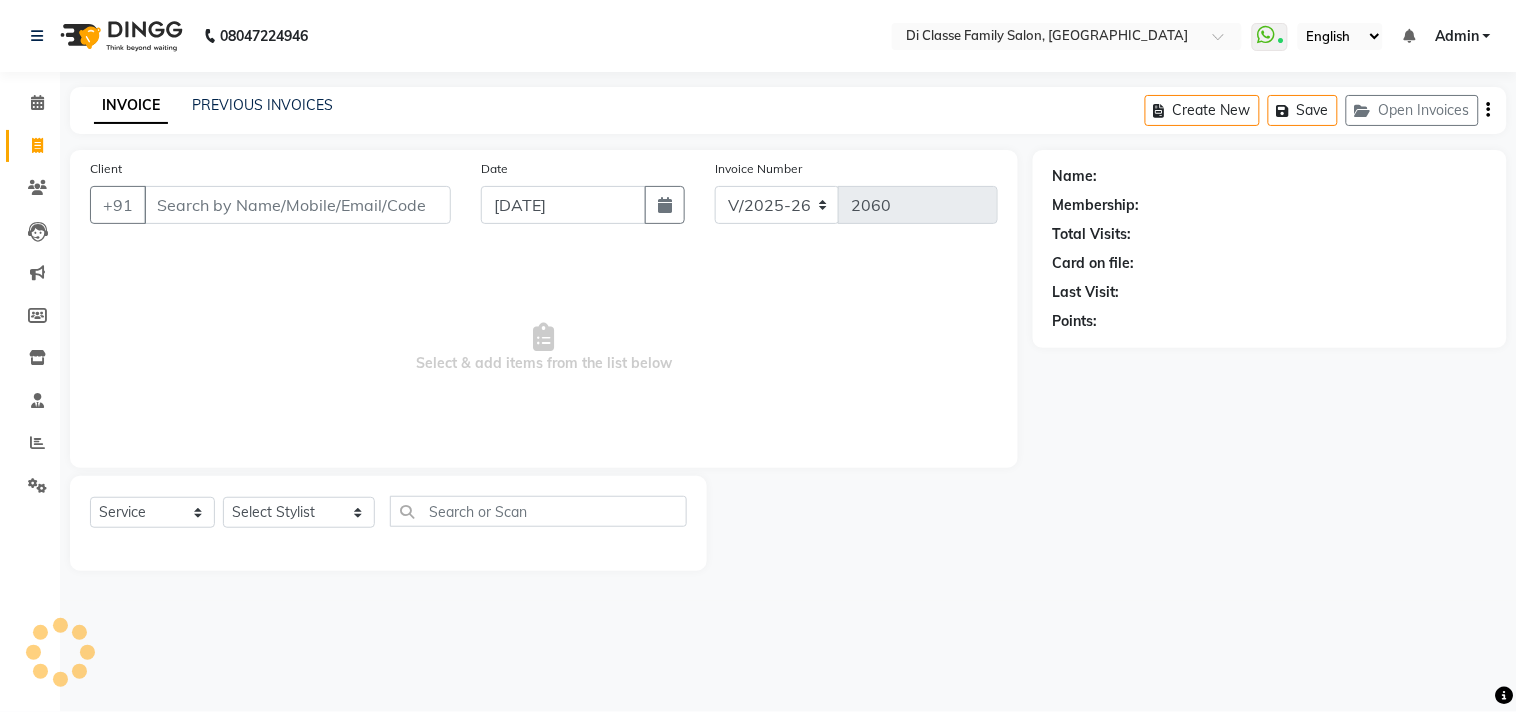 click on "Client" at bounding box center [297, 205] 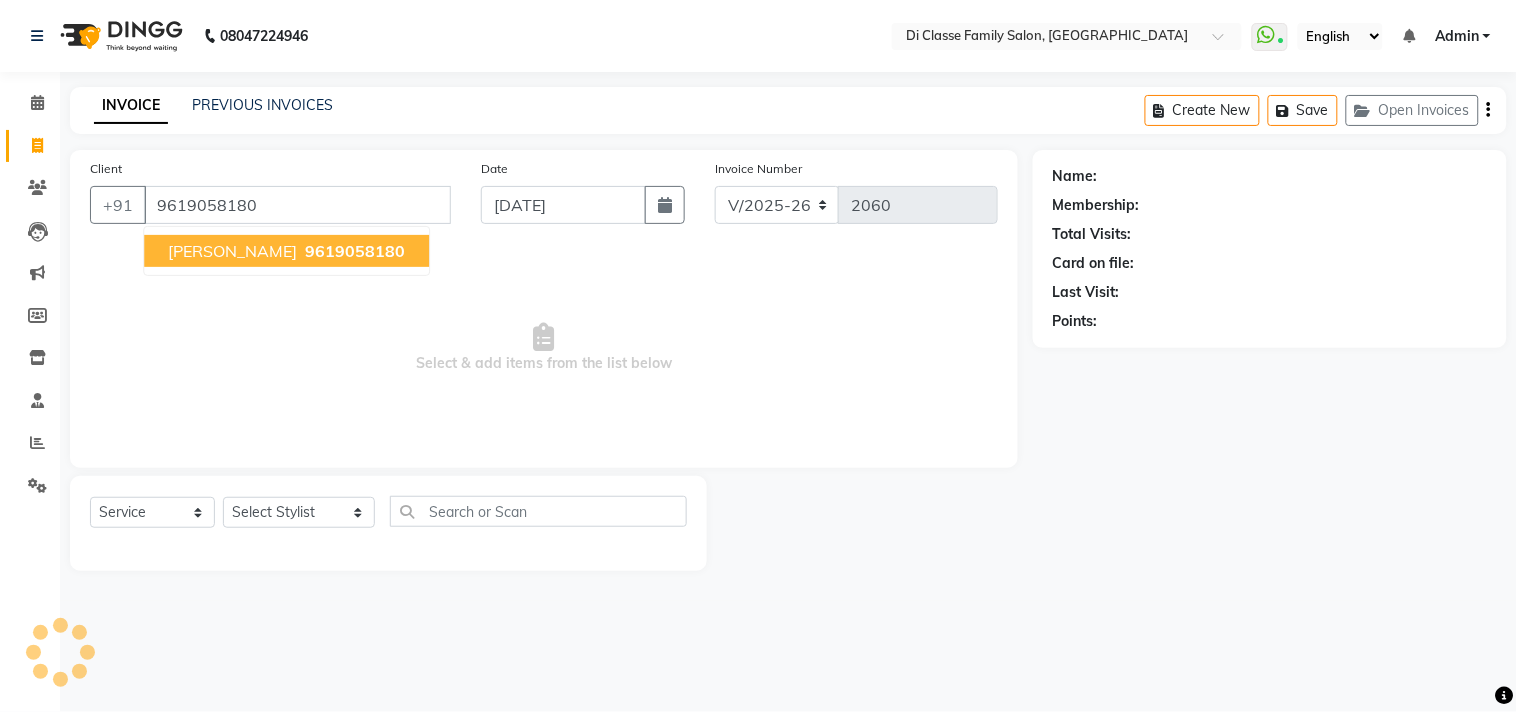 type on "9619058180" 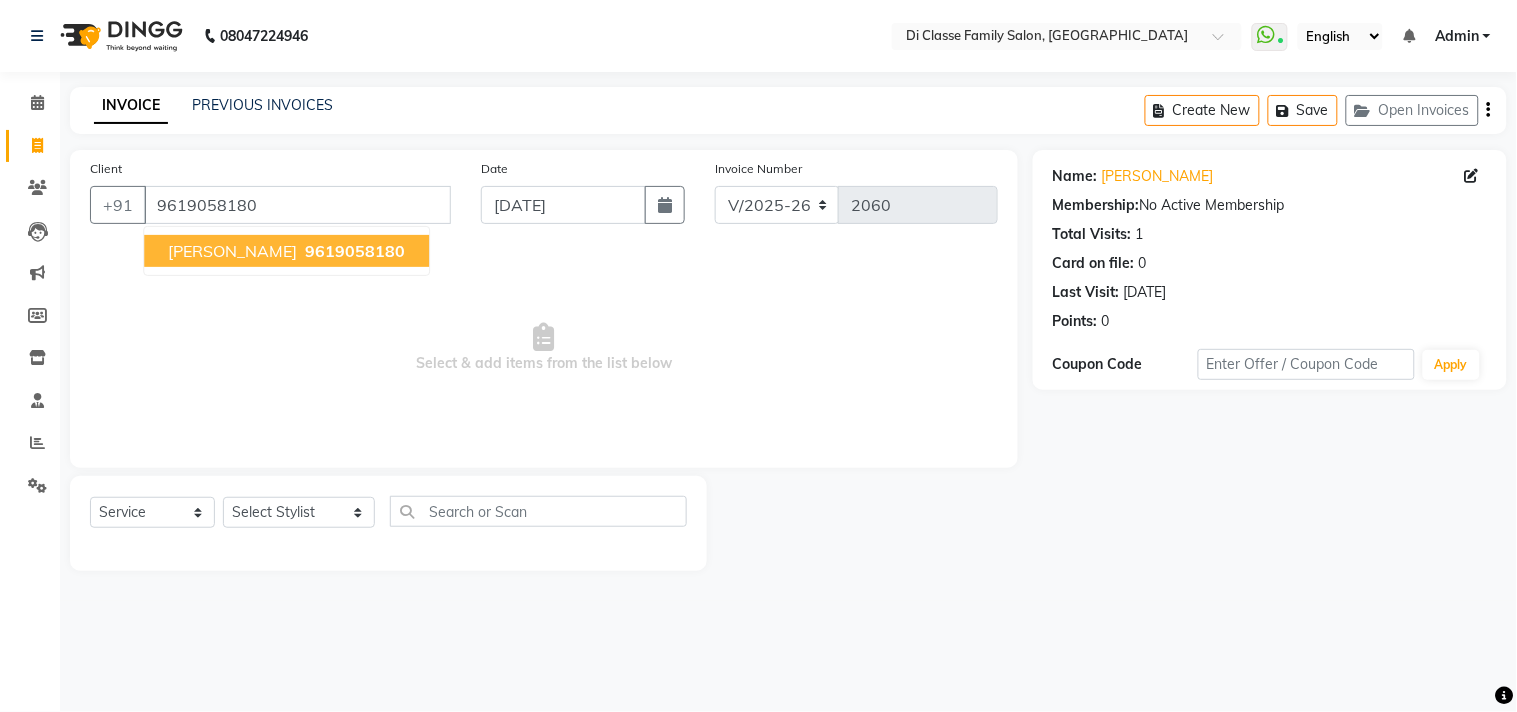 click on "9619058180" at bounding box center (355, 251) 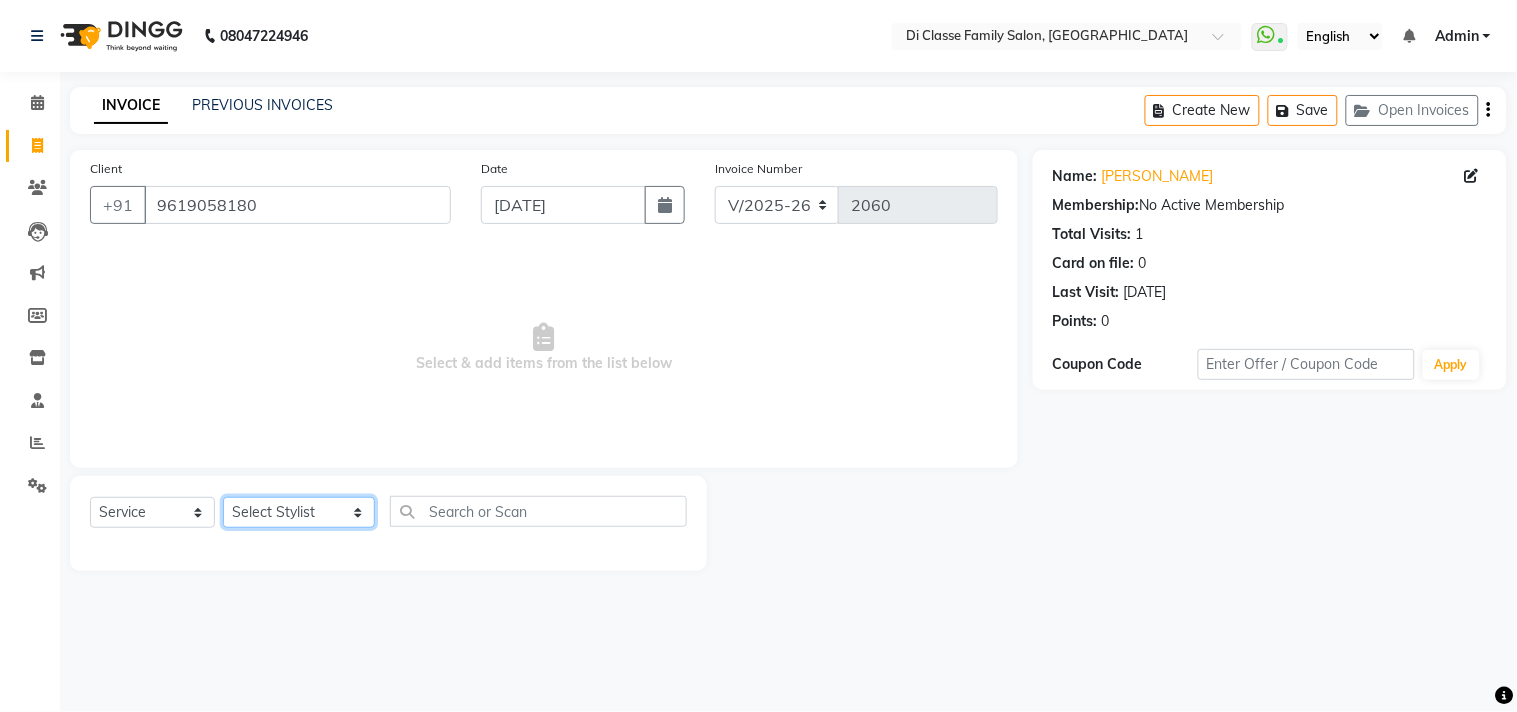 click on "Select Stylist [PERSON_NAME]  [PERSON_NAME]  [PERSON_NAME]  Front Desk Javed [PERSON_NAME]  [PERSON_NAME]  Pooja Jadhav [PERSON_NAME] [PERSON_NAME] [PERSON_NAME] SACHIN [PERSON_NAME] SAHAJAN [PERSON_NAME]  [PERSON_NAME] [PERSON_NAME] [PERSON_NAME] [PERSON_NAME] [PERSON_NAME] [PERSON_NAME] [PERSON_NAME]" 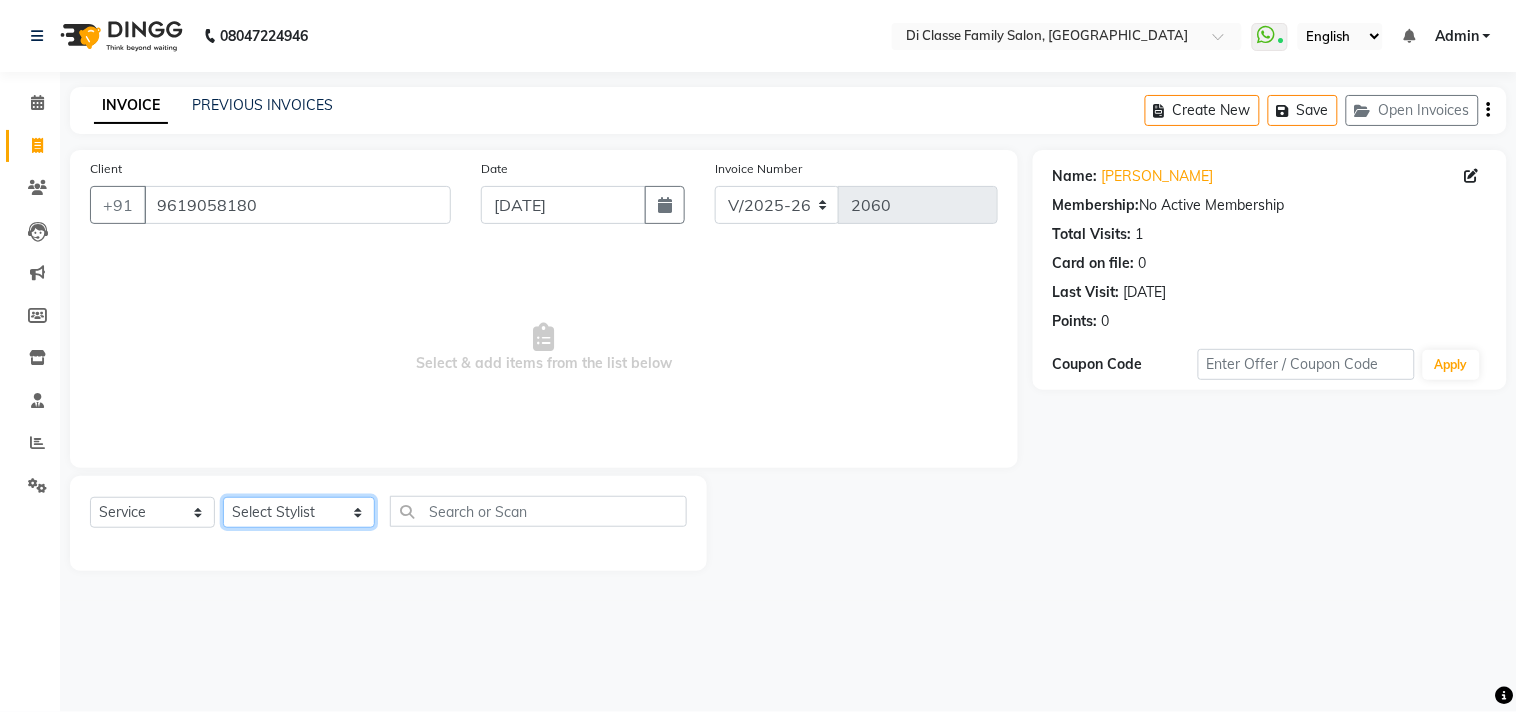select on "79582" 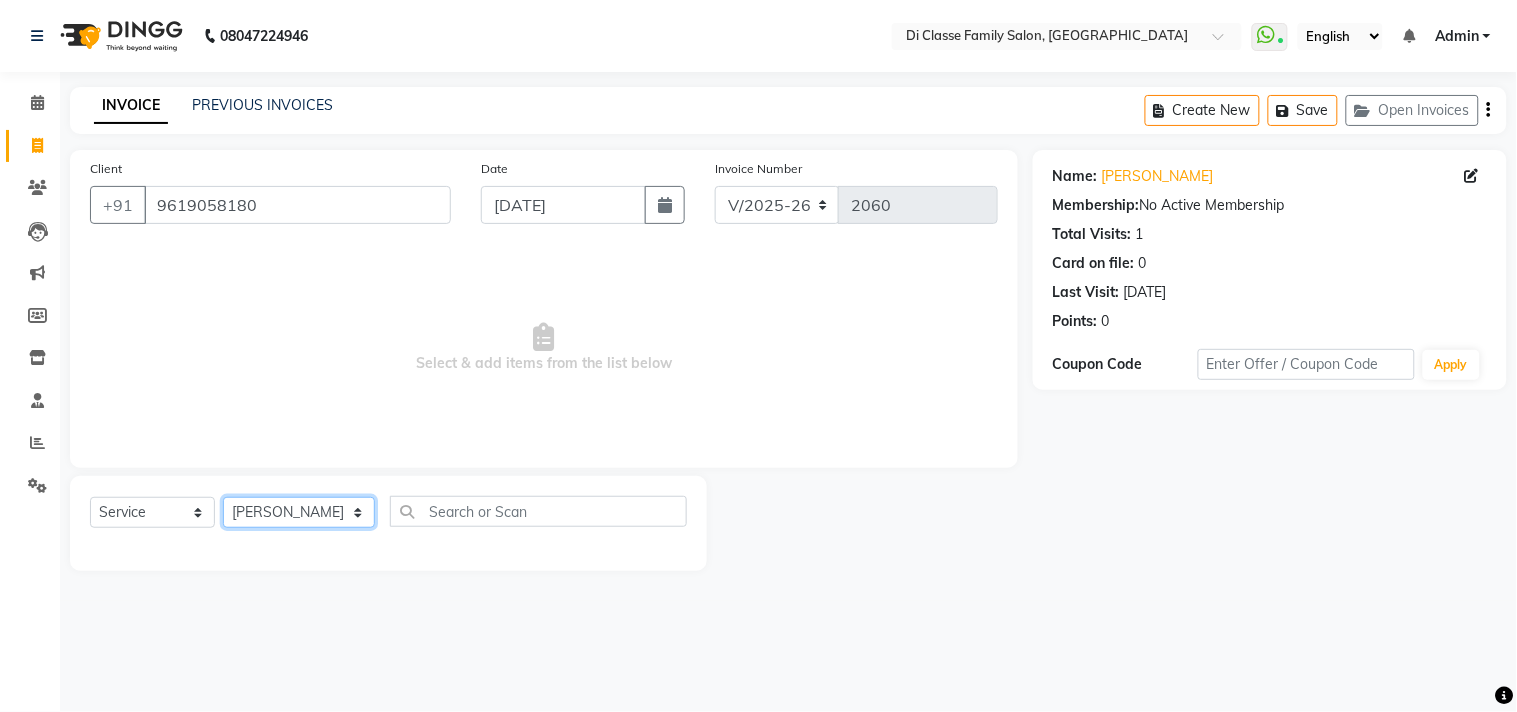 click on "Select Stylist [PERSON_NAME]  [PERSON_NAME]  [PERSON_NAME]  Front Desk Javed [PERSON_NAME]  [PERSON_NAME]  Pooja Jadhav [PERSON_NAME] [PERSON_NAME] [PERSON_NAME] SACHIN [PERSON_NAME] SAHAJAN [PERSON_NAME]  [PERSON_NAME] [PERSON_NAME] [PERSON_NAME] [PERSON_NAME] [PERSON_NAME] [PERSON_NAME] [PERSON_NAME]" 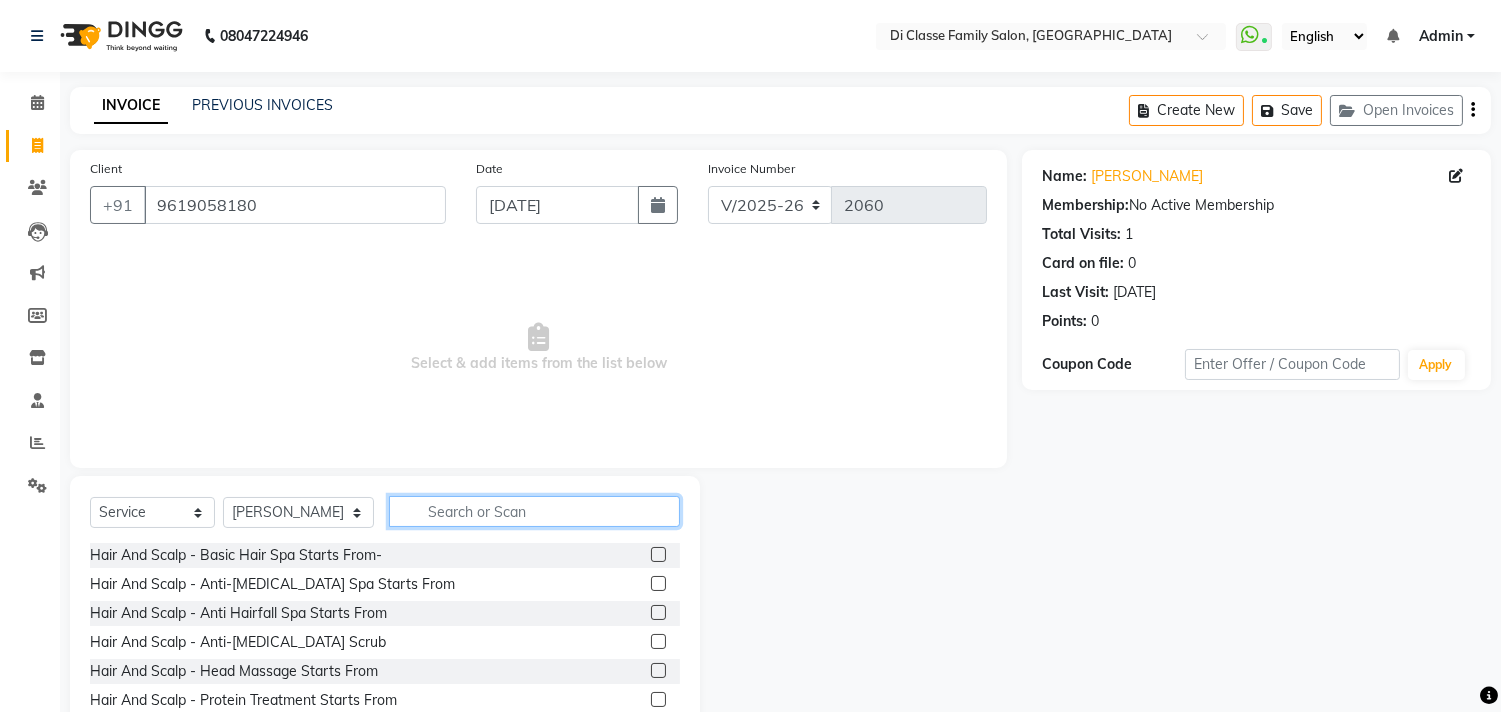 click 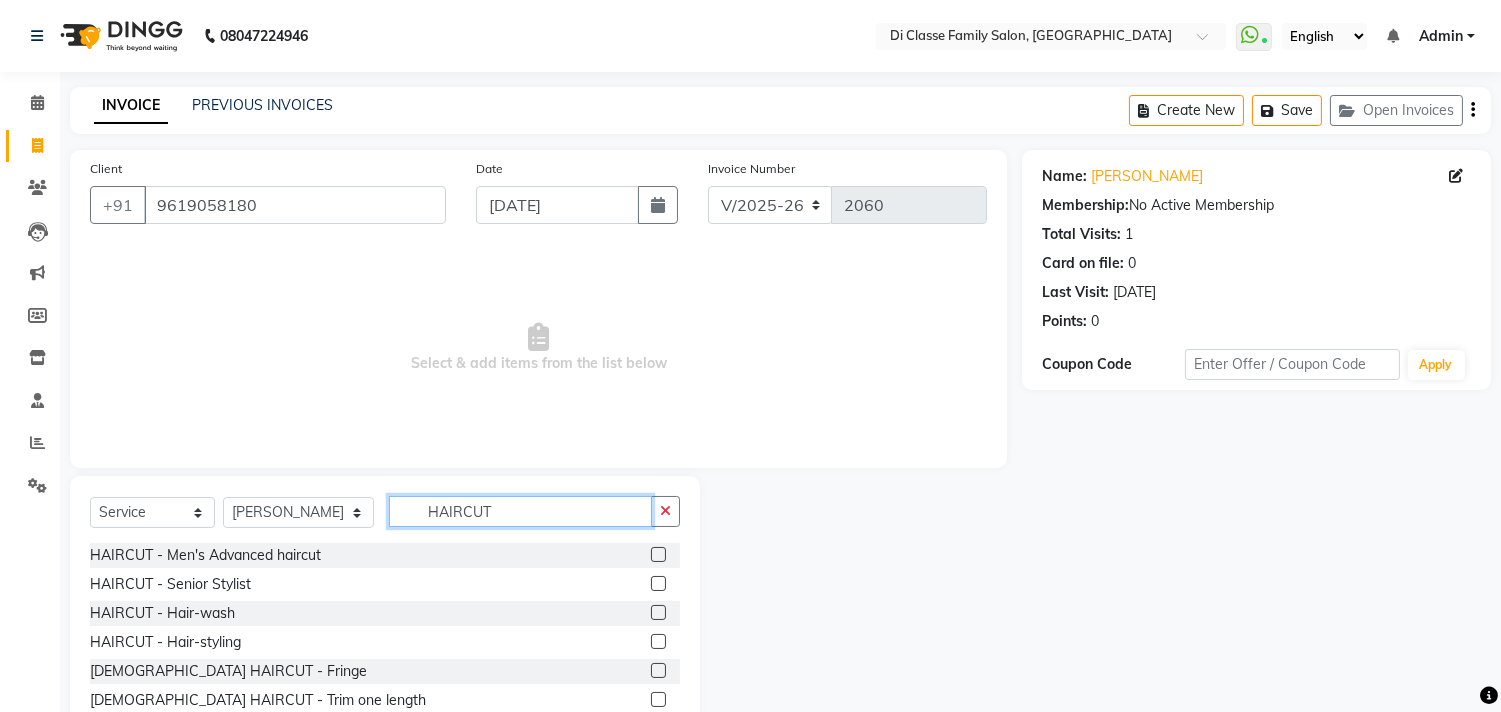 type on "HAIRCUT" 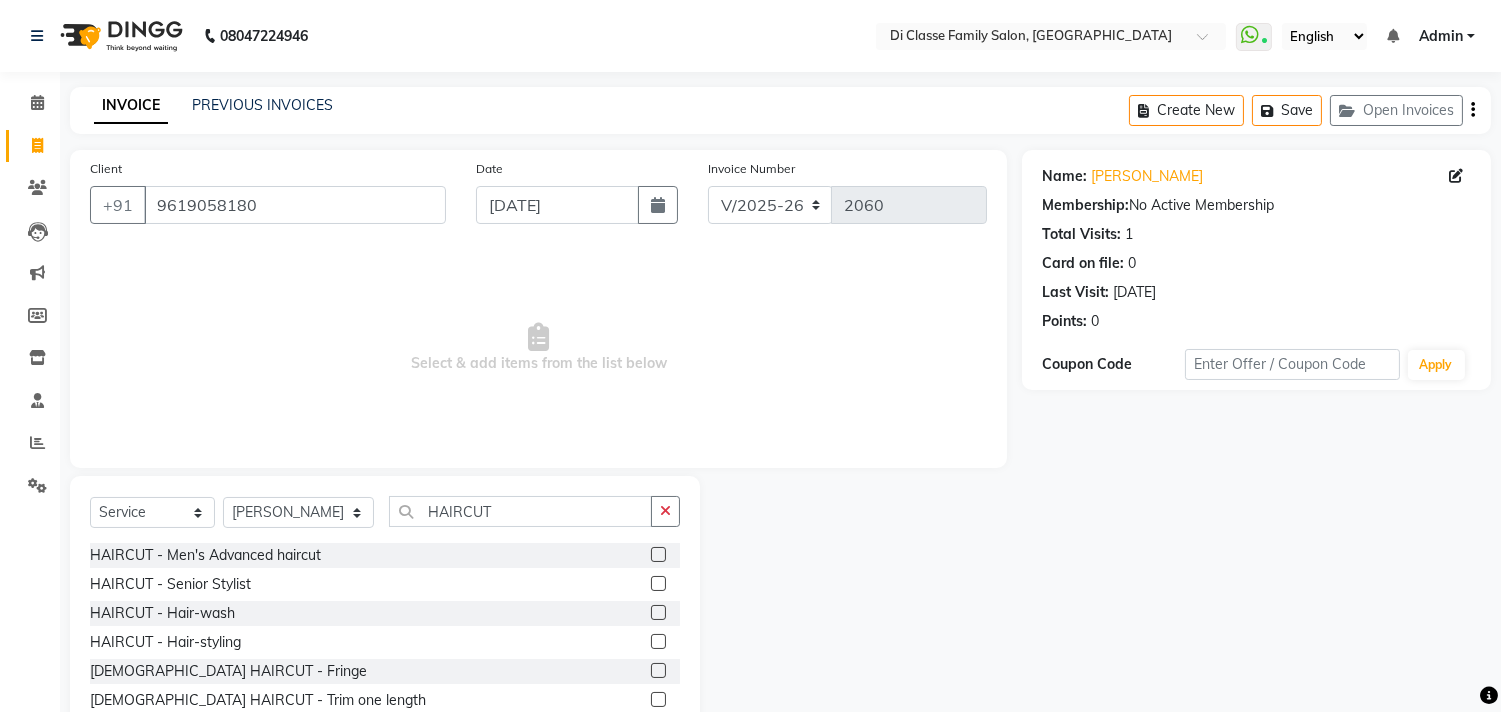 click on "Select  Service  Product  Membership  Package Voucher Prepaid Gift Card  Select Stylist [PERSON_NAME]  [PERSON_NAME]  [PERSON_NAME]  Front Desk Javed [PERSON_NAME]  [PERSON_NAME]  Pooja Jadhav [PERSON_NAME] [PERSON_NAME] [PERSON_NAME] SACHIN [PERSON_NAME] SAHAJAN [PERSON_NAME]  [PERSON_NAME] [PERSON_NAME] [PERSON_NAME] [PERSON_NAME] [PERSON_NAME] [PERSON_NAME] ssneha rana  HAIRCUT" 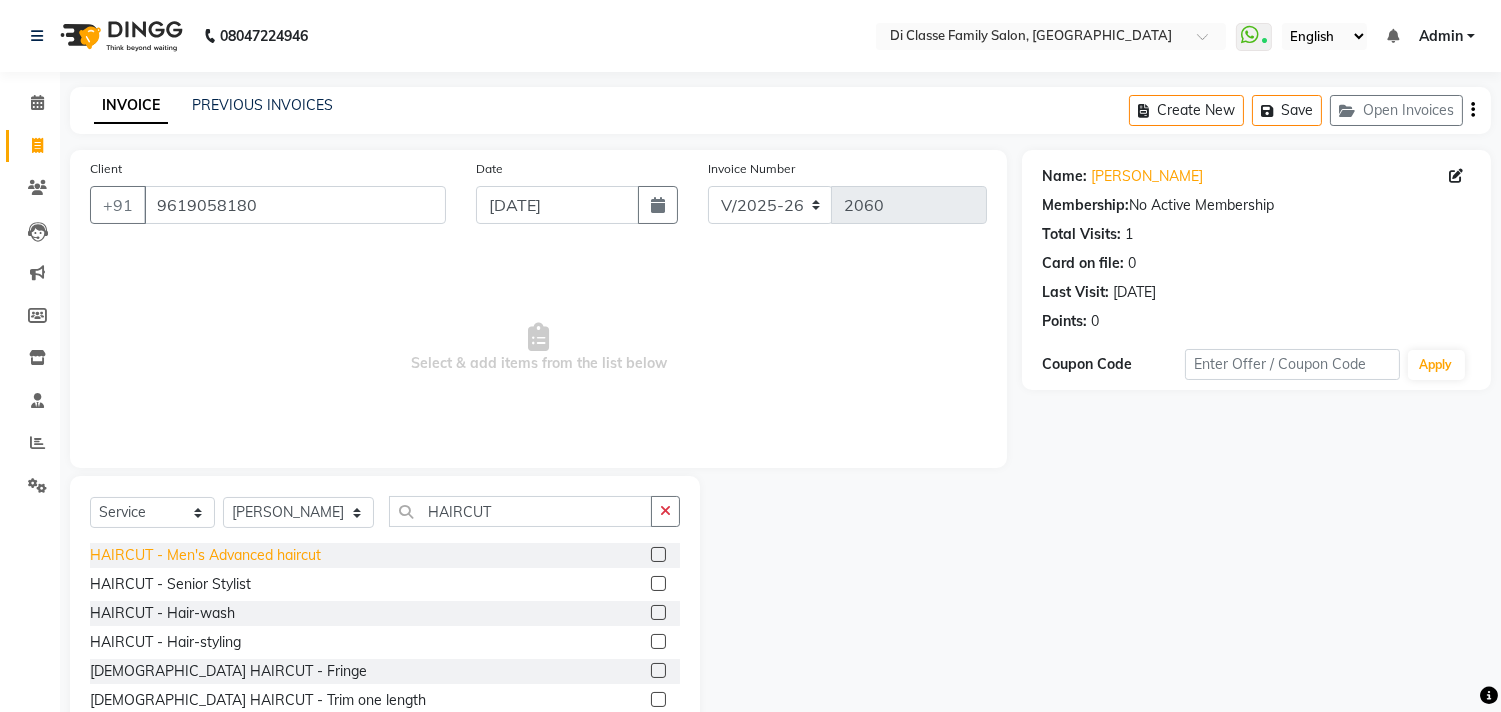 click on "HAIRCUT - Men's Advanced haircut" 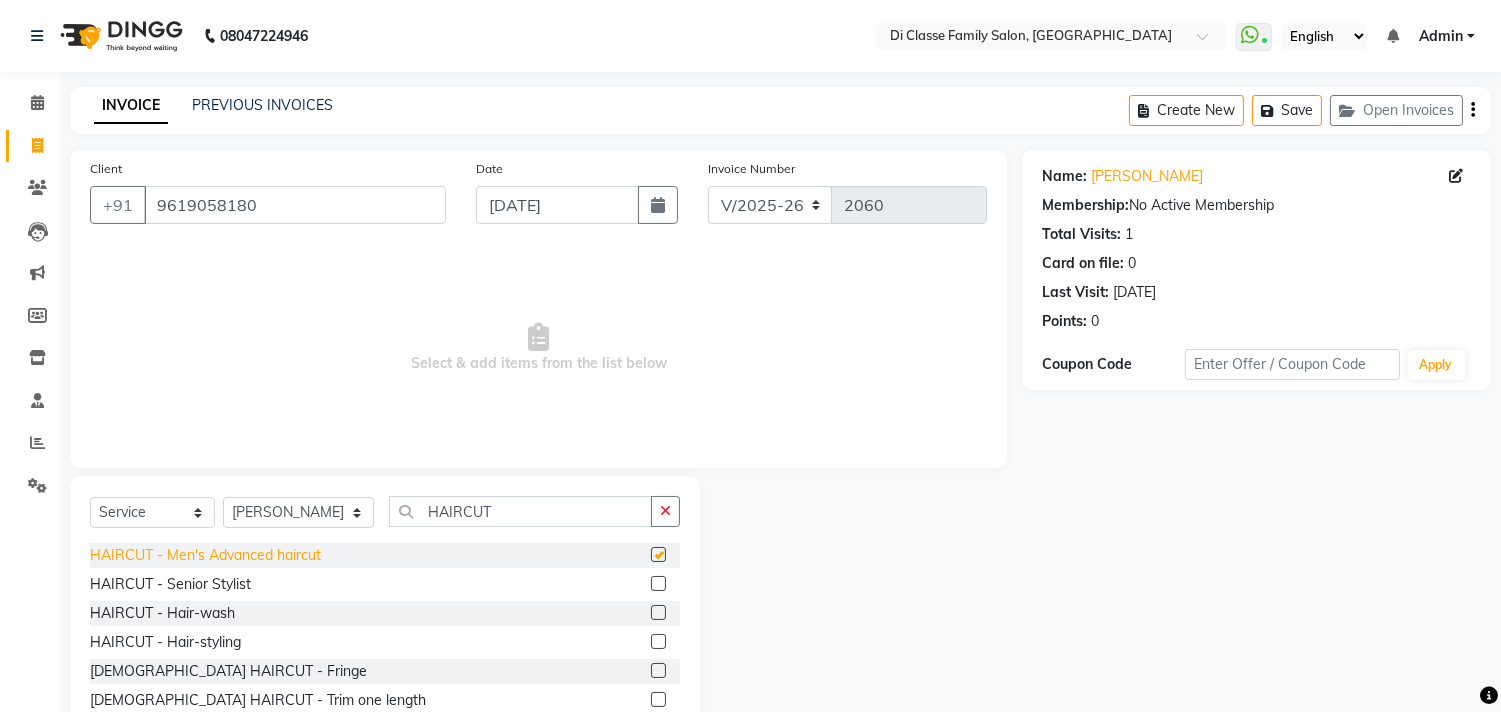 checkbox on "false" 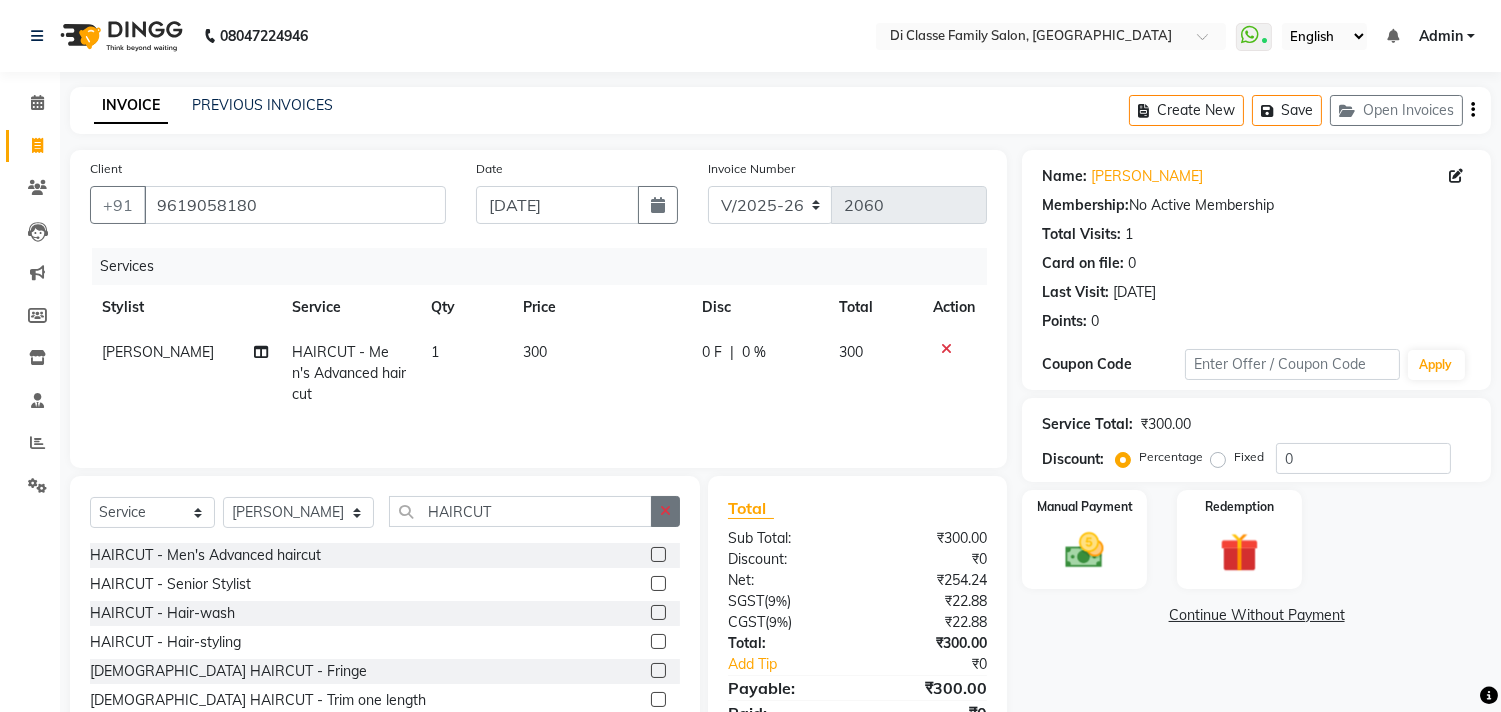 drag, startPoint x: 655, startPoint y: 511, endPoint x: 595, endPoint y: 524, distance: 61.39218 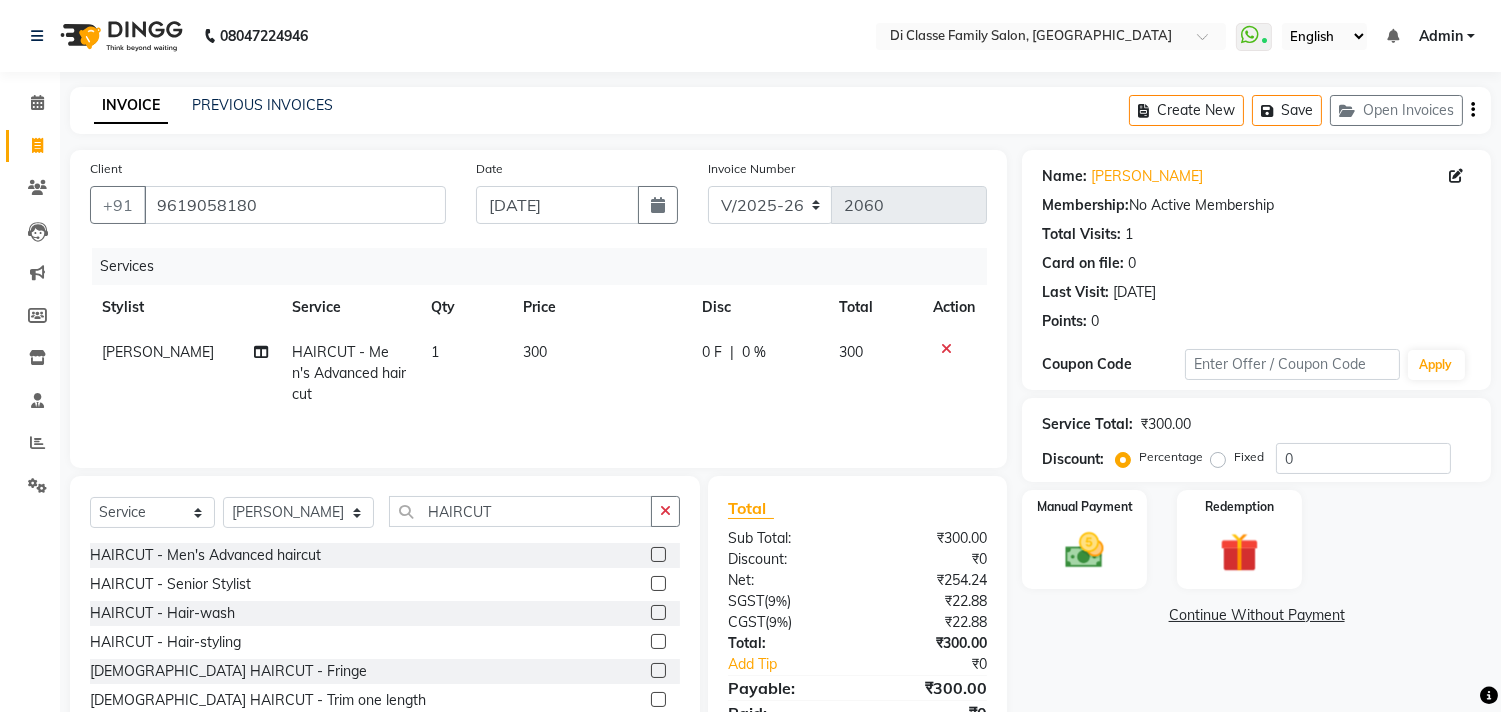 click 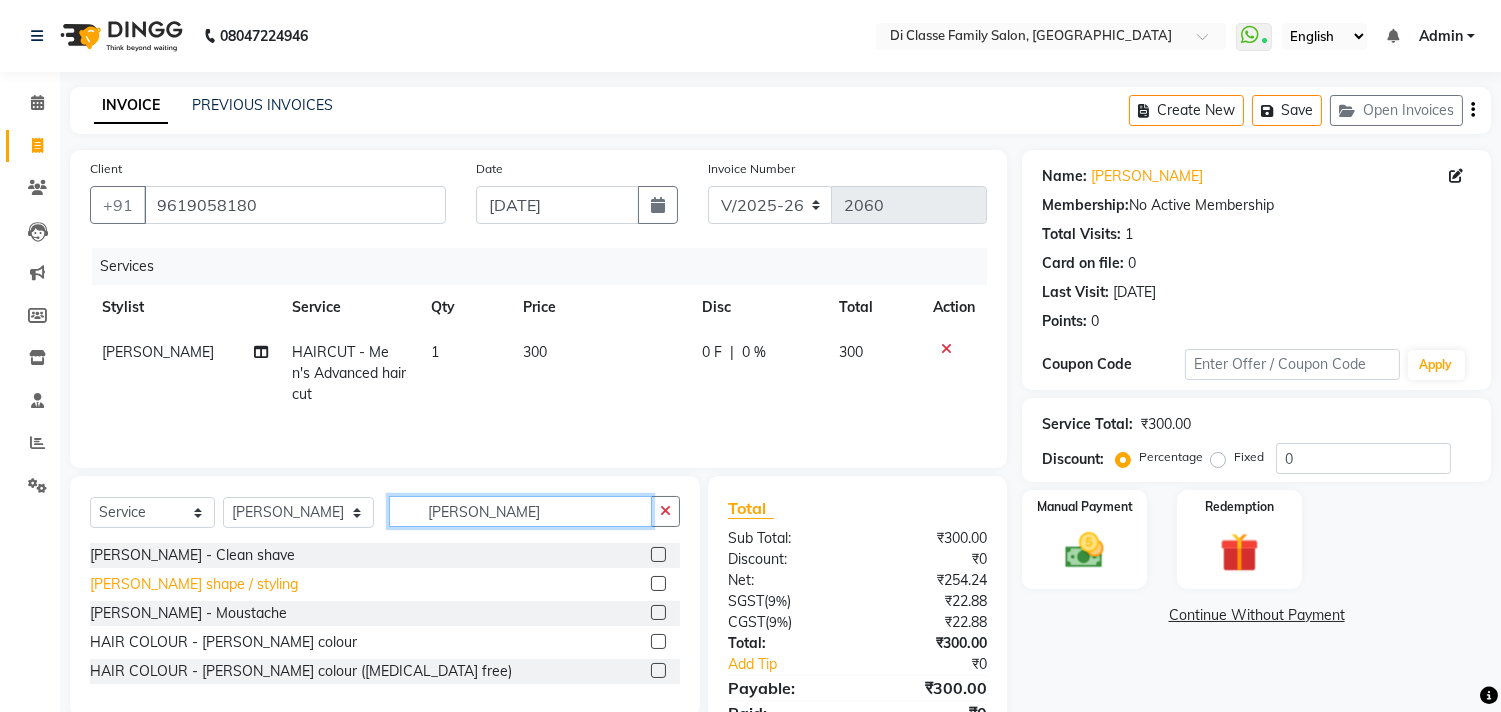 type on "BEARD" 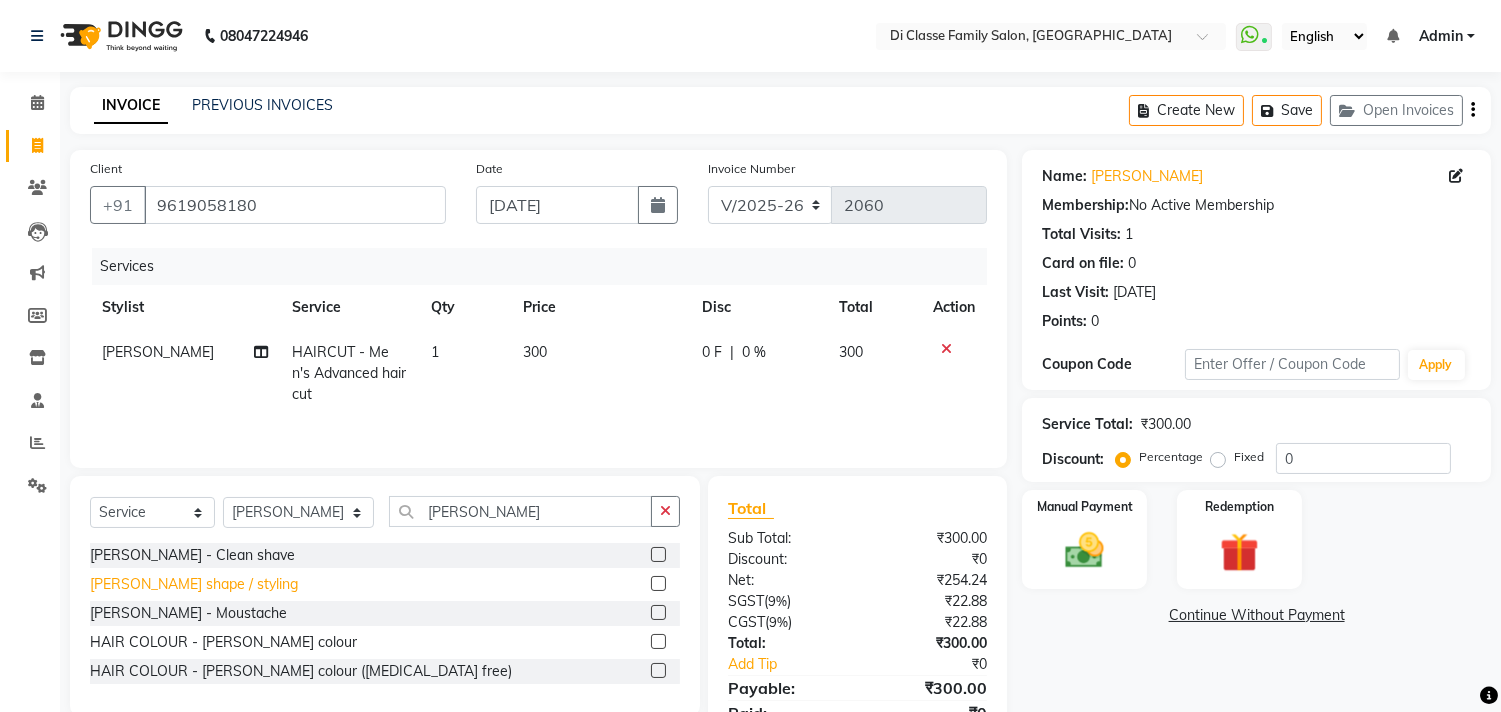 click on "BEARD - Beard shape / styling" 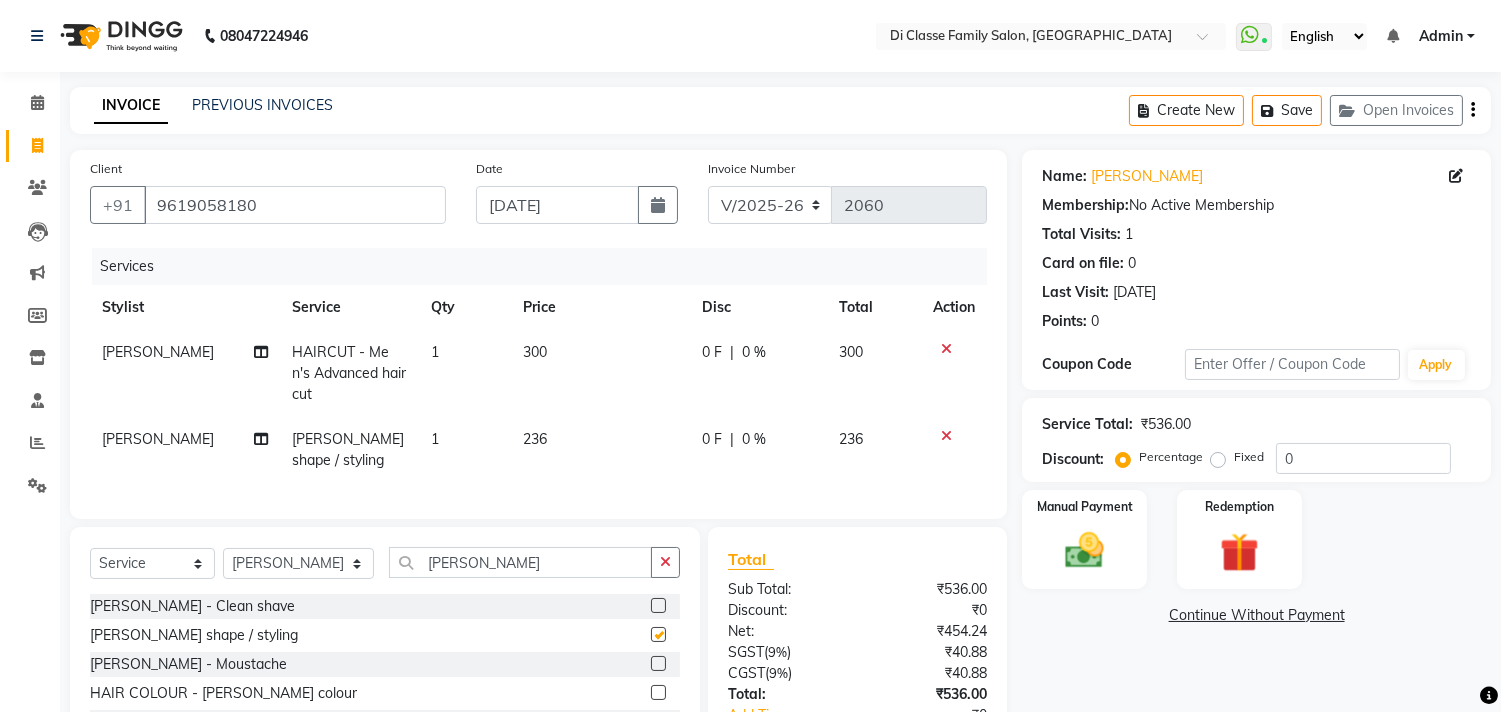checkbox on "false" 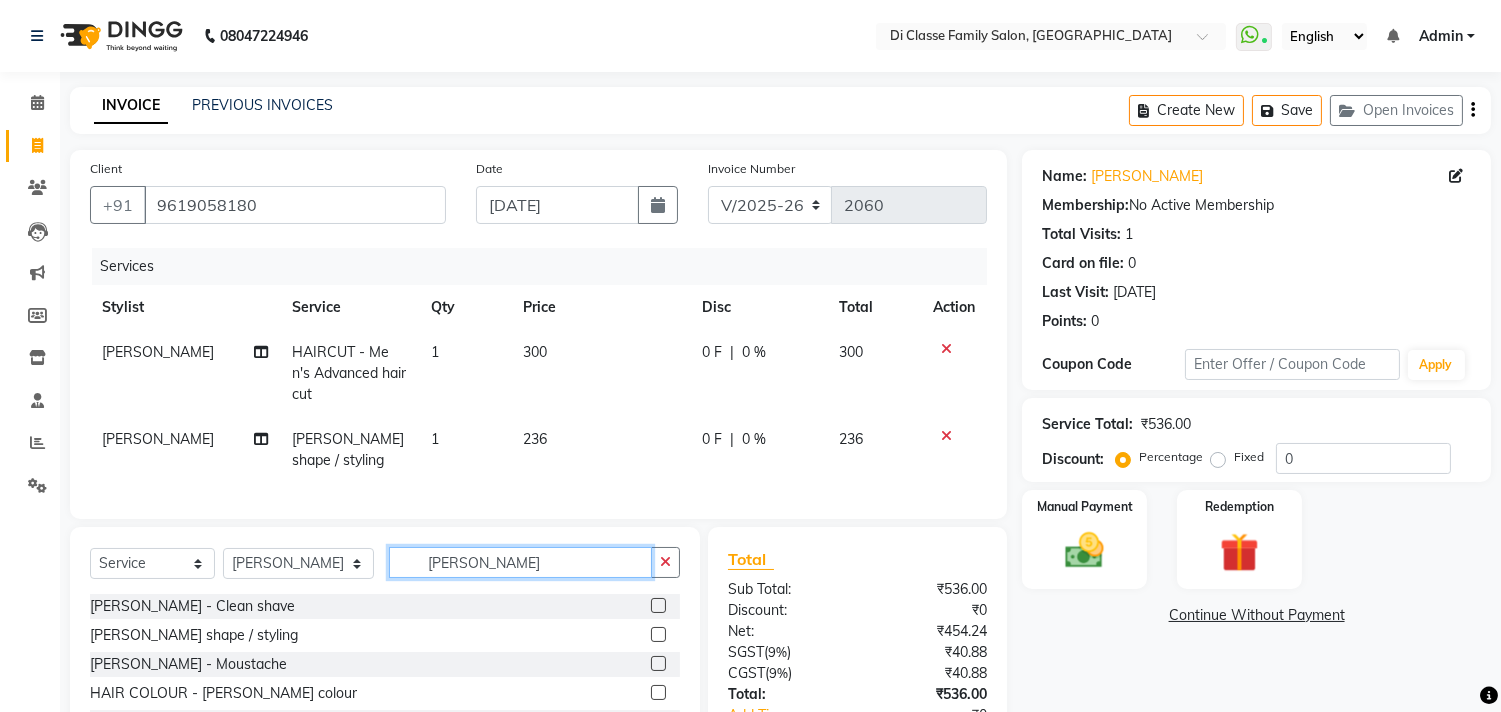 click on "BEARD" 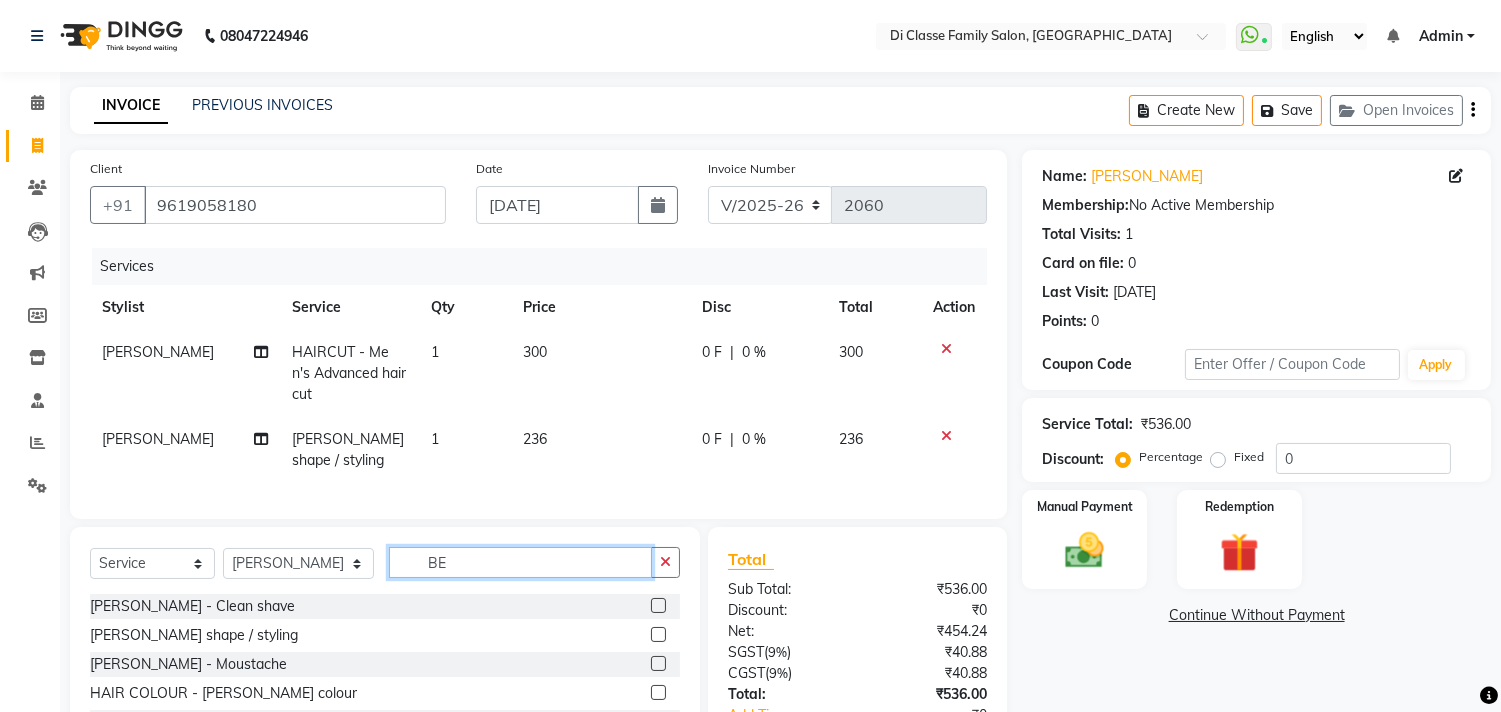 type on "B" 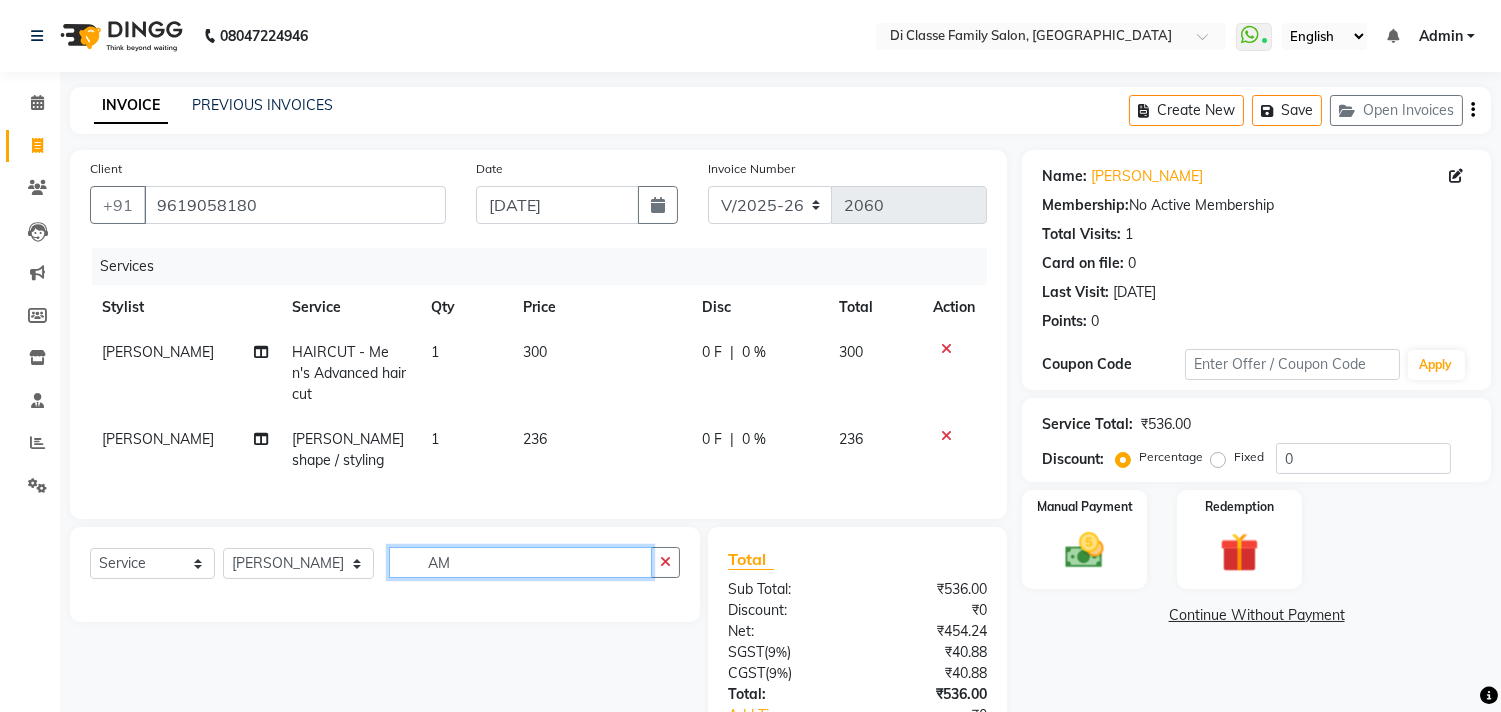 type on "A" 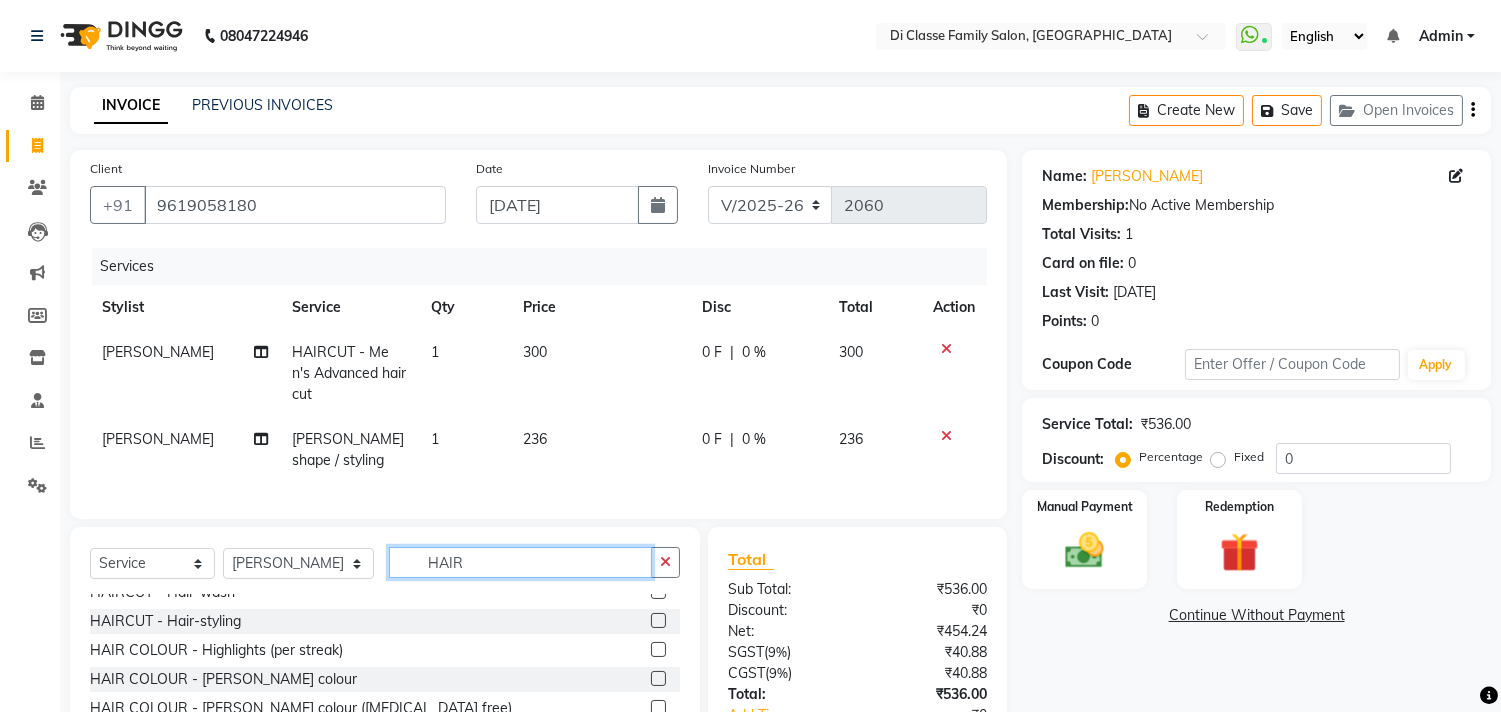scroll, scrollTop: 444, scrollLeft: 0, axis: vertical 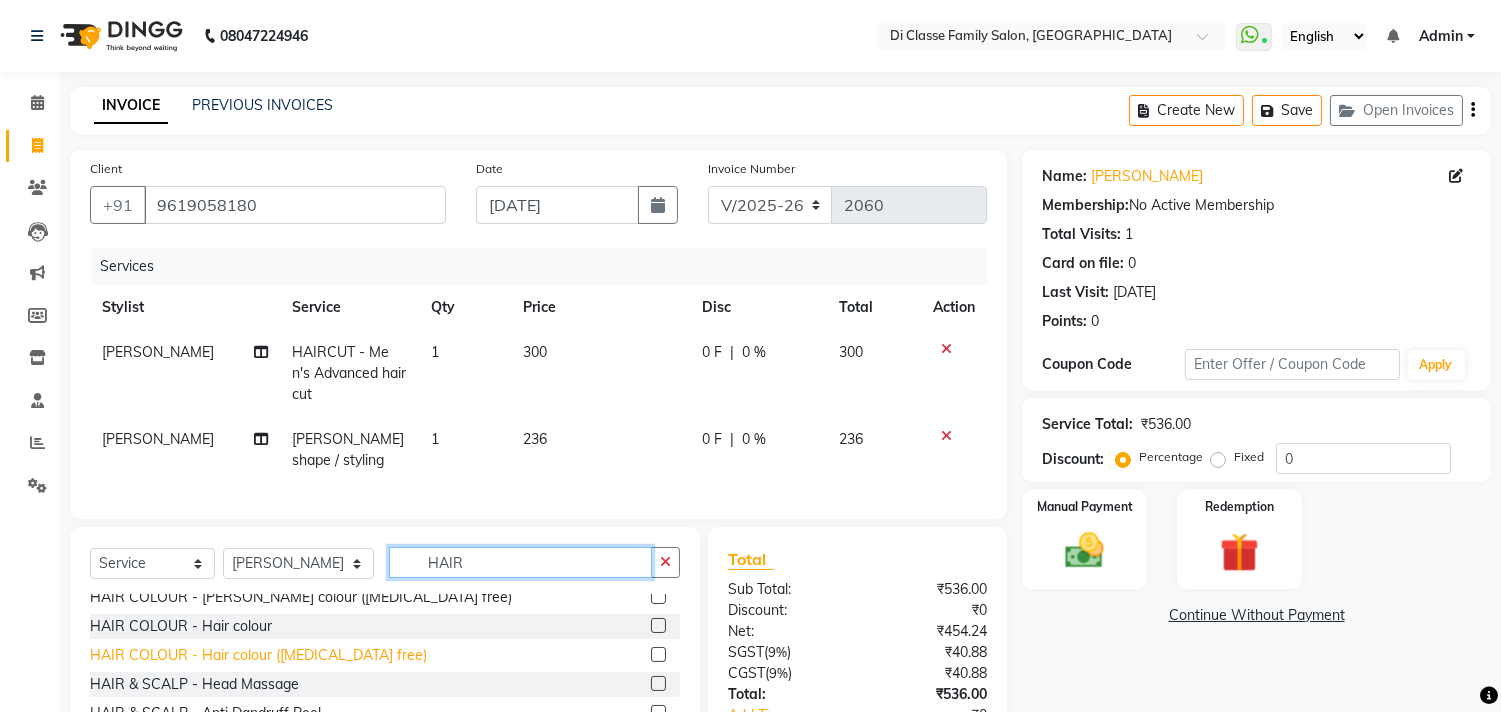 type on "HAIR" 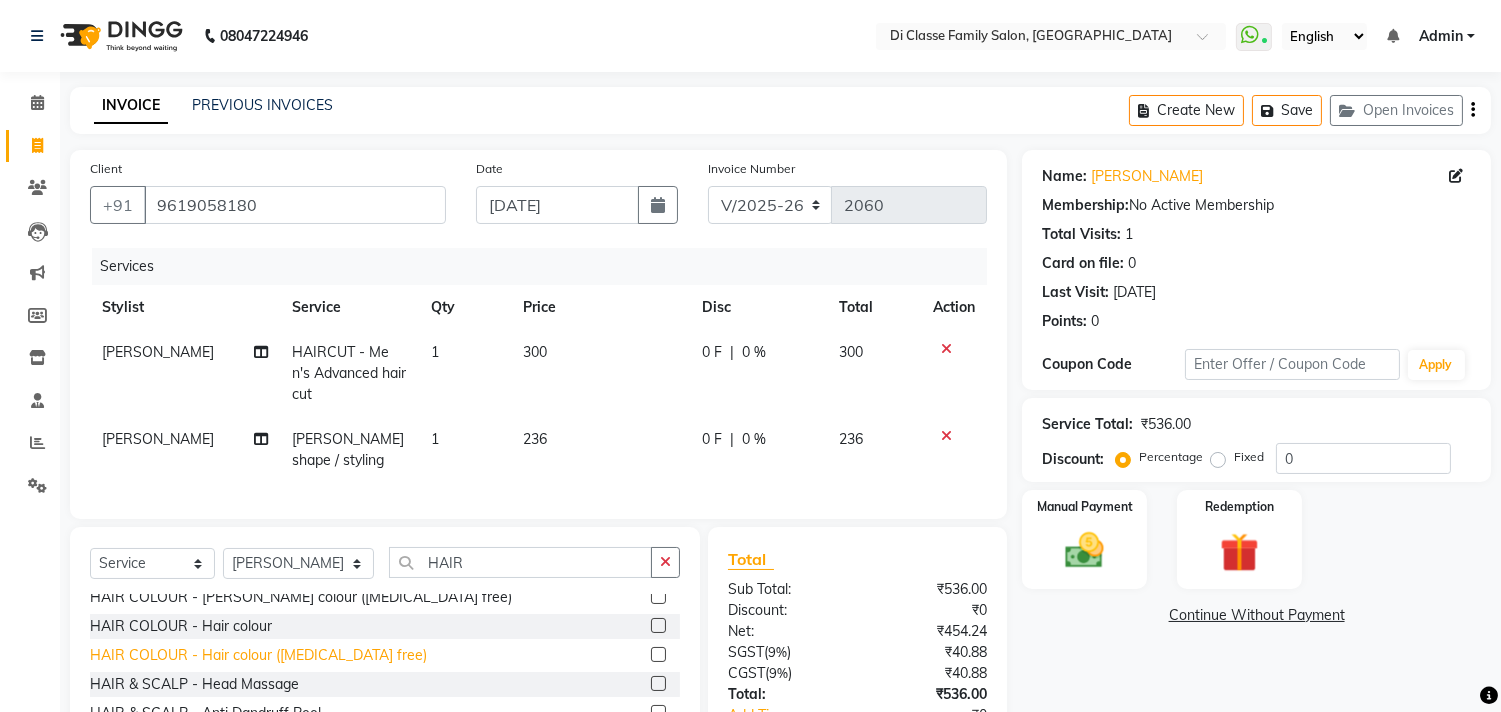 click on "HAIR COLOUR - Hair colour ([MEDICAL_DATA] free)" 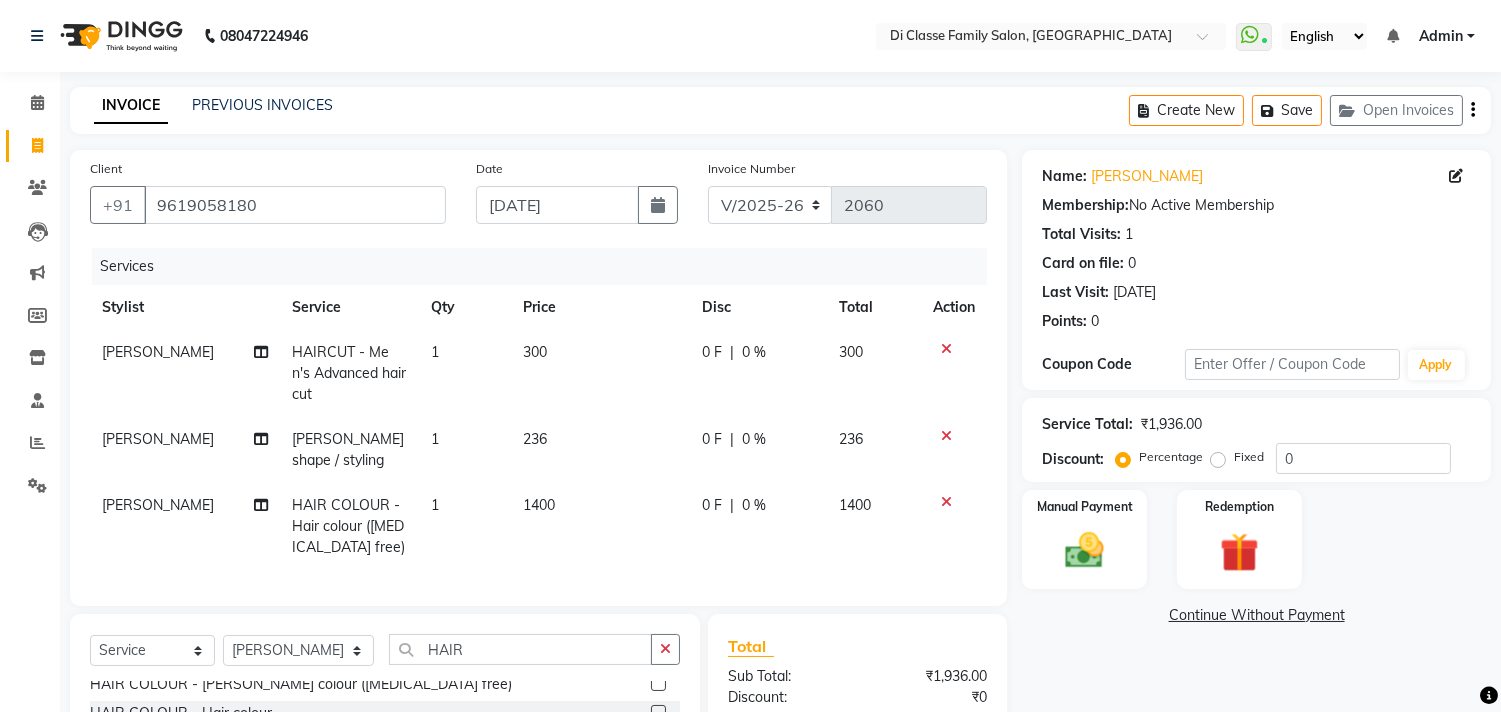 checkbox on "false" 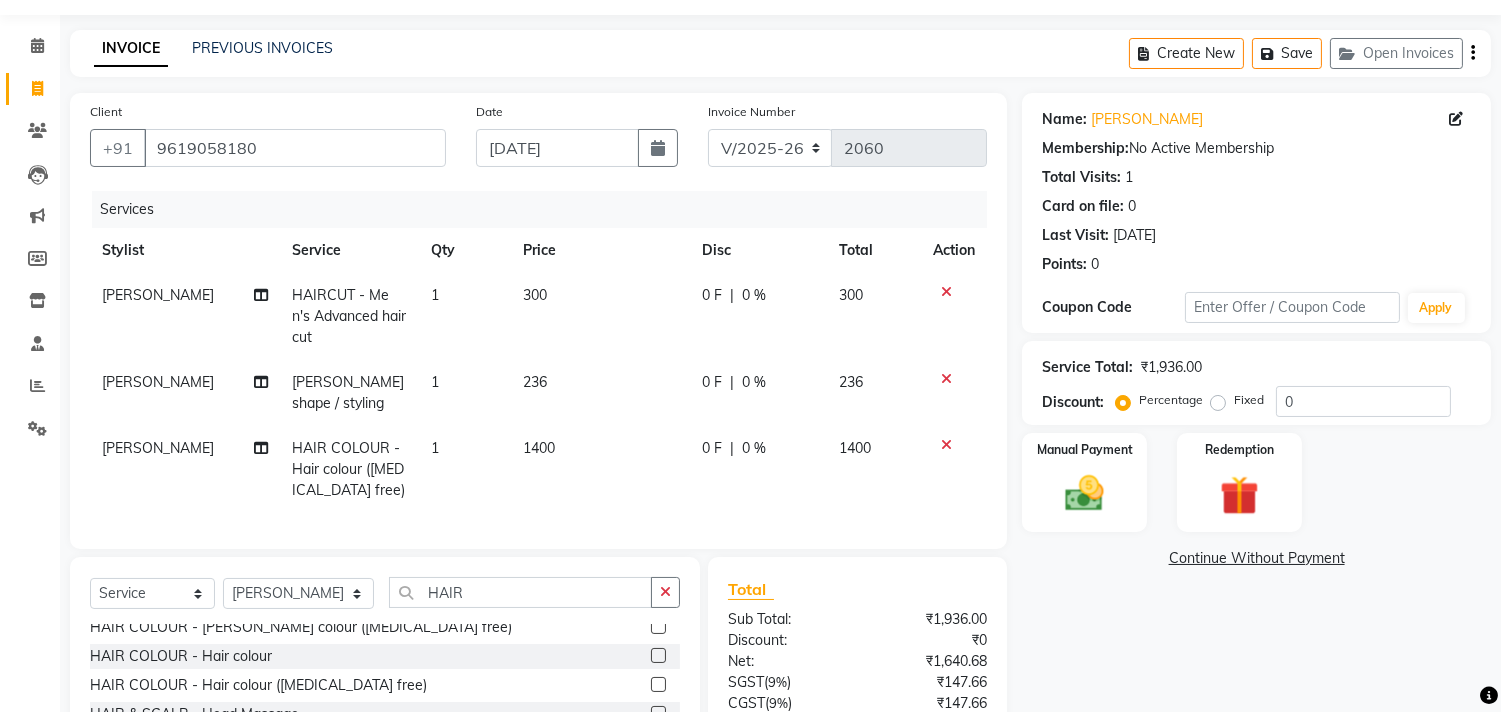 scroll, scrollTop: 111, scrollLeft: 0, axis: vertical 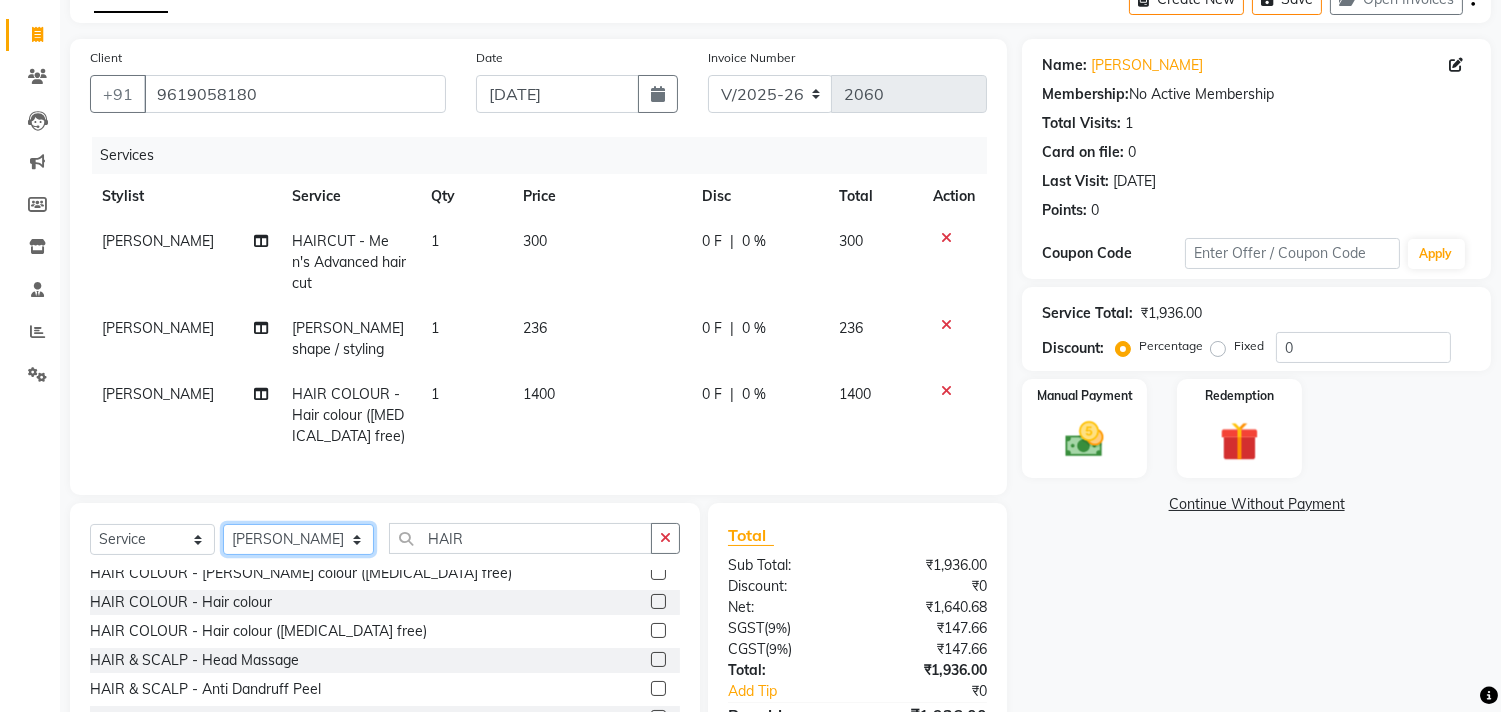 click on "Select Stylist [PERSON_NAME]  [PERSON_NAME]  [PERSON_NAME]  Front Desk Javed [PERSON_NAME]  [PERSON_NAME]  Pooja Jadhav [PERSON_NAME] [PERSON_NAME] [PERSON_NAME] SACHIN [PERSON_NAME] SAHAJAN [PERSON_NAME]  [PERSON_NAME] [PERSON_NAME] [PERSON_NAME] [PERSON_NAME] [PERSON_NAME] [PERSON_NAME] [PERSON_NAME]" 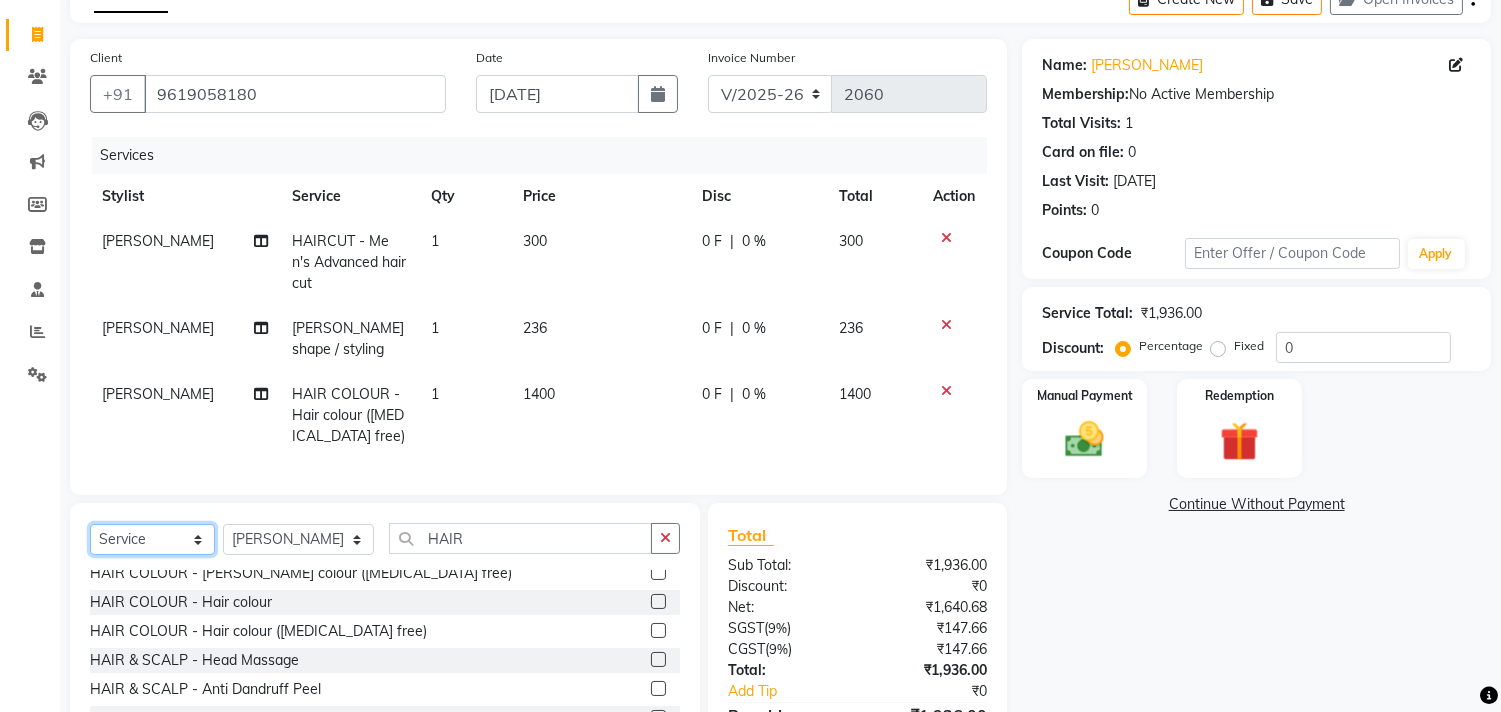click on "Select  Service  Product  Membership  Package Voucher Prepaid Gift Card" 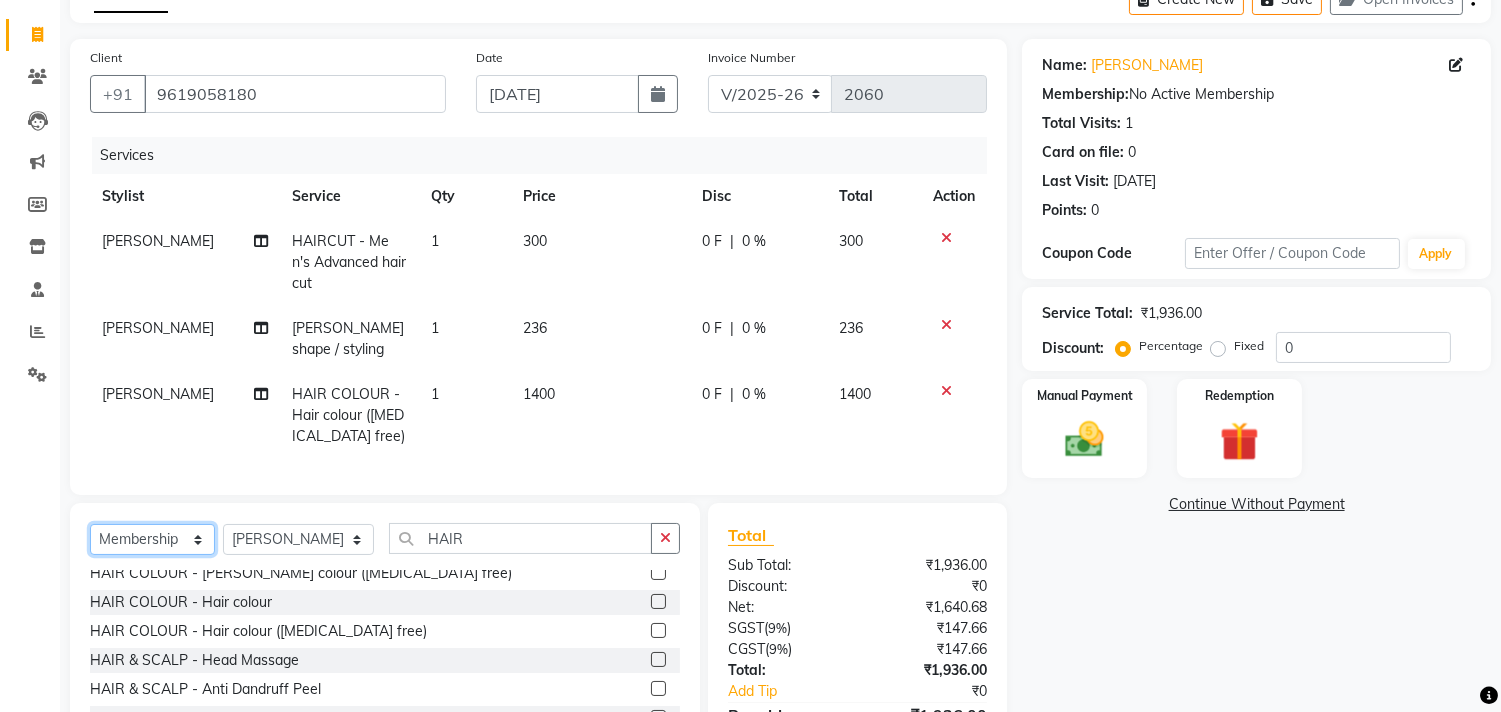click on "Select  Service  Product  Membership  Package Voucher Prepaid Gift Card" 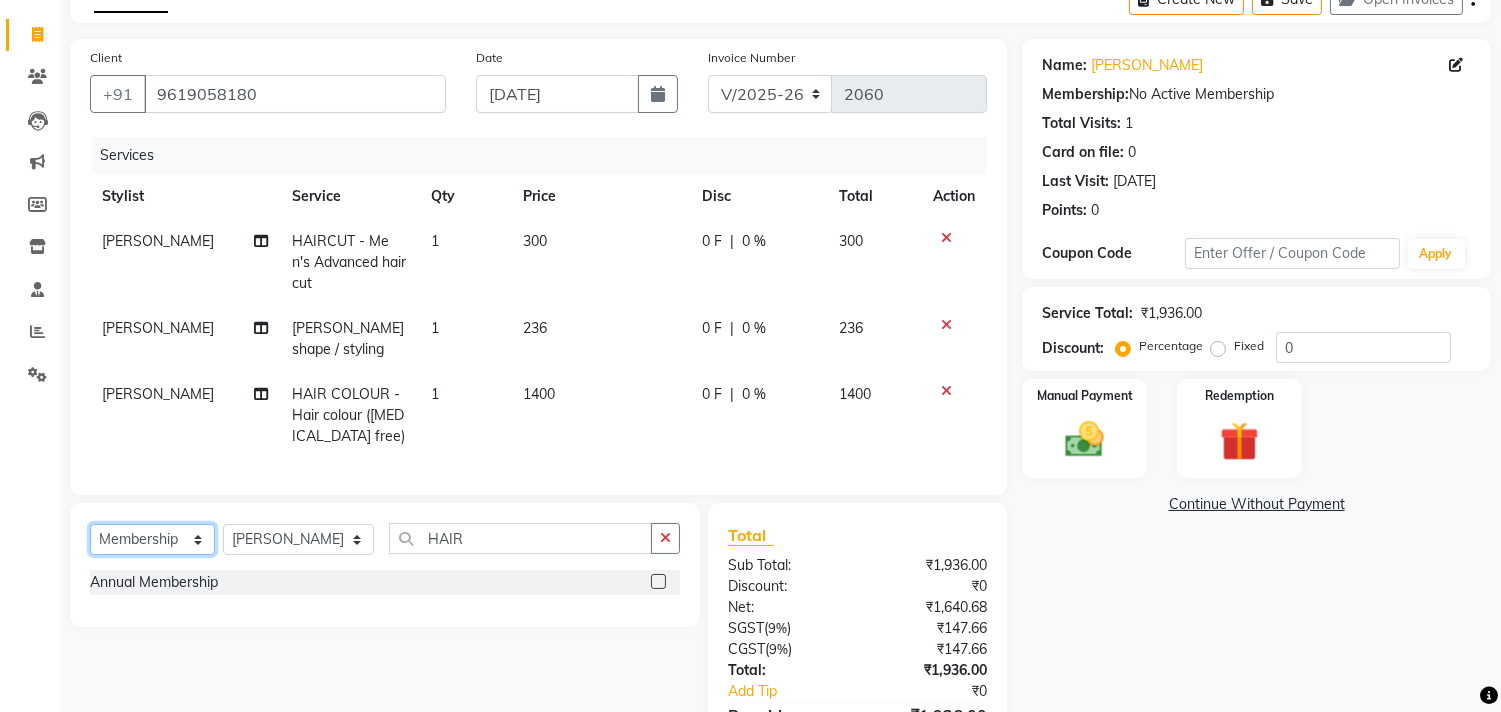 scroll, scrollTop: 0, scrollLeft: 0, axis: both 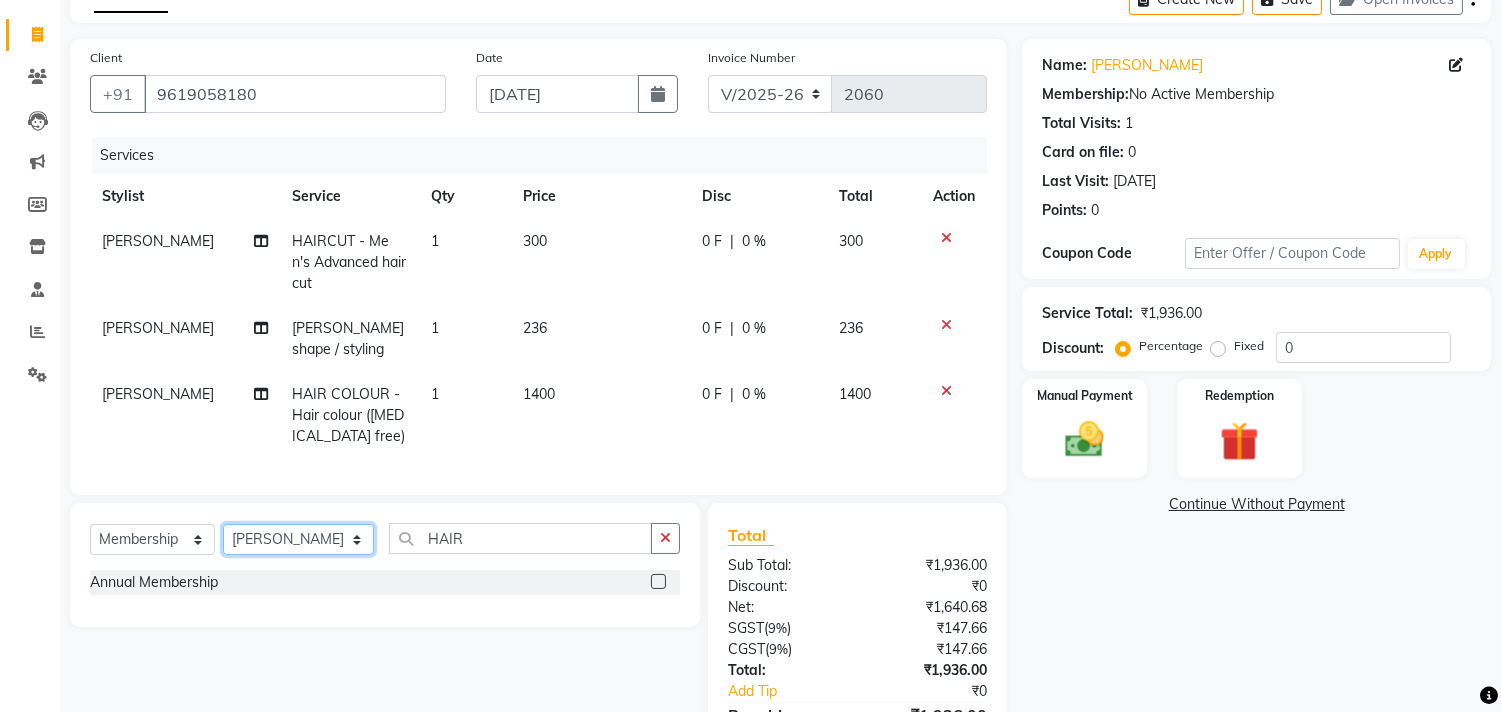 click on "Select Stylist [PERSON_NAME]  [PERSON_NAME]  [PERSON_NAME]  Front Desk Javed [PERSON_NAME]  [PERSON_NAME]  Pooja Jadhav [PERSON_NAME] [PERSON_NAME] [PERSON_NAME] SACHIN [PERSON_NAME] SAHAJAN [PERSON_NAME]  [PERSON_NAME] [PERSON_NAME] [PERSON_NAME] [PERSON_NAME] [PERSON_NAME] [PERSON_NAME] [PERSON_NAME]" 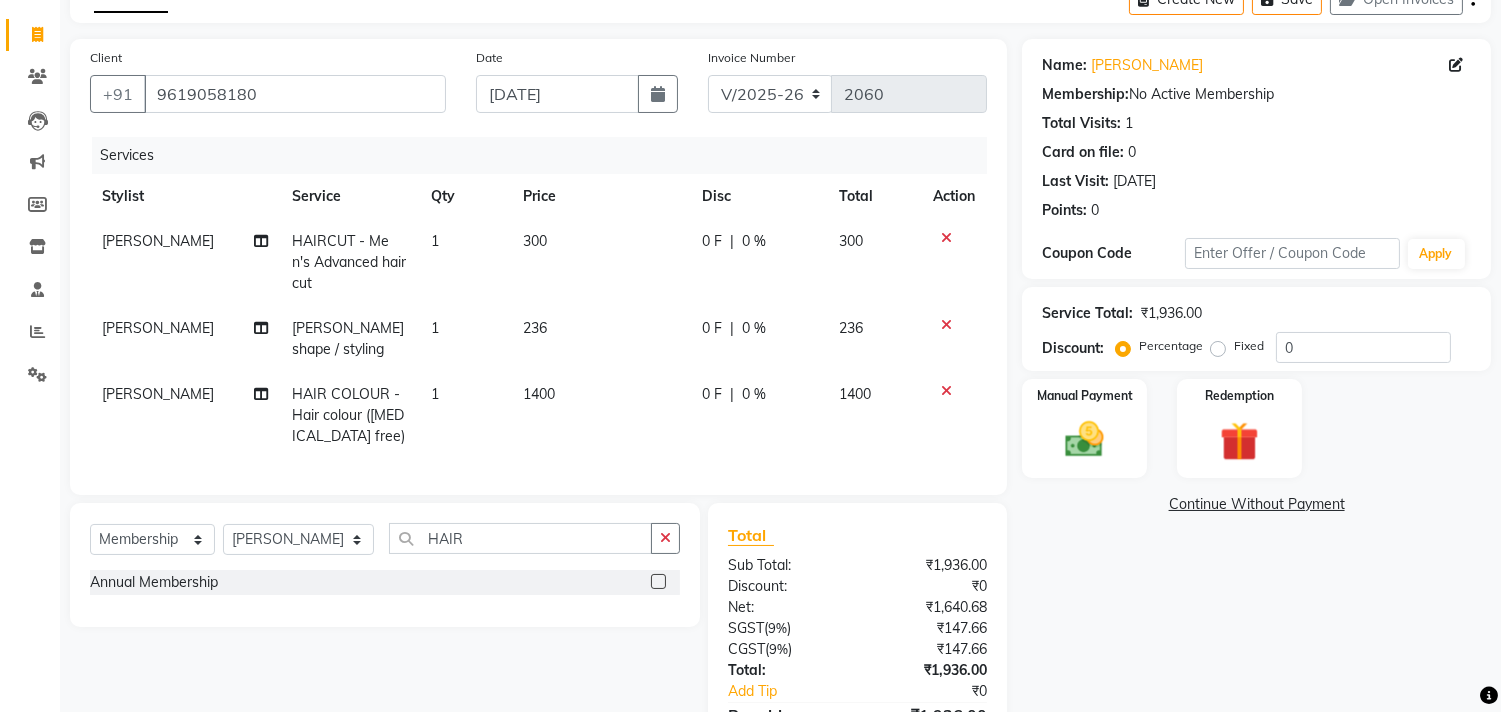 click on "Annual Membership" 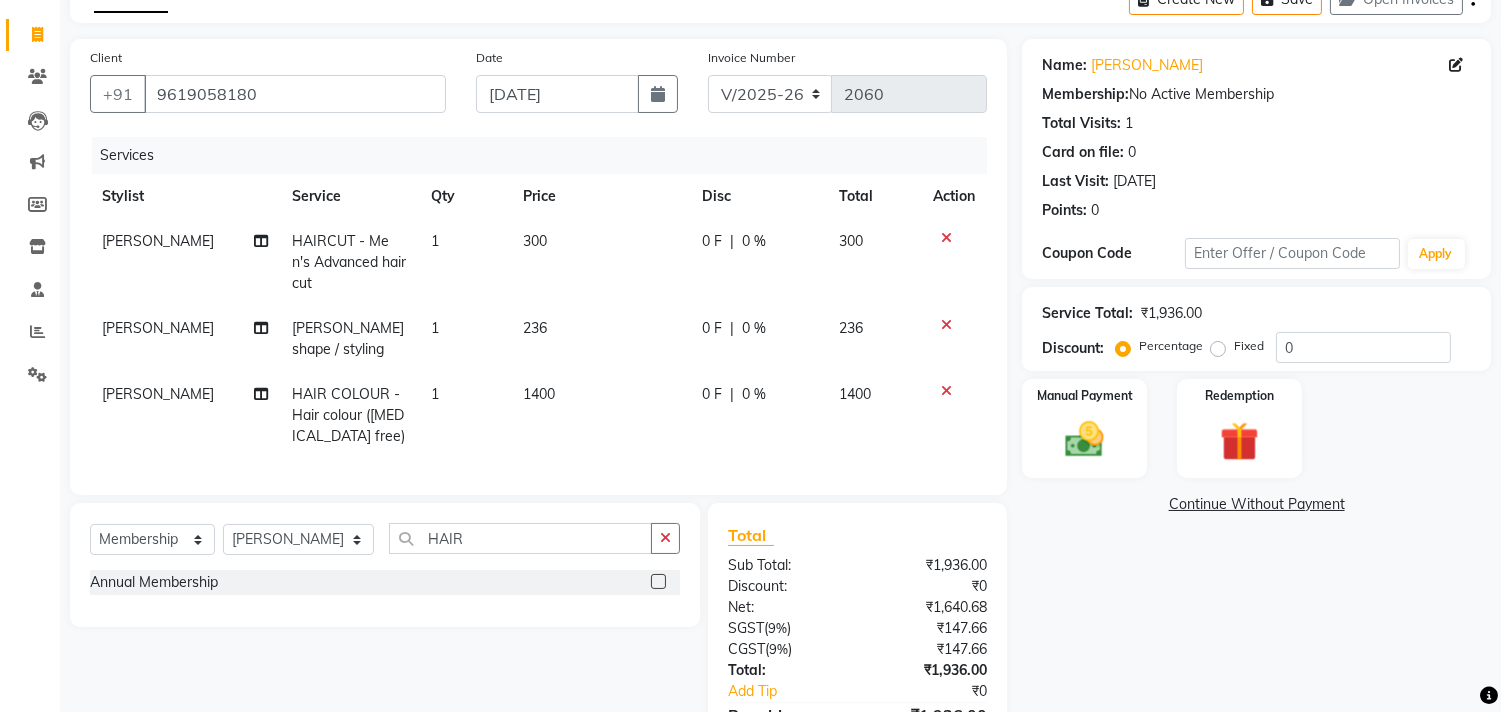 click 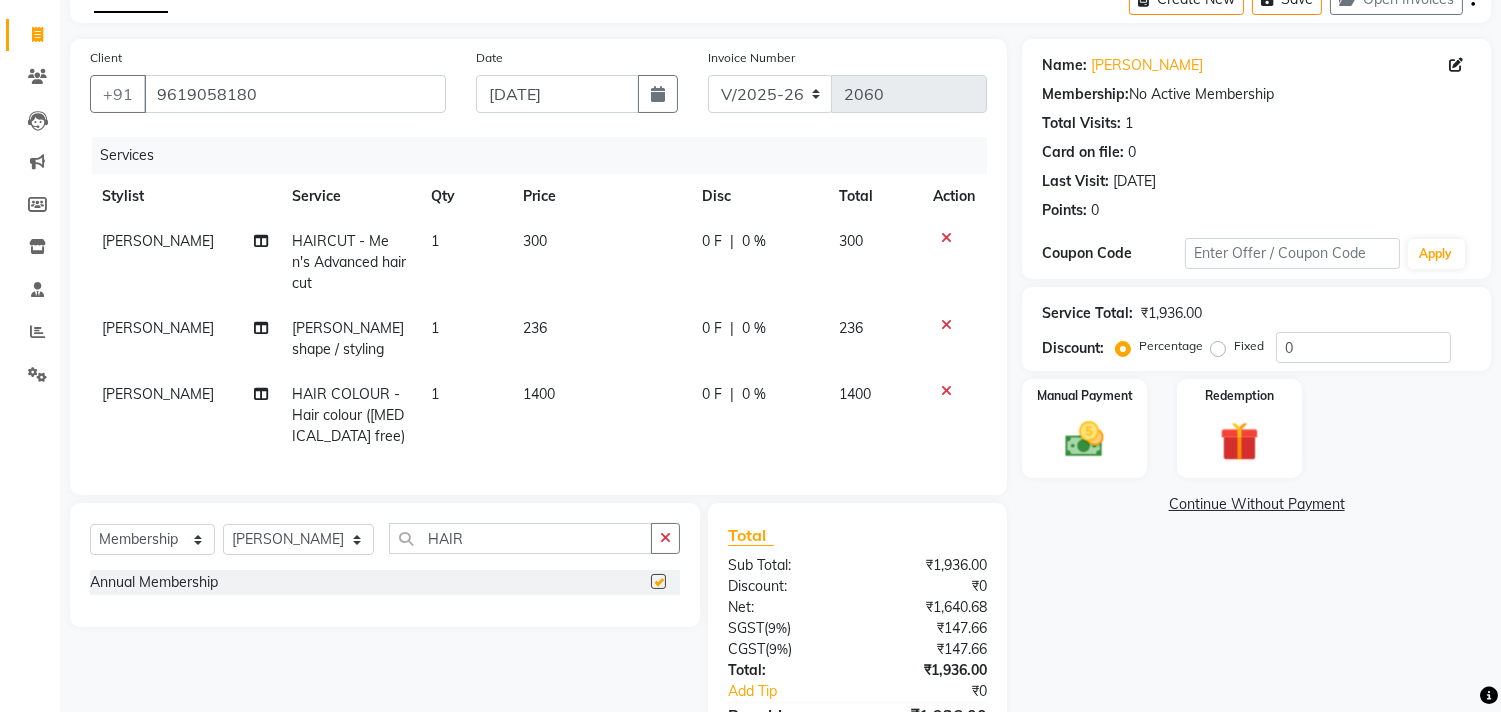 select on "select" 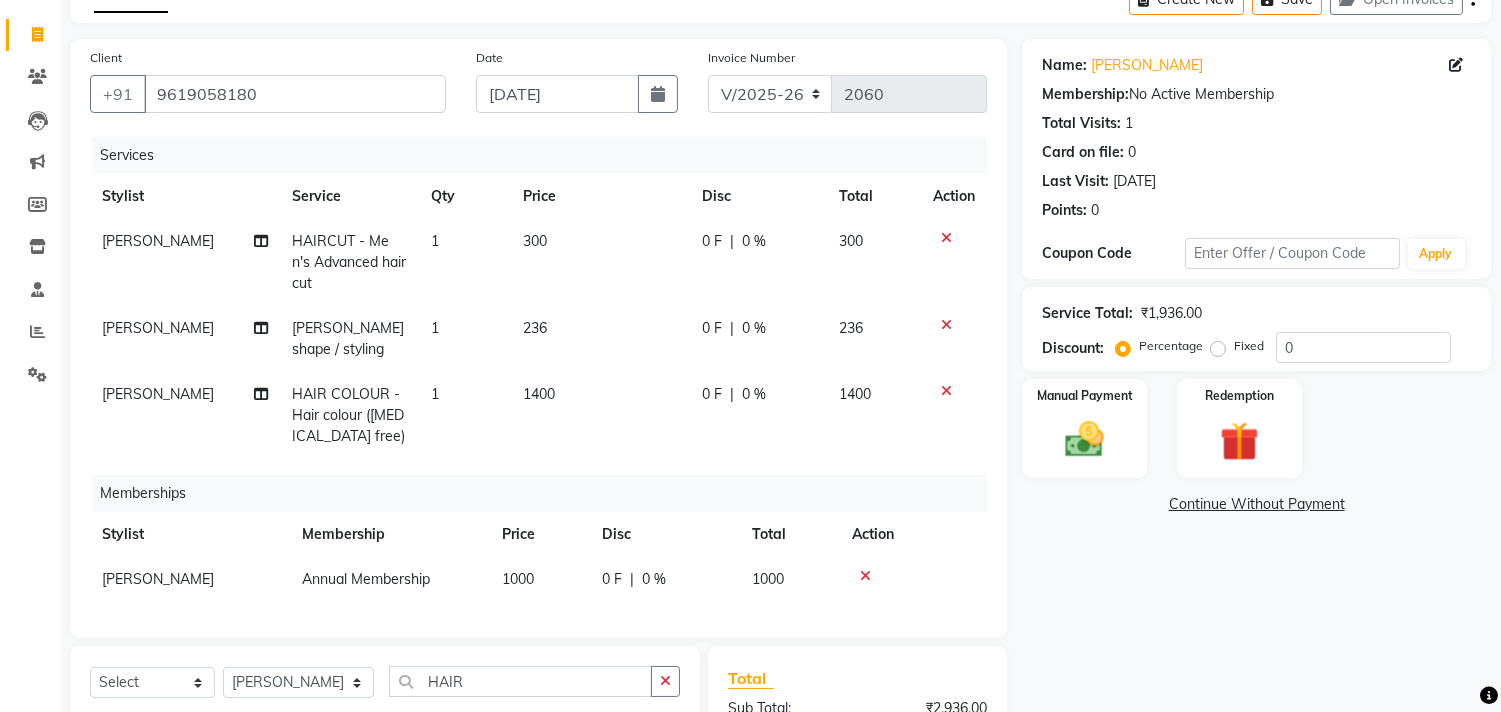 click on "0 F" 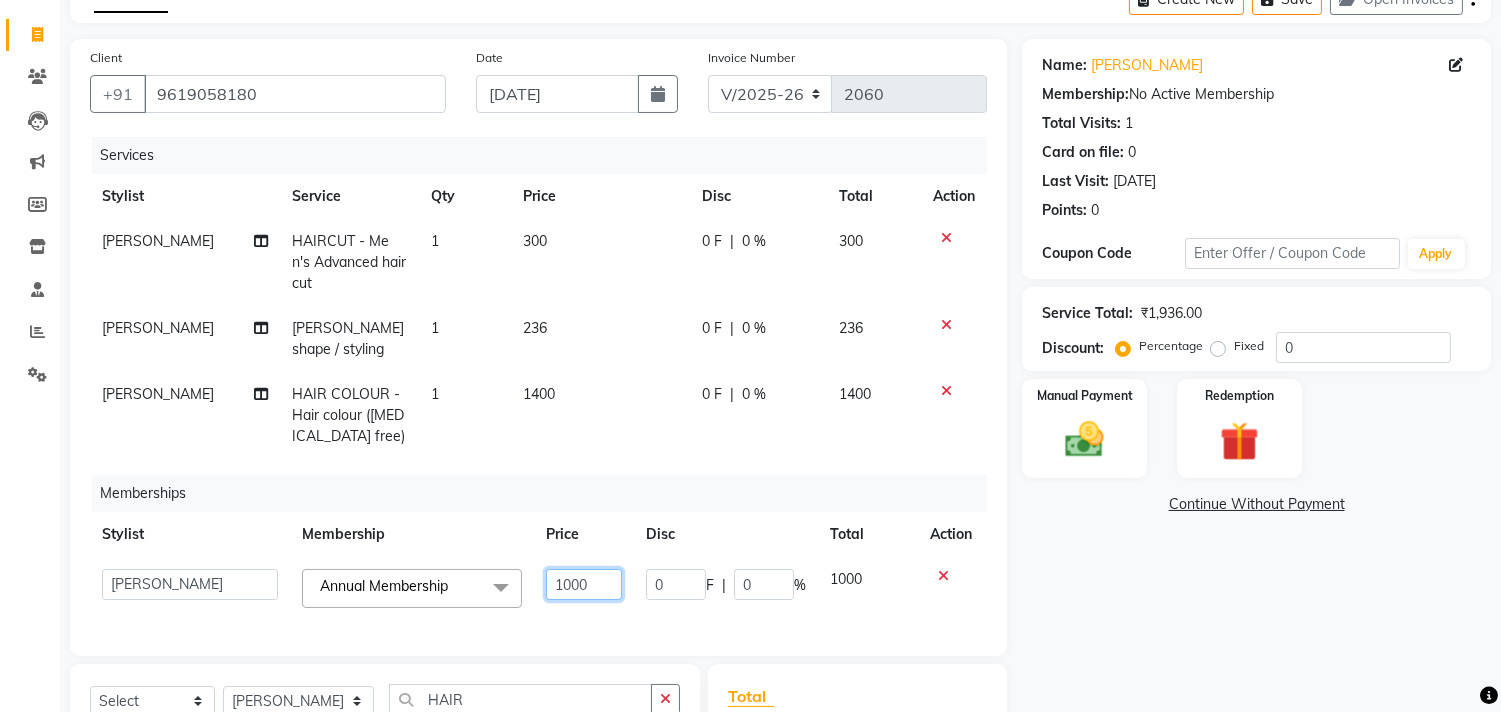 click on "1000" 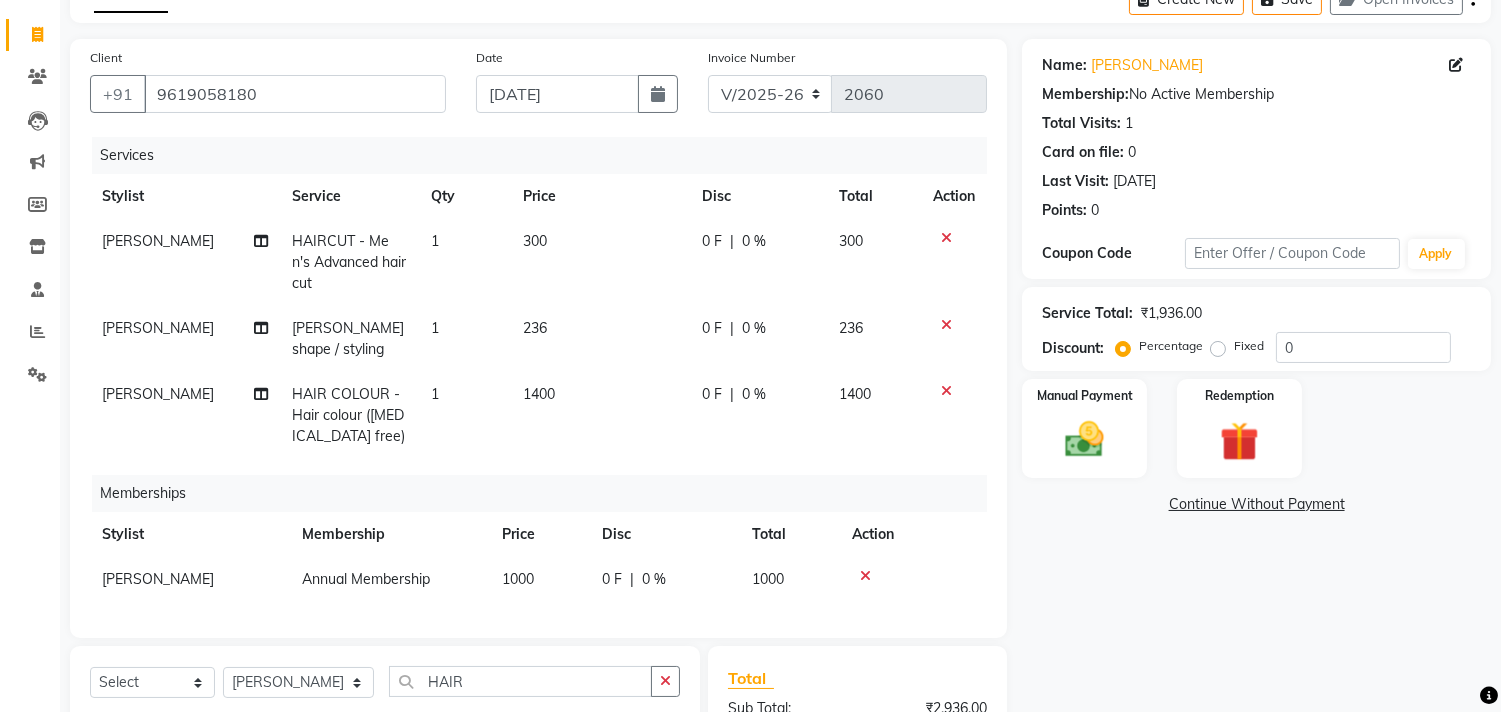 click on "0 F | 0 %" 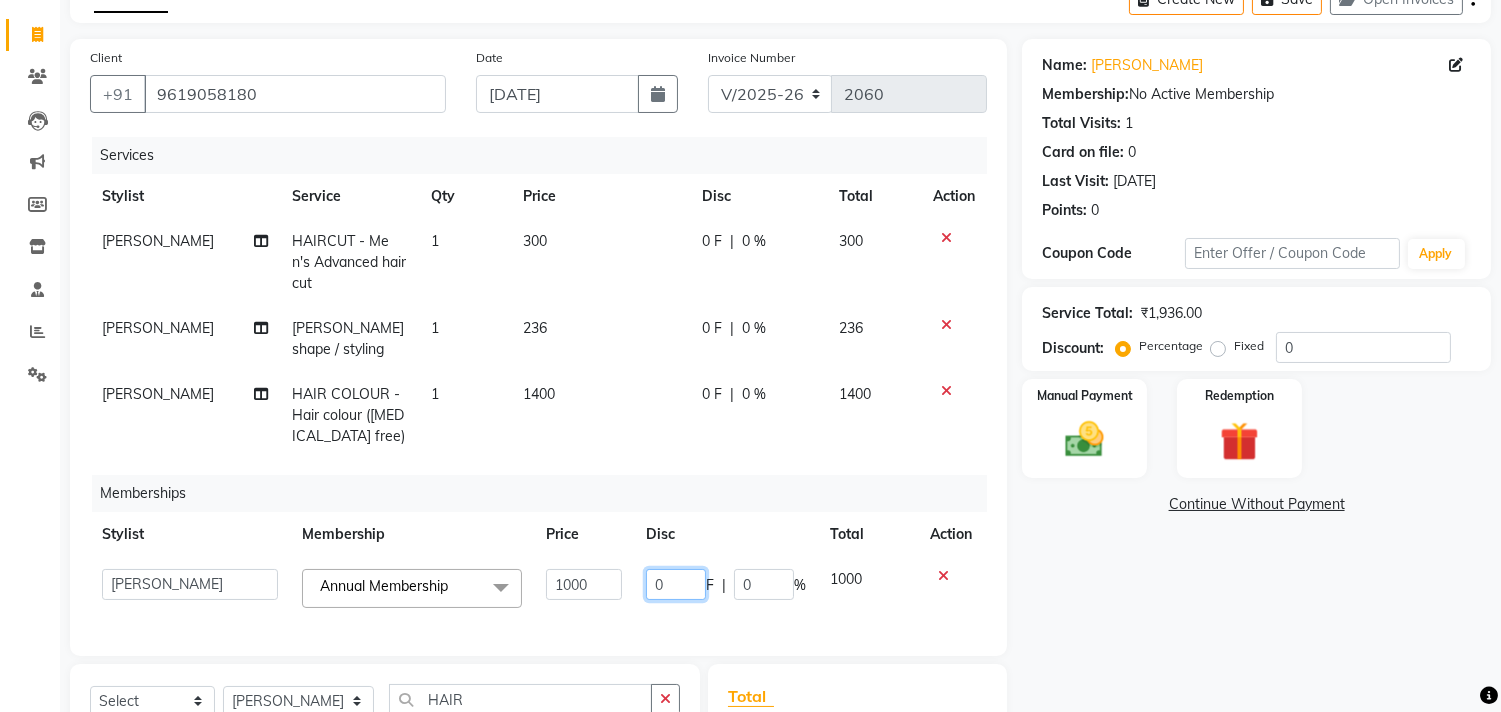 click on "0" 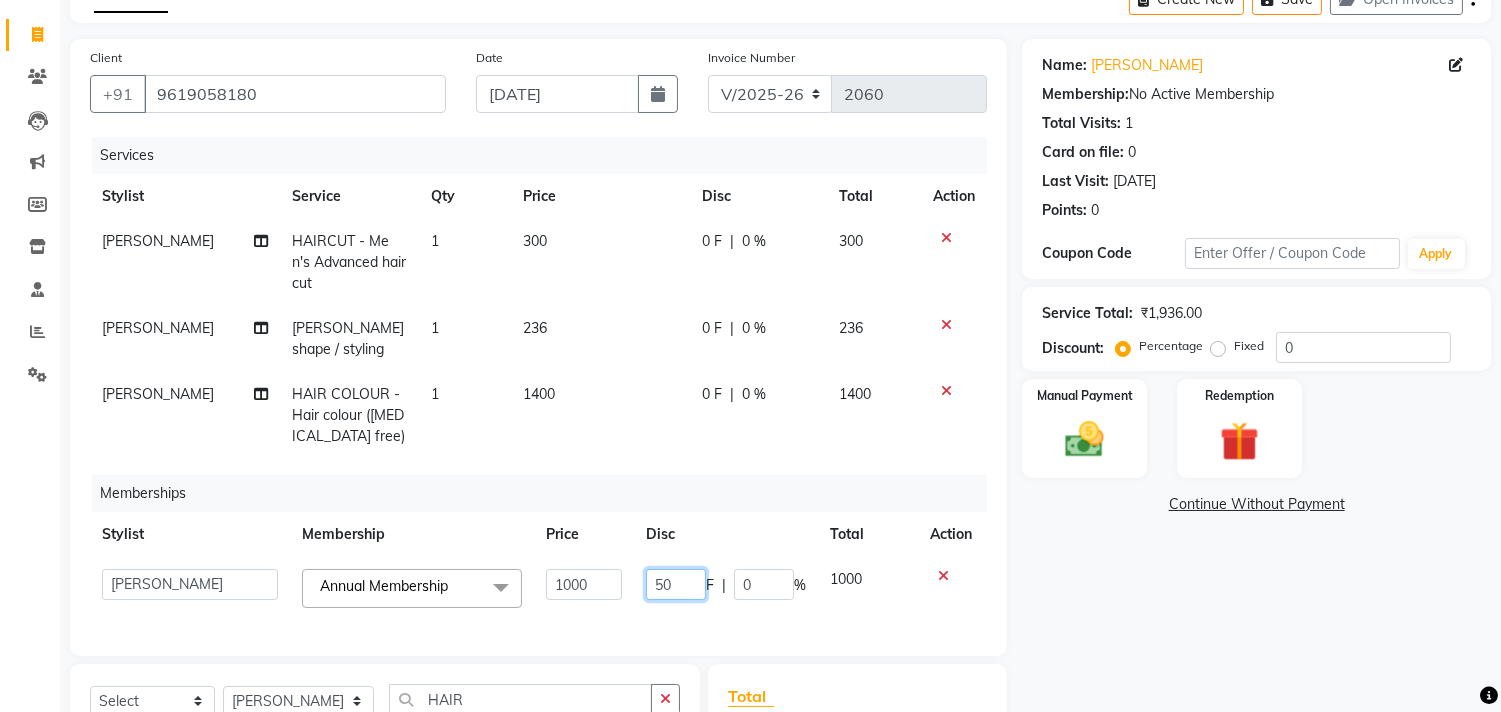 type on "500" 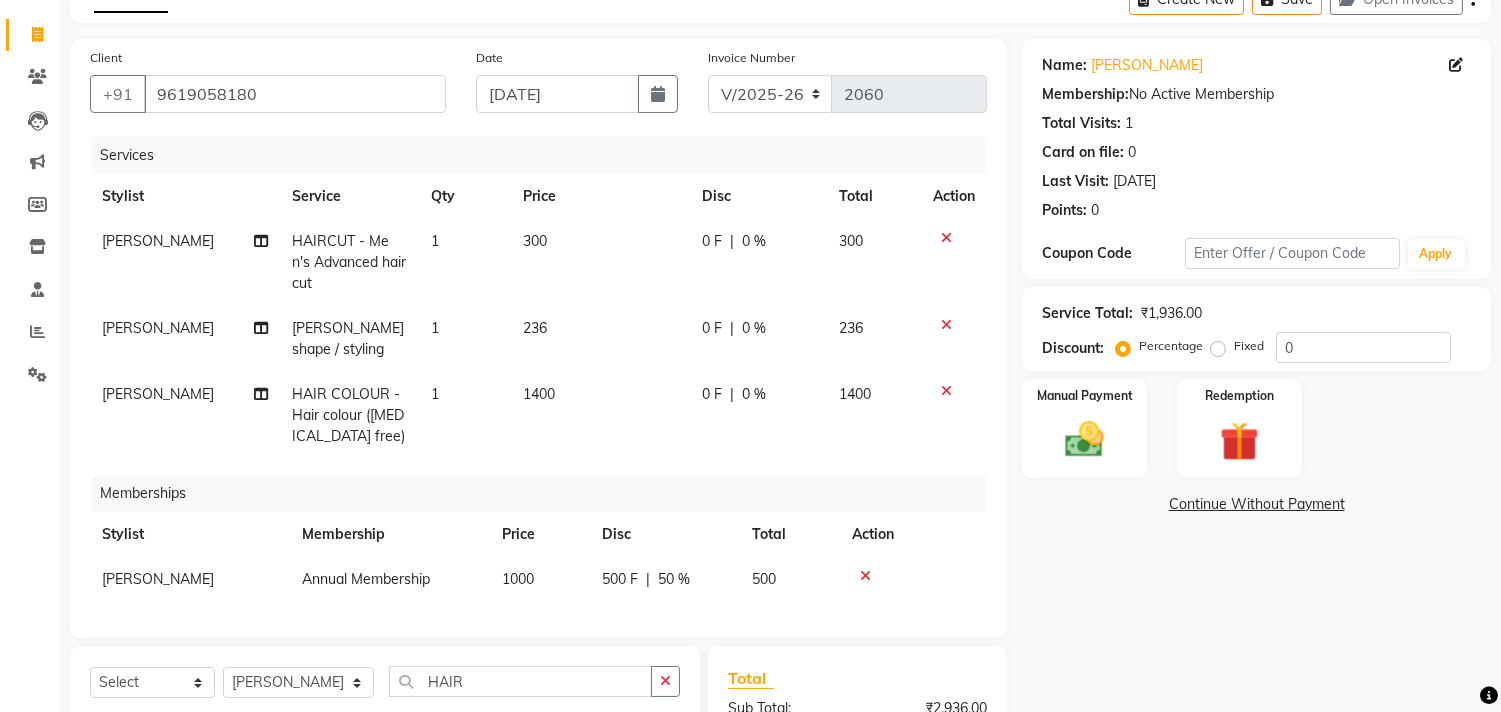 click on "Memberships" 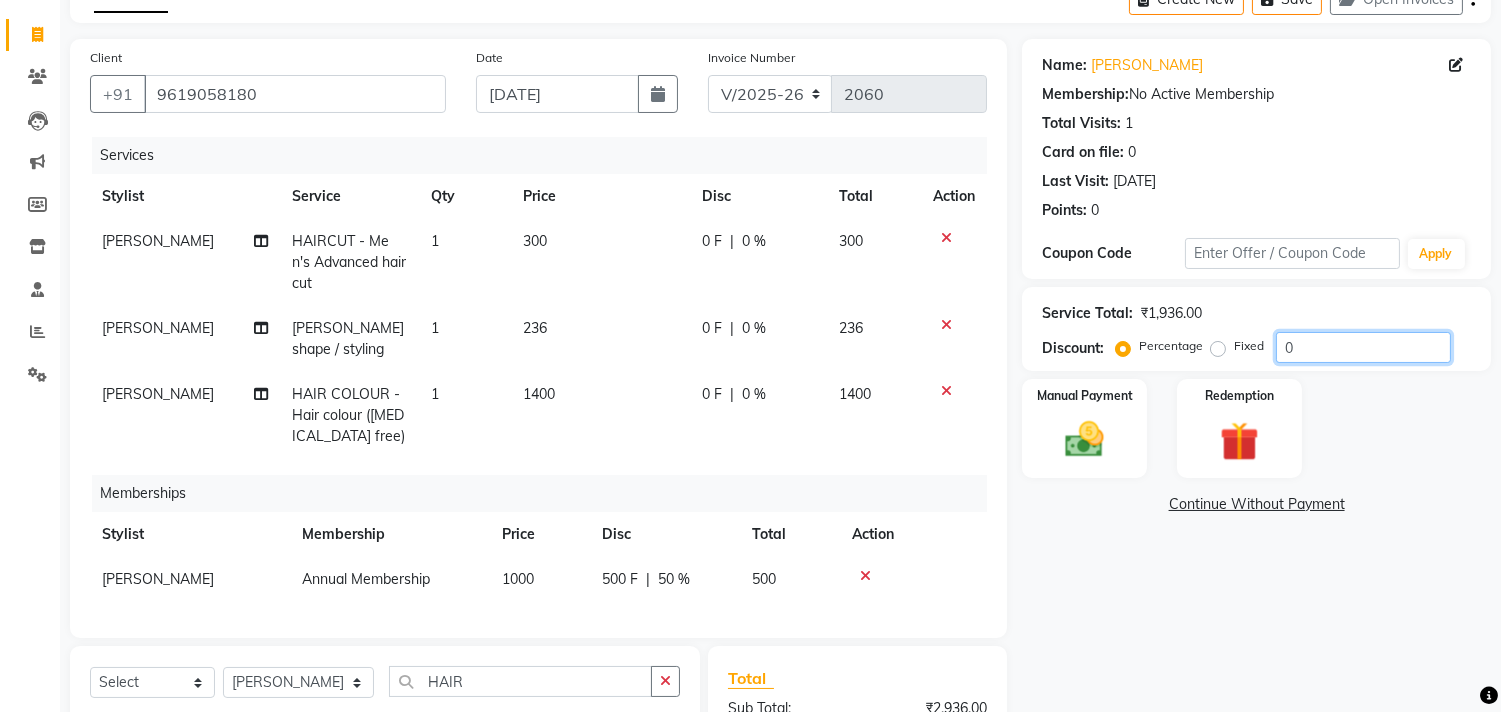 click on "0" 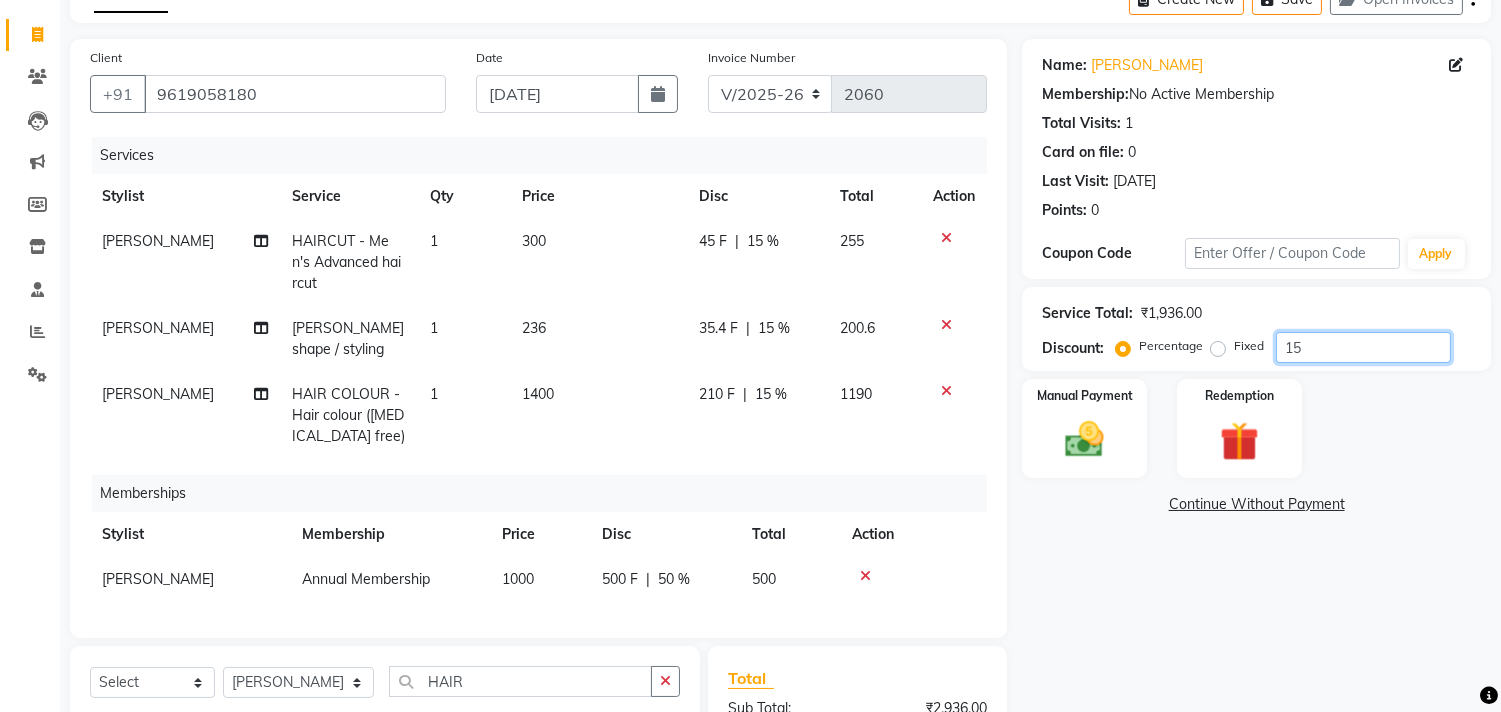 type on "15" 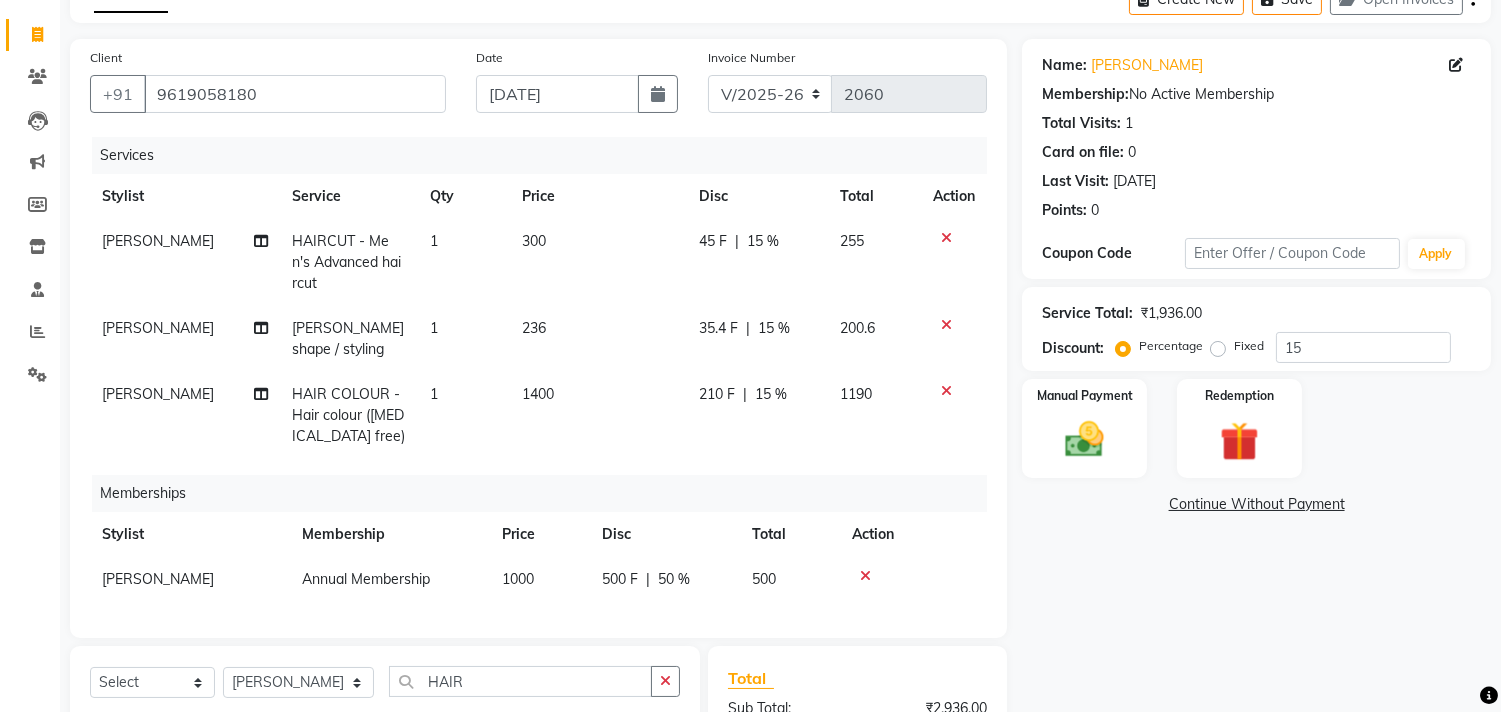 click on "Name: Abhishek Patil  Membership:  No Active Membership  Total Visits:  1 Card on file:  0 Last Visit:   18-05-2025 Points:   0  Coupon Code Apply Service Total:  ₹1,936.00  Discount:  Percentage   Fixed  15 Manual Payment Redemption  Continue Without Payment" 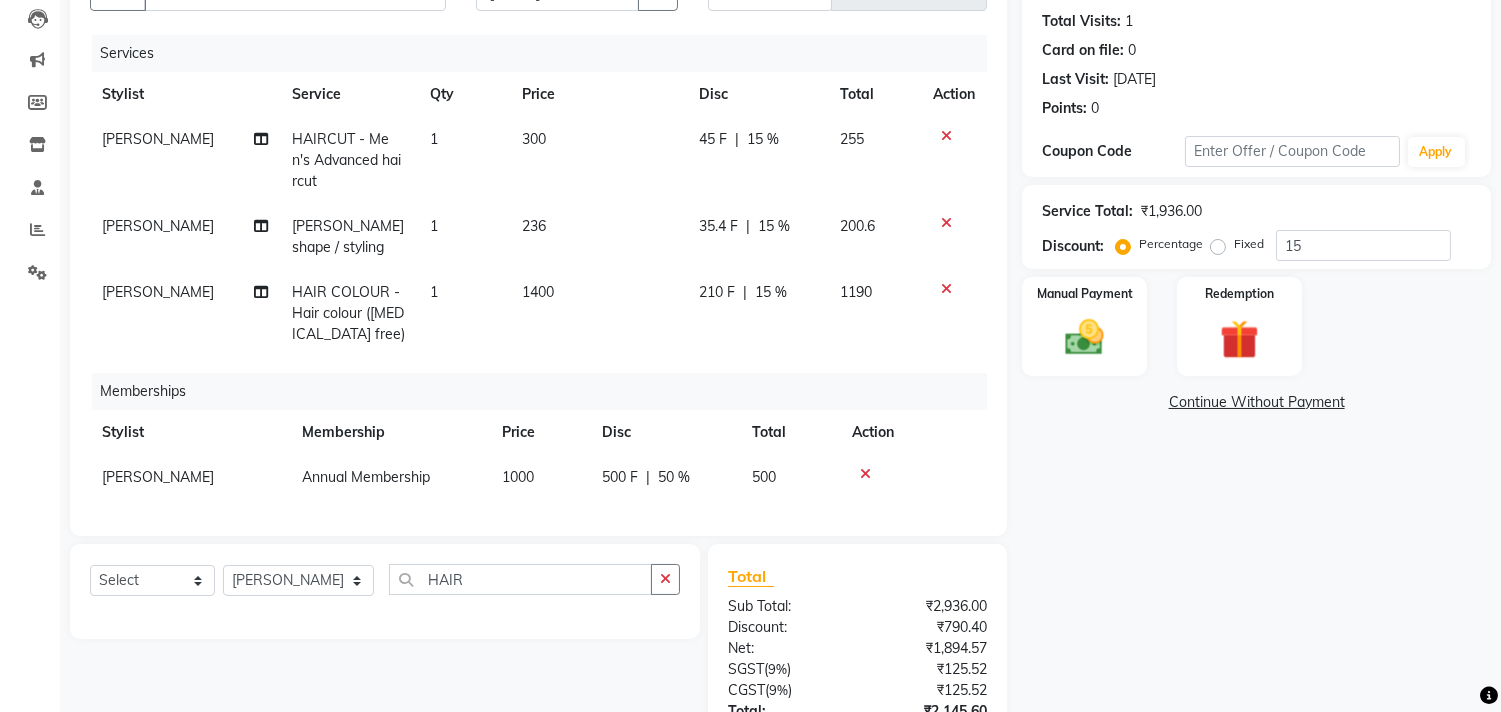 scroll, scrollTop: 222, scrollLeft: 0, axis: vertical 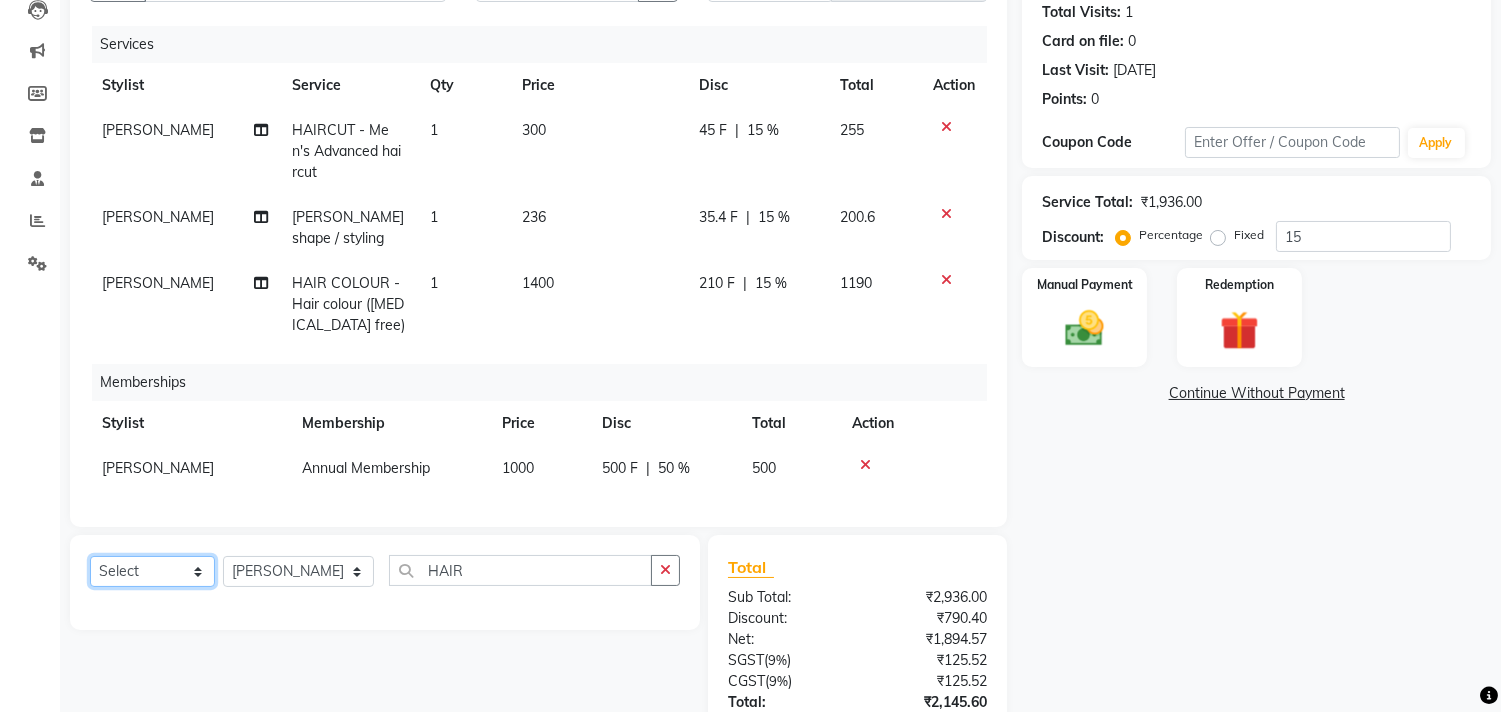 click on "Select  Service  Product  Package Voucher Prepaid Gift Card" 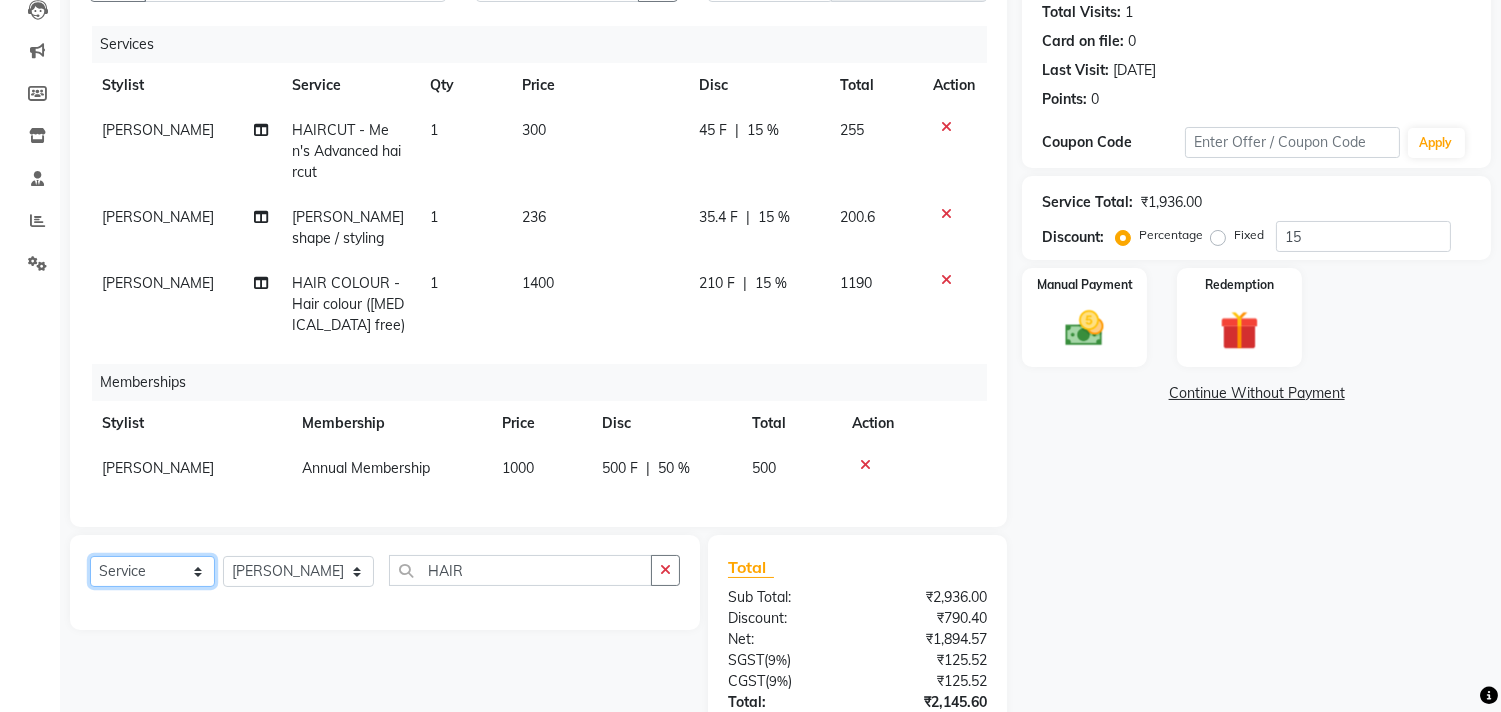 click on "Select  Service  Product  Package Voucher Prepaid Gift Card" 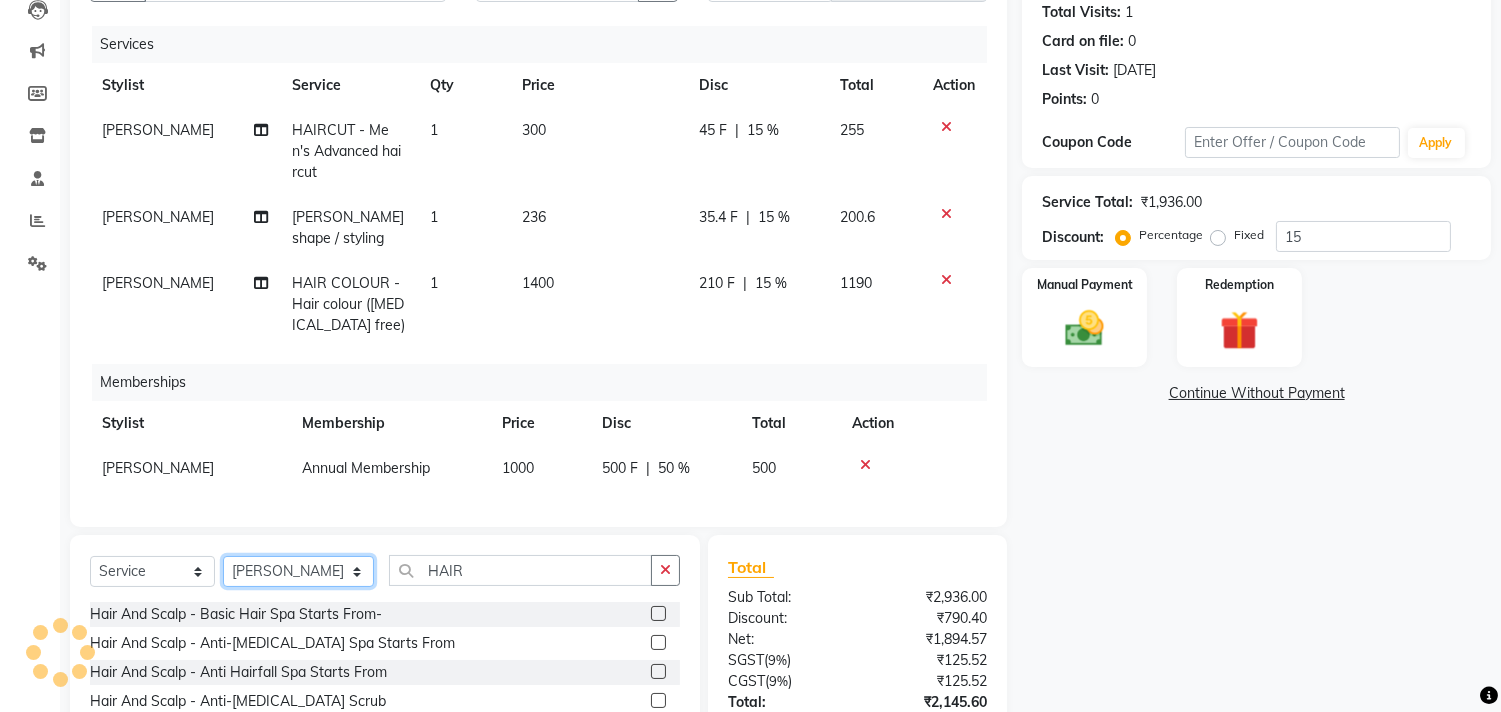 click on "Select Stylist [PERSON_NAME]  [PERSON_NAME]  [PERSON_NAME]  Front Desk Javed [PERSON_NAME]  [PERSON_NAME]  Pooja Jadhav [PERSON_NAME] [PERSON_NAME] [PERSON_NAME] SACHIN [PERSON_NAME] SAHAJAN [PERSON_NAME]  [PERSON_NAME] [PERSON_NAME] [PERSON_NAME] [PERSON_NAME] [PERSON_NAME] [PERSON_NAME] [PERSON_NAME]" 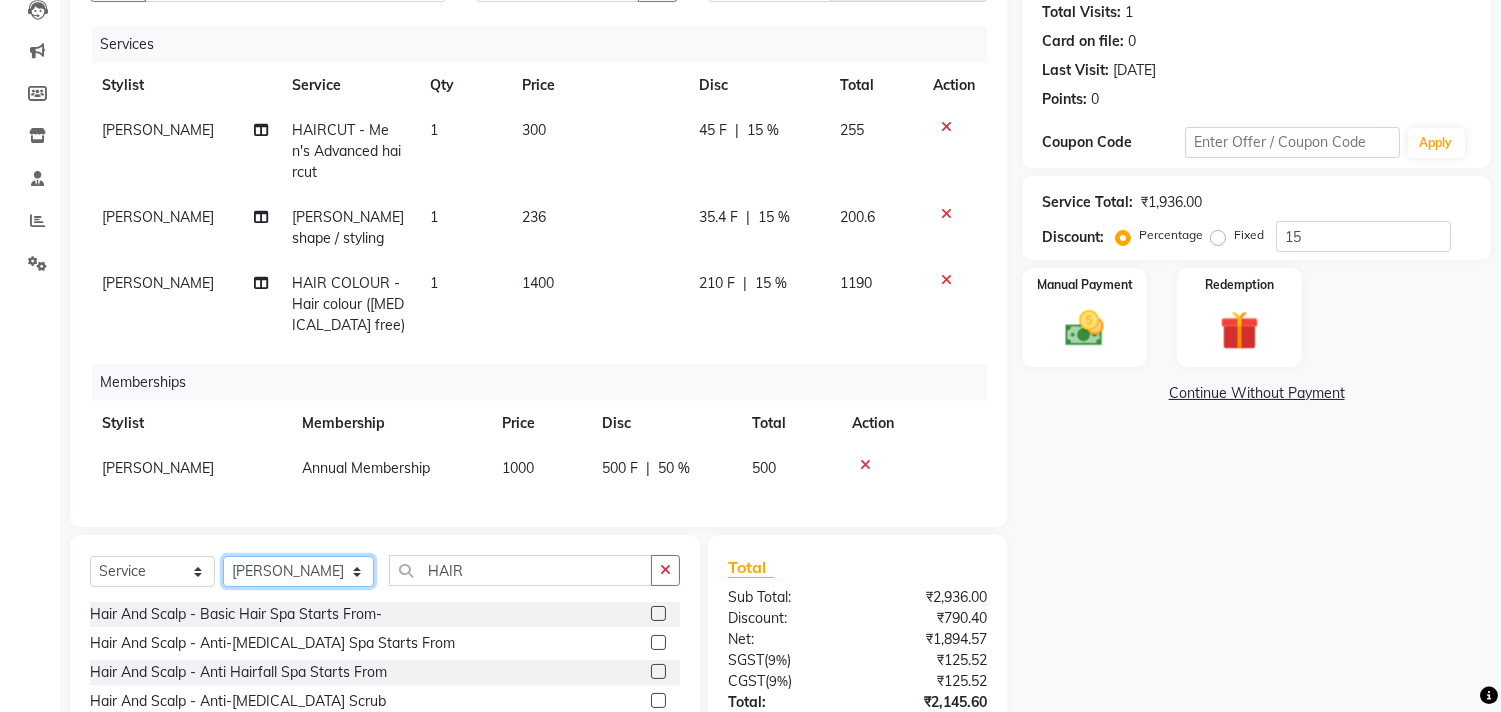 select on "79582" 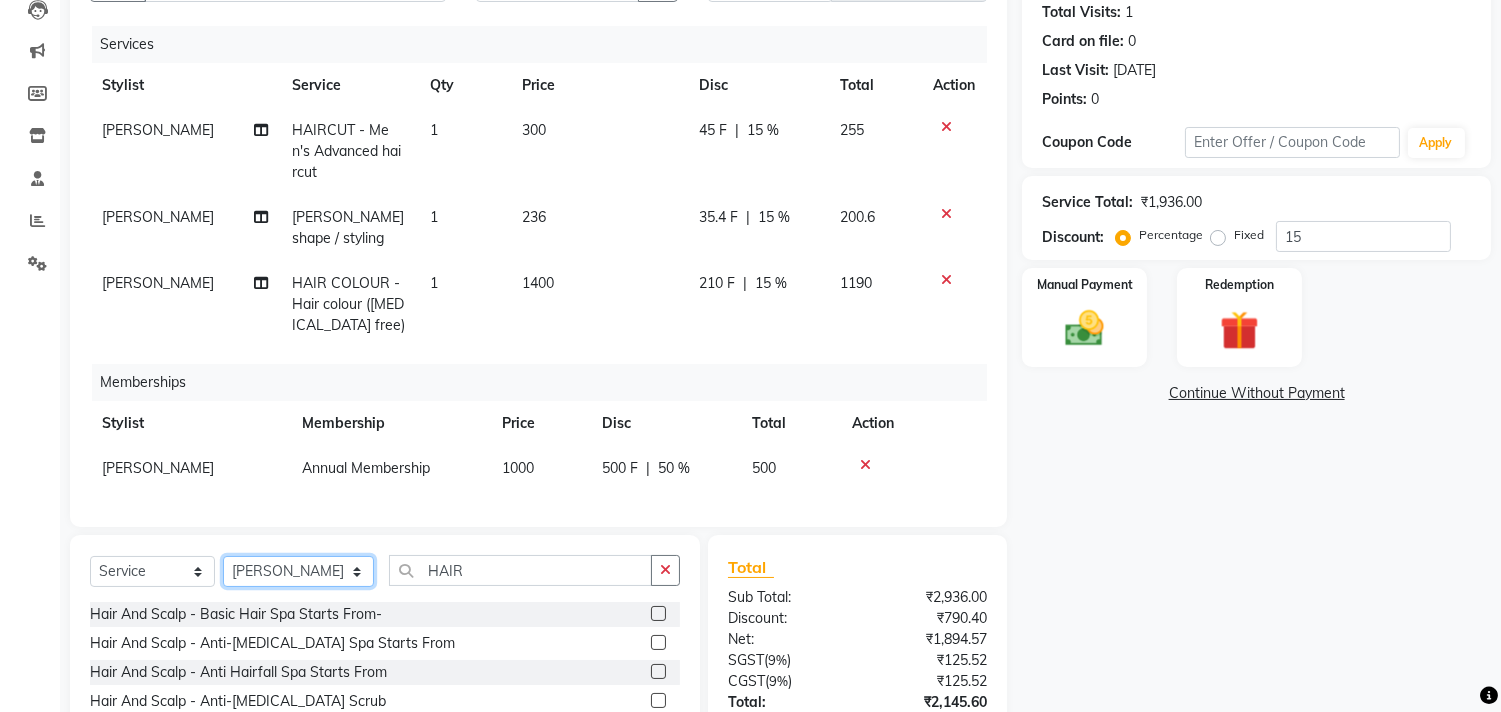 click on "Select Stylist [PERSON_NAME]  [PERSON_NAME]  [PERSON_NAME]  Front Desk Javed [PERSON_NAME]  [PERSON_NAME]  Pooja Jadhav [PERSON_NAME] [PERSON_NAME] [PERSON_NAME] SACHIN [PERSON_NAME] SAHAJAN [PERSON_NAME]  [PERSON_NAME] [PERSON_NAME] [PERSON_NAME] [PERSON_NAME] [PERSON_NAME] [PERSON_NAME] [PERSON_NAME]" 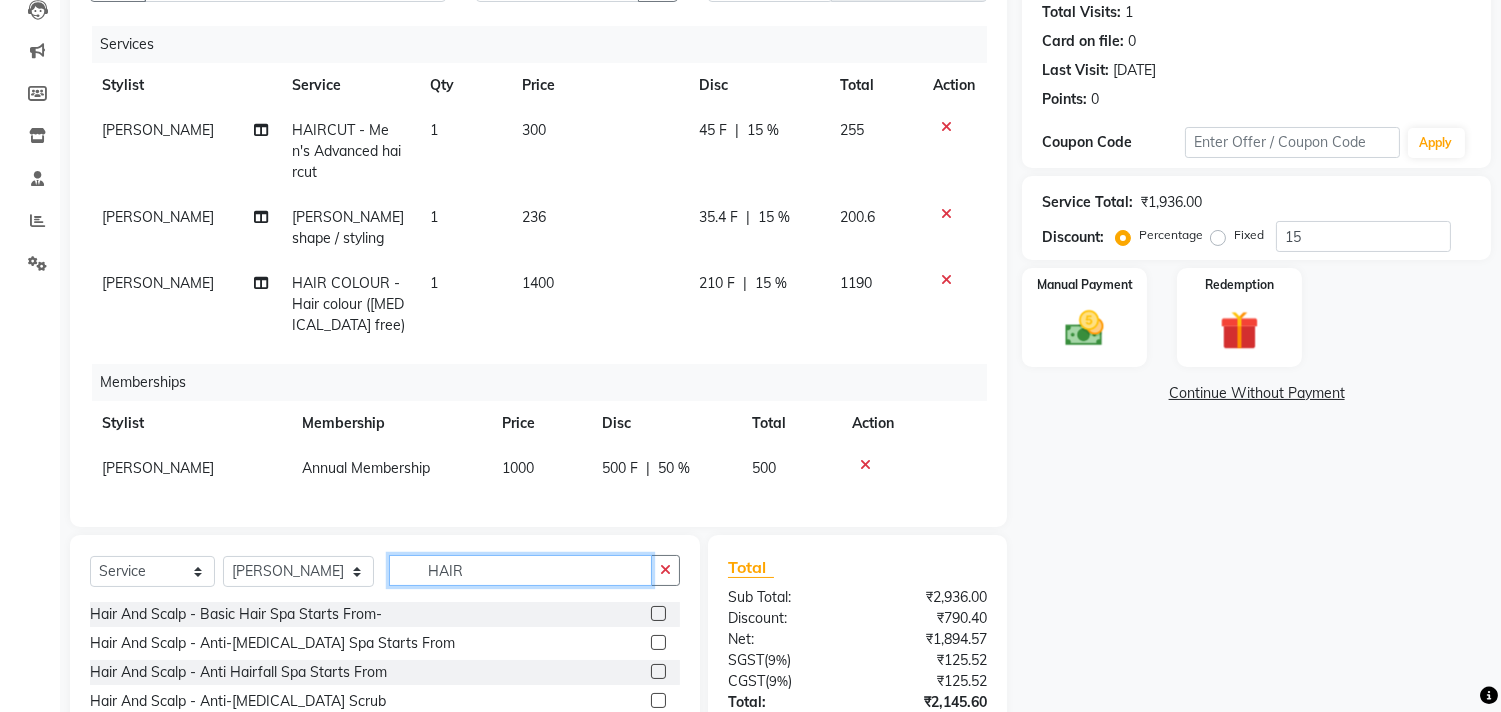 click on "HAIR" 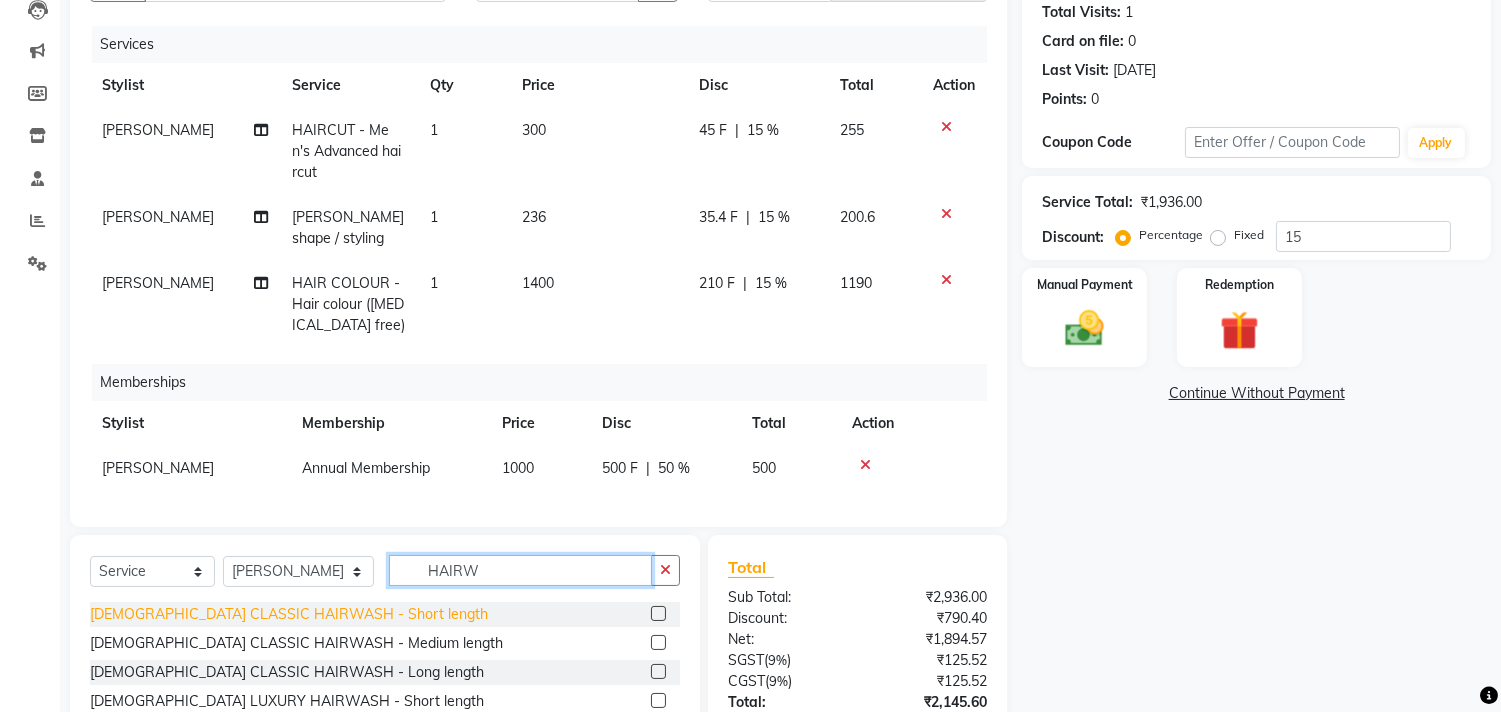 scroll, scrollTop: 2, scrollLeft: 0, axis: vertical 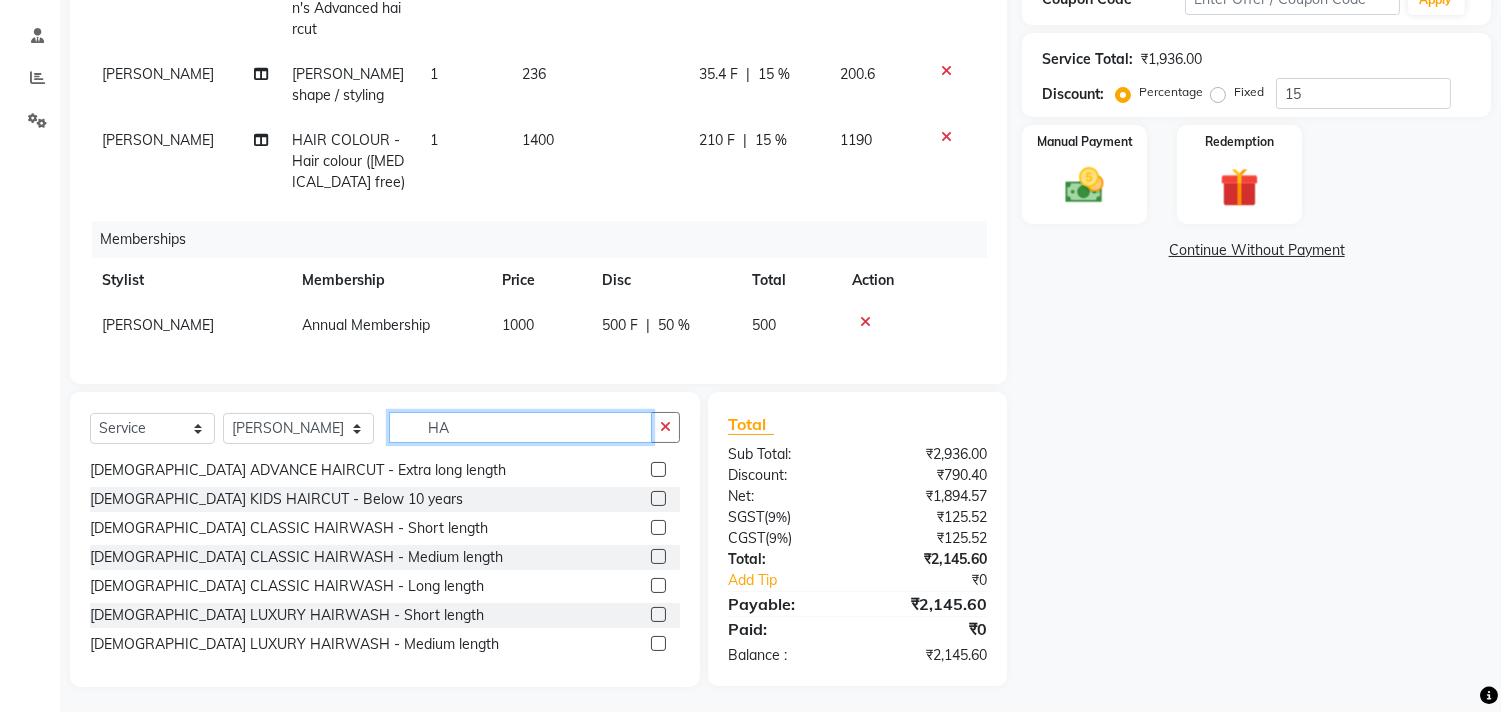 type on "H" 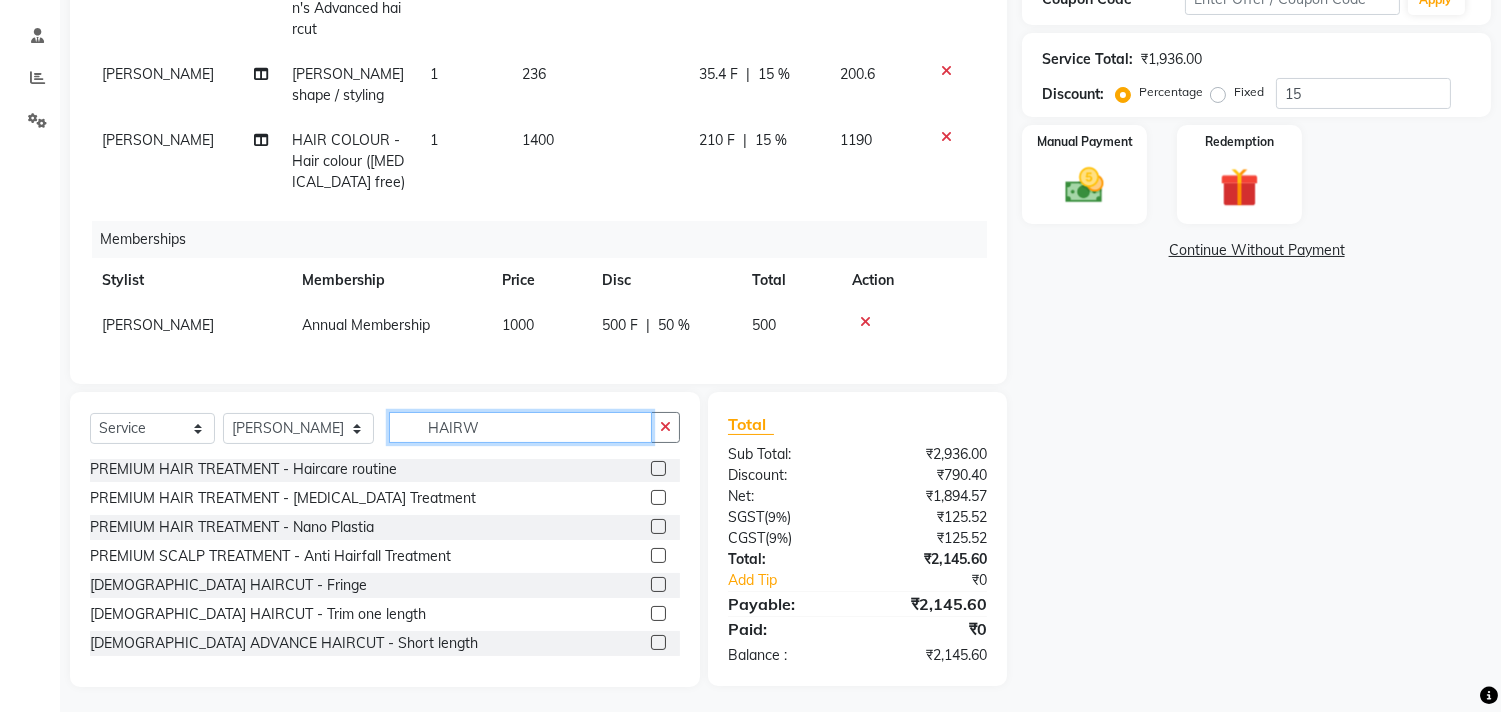 scroll, scrollTop: 3, scrollLeft: 0, axis: vertical 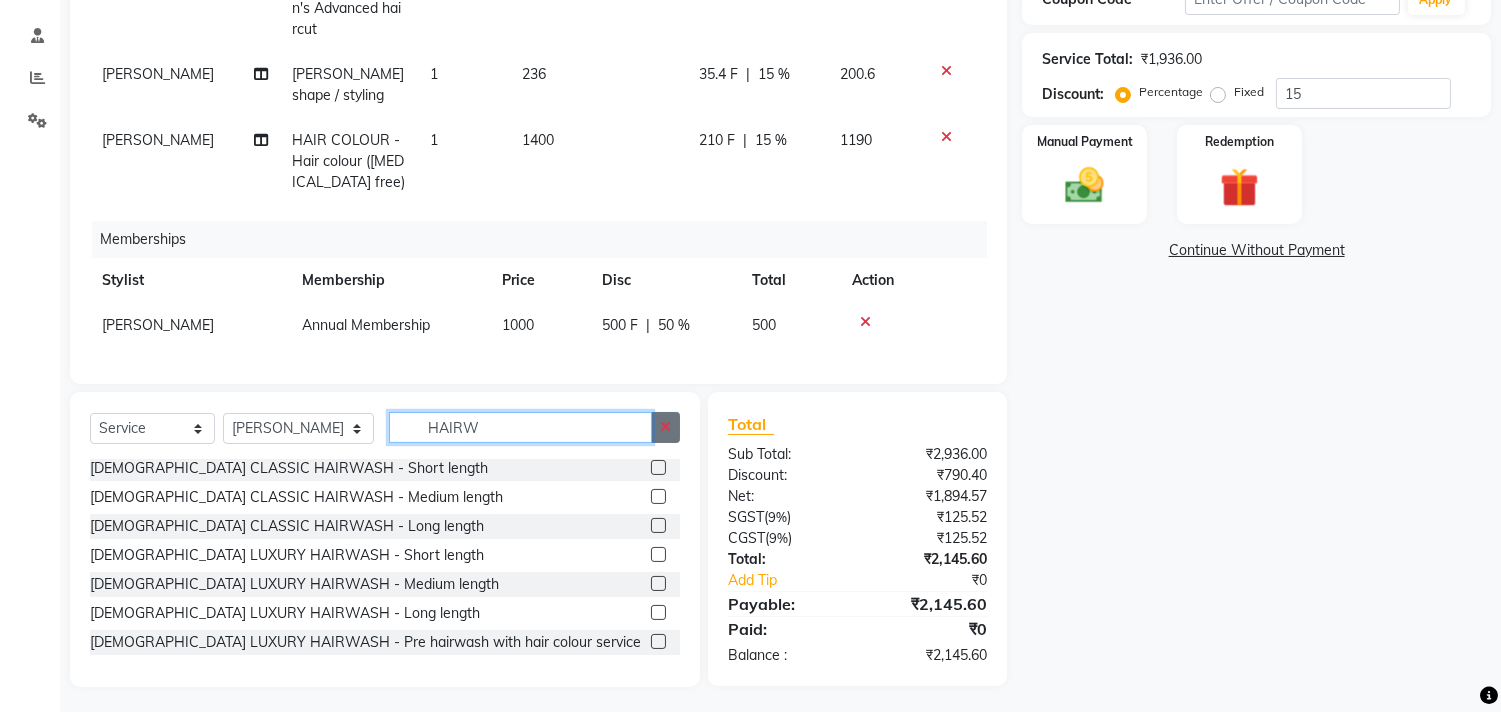 type on "HAIRW" 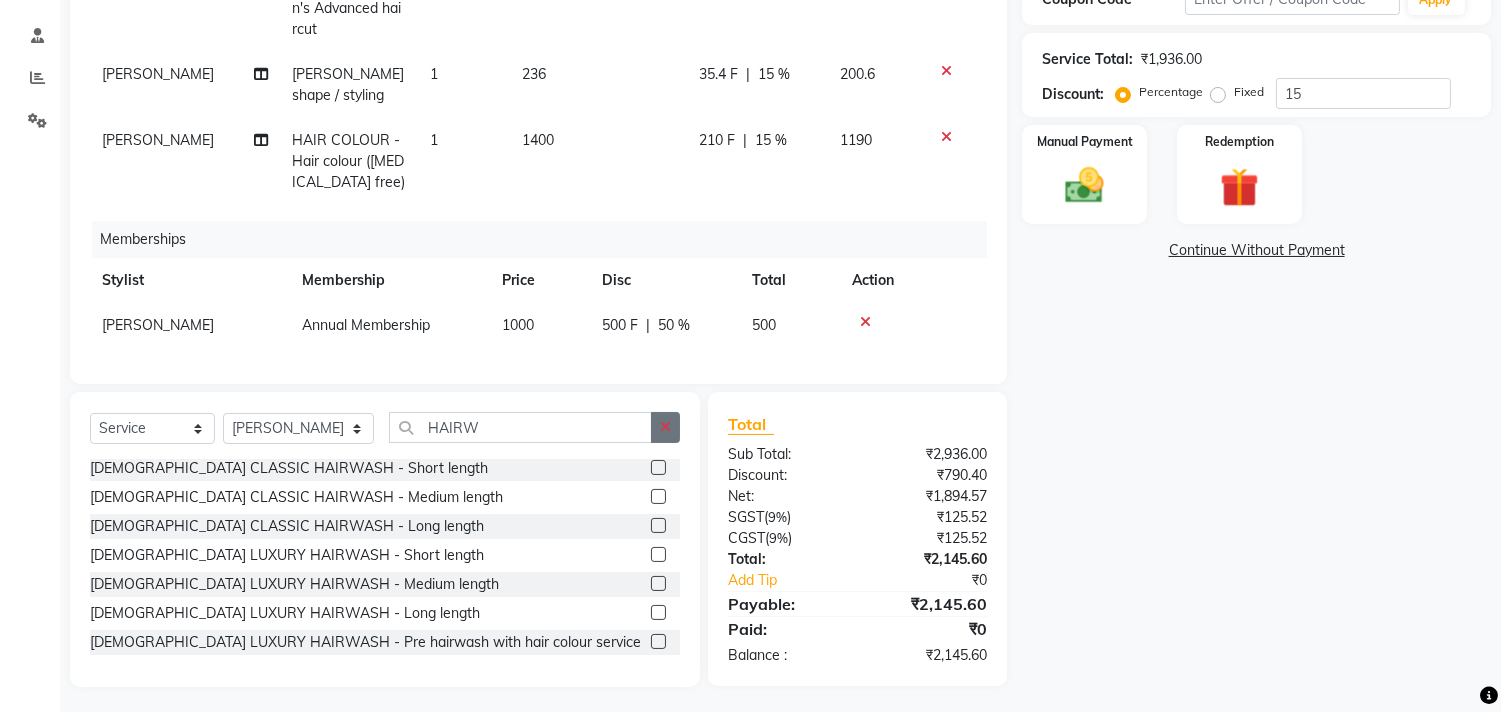 click 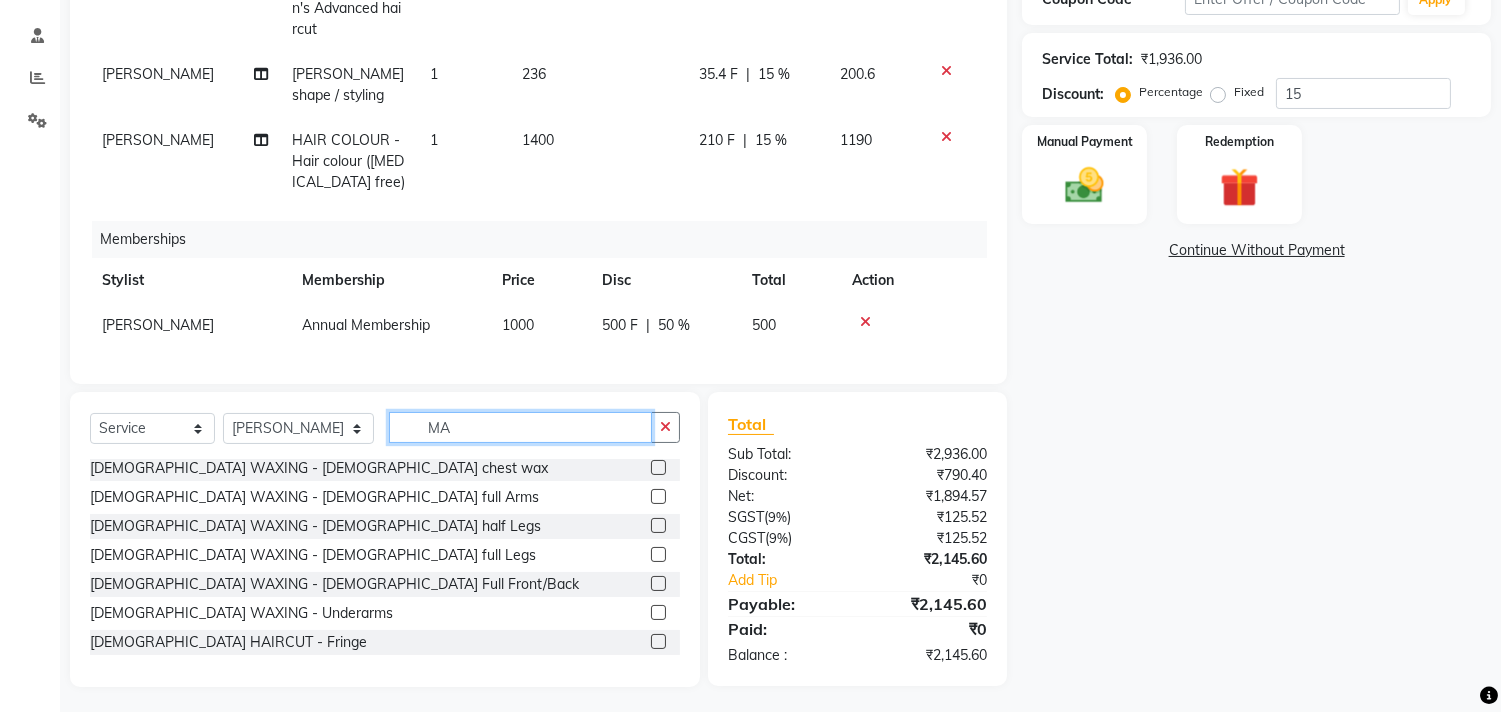 type on "M" 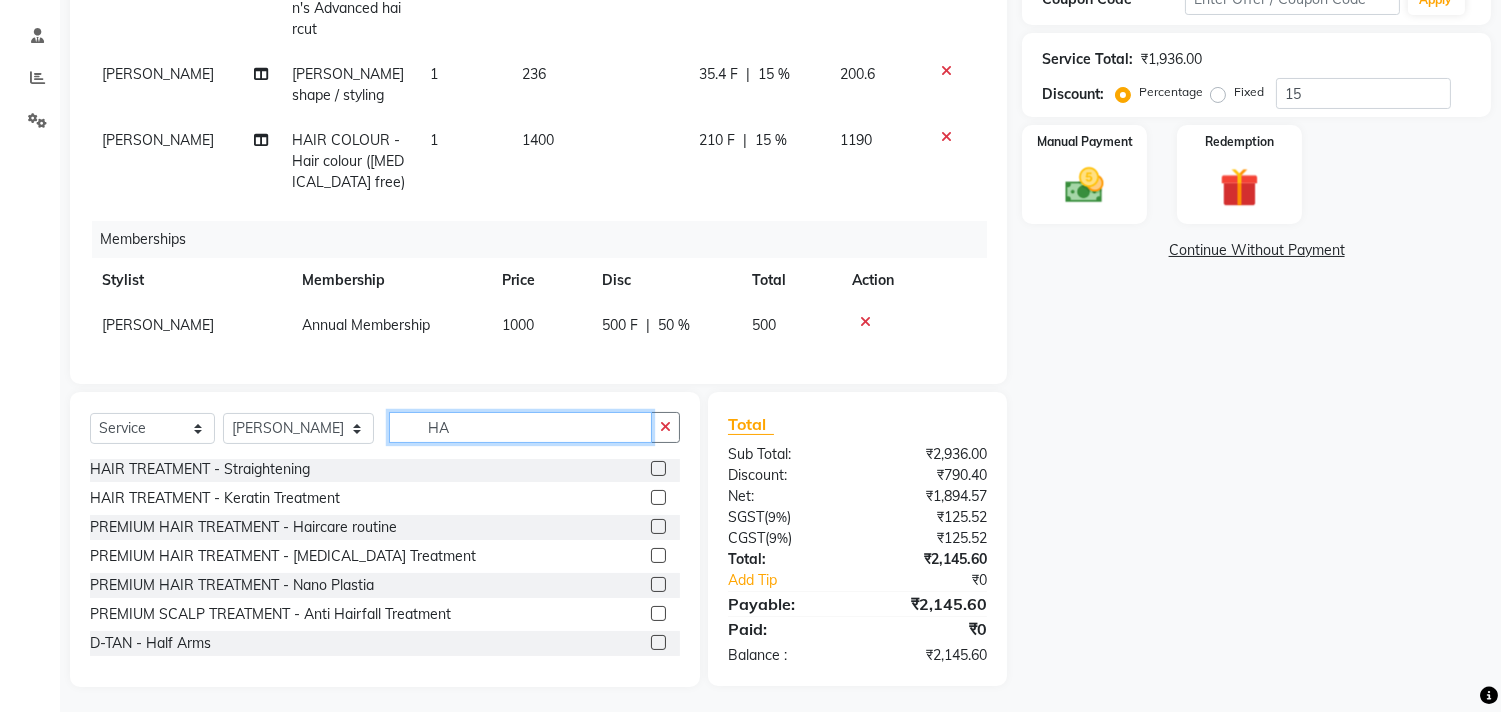 type on "H" 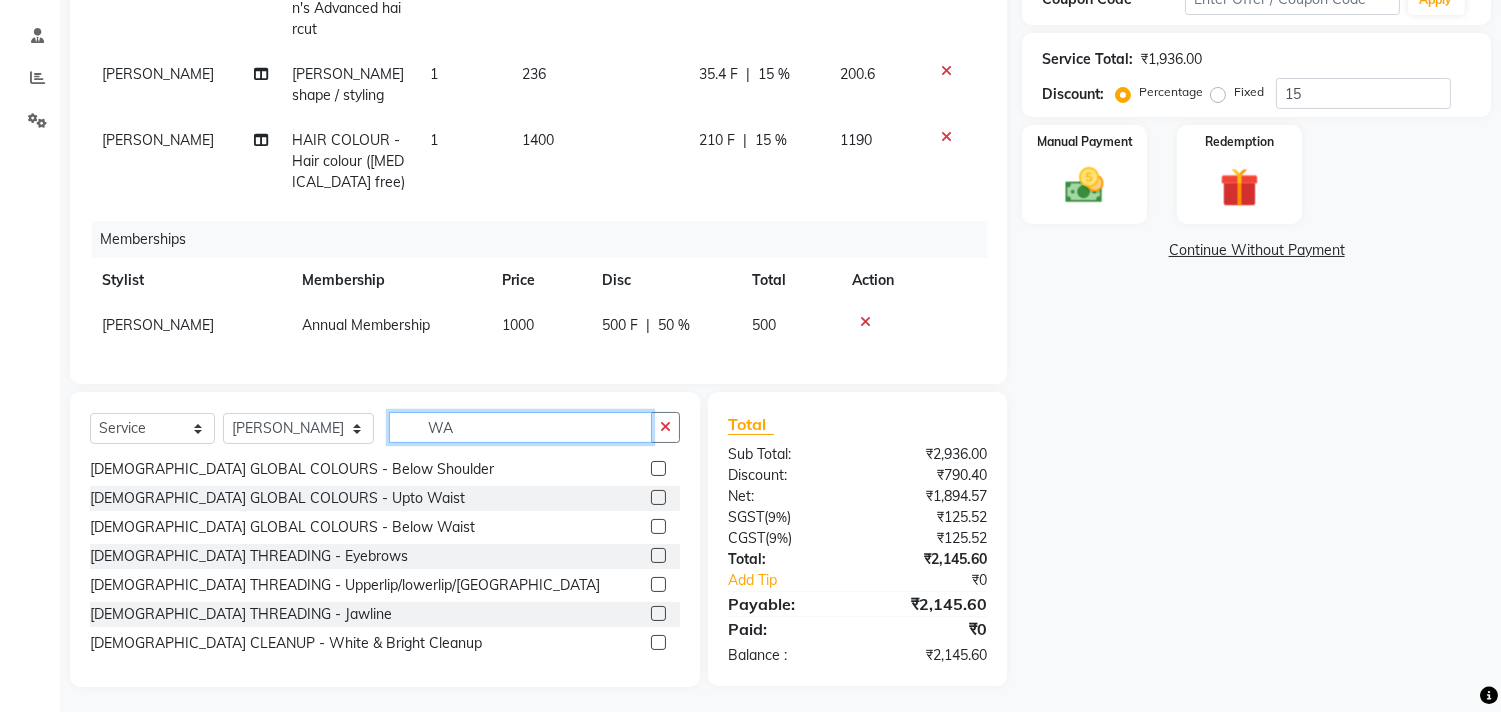 scroll, scrollTop: 0, scrollLeft: 0, axis: both 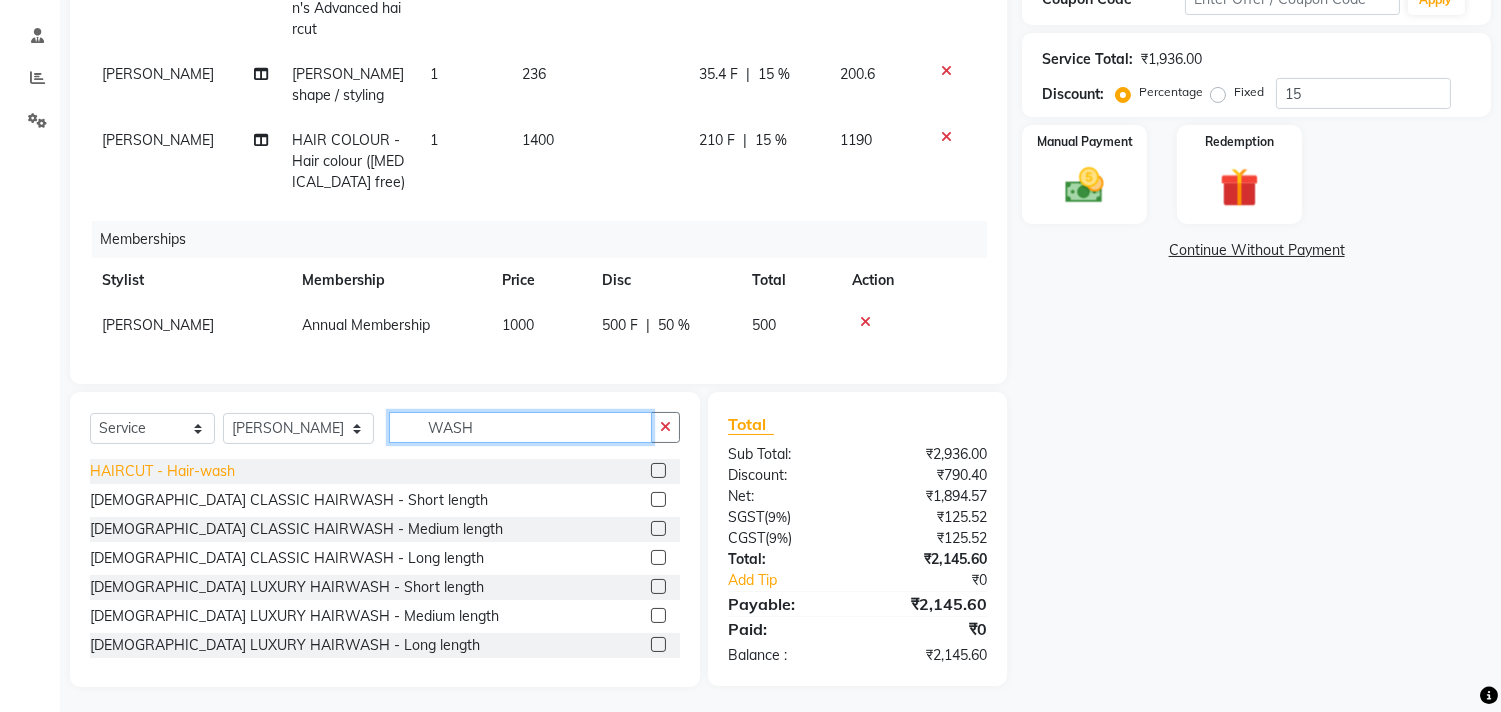 type on "WASH" 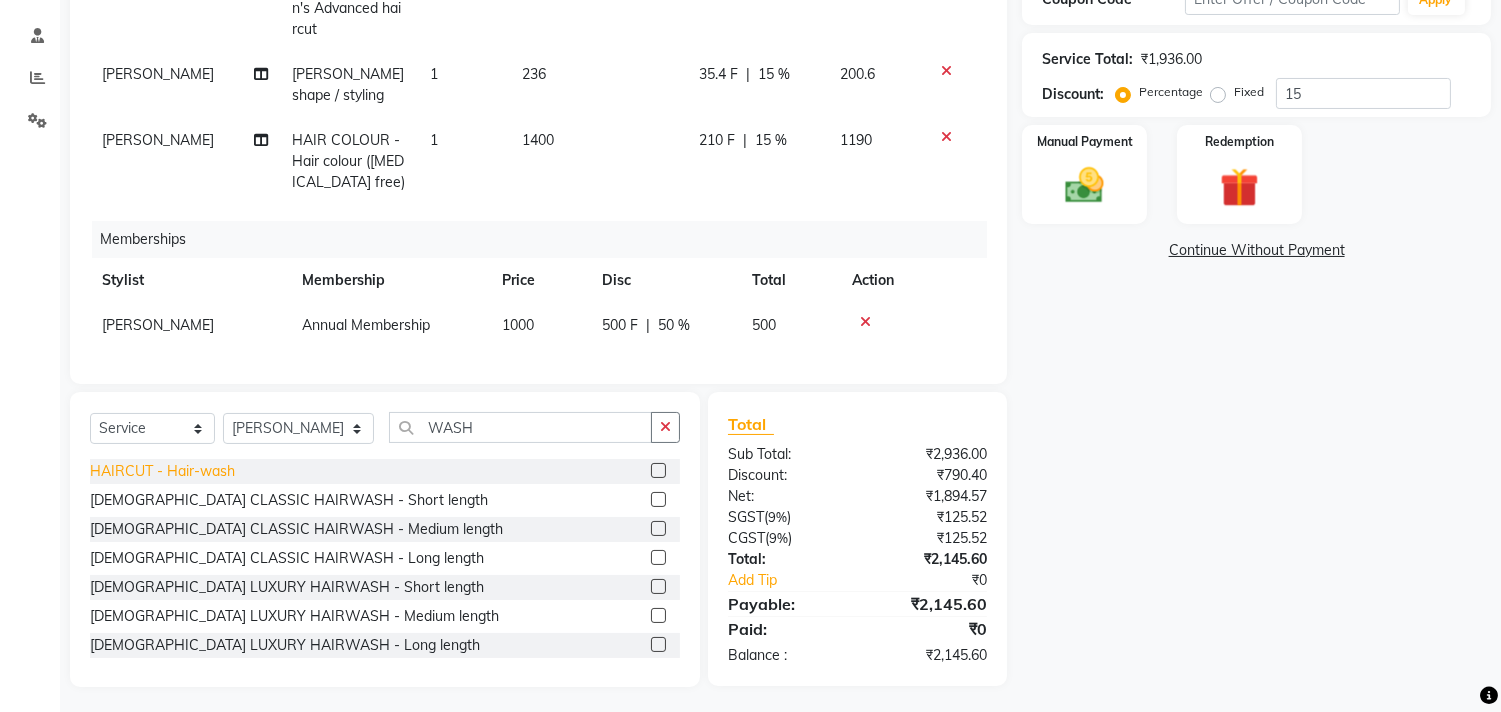 click on "HAIRCUT - Hair-wash" 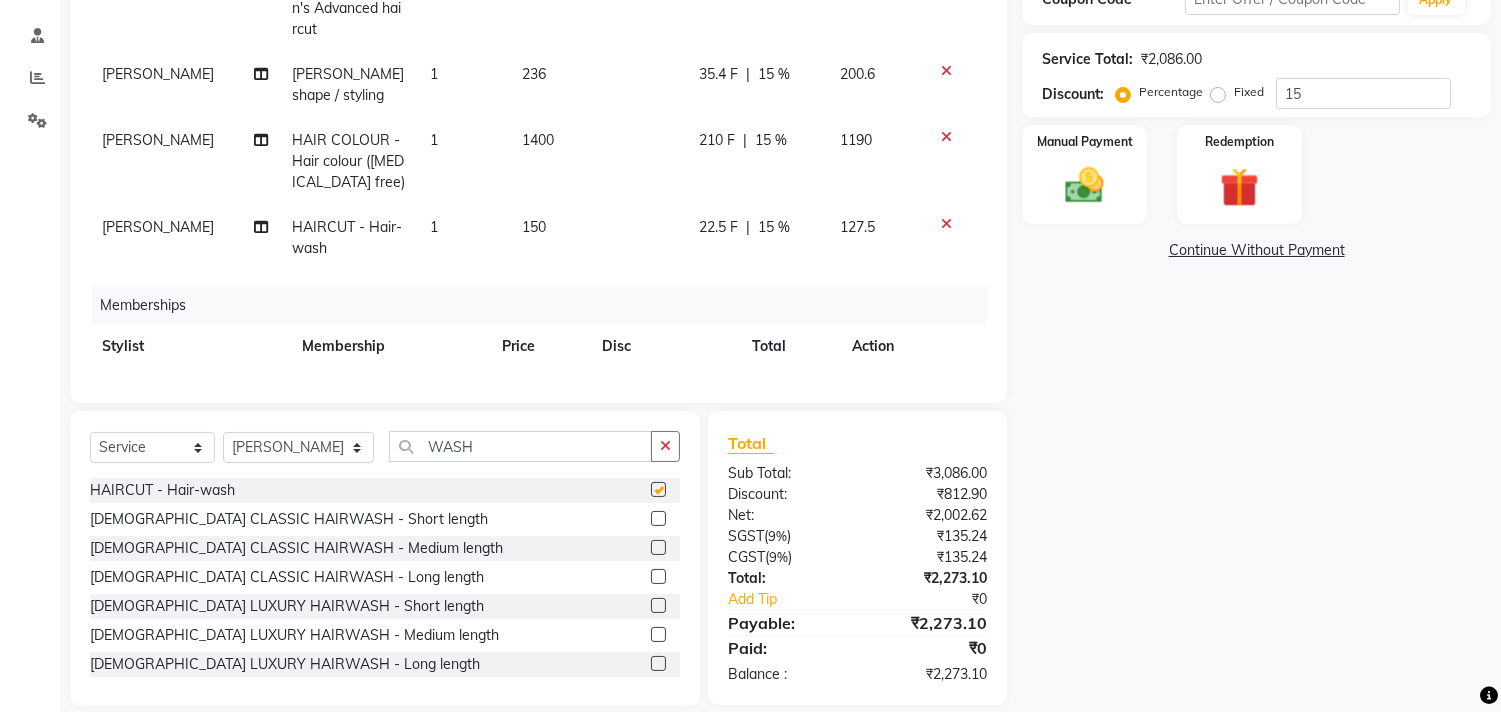 checkbox on "false" 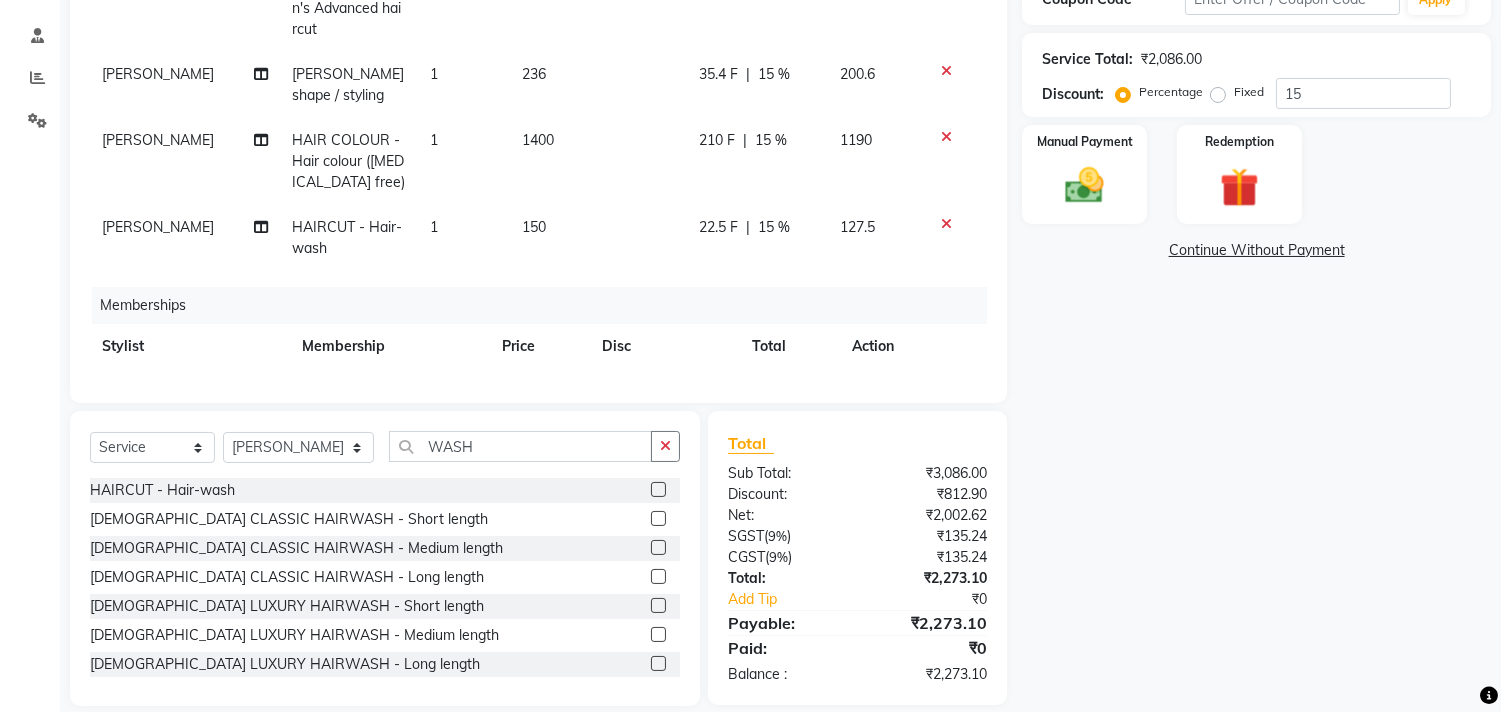 scroll, scrollTop: 63, scrollLeft: 0, axis: vertical 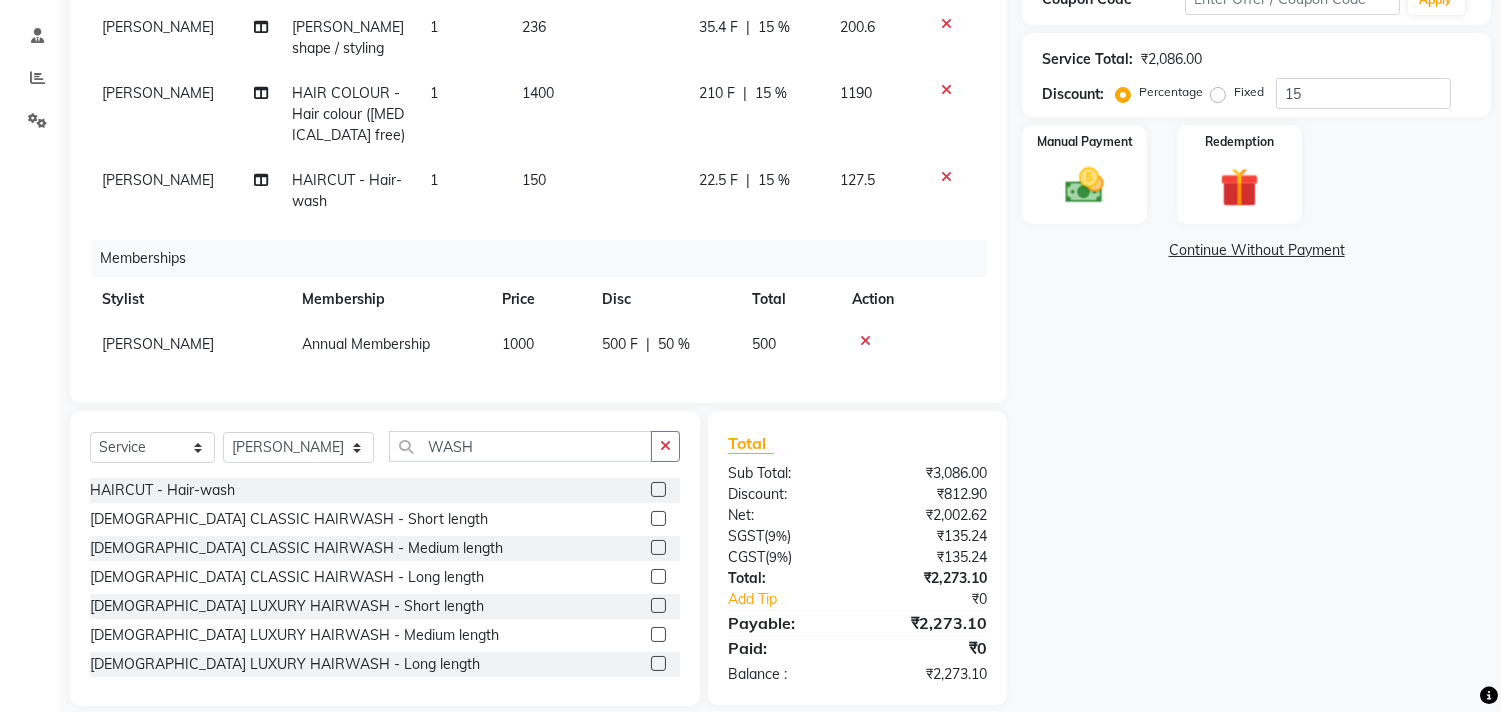 click on "Name: Abhishek Patil  Membership:  No Active Membership  Total Visits:  1 Card on file:  0 Last Visit:   18-05-2025 Points:   0  Coupon Code Apply Service Total:  ₹2,086.00  Discount:  Percentage   Fixed  15 Manual Payment Redemption  Continue Without Payment" 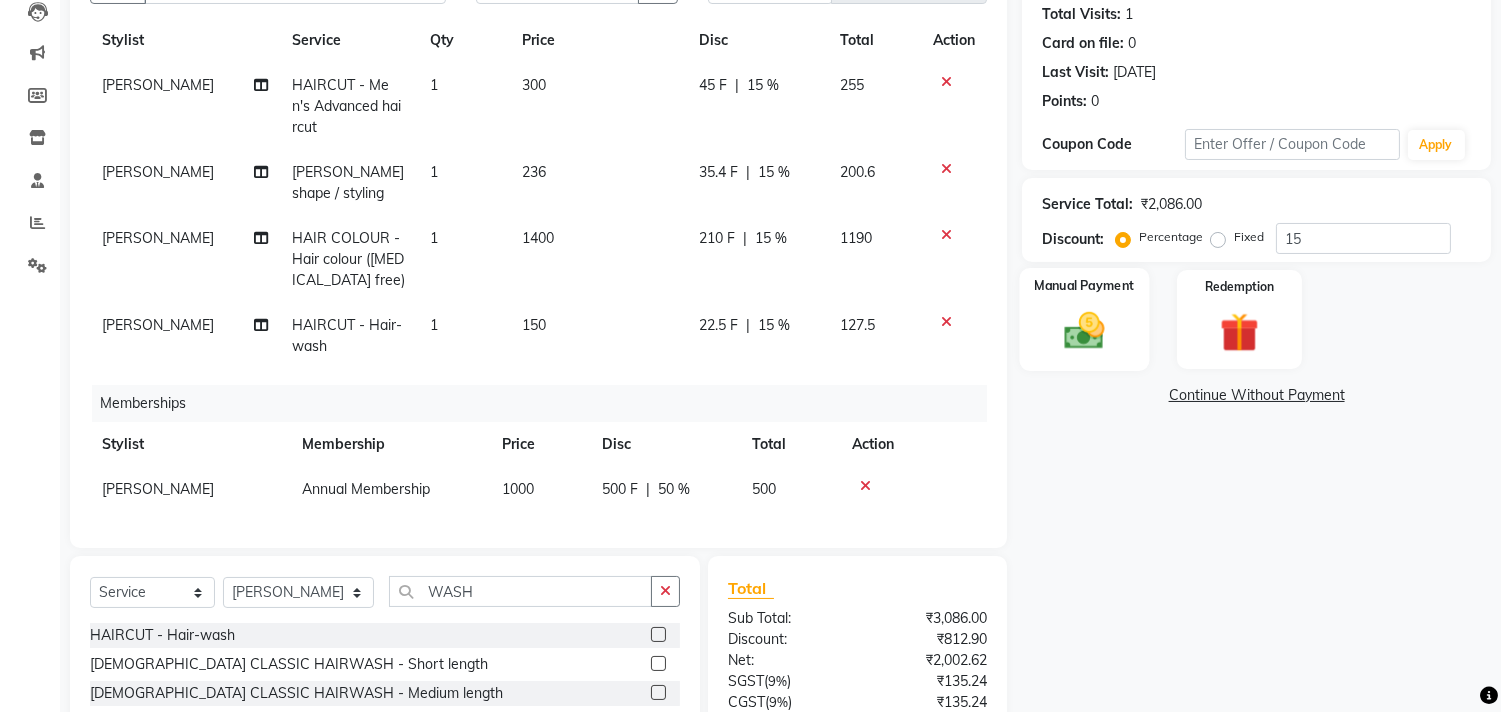 scroll, scrollTop: 222, scrollLeft: 0, axis: vertical 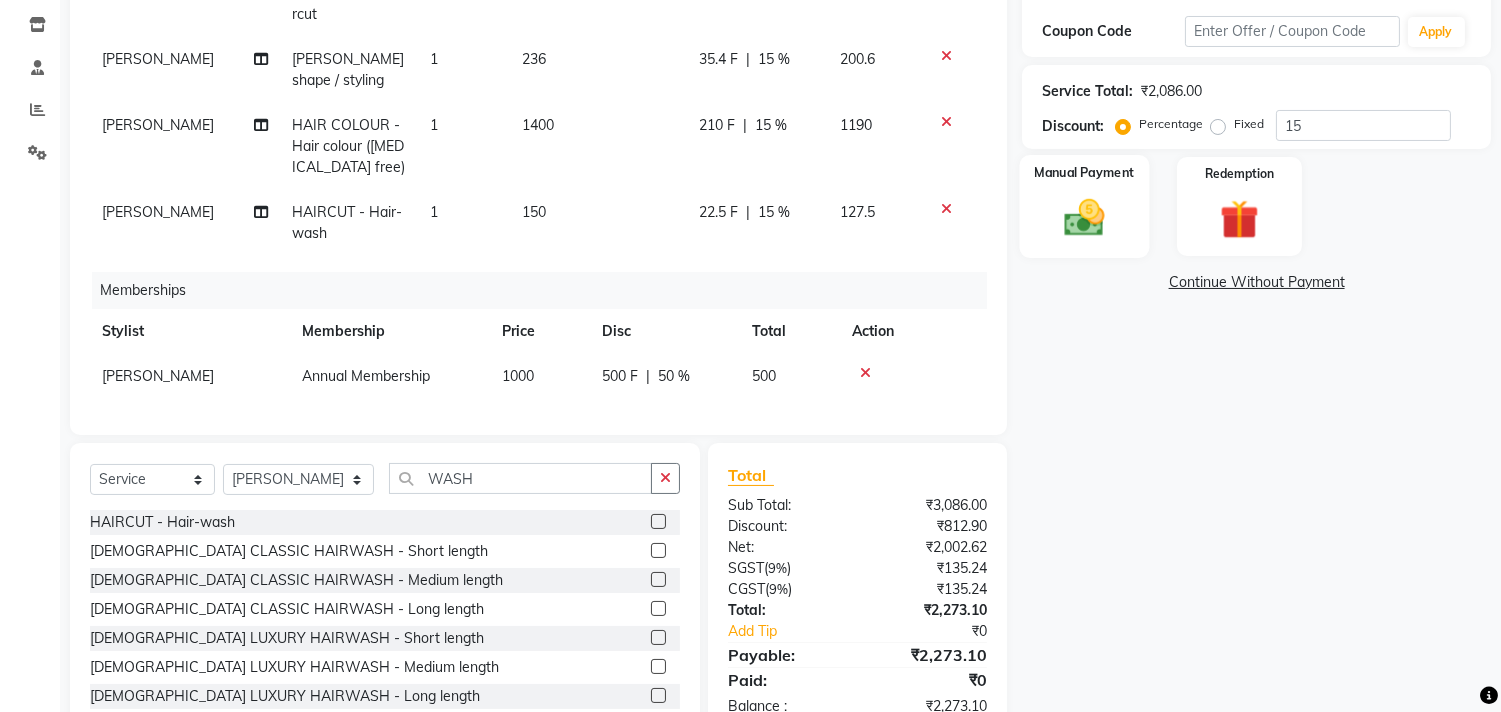 click 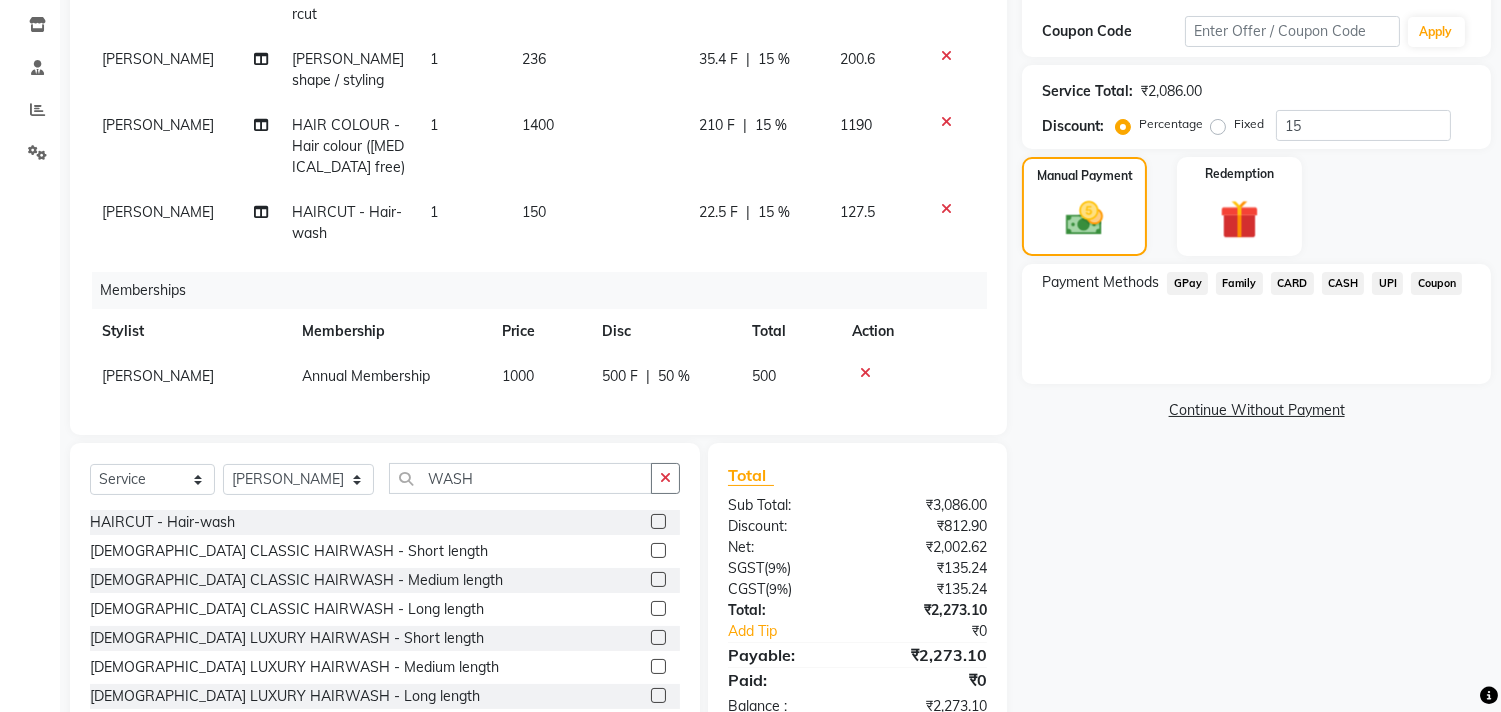 click on "UPI" 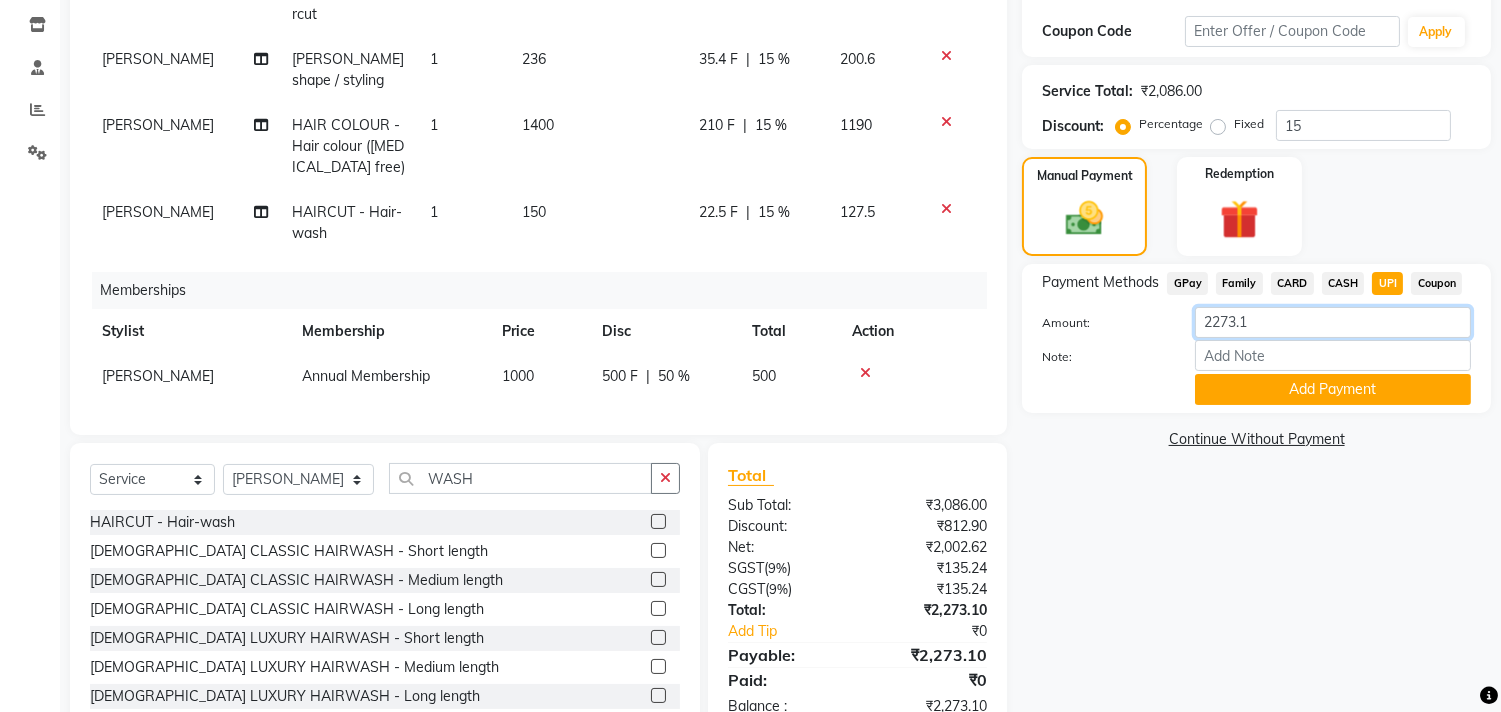click on "2273.1" 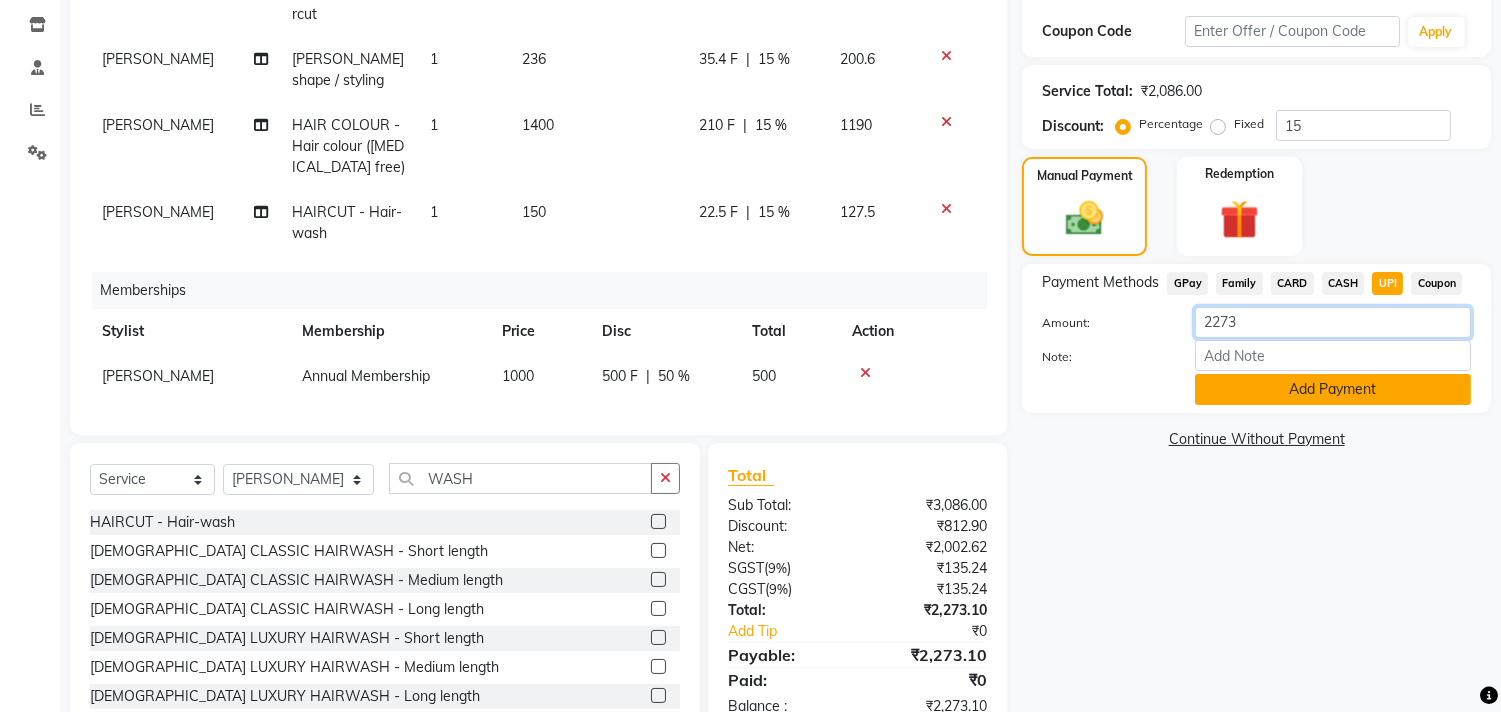type on "2273" 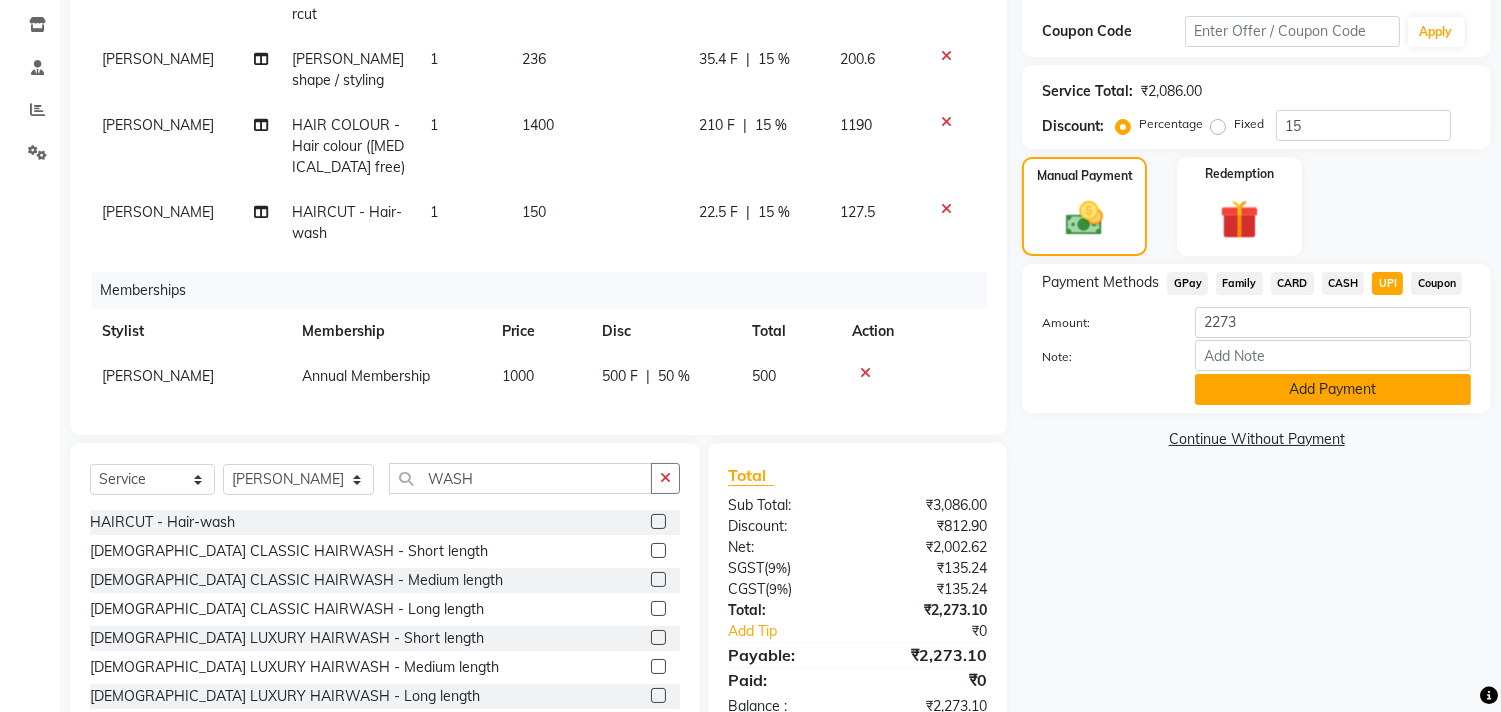 click on "Add Payment" 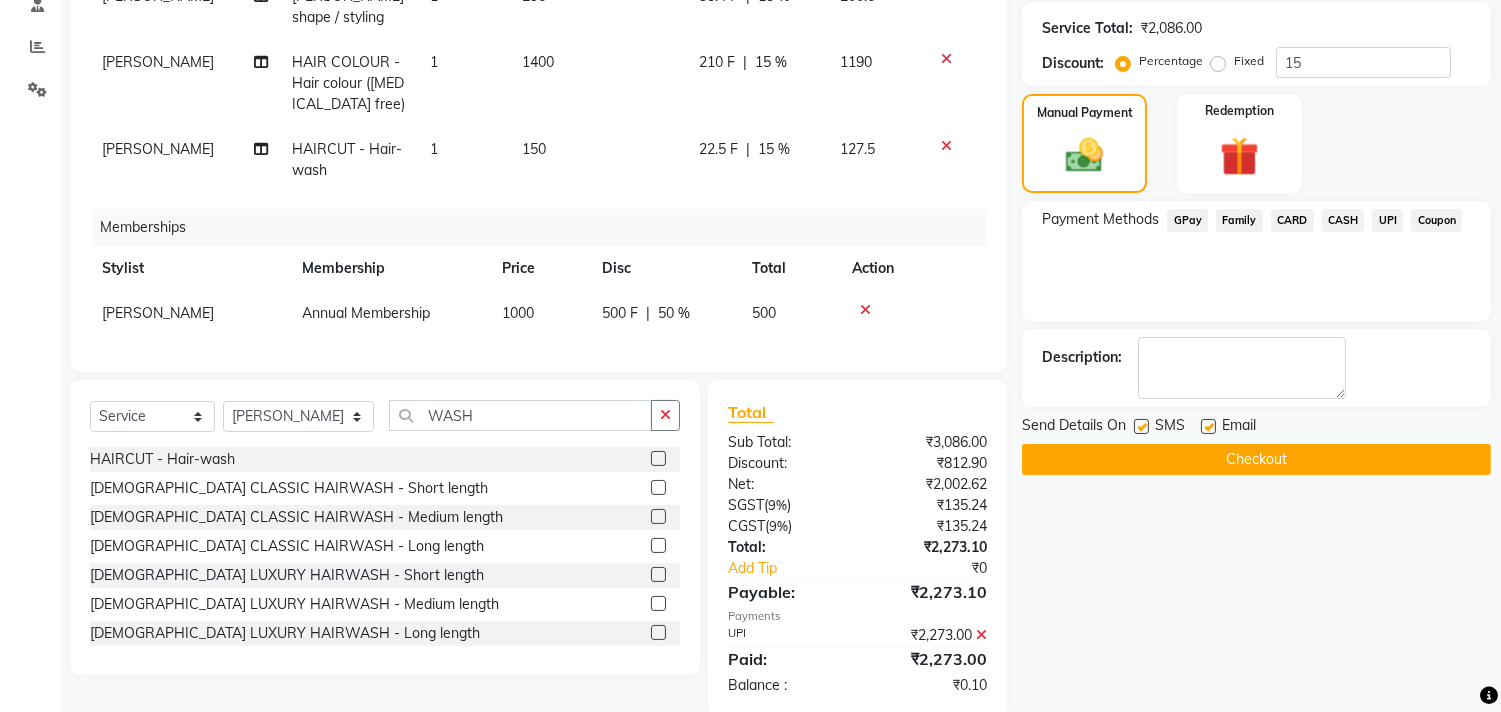 scroll, scrollTop: 430, scrollLeft: 0, axis: vertical 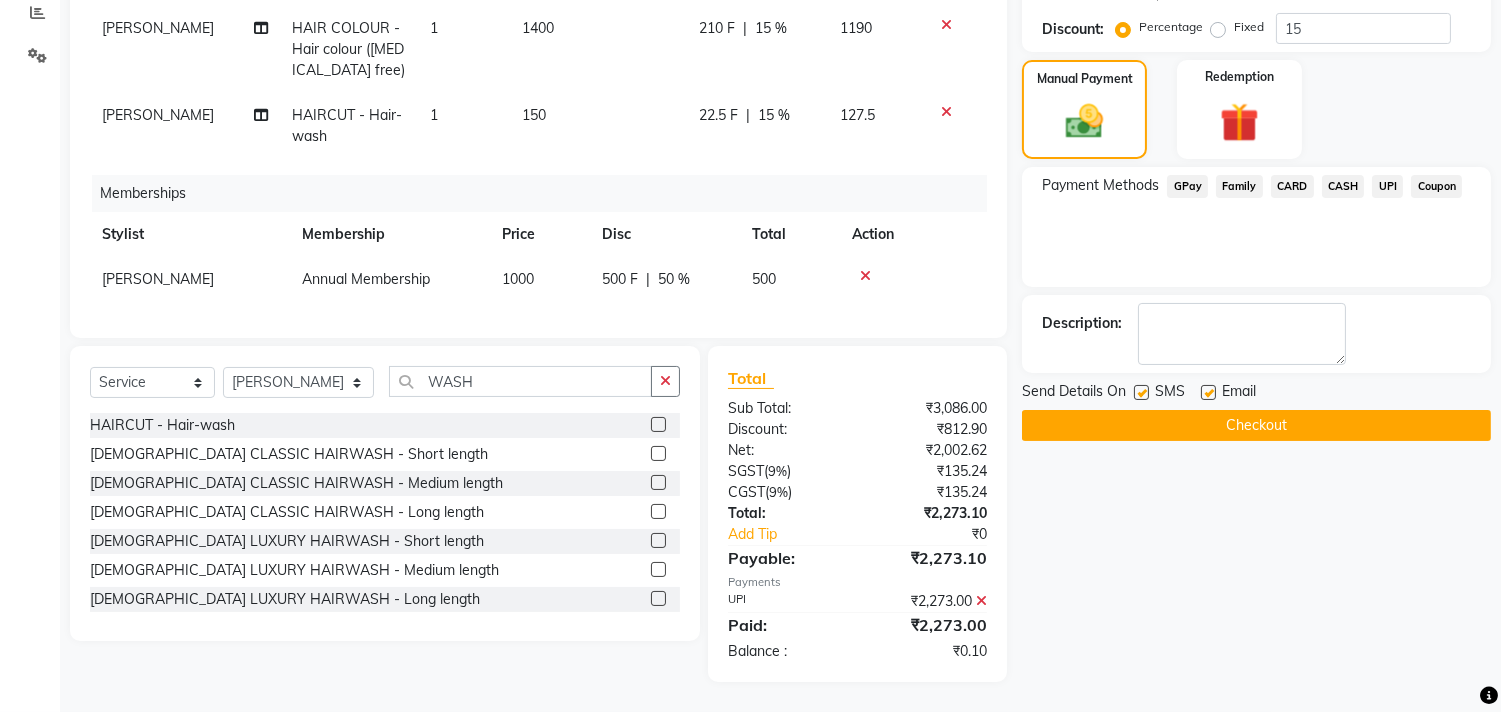 click on "Checkout" 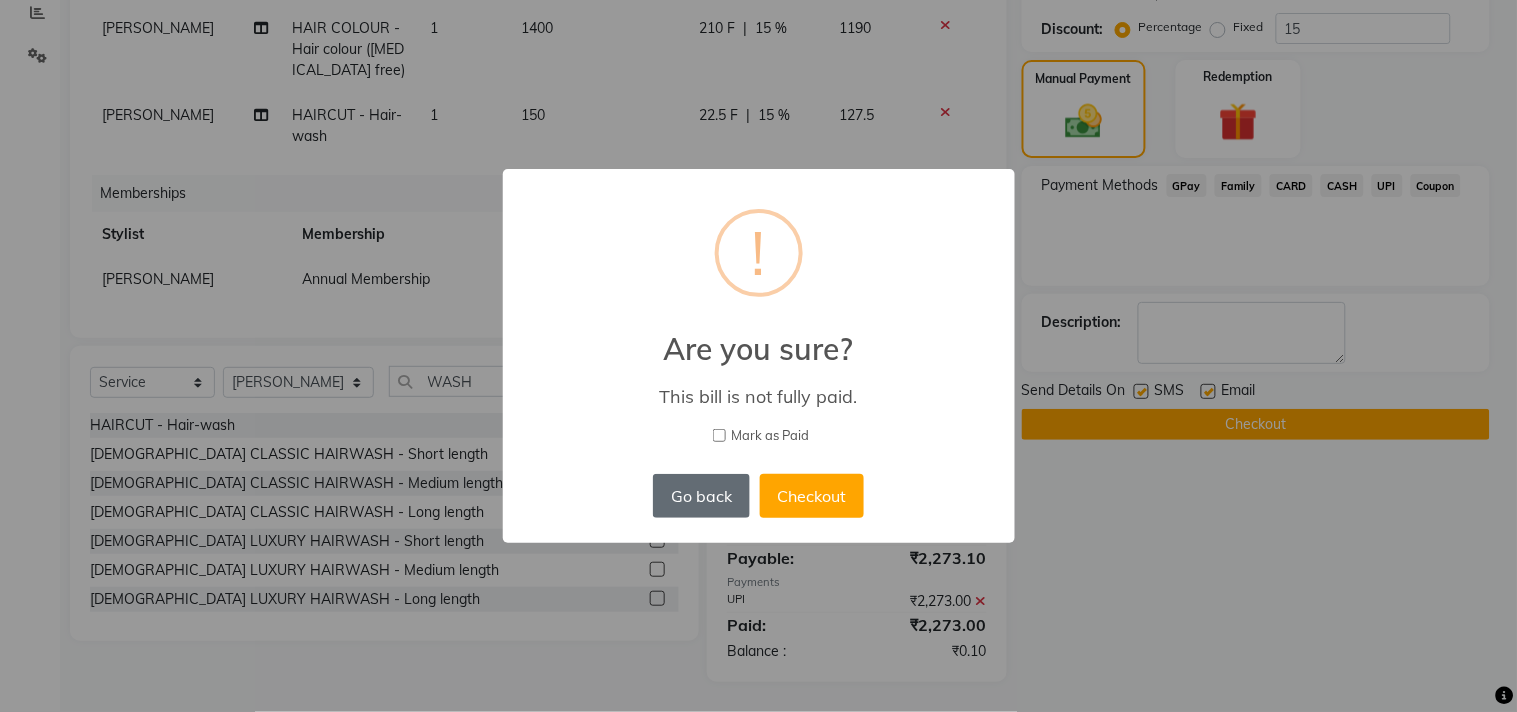 click on "Go back" at bounding box center (701, 496) 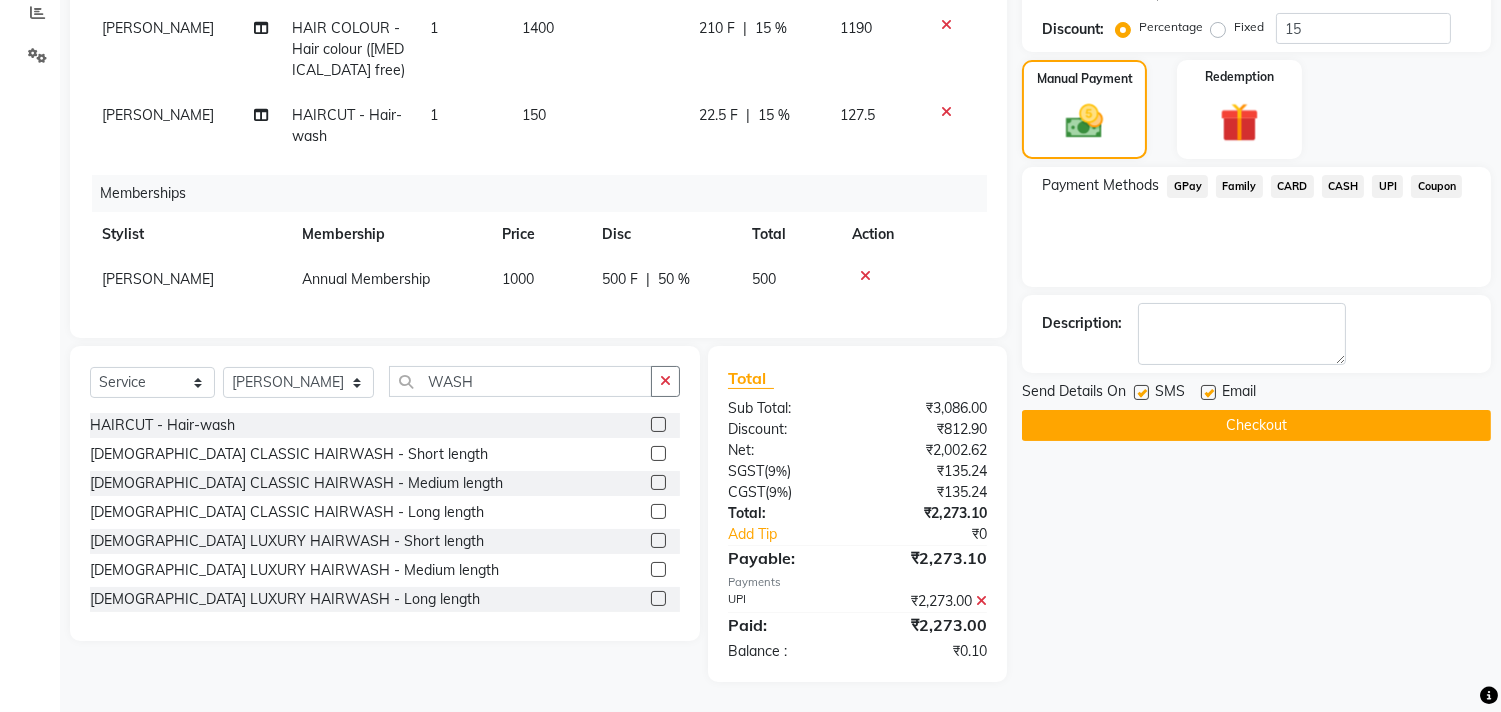click on "127.5" 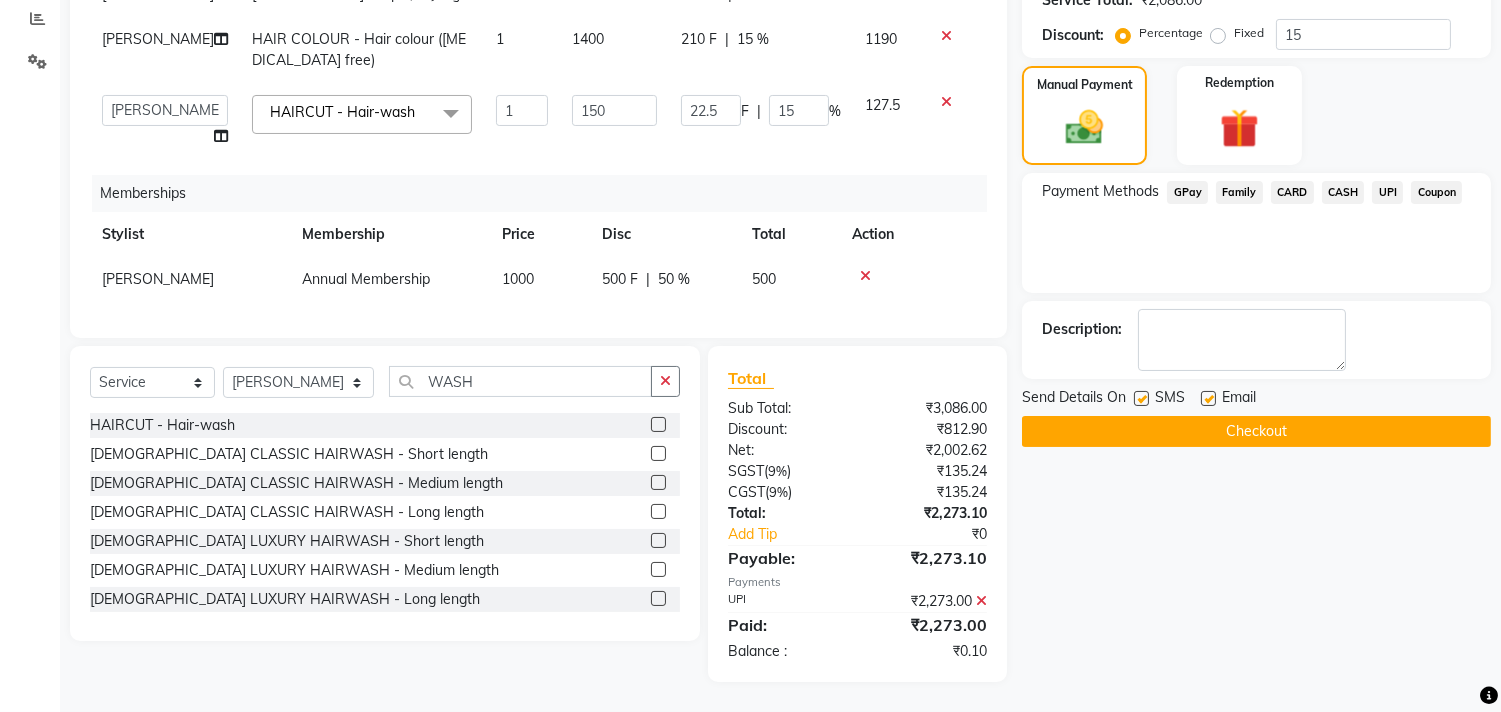 scroll, scrollTop: 31, scrollLeft: 0, axis: vertical 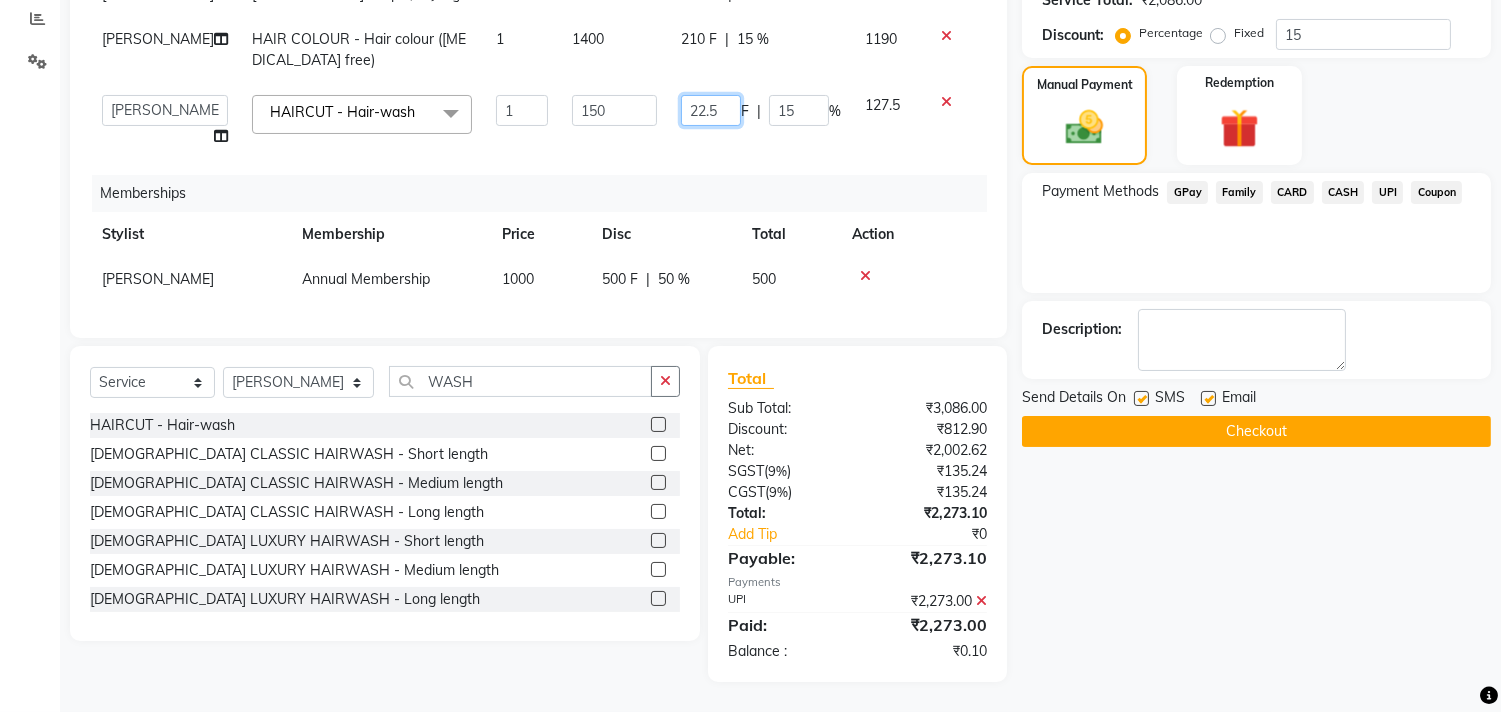 click on "22.5" 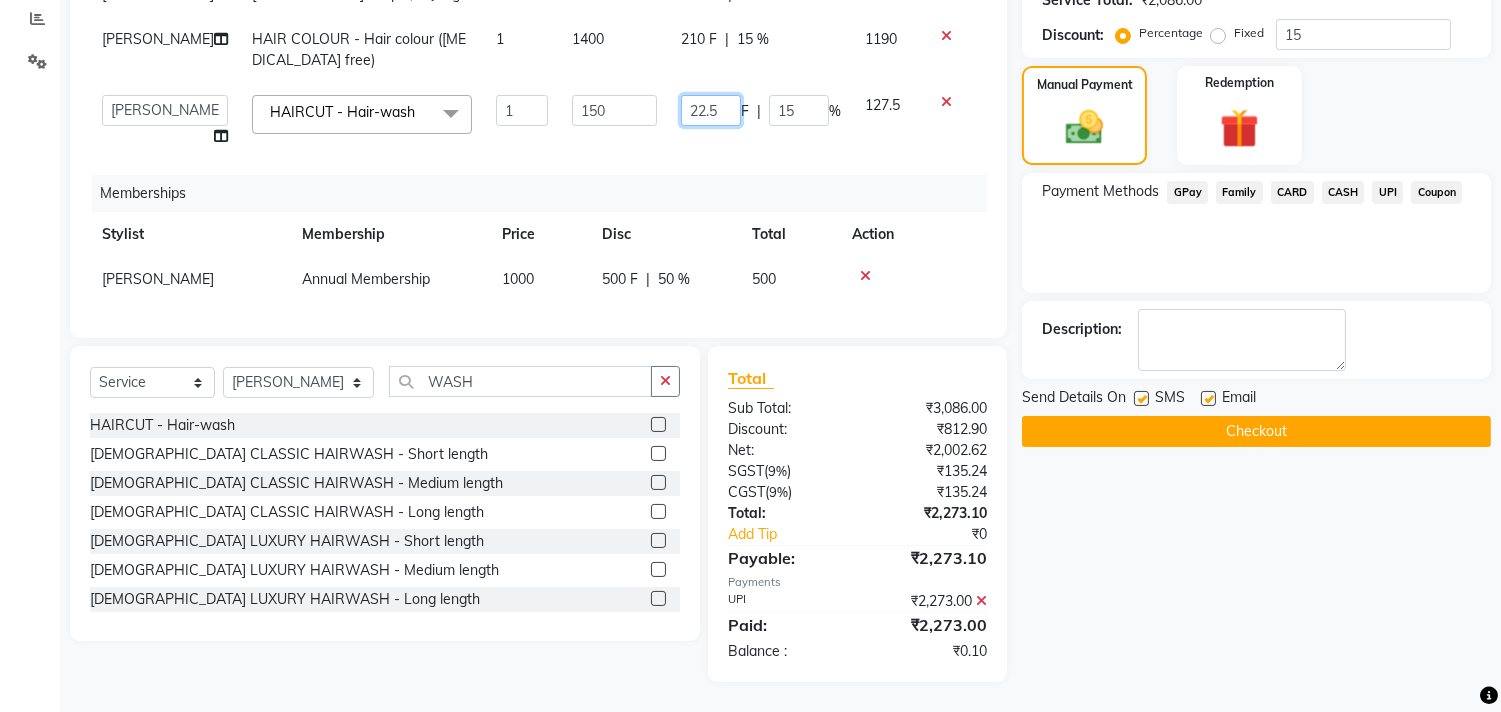 type on "22" 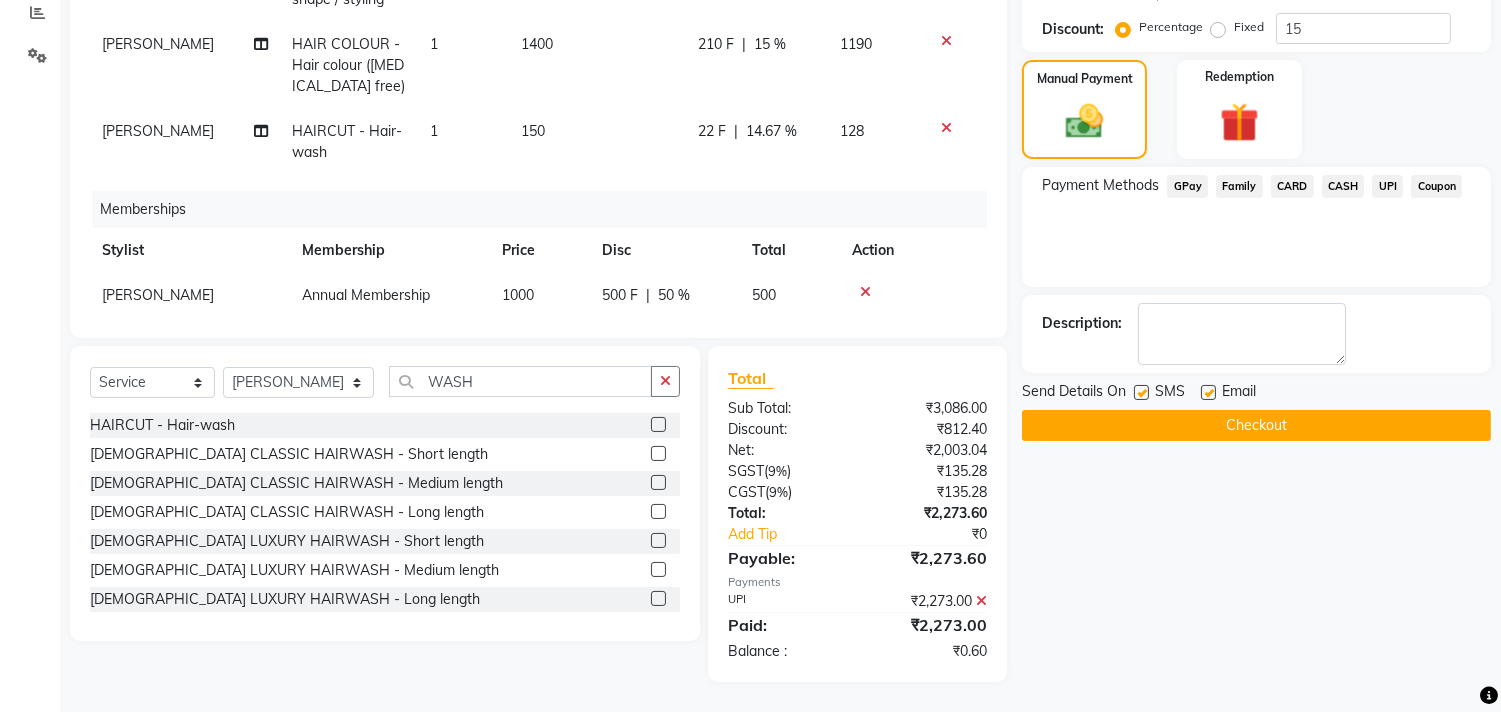 click on "Services Stylist Service Qty Price Disc Total Action SACHIN SAKPAL HAIRCUT - Men's Advanced haircut 1 300 45 F | 15 % 255 SACHIN SAKPAL BEARD - Beard shape / styling 1 236 35.4 F | 15 % 200.6 SACHIN SAKPAL HAIR COLOUR - Hair colour (ammonia free) 1 1400 210 F | 15 % 1190 SACHIN SAKPAL HAIRCUT - Hair-wash 1 150 22 F | 14.67 % 128 Memberships Stylist Membership Price Disc Total Action aniket  Annual Membership 1000 500 F | 50 % 500" 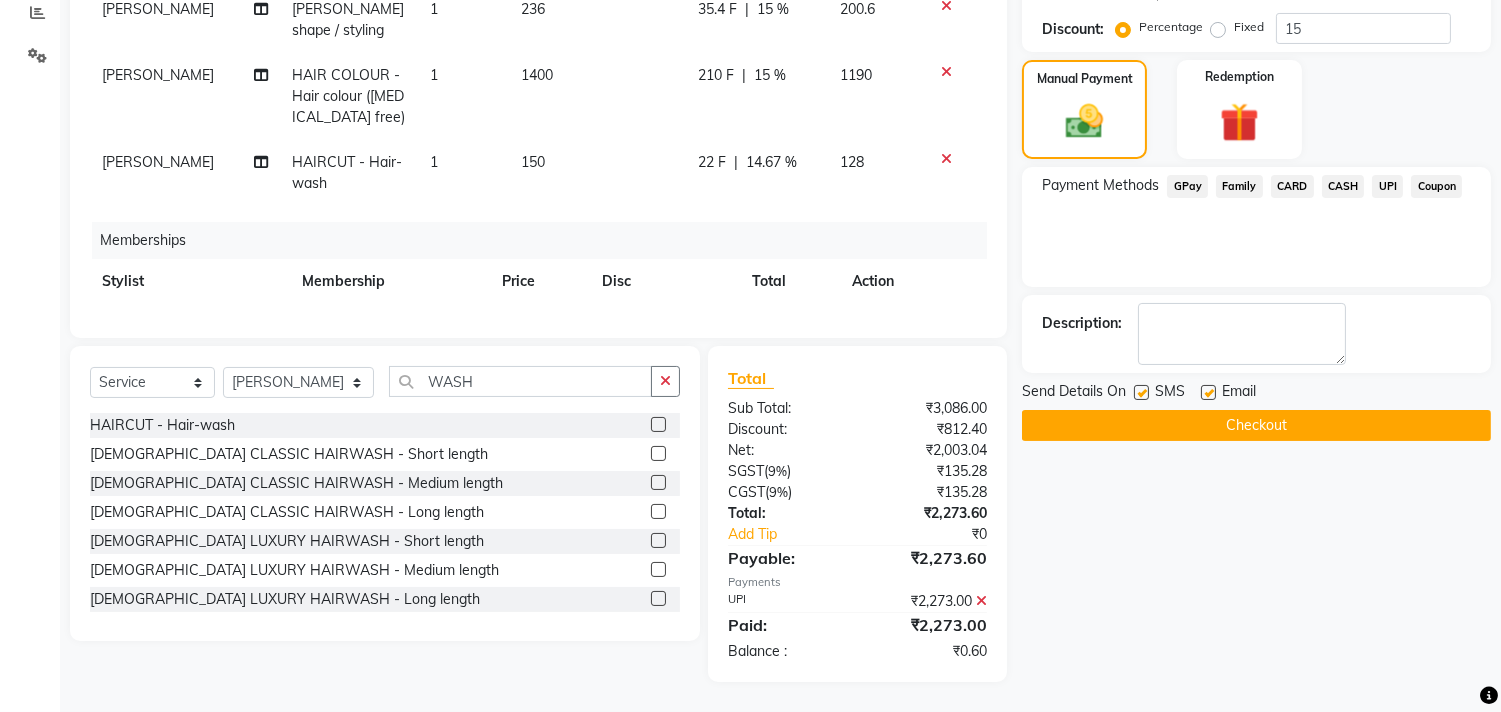 click on "22 F" 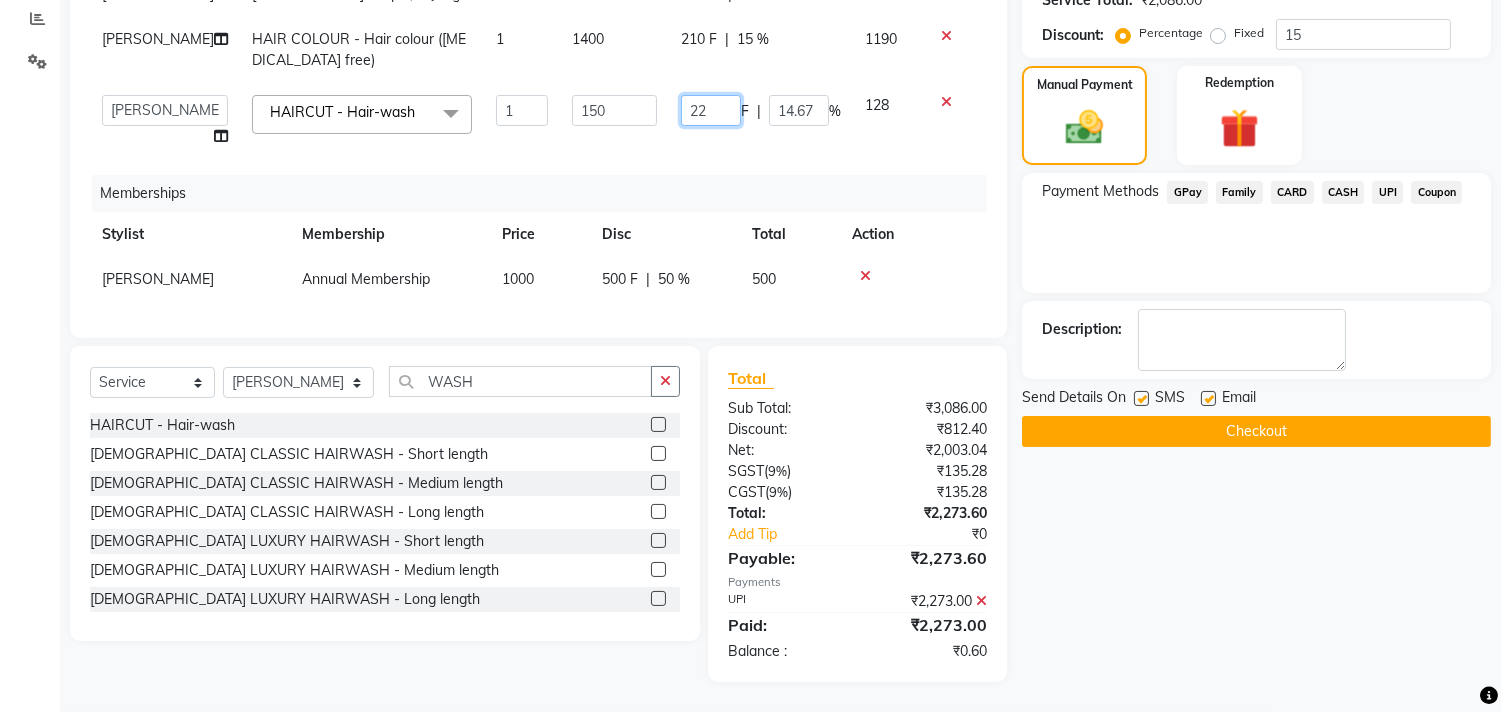 click on "22" 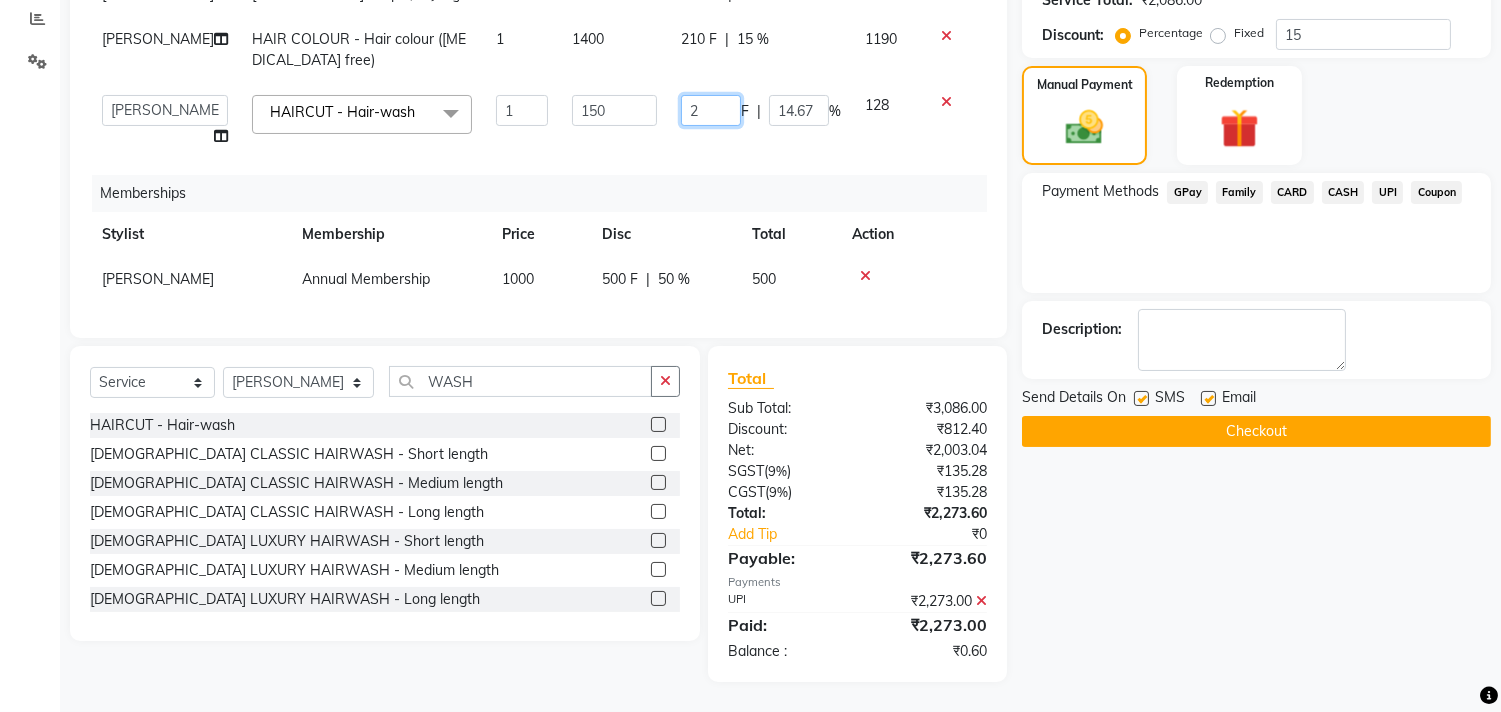 type on "23" 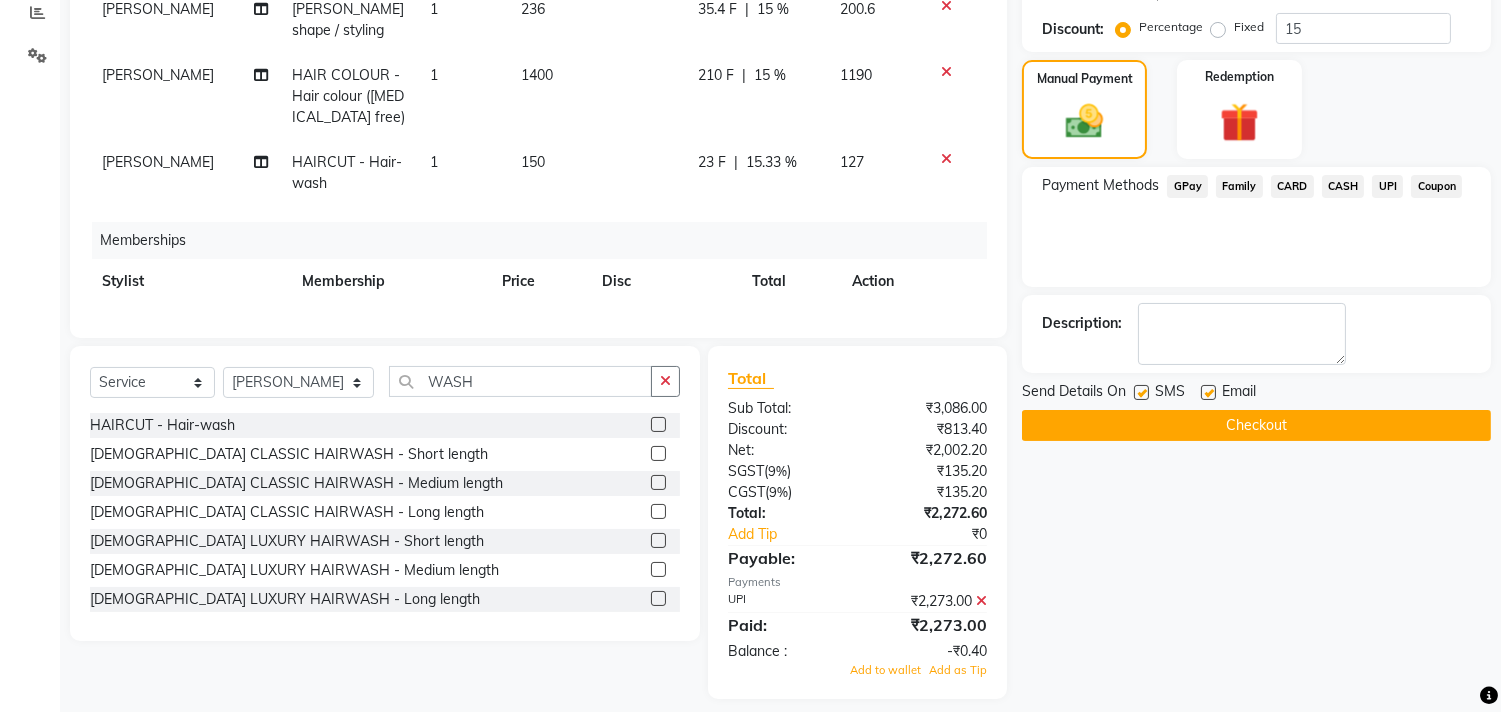 click on "23 F | 15.33 %" 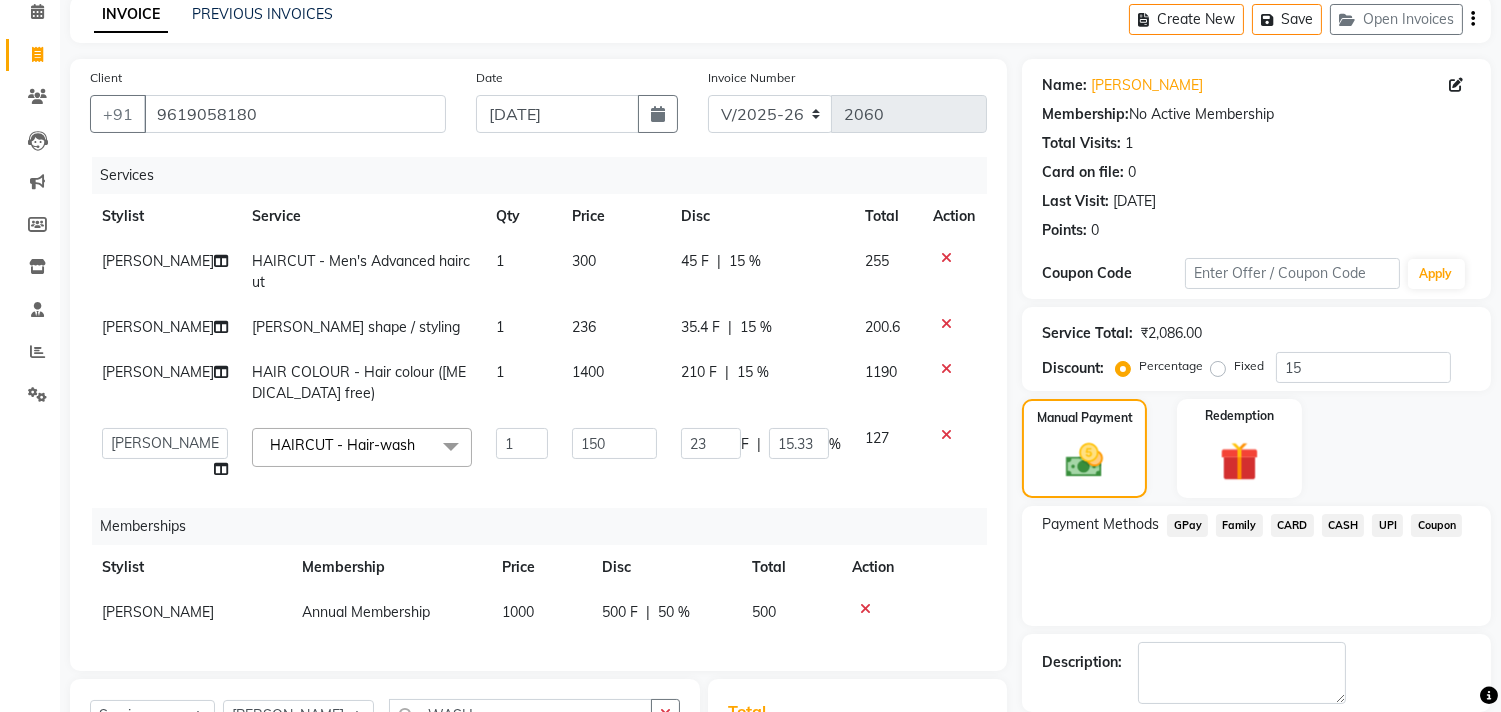 scroll, scrollTop: 0, scrollLeft: 0, axis: both 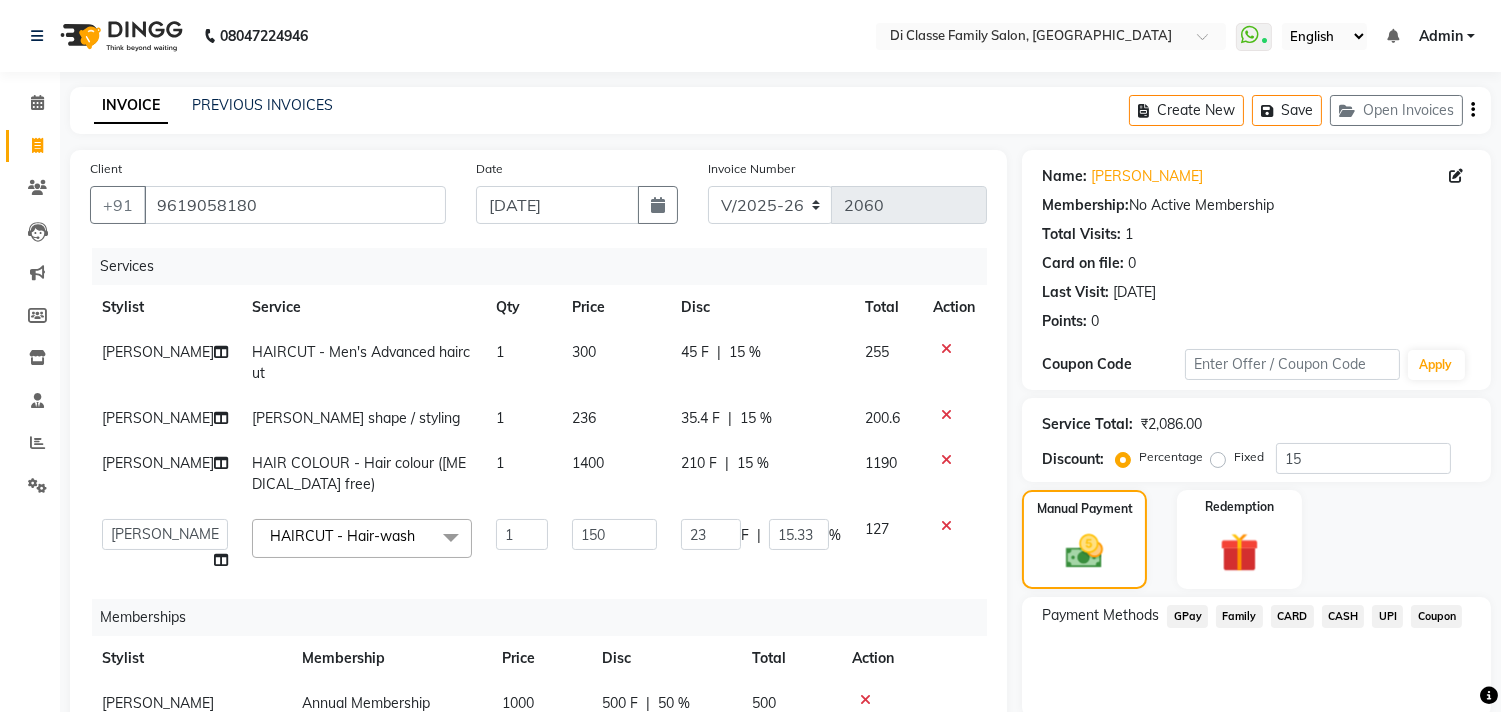 click on "35.4 F" 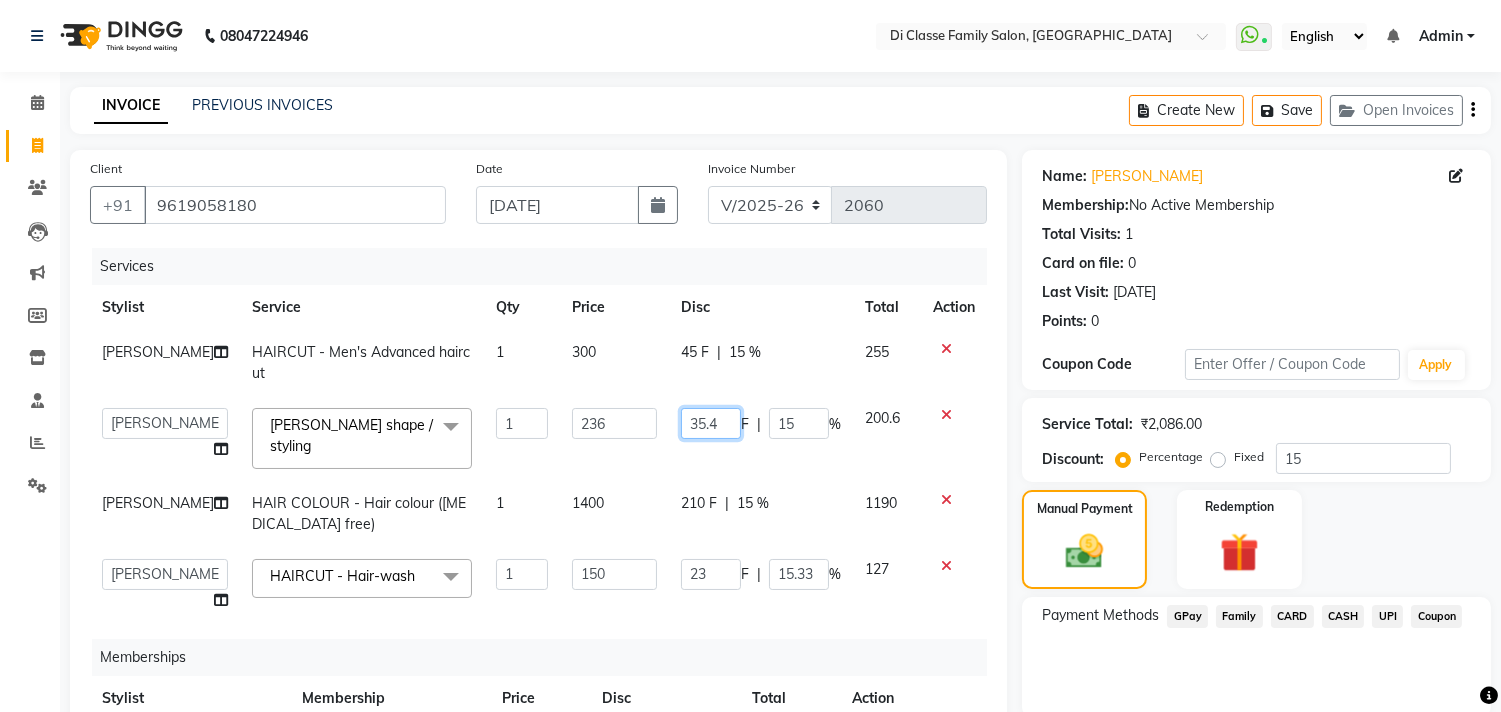 click on "35.4" 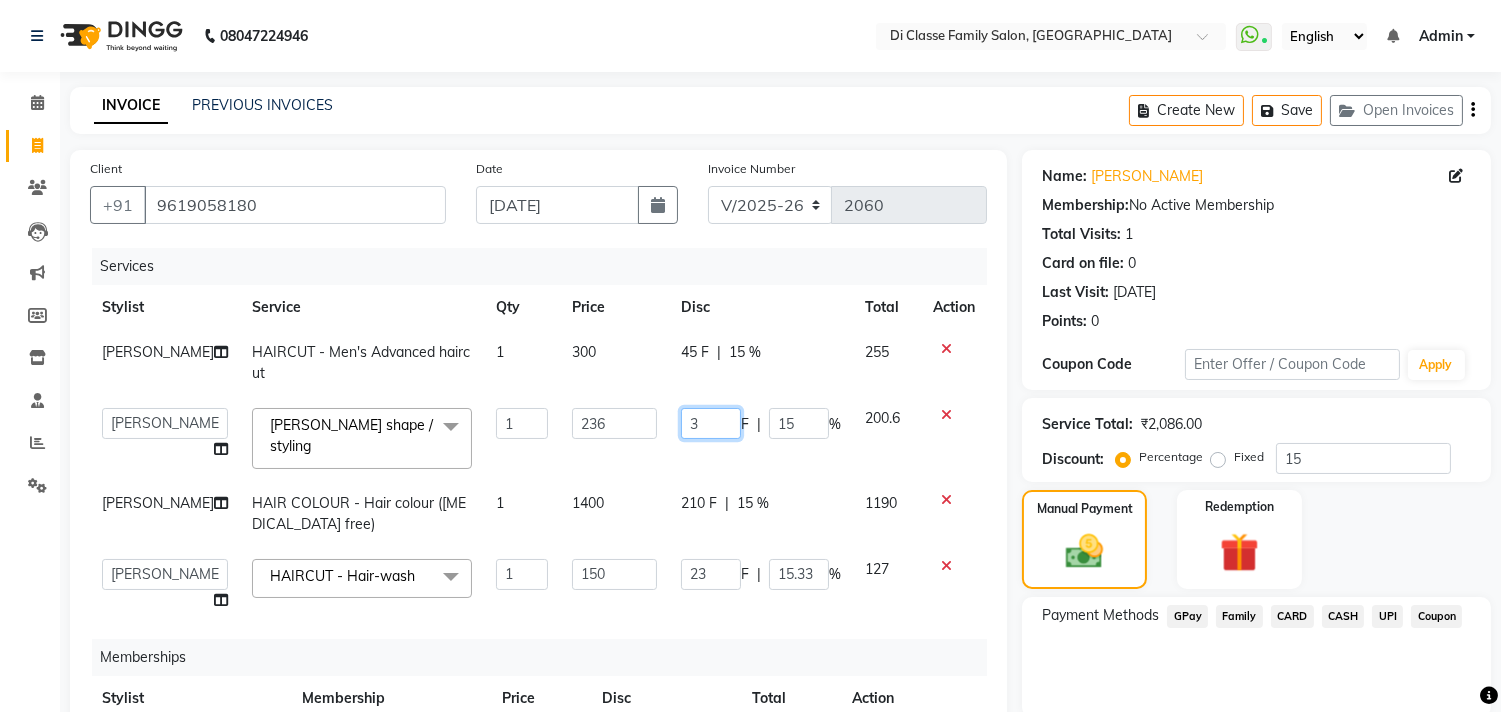 type on "36" 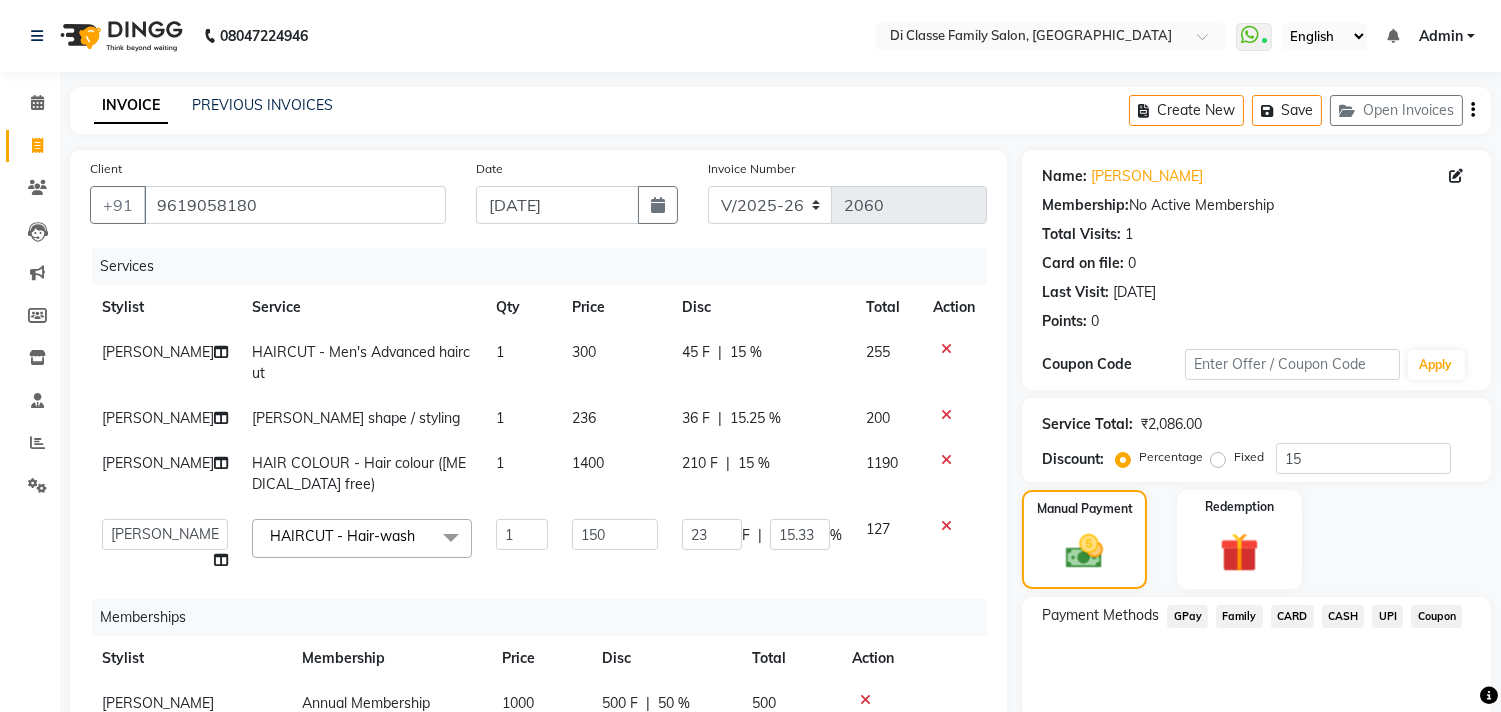 click on "SACHIN SAKPAL HAIRCUT - Men's Advanced haircut 1 300 45 F | 15 % 255 SACHIN SAKPAL BEARD - Beard shape / styling 1 236 36 F | 15.25 % 200 SACHIN SAKPAL HAIR COLOUR - Hair colour (ammonia free) 1 1400 210 F | 15 % 1190  aniket    Anu    AYAZ KADRI    Front Desk   Javed   kapil   KOMAL    Payal    Pooja Jadhav   Rahul Datkhile   RESHMA SHAIKH   rutik shinde   SACHIN SAKPAL   SADDAM   SAHAJAN   SAKSHI CHAVAN   Sameer    sampada   Sanjana    SANU   shobha sonawane   shobha sonawane   SHUBHAM PEDNEKAR   Sikandar Ansari   ssneha rana   HAIRCUT - Hair-wash  x Hair And Scalp - Basic Hair Spa Starts From- Hair And Scalp - Anti-Dandruff Spa Starts From Hair And Scalp - Anti Hairfall Spa Starts From Hair And Scalp - Anti-Dandruff Scrub Hair And Scalp - Head Massage Starts From Hair And Scalp - Protein Treatment Starts From Hair And Scalp - Botox Spa Starts From Hair and Scalp - Golden spa starts from  Hair and scalp - Ultime repair  HAIRCUT - Men's Advanced haircut HAIRCUT - Senior Stylist HAIRCUT - Hair-wash 1 150 23" 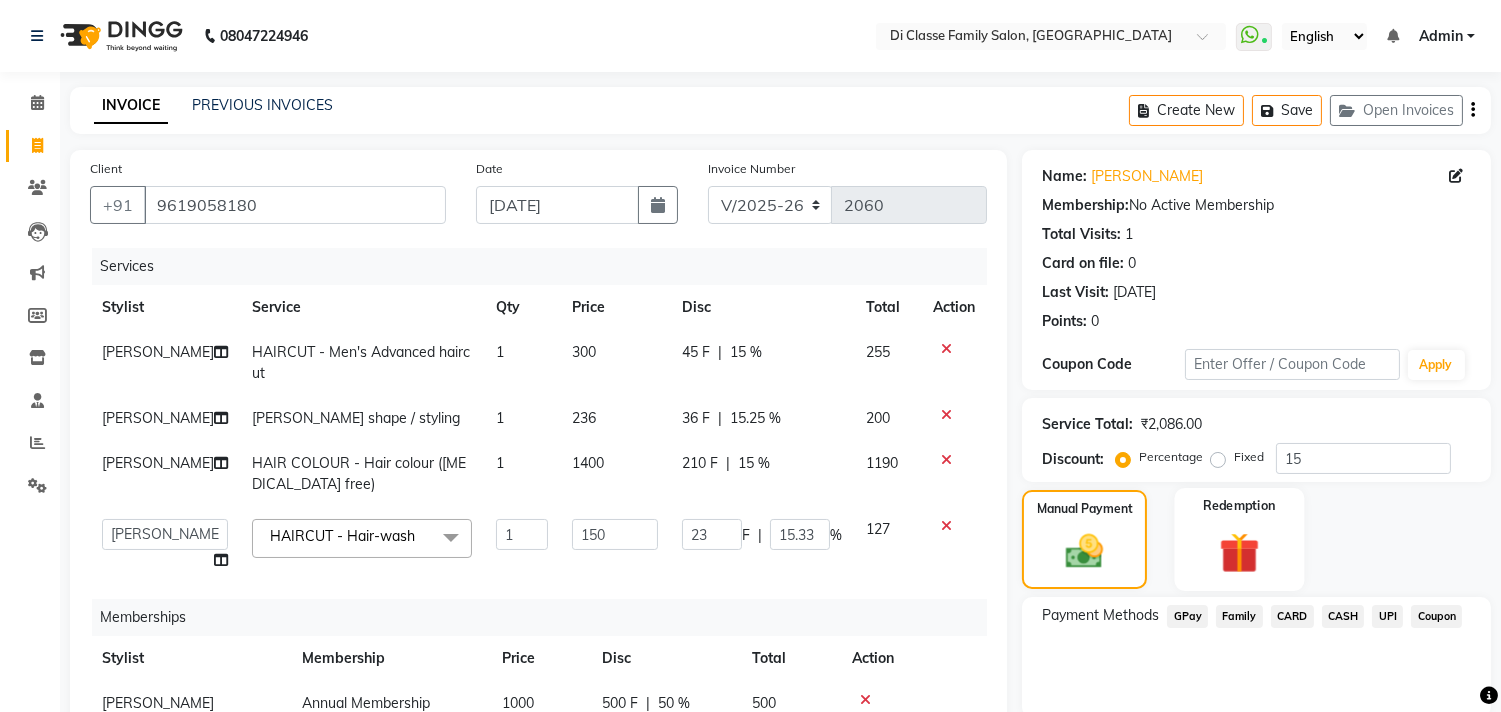 scroll, scrollTop: 31, scrollLeft: 0, axis: vertical 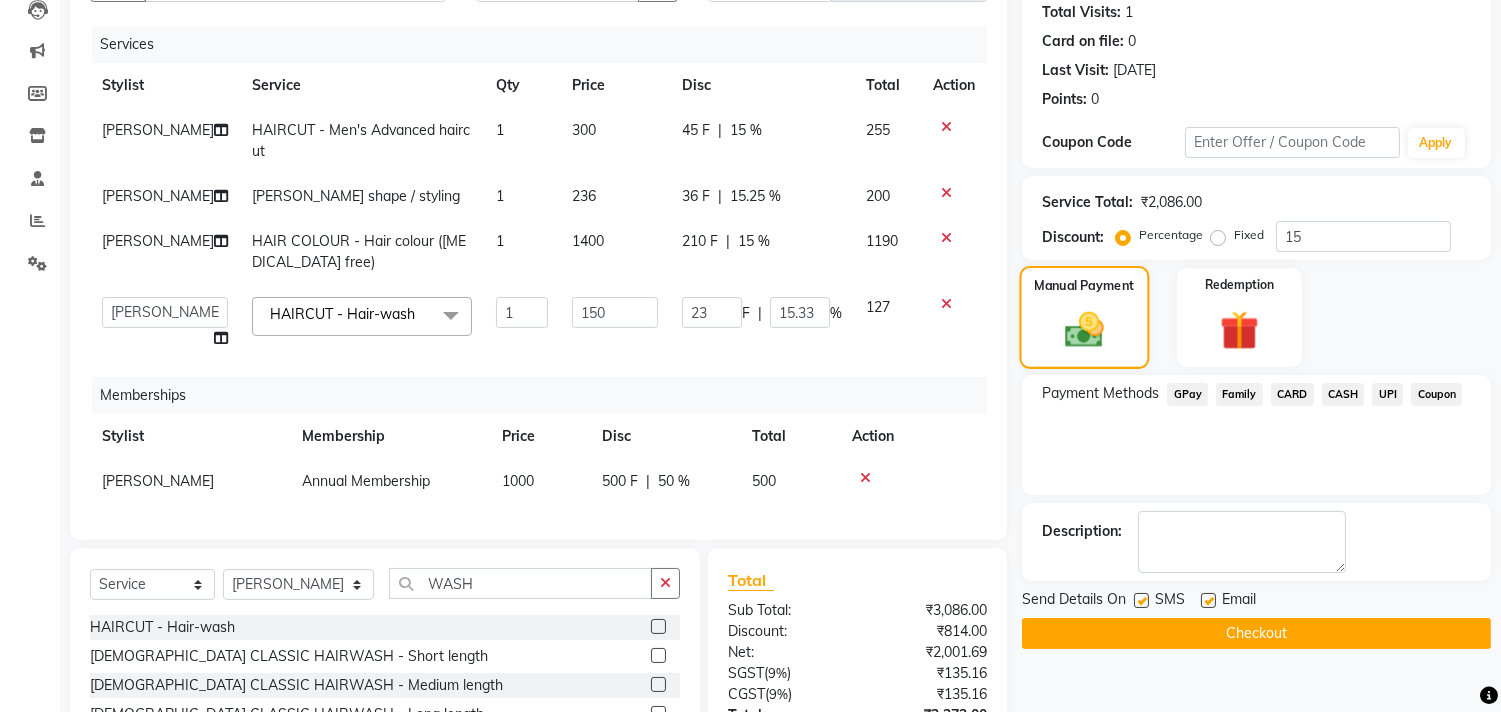 click on "Manual Payment" 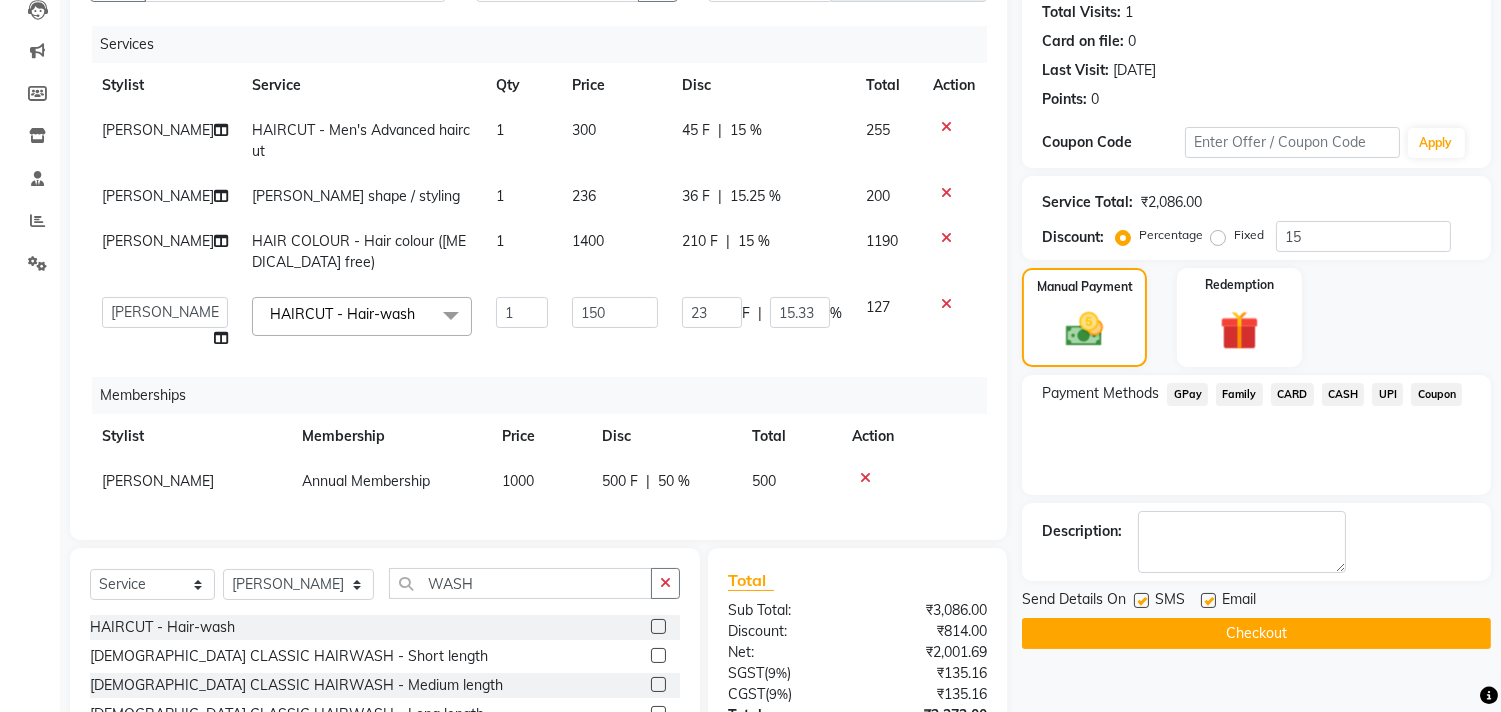 drag, startPoint x: 1382, startPoint y: 388, endPoint x: 1386, endPoint y: 407, distance: 19.416489 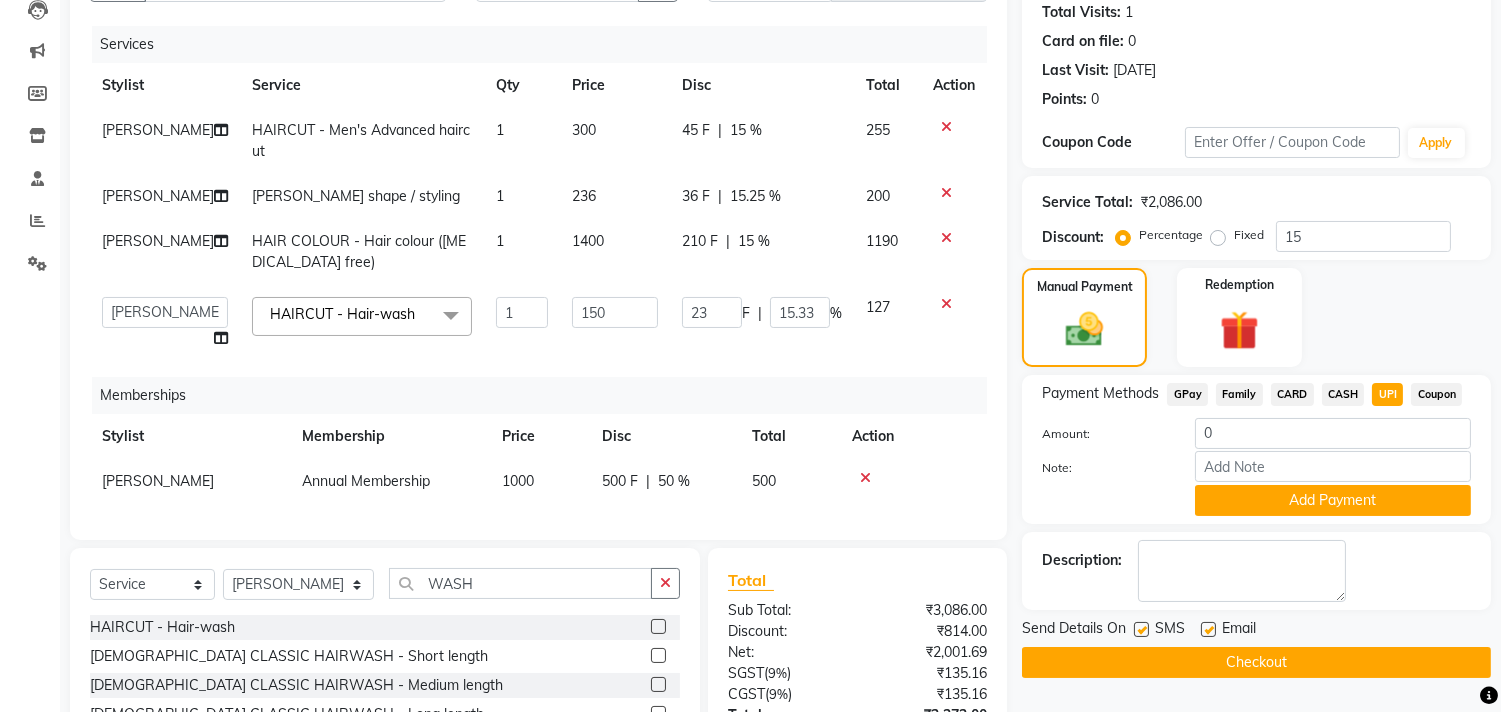 click on "Memberships" 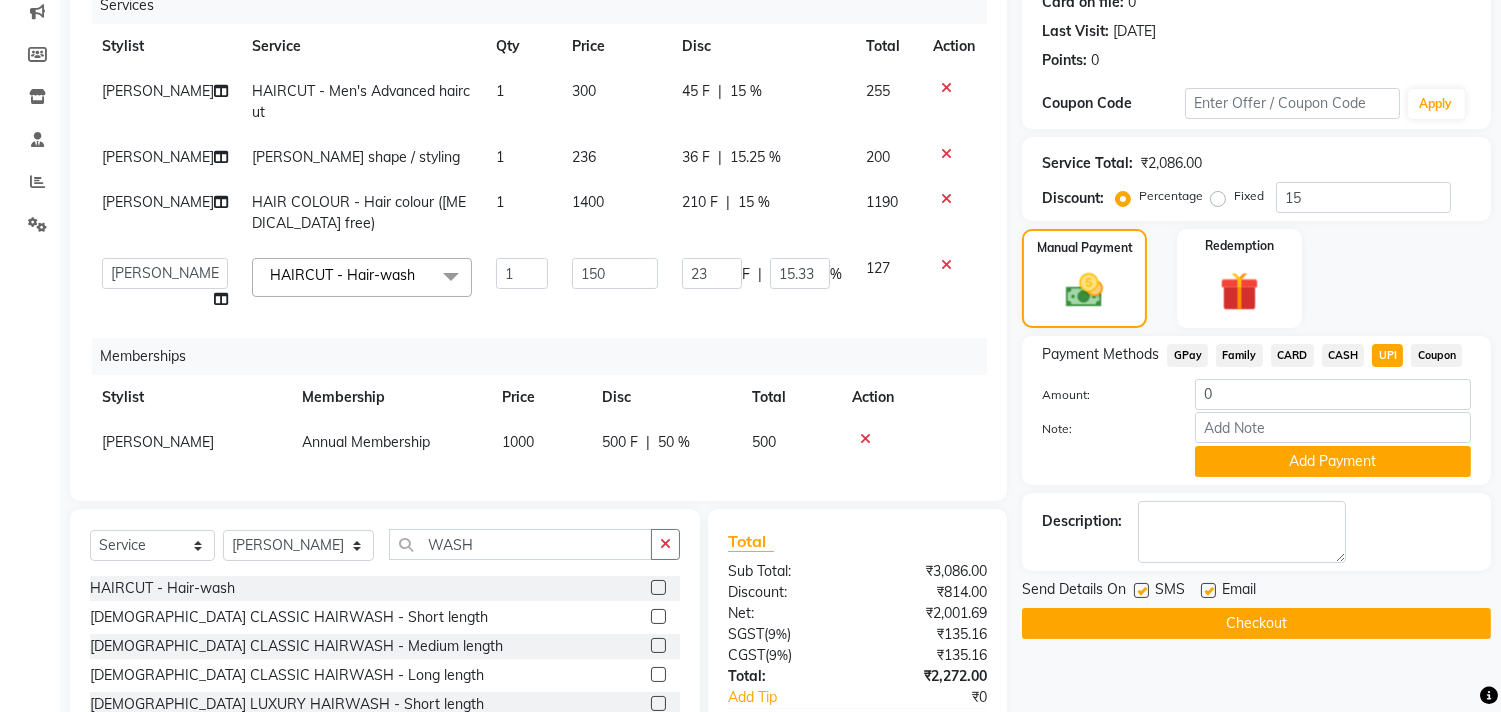 scroll, scrollTop: 333, scrollLeft: 0, axis: vertical 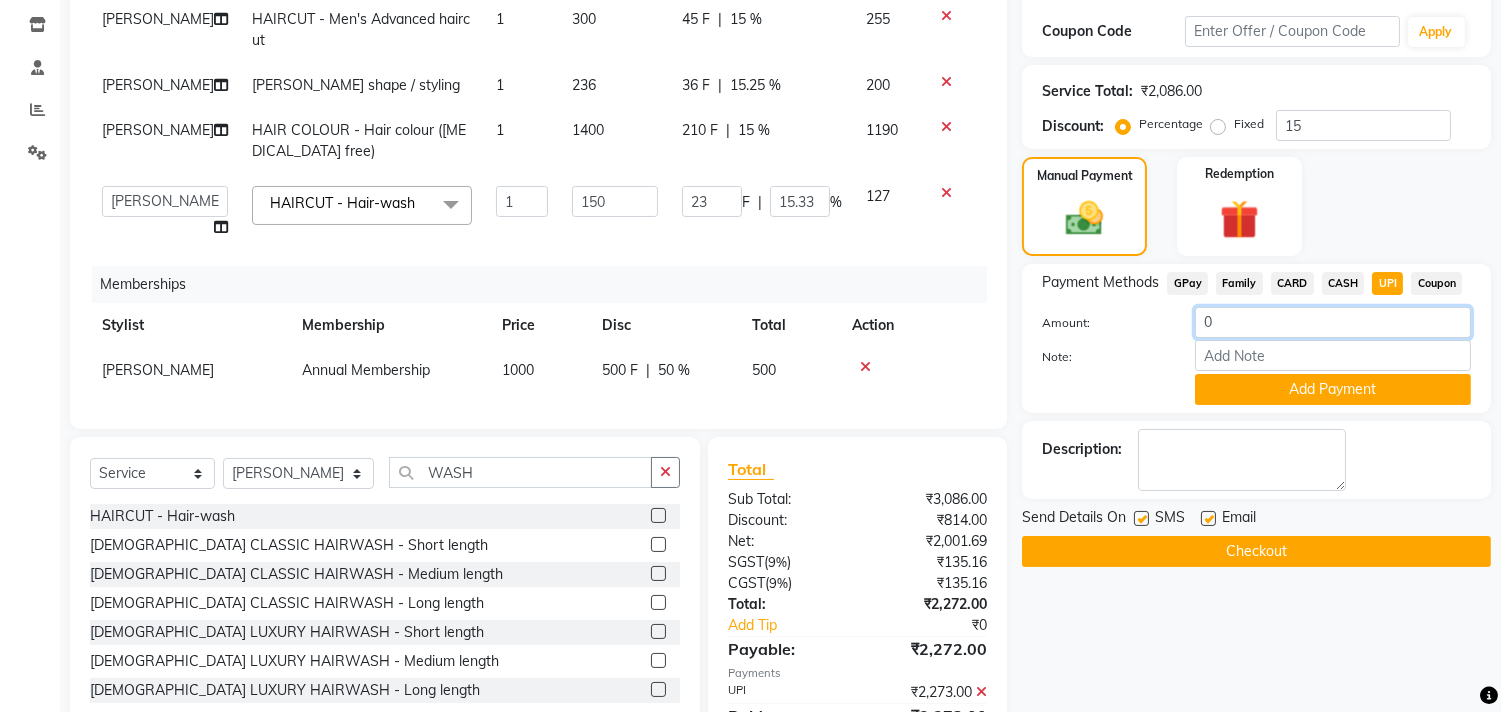 click on "0" 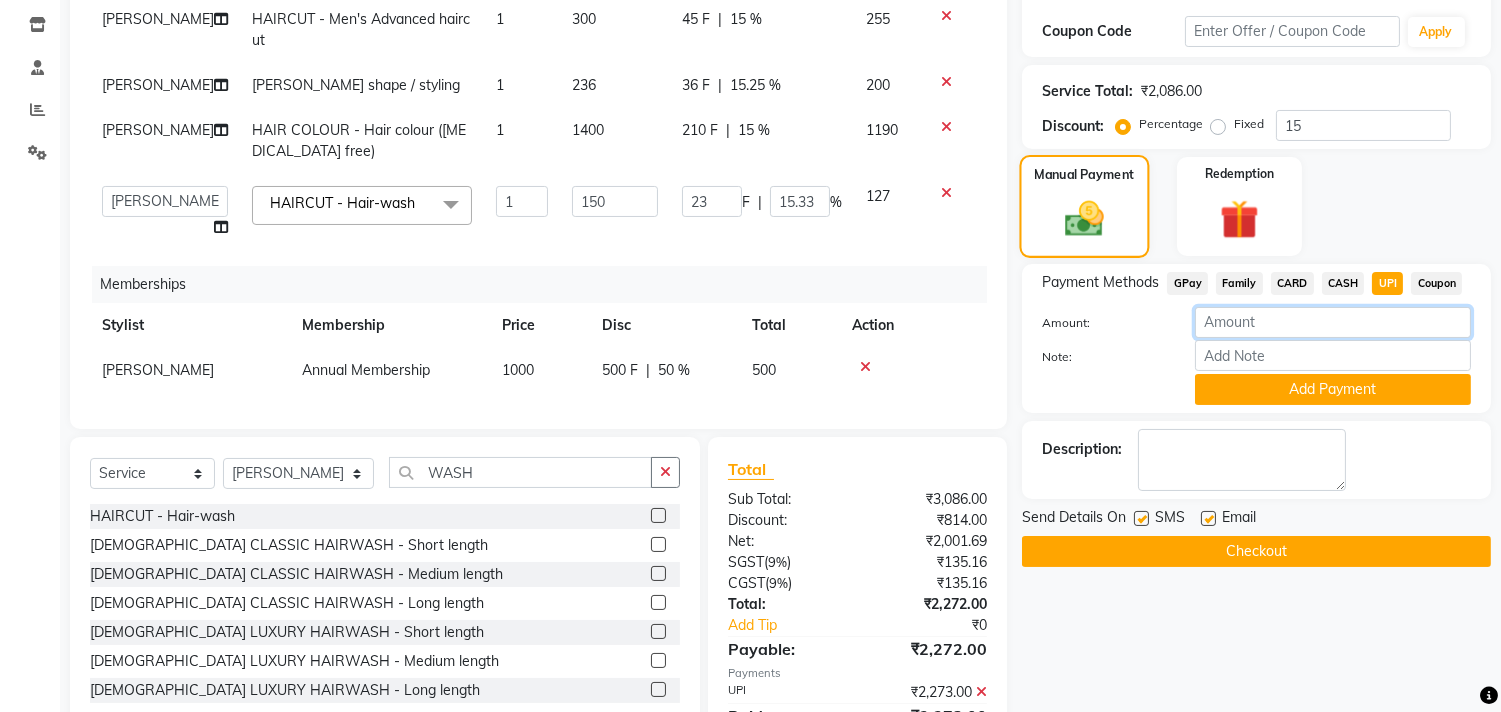 type 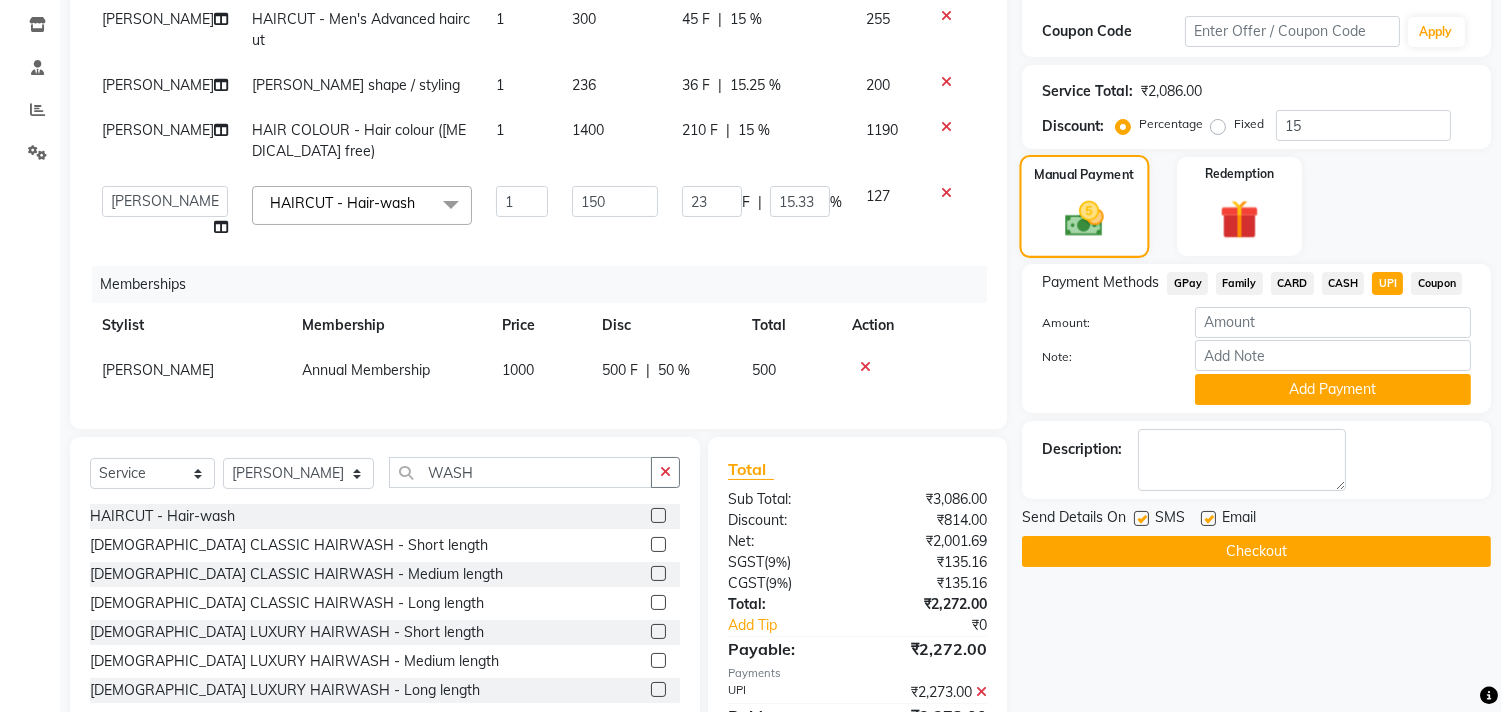 click 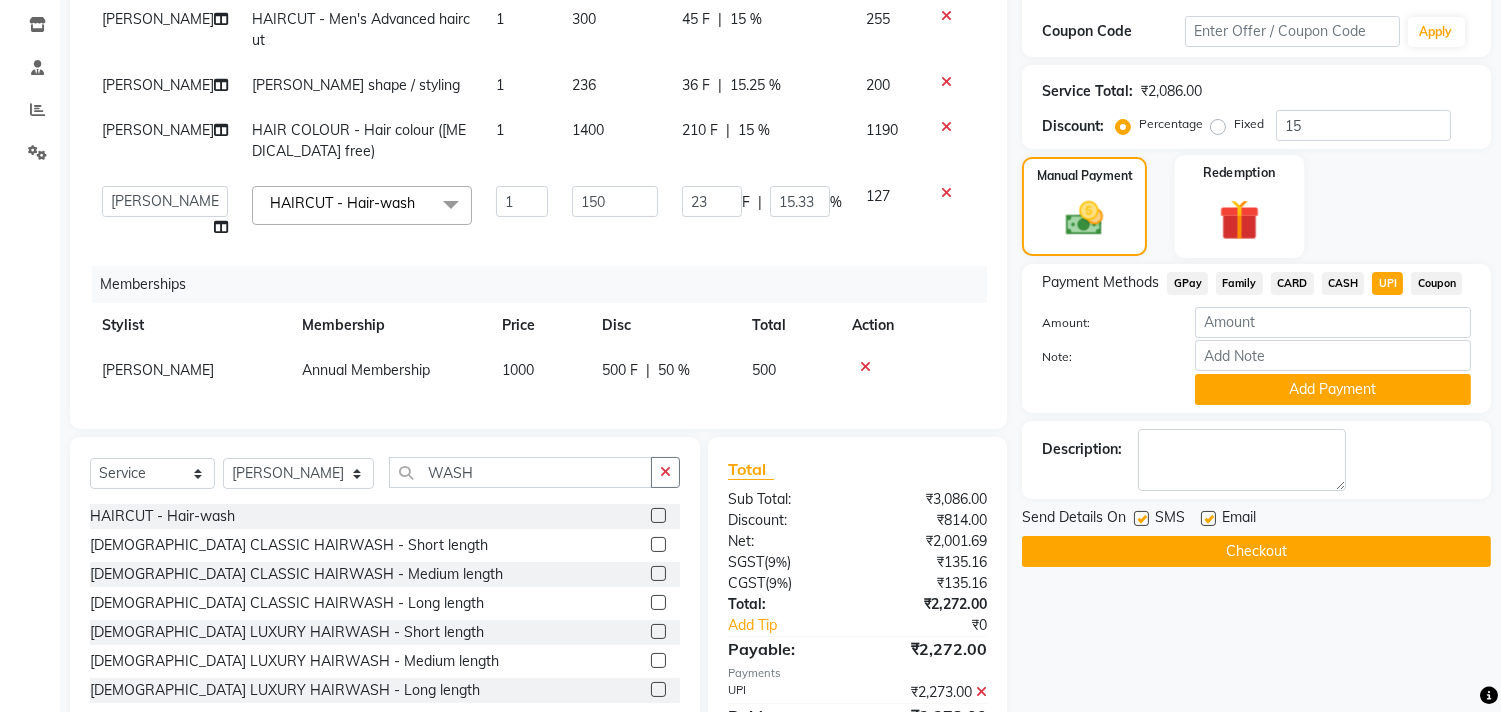 click on "Redemption" 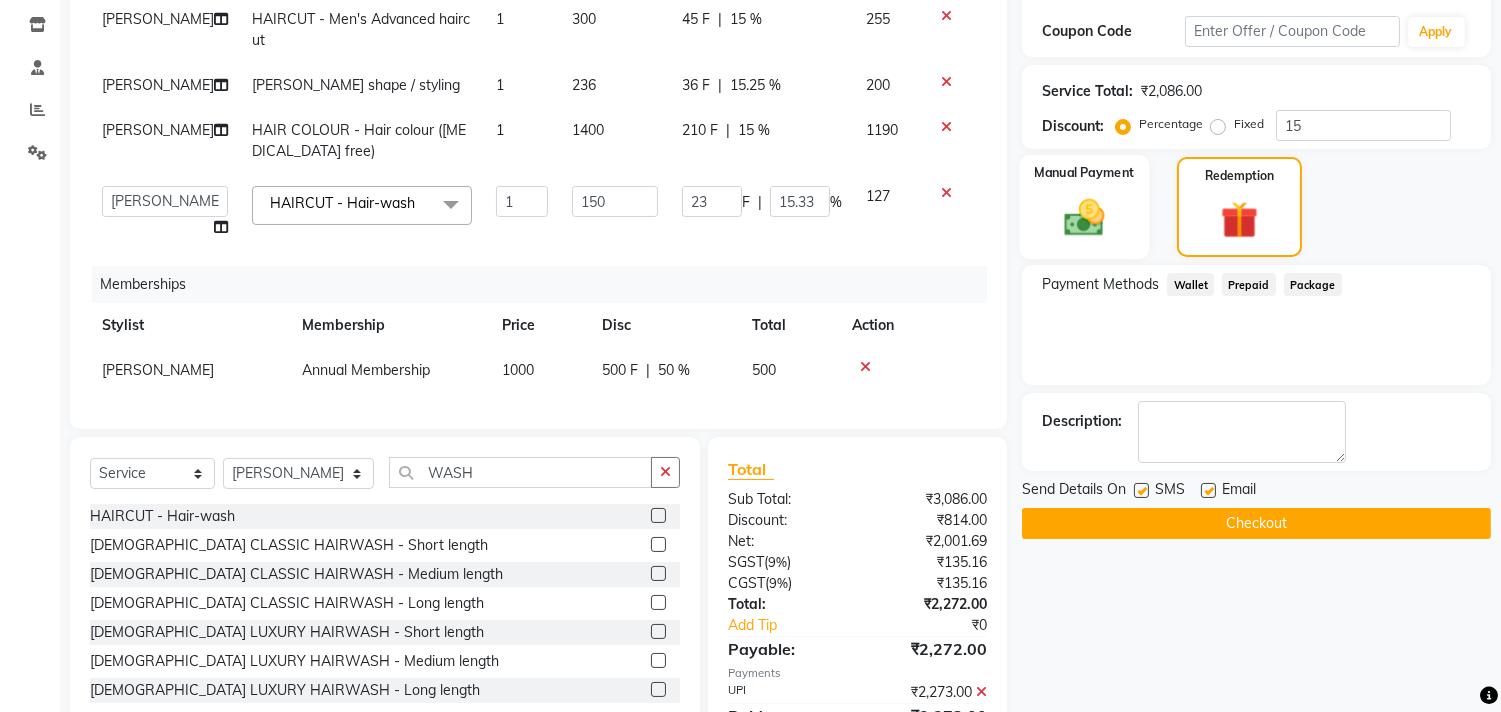 click 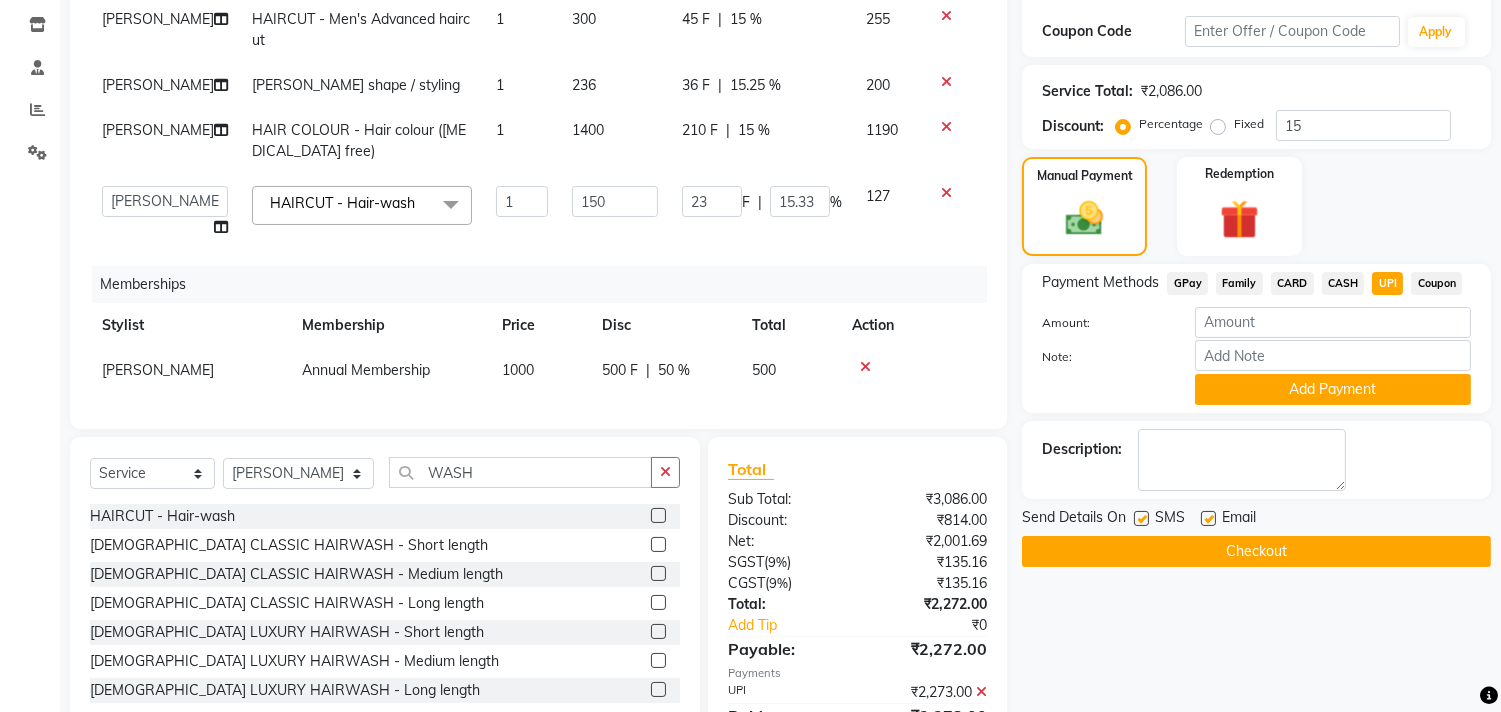 click on "CASH" 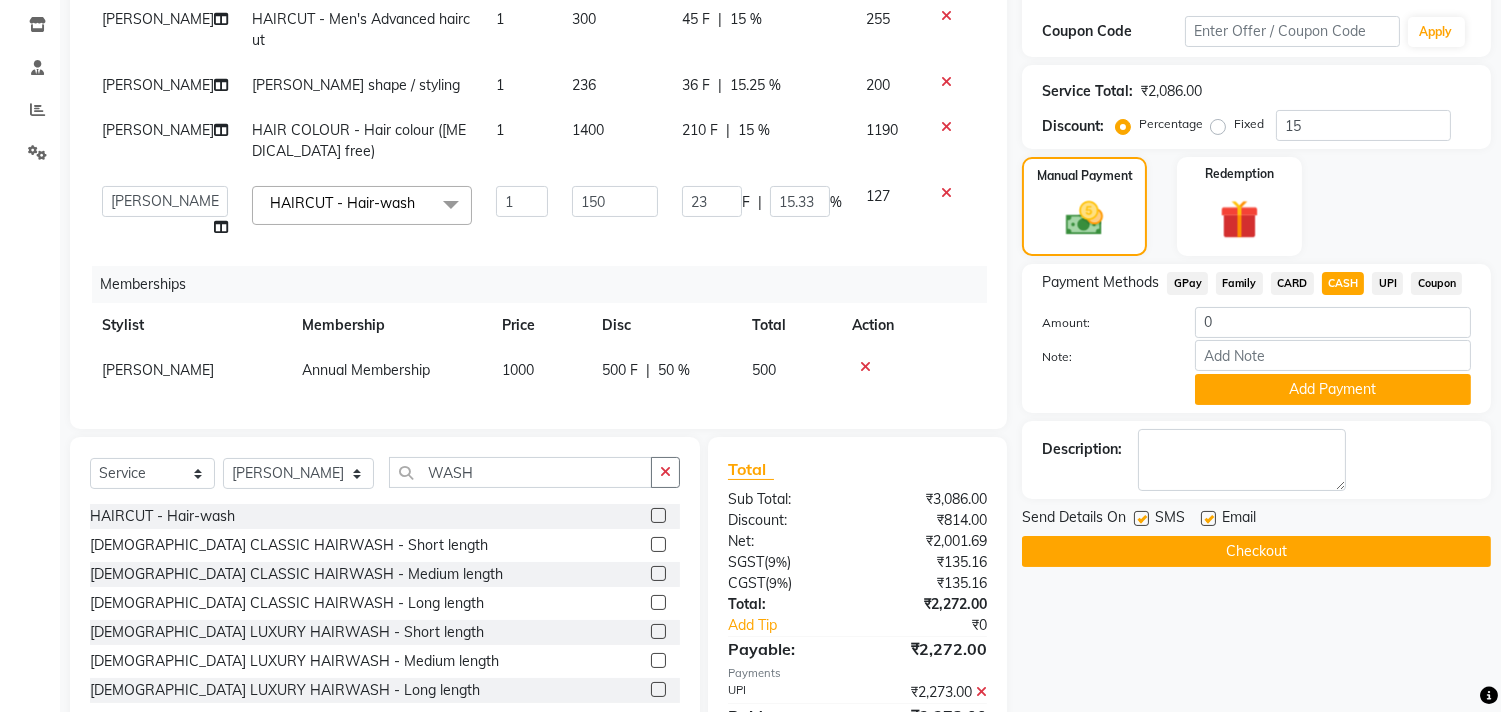 click on "UPI" 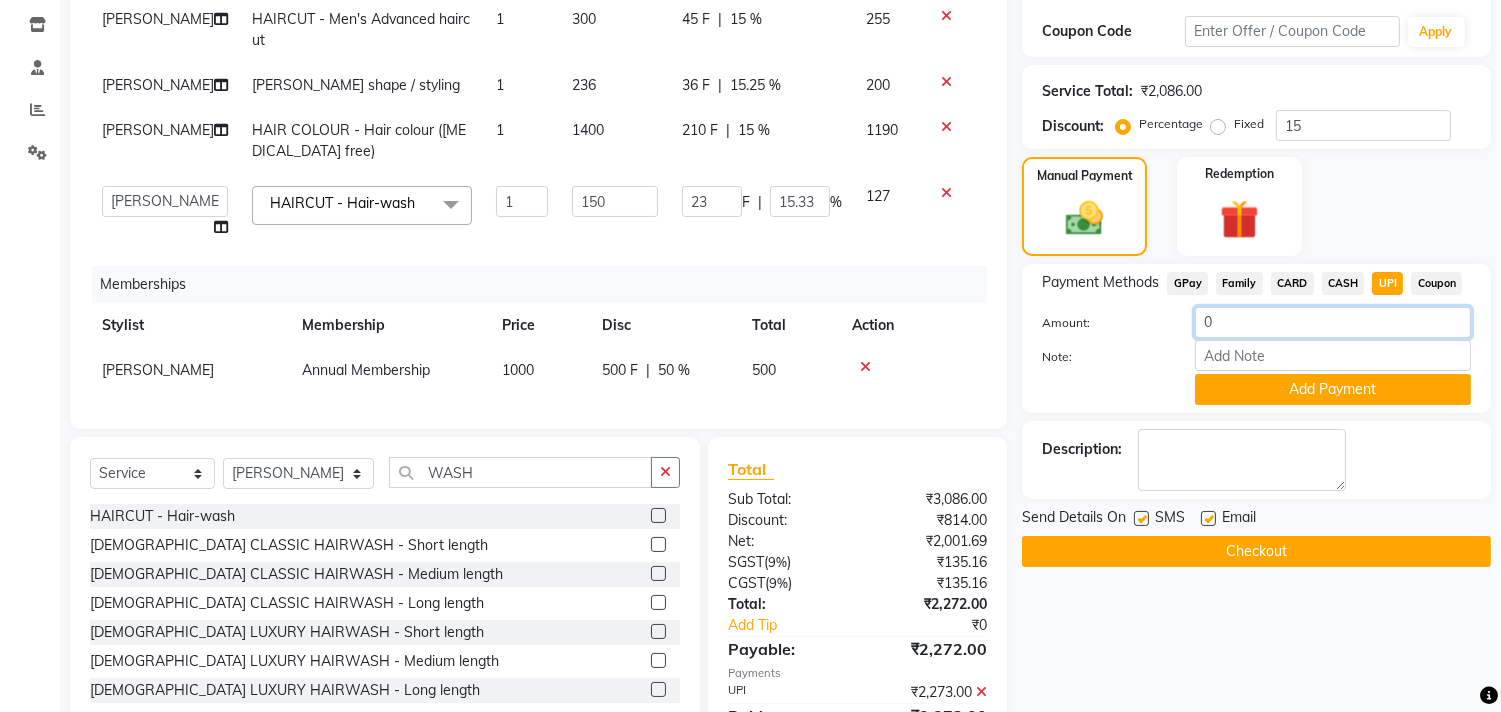 click on "0" 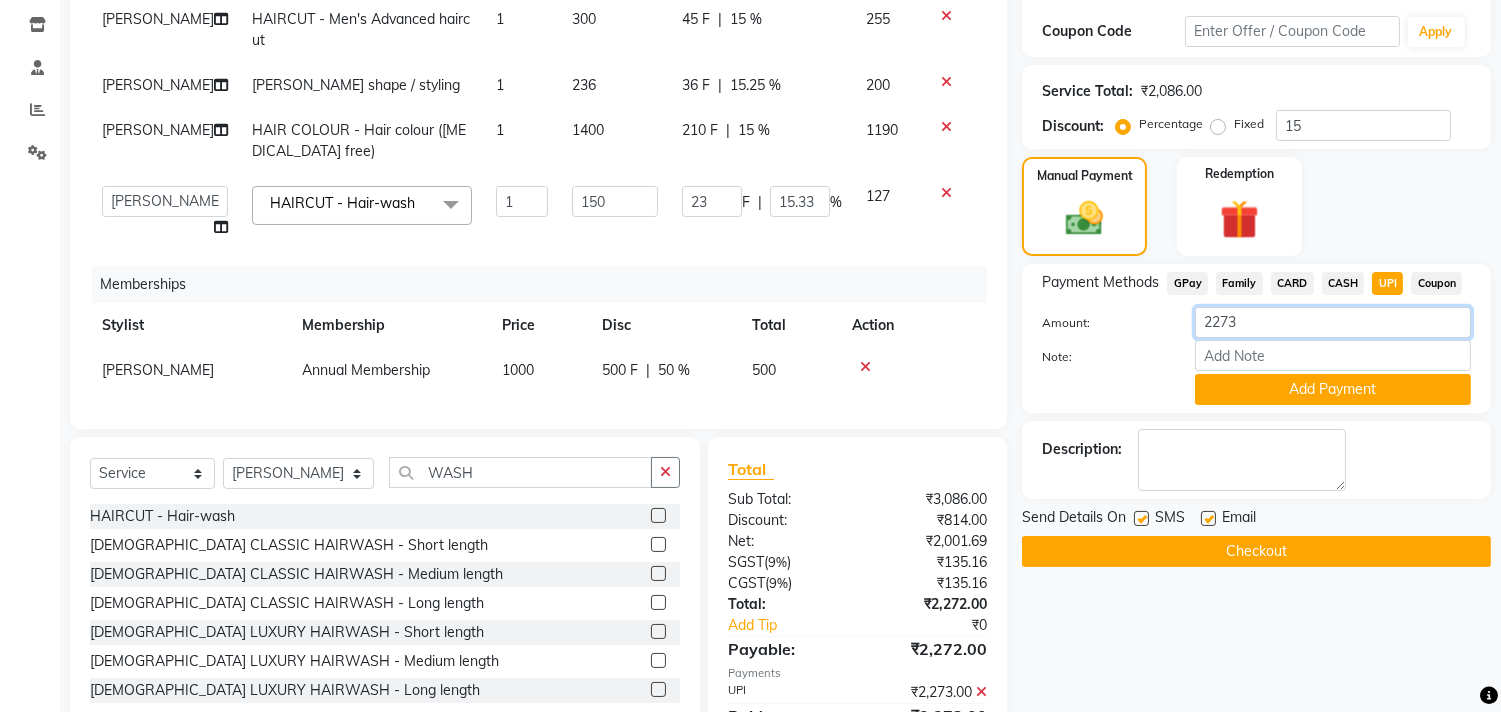 scroll, scrollTop: 0, scrollLeft: 0, axis: both 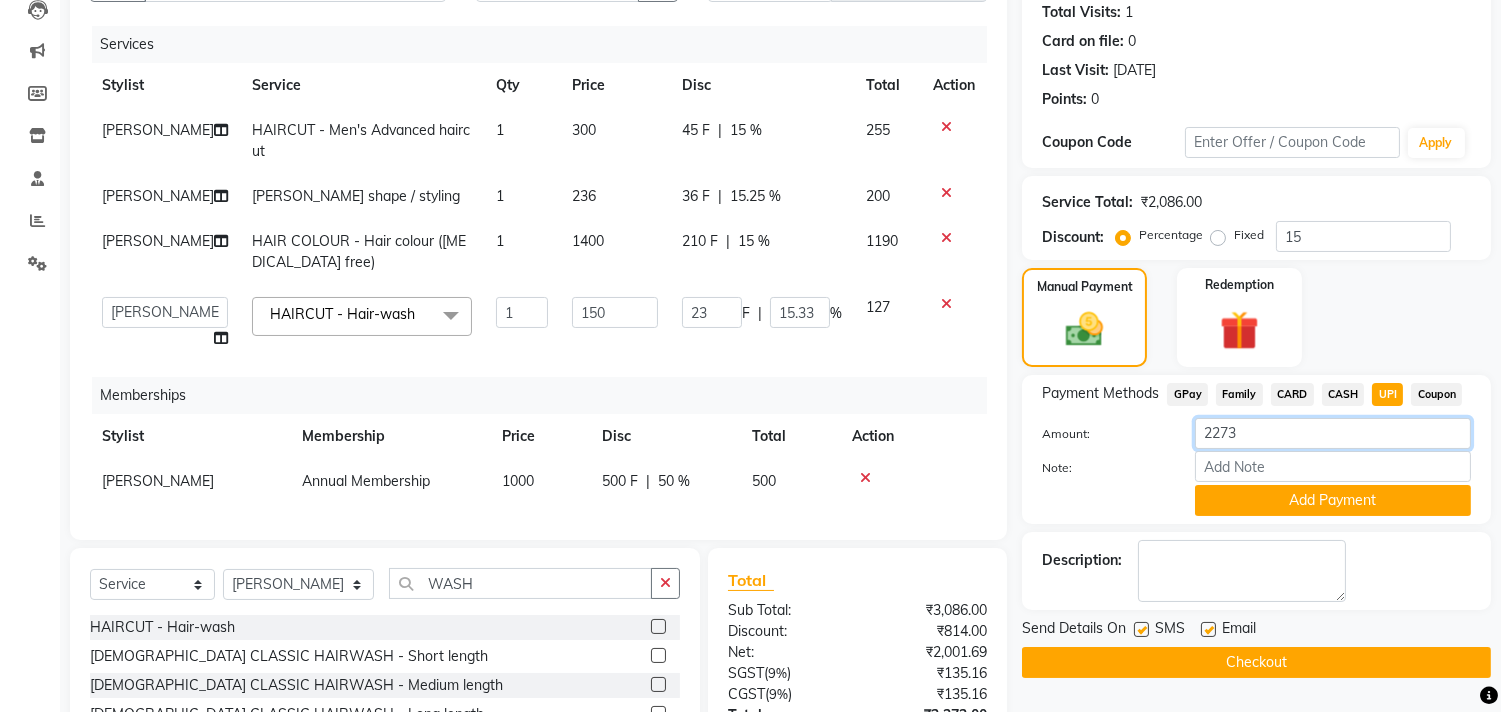 type on "2273" 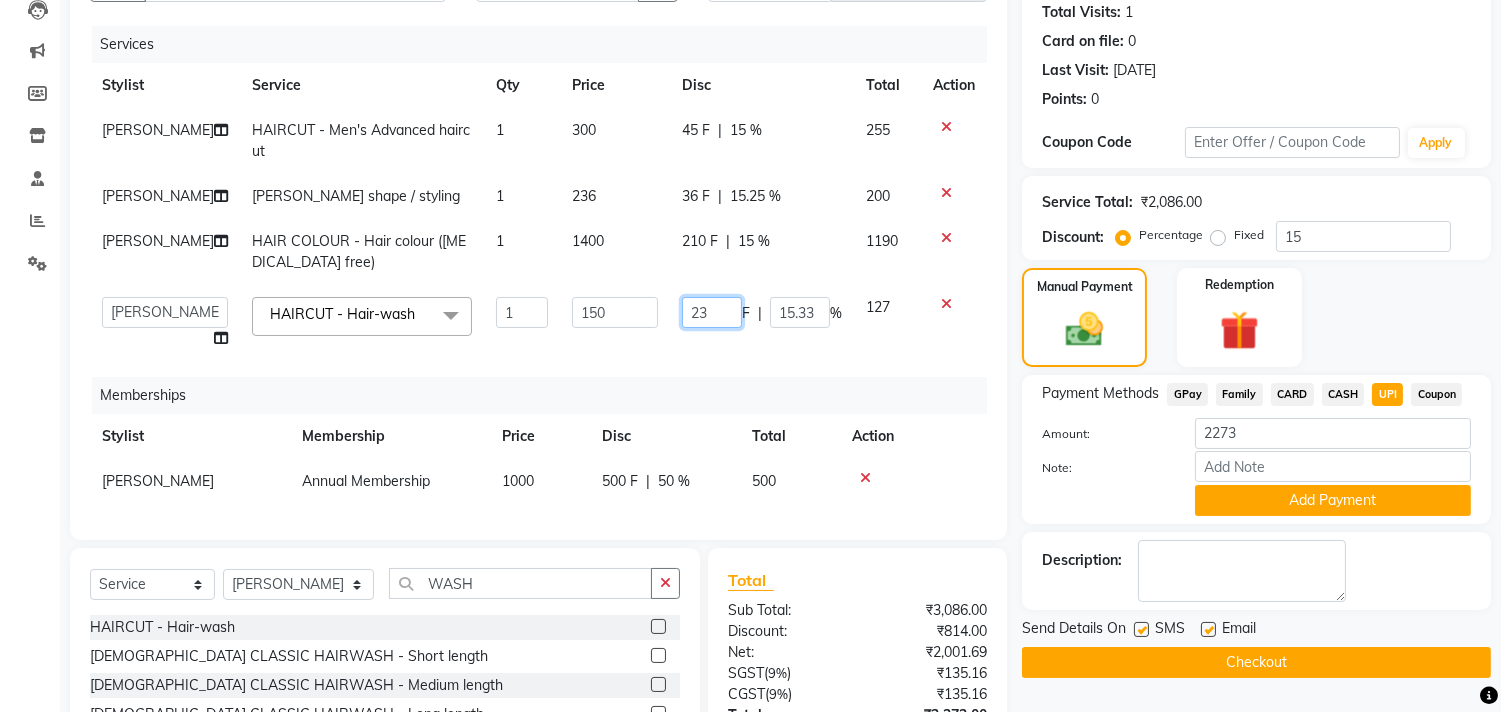 click on "23" 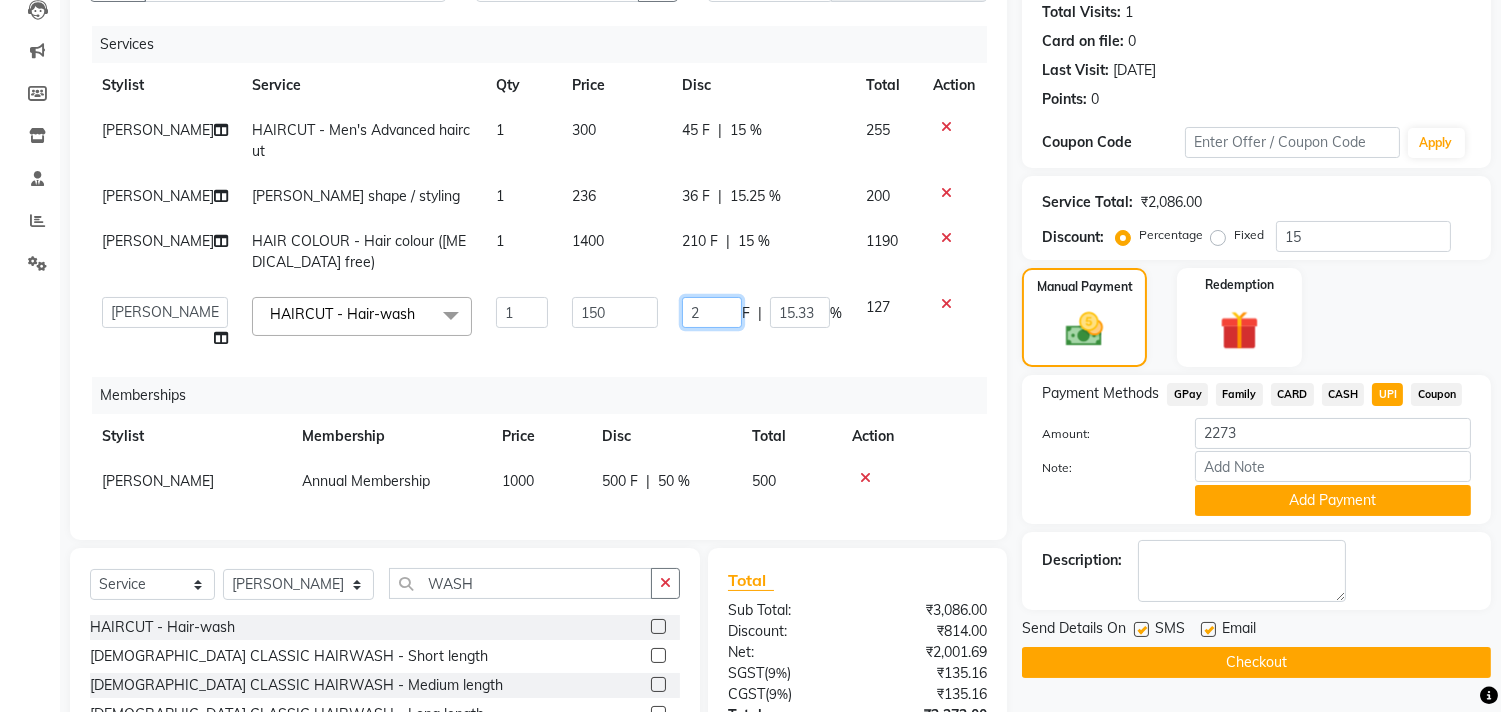 type on "22" 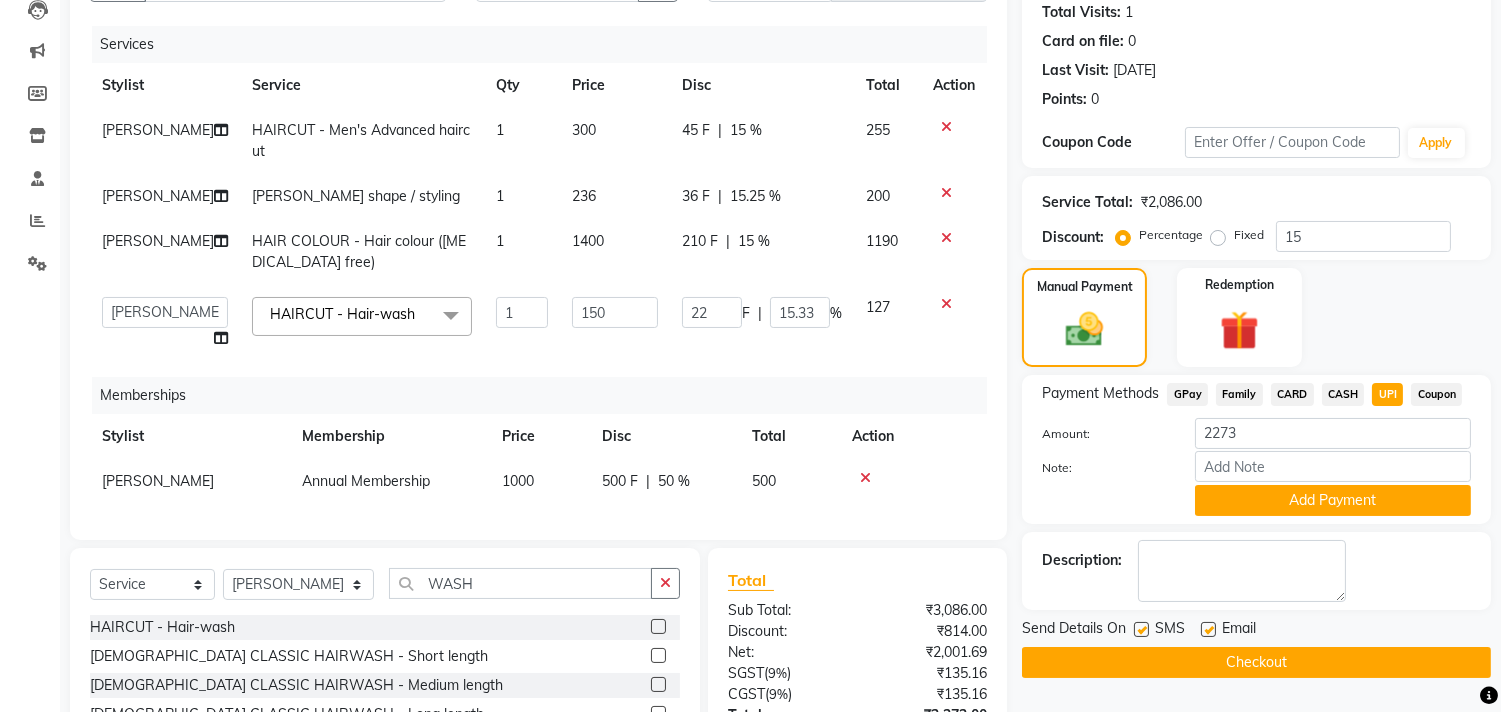 click on "Services Stylist Service Qty Price Disc Total Action SACHIN SAKPAL HAIRCUT - Men's Advanced haircut 1 300 45 F | 15 % 255 SACHIN SAKPAL BEARD - Beard shape / styling 1 236 36 F | 15.25 % 200 SACHIN SAKPAL HAIR COLOUR - Hair colour (ammonia free) 1 1400 210 F | 15 % 1190  aniket    Anu    AYAZ KADRI    Front Desk   Javed   kapil   KOMAL    Payal    Pooja Jadhav   Rahul Datkhile   RESHMA SHAIKH   rutik shinde   SACHIN SAKPAL   SADDAM   SAHAJAN   SAKSHI CHAVAN   Sameer    sampada   Sanjana    SANU   shobha sonawane   shobha sonawane   SHUBHAM PEDNEKAR   Sikandar Ansari   ssneha rana   HAIRCUT - Hair-wash  x Hair And Scalp - Basic Hair Spa Starts From- Hair And Scalp - Anti-Dandruff Spa Starts From Hair And Scalp - Anti Hairfall Spa Starts From Hair And Scalp - Anti-Dandruff Scrub Hair And Scalp - Head Massage Starts From Hair And Scalp - Protein Treatment Starts From Hair And Scalp - Botox Spa Starts From Hair and Scalp - Golden spa starts from  Hair and scalp - Ultime repair  HAIRCUT - Men's Advanced haircut 1" 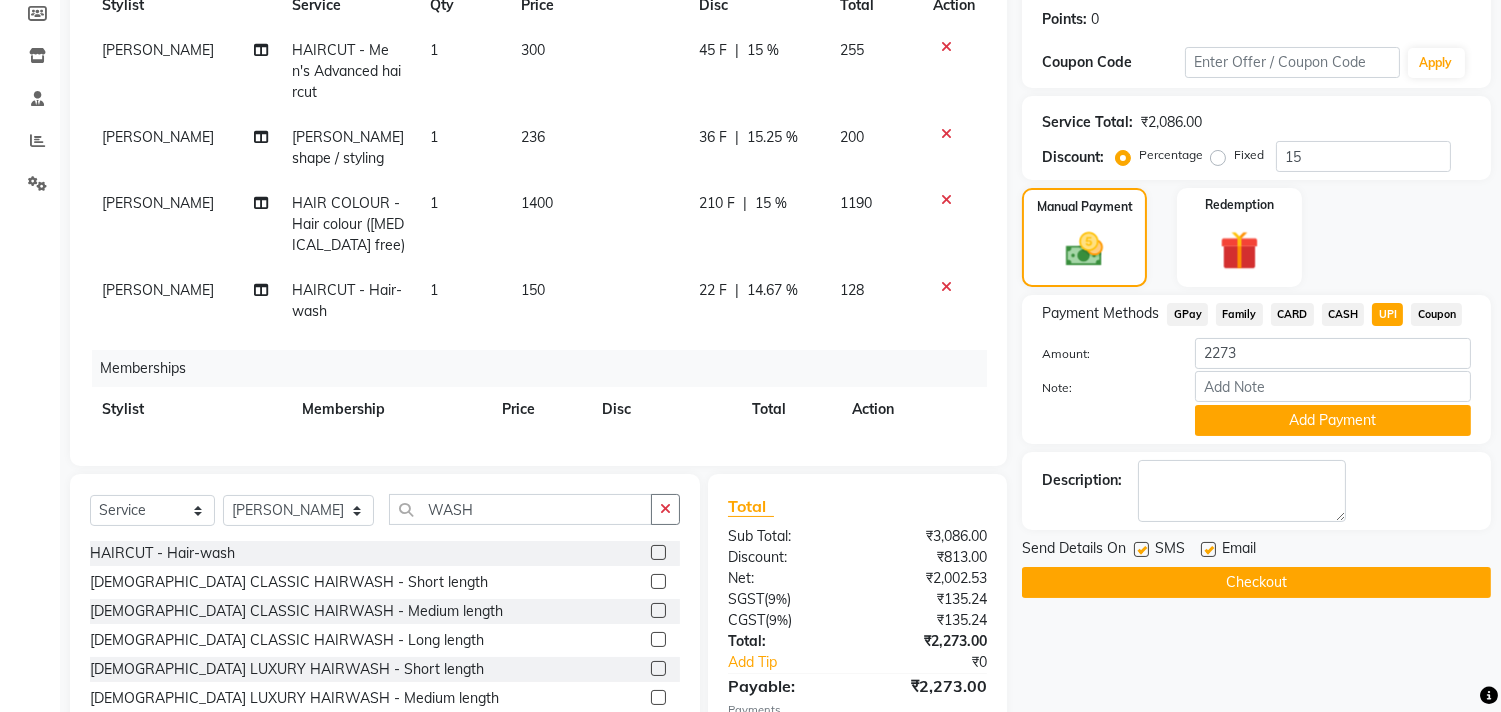 scroll, scrollTop: 430, scrollLeft: 0, axis: vertical 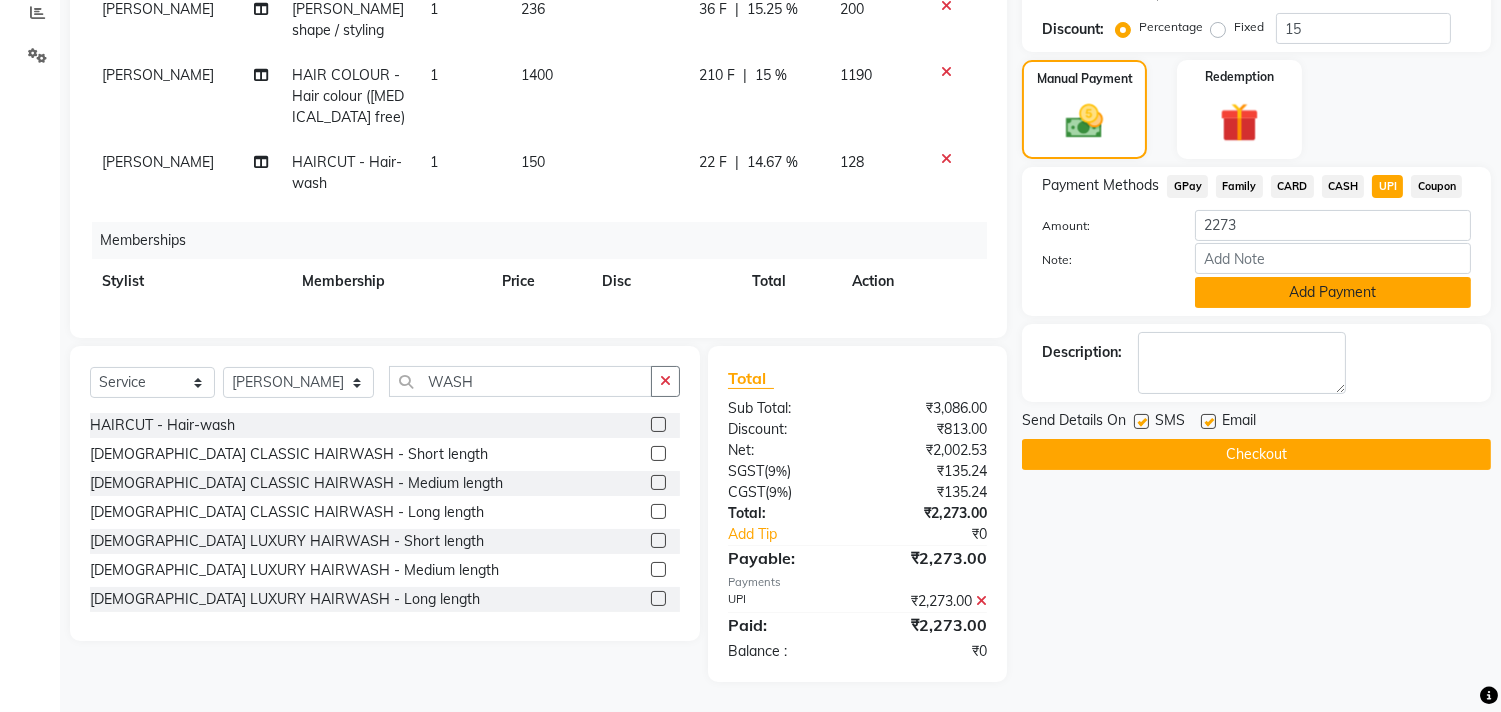 click on "Add Payment" 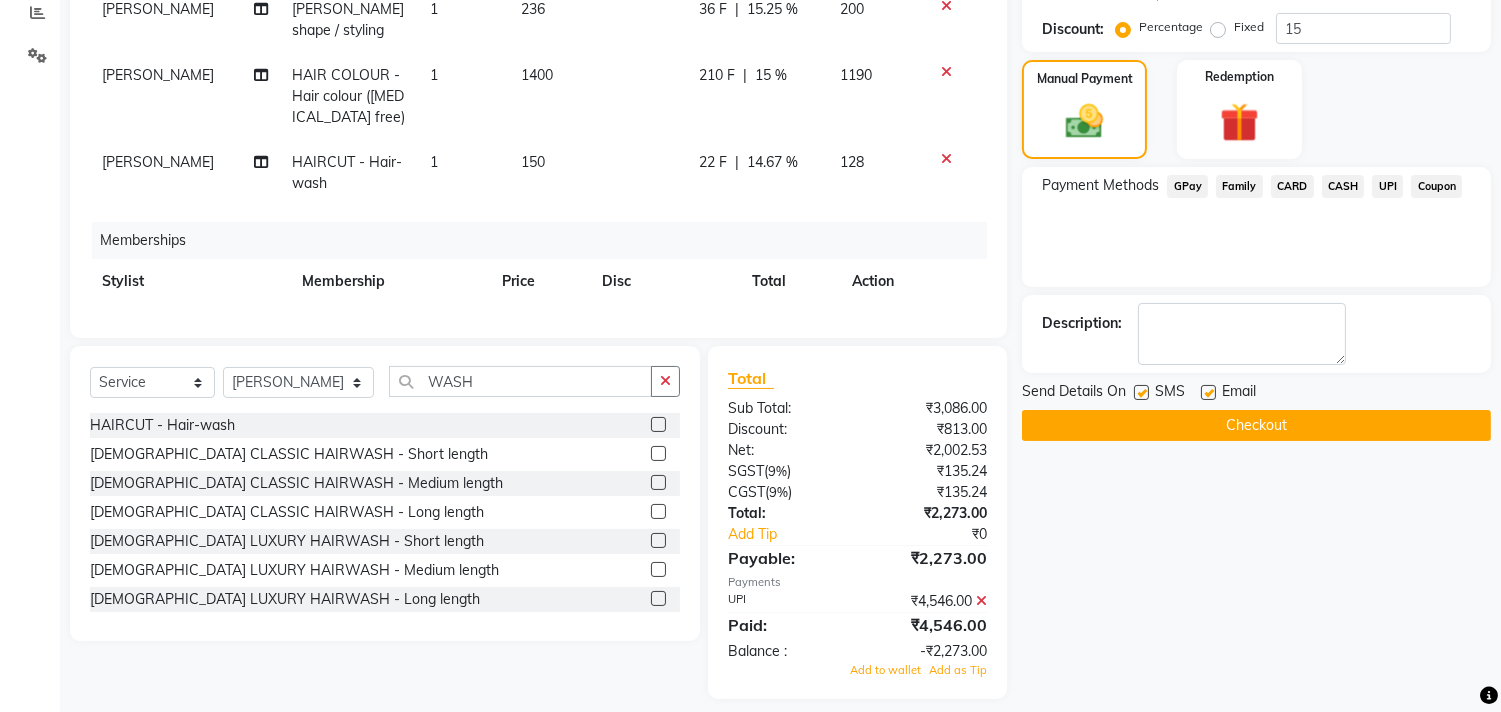 click on "Checkout" 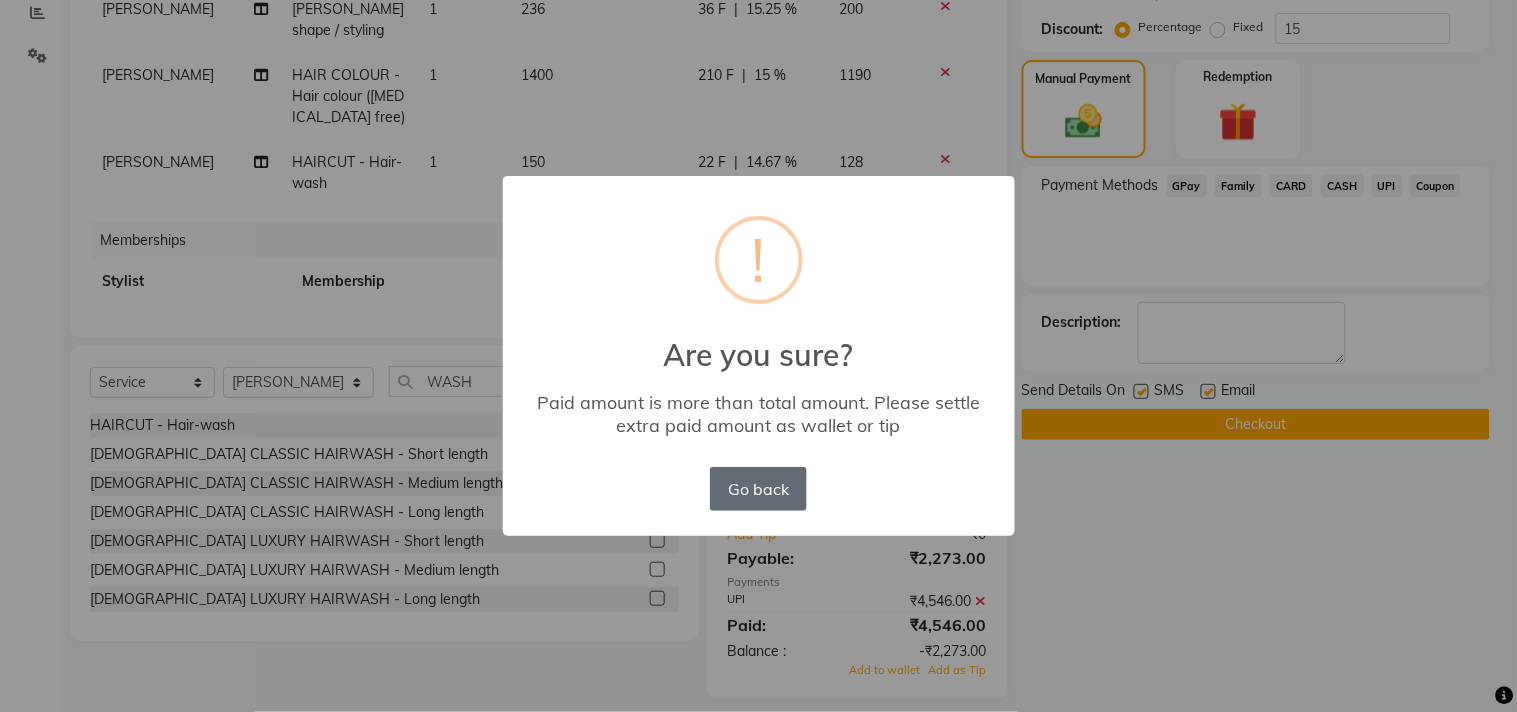 click on "Go back" at bounding box center (758, 489) 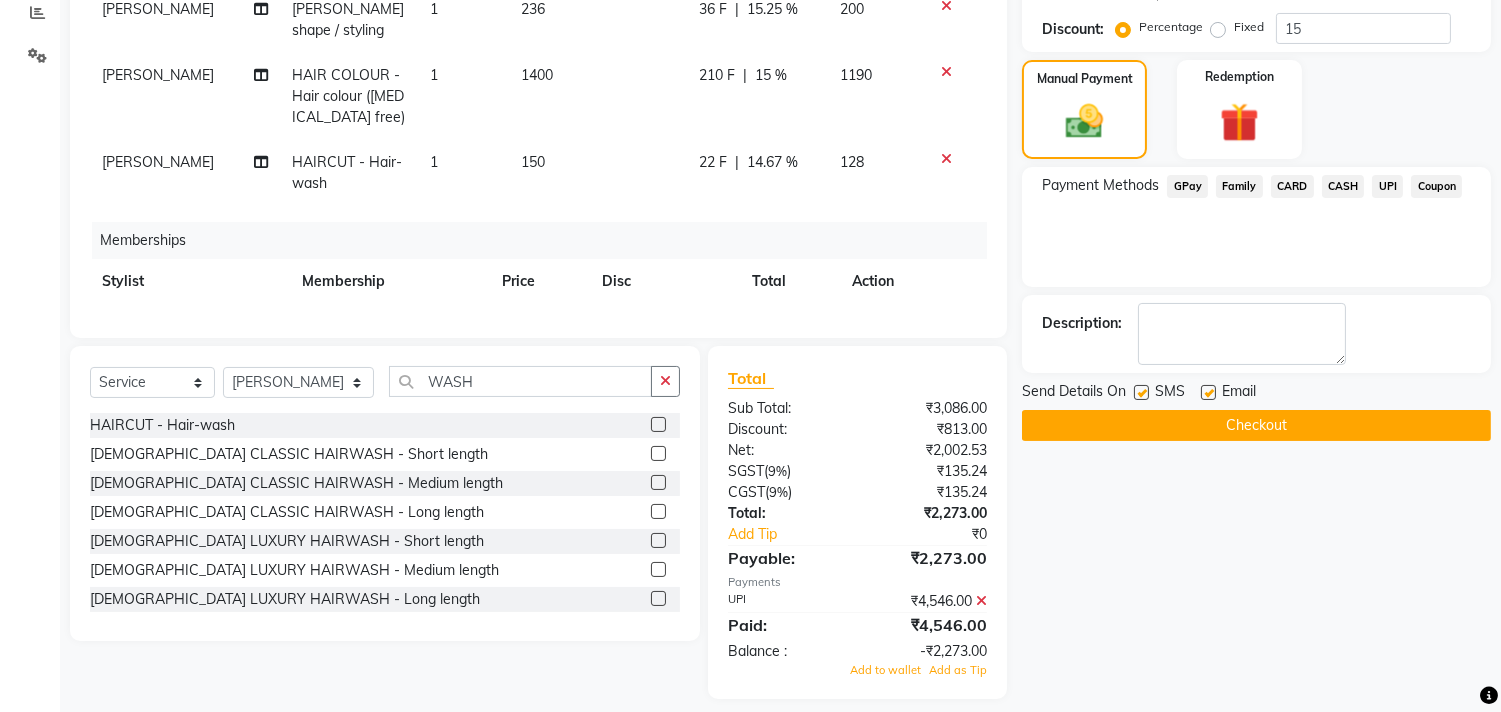 scroll, scrollTop: 446, scrollLeft: 0, axis: vertical 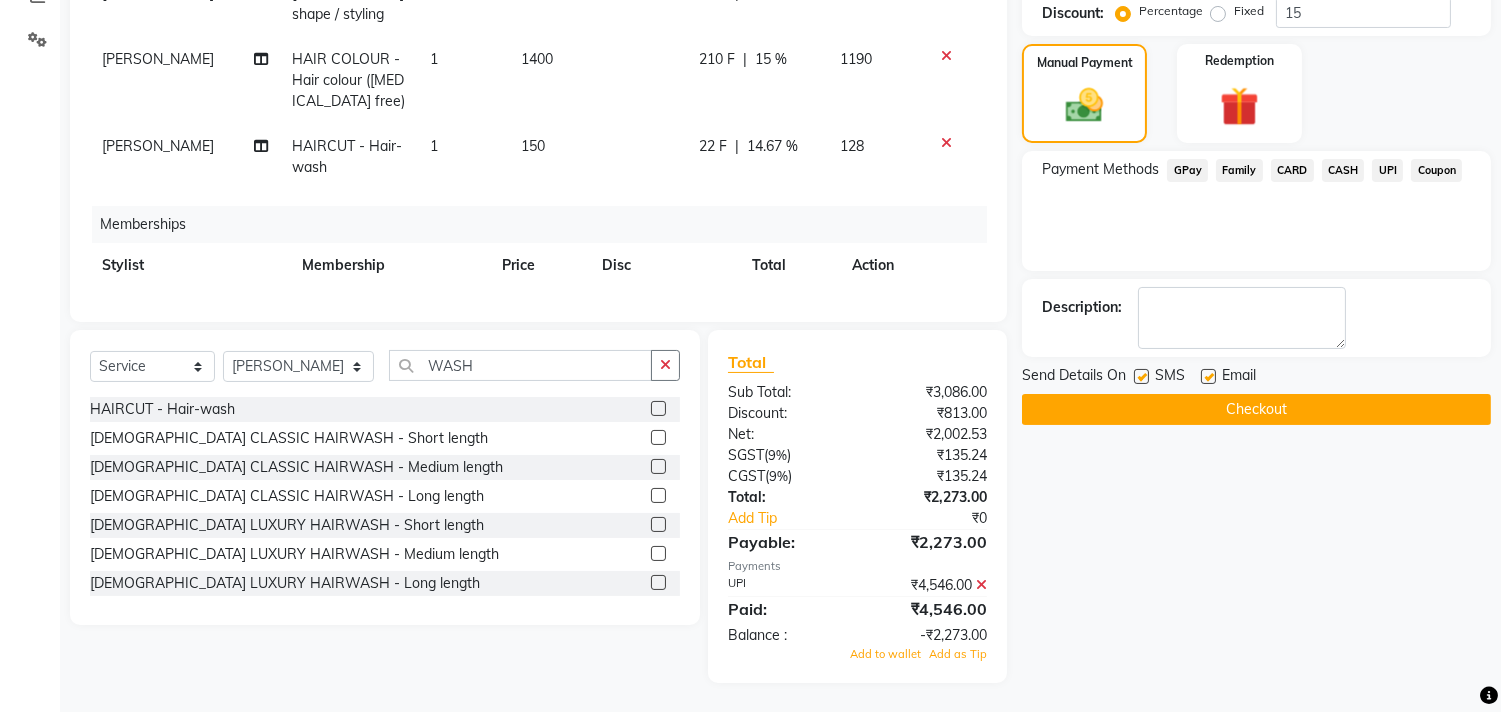 click 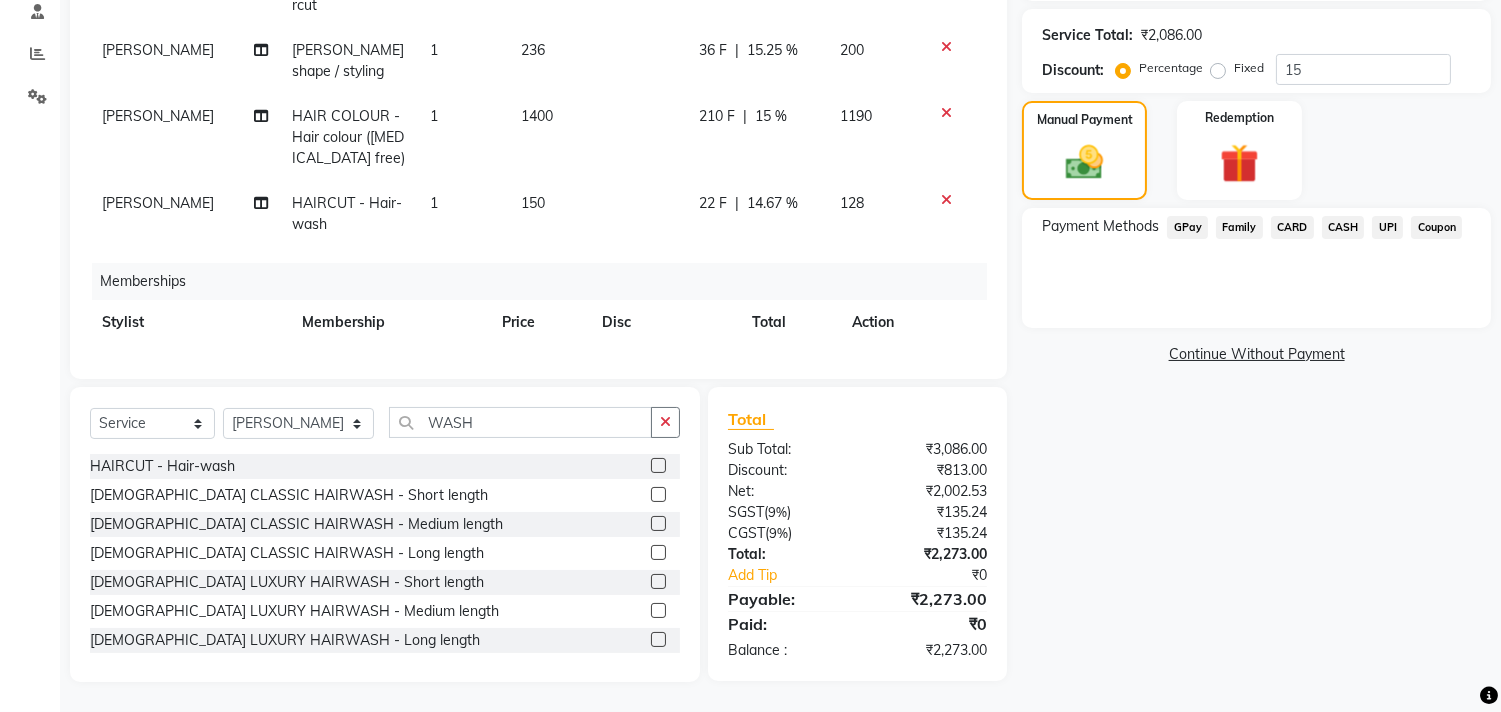 scroll, scrollTop: 388, scrollLeft: 0, axis: vertical 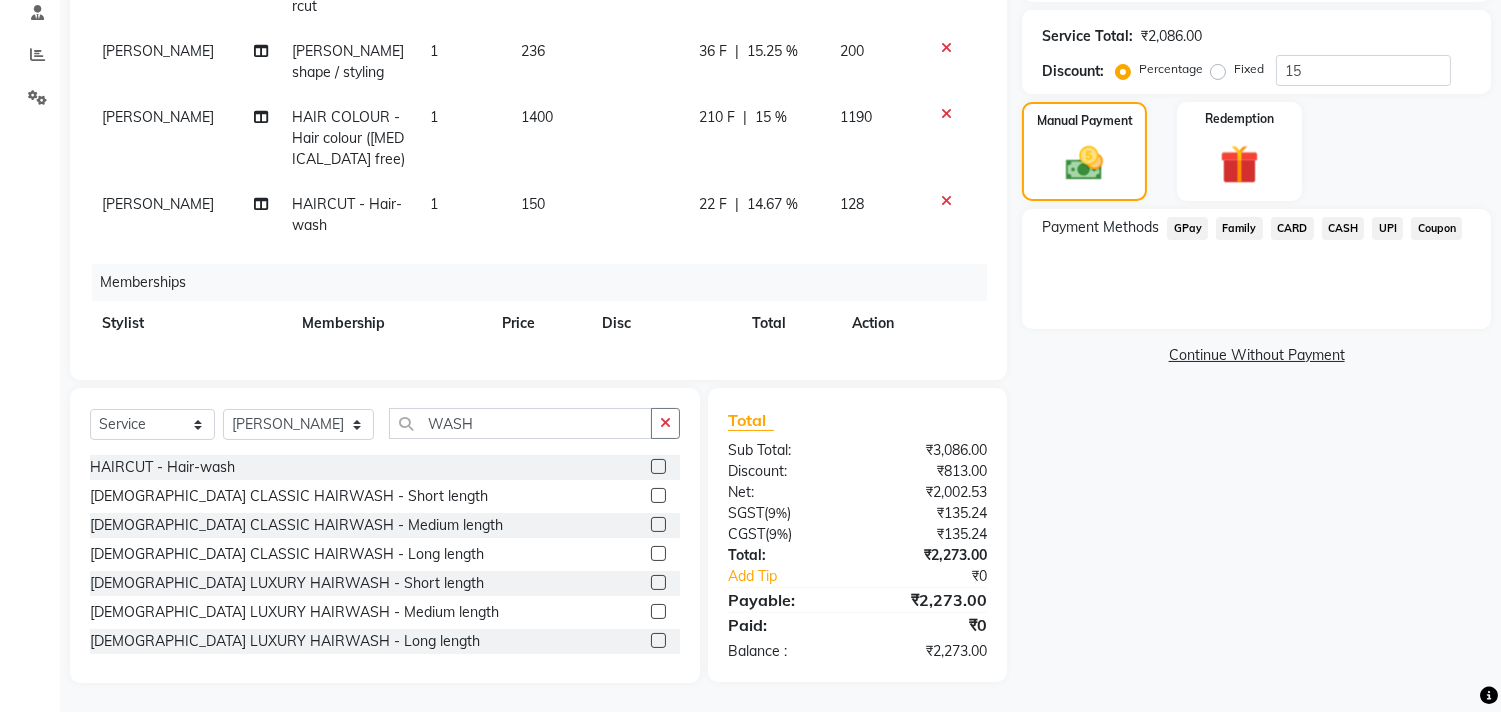 click on "UPI" 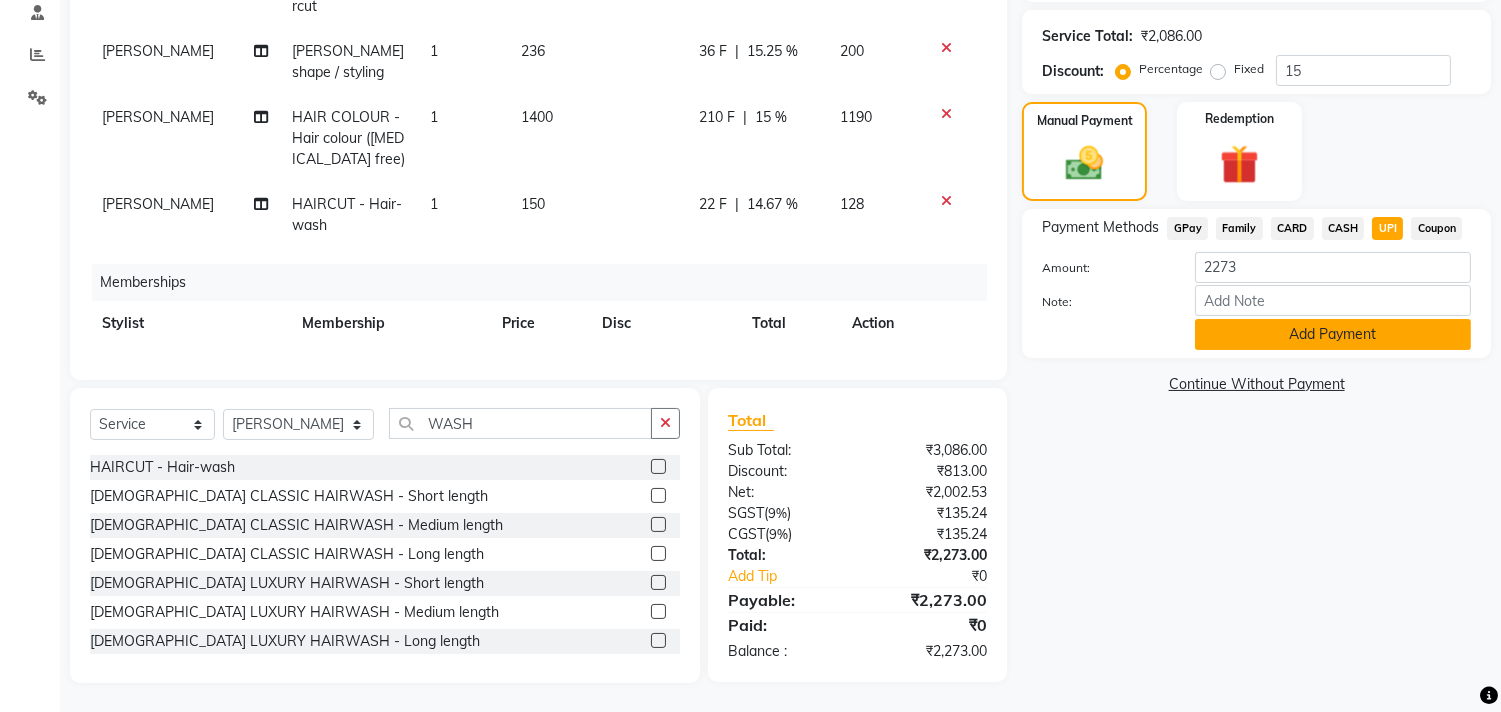 click on "Add Payment" 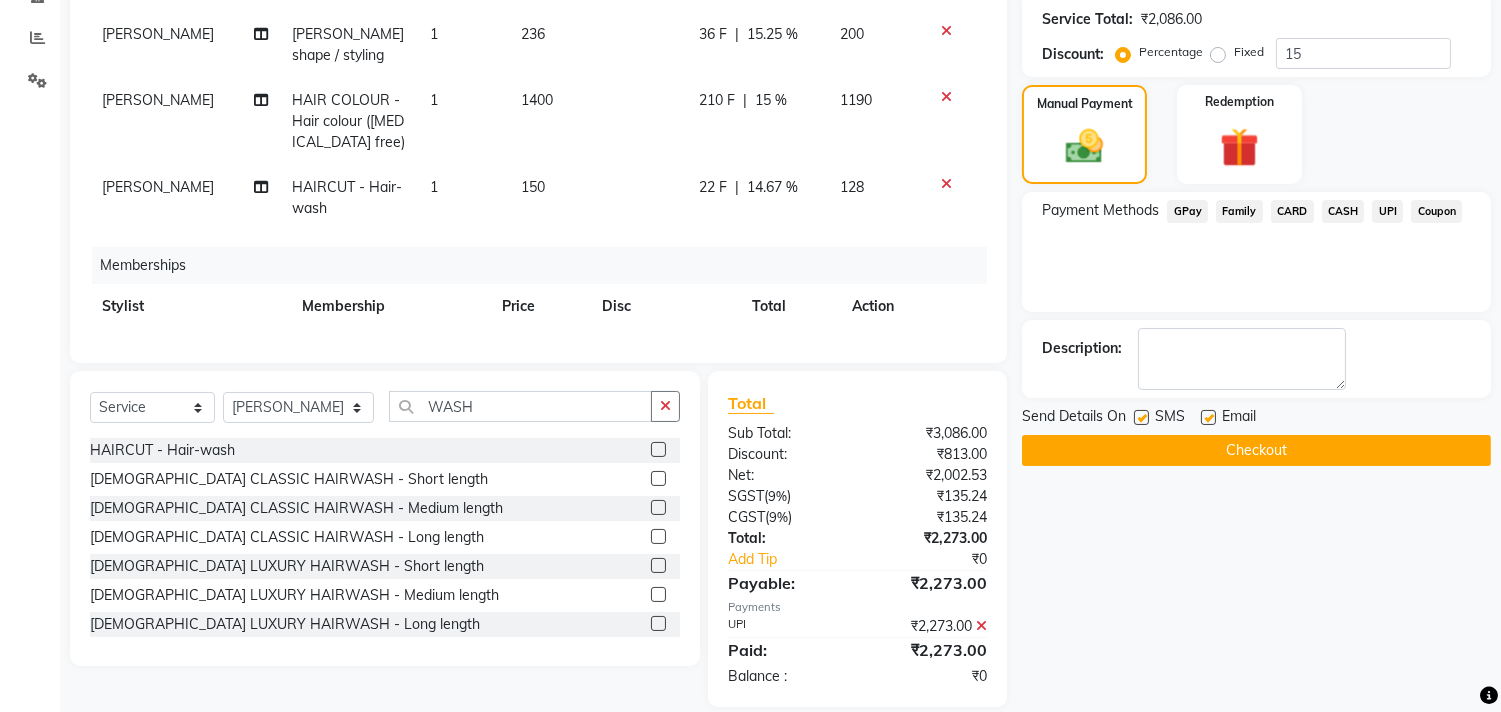 scroll, scrollTop: 430, scrollLeft: 0, axis: vertical 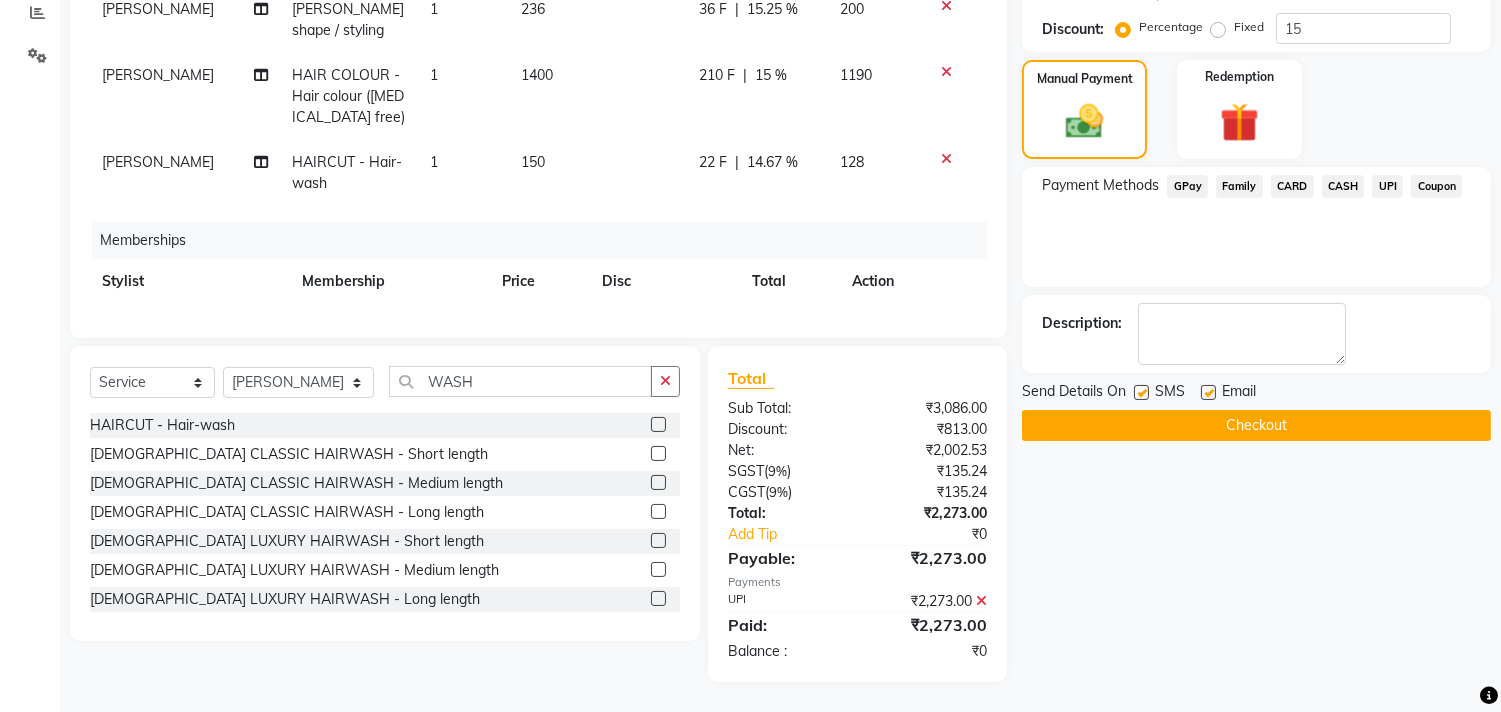 click on "Checkout" 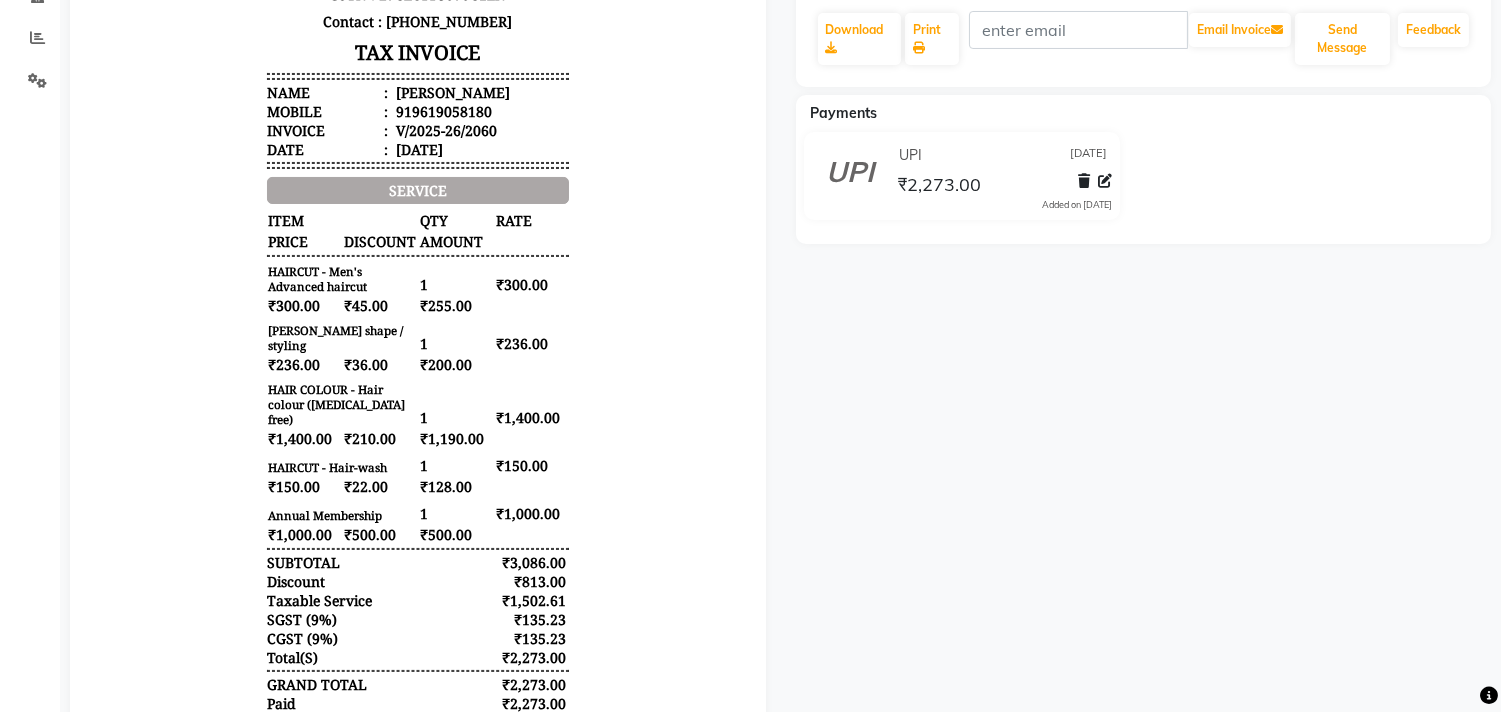 scroll, scrollTop: 444, scrollLeft: 0, axis: vertical 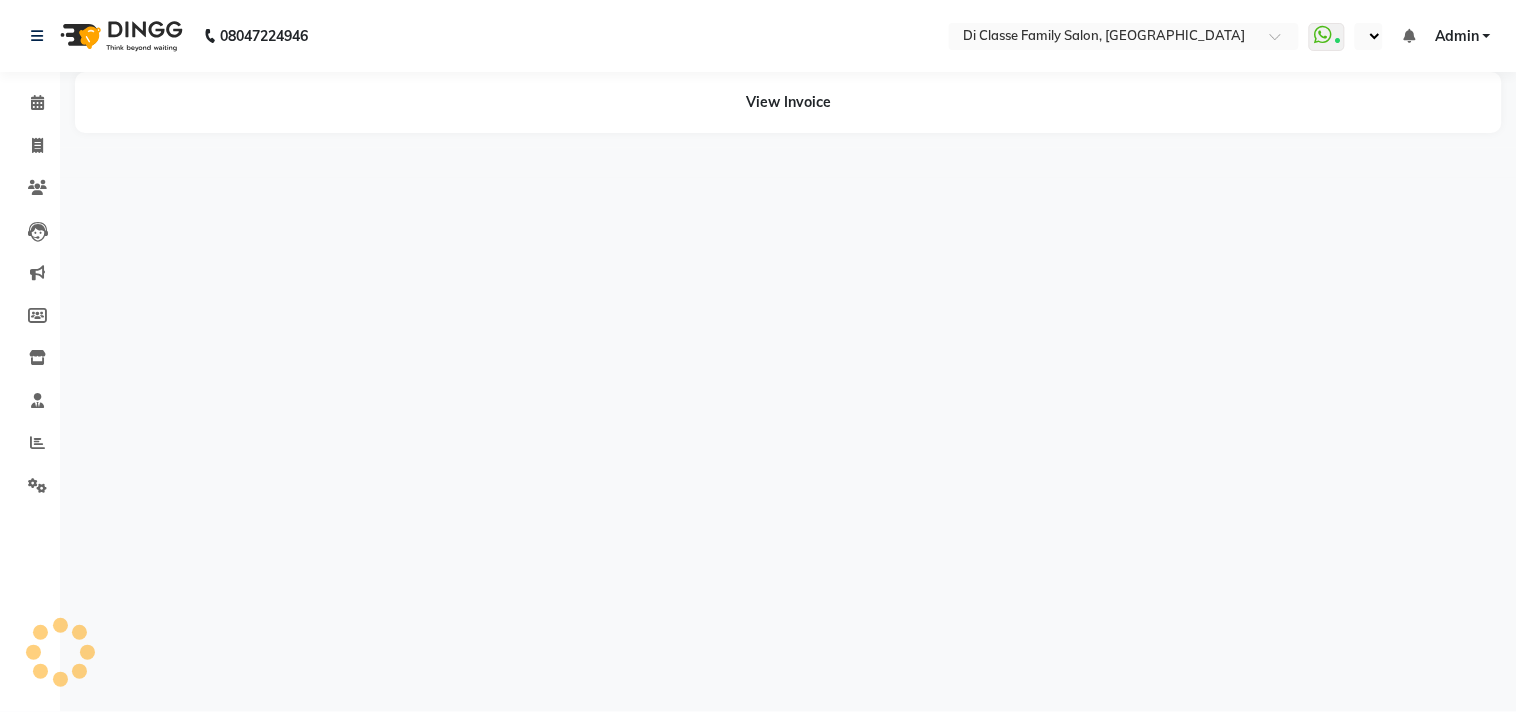 select on "en" 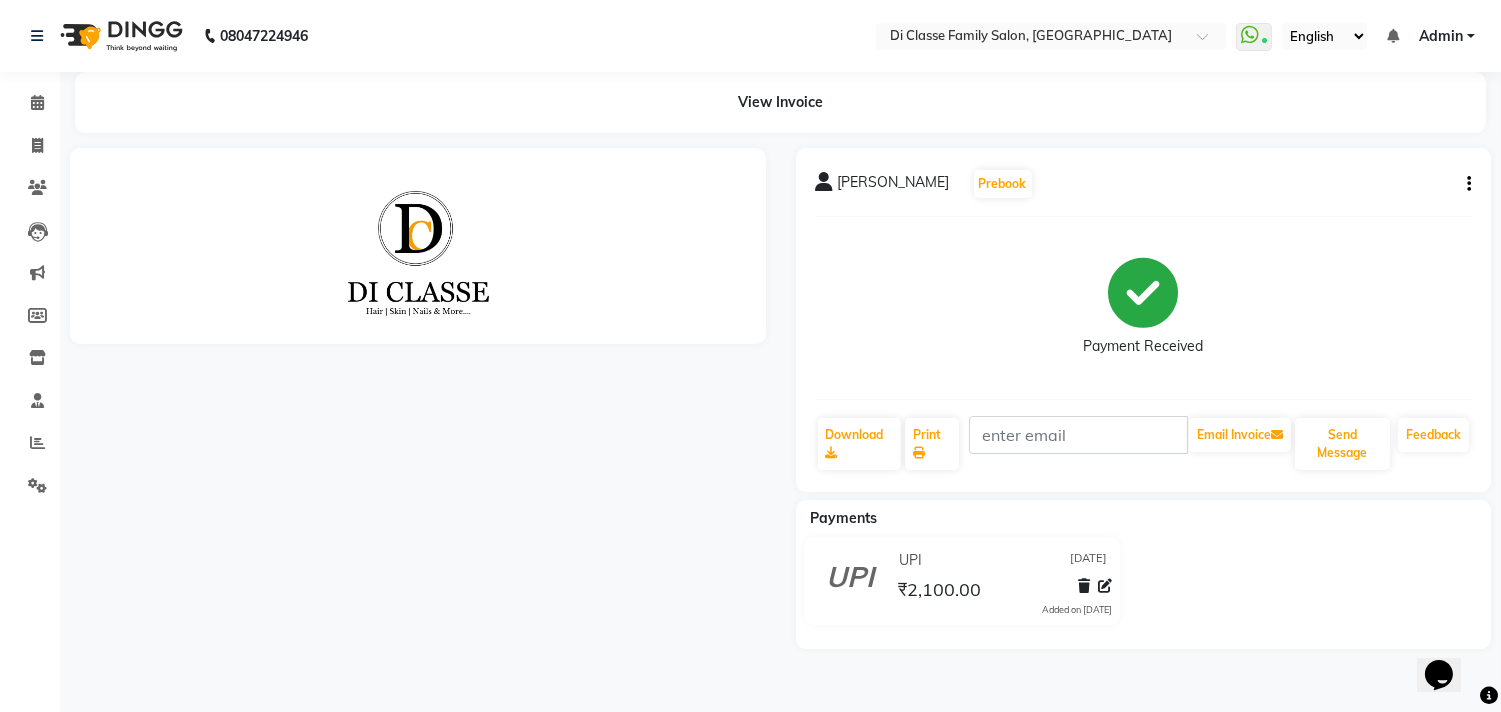 scroll, scrollTop: 0, scrollLeft: 0, axis: both 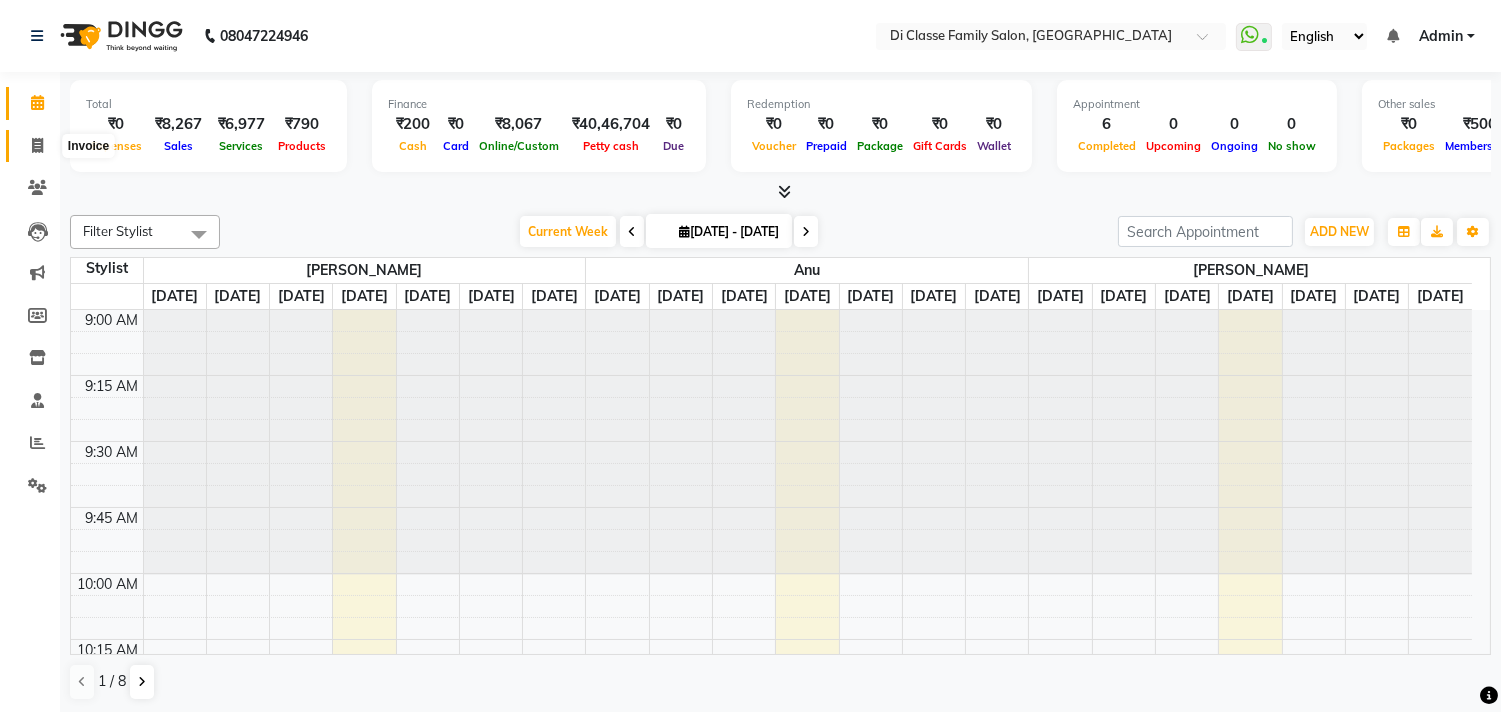 click 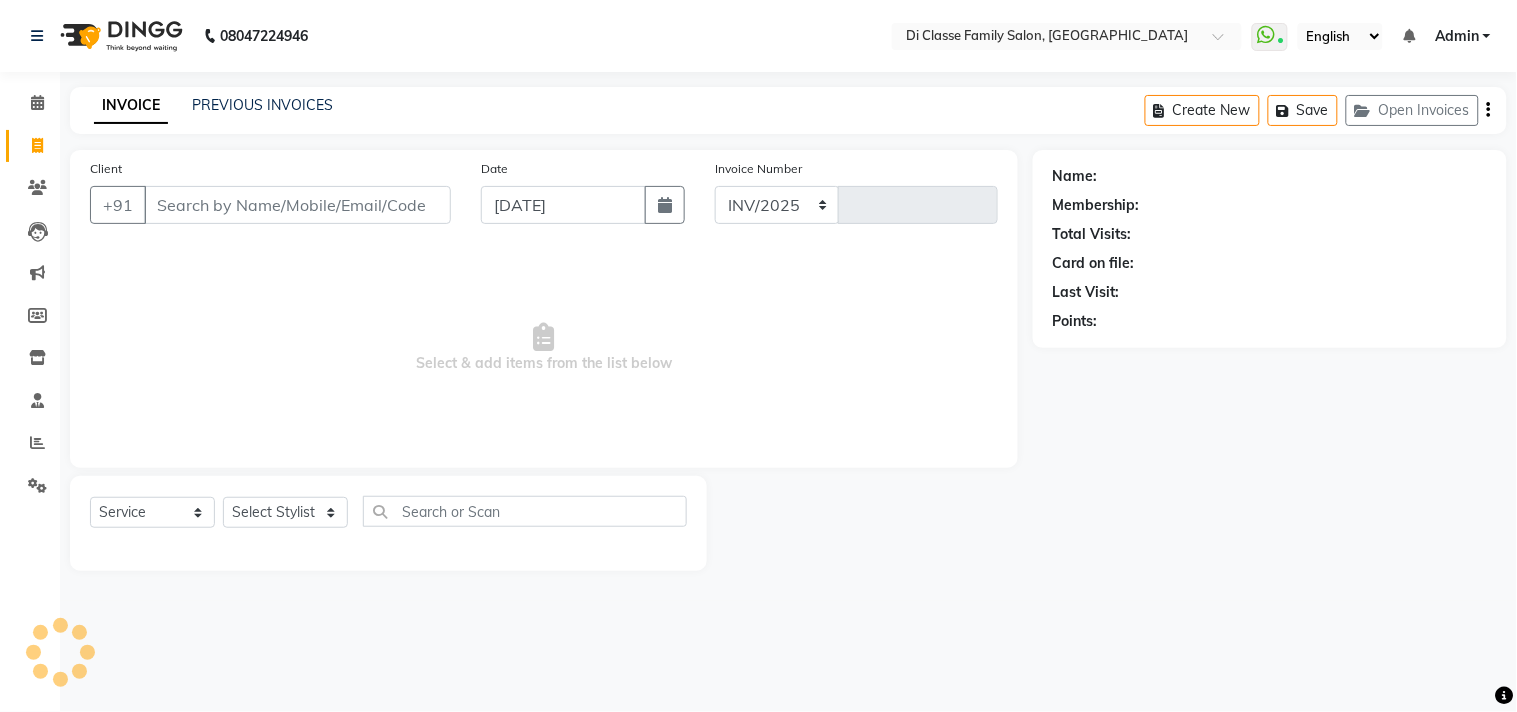 select on "4704" 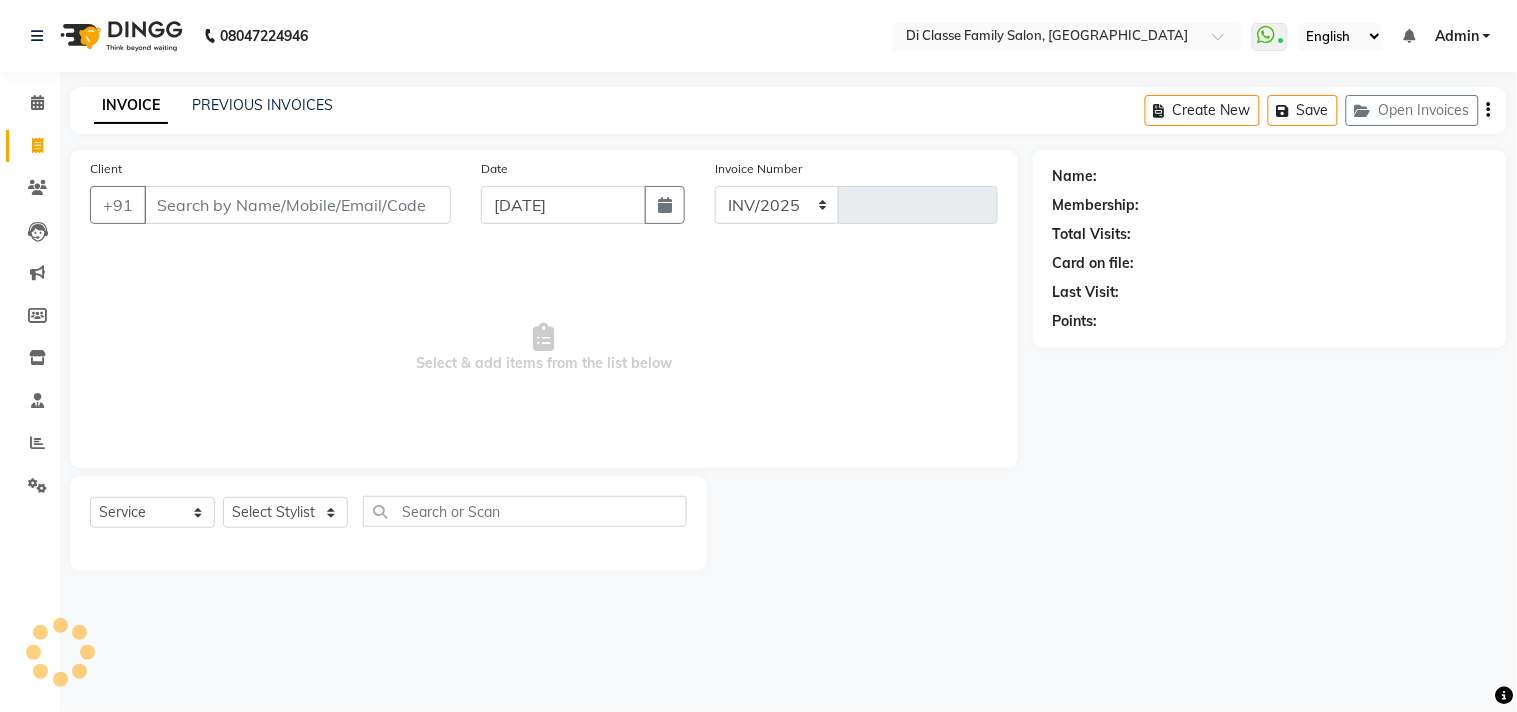 type on "2061" 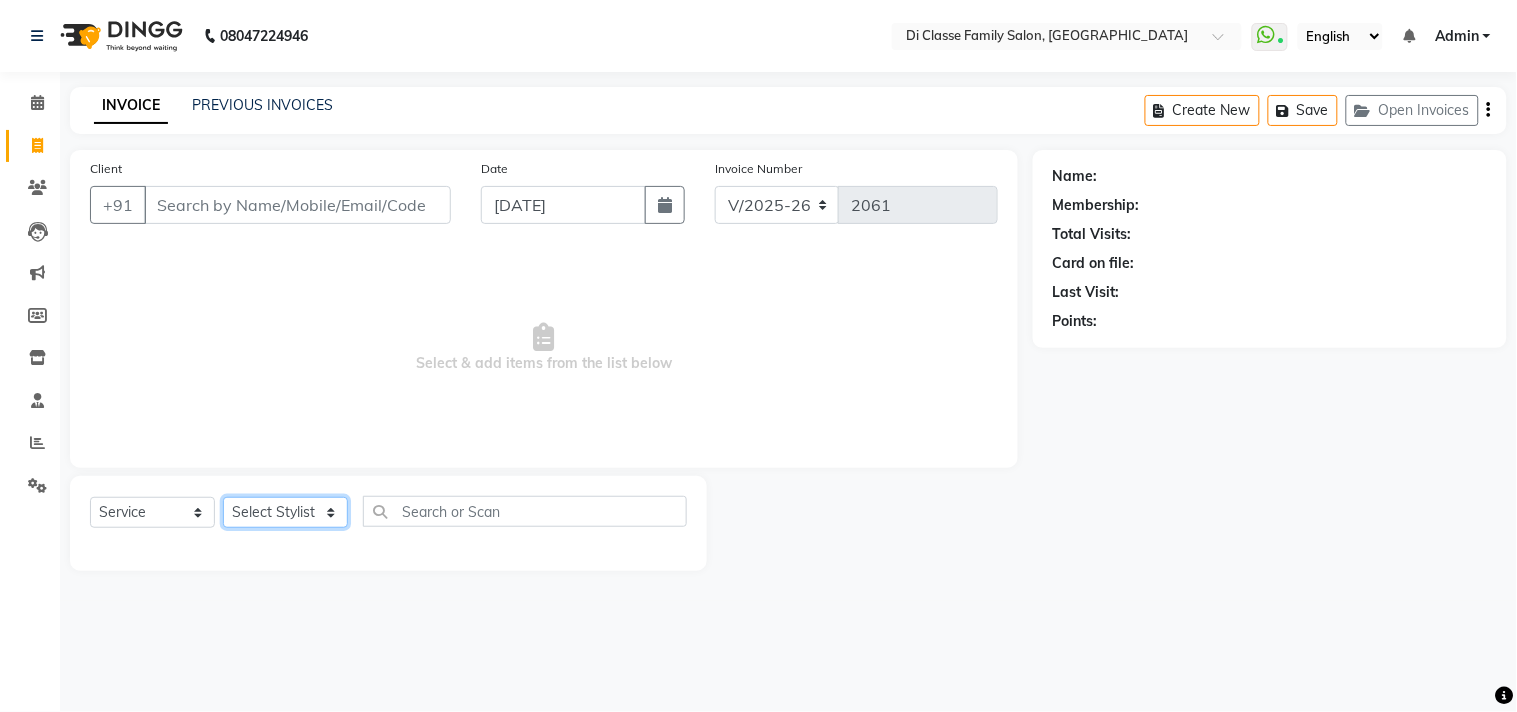 drag, startPoint x: 318, startPoint y: 515, endPoint x: 331, endPoint y: 461, distance: 55.542778 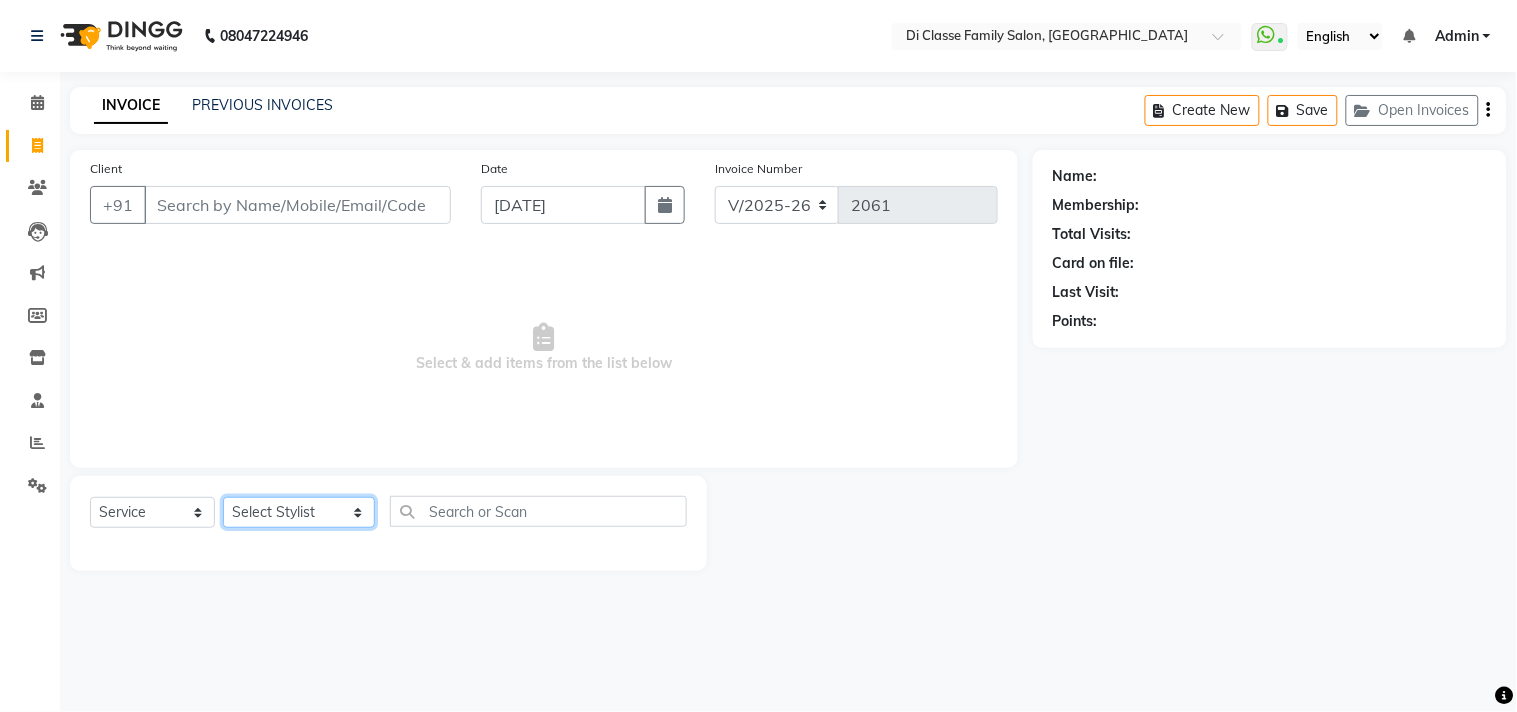 select on "59601" 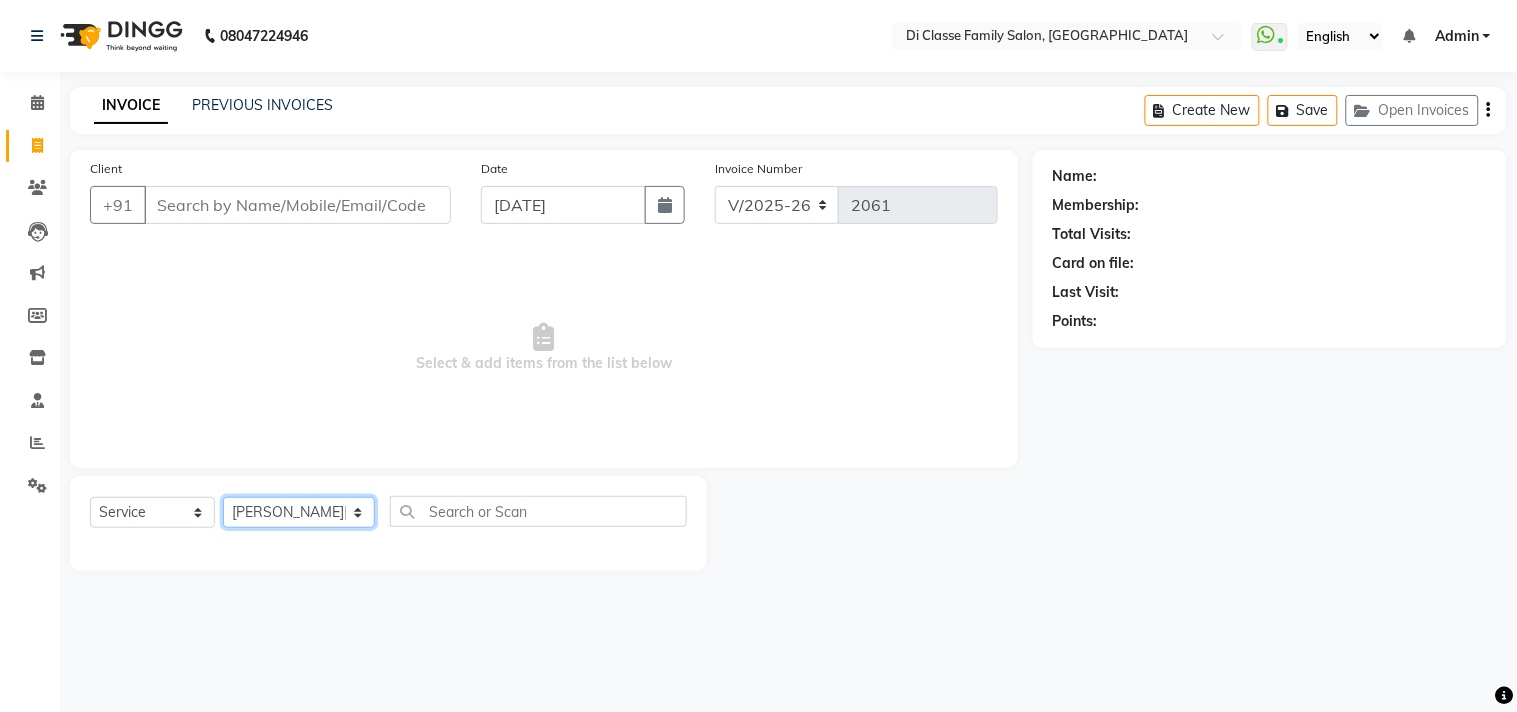 click on "Select Stylist [PERSON_NAME]  [PERSON_NAME]  [PERSON_NAME]  Front Desk Javed [PERSON_NAME]  [PERSON_NAME]  Pooja Jadhav [PERSON_NAME] [PERSON_NAME] [PERSON_NAME] SACHIN [PERSON_NAME] SAHAJAN [PERSON_NAME]  [PERSON_NAME] [PERSON_NAME] [PERSON_NAME] [PERSON_NAME] [PERSON_NAME] [PERSON_NAME] [PERSON_NAME]" 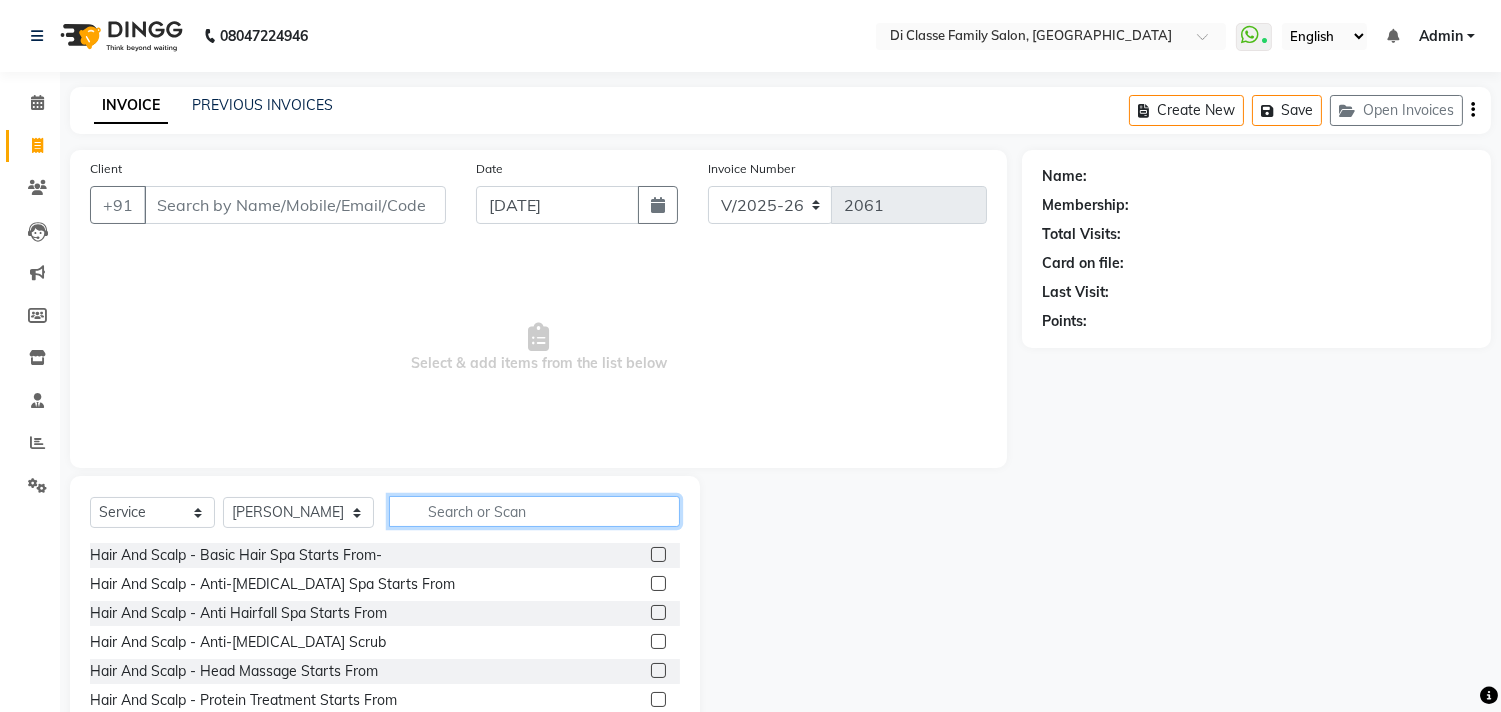 click 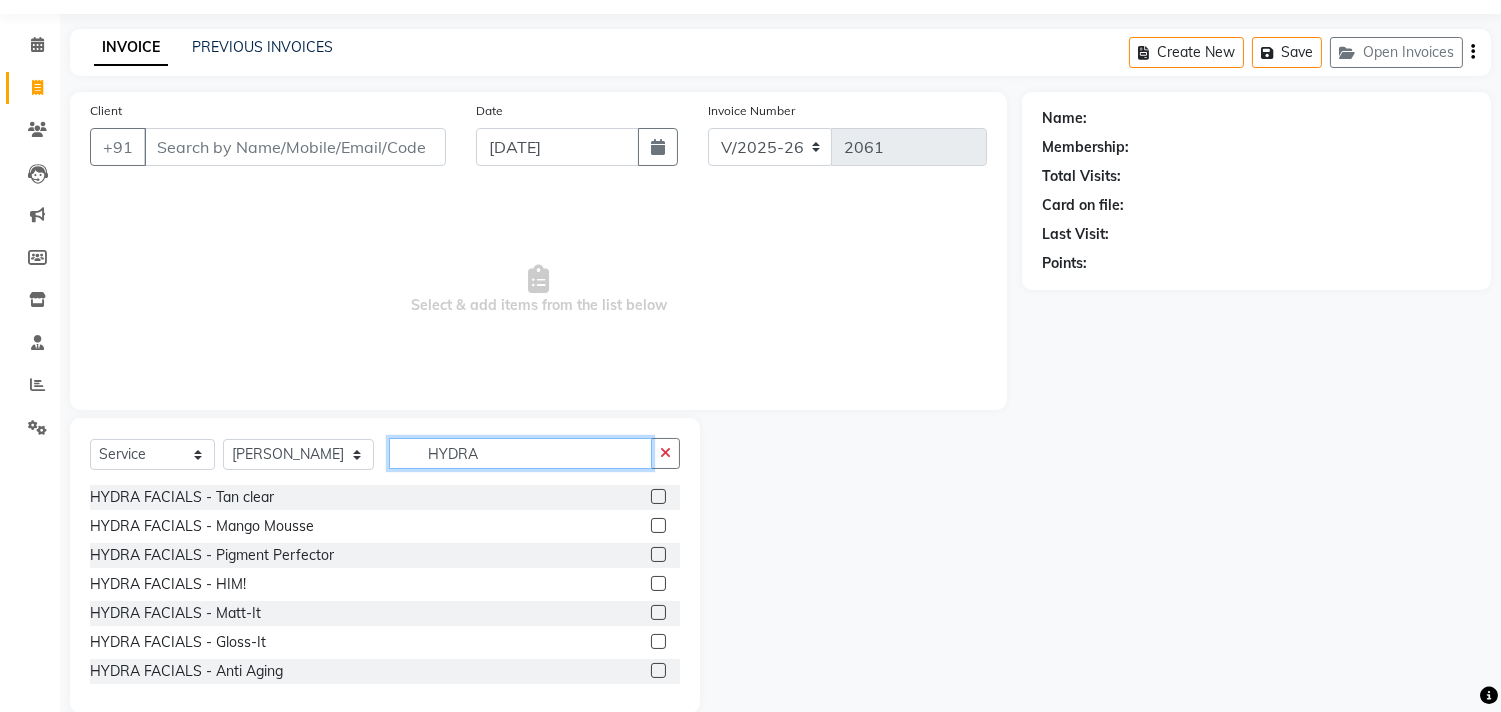 scroll, scrollTop: 88, scrollLeft: 0, axis: vertical 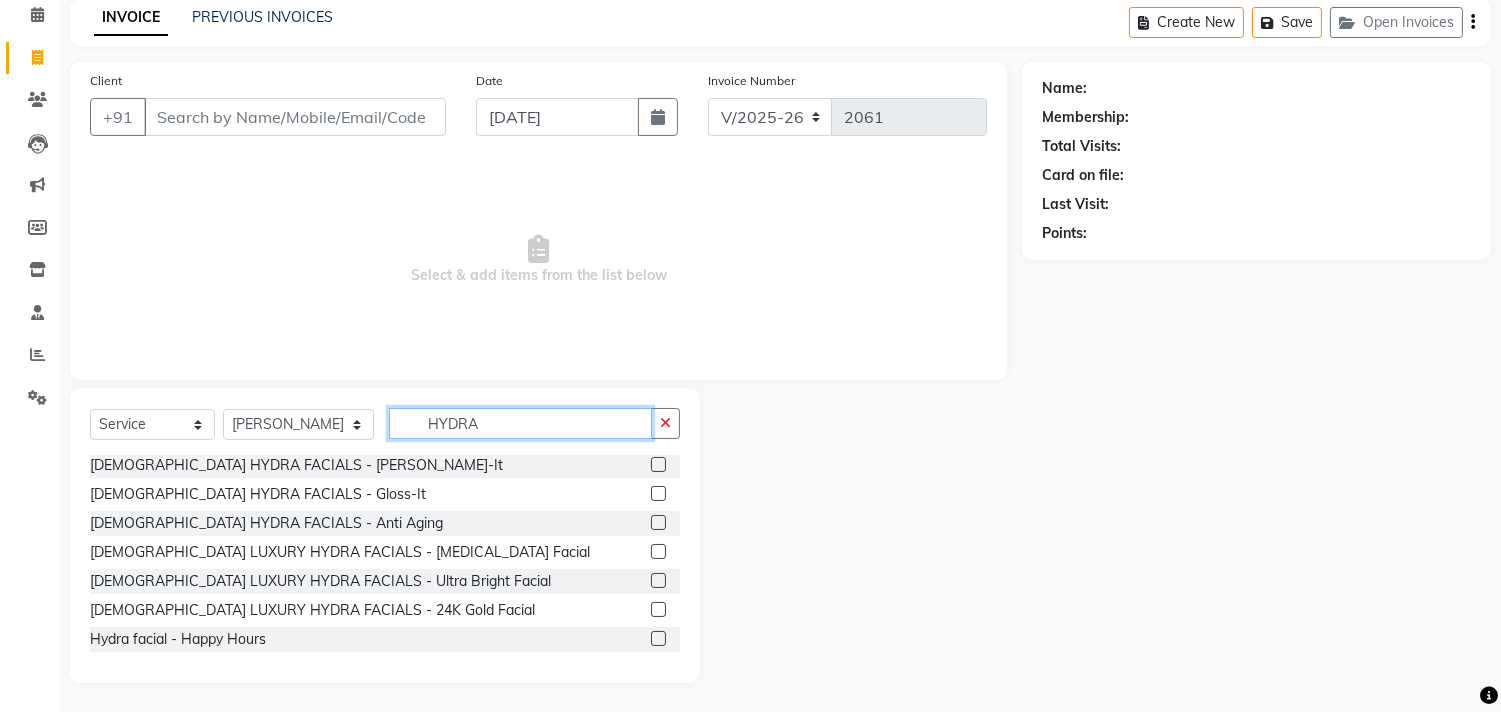 type on "HYDRA" 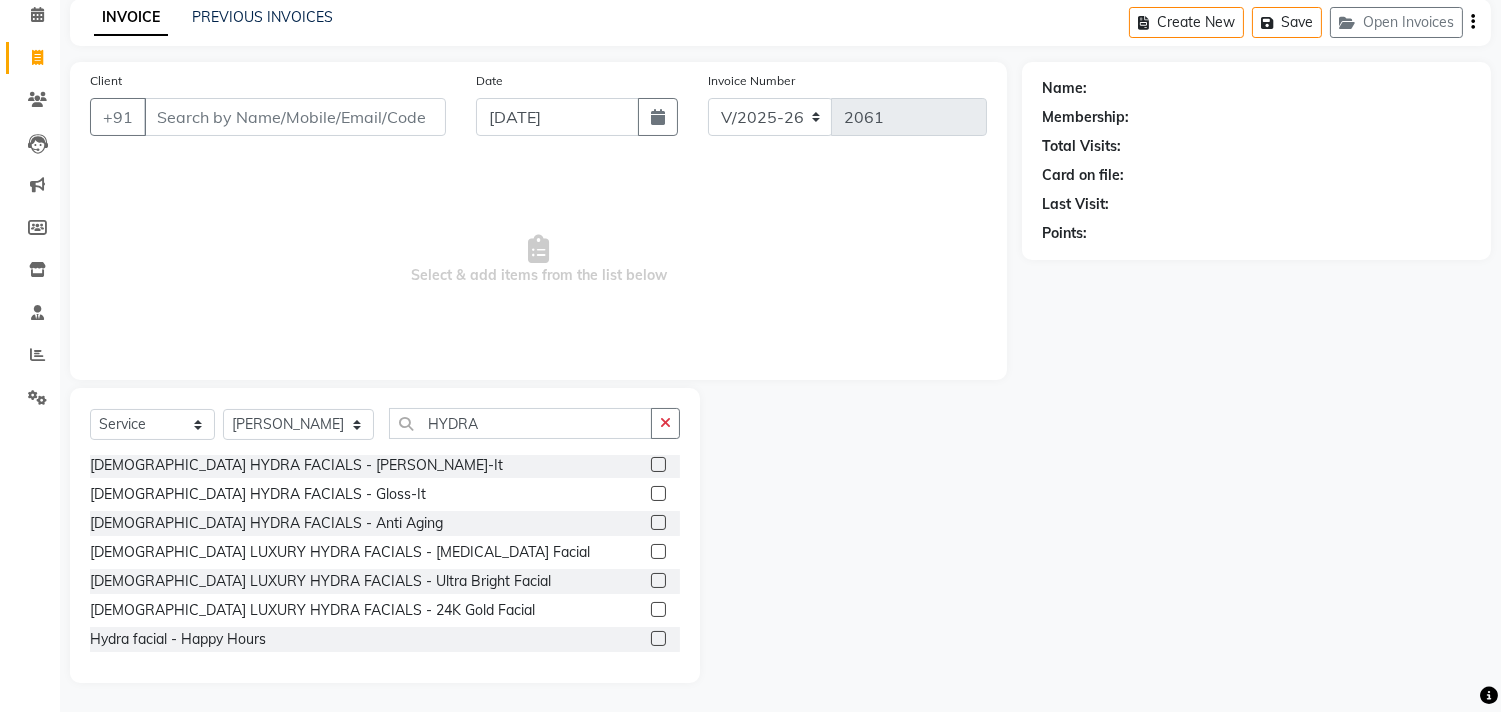 click 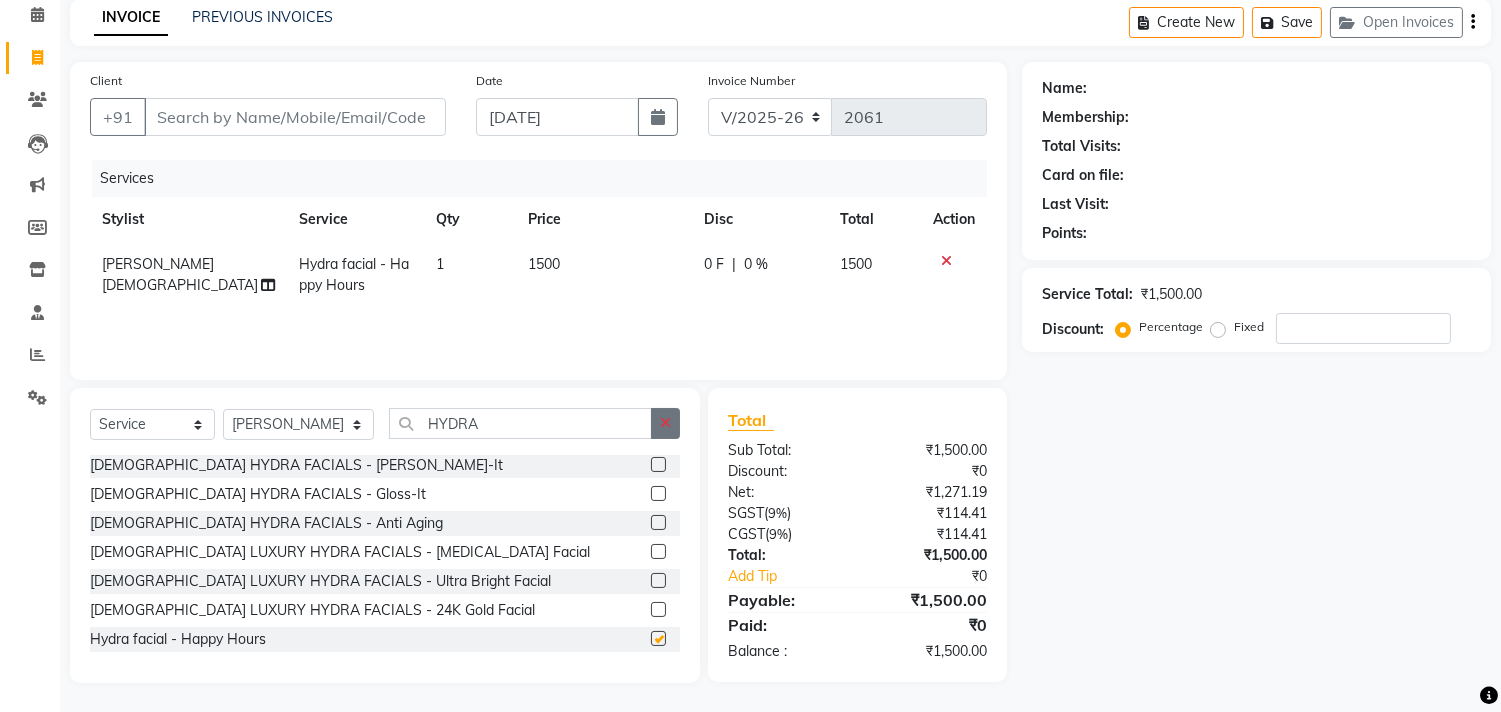 checkbox on "false" 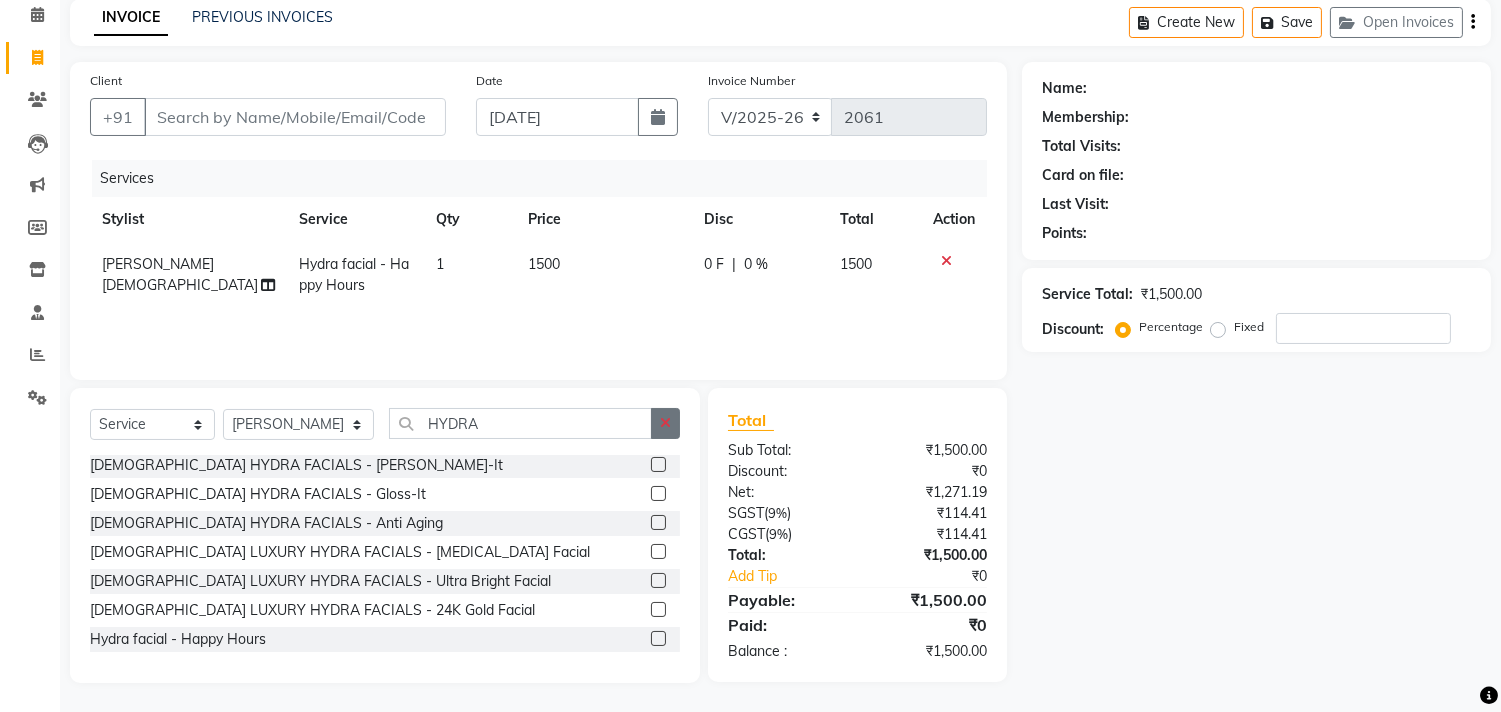 click 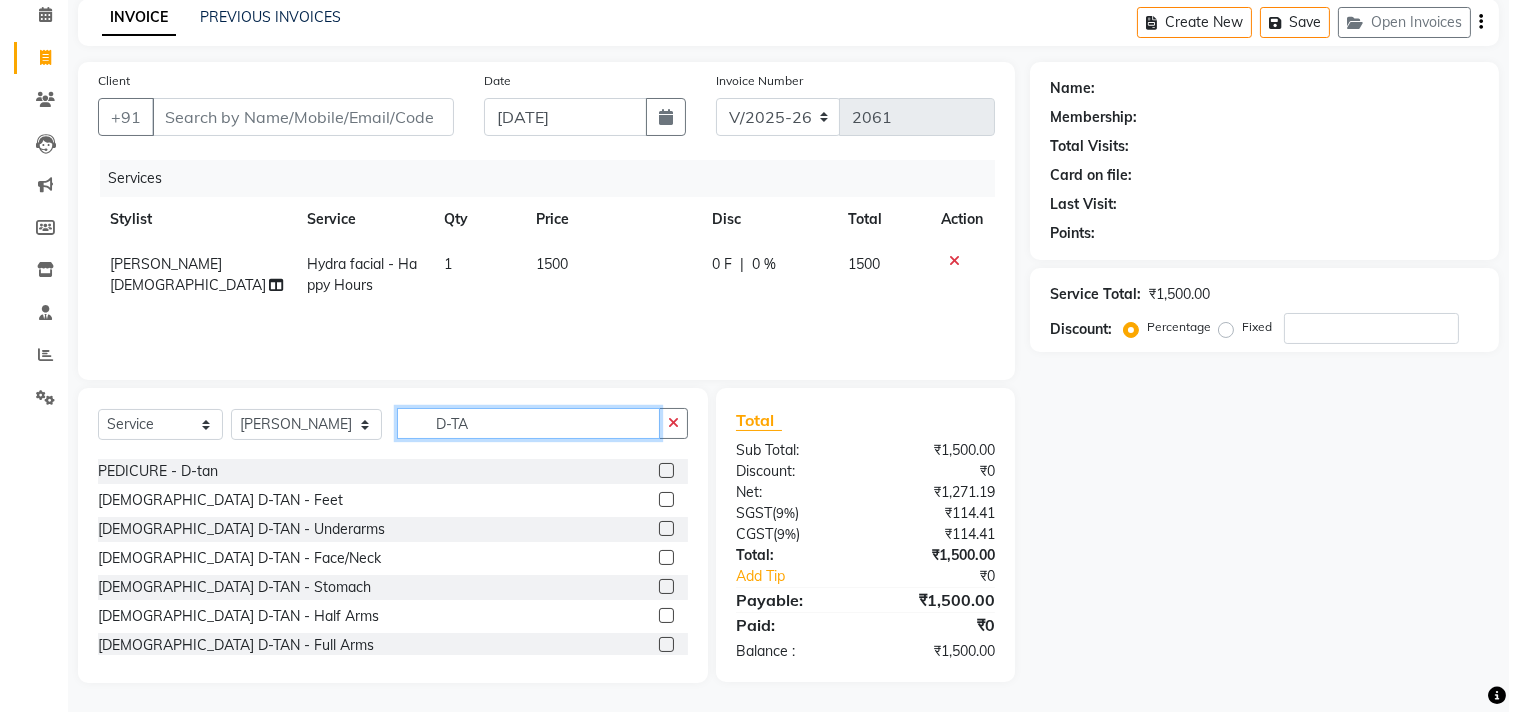 scroll, scrollTop: 100, scrollLeft: 0, axis: vertical 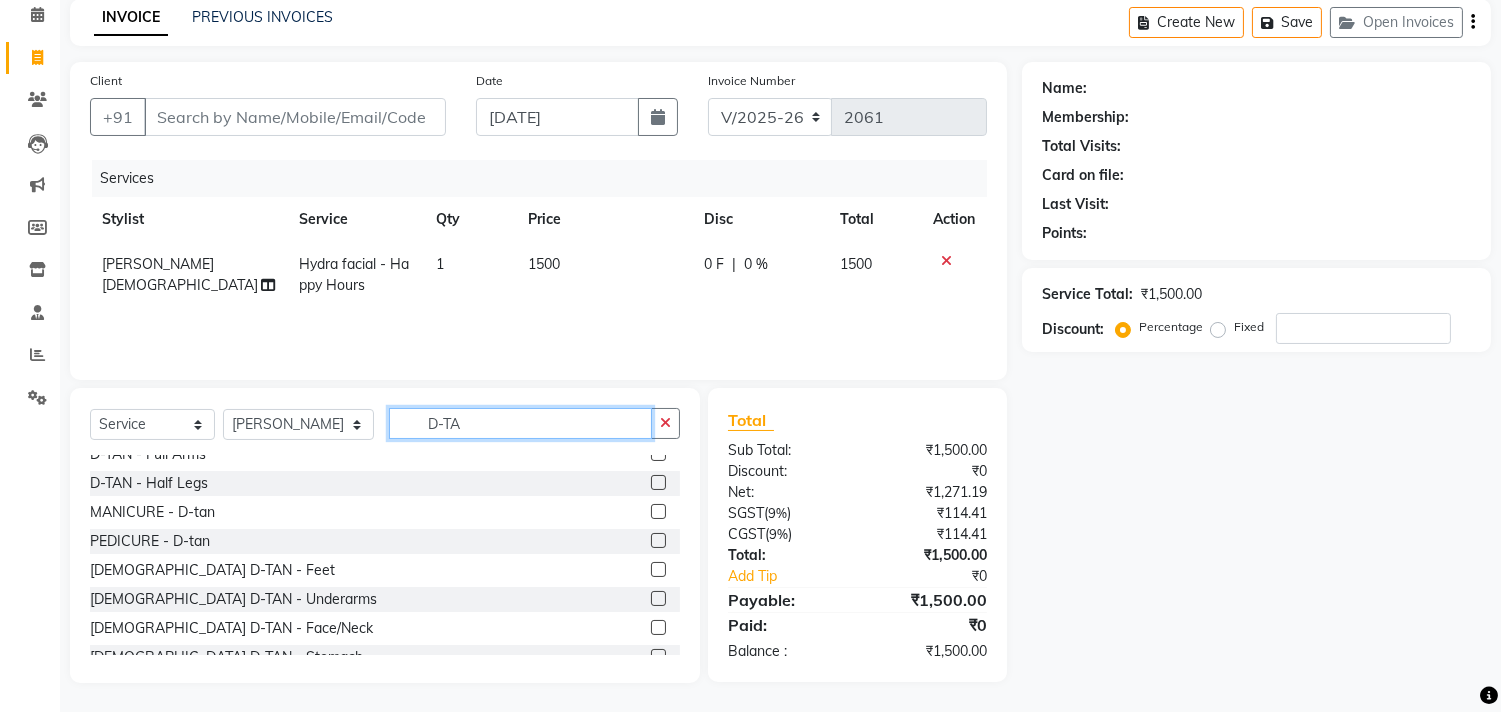 type on "D-TA" 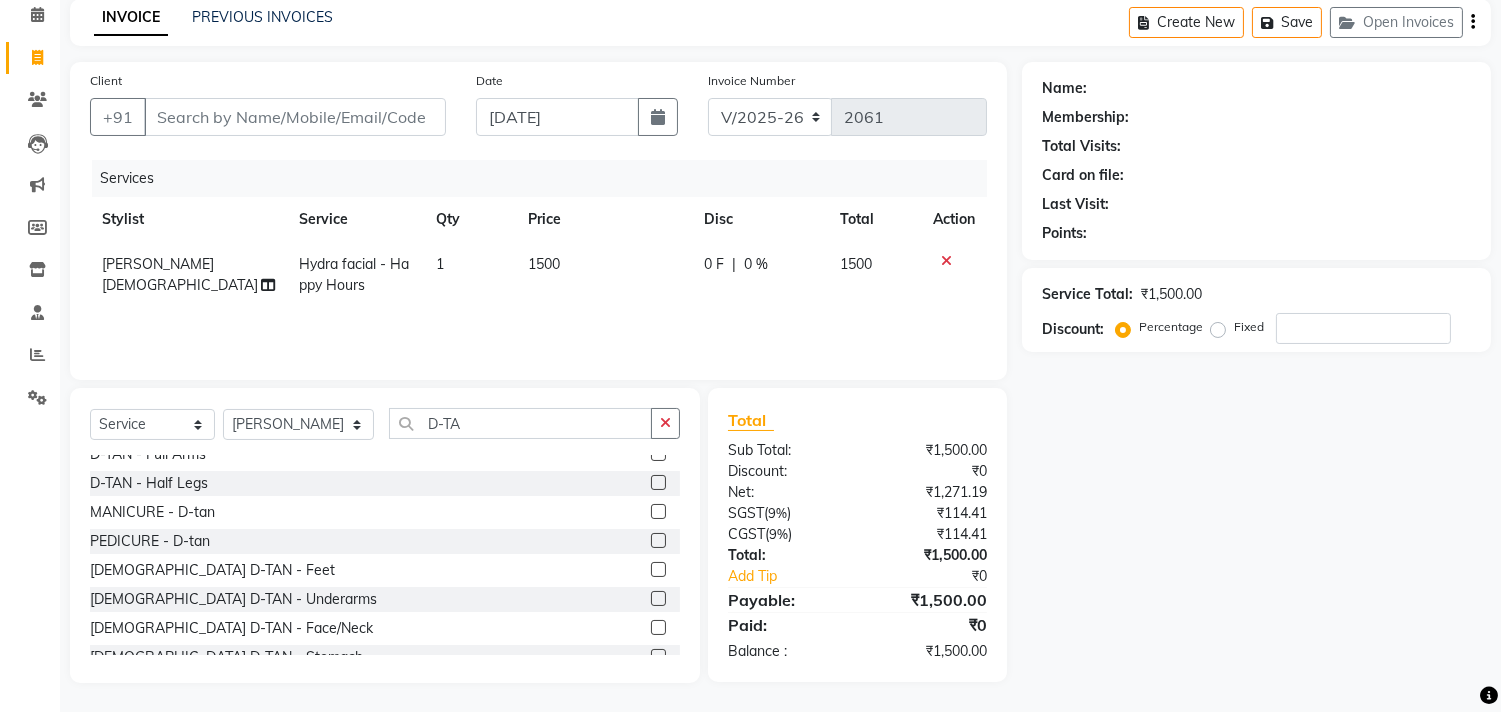 click 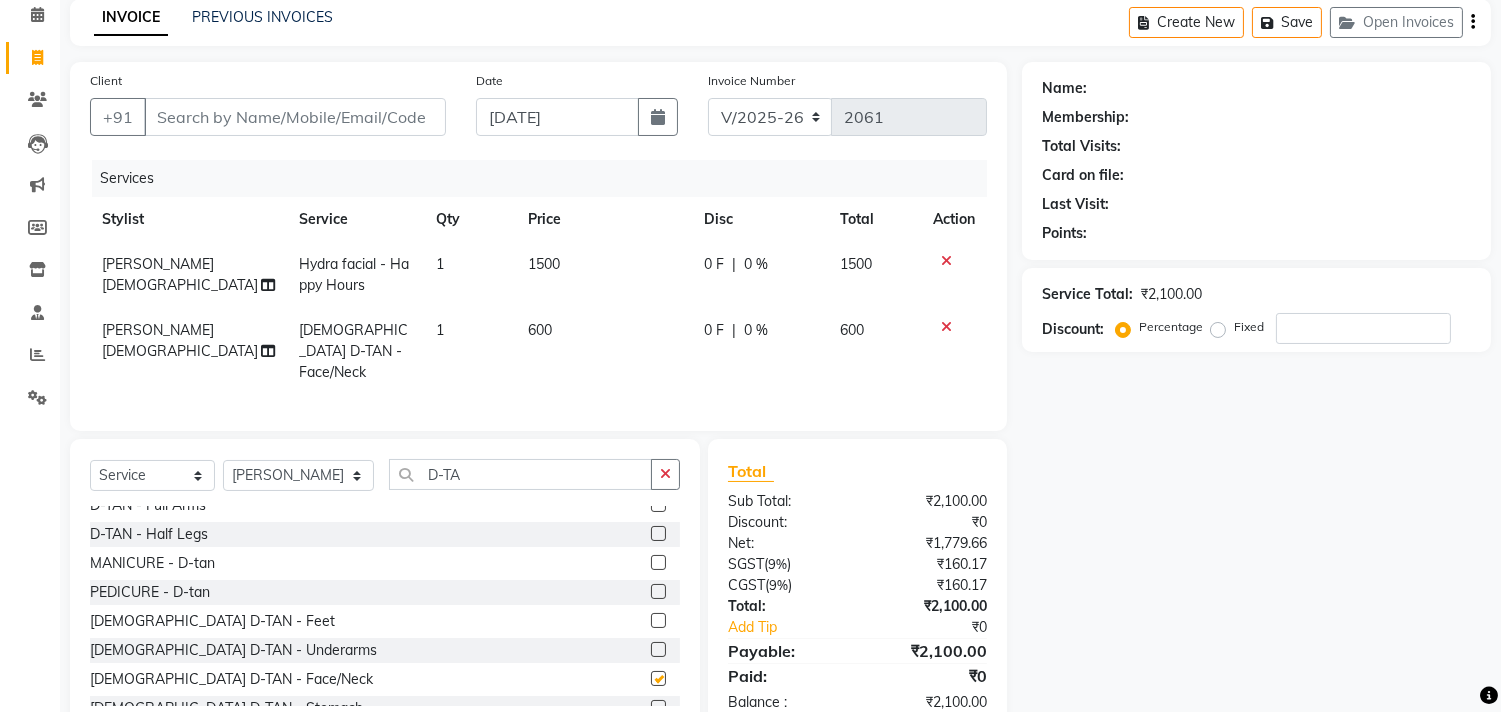 checkbox on "false" 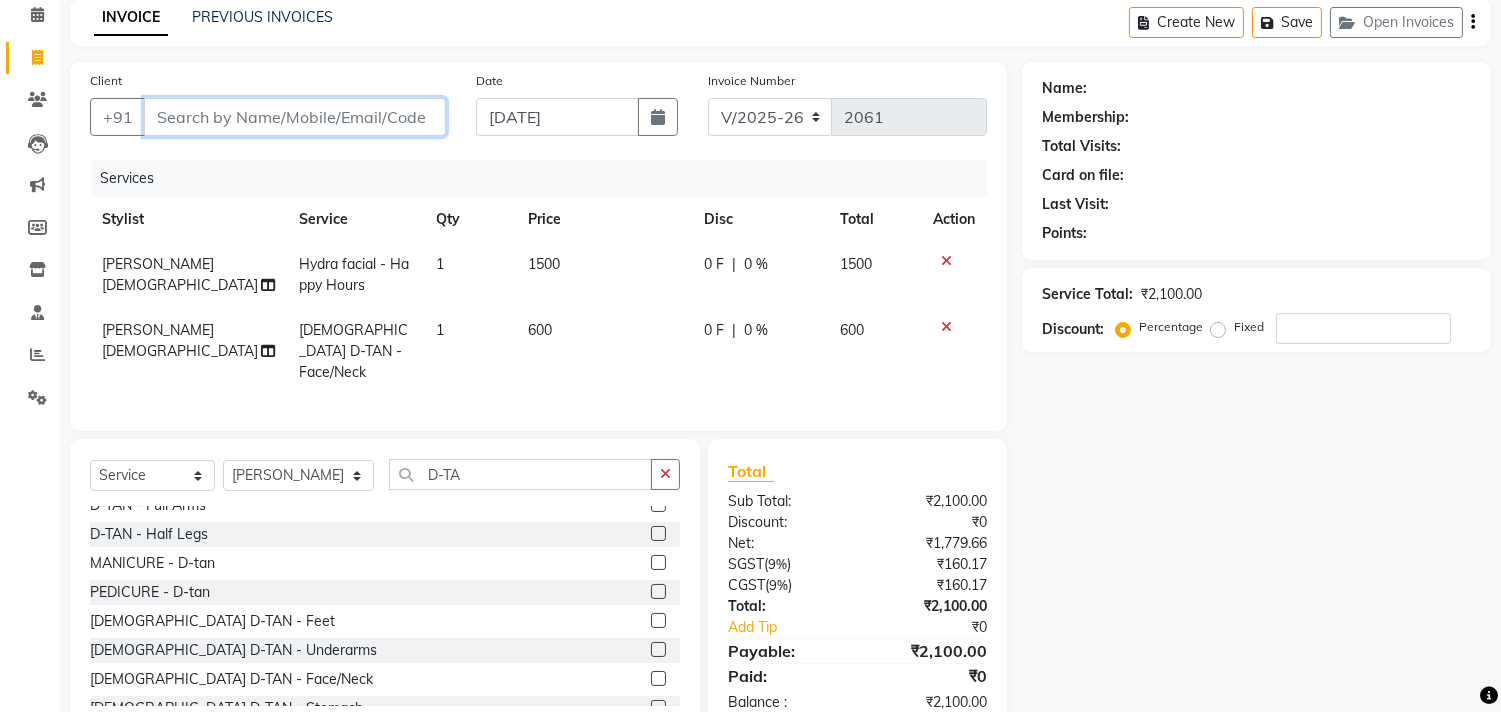 click on "Client" at bounding box center [295, 117] 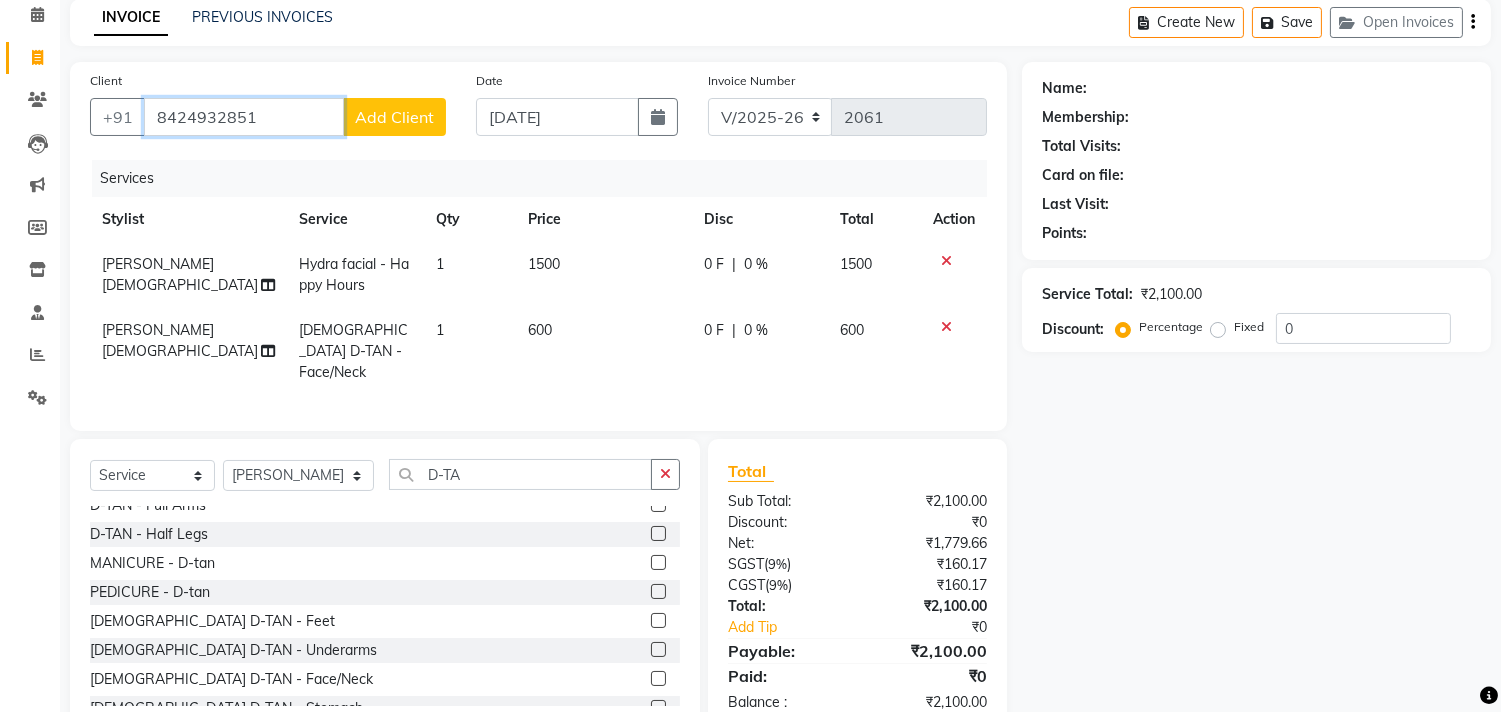 type on "8424932851" 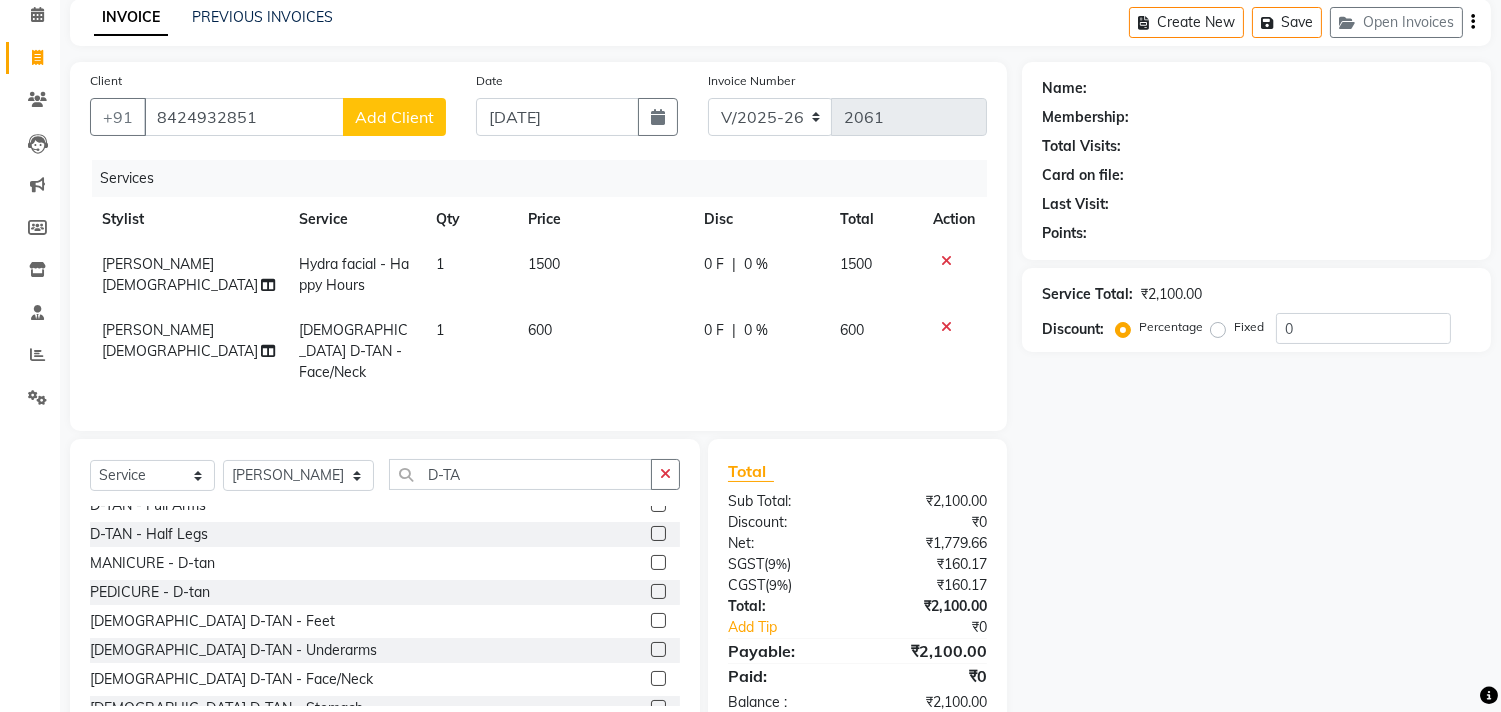 click on "Add Client" 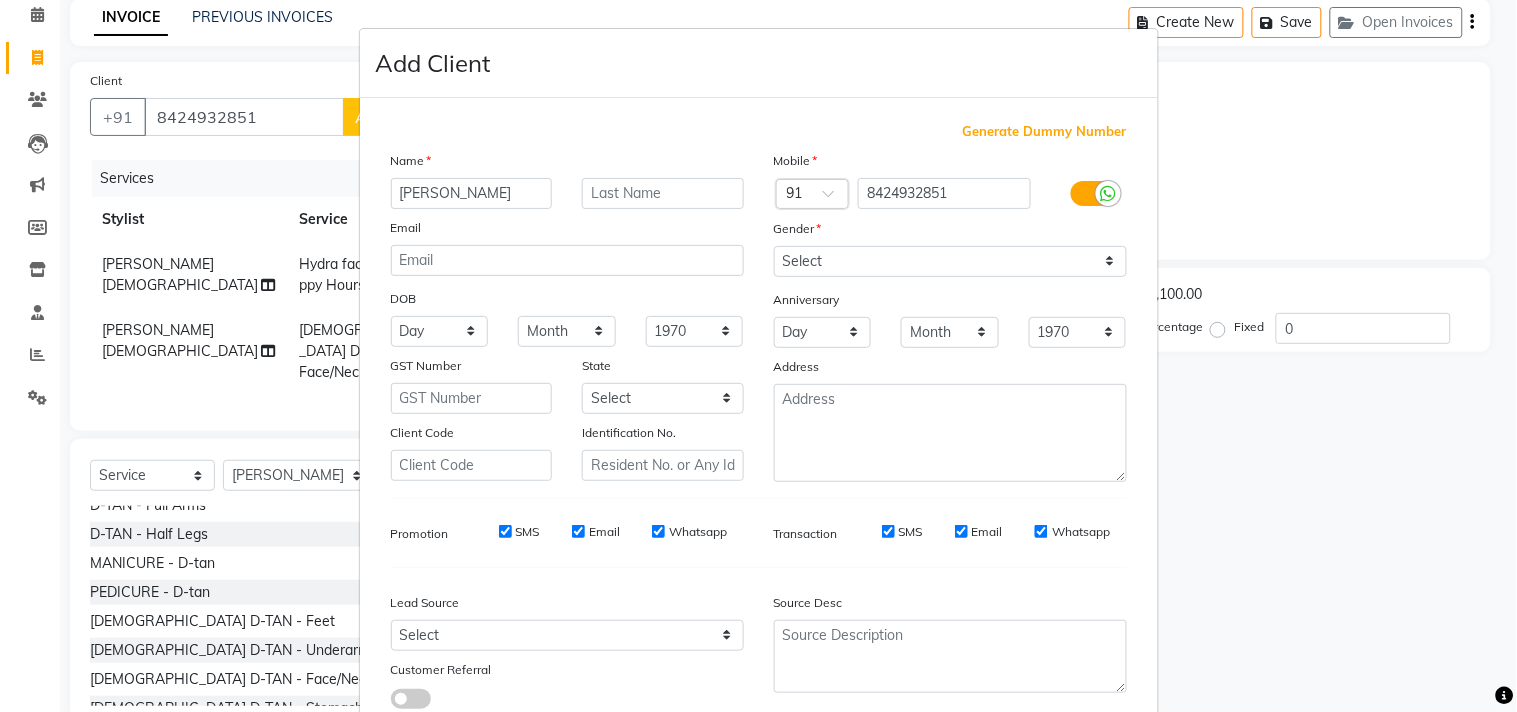 type on "[PERSON_NAME]" 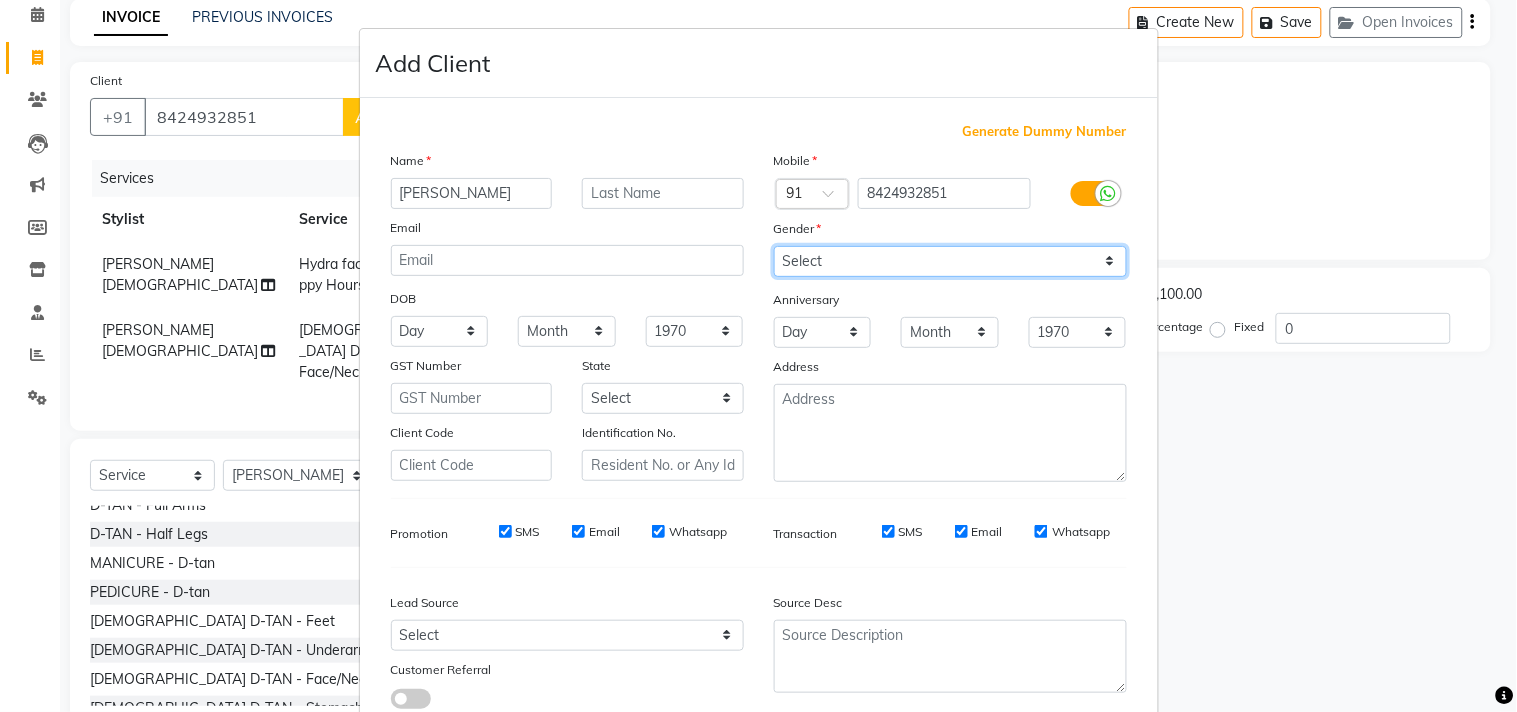 click on "Select [DEMOGRAPHIC_DATA] [DEMOGRAPHIC_DATA] Other Prefer Not To Say" at bounding box center [950, 261] 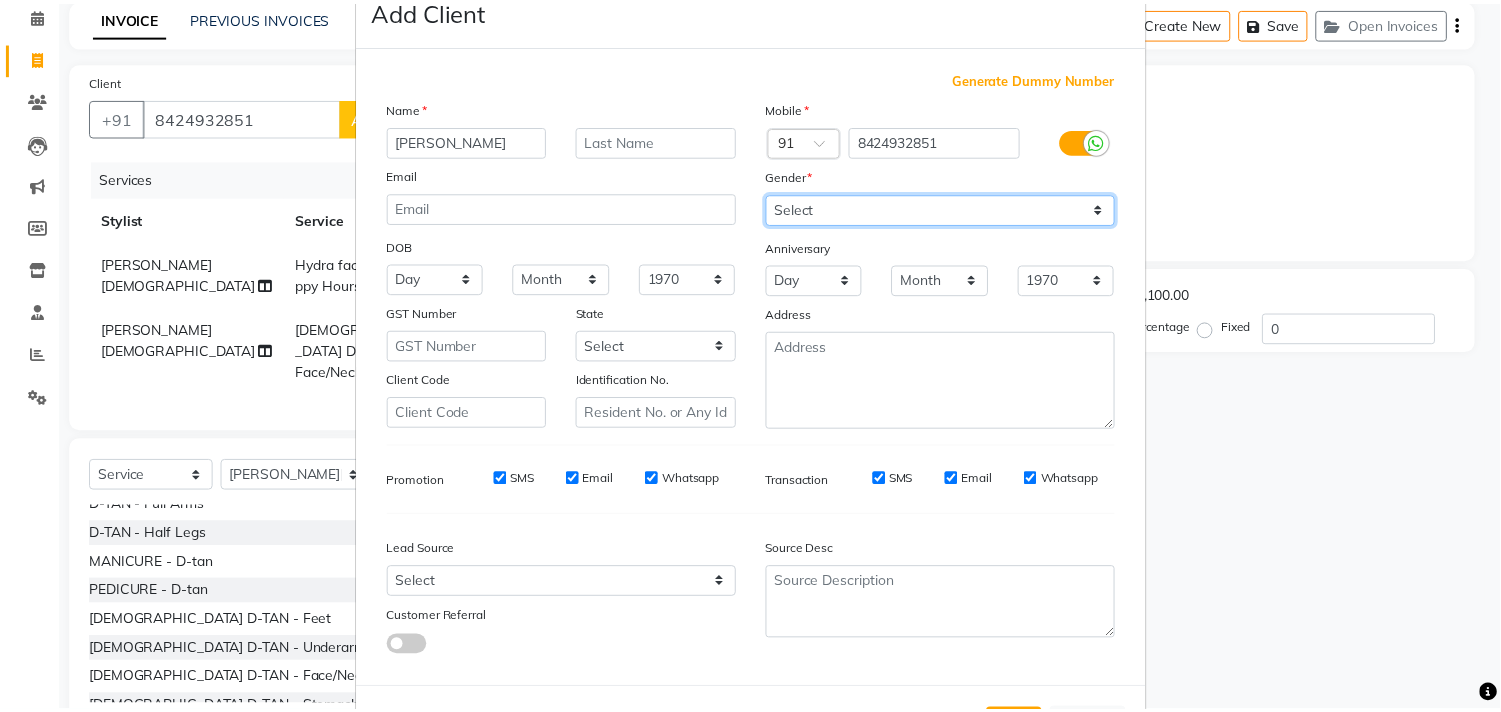 scroll, scrollTop: 138, scrollLeft: 0, axis: vertical 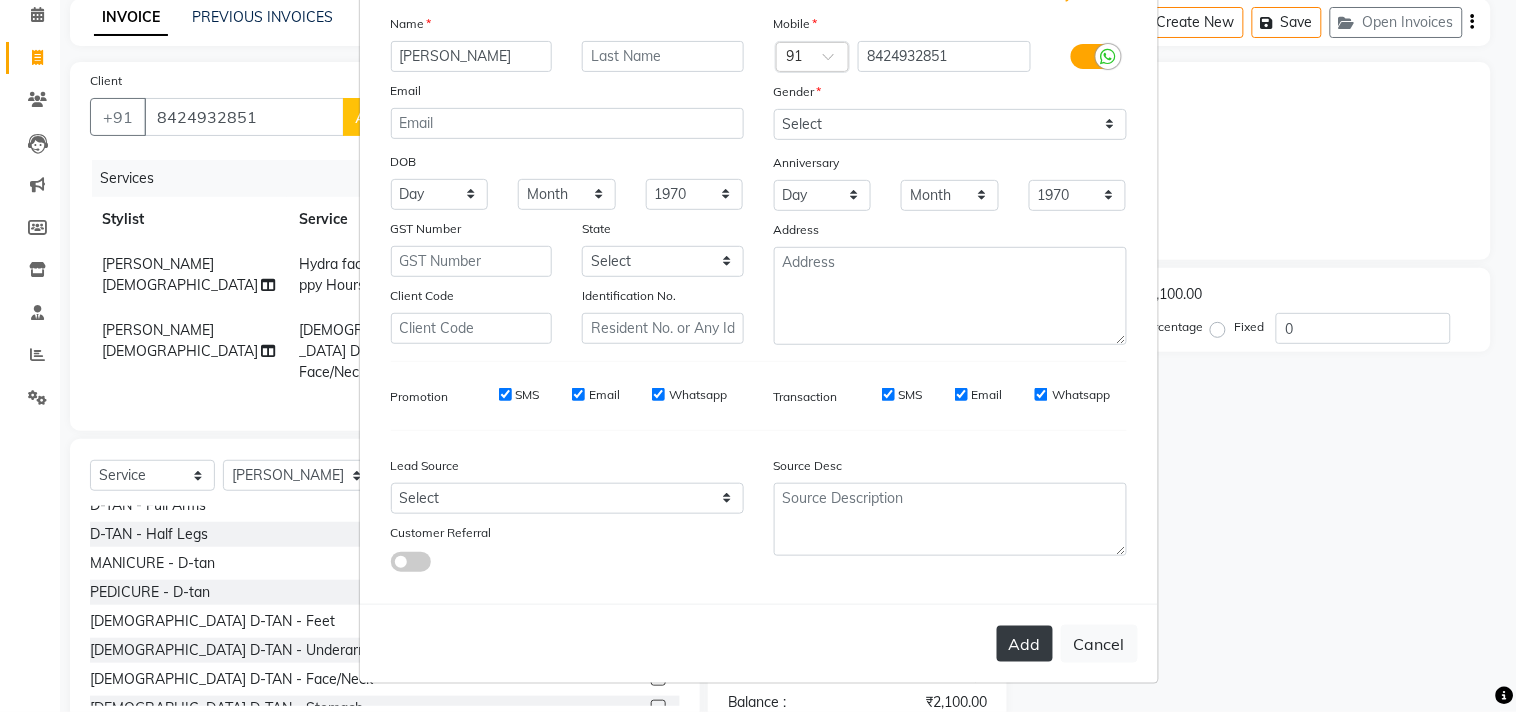 click on "Add" at bounding box center [1025, 644] 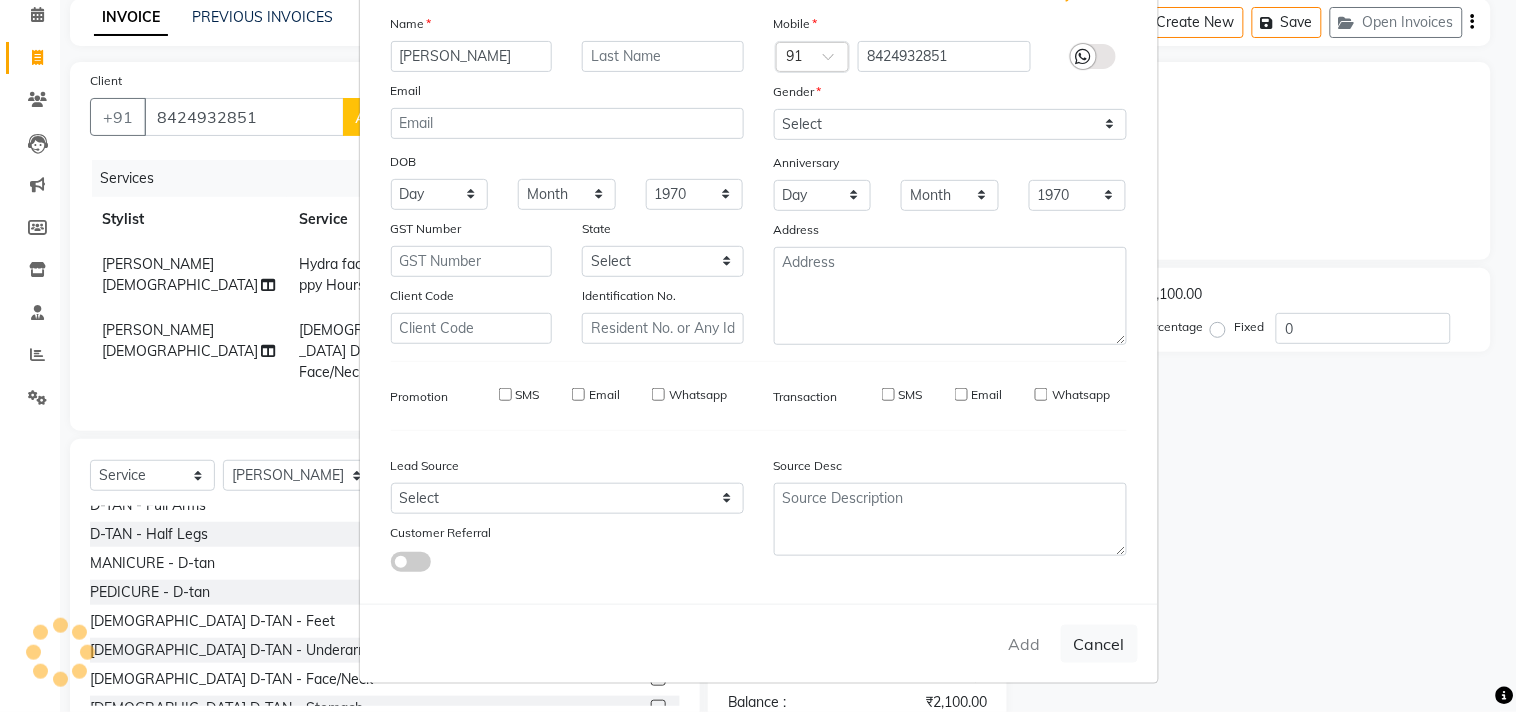 type 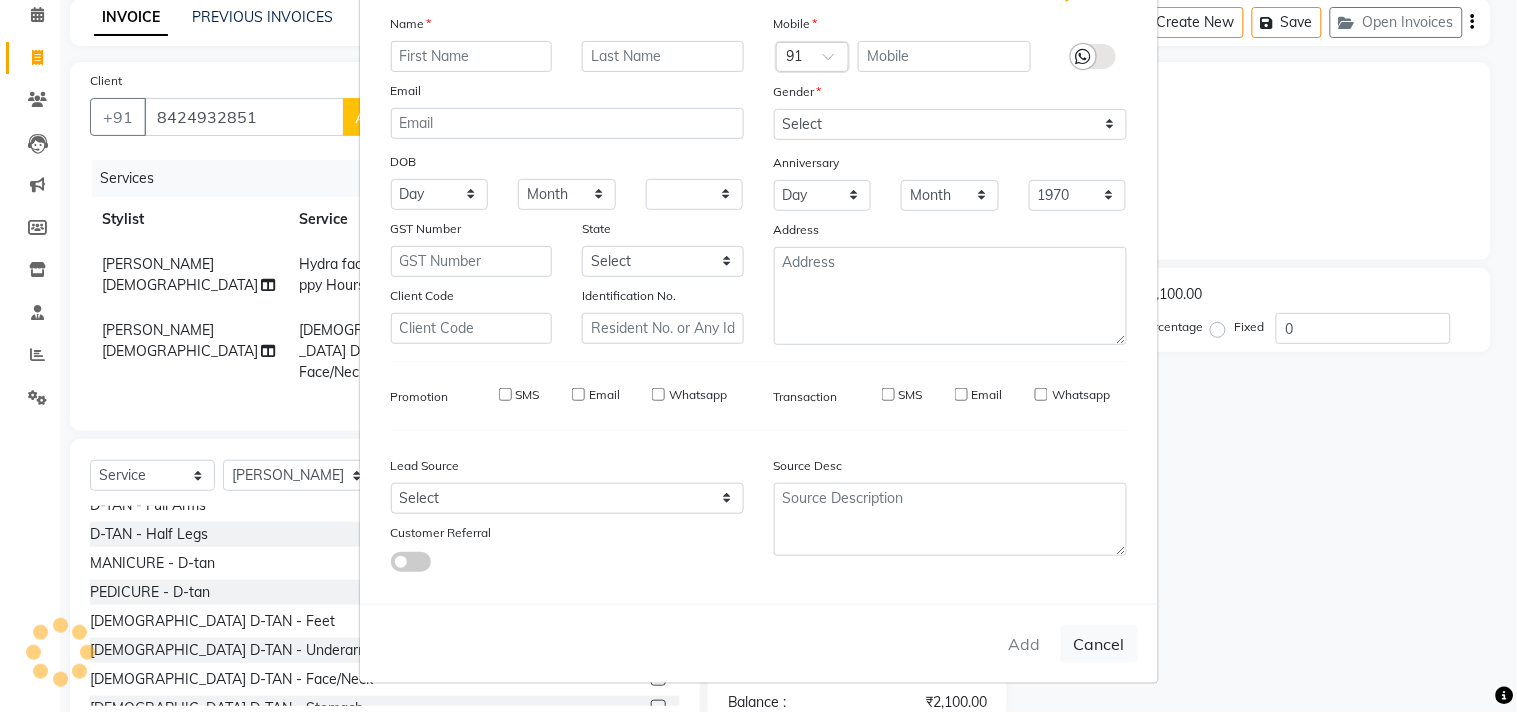 select 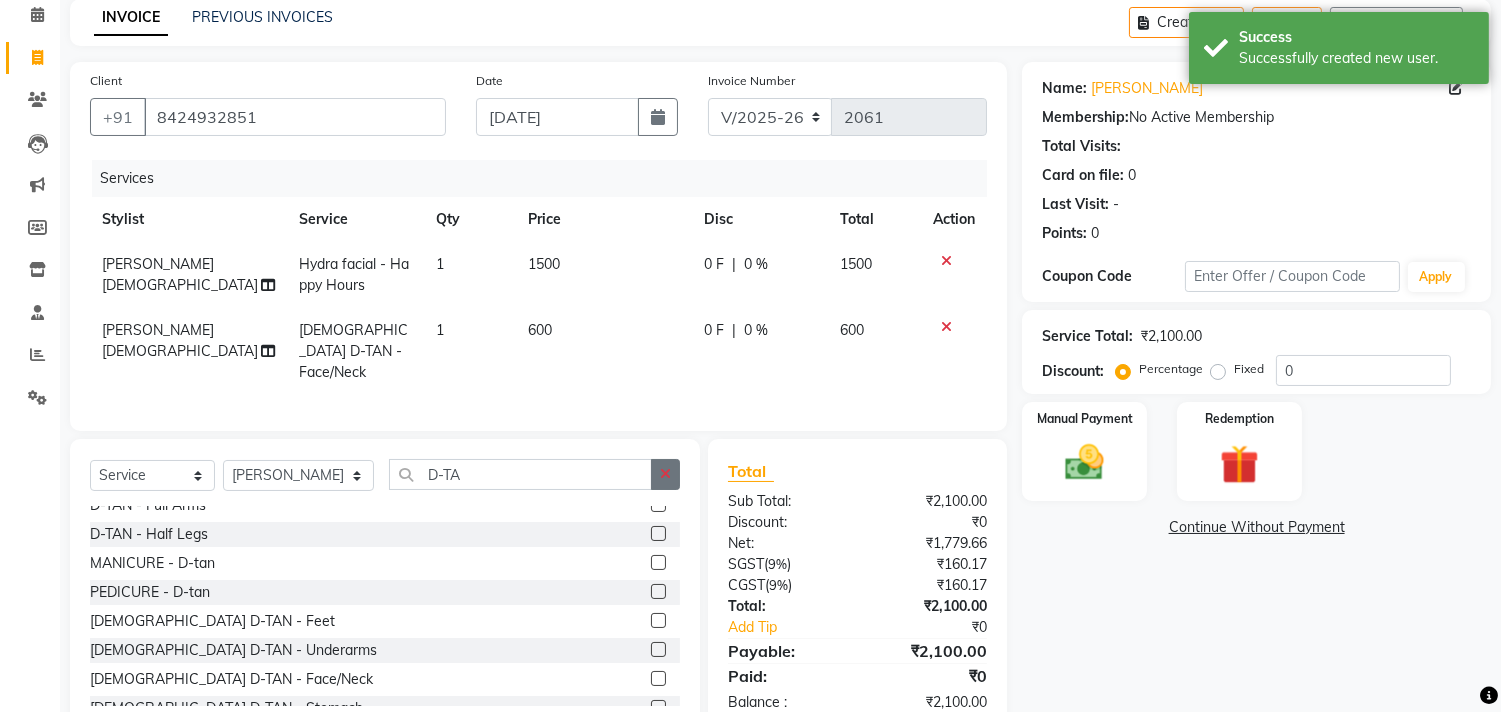 click 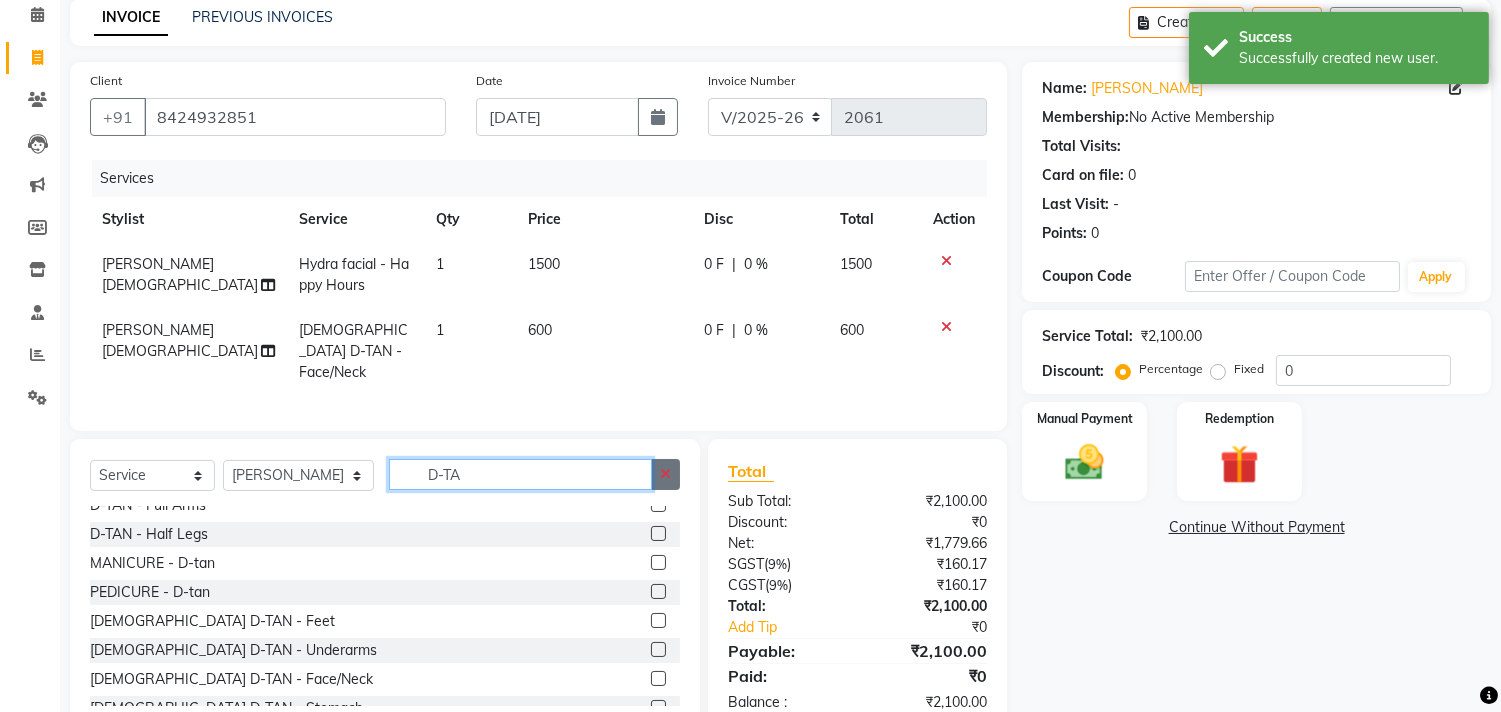 type 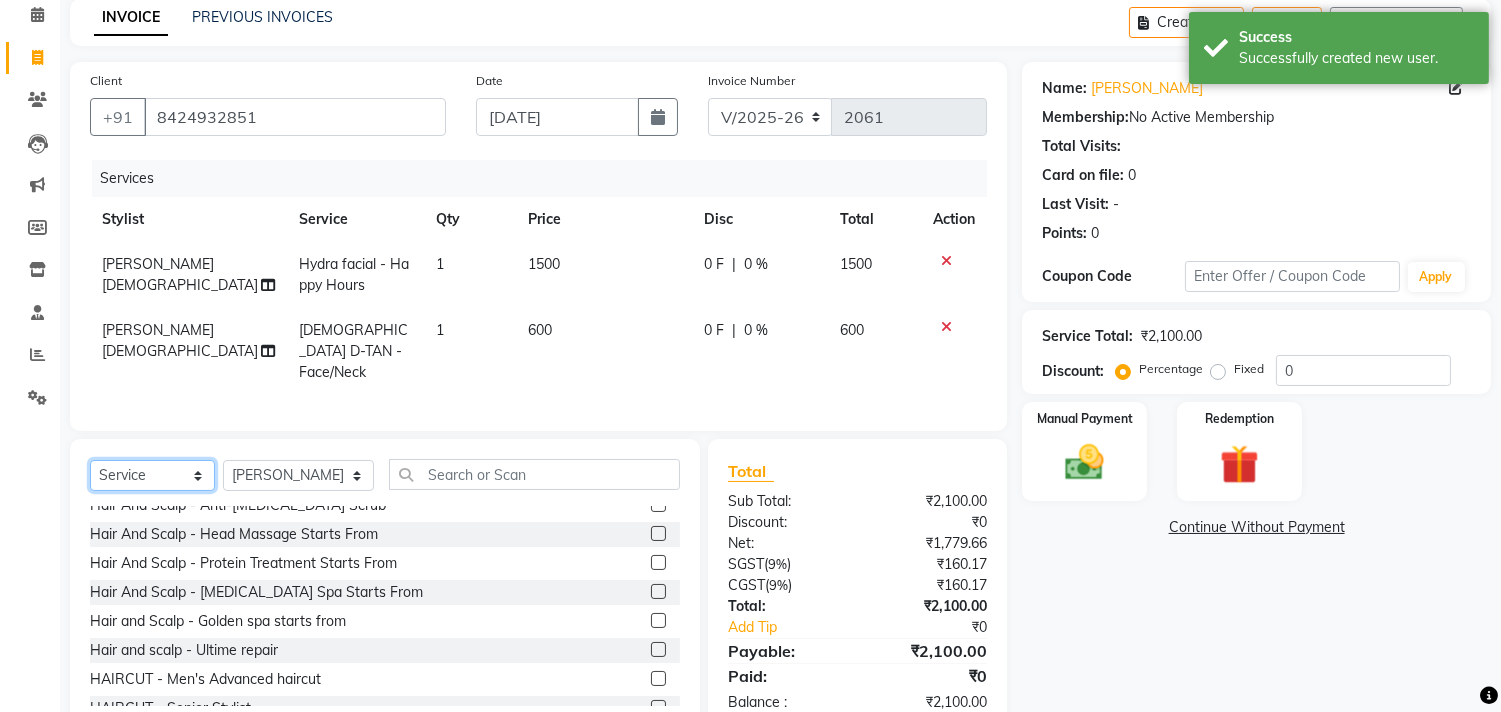 click on "Select  Service  Product  Membership  Package Voucher Prepaid Gift Card" 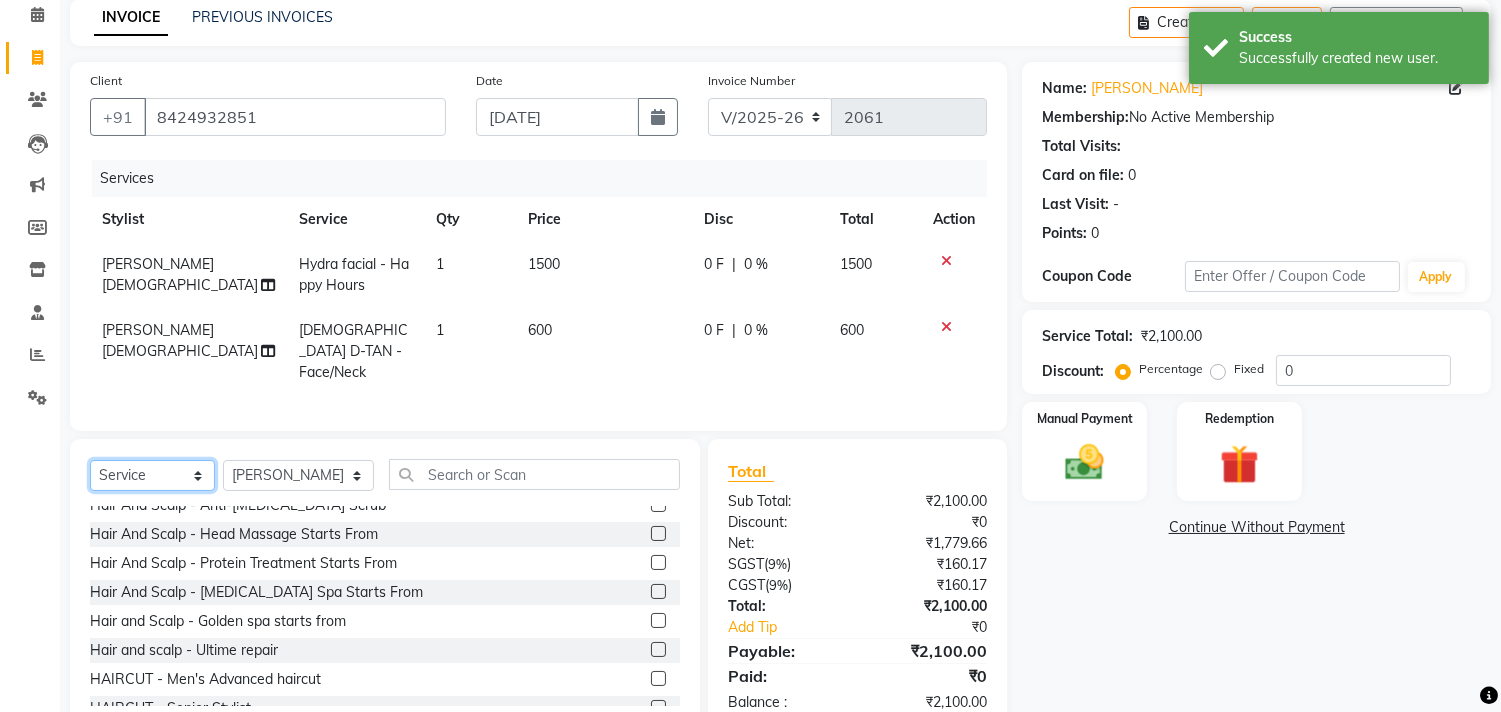 select on "product" 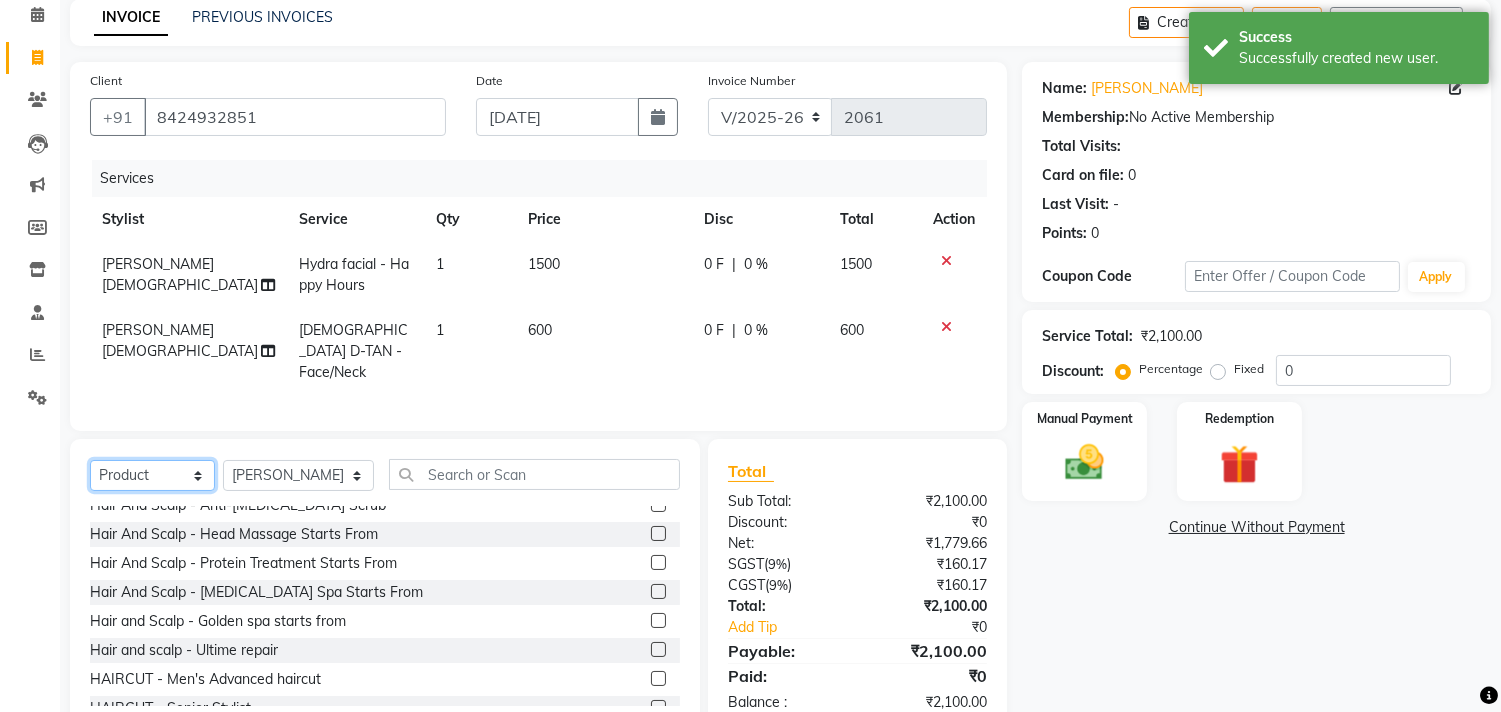 click on "Select  Service  Product  Membership  Package Voucher Prepaid Gift Card" 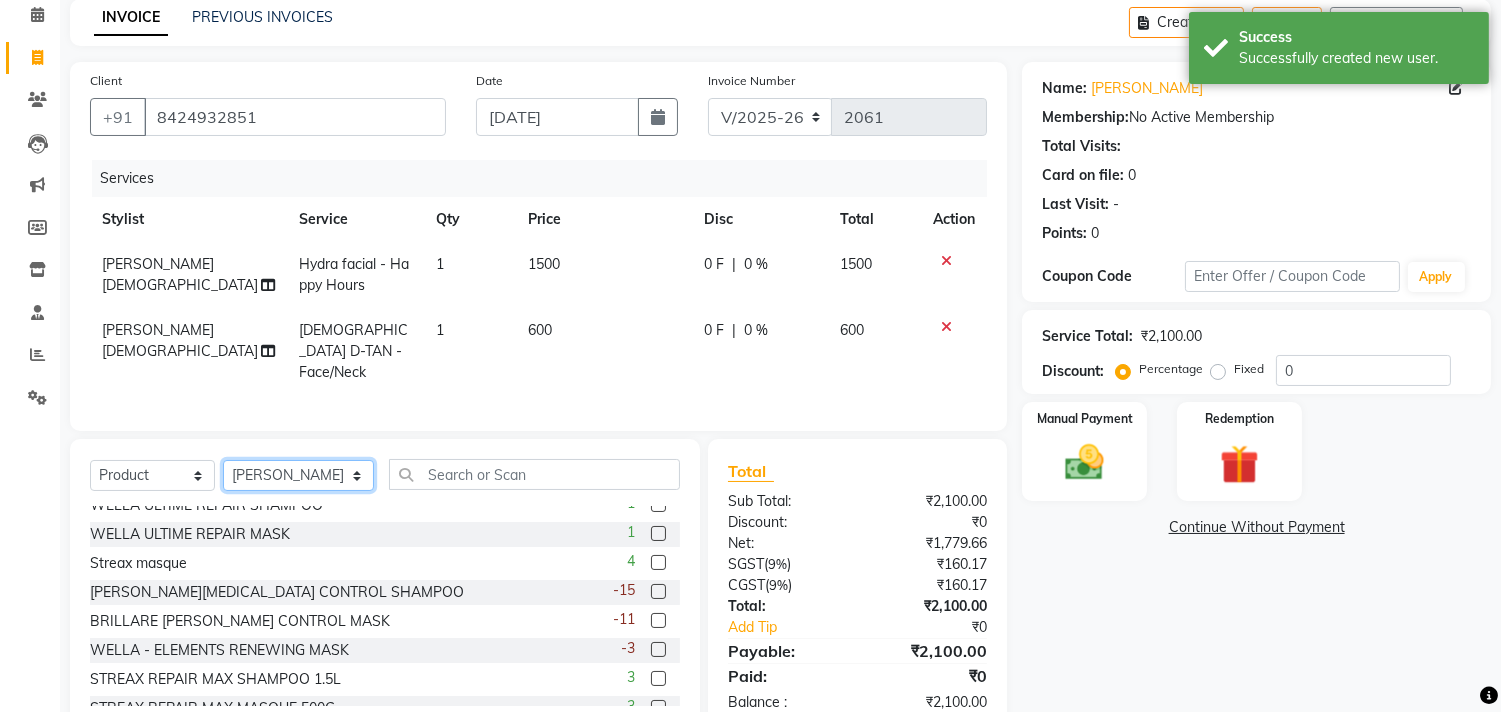 click on "Select Stylist [PERSON_NAME]  [PERSON_NAME]  [PERSON_NAME]  Front Desk Javed [PERSON_NAME]  [PERSON_NAME]  Pooja Jadhav [PERSON_NAME] [PERSON_NAME] [PERSON_NAME] SACHIN [PERSON_NAME] SAHAJAN [PERSON_NAME]  [PERSON_NAME] [PERSON_NAME] [PERSON_NAME] [PERSON_NAME] [PERSON_NAME] [PERSON_NAME] [PERSON_NAME]" 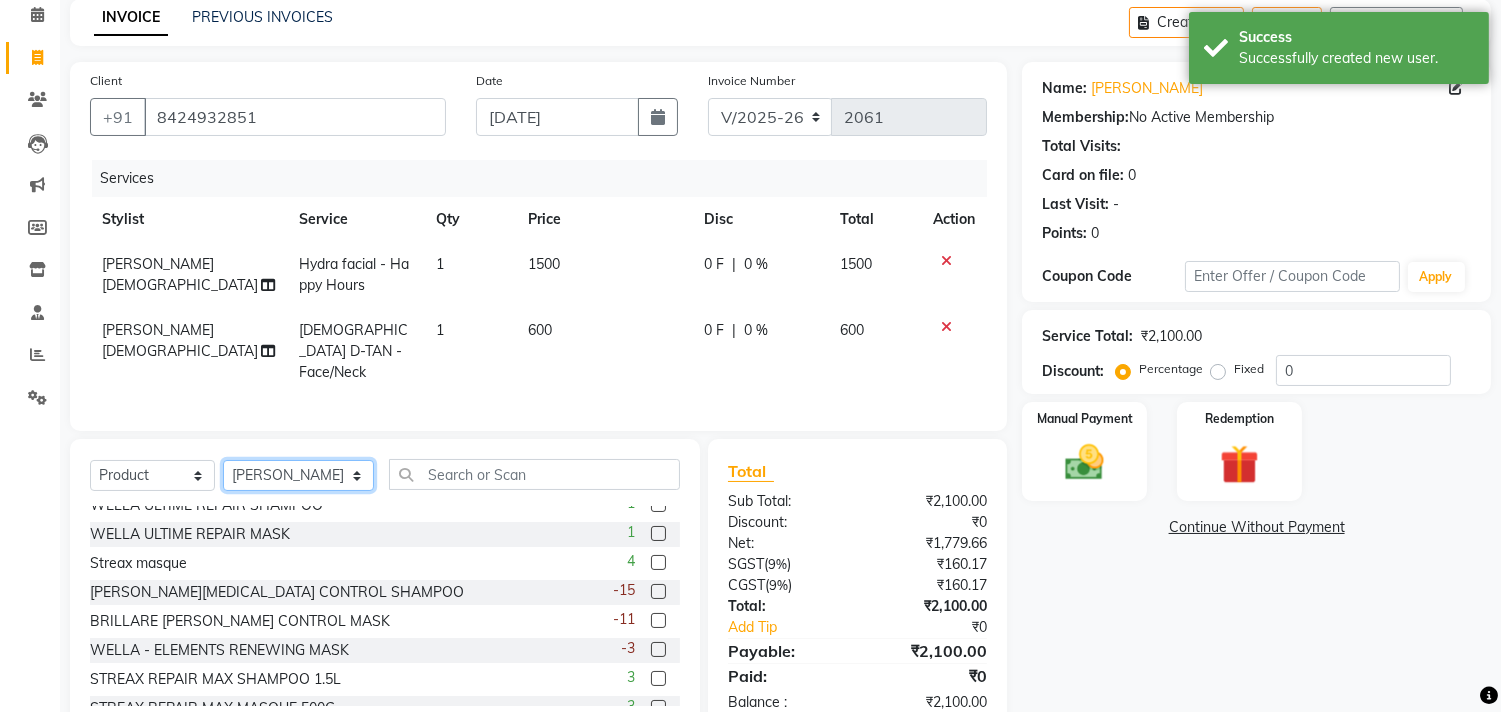 select on "76830" 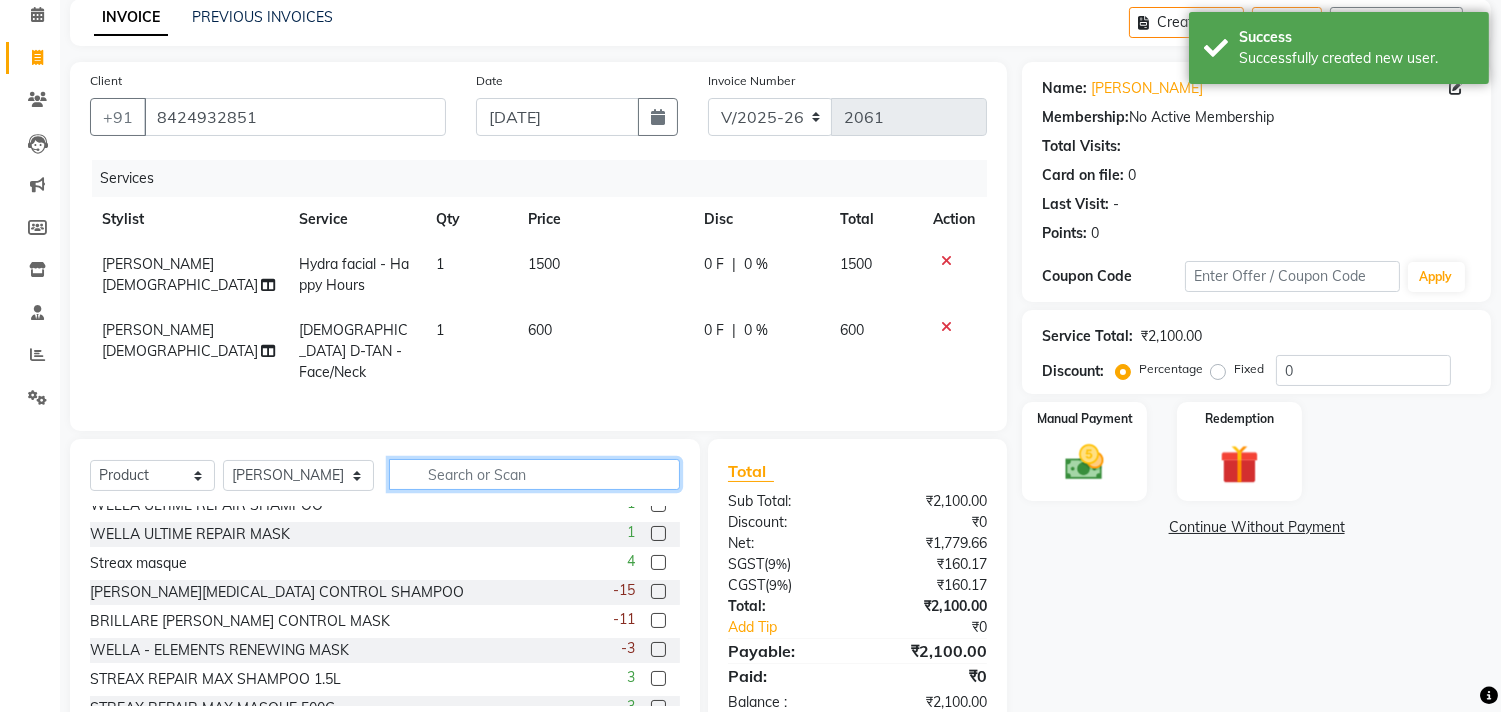 click 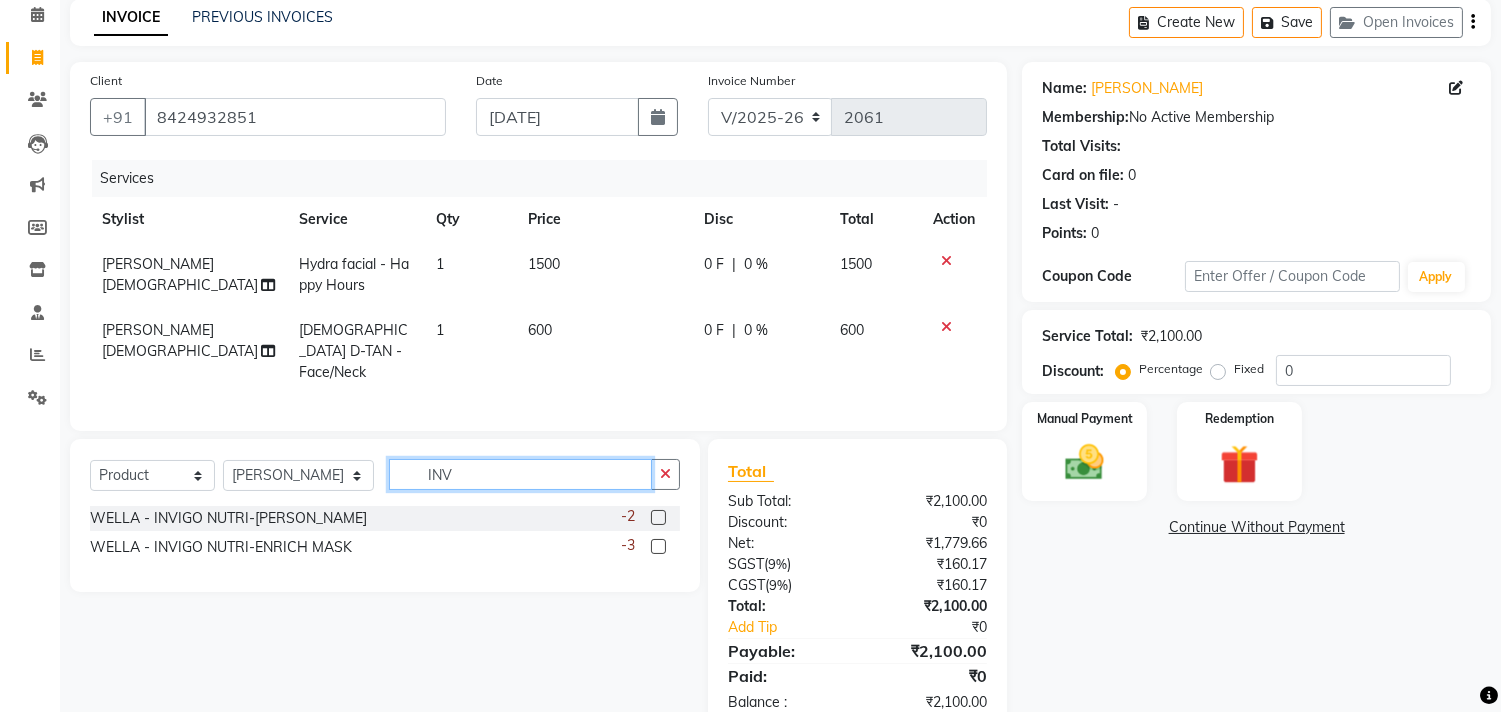 scroll, scrollTop: 0, scrollLeft: 0, axis: both 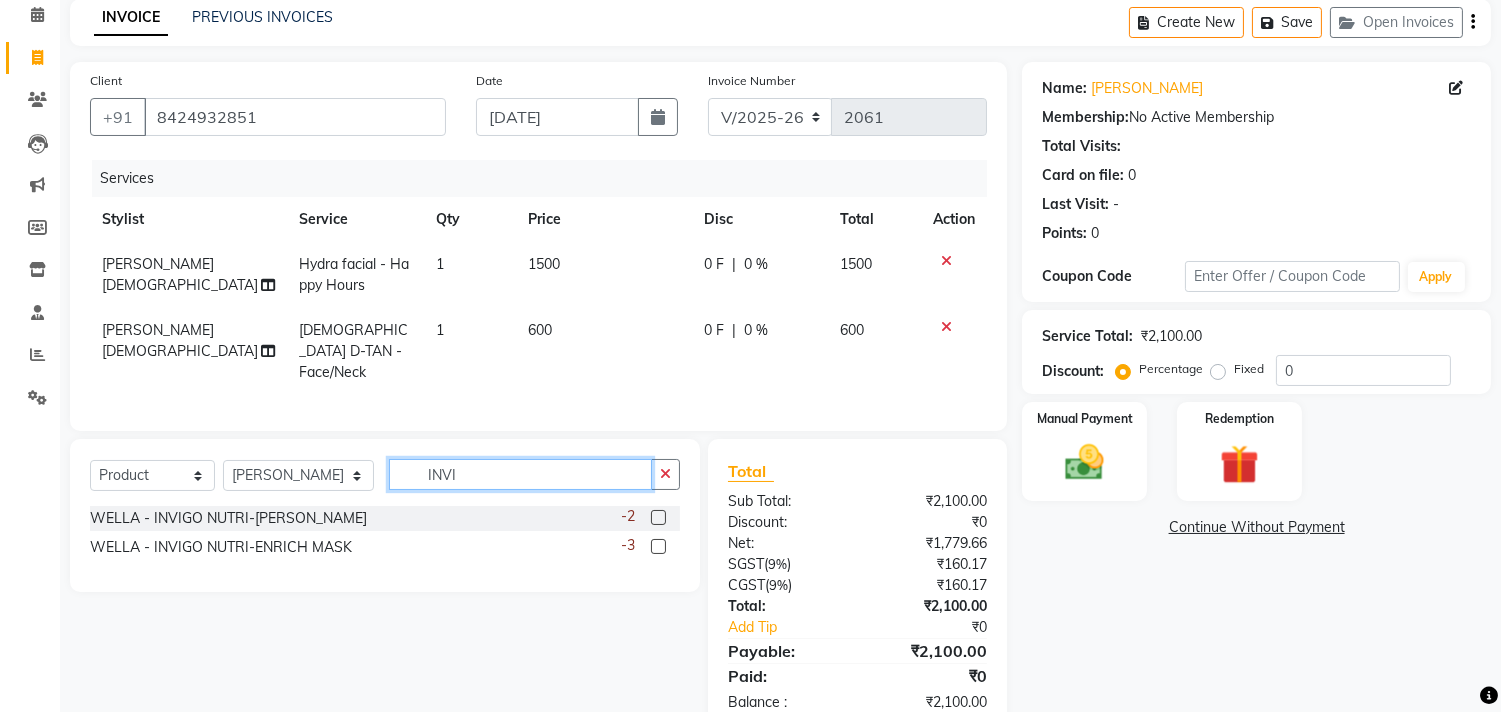 type on "INVI" 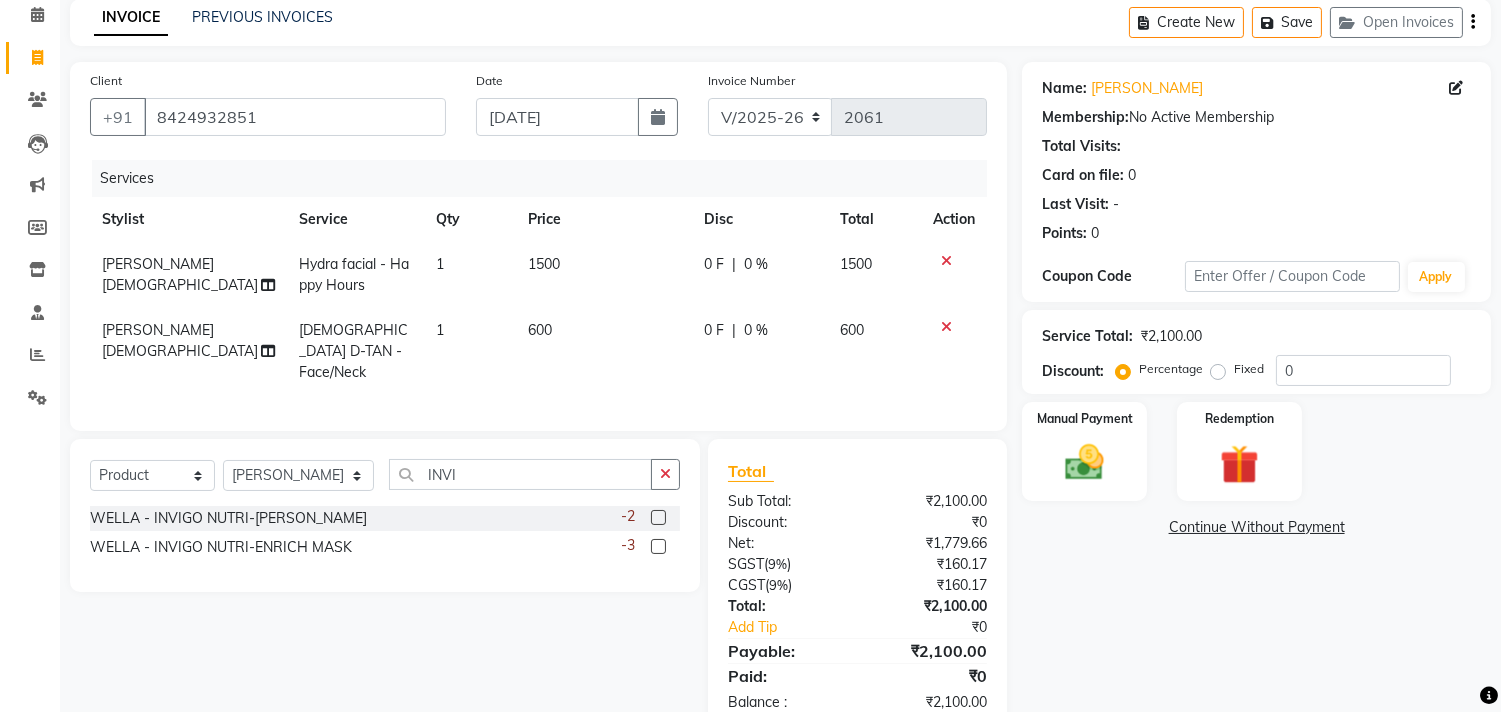 click 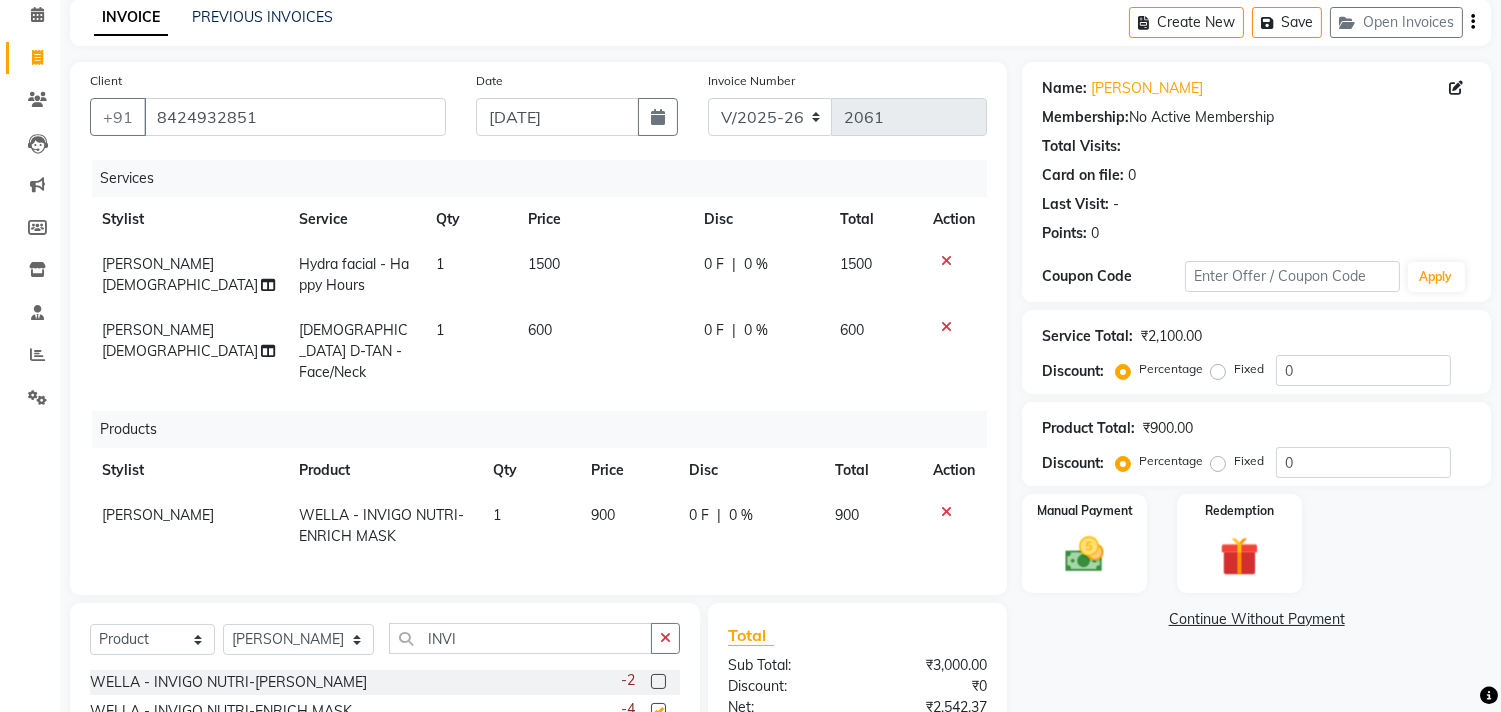 checkbox on "false" 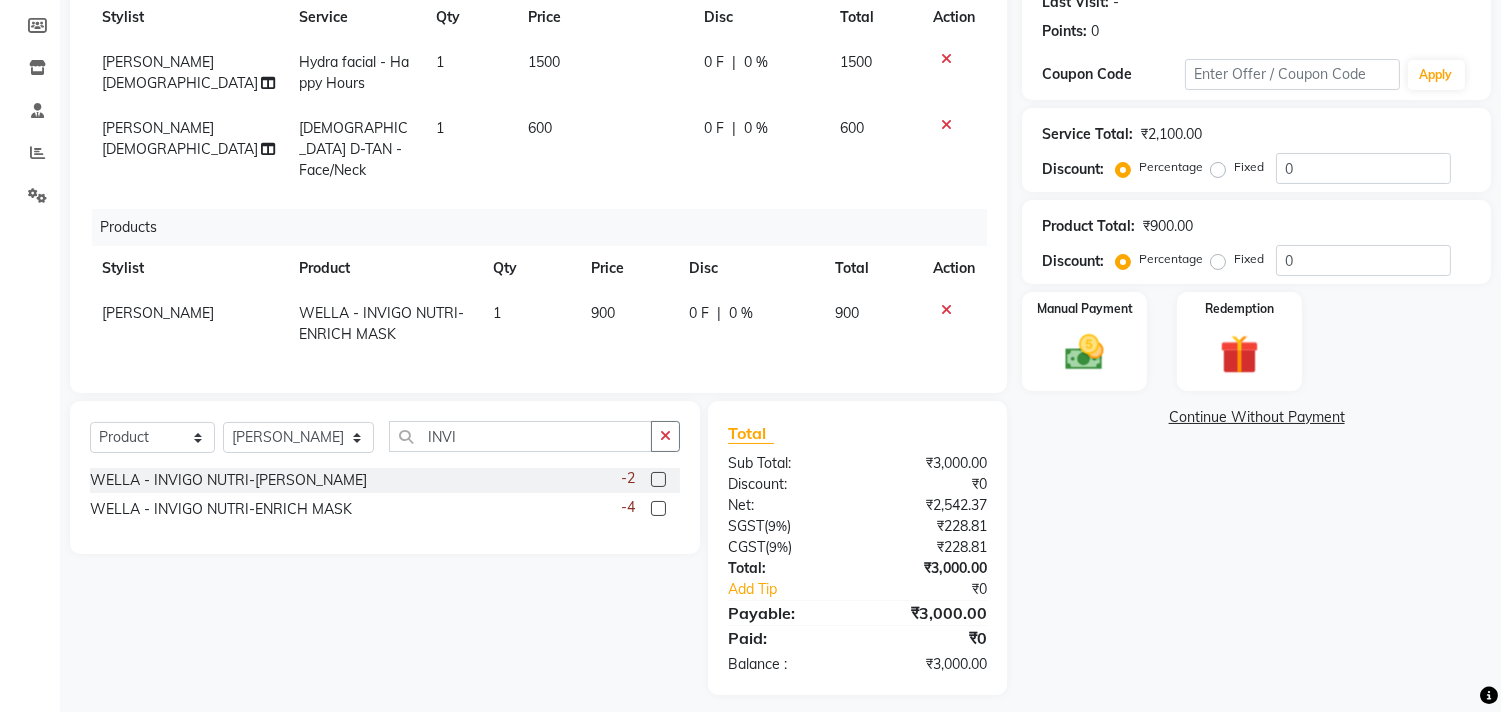 scroll, scrollTop: 298, scrollLeft: 0, axis: vertical 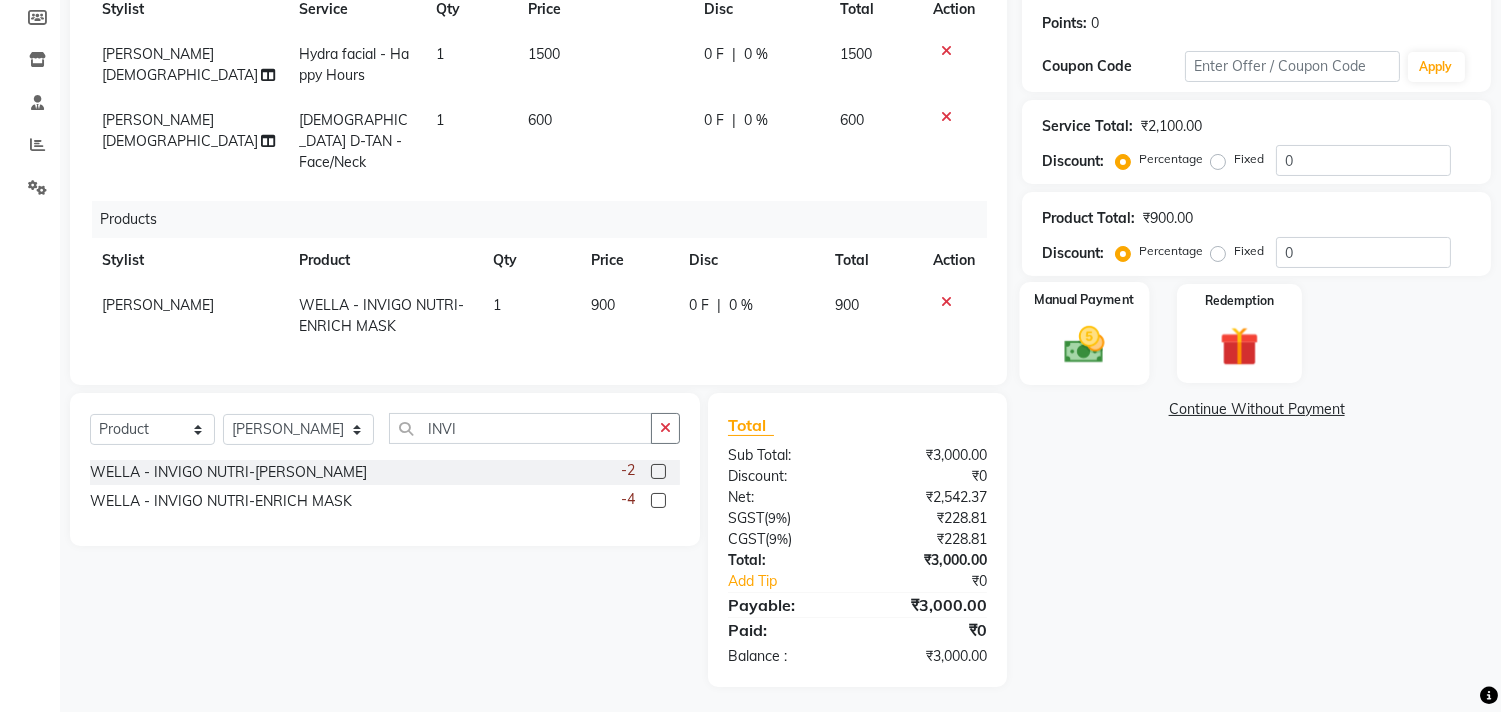 click 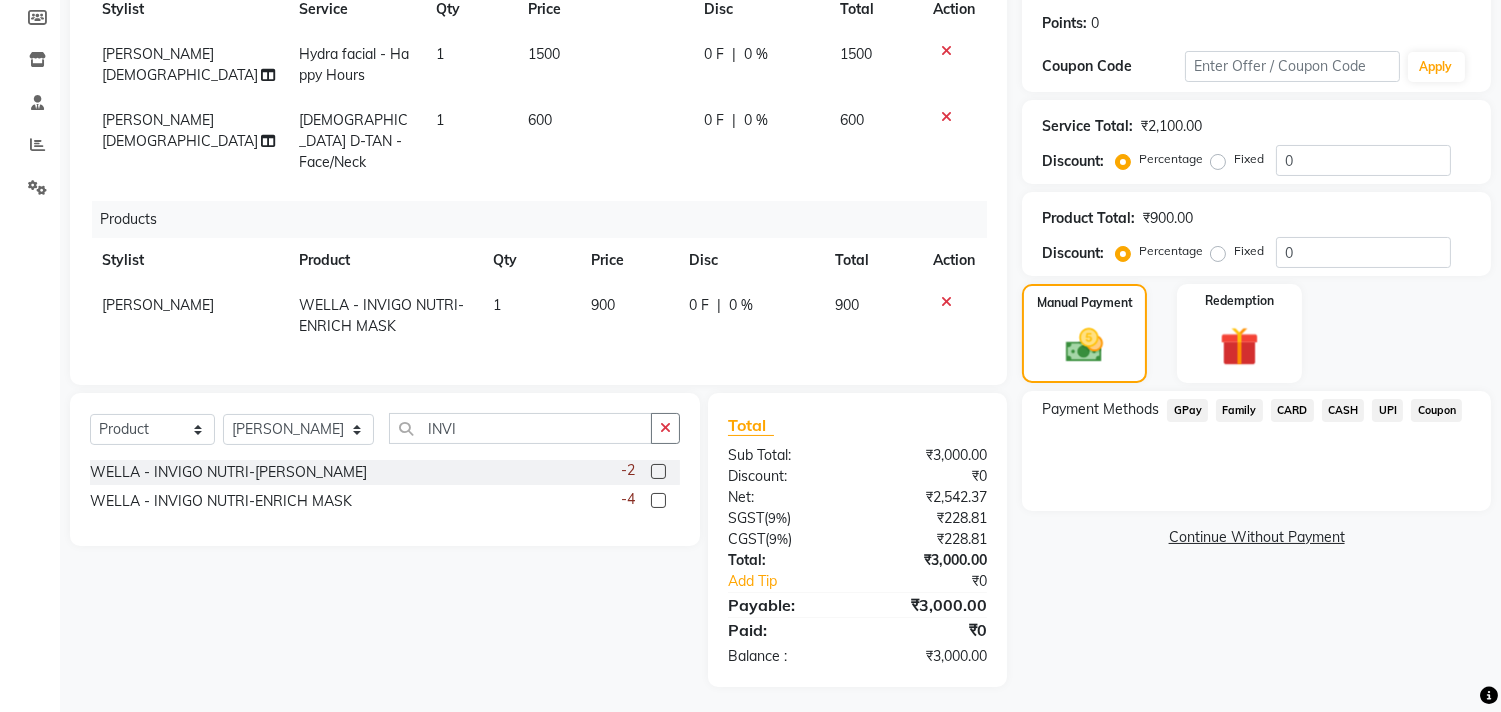 click on "UPI" 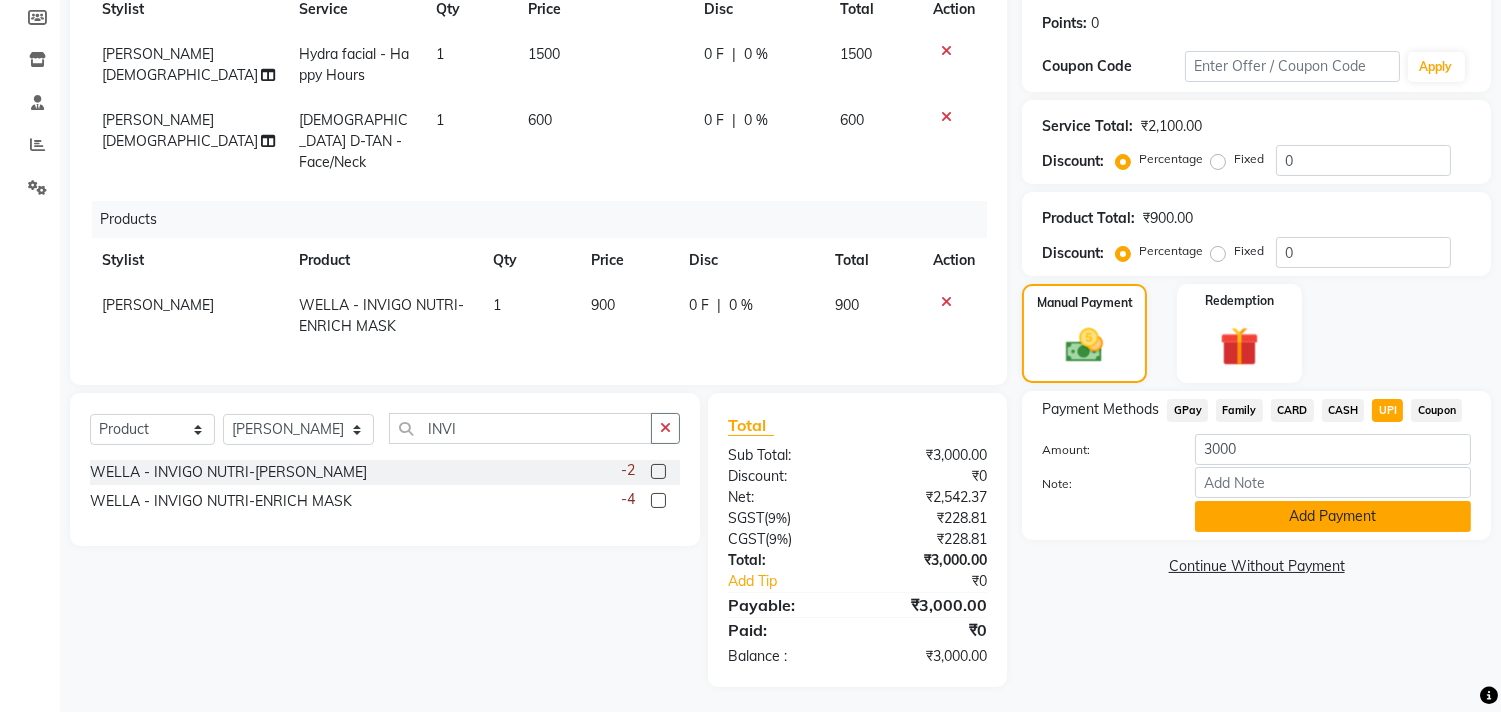 click on "Add Payment" 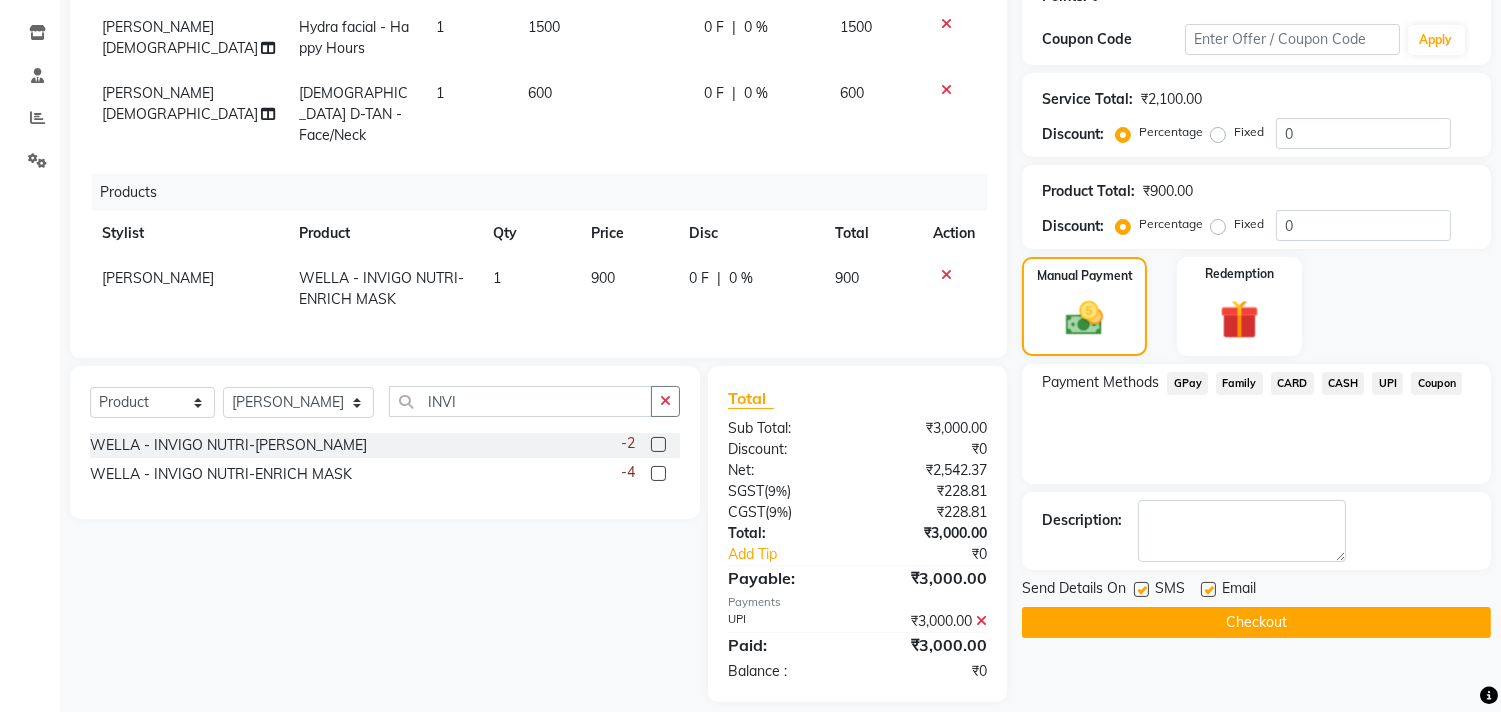 scroll, scrollTop: 340, scrollLeft: 0, axis: vertical 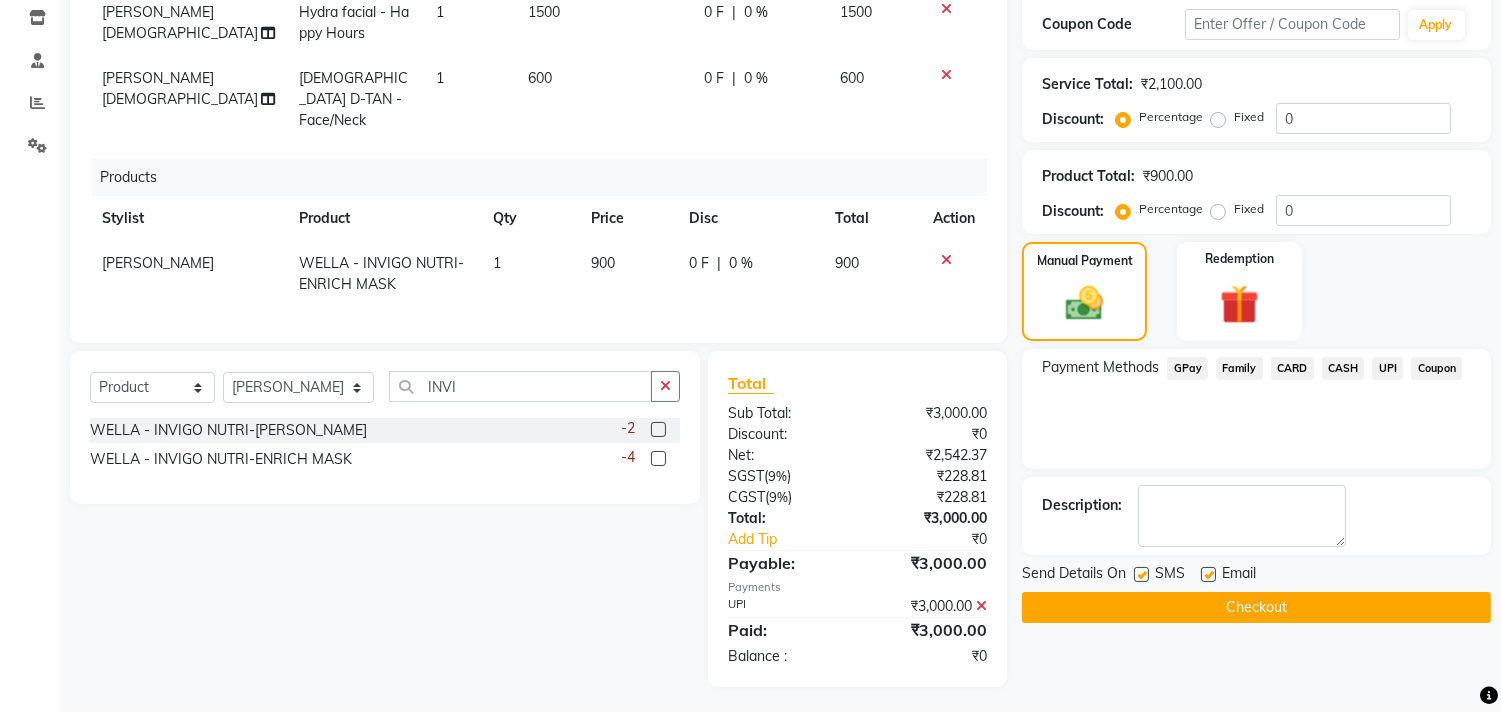 click on "Checkout" 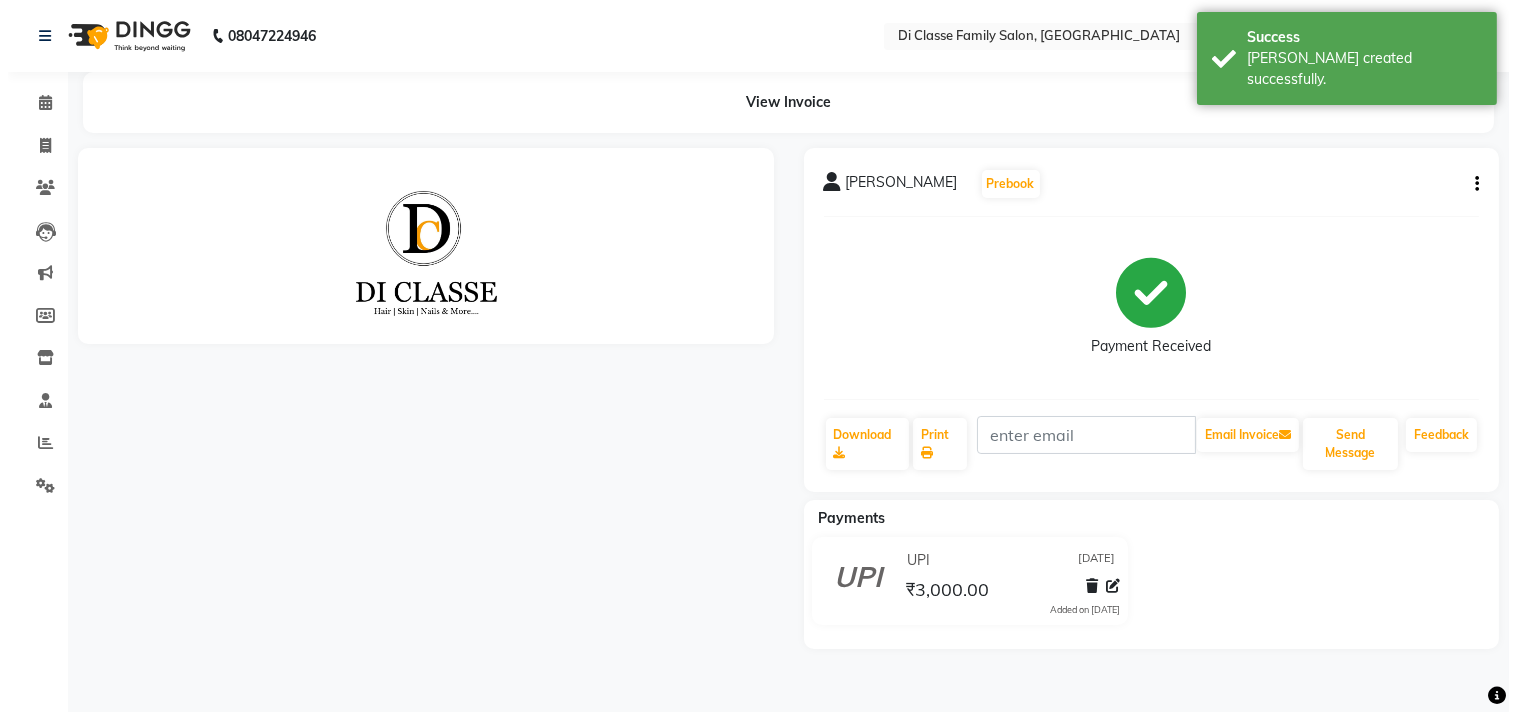 scroll, scrollTop: 0, scrollLeft: 0, axis: both 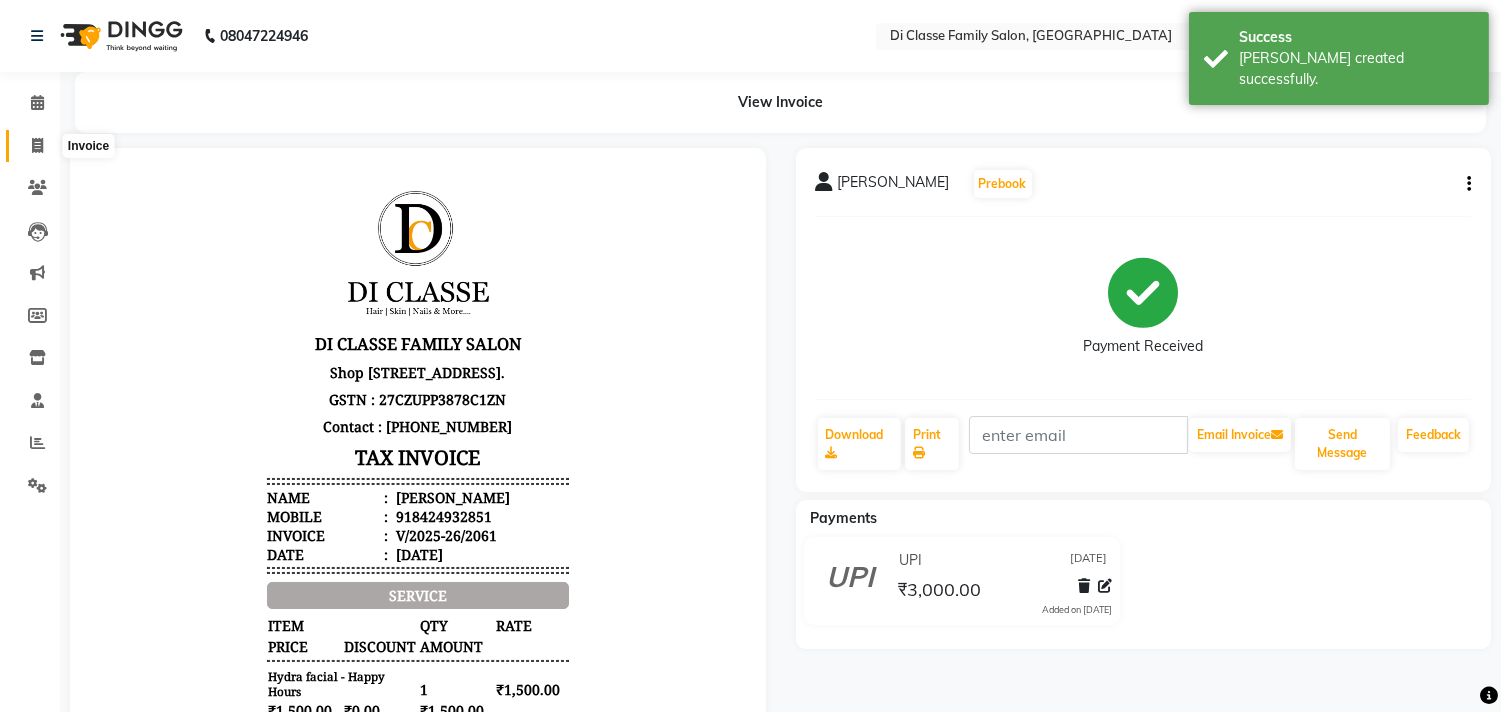 click 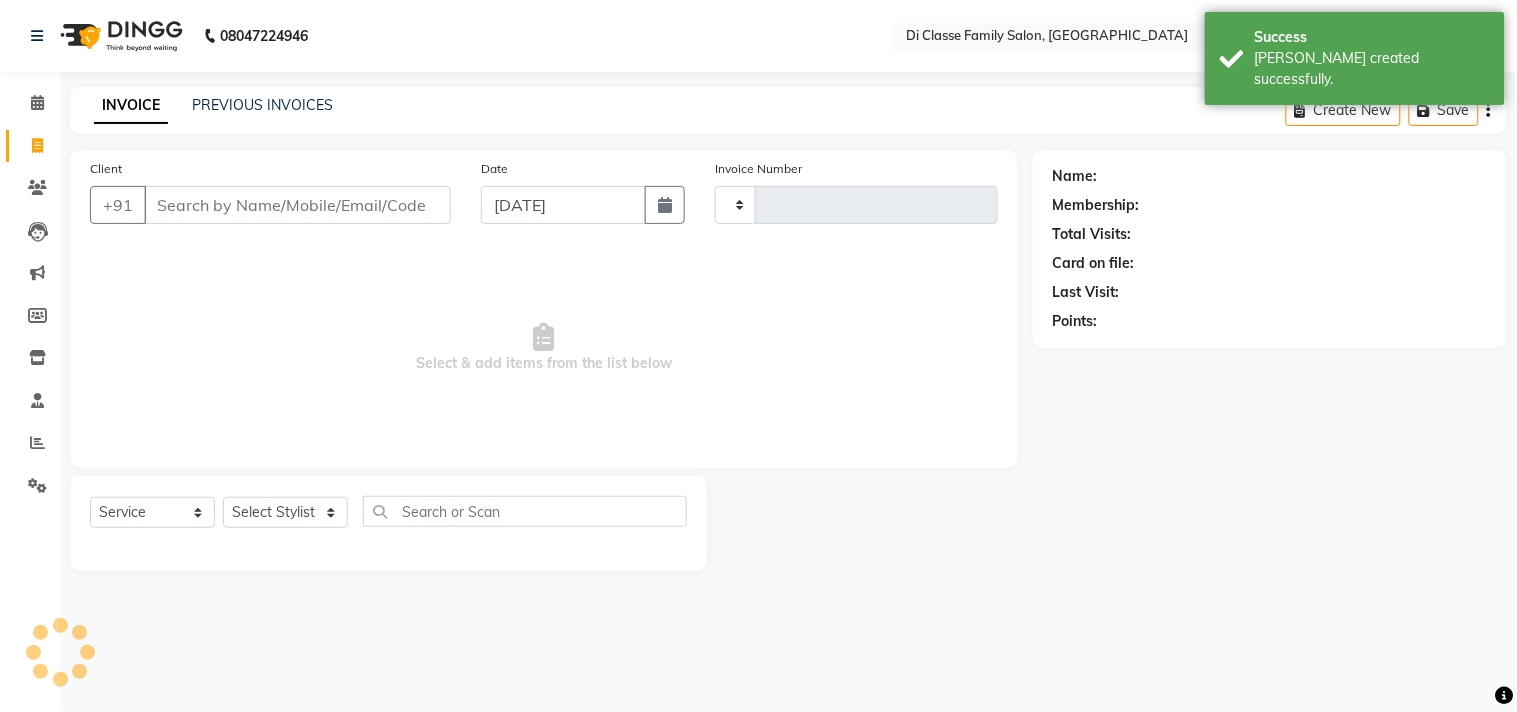 type on "2062" 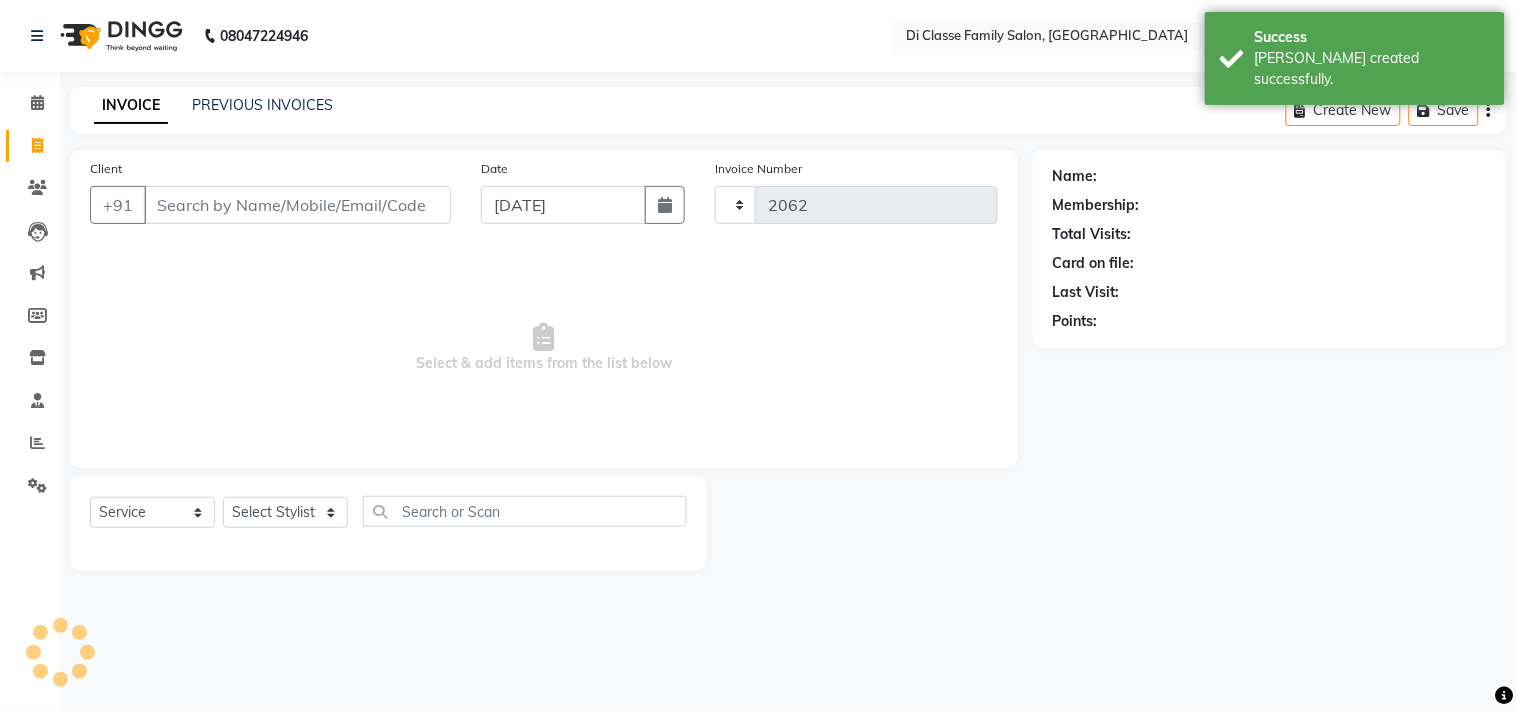 select on "4704" 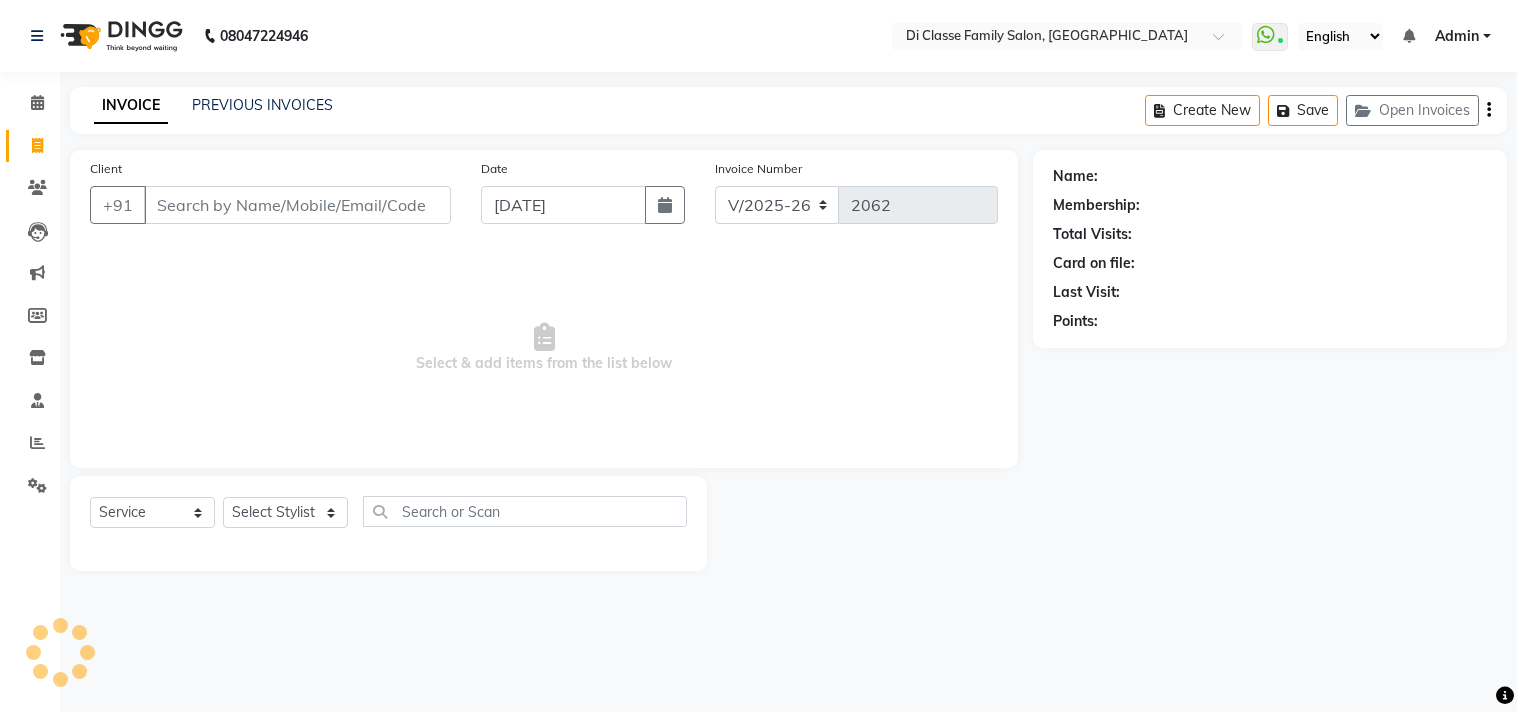 select on "4704" 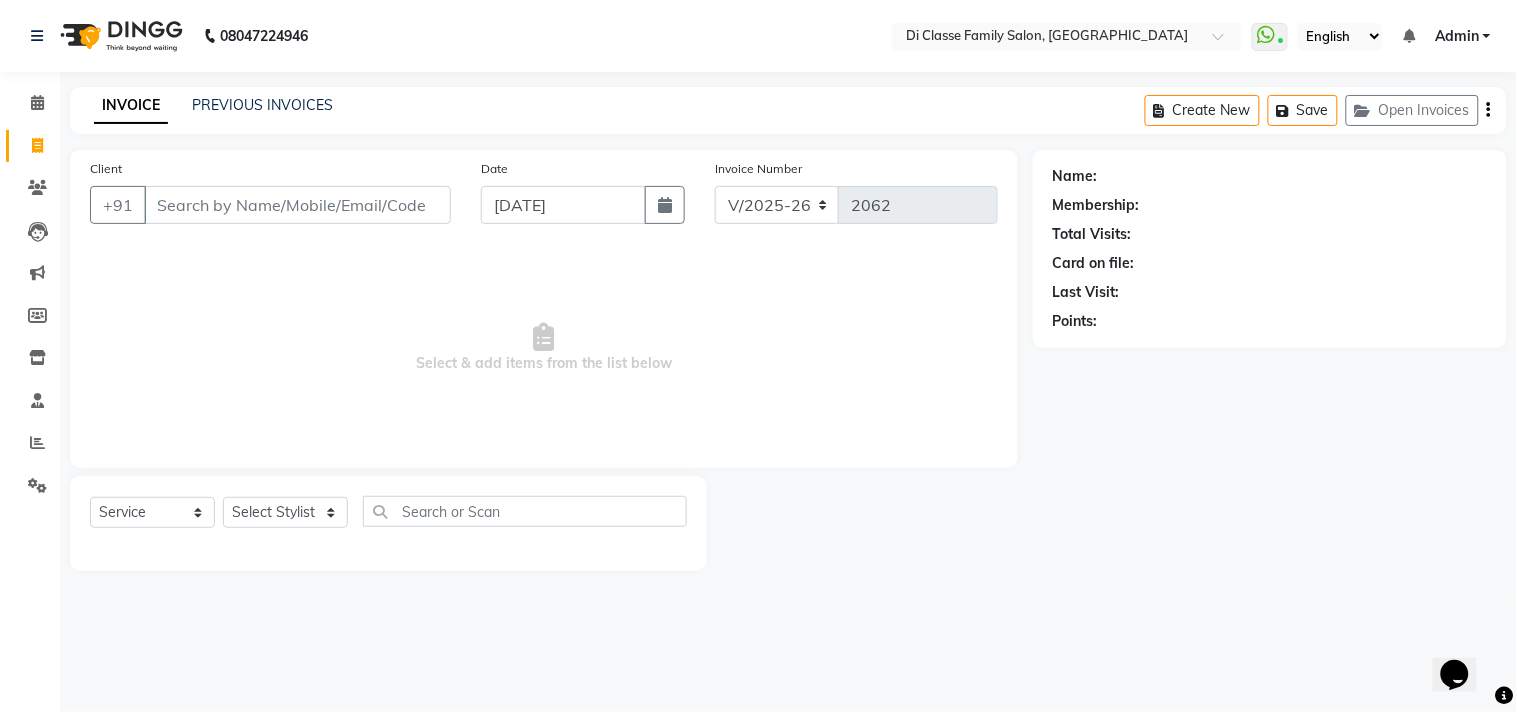 scroll, scrollTop: 0, scrollLeft: 0, axis: both 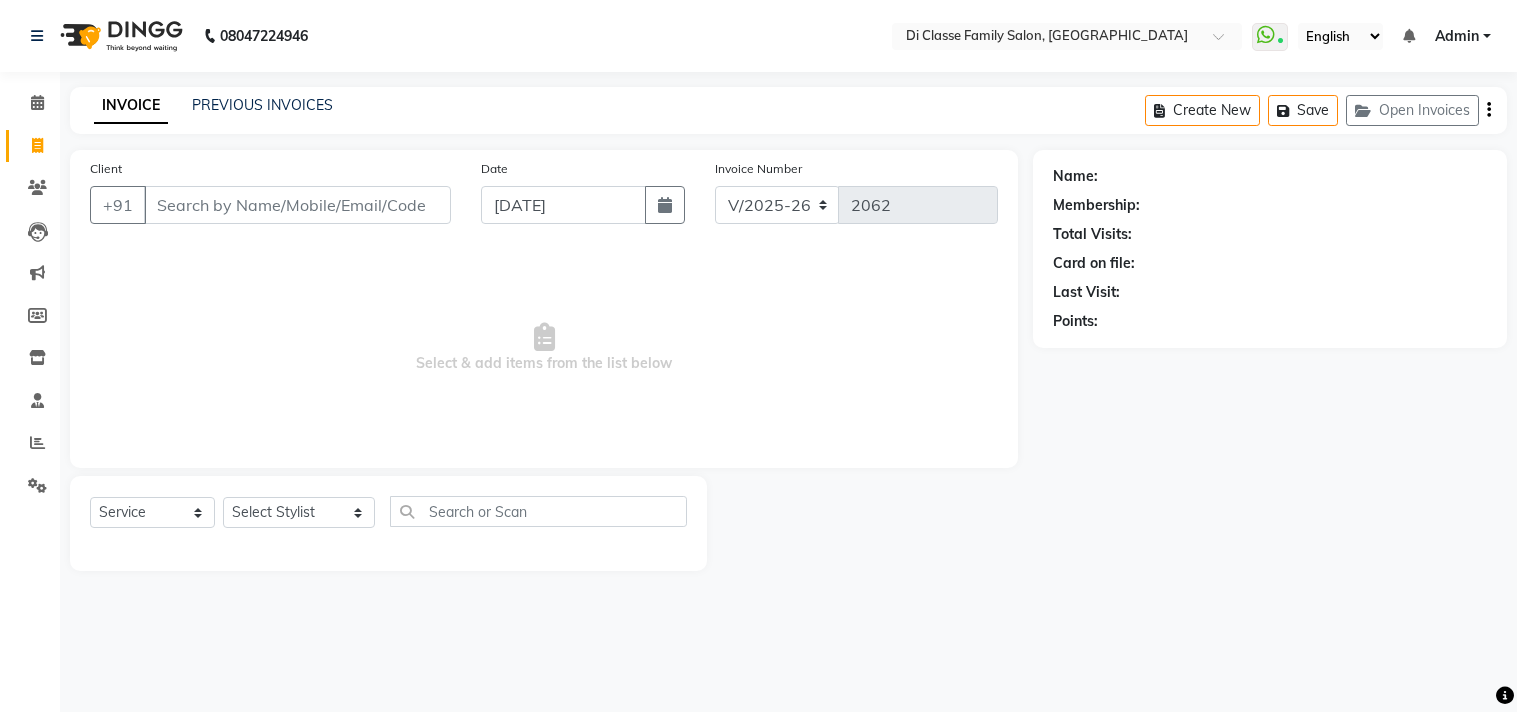 select on "4704" 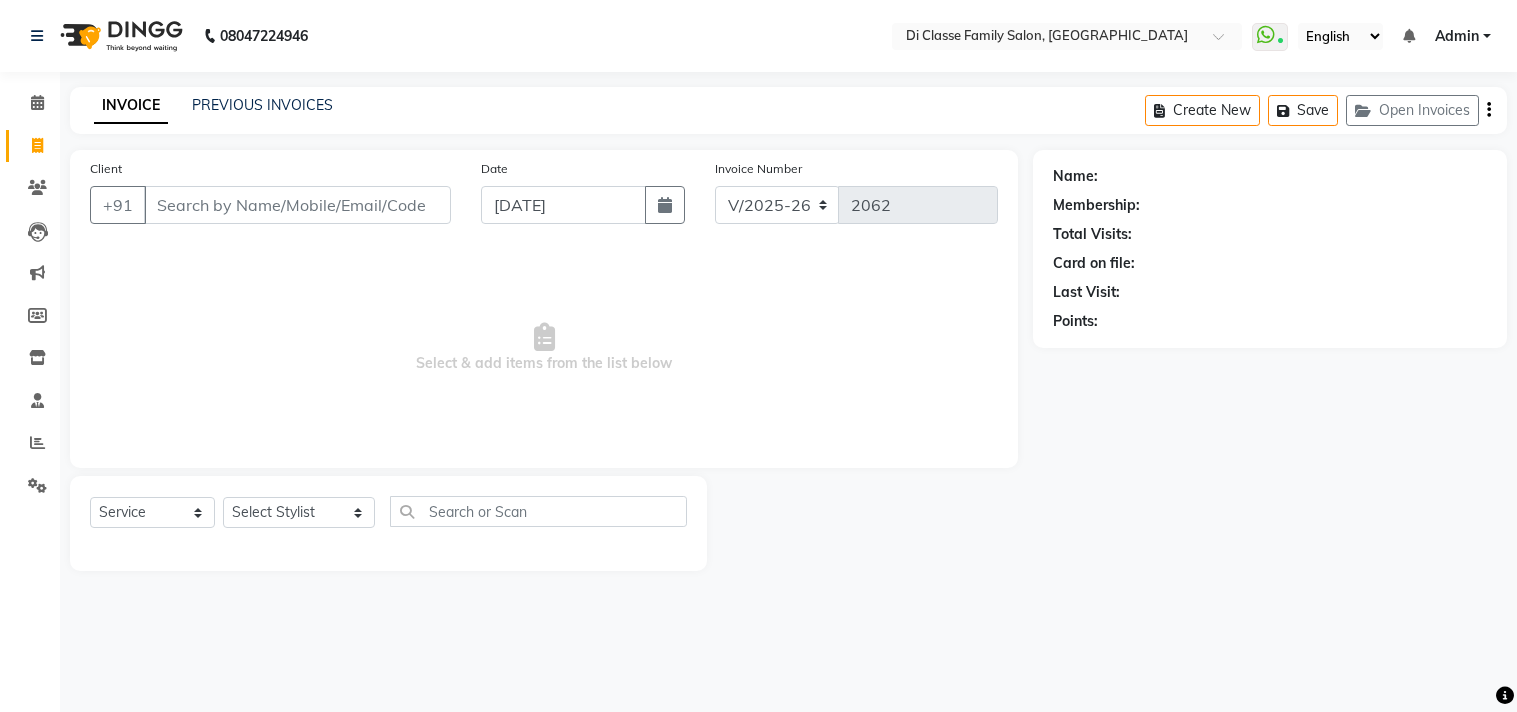 scroll, scrollTop: 0, scrollLeft: 0, axis: both 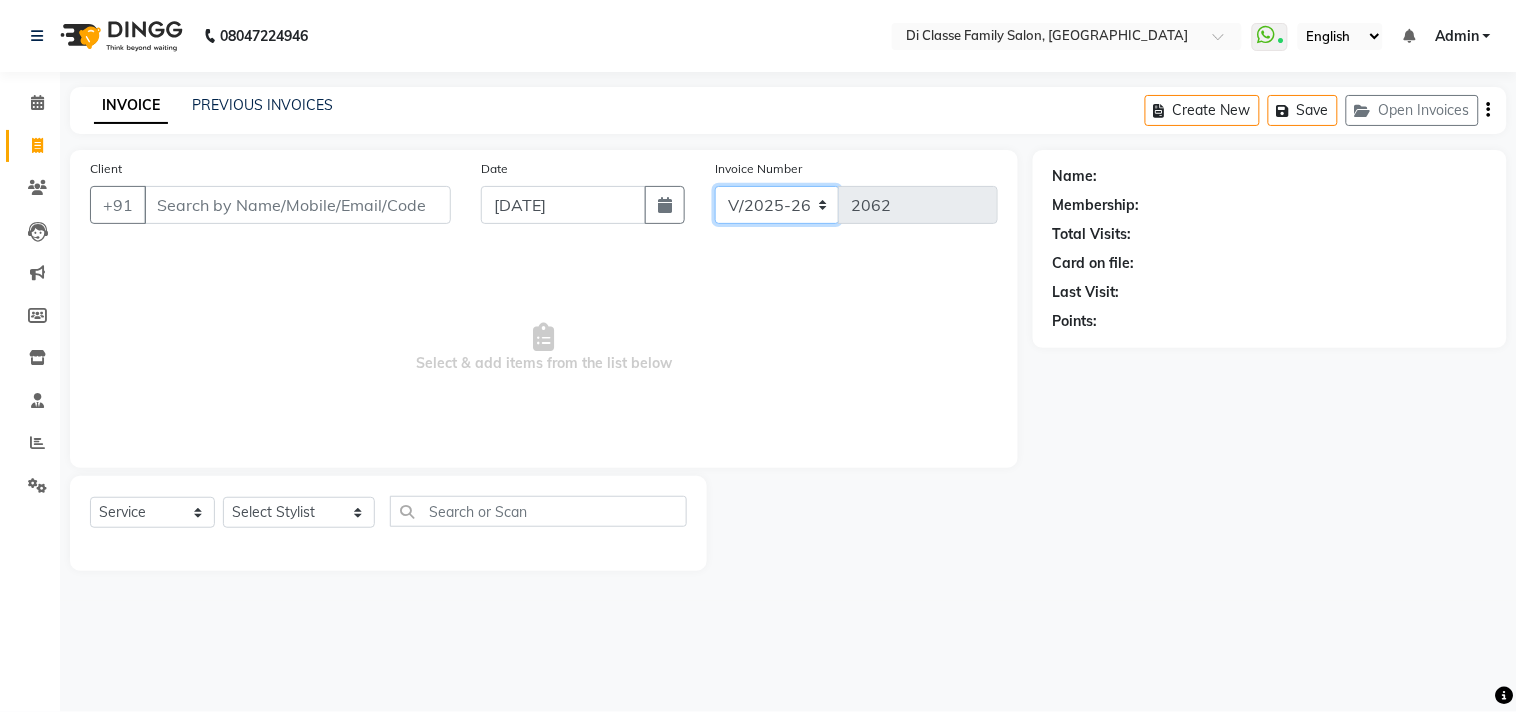 click on "INV/2025 V/2025-26" 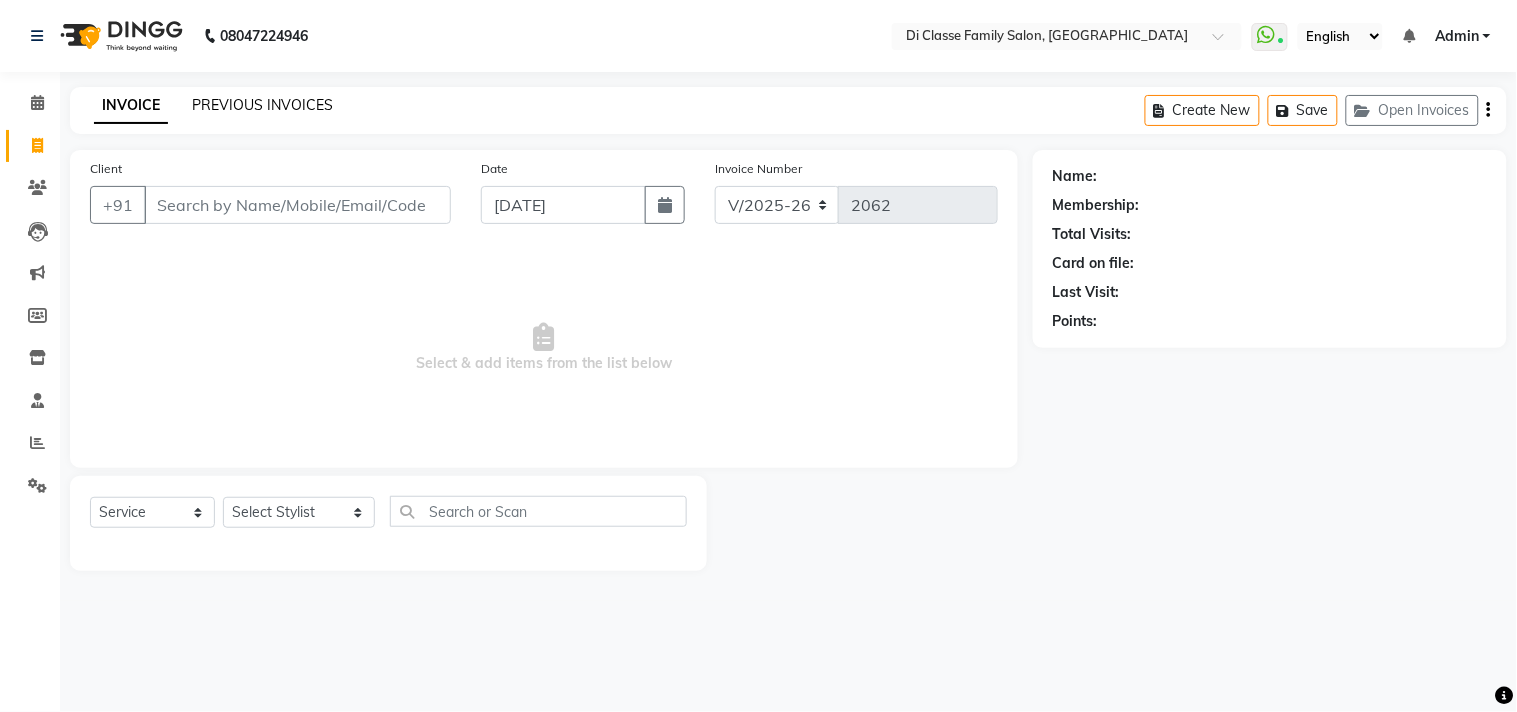 click on "PREVIOUS INVOICES" 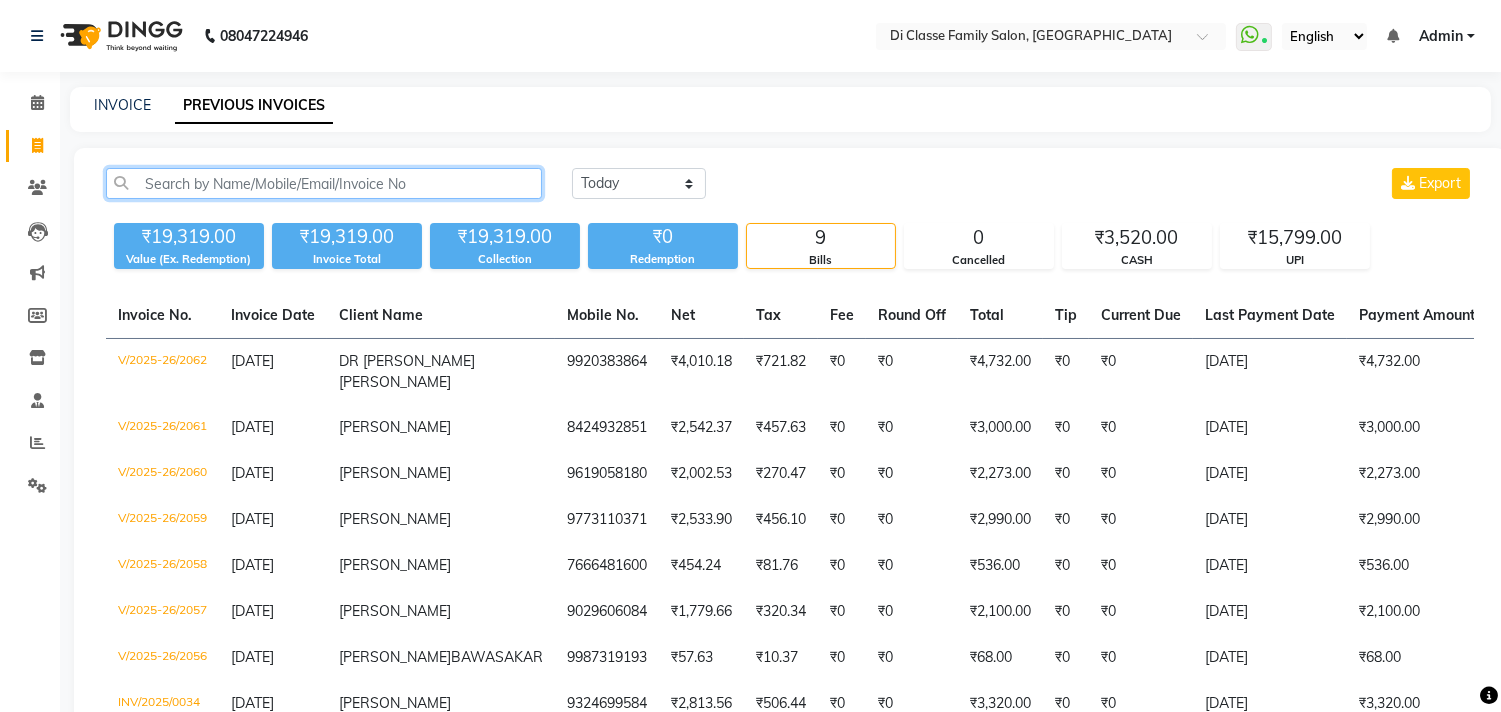 click 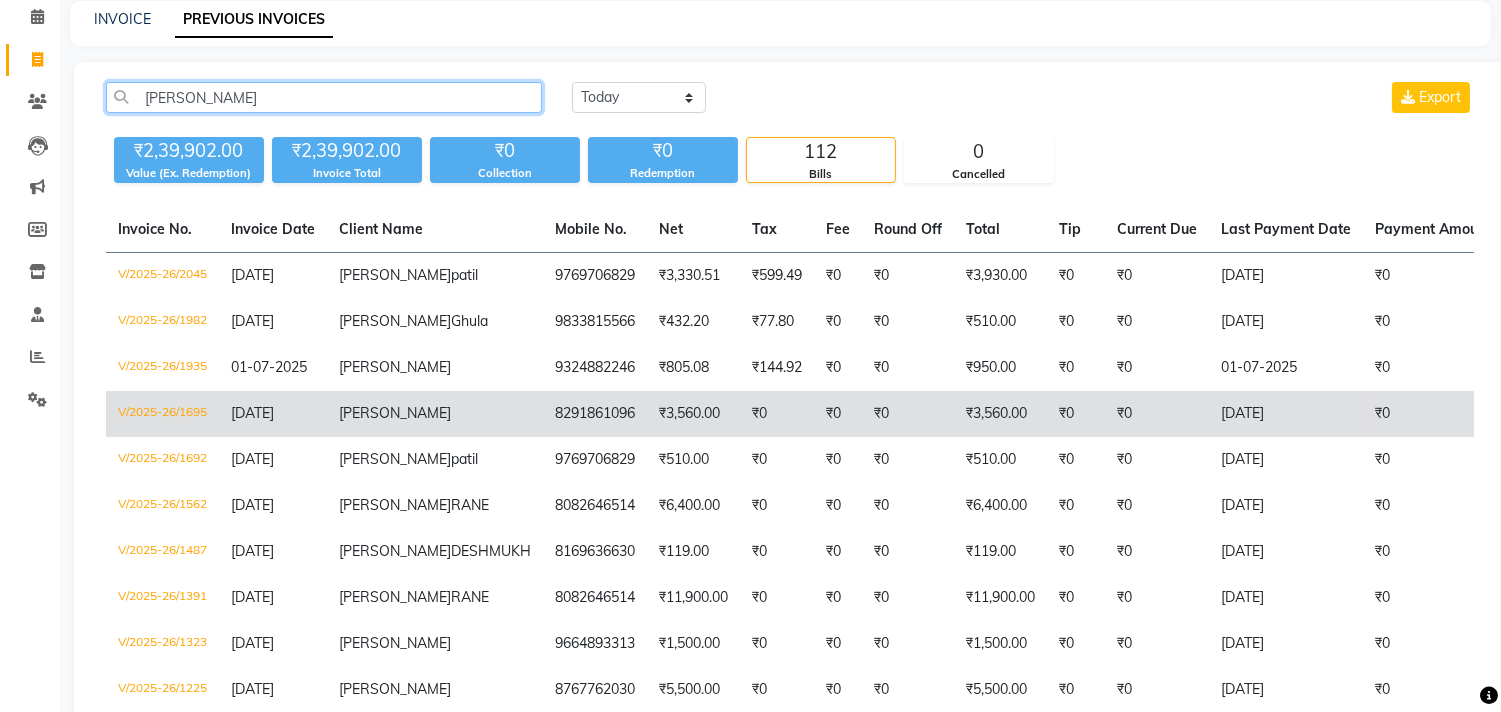 scroll, scrollTop: 111, scrollLeft: 0, axis: vertical 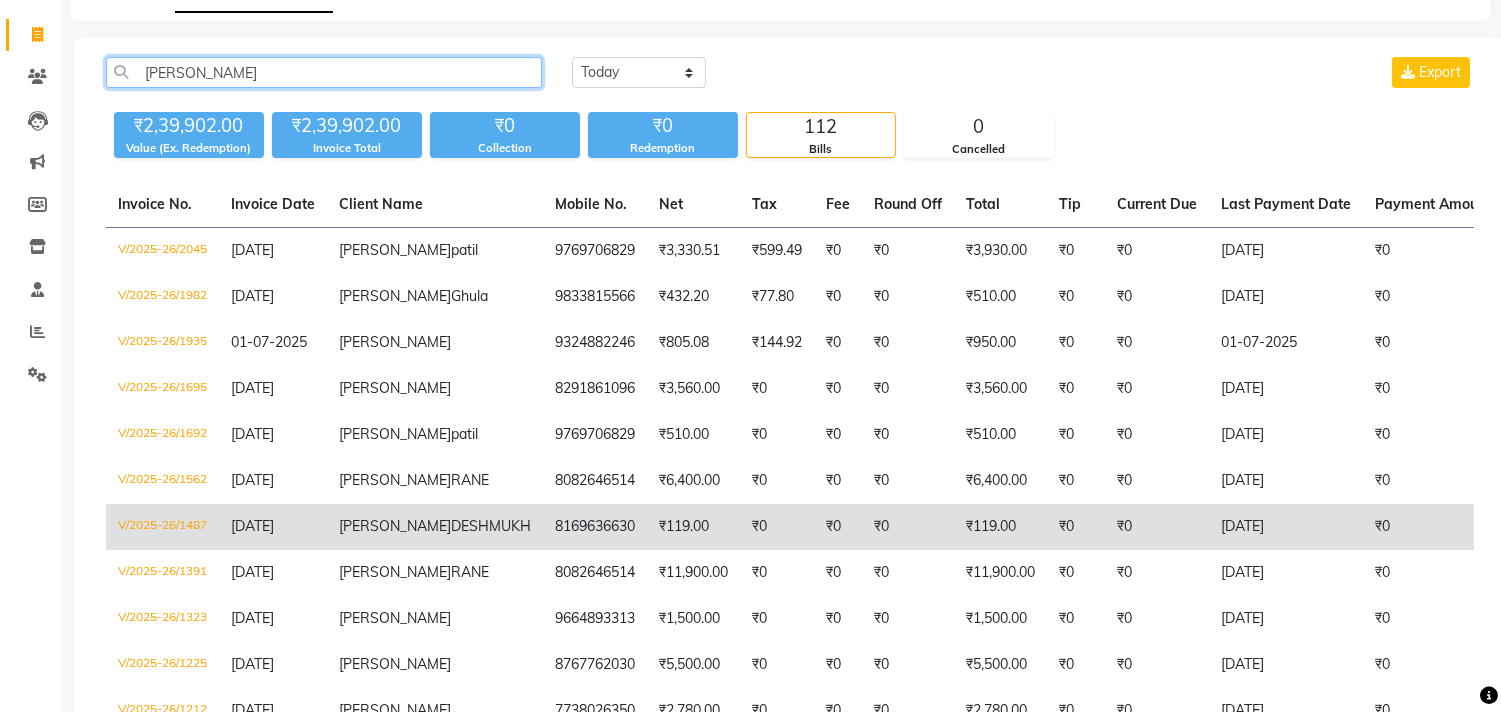 type on "[PERSON_NAME]" 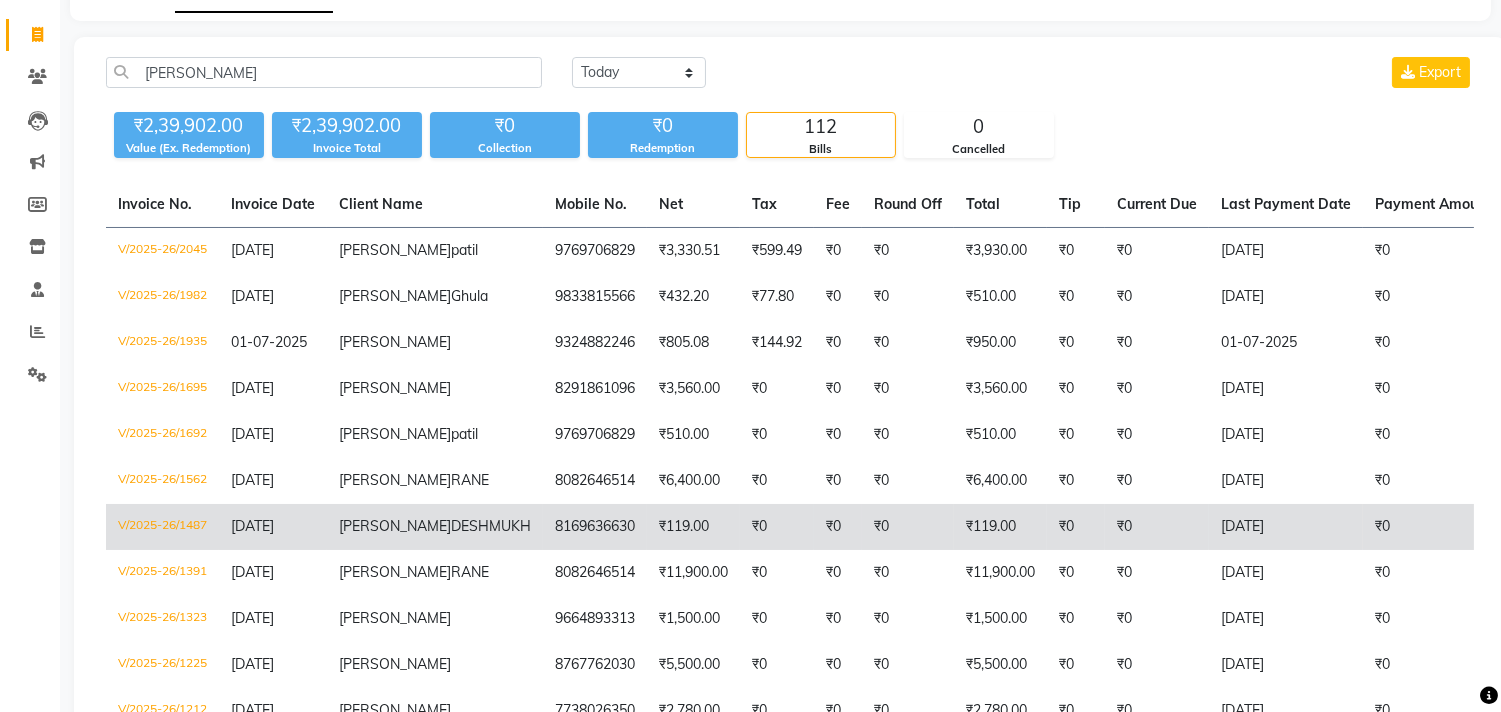 click on "8169636630" 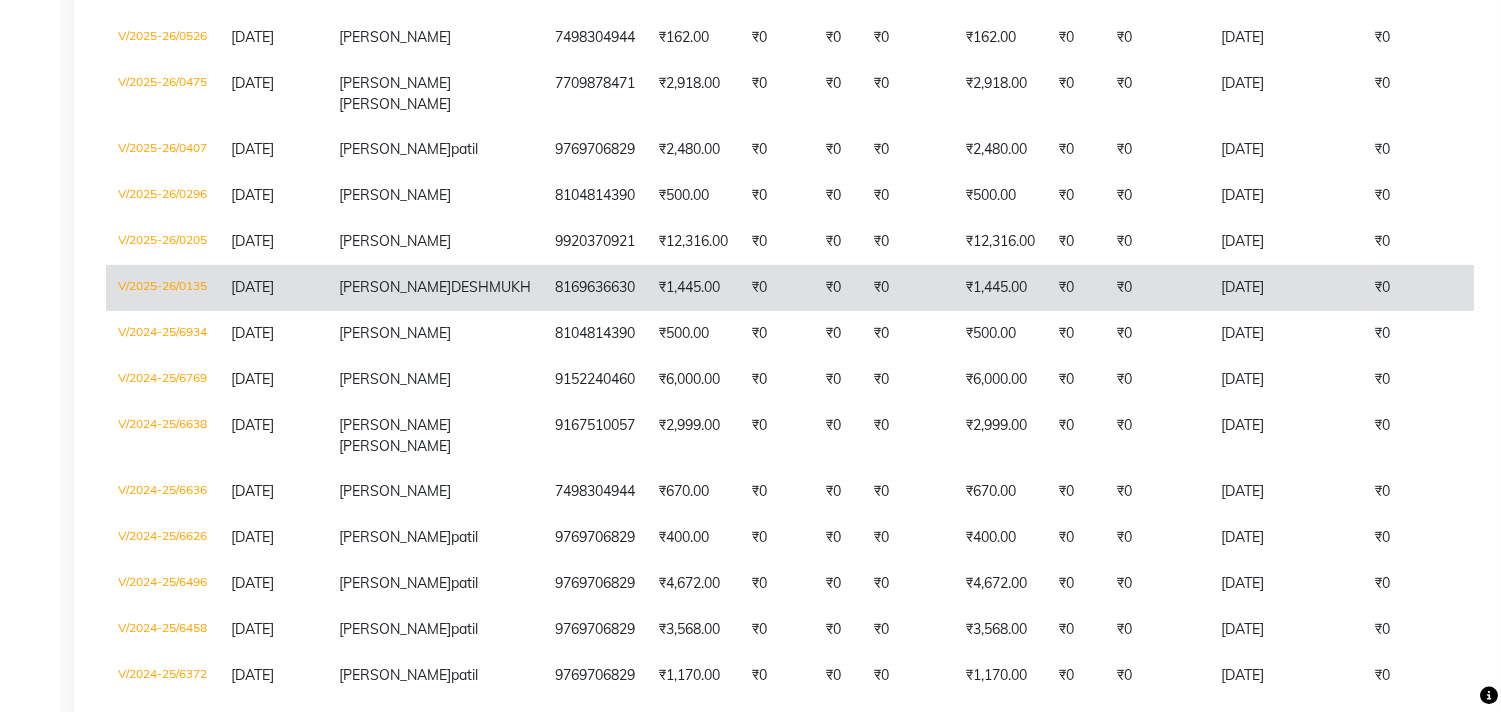 scroll, scrollTop: 1222, scrollLeft: 0, axis: vertical 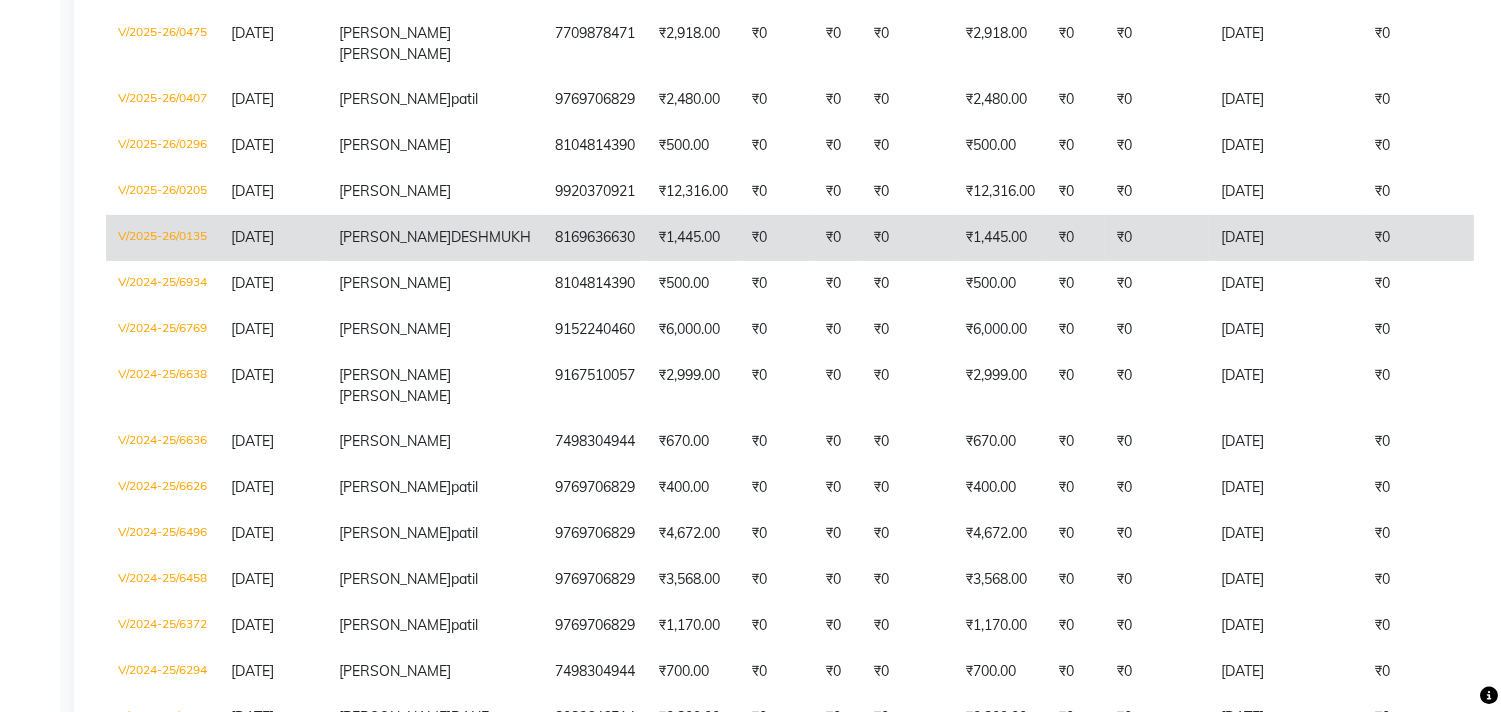 click on "8169636630" 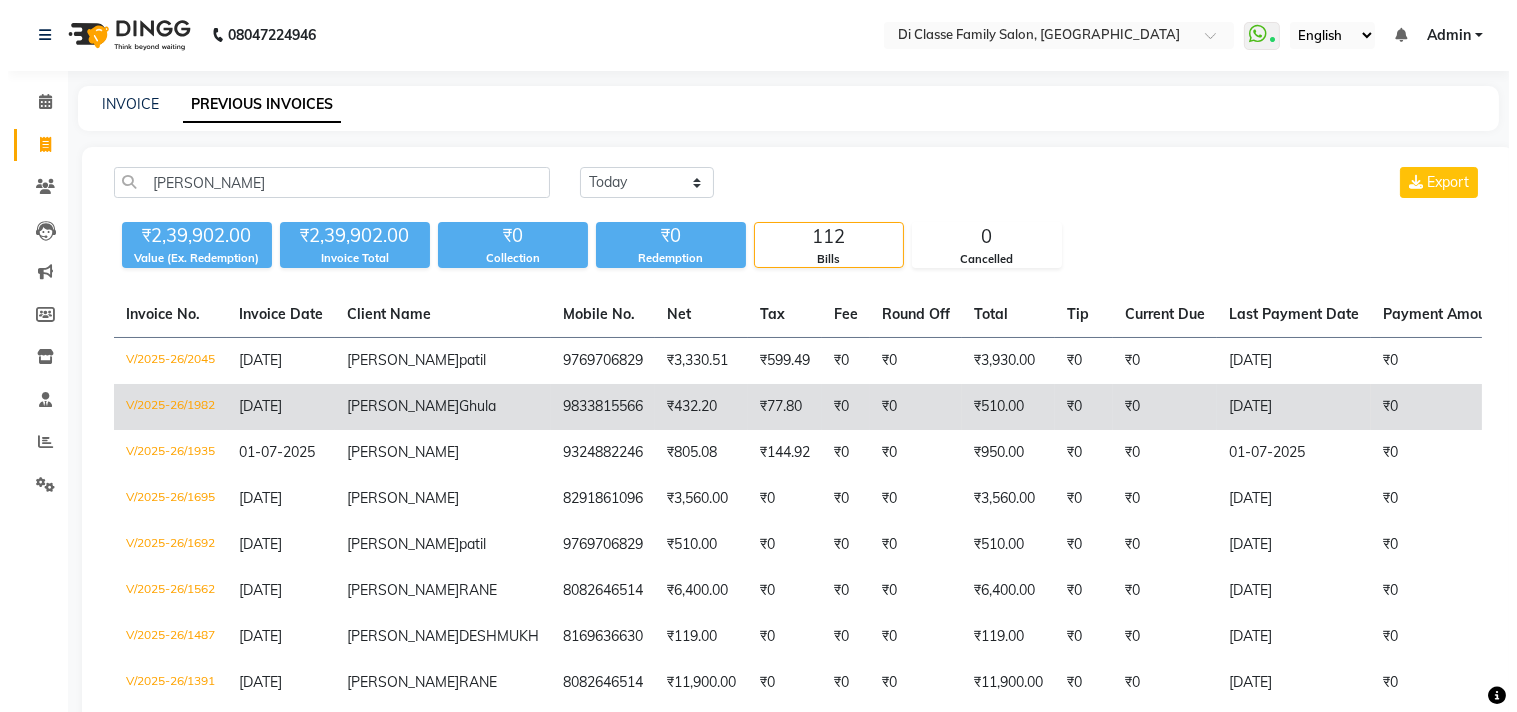 scroll, scrollTop: 0, scrollLeft: 0, axis: both 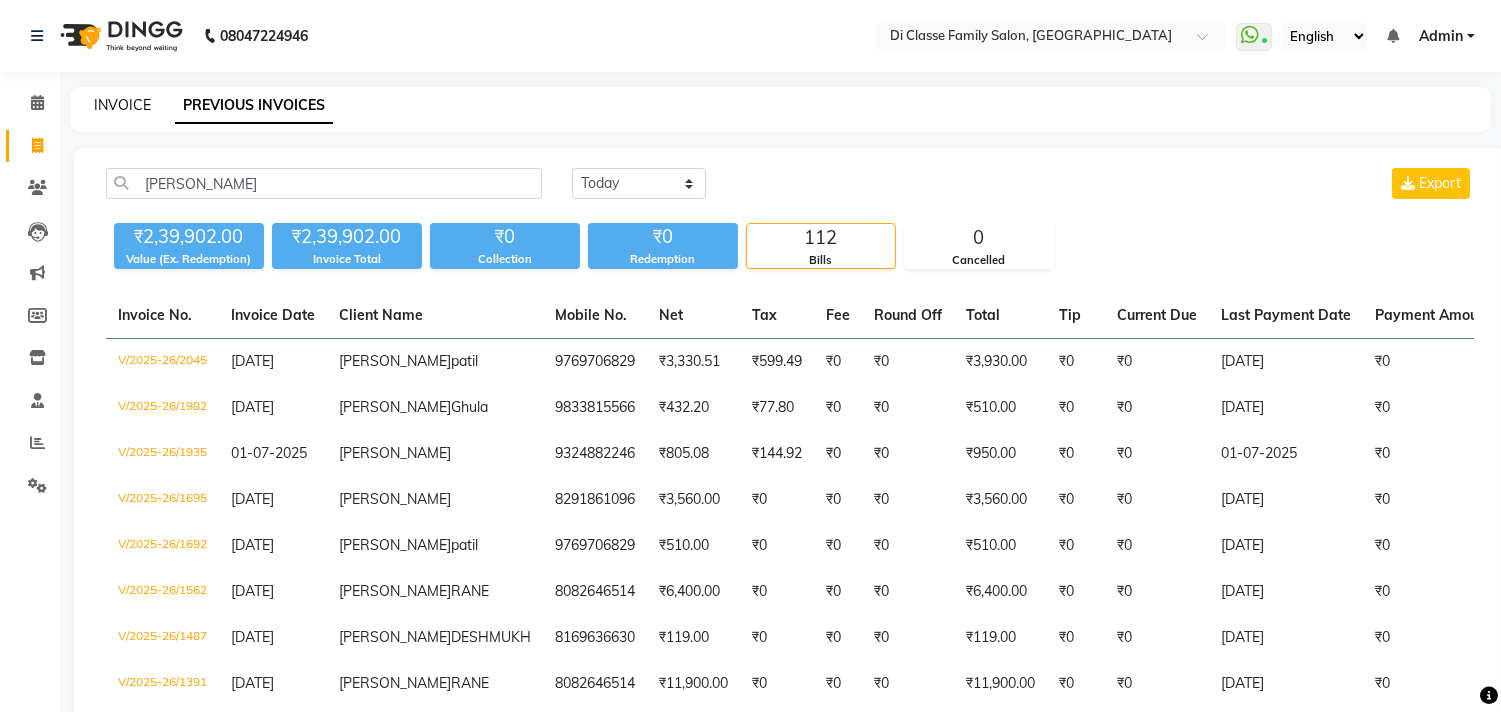 click on "INVOICE" 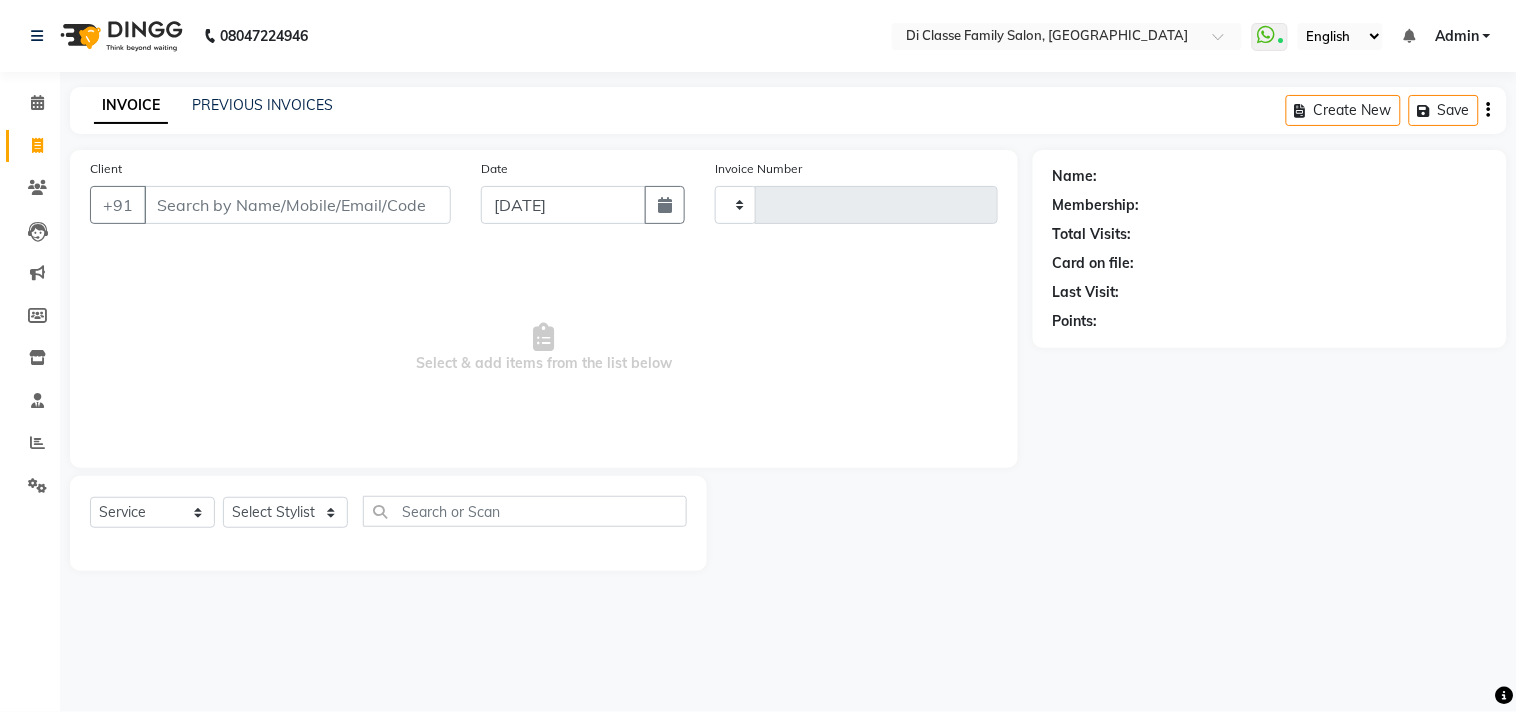 type on "2063" 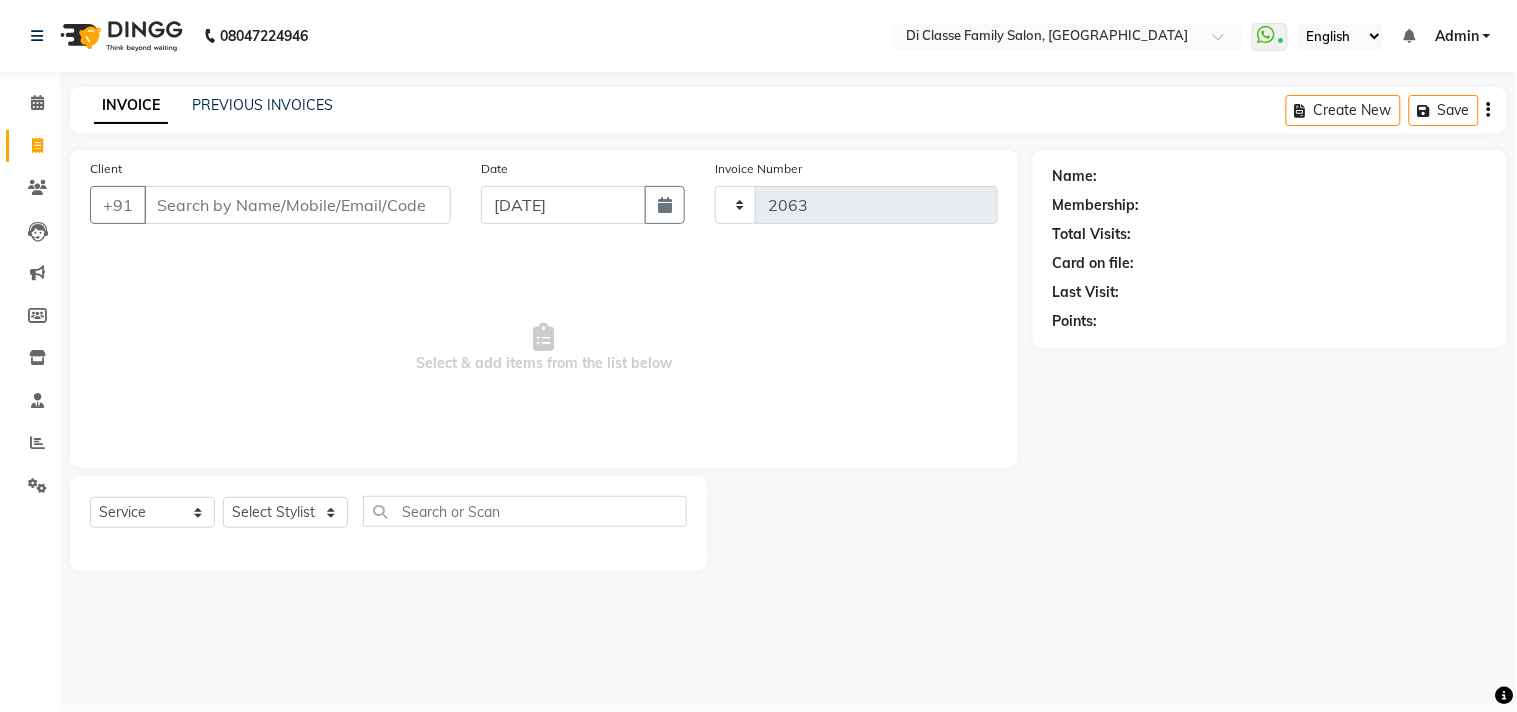 select on "4704" 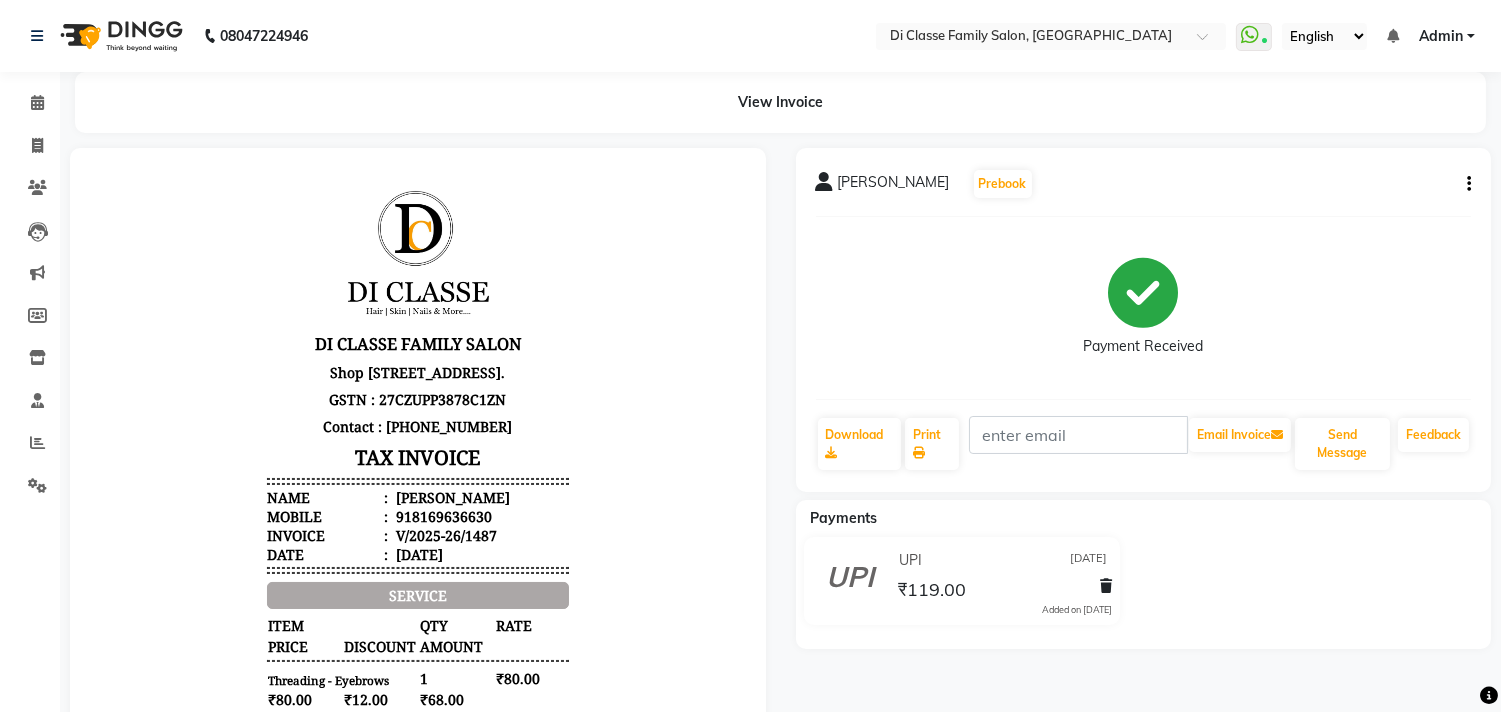 scroll, scrollTop: 0, scrollLeft: 0, axis: both 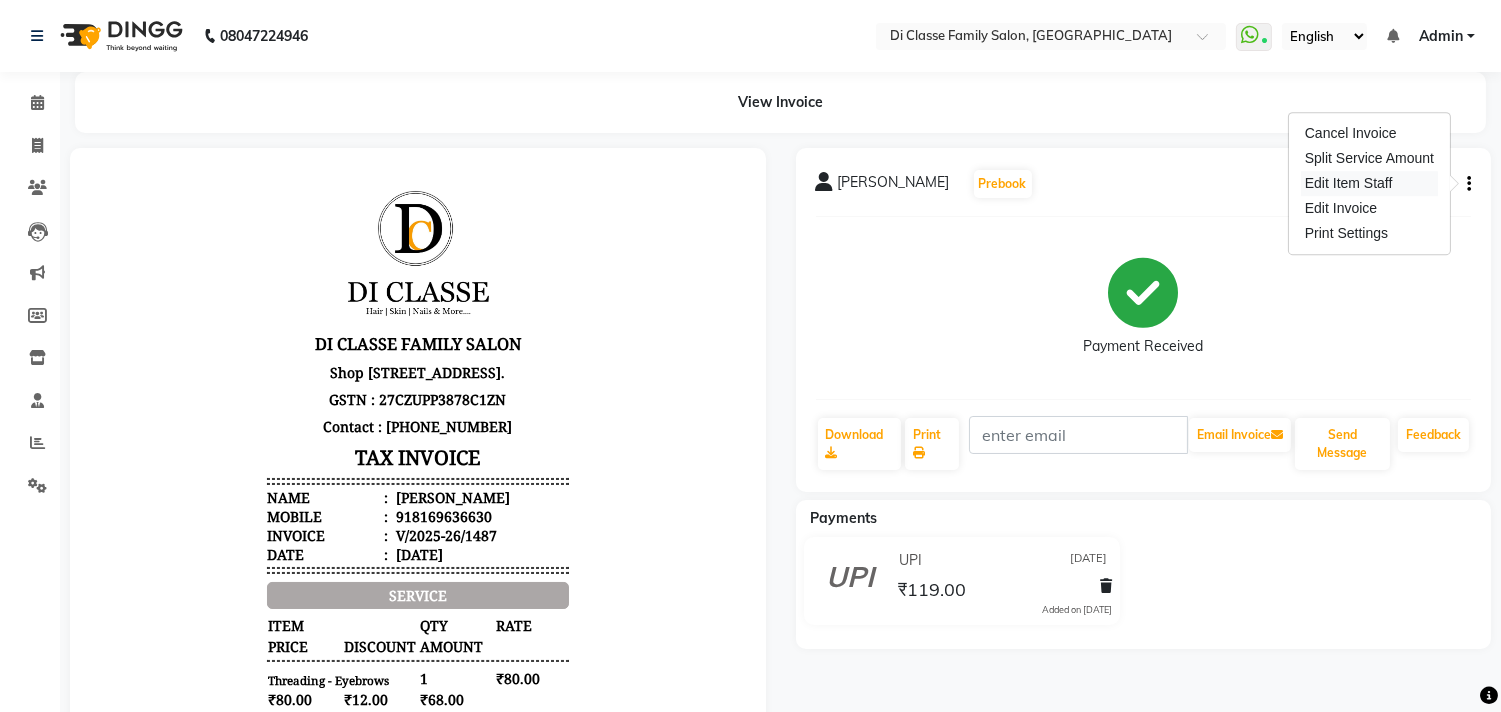 click on "Edit Item Staff" at bounding box center [1369, 183] 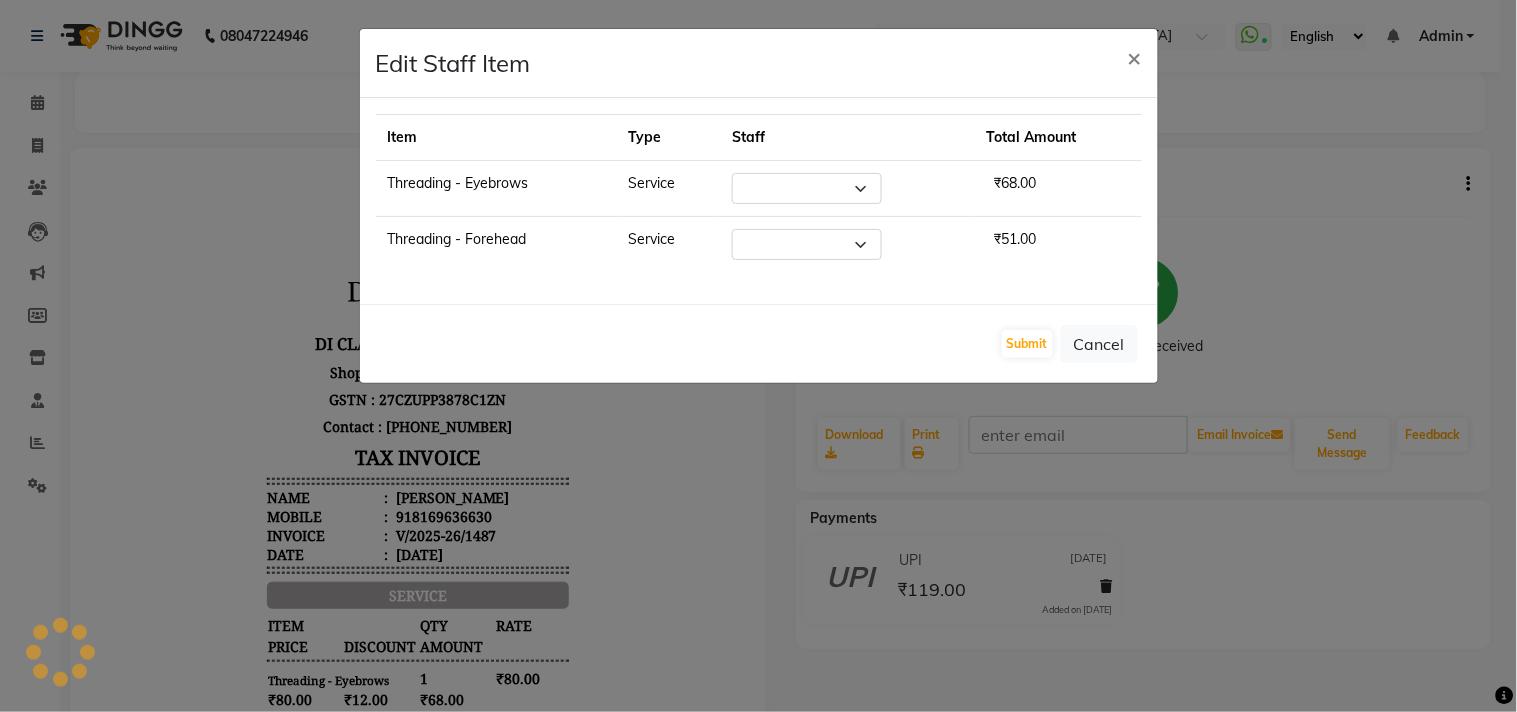 select on "28411" 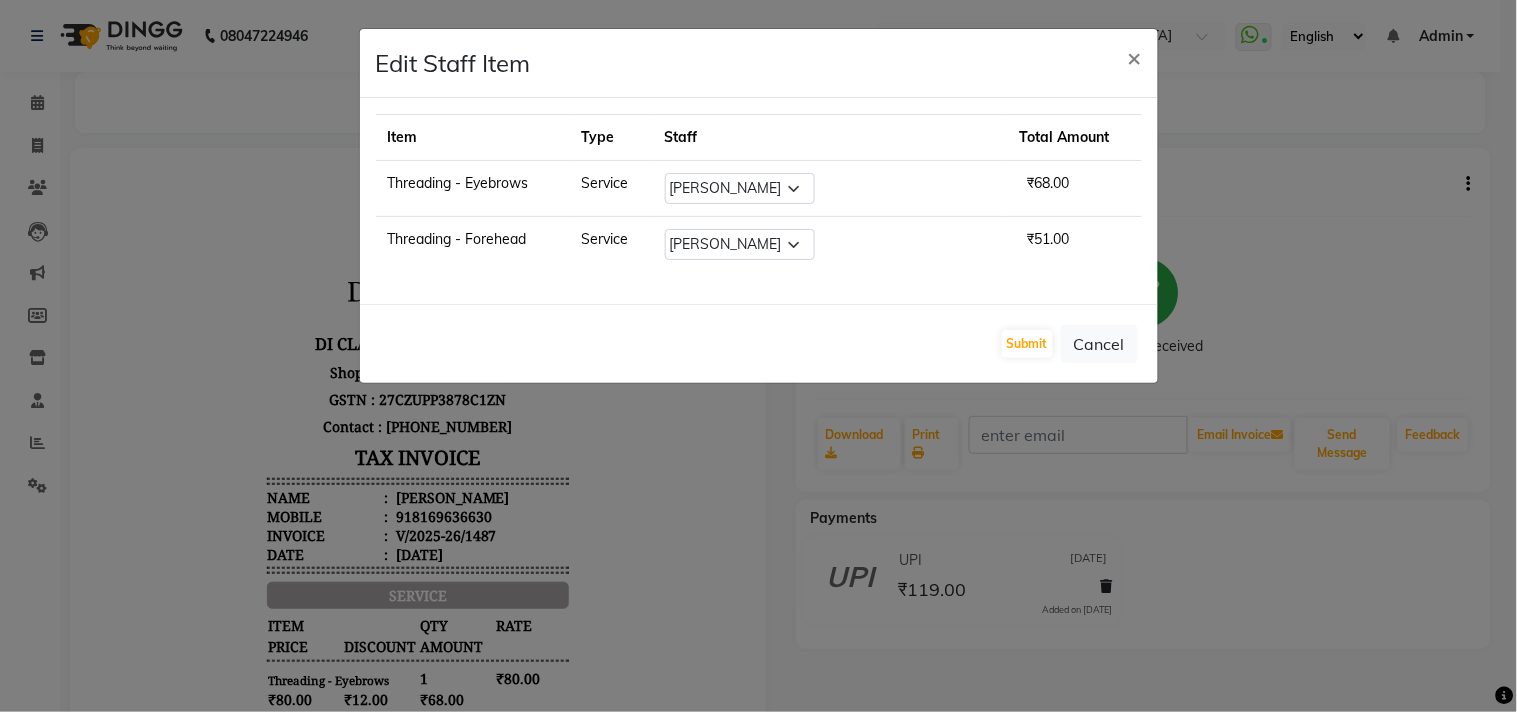 click on "Edit Staff Item  × Item Type Staff Total Amount Threading - Eyebrows Service Select  aniket    Anu    AYAZ KADRI    Front Desk   Javed   kapil   KOMAL    Payal    Pooja Jadhav   Rahul Datkhile   RESHMA SHAIKH   rutik shinde   SACHIN SAKPAL   SADDAM   SAHAJAN   SAKSHI CHAVAN   Sameer    sampada   Sanjana    SANU   shobha sonawane   shobha sonawane   SHUBHAM PEDNEKAR   Sikandar Ansari   ssneha rana   ₹68.00 Threading - Forehead Service Select  aniket    Anu    AYAZ KADRI    Front Desk   Javed   kapil   KOMAL    Payal    Pooja Jadhav   Rahul Datkhile   RESHMA SHAIKH   rutik shinde   SACHIN SAKPAL   SADDAM   SAHAJAN   SAKSHI CHAVAN   Sameer    sampada   Sanjana    SANU   shobha sonawane   shobha sonawane   SHUBHAM PEDNEKAR   Sikandar Ansari   ssneha rana   ₹51.00  Submit   Cancel" 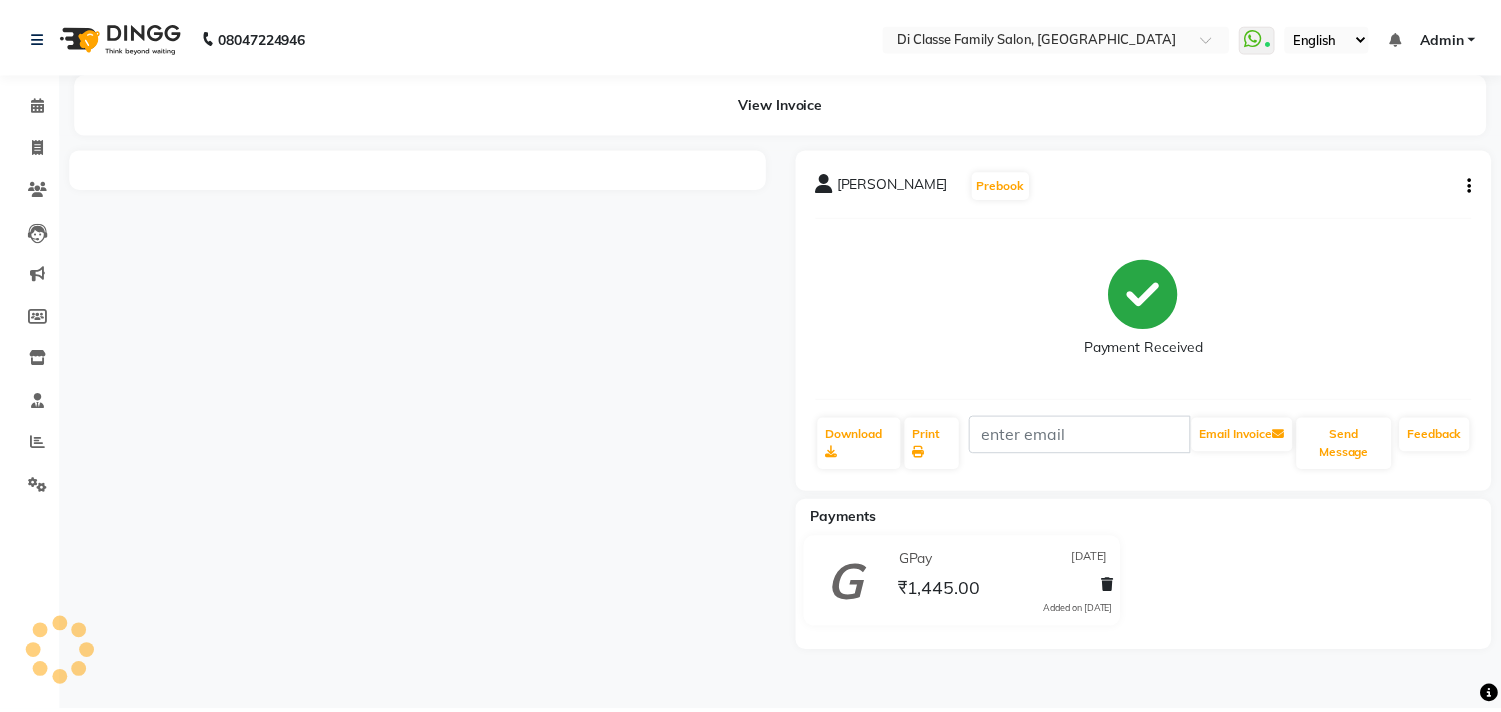 scroll, scrollTop: 0, scrollLeft: 0, axis: both 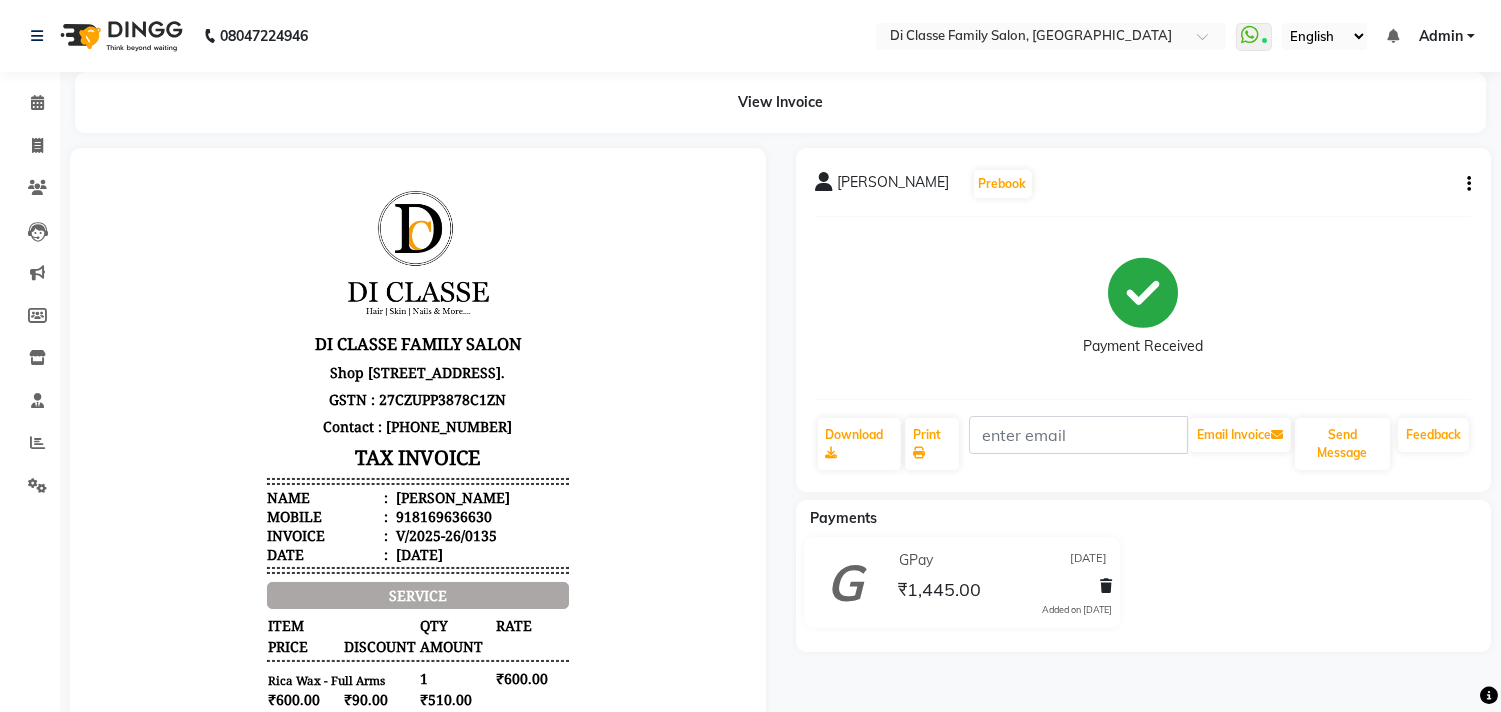 click on "[PERSON_NAME]  Prebook   Payment Received  Download  Print   Email Invoice   Send Message Feedback" 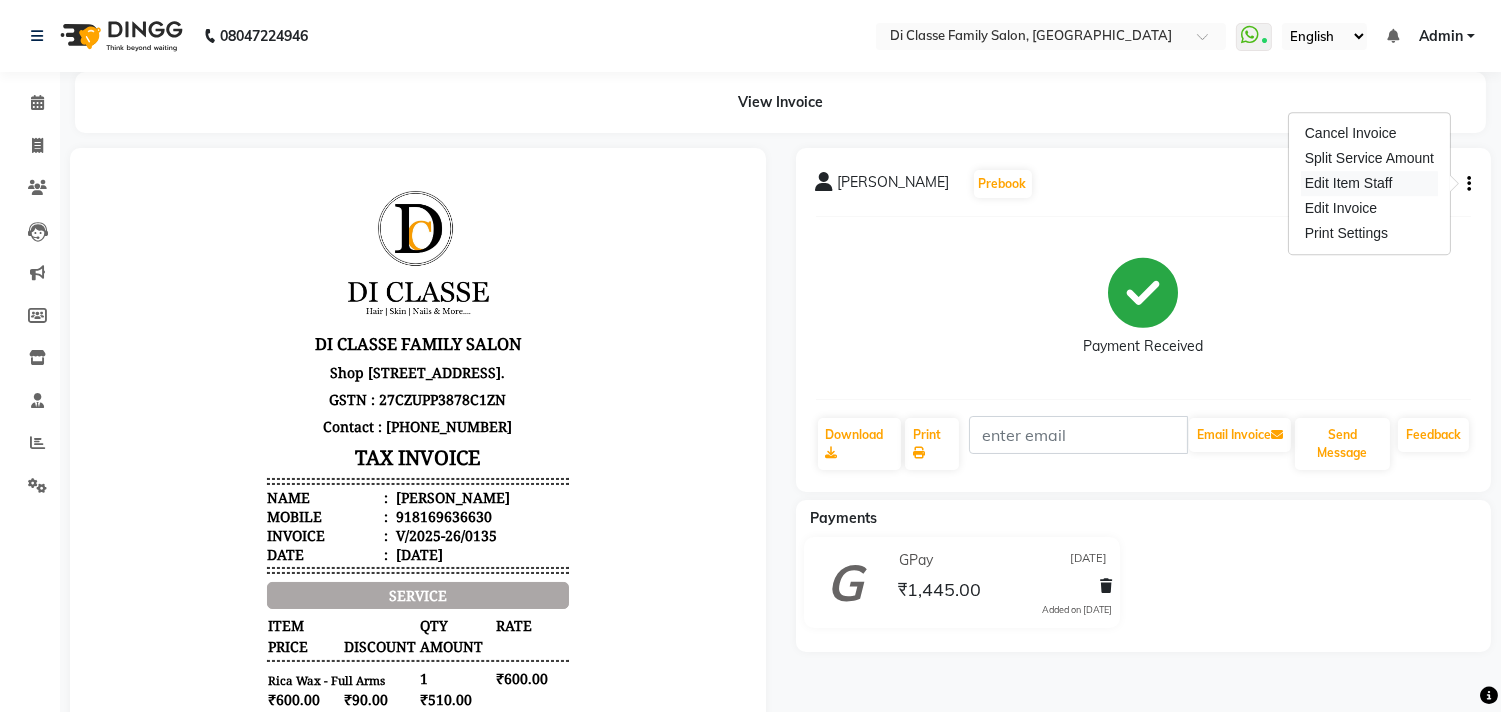 click on "Edit Item Staff" at bounding box center [1369, 183] 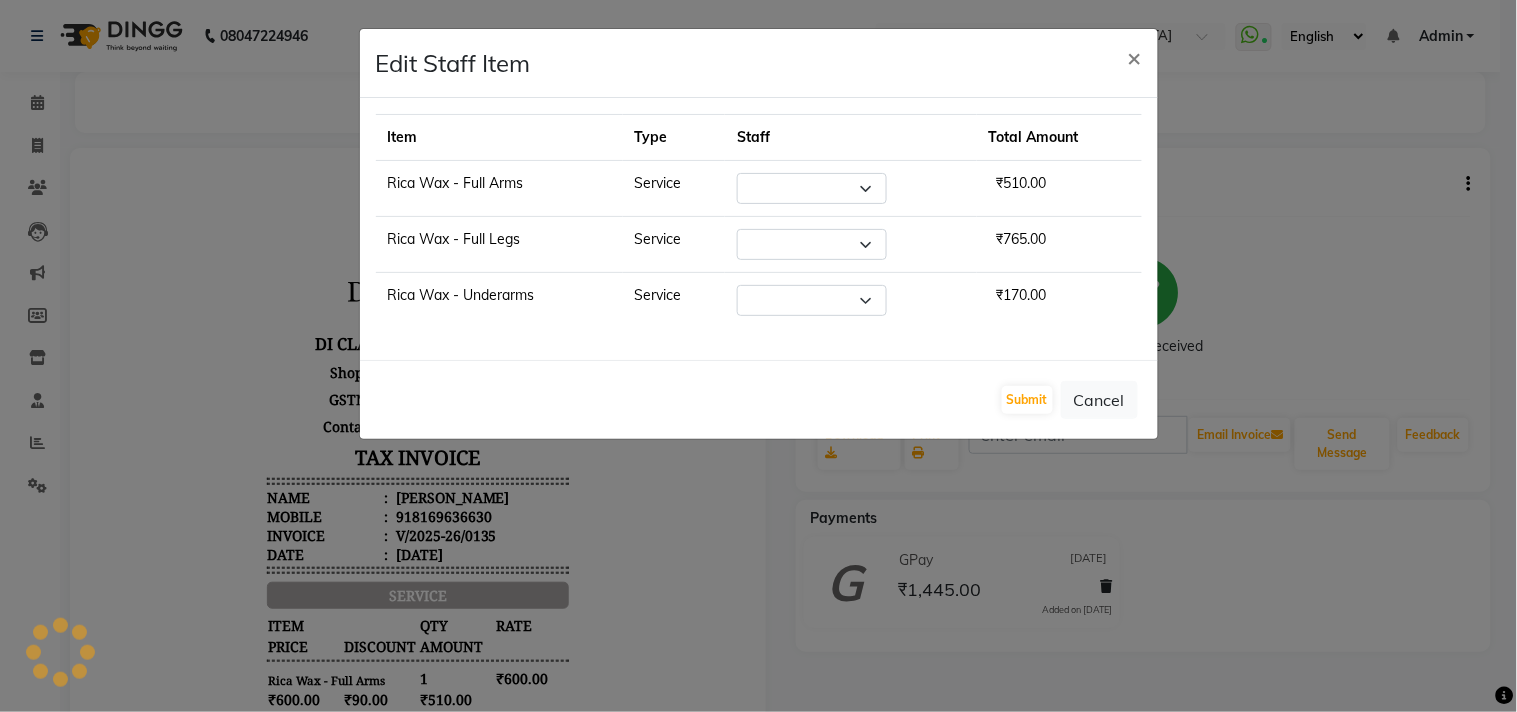 select on "28411" 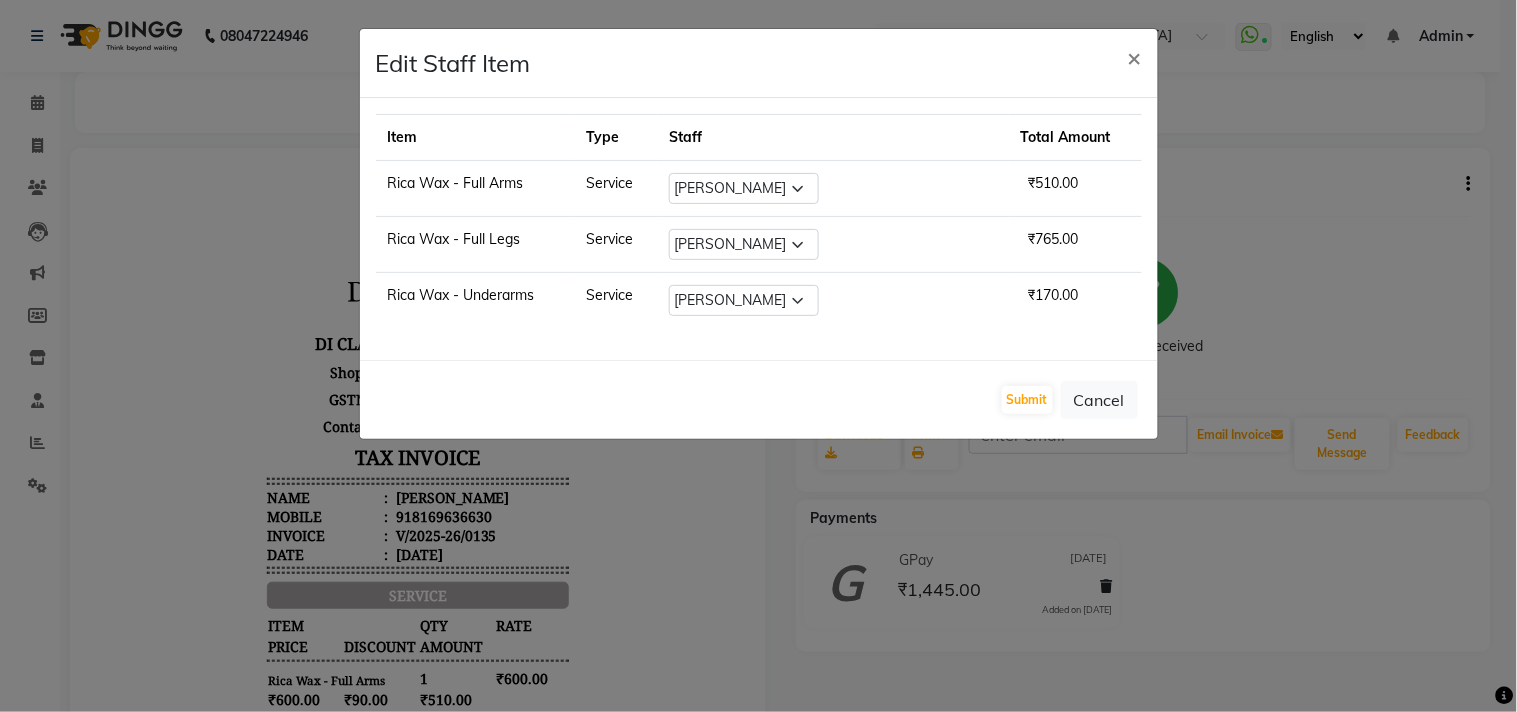 click on "Edit Staff Item  × Item Type Staff Total Amount Rica Wax - Full Arms Service Select  [PERSON_NAME]    [PERSON_NAME]    [PERSON_NAME]    Front Desk   Javed   [PERSON_NAME]    [PERSON_NAME]    Pooja Jadhav   [PERSON_NAME]   [PERSON_NAME]   [PERSON_NAME]   SACHIN [PERSON_NAME]   SAHAJAN   [PERSON_NAME]    [PERSON_NAME]   [PERSON_NAME]   [PERSON_NAME]   [PERSON_NAME]   [PERSON_NAME]   [PERSON_NAME]   ssneha rana   ₹510.00 Rica Wax - Full Legs Service Select  [PERSON_NAME]    [PERSON_NAME]    [PERSON_NAME]    Front Desk   Javed   [PERSON_NAME]    [PERSON_NAME]    Pooja Jadhav   [PERSON_NAME]   [PERSON_NAME]   [PERSON_NAME]   SACHIN [PERSON_NAME]   SAHAJAN   [PERSON_NAME]    [PERSON_NAME]   [PERSON_NAME]   [PERSON_NAME]   [PERSON_NAME]   [PERSON_NAME]   [PERSON_NAME]   ssneha rana   ₹765.00 Rica Wax - Underarms Service Select  [PERSON_NAME]    [PERSON_NAME]    [PERSON_NAME]    Front Desk   Javed   [PERSON_NAME]    [PERSON_NAME]    Pooja [PERSON_NAME]   [PERSON_NAME]   [PERSON_NAME]   SACHIN [PERSON_NAME]   SAHAJAN   [PERSON_NAME]   [PERSON_NAME]" 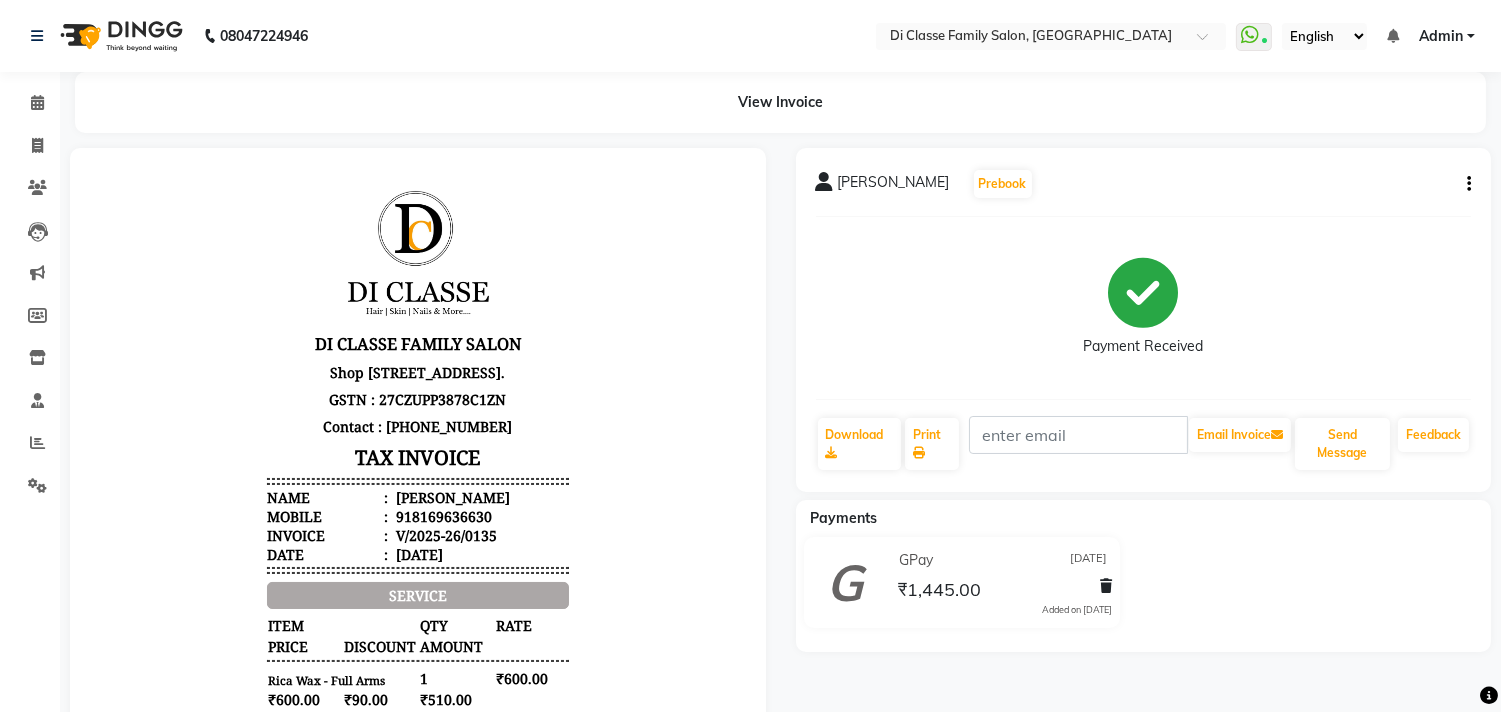 scroll, scrollTop: 0, scrollLeft: 0, axis: both 